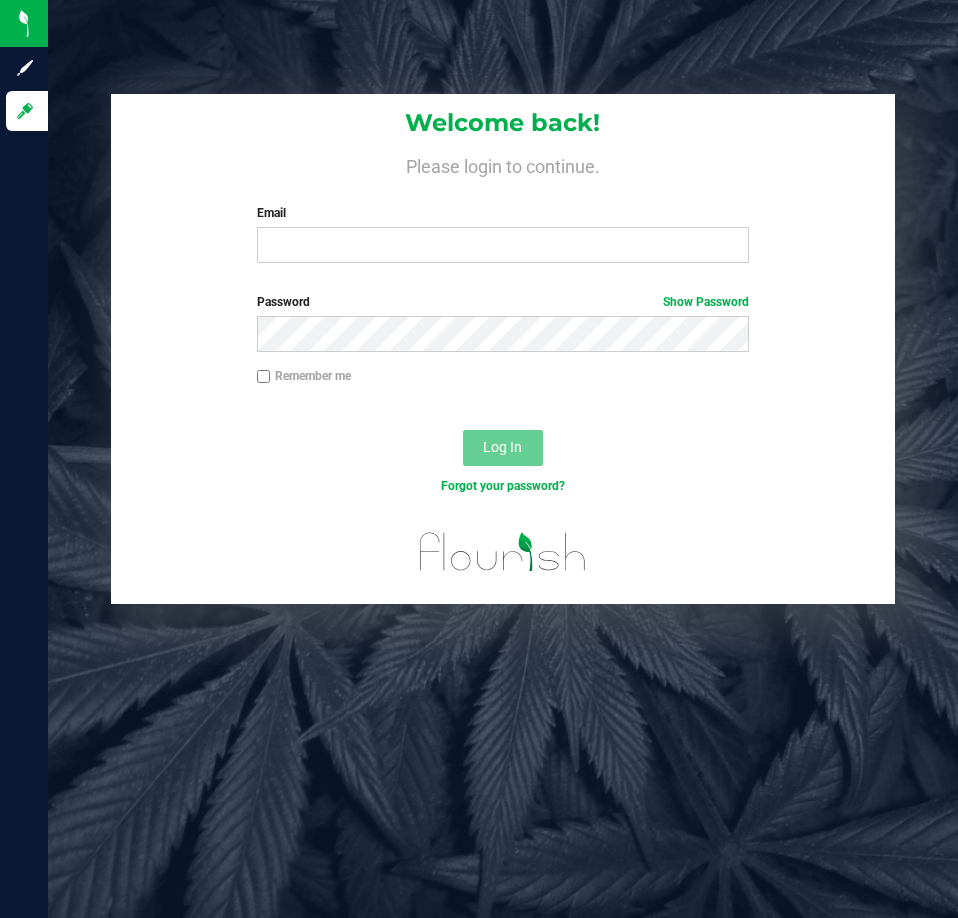 scroll, scrollTop: 0, scrollLeft: 0, axis: both 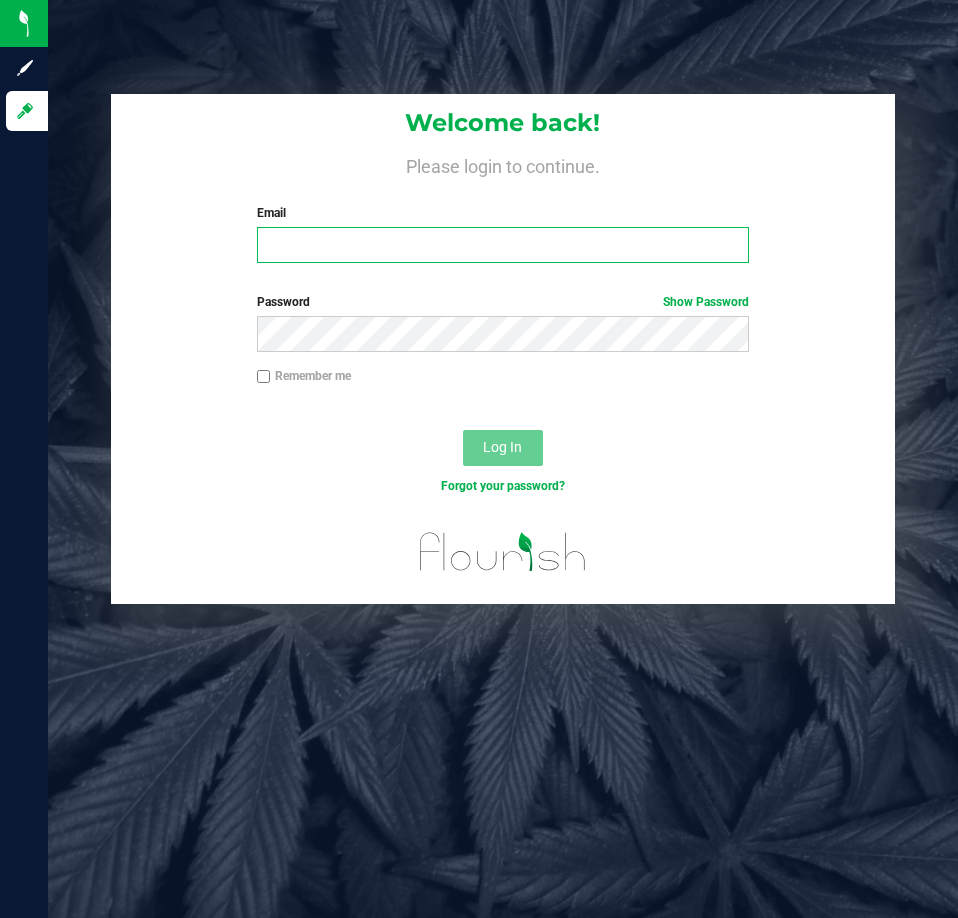 click on "Email" at bounding box center (503, 245) 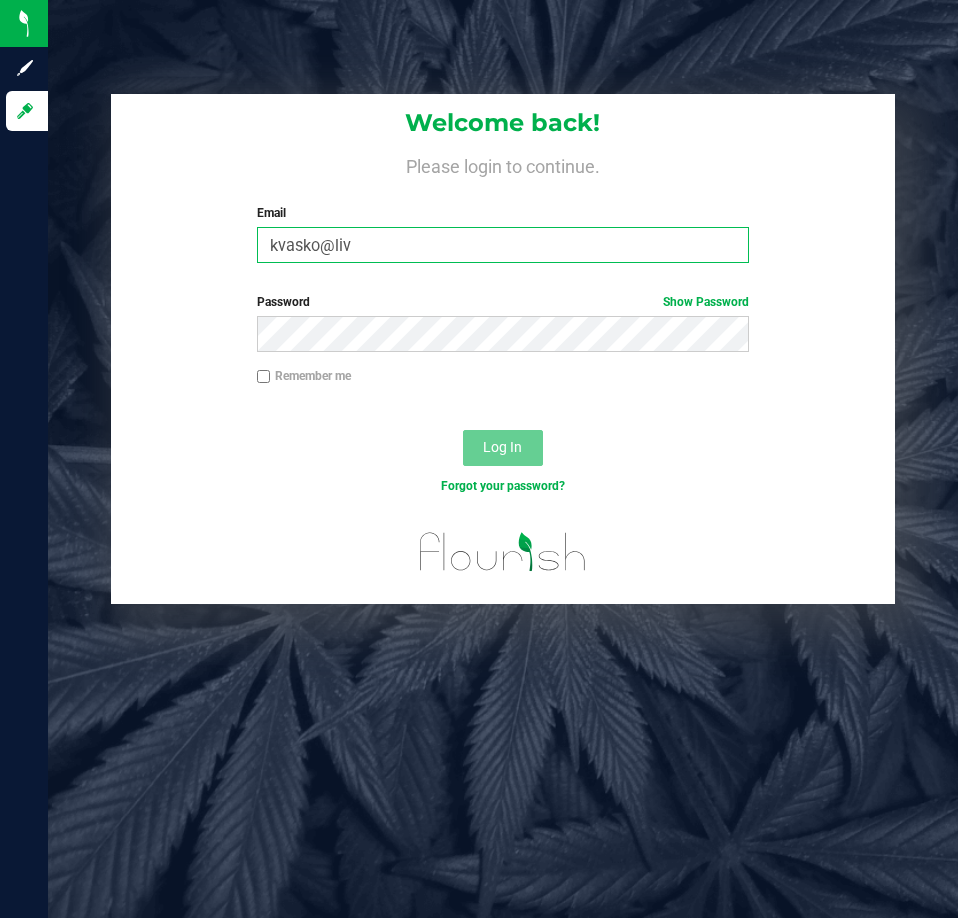 scroll, scrollTop: 0, scrollLeft: 0, axis: both 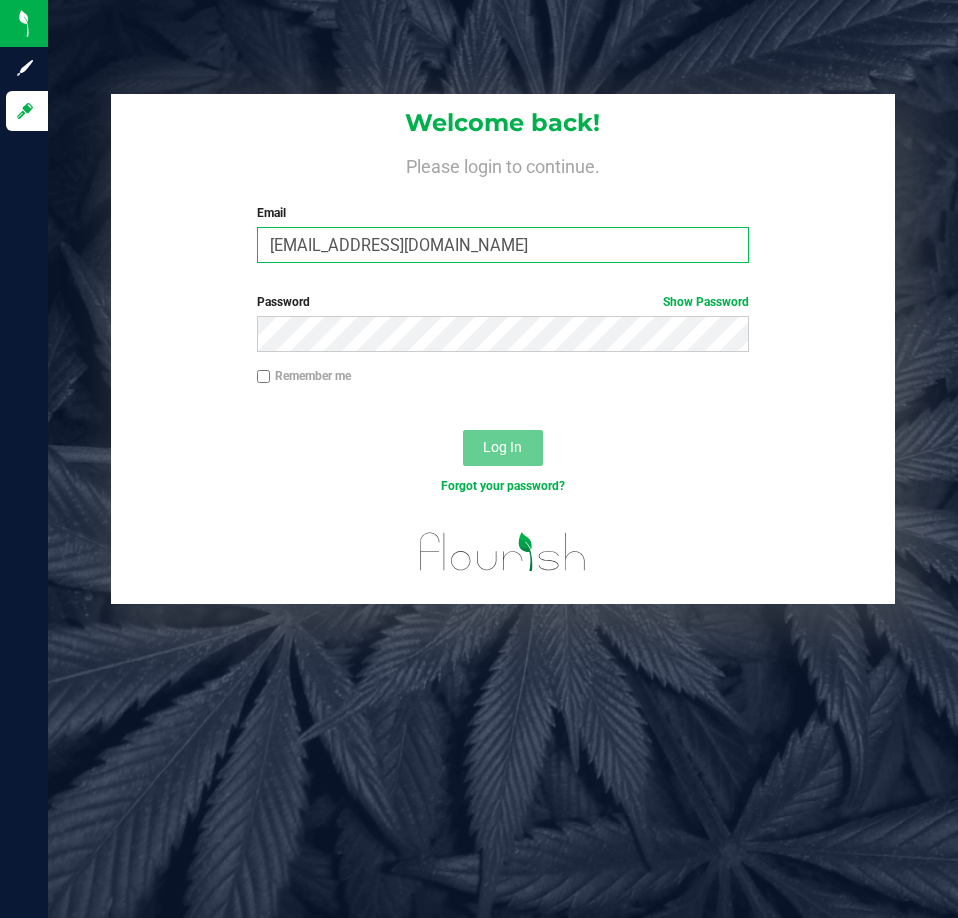type on "[EMAIL_ADDRESS][DOMAIN_NAME]" 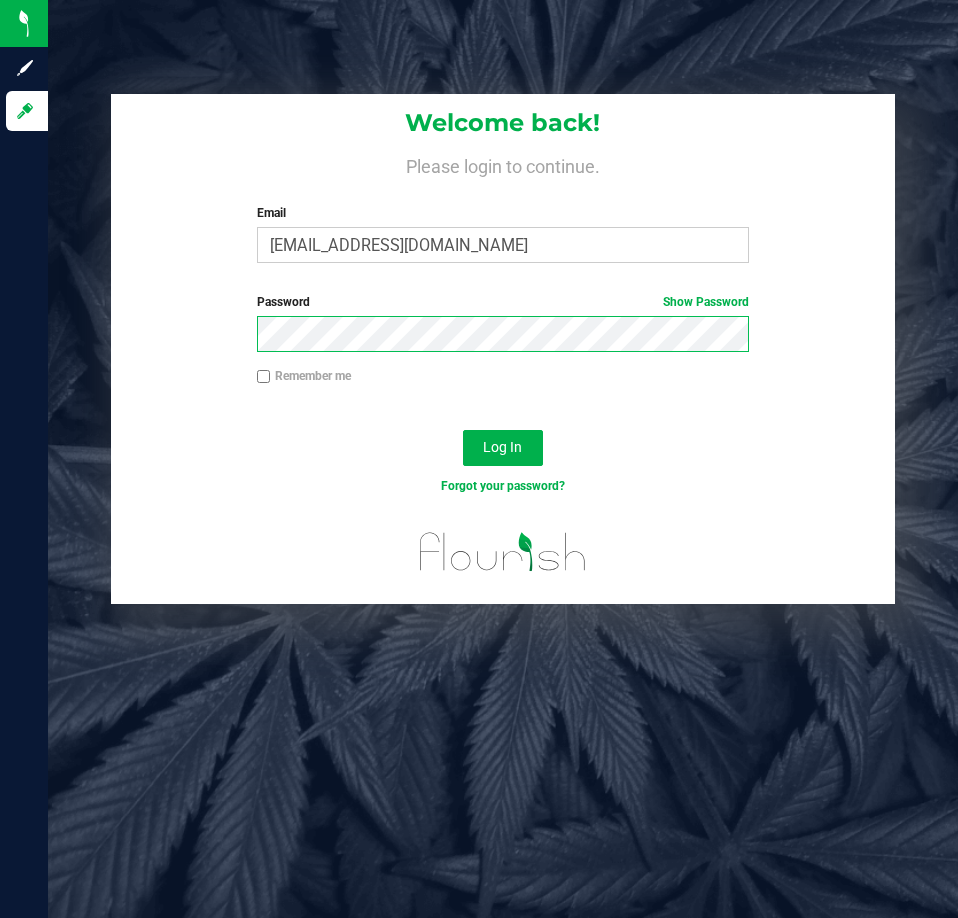 click on "Log In" at bounding box center [503, 448] 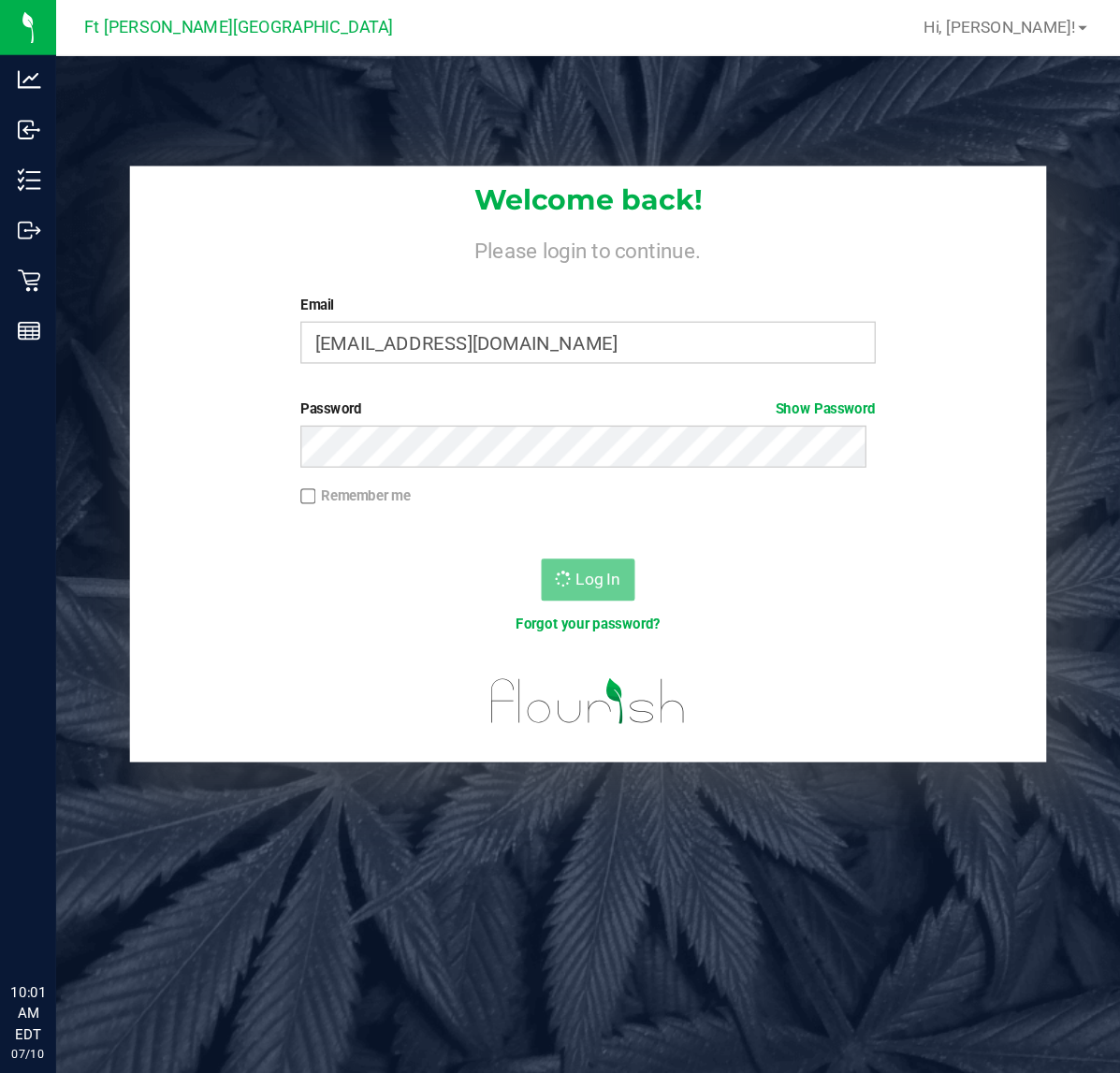 scroll, scrollTop: 0, scrollLeft: 0, axis: both 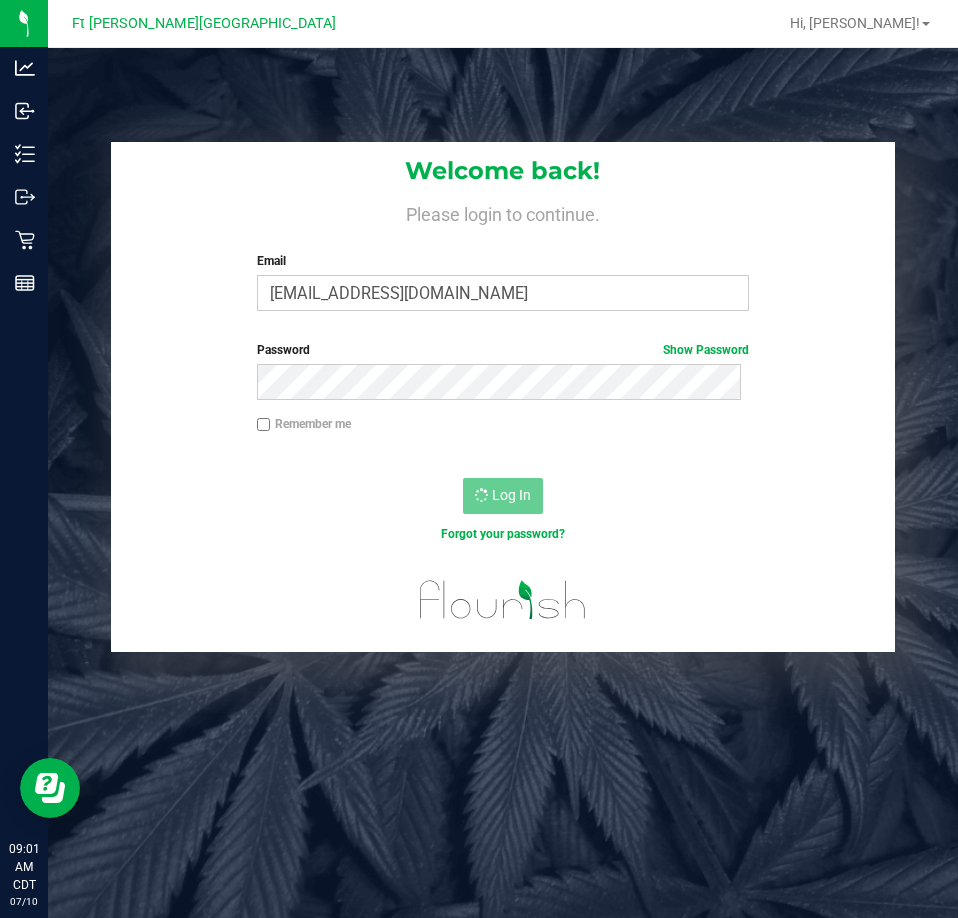 click on "Please login to continue." at bounding box center (502, 212) 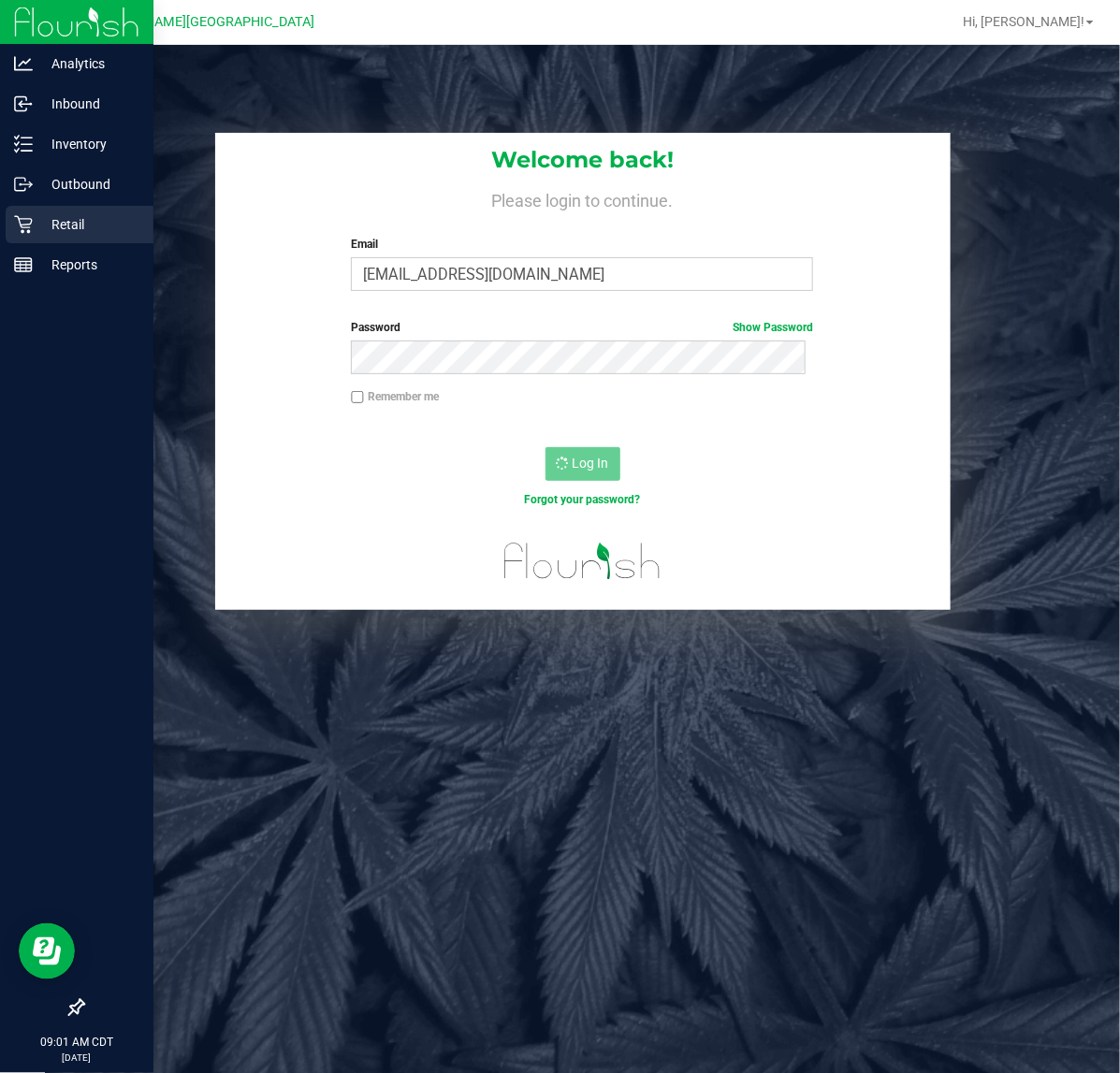 click on "Retail" at bounding box center (89, 225) 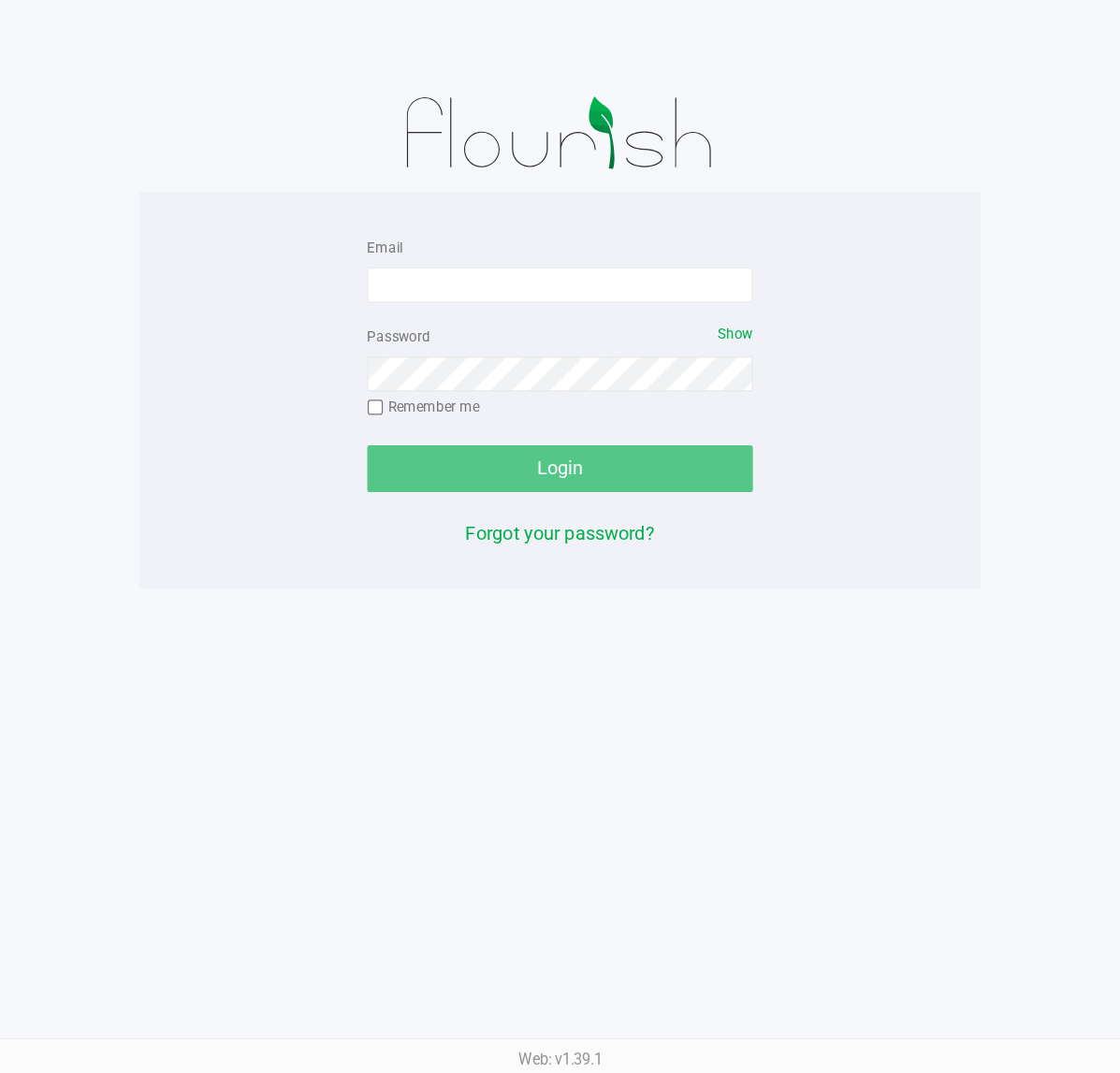 scroll, scrollTop: 0, scrollLeft: 0, axis: both 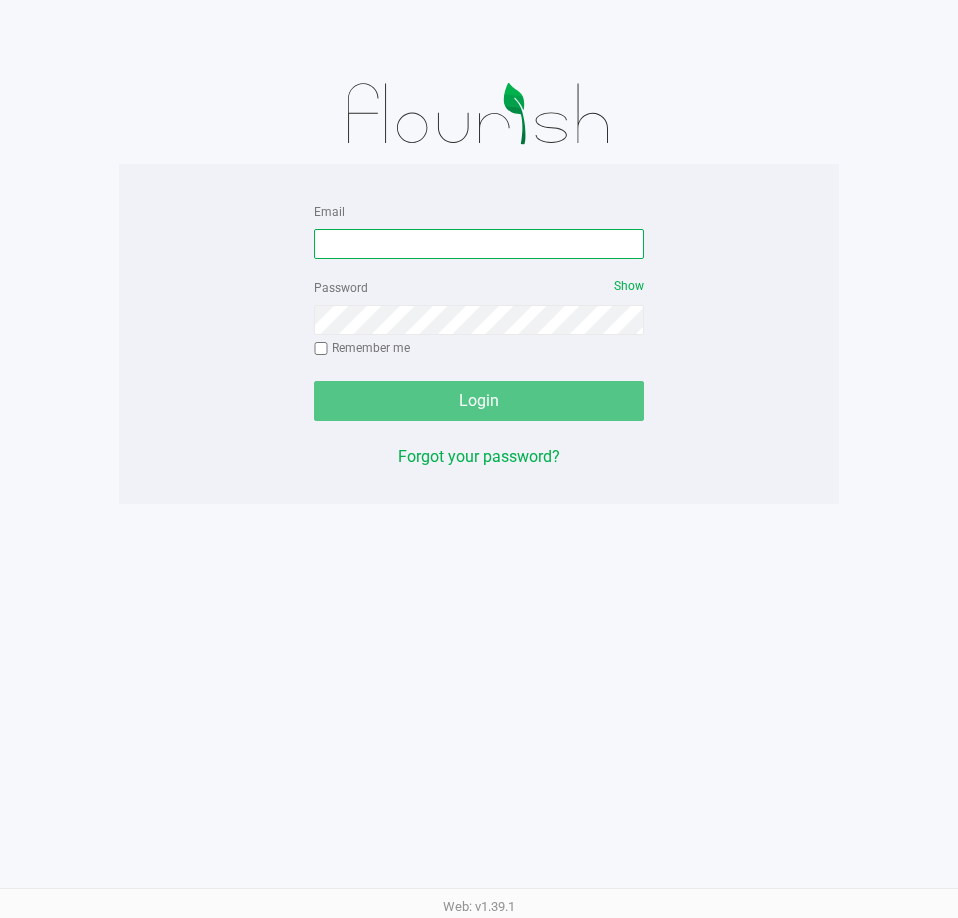 click on "Email" at bounding box center (479, 244) 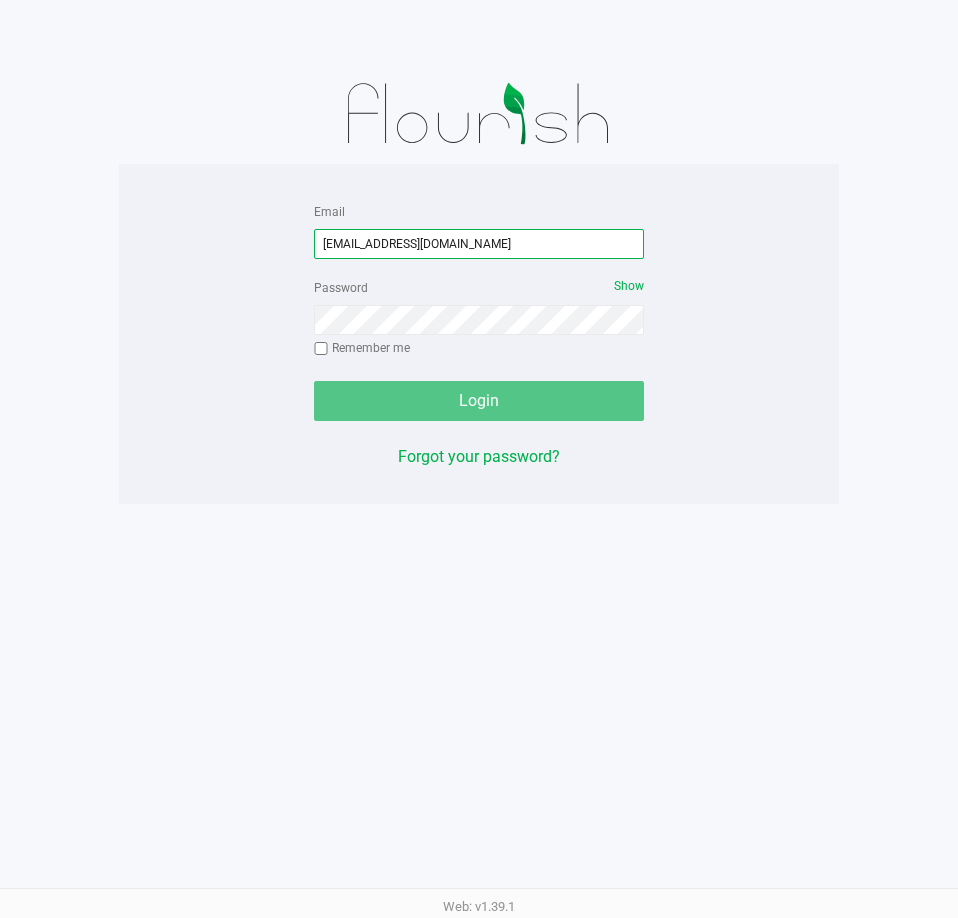 type on "[EMAIL_ADDRESS][DOMAIN_NAME]" 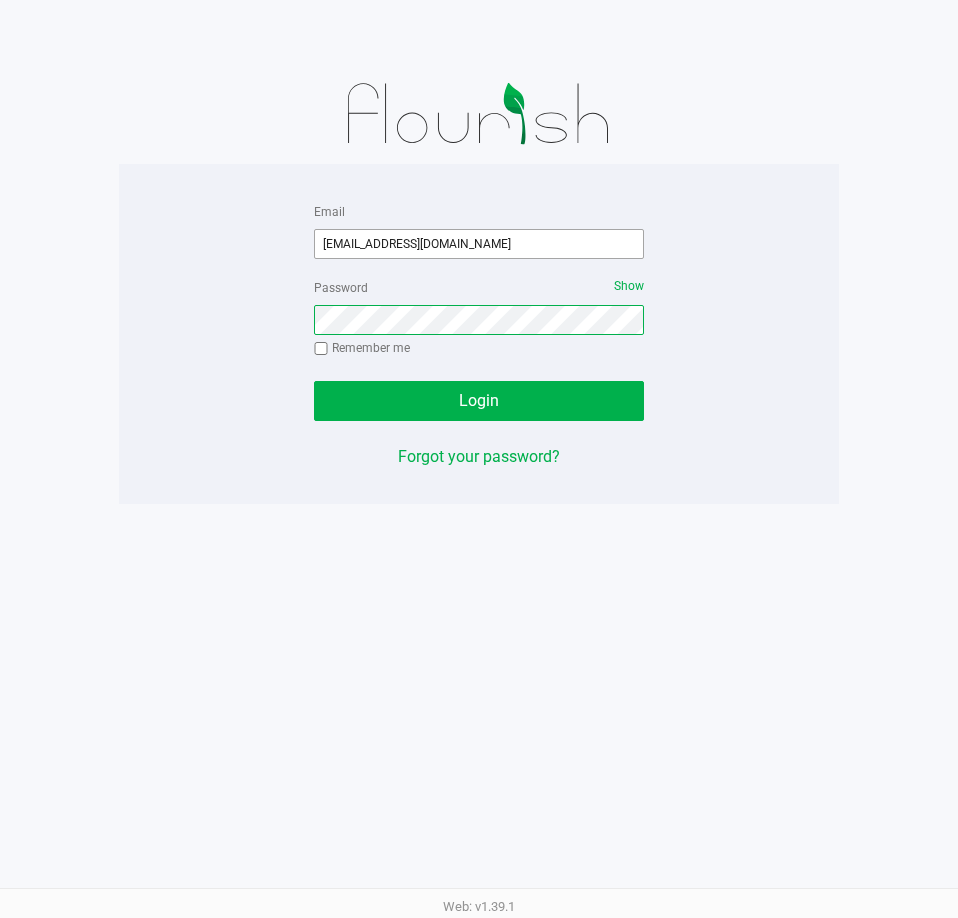 click on "Login" 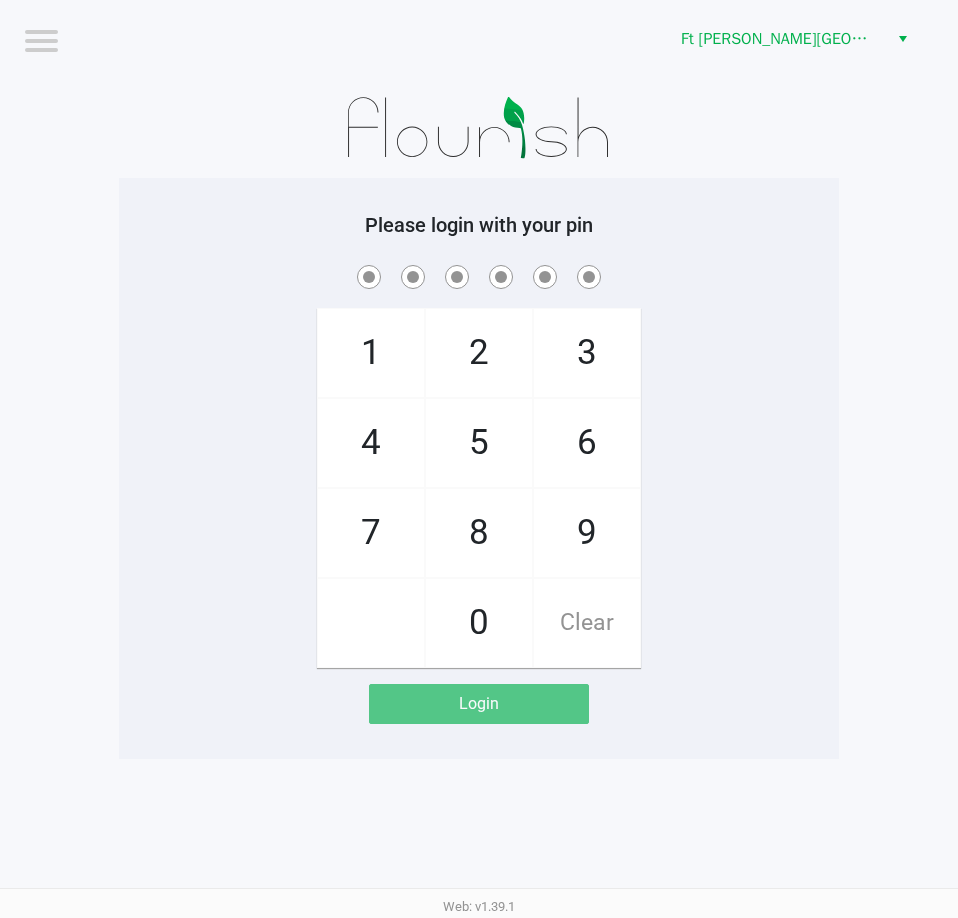 click on "1   4   7       2   5   8   0   3   6   9   Clear" 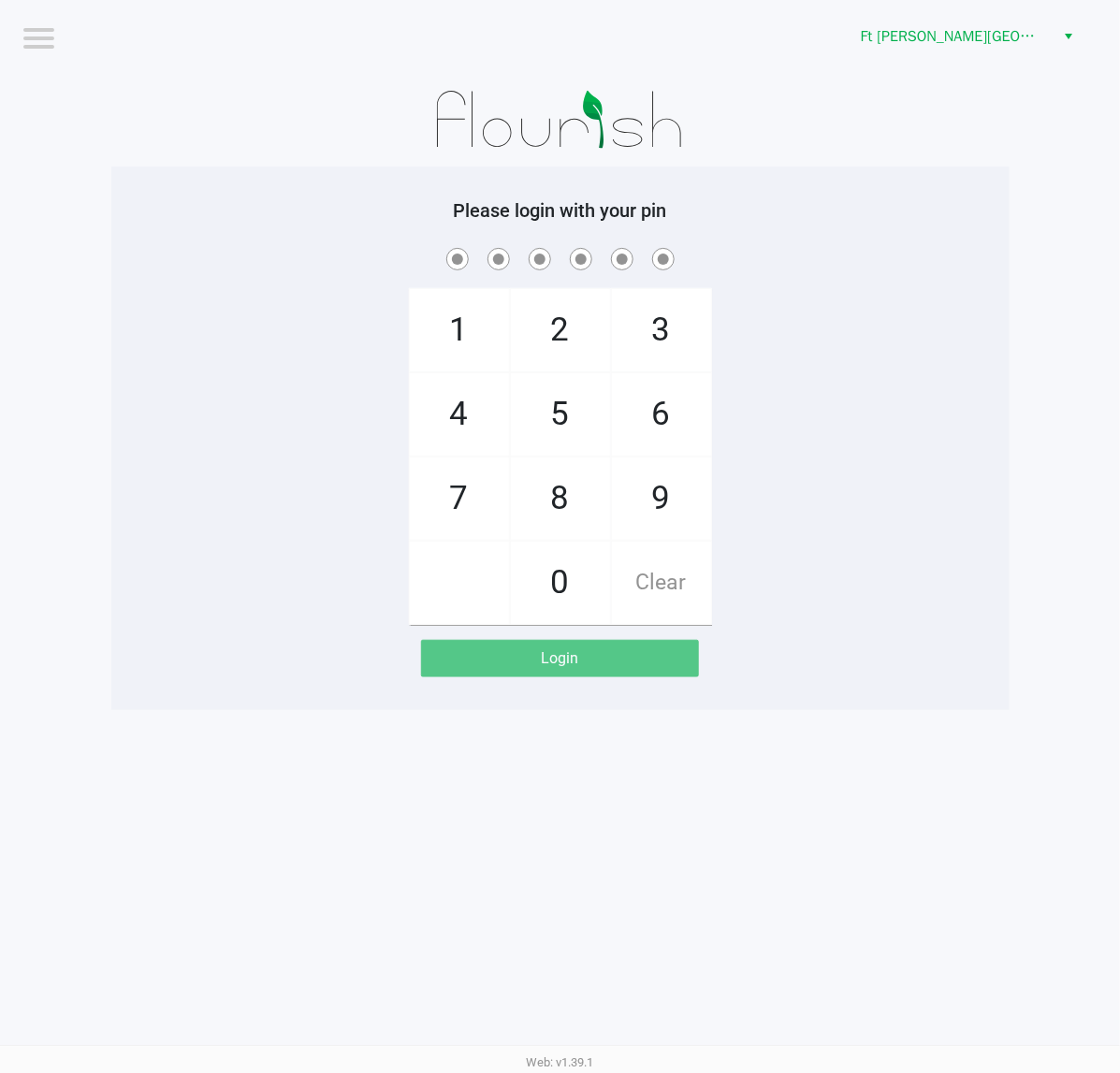click on "1   4   7       2   5   8   0   3   6   9   Clear" 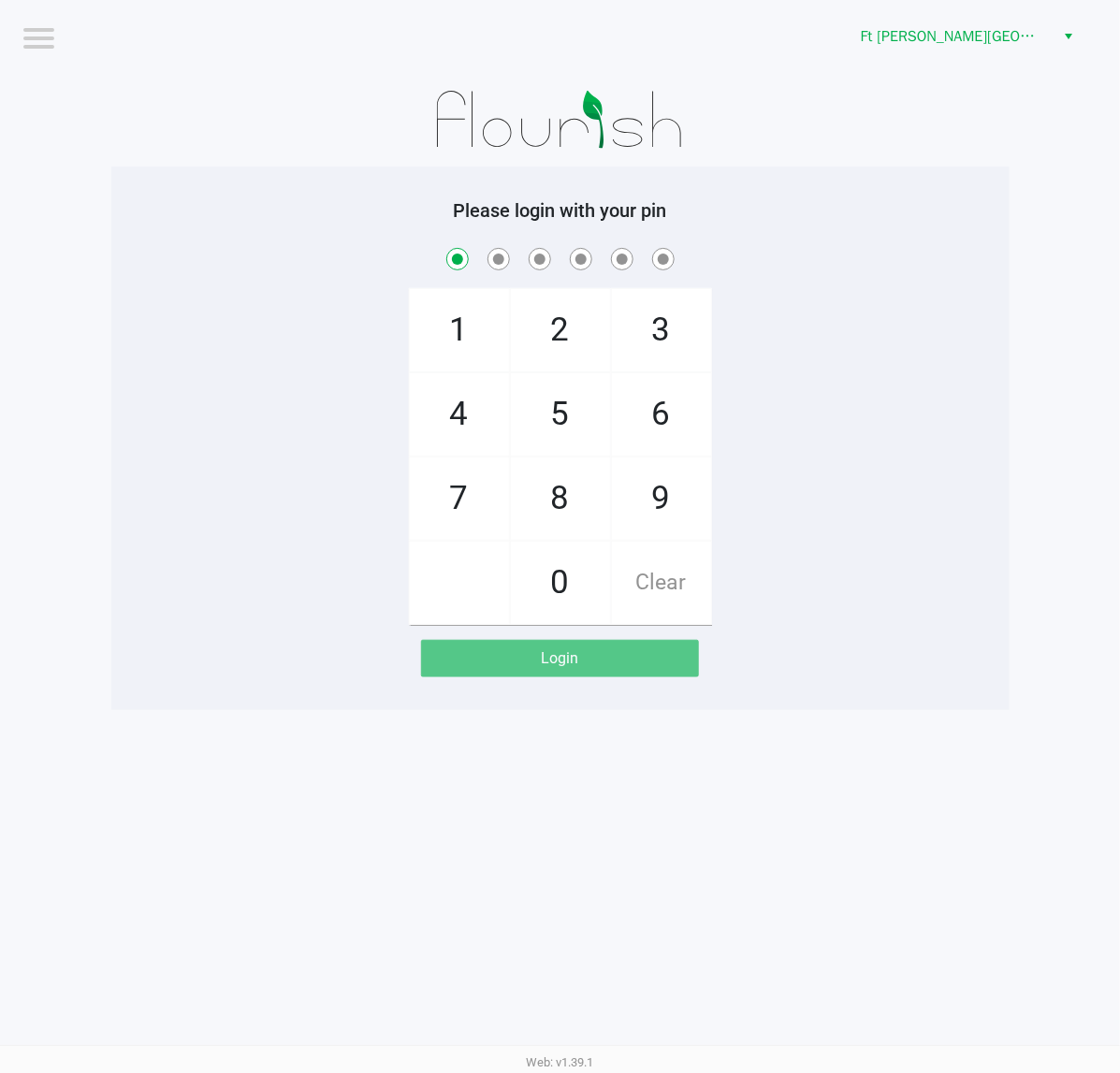 checkbox on "true" 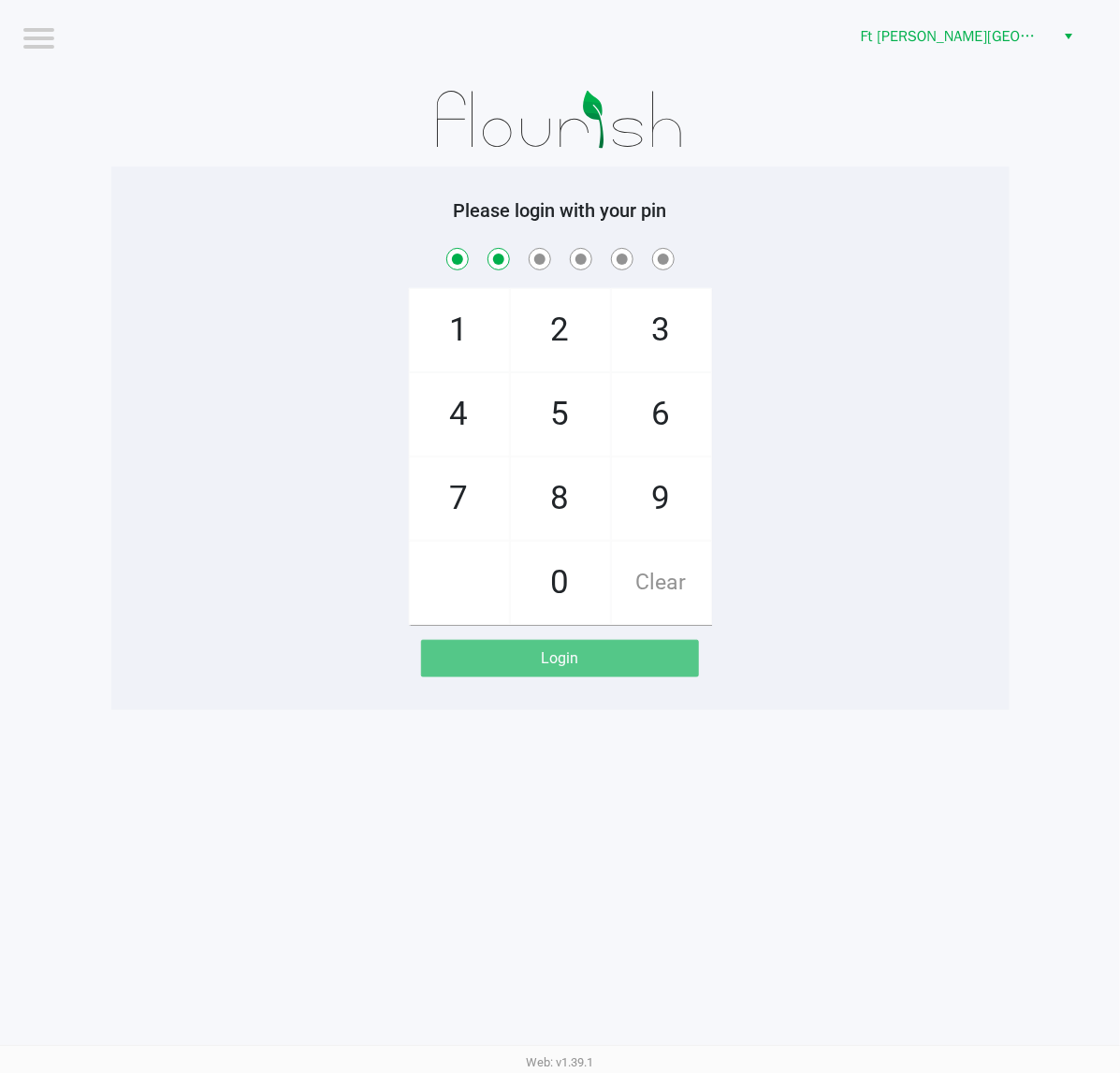 checkbox on "true" 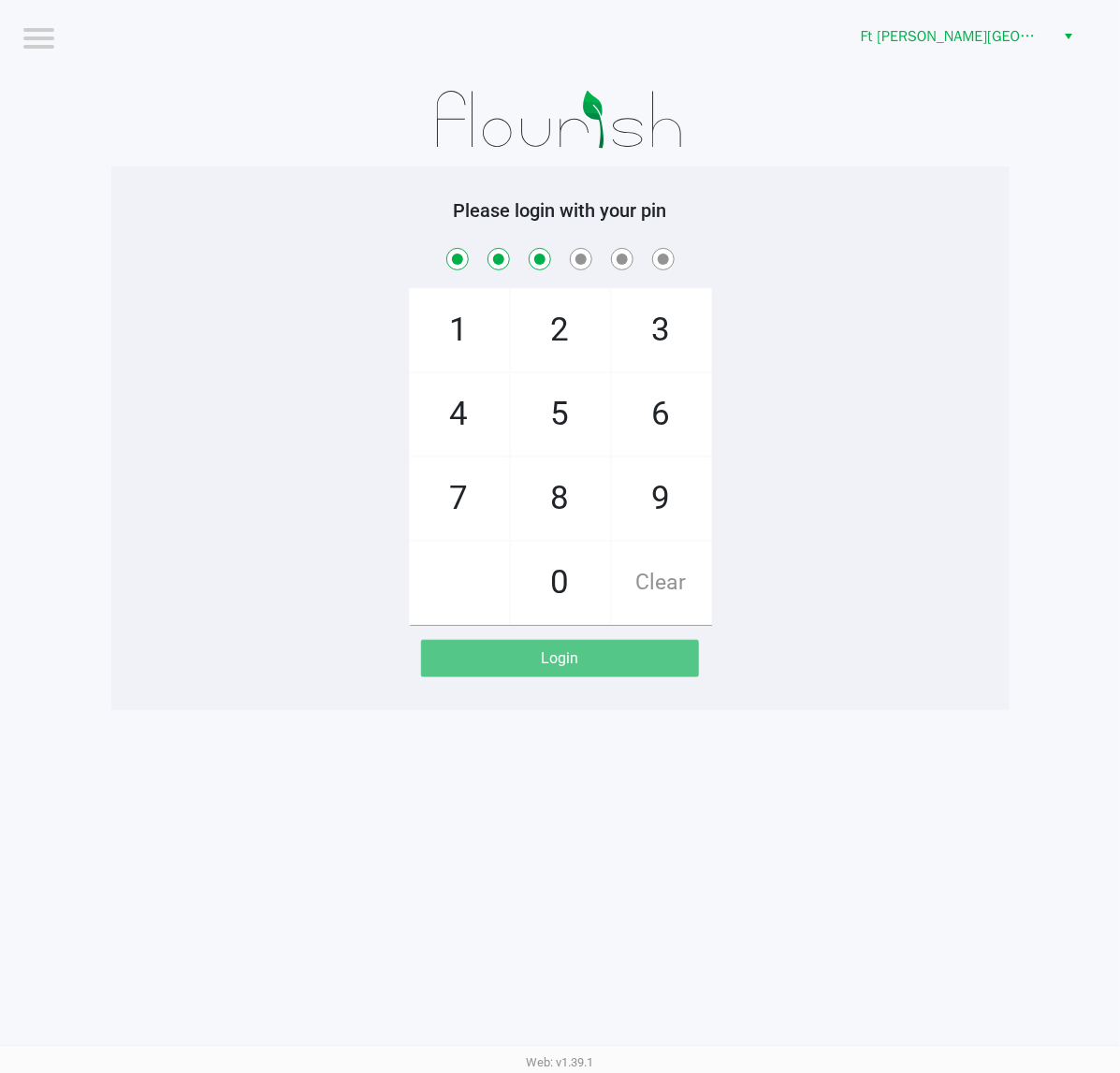 checkbox on "true" 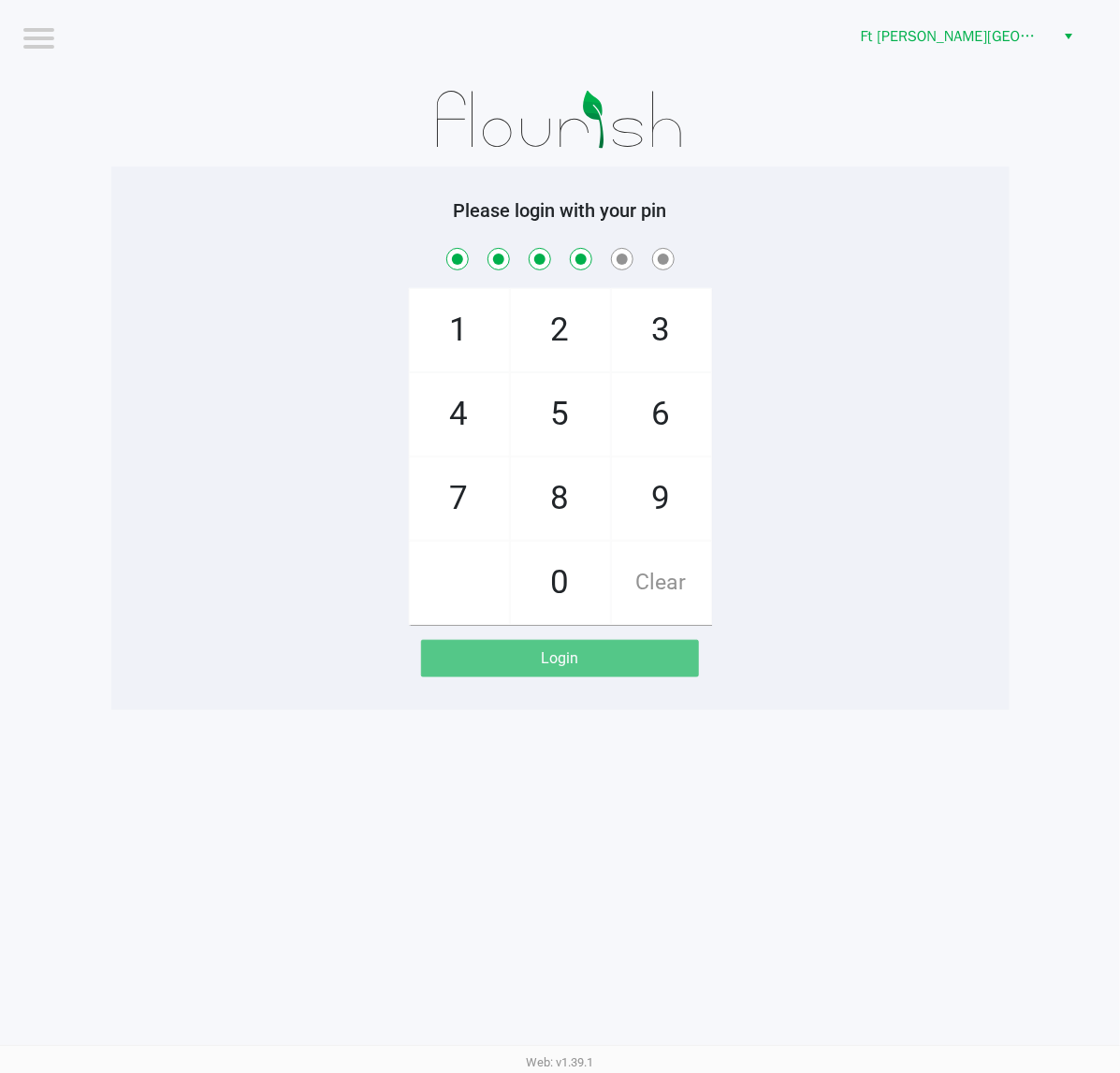 checkbox on "true" 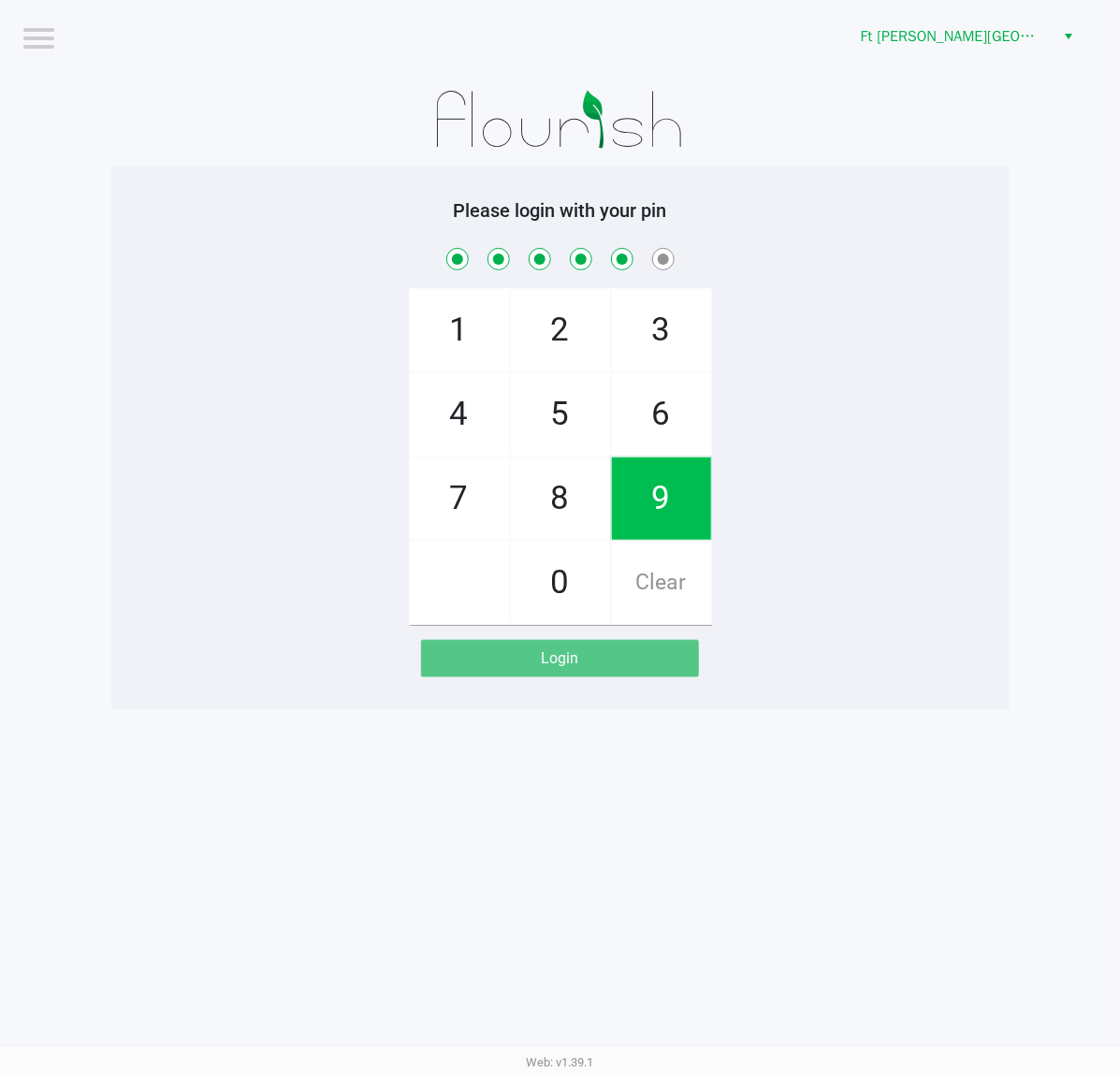 checkbox on "true" 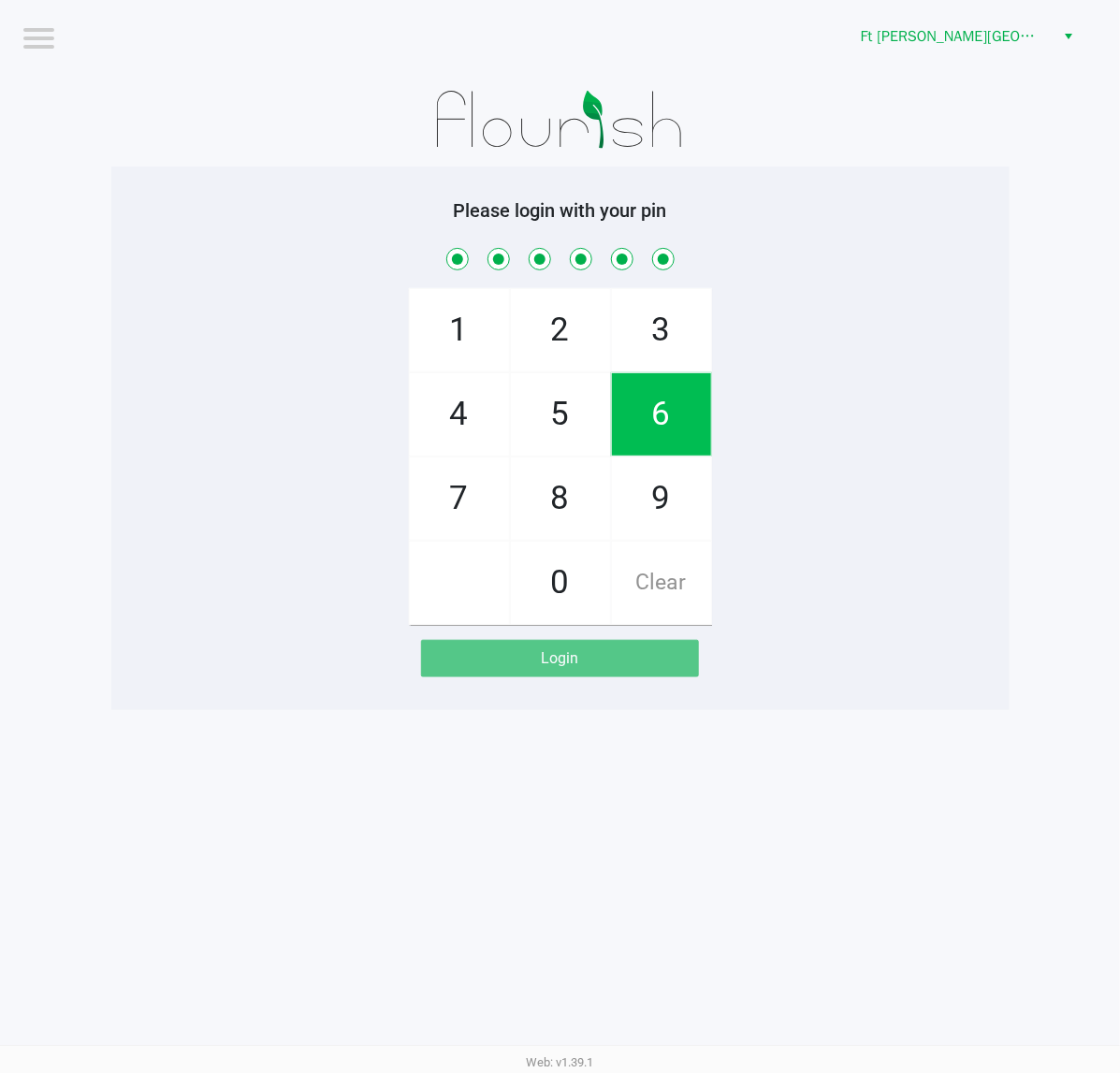 checkbox on "true" 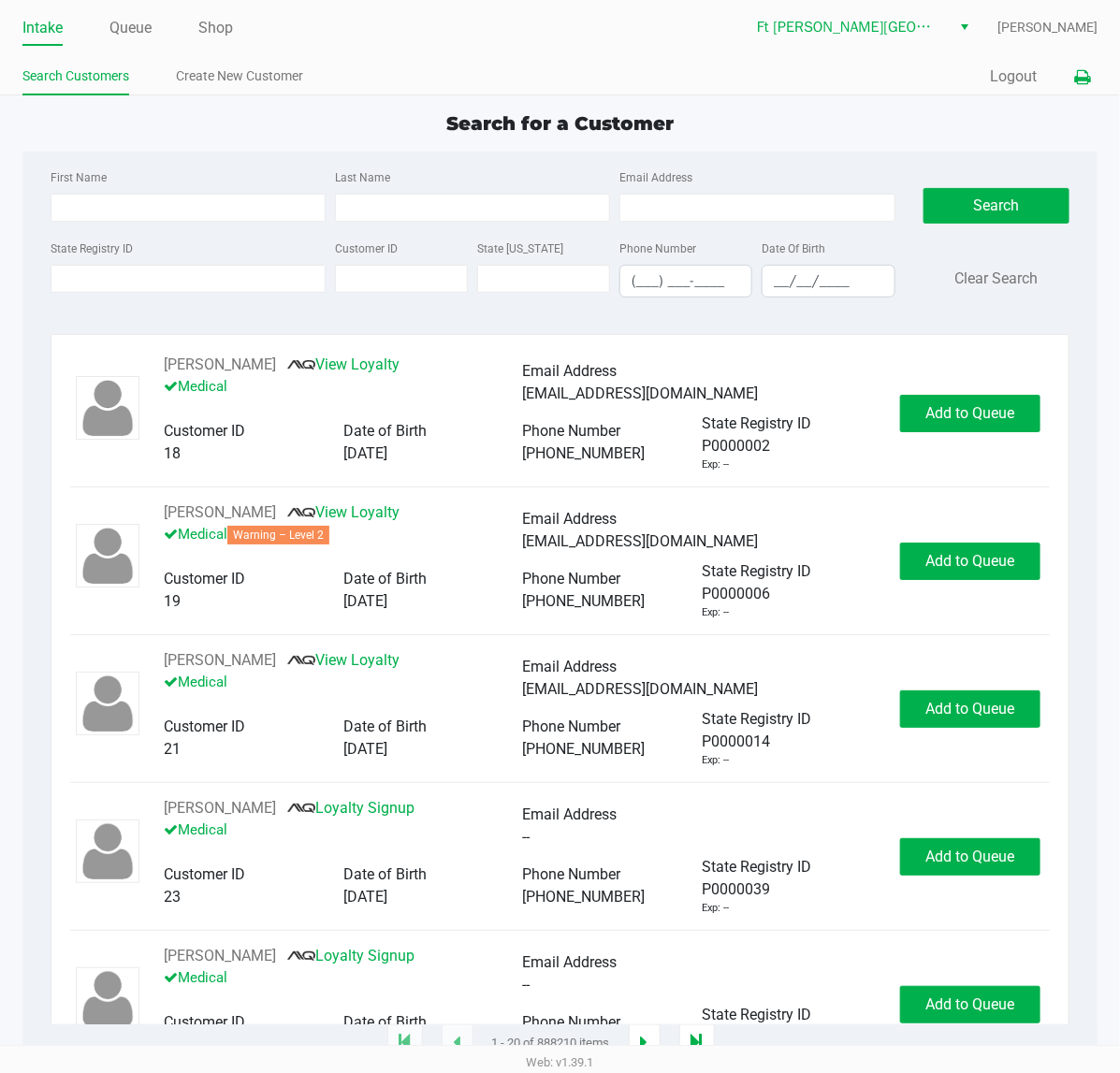 click 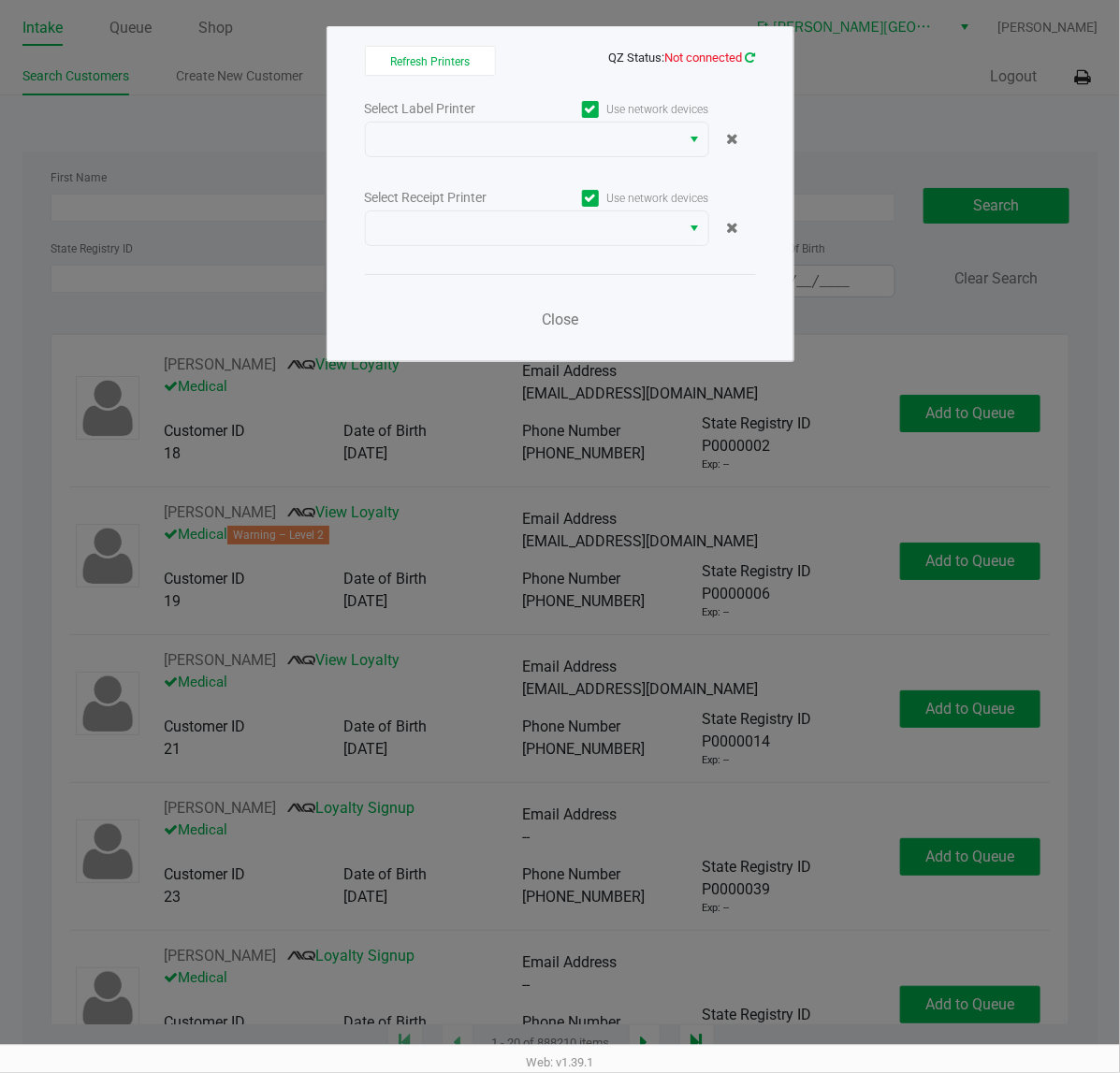 click 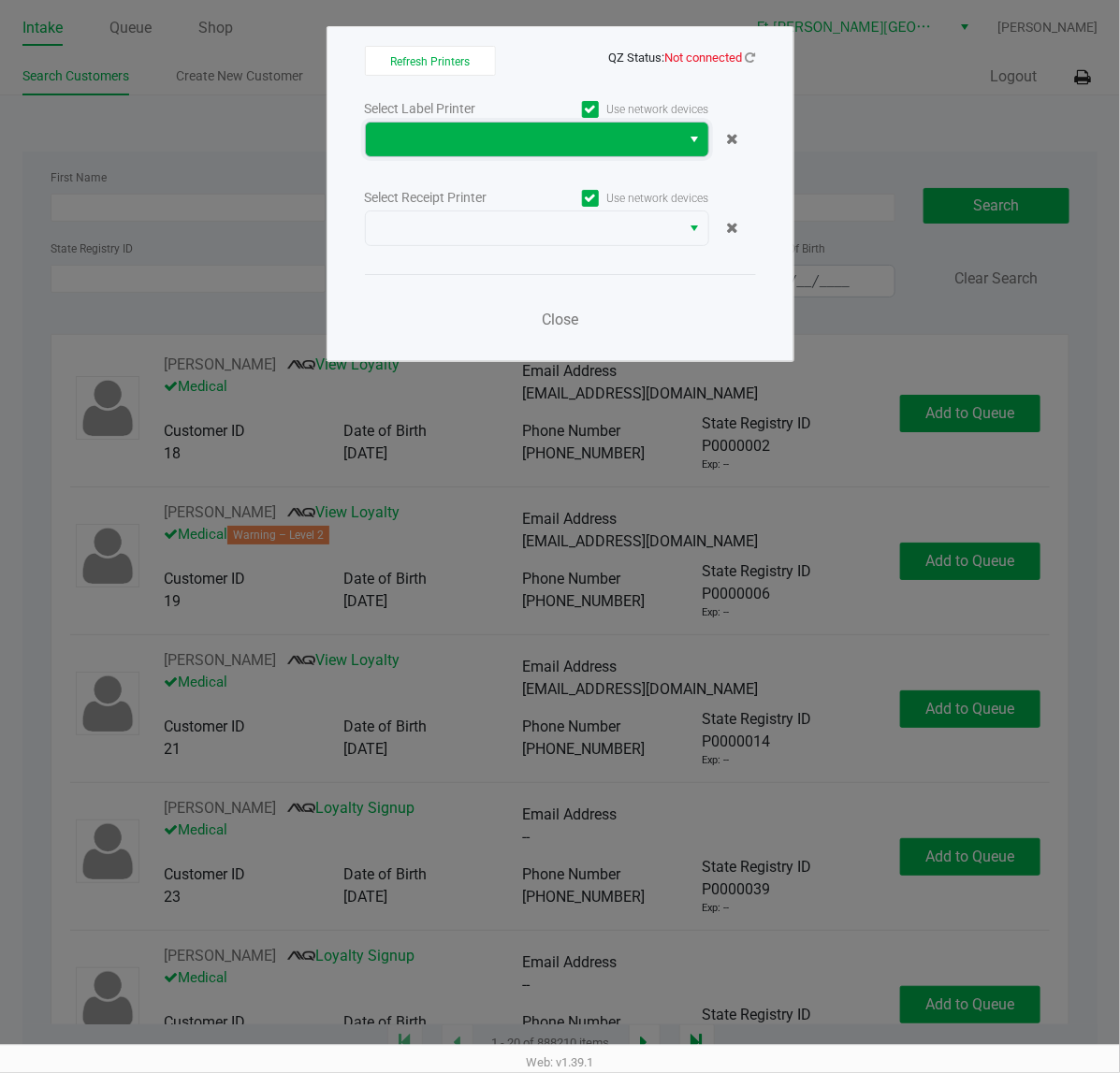 click at bounding box center [523, 139] 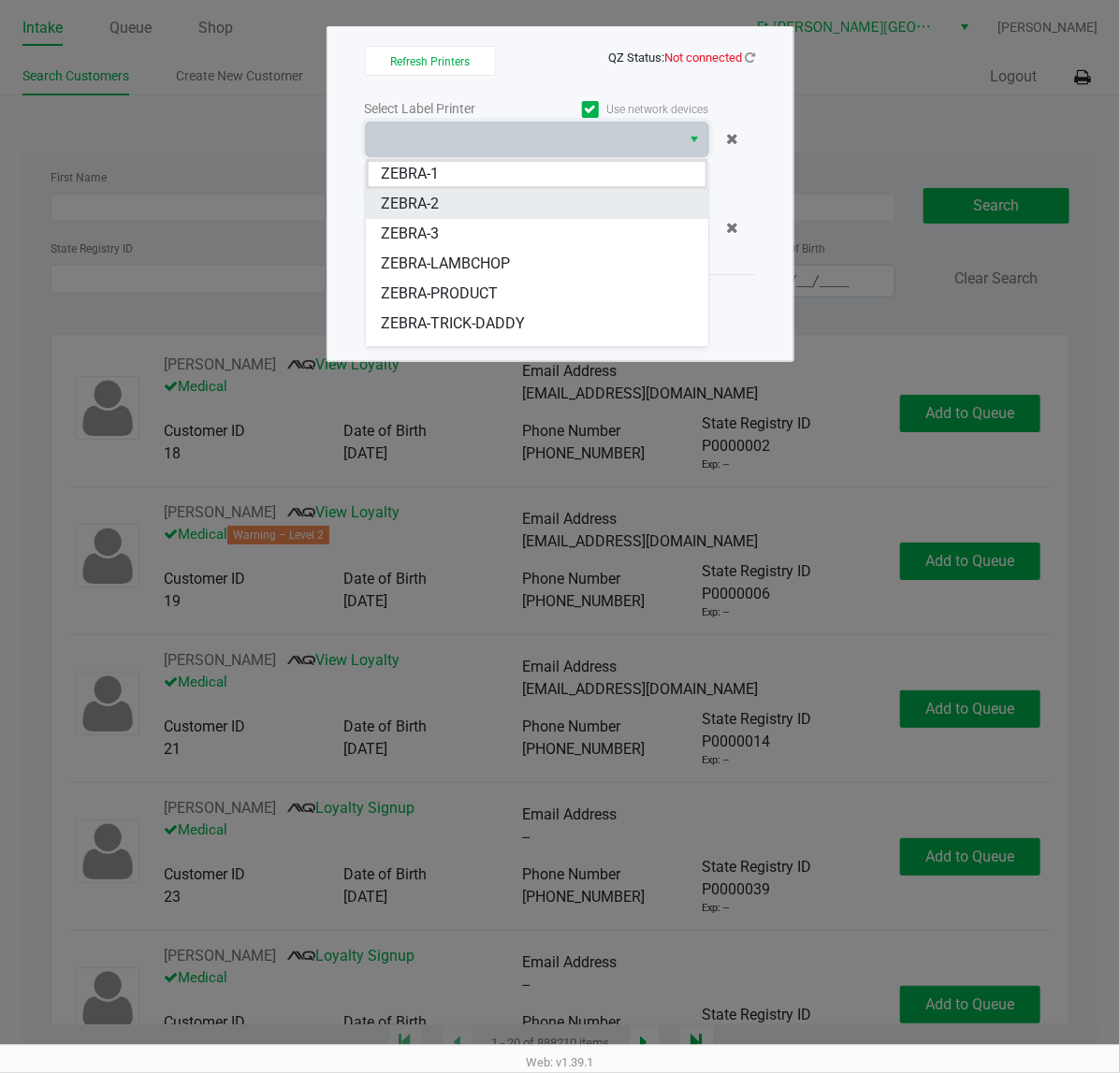 click on "ZEBRA-2" at bounding box center (537, 204) 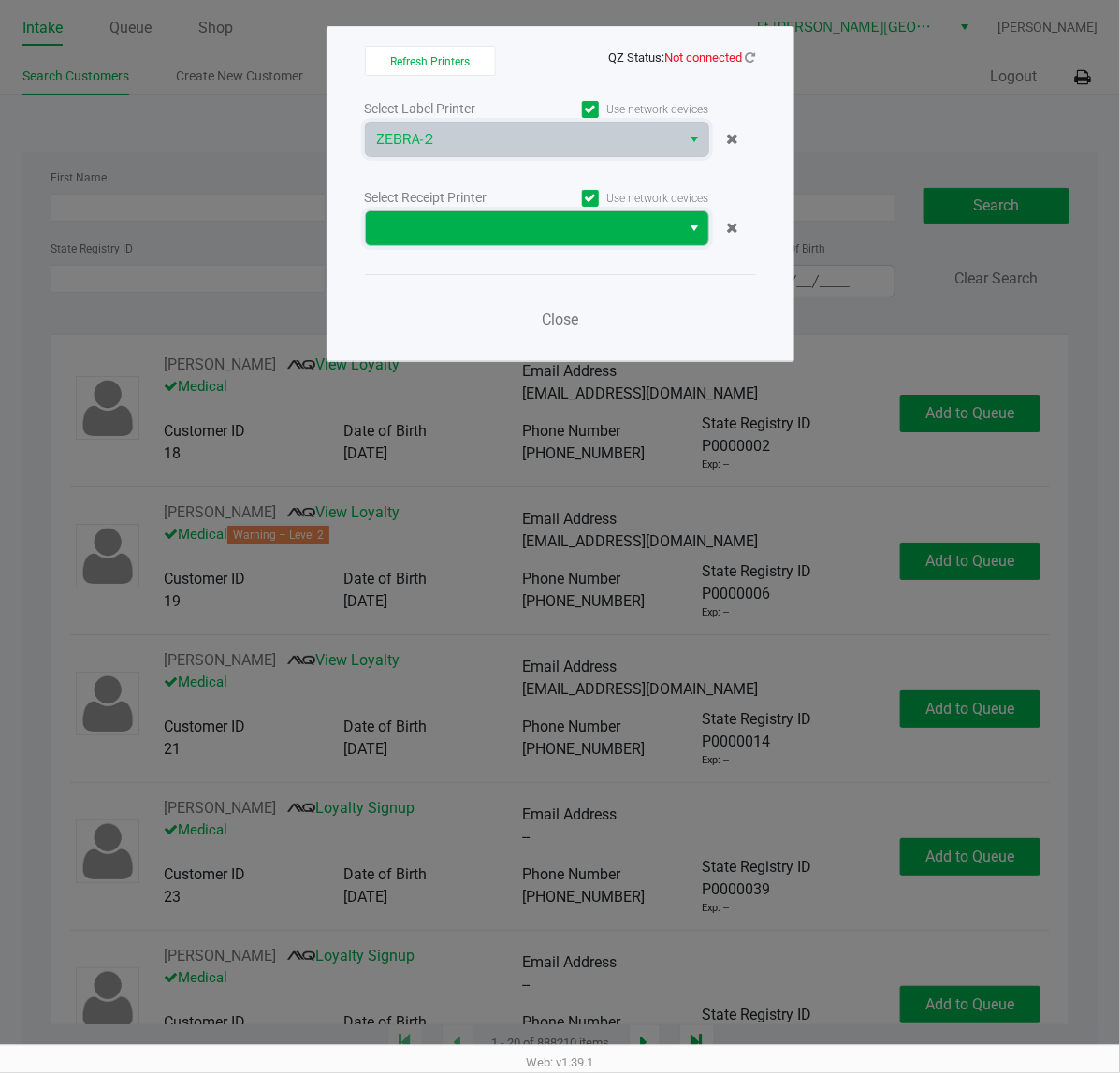 click at bounding box center (523, 228) 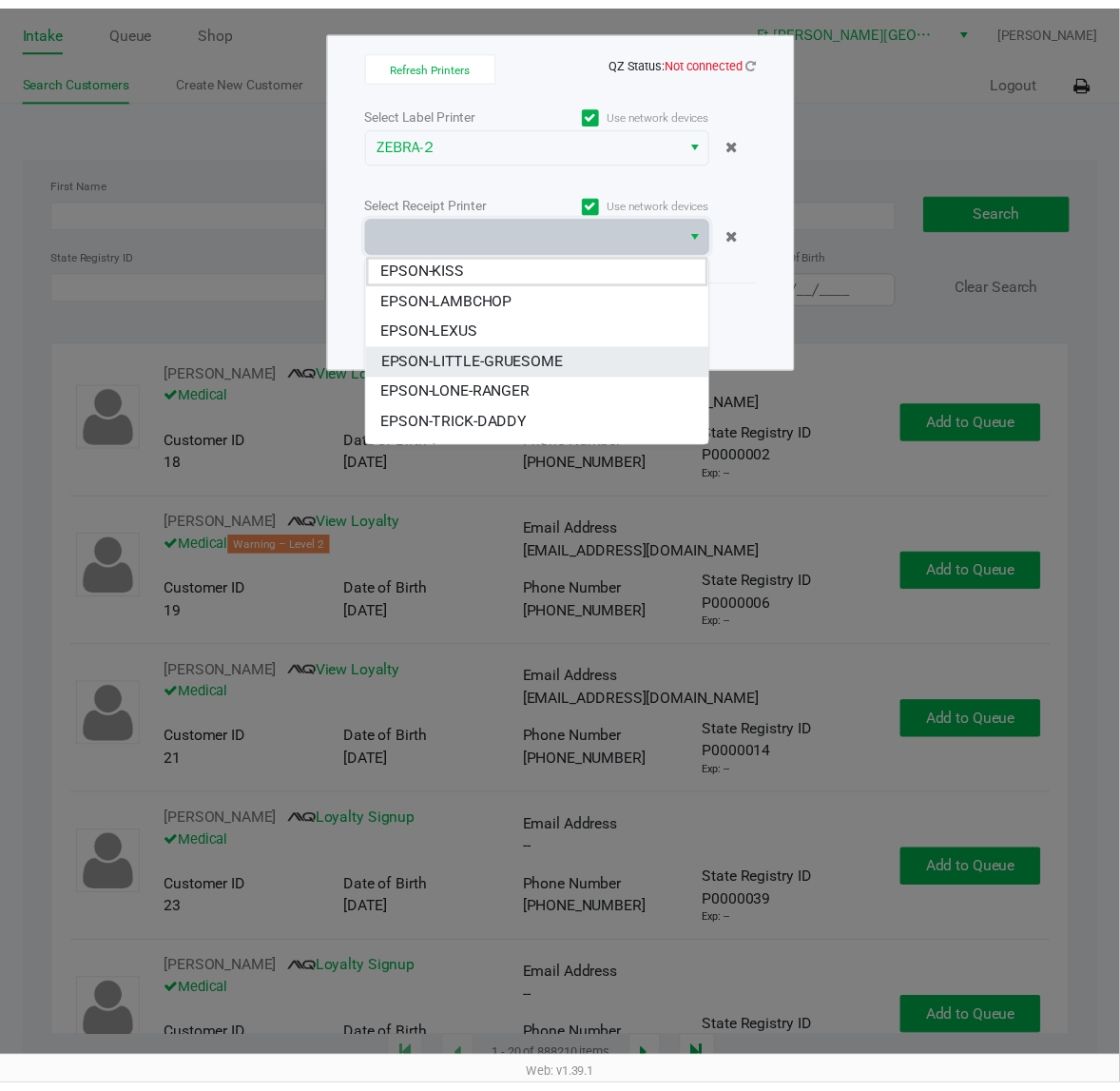 scroll, scrollTop: 53, scrollLeft: 0, axis: vertical 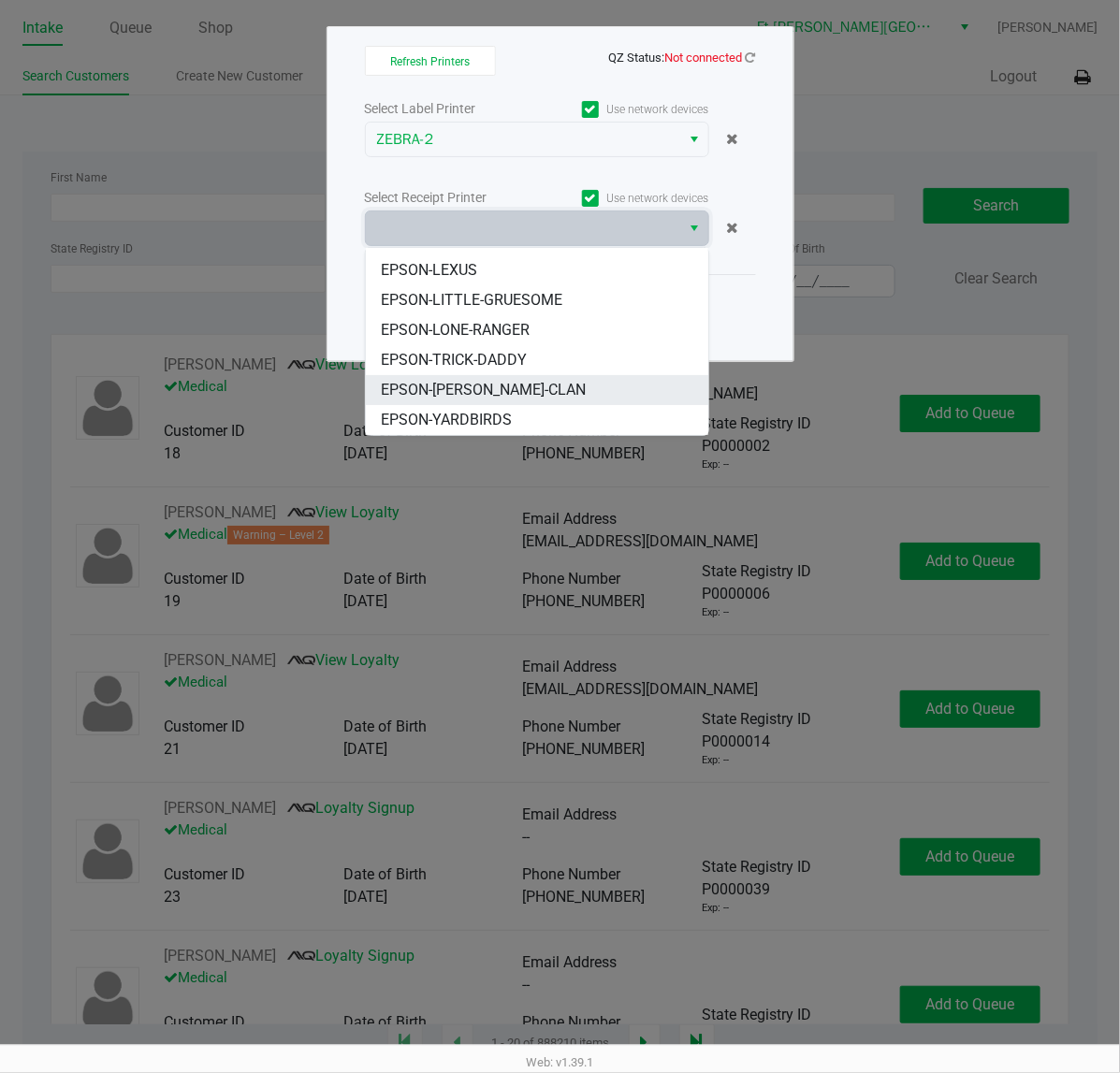 click on "EPSON-[PERSON_NAME]-CLAN" at bounding box center [483, 390] 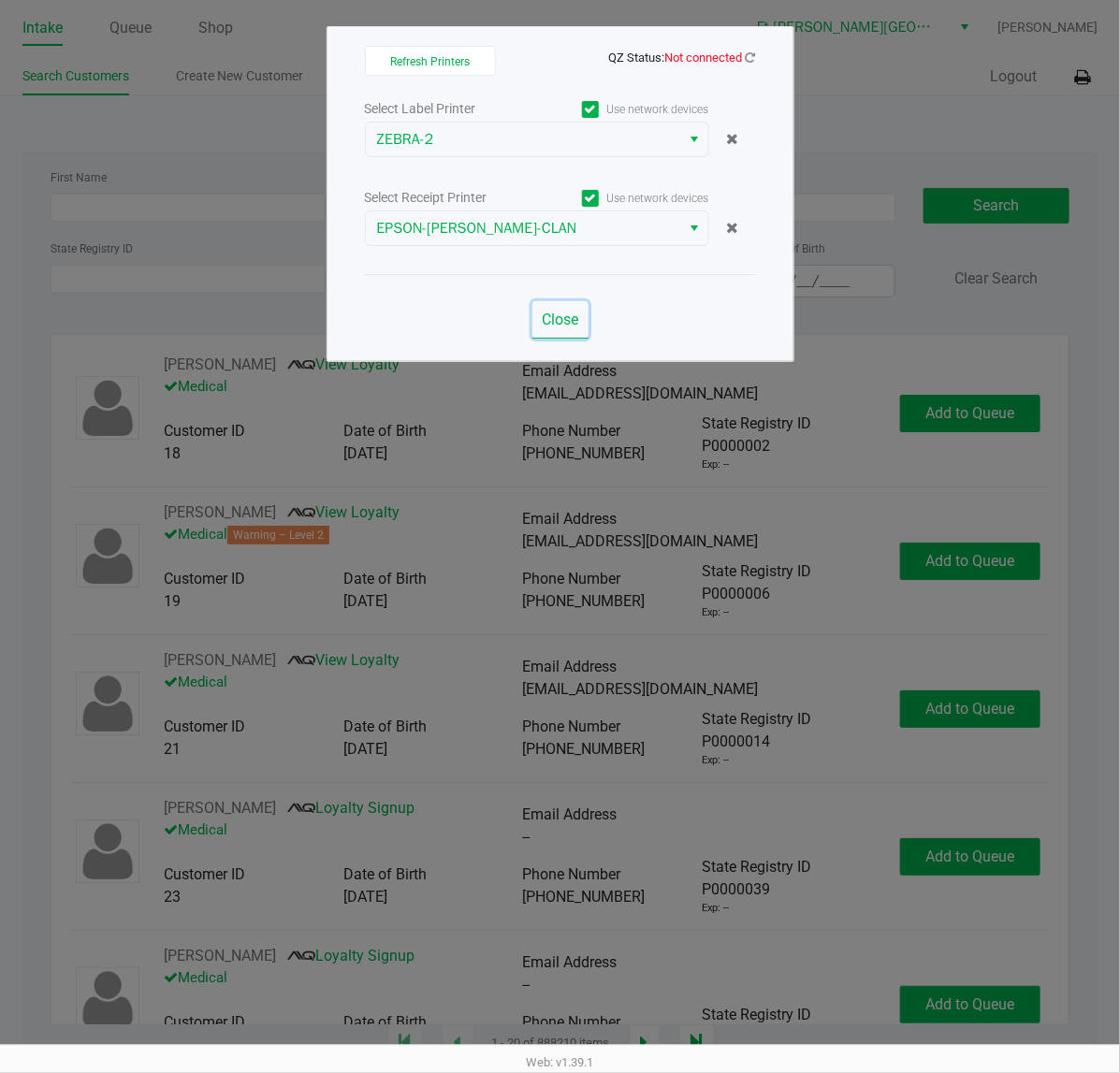 click on "Close" 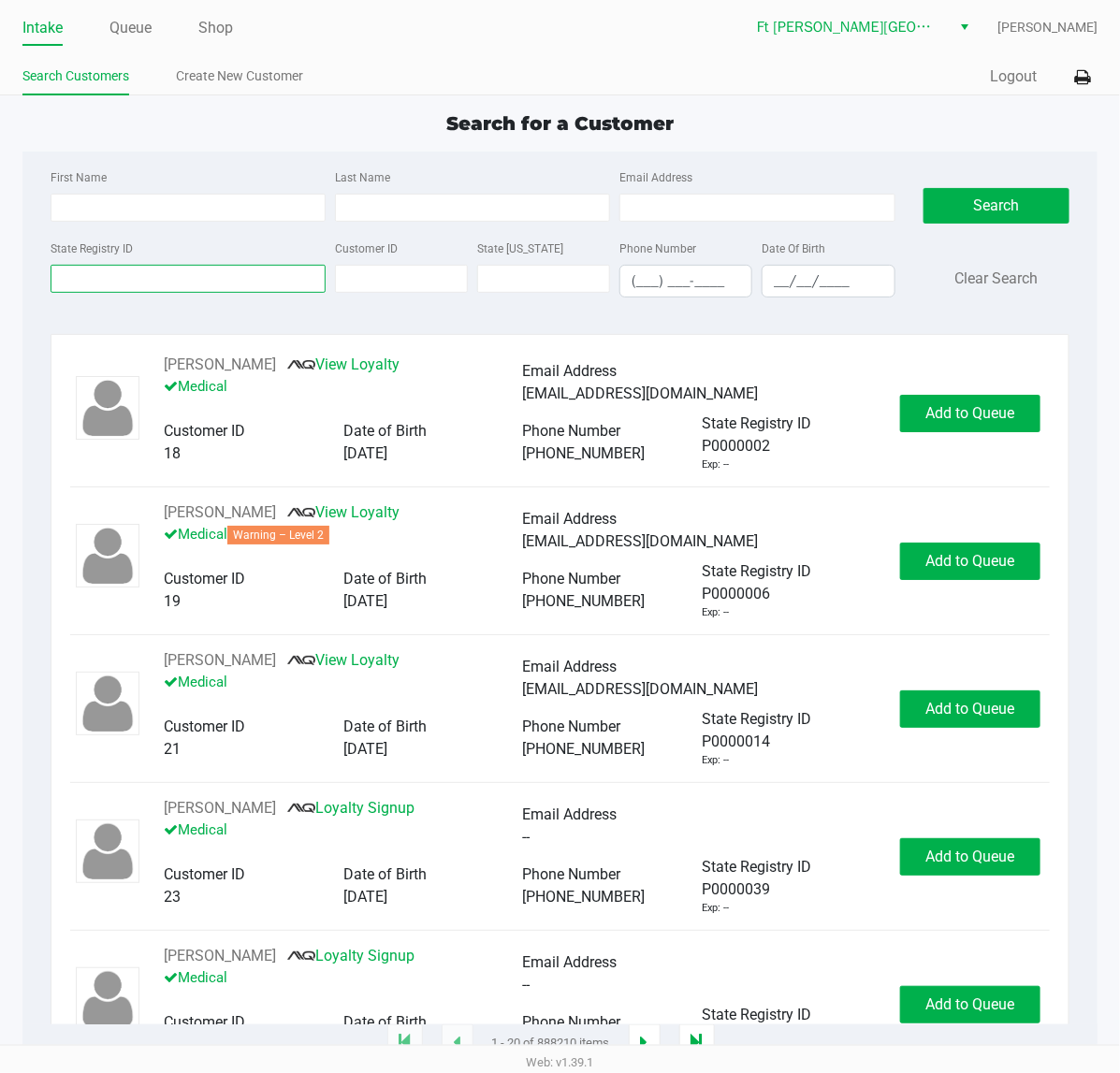 click on "State Registry ID" at bounding box center (188, 279) 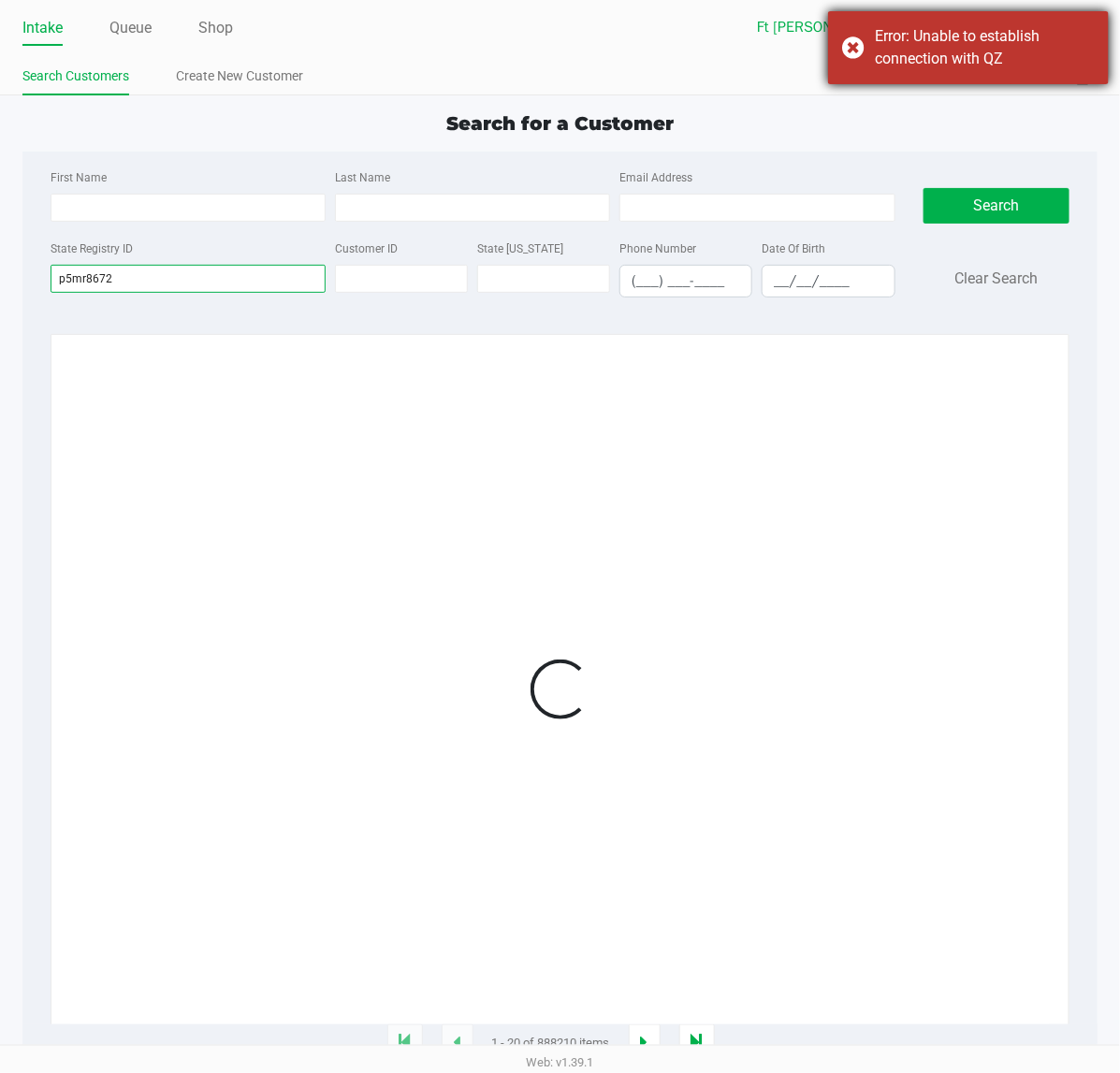 type on "p5mr8672" 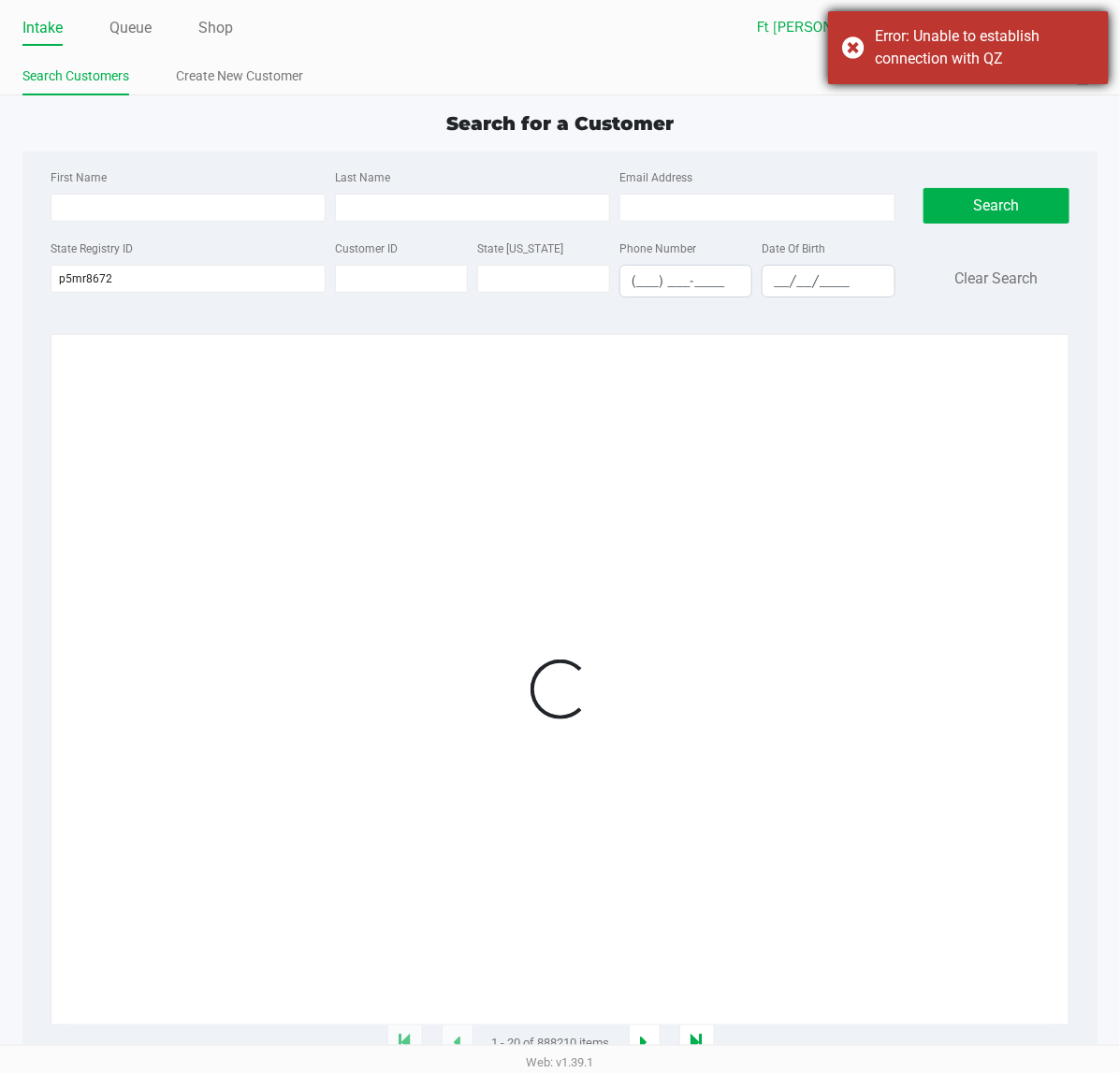 click on "Error: Unable to establish connection with QZ" at bounding box center (968, 48) 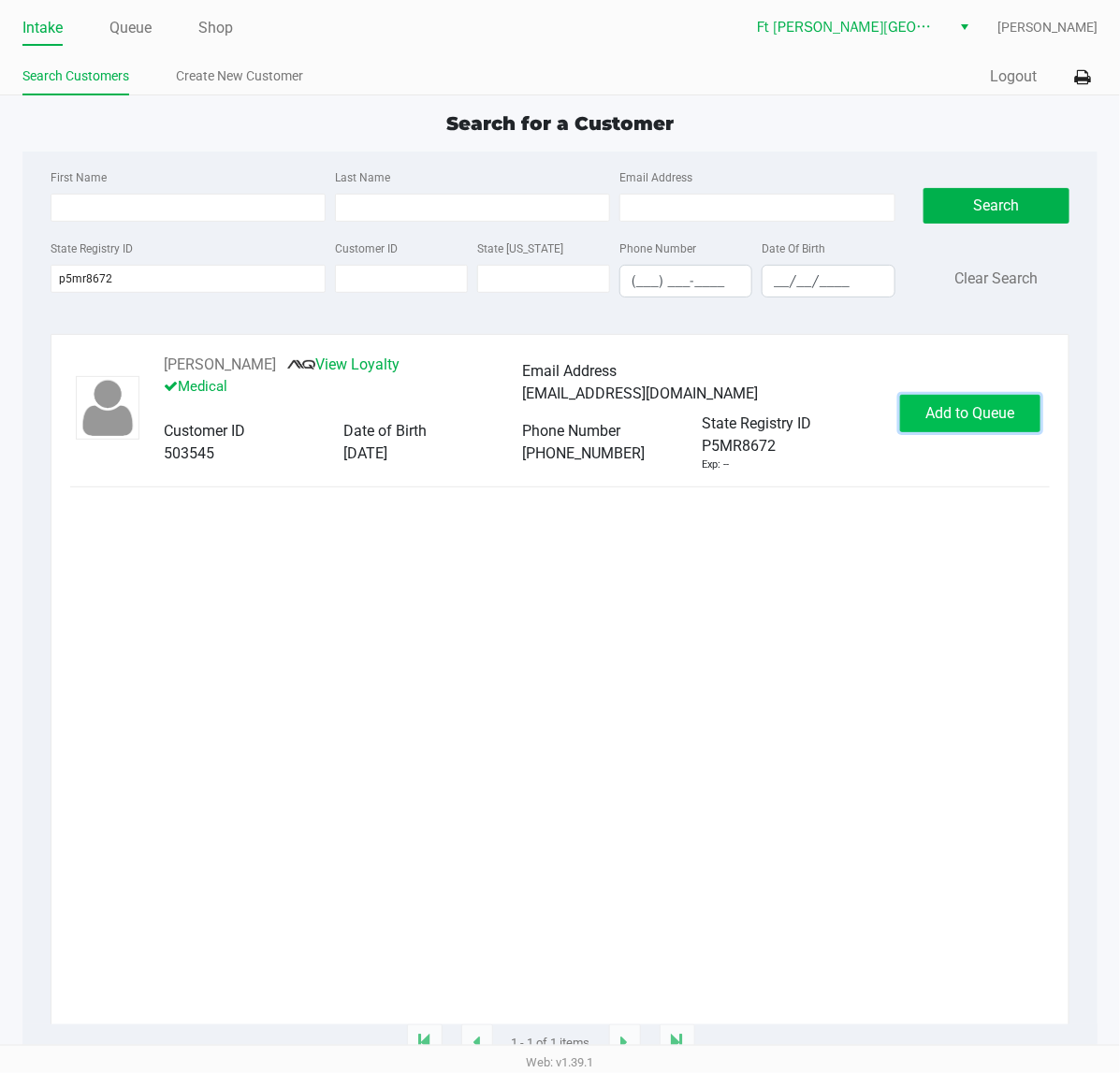click on "Add to Queue" 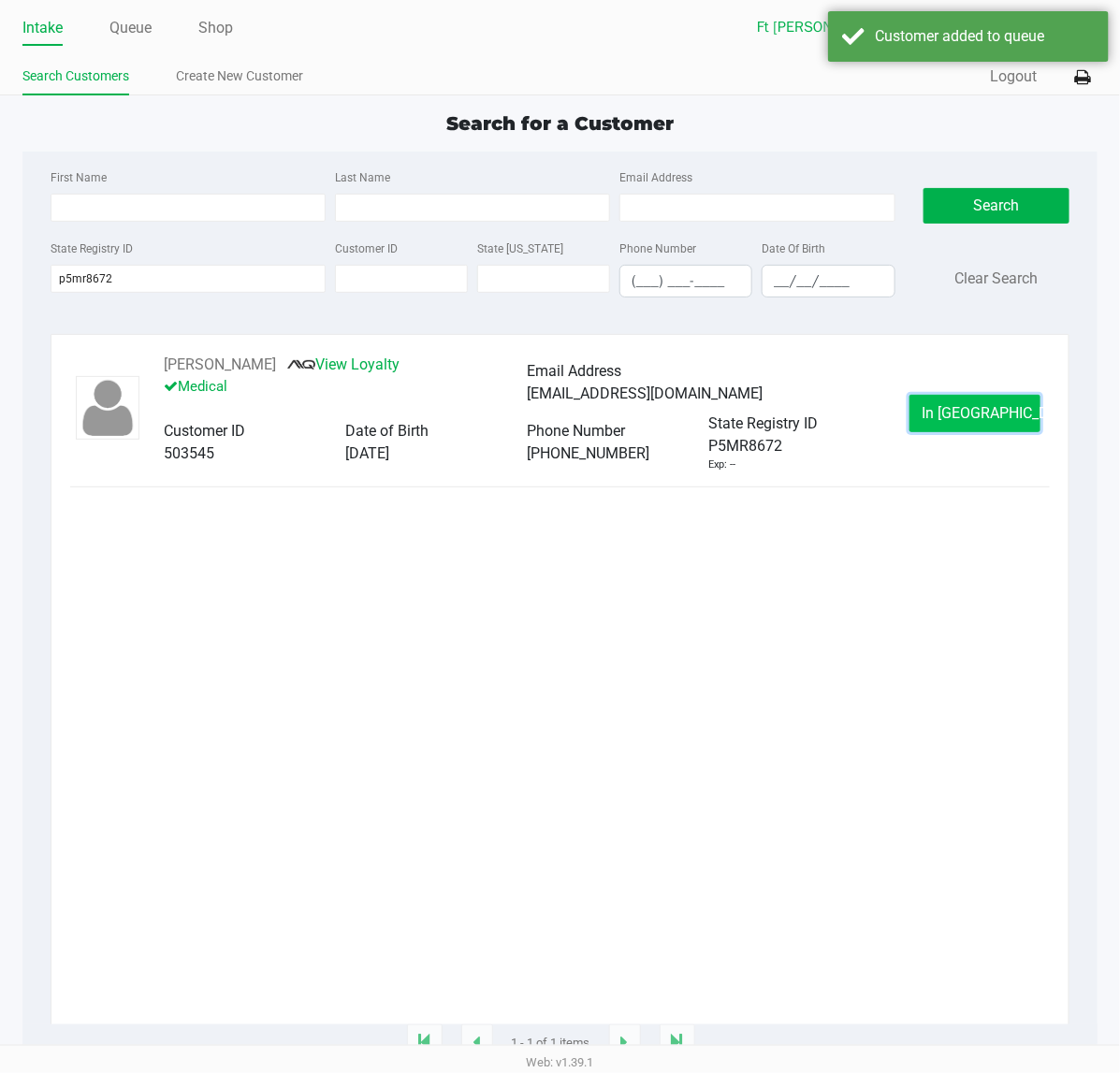 click on "In [GEOGRAPHIC_DATA]" 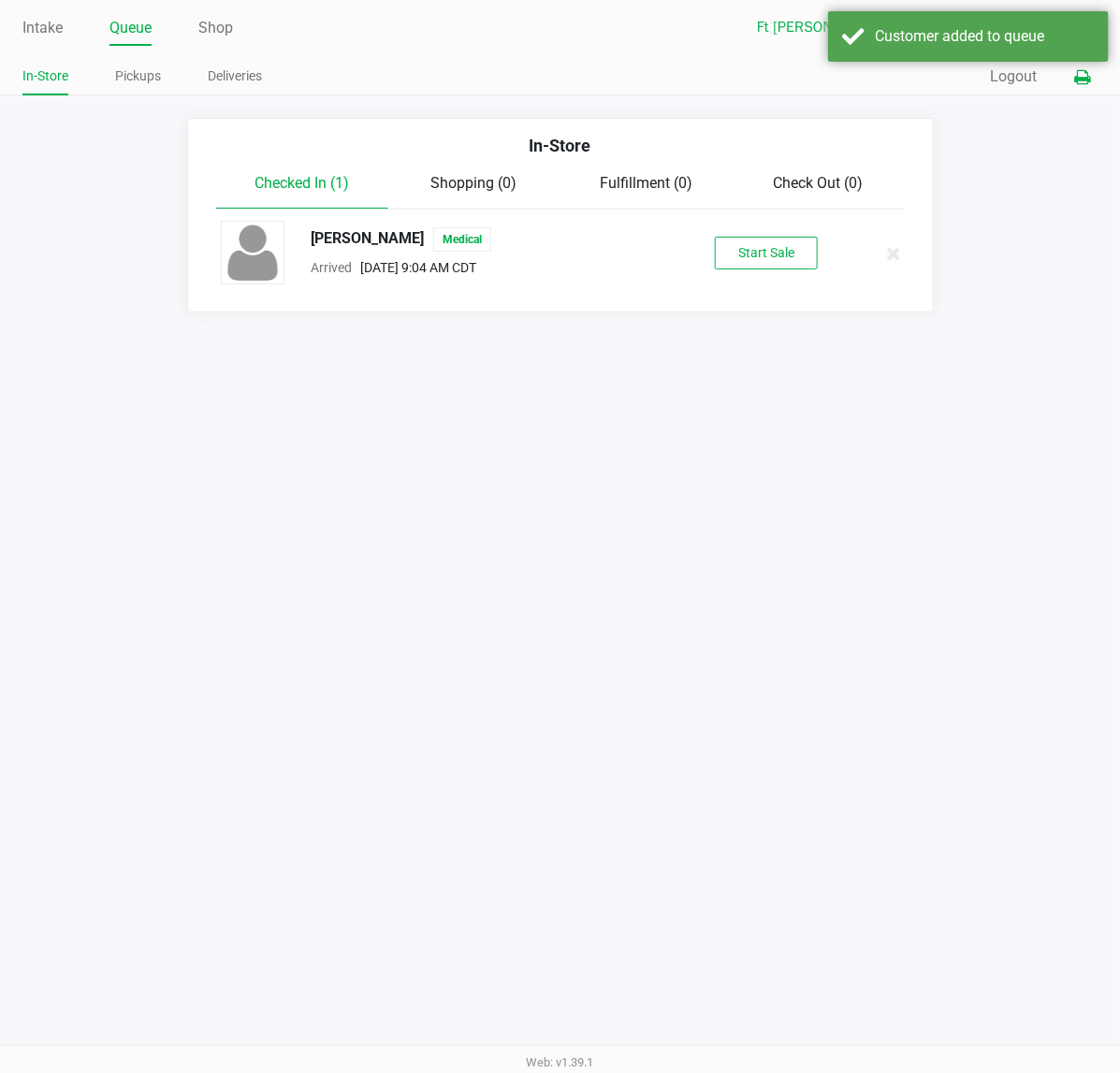click 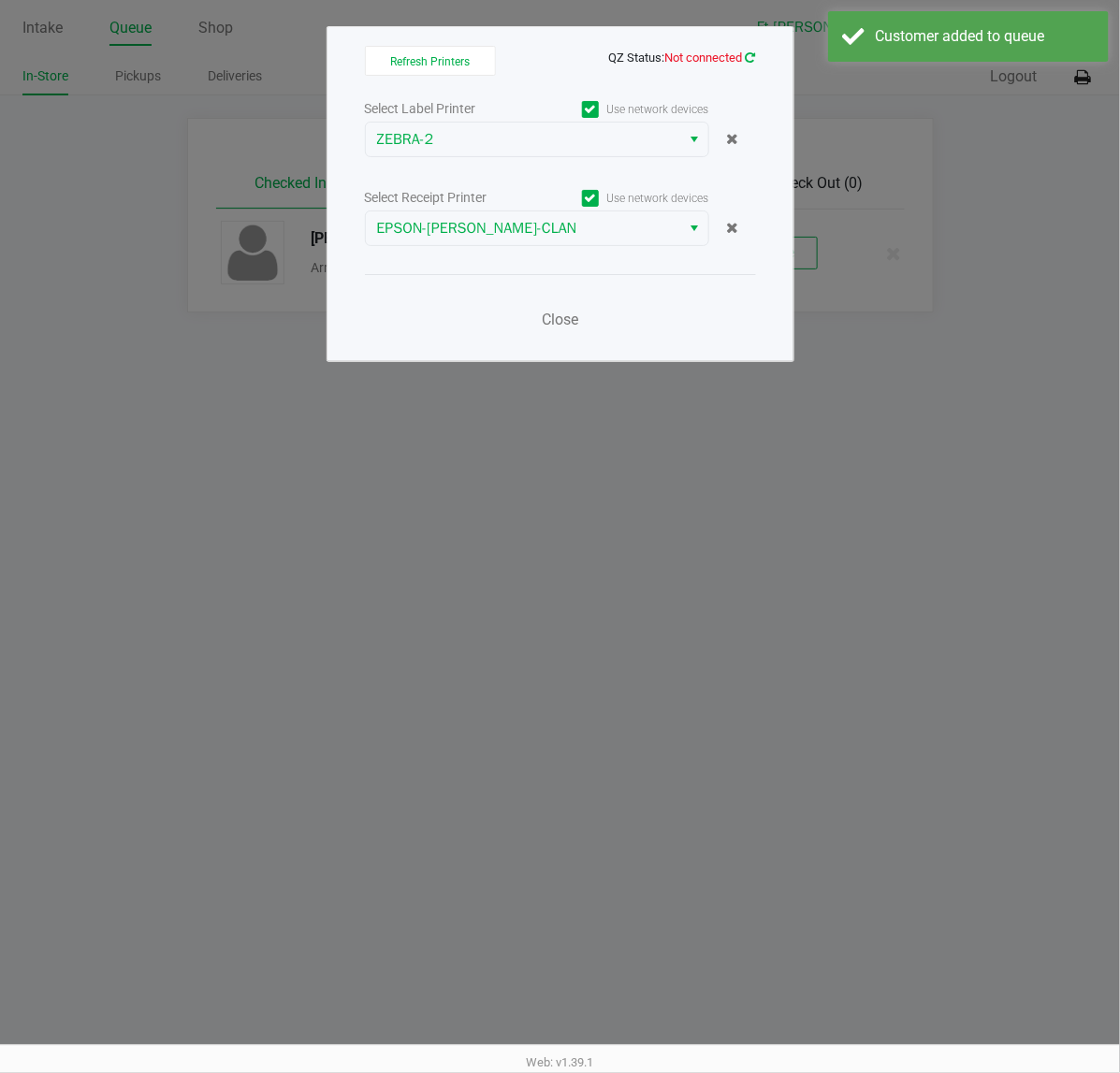 click 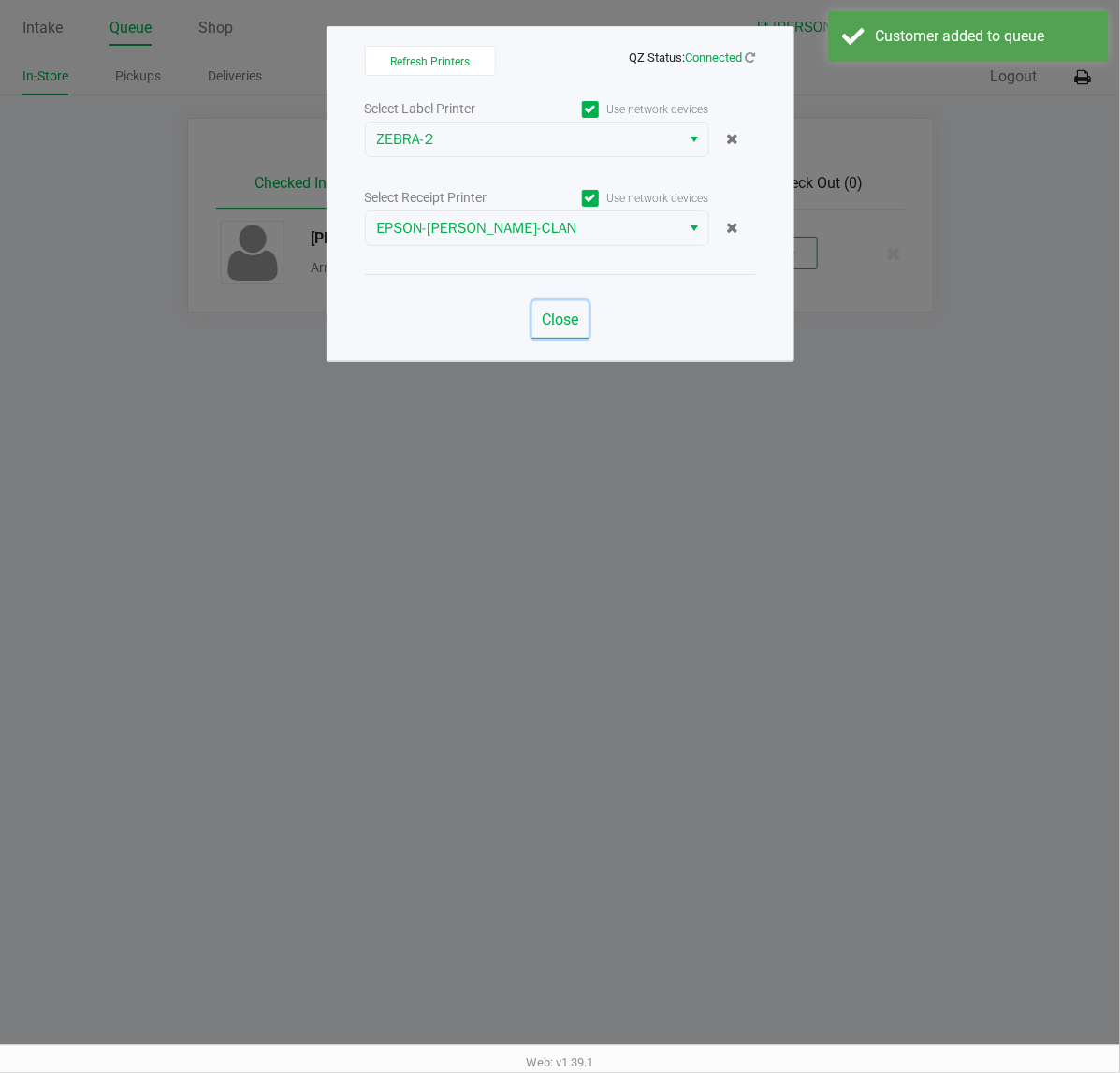 click on "Close" 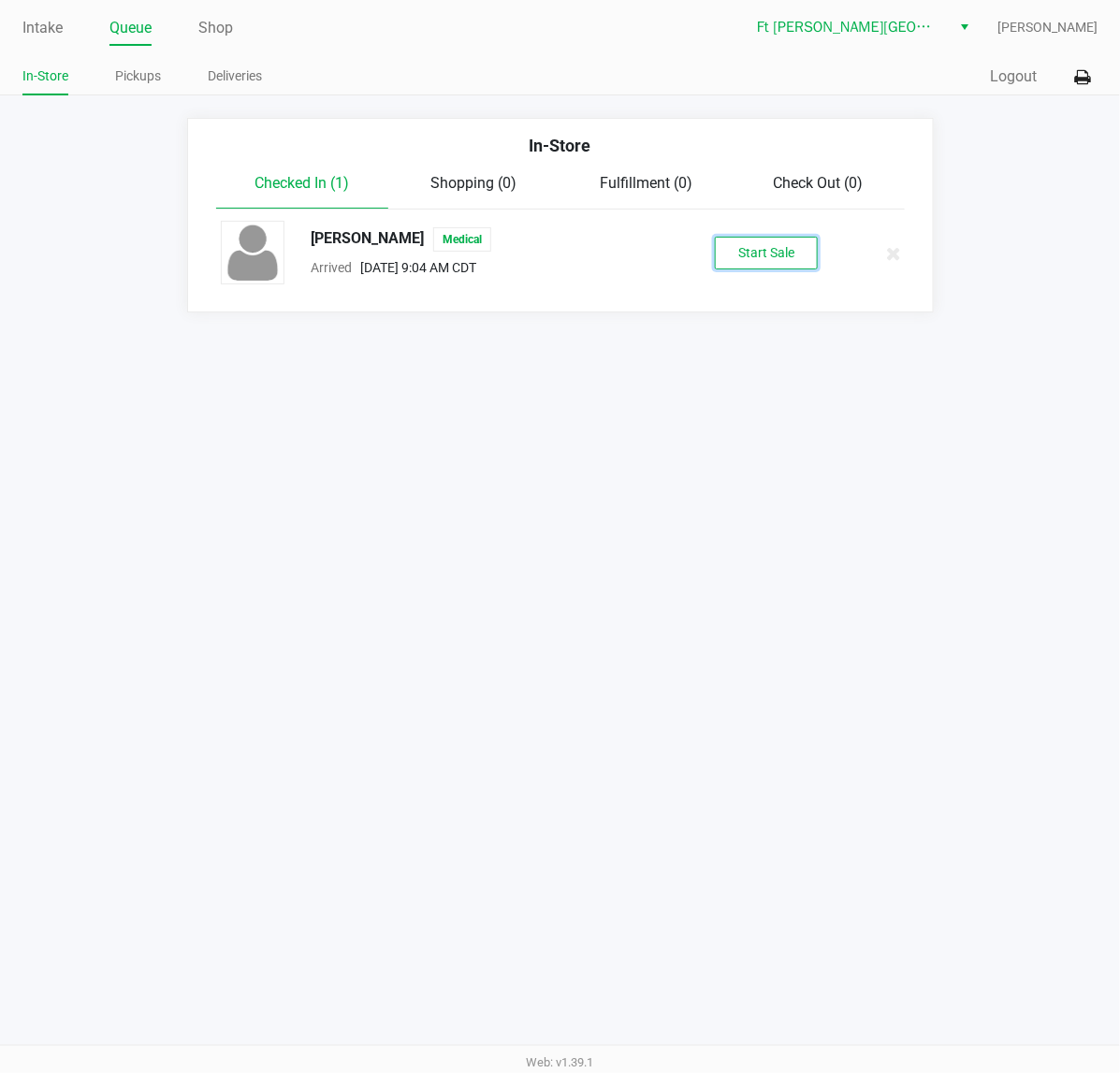 click on "Start Sale" 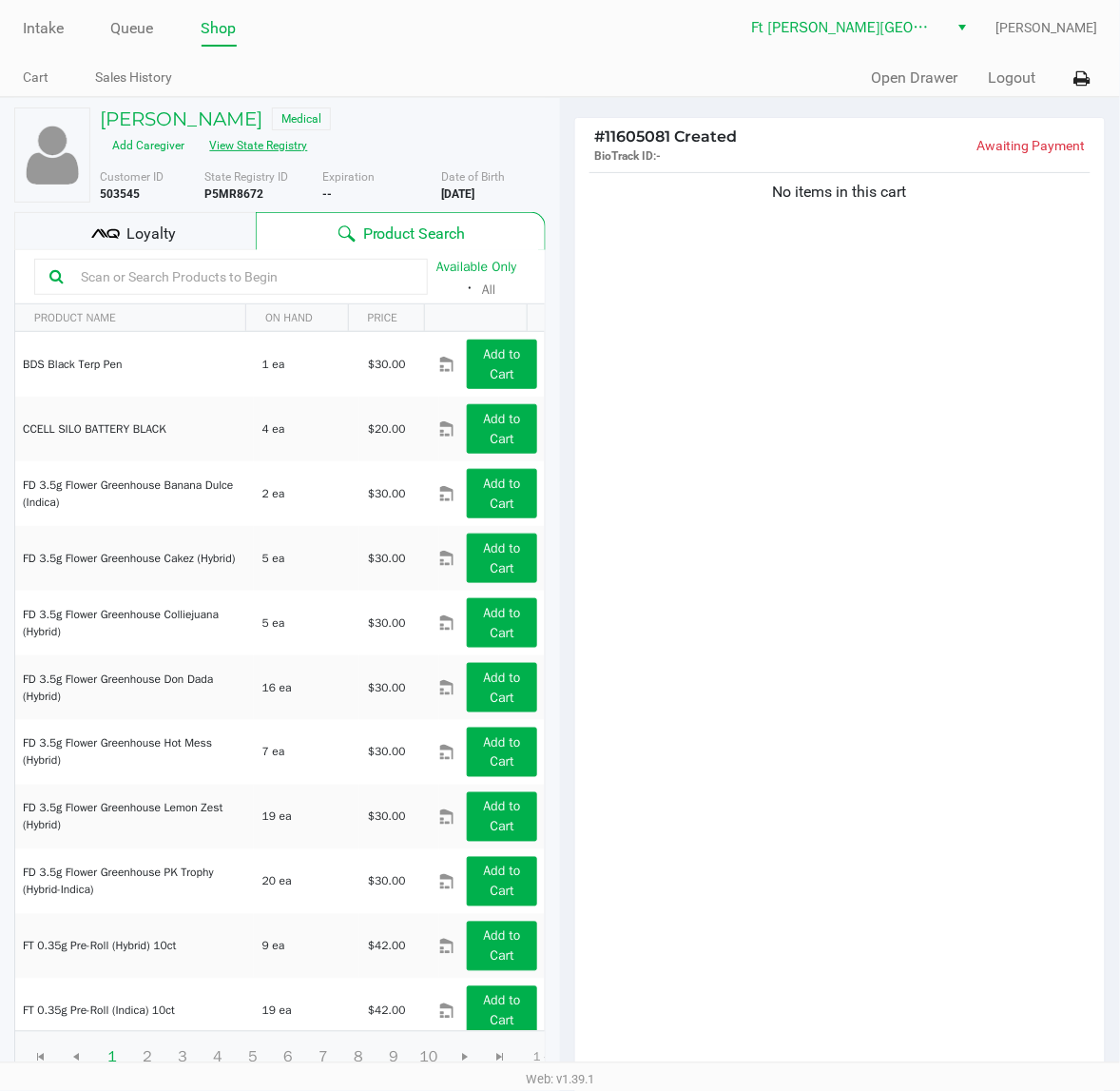 click on "View State Registry" 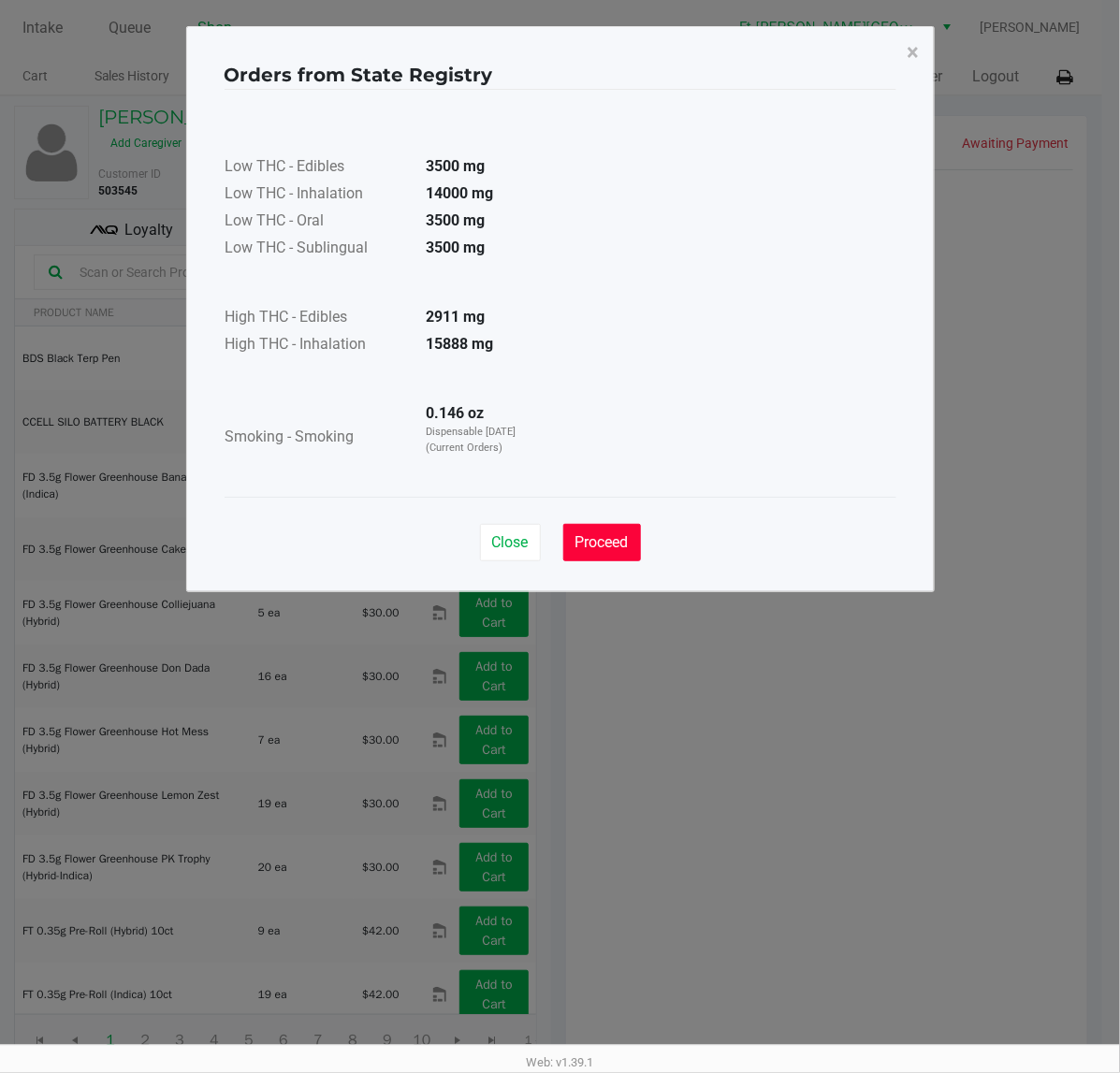 click on "Proceed" 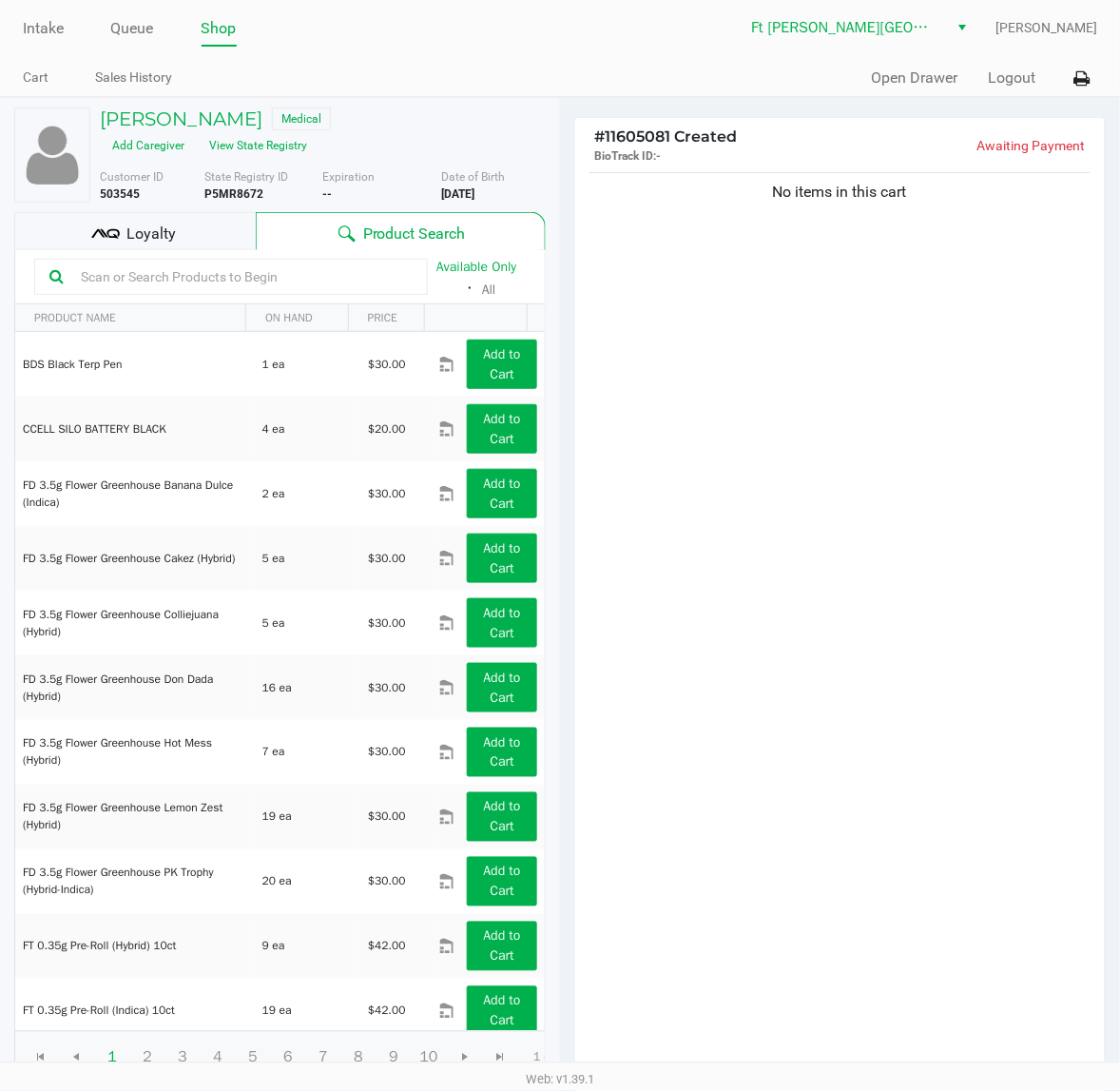 click on "Orders from State Registry  ×      Low THC - Edibles  3500 mg  Low THC - Inhalation  14000 mg  Low THC - Oral  3500 mg  Low THC - Sublingual  3500 mg      High THC - Edibles  2911 mg  High THC - Inhalation  15888 mg      Smoking - Smoking  0.146 oz  Dispensable [DATE] (Current Orders)   Close   Proceed" 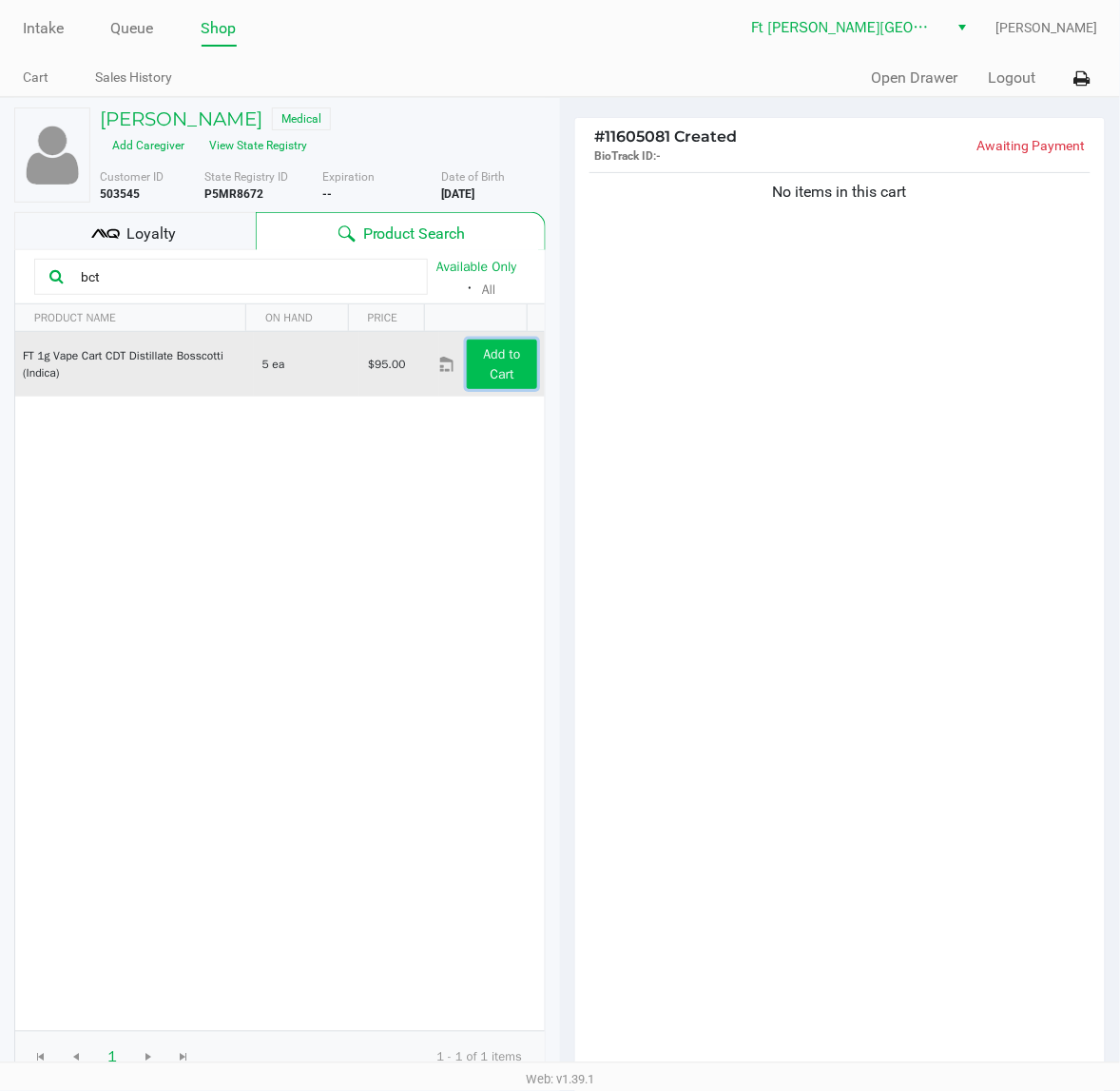 click on "Add to Cart" 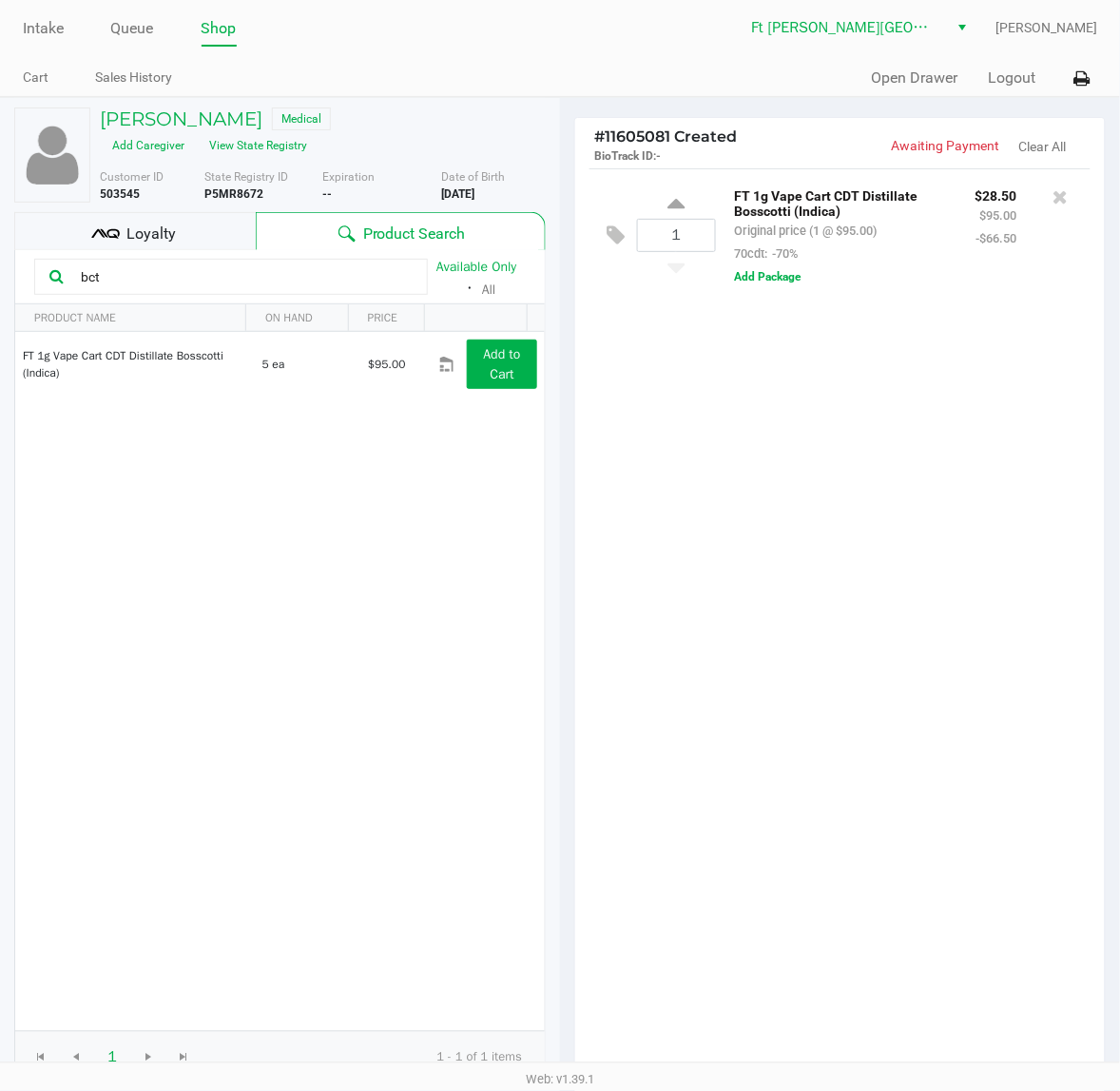 drag, startPoint x: 158, startPoint y: 281, endPoint x: -2, endPoint y: 315, distance: 163.57261 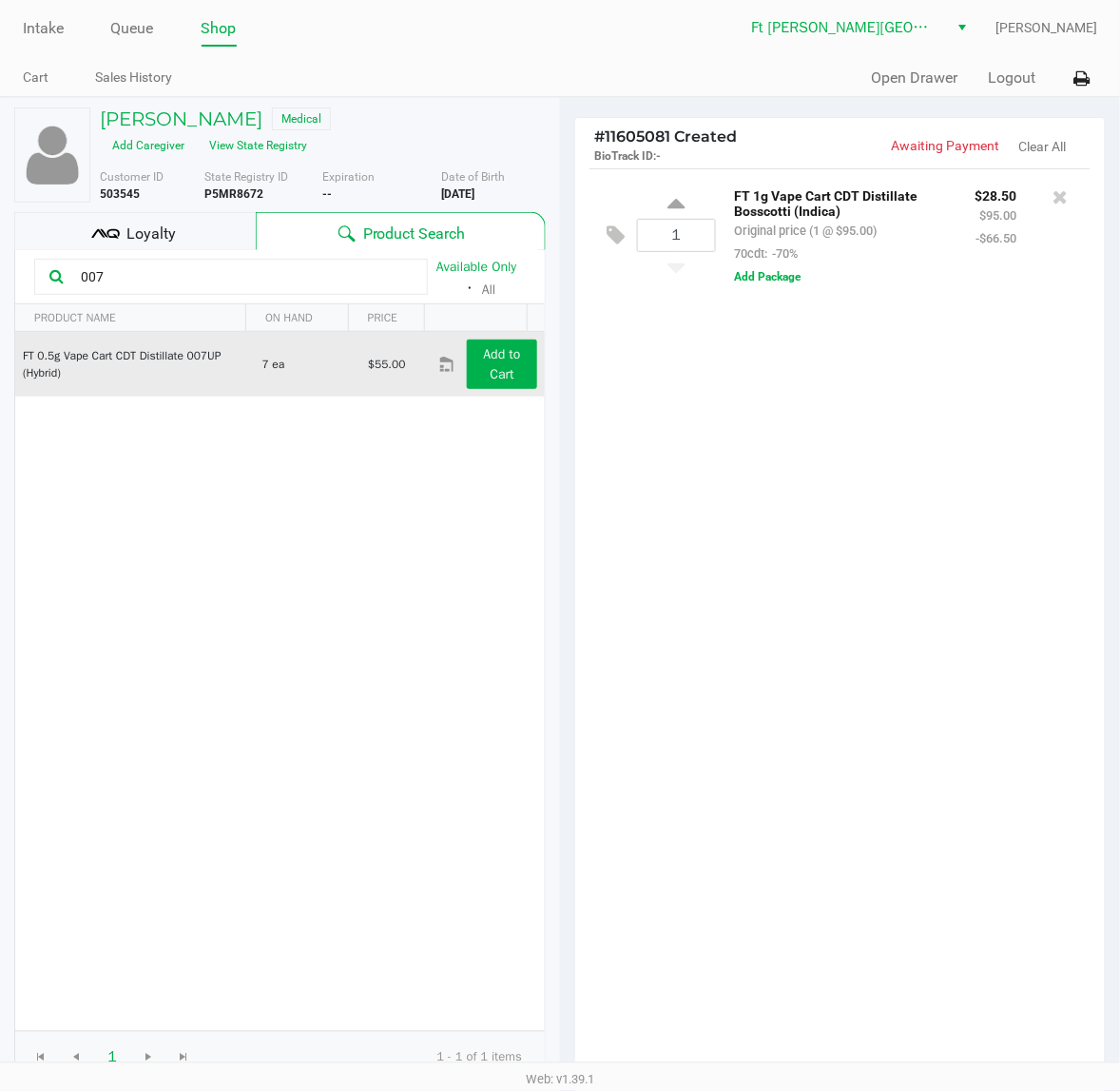 type on "007" 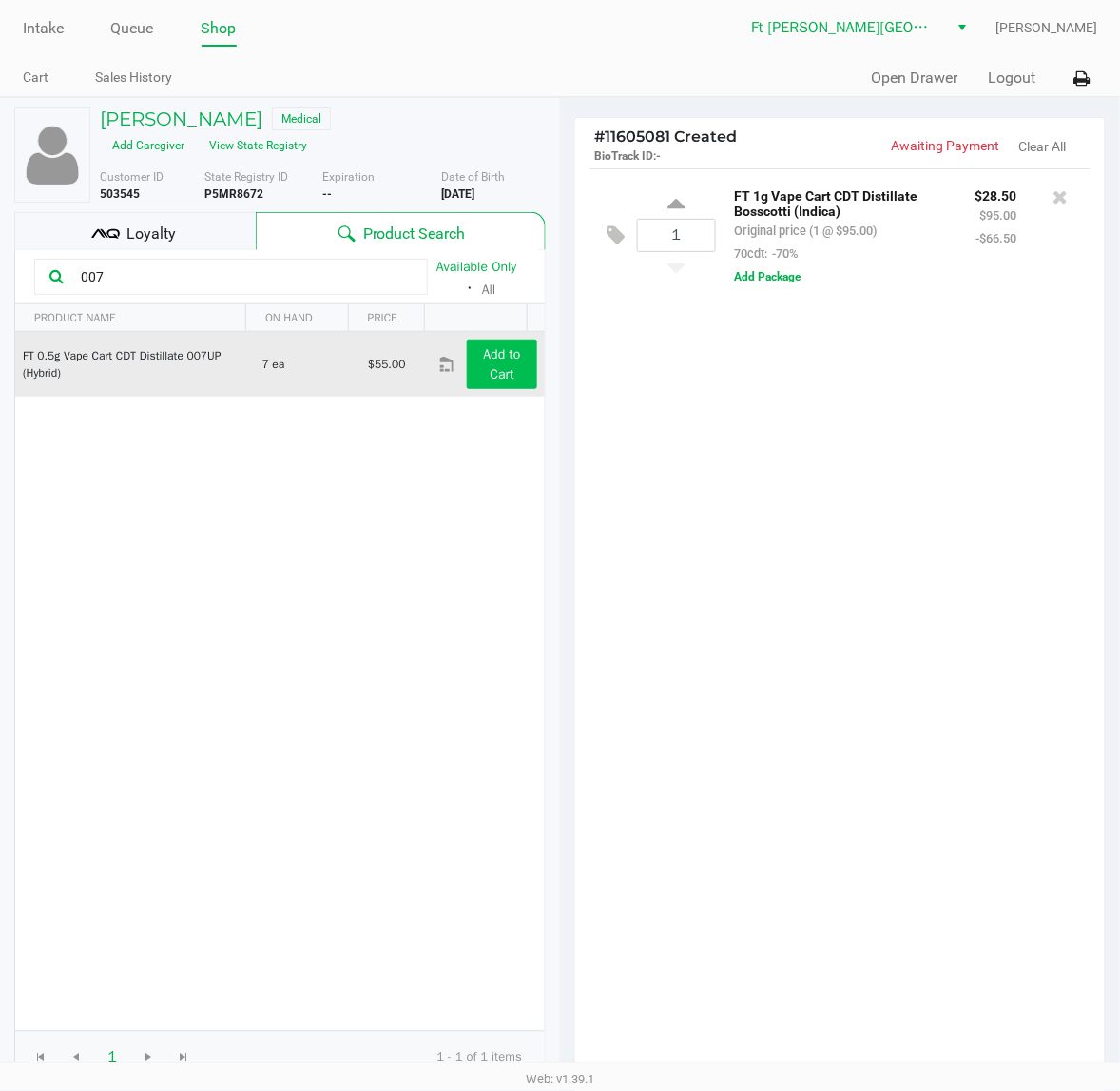 click on "Add to Cart" 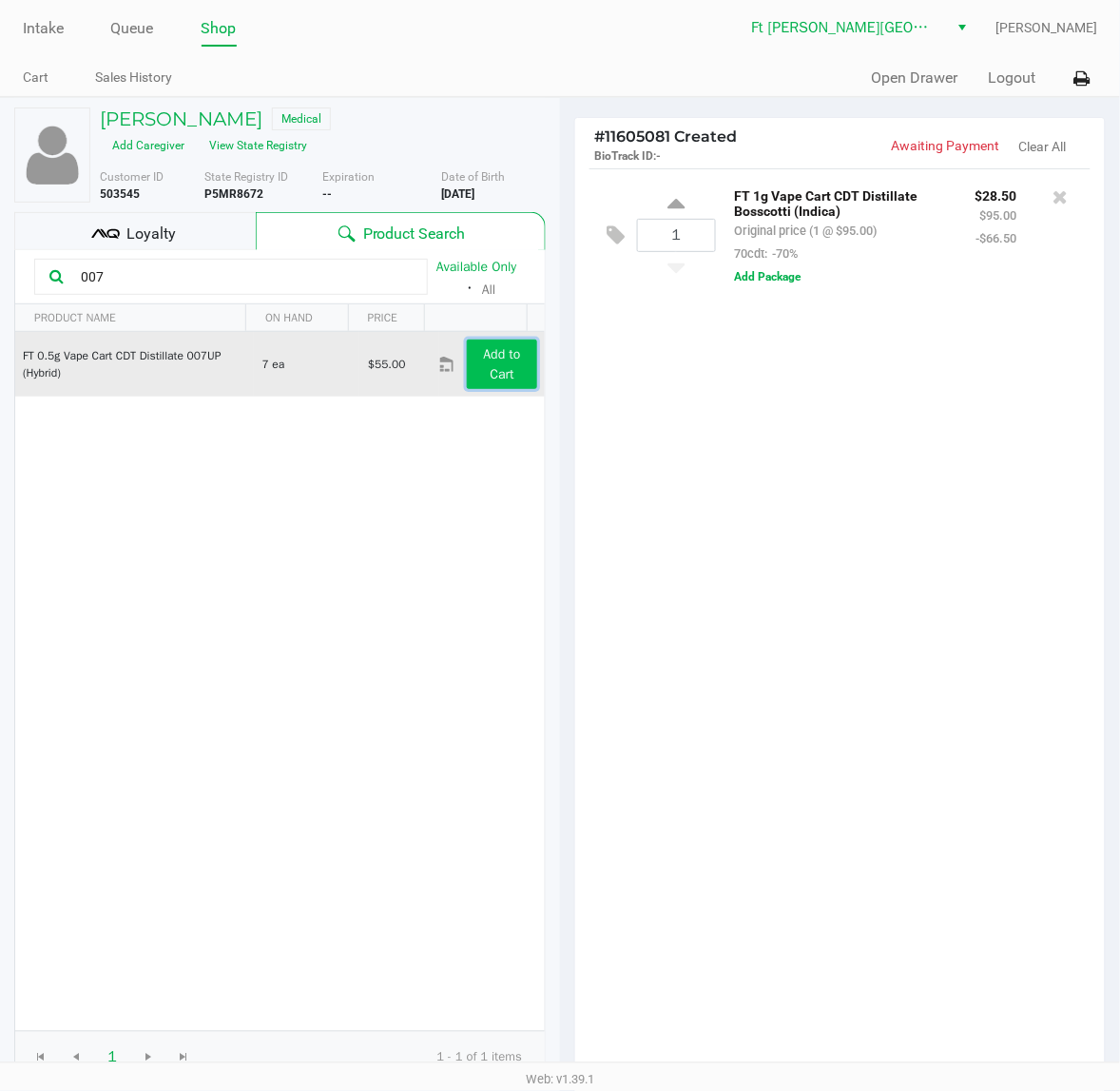 click on "Add to Cart" 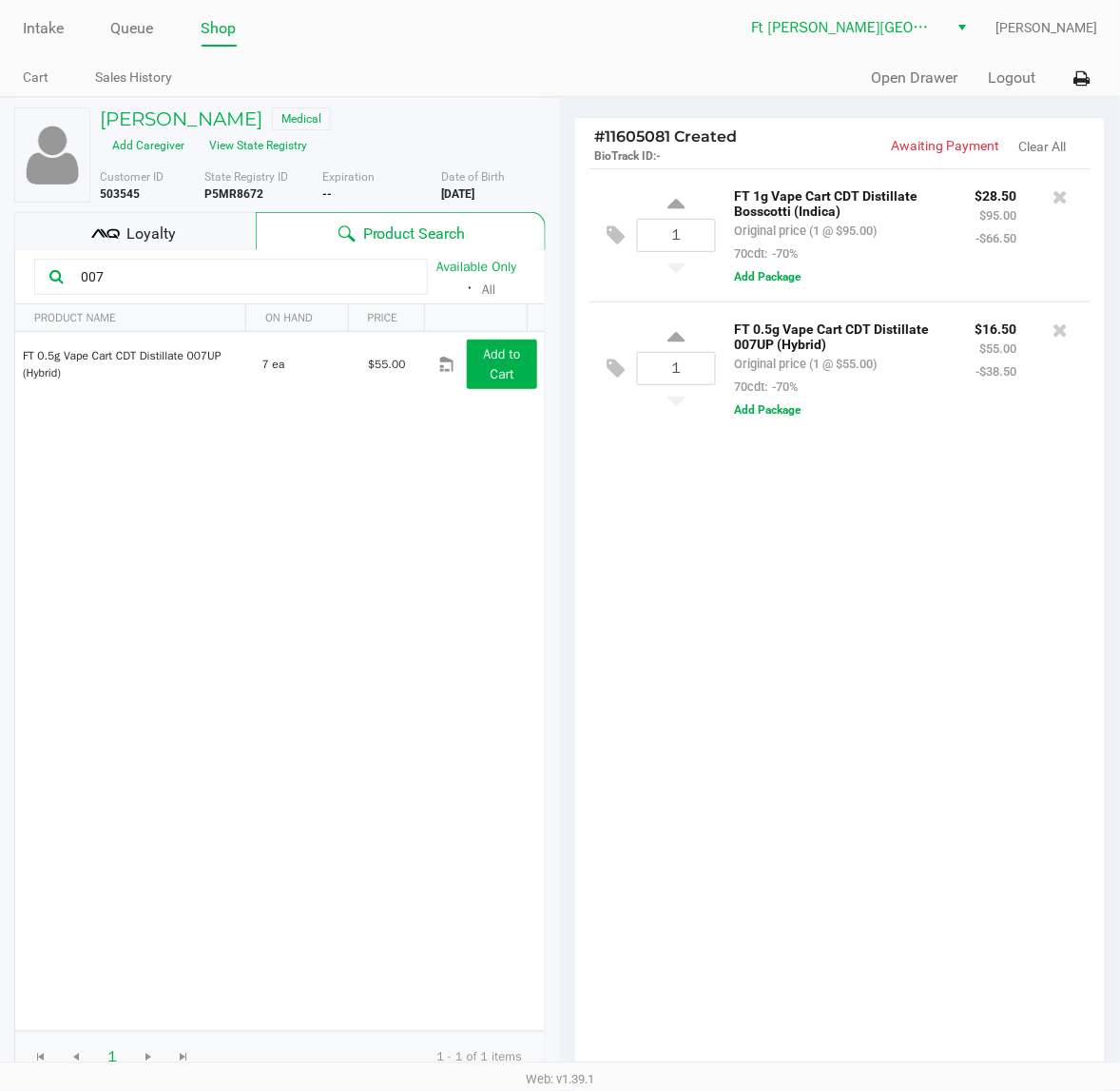 drag, startPoint x: 139, startPoint y: 285, endPoint x: -2, endPoint y: 315, distance: 144.15617 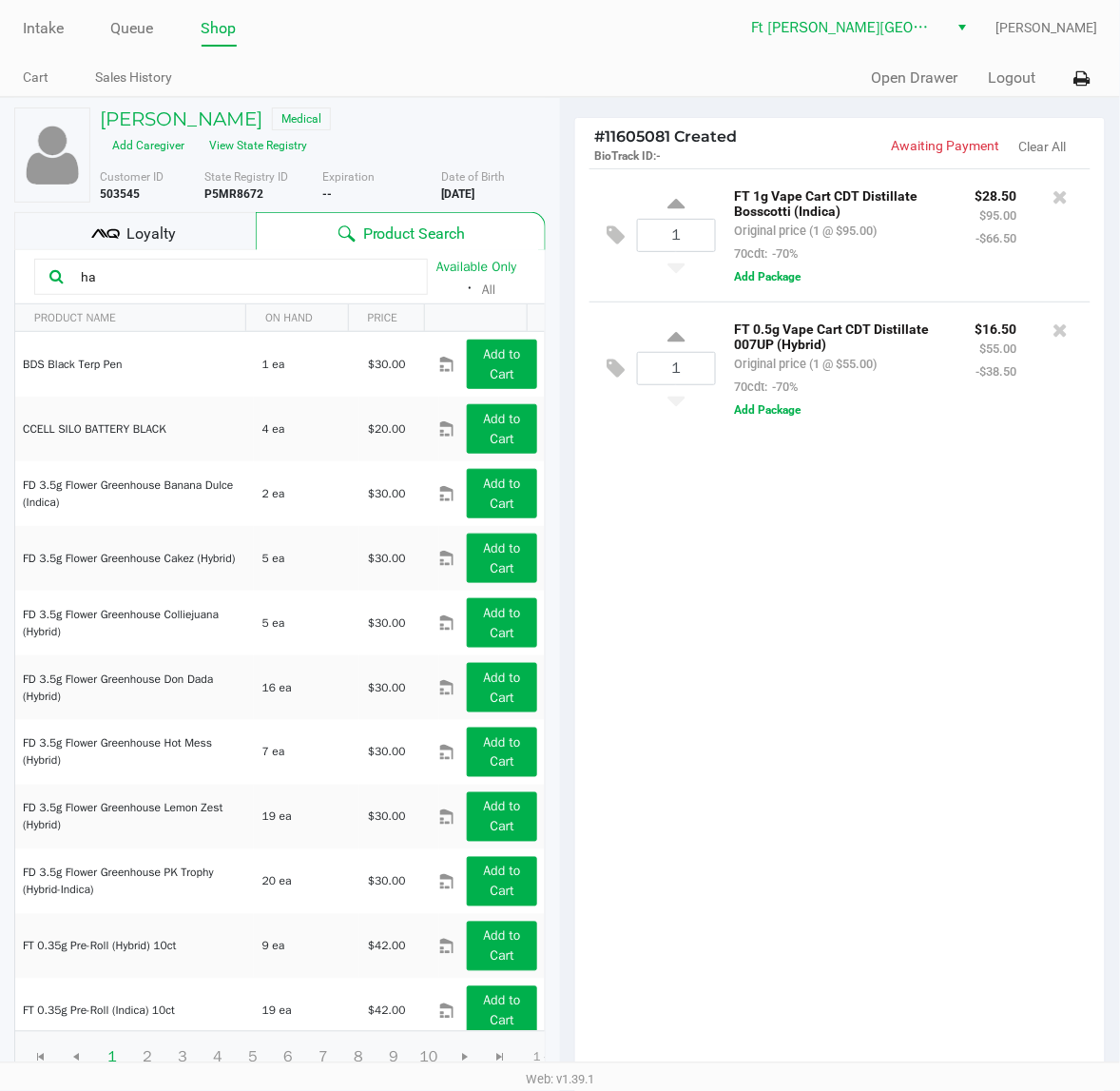 type on "has" 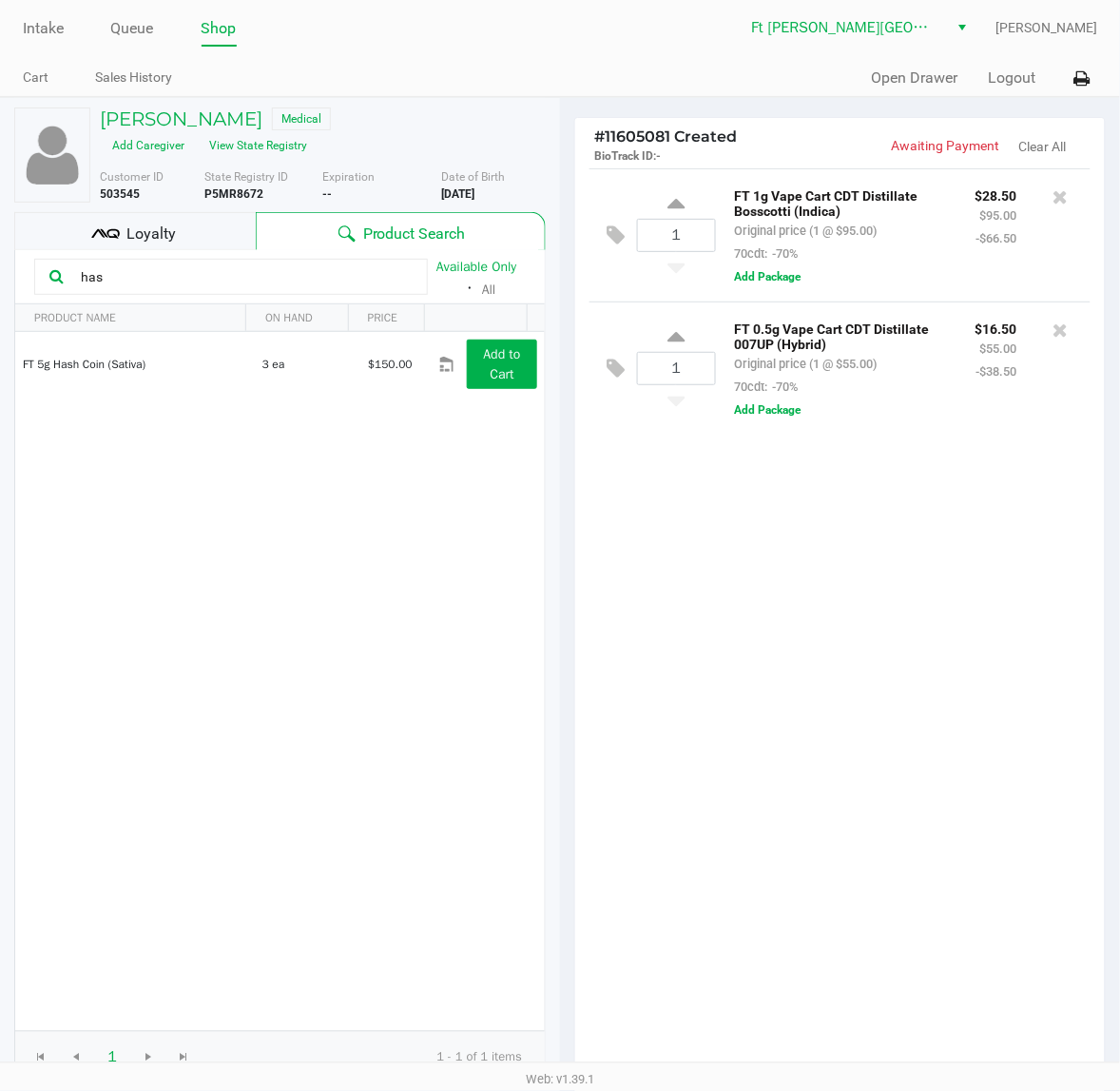 drag, startPoint x: 316, startPoint y: 286, endPoint x: -2, endPoint y: 271, distance: 318.35358 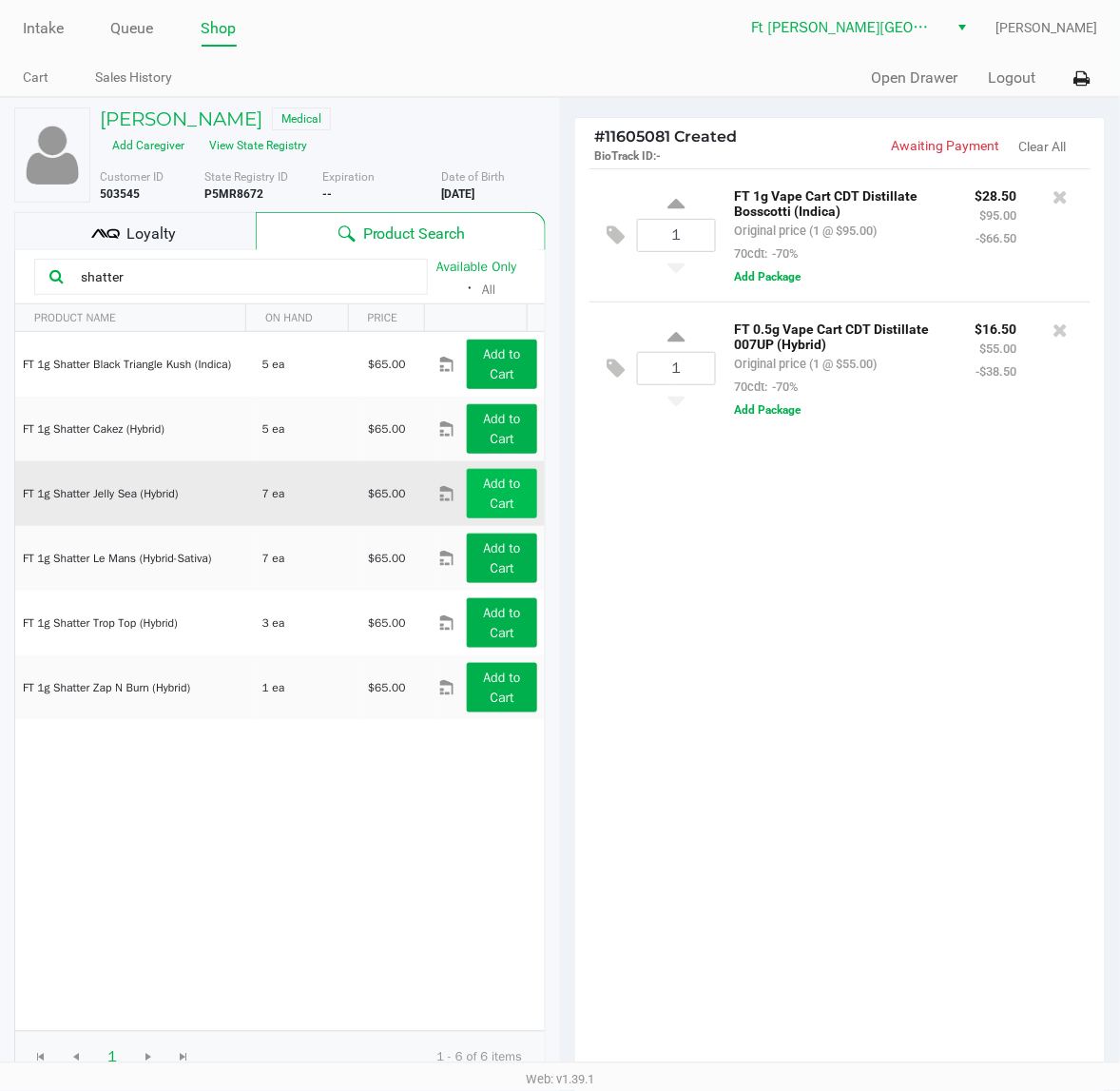 type on "shatter" 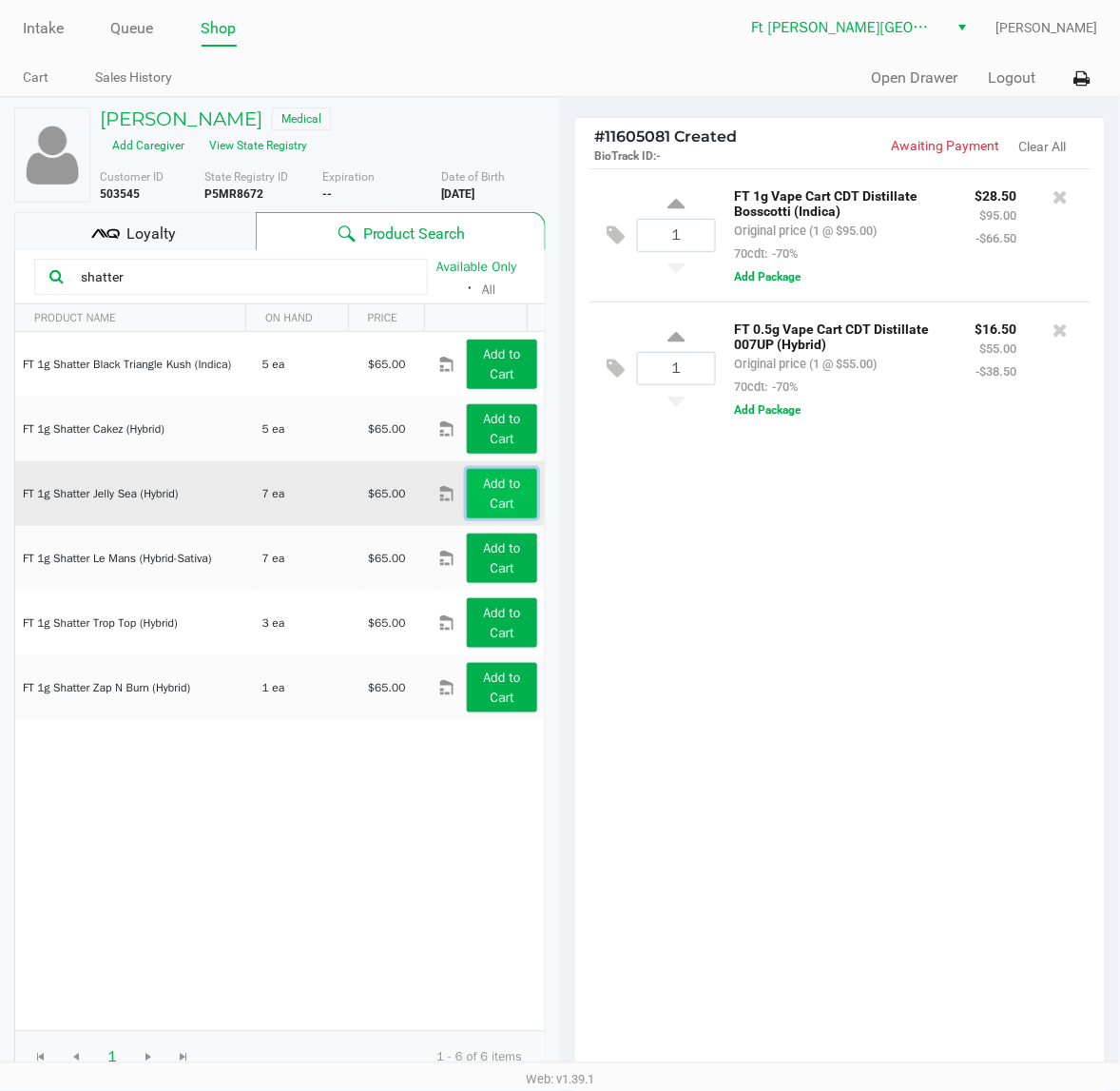 click on "Add to Cart" 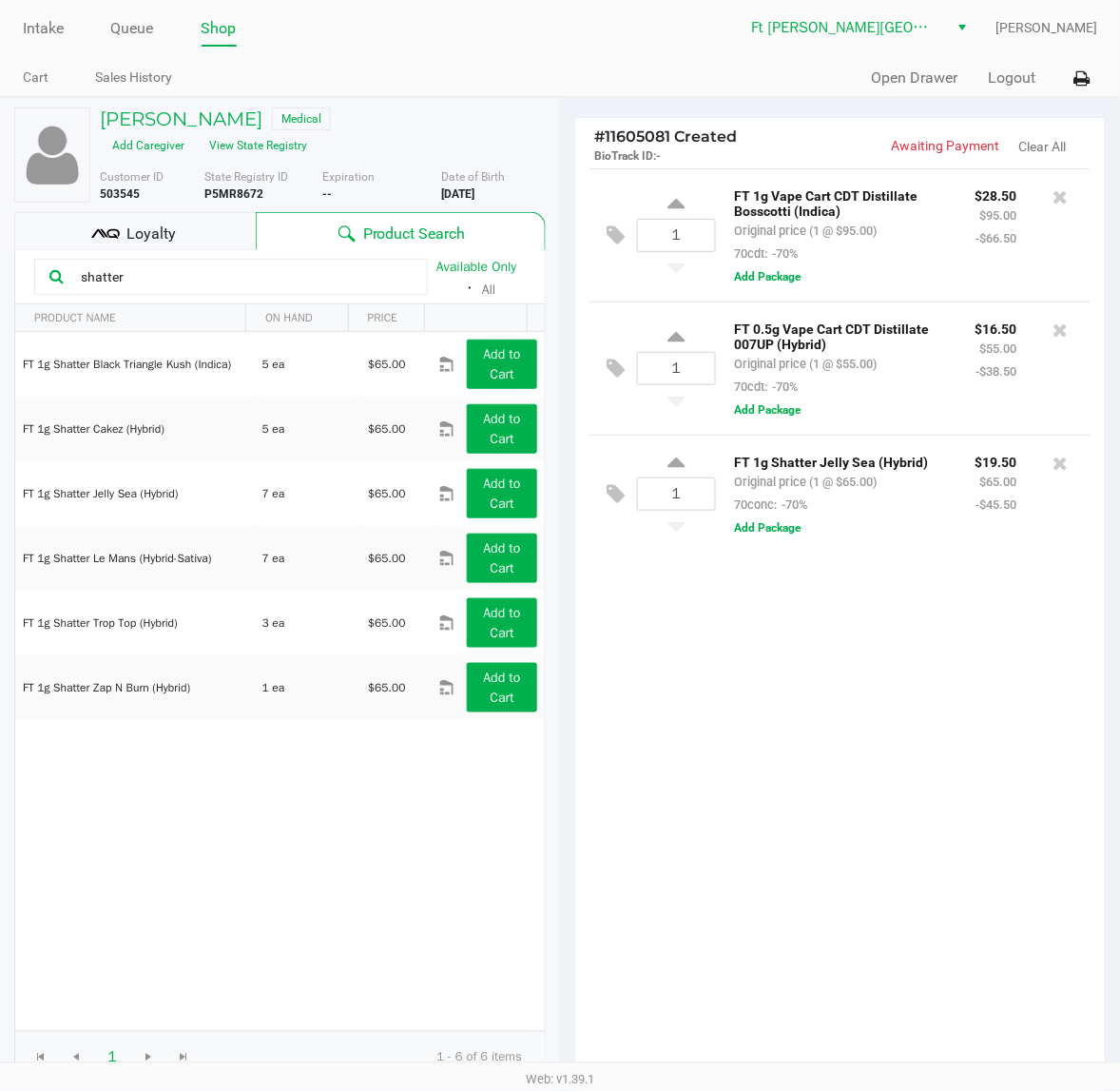 drag, startPoint x: 277, startPoint y: 292, endPoint x: -2, endPoint y: 339, distance: 282.93109 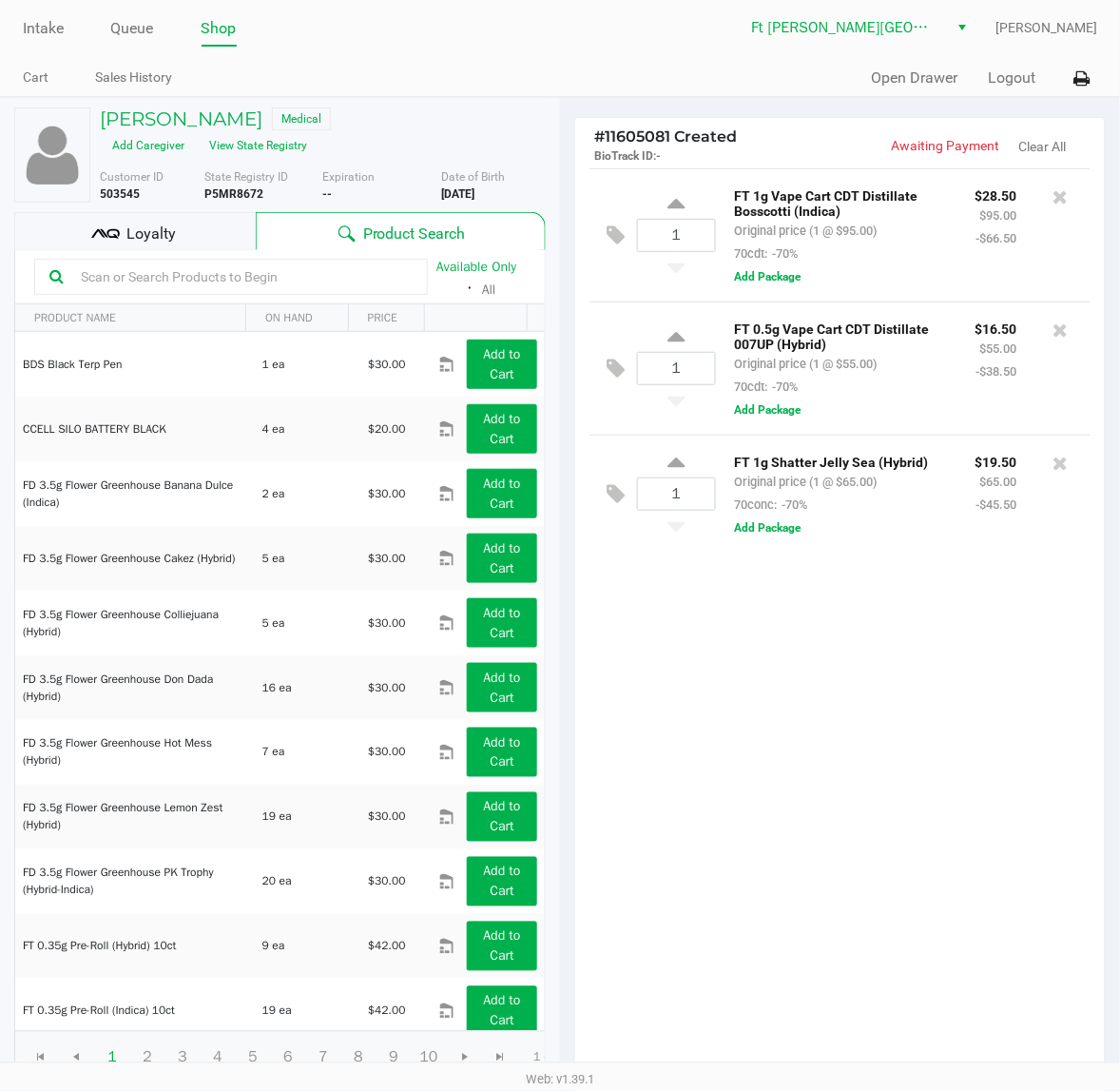 type 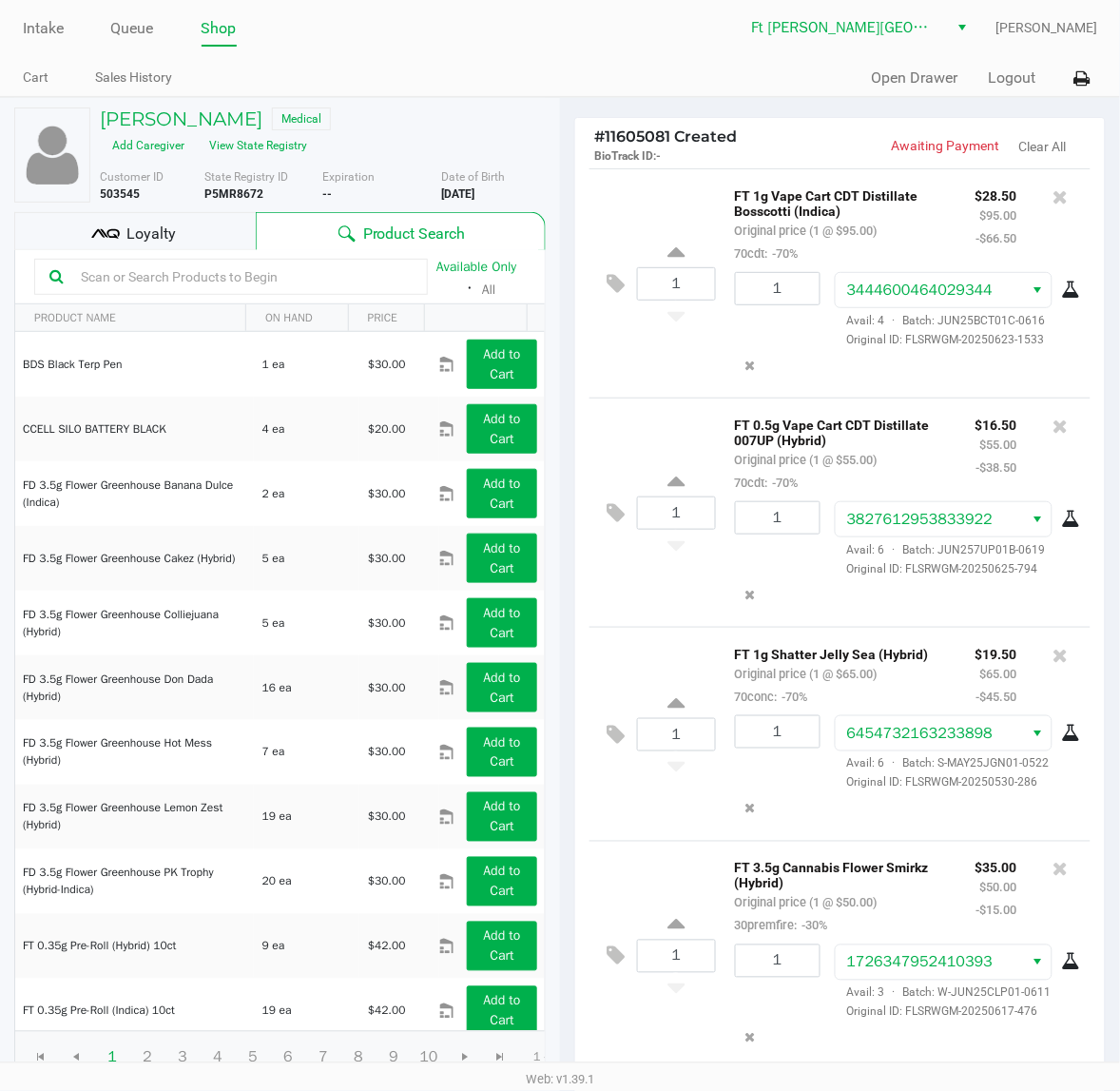 scroll, scrollTop: 7, scrollLeft: 0, axis: vertical 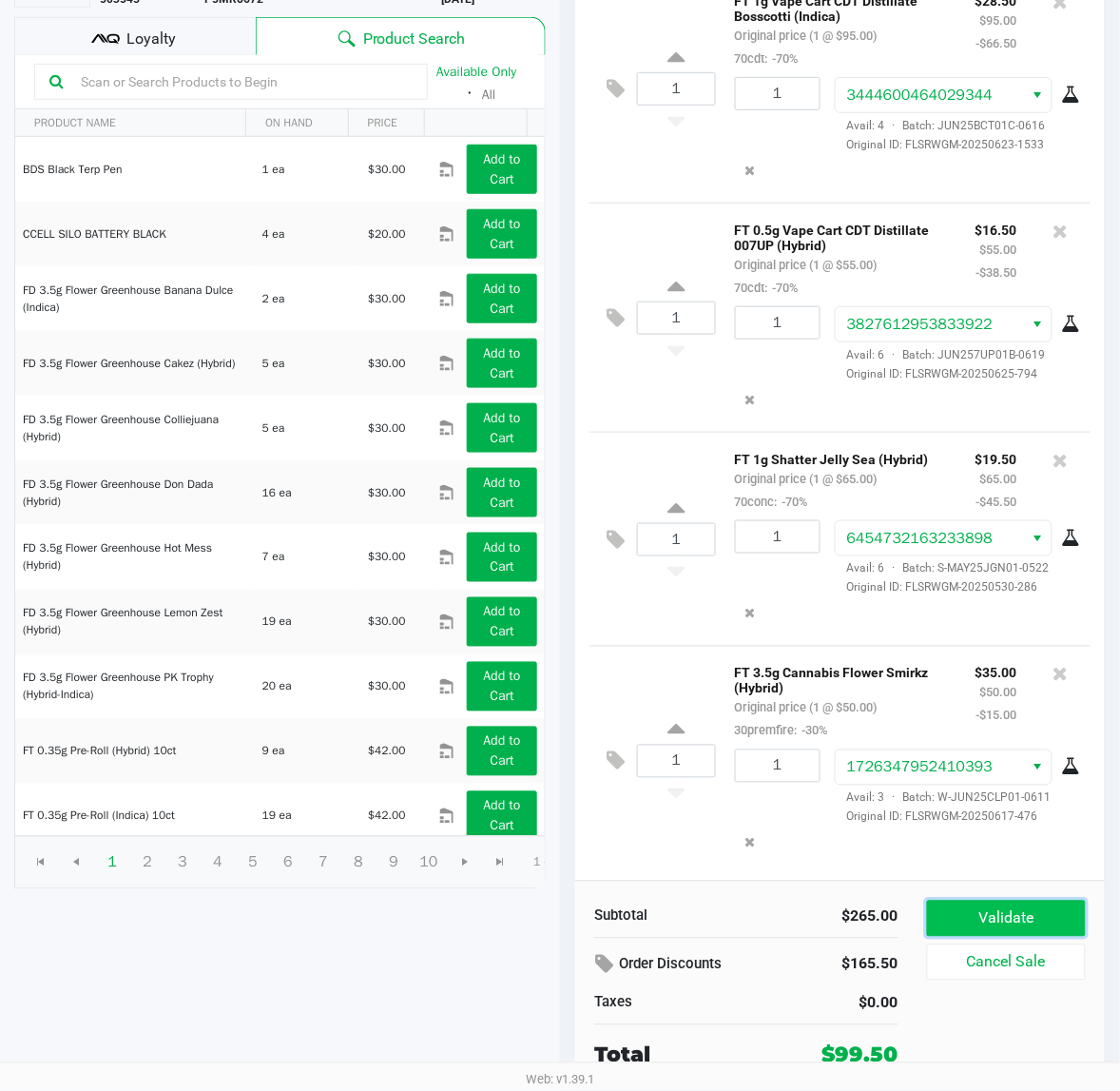 click on "Validate" 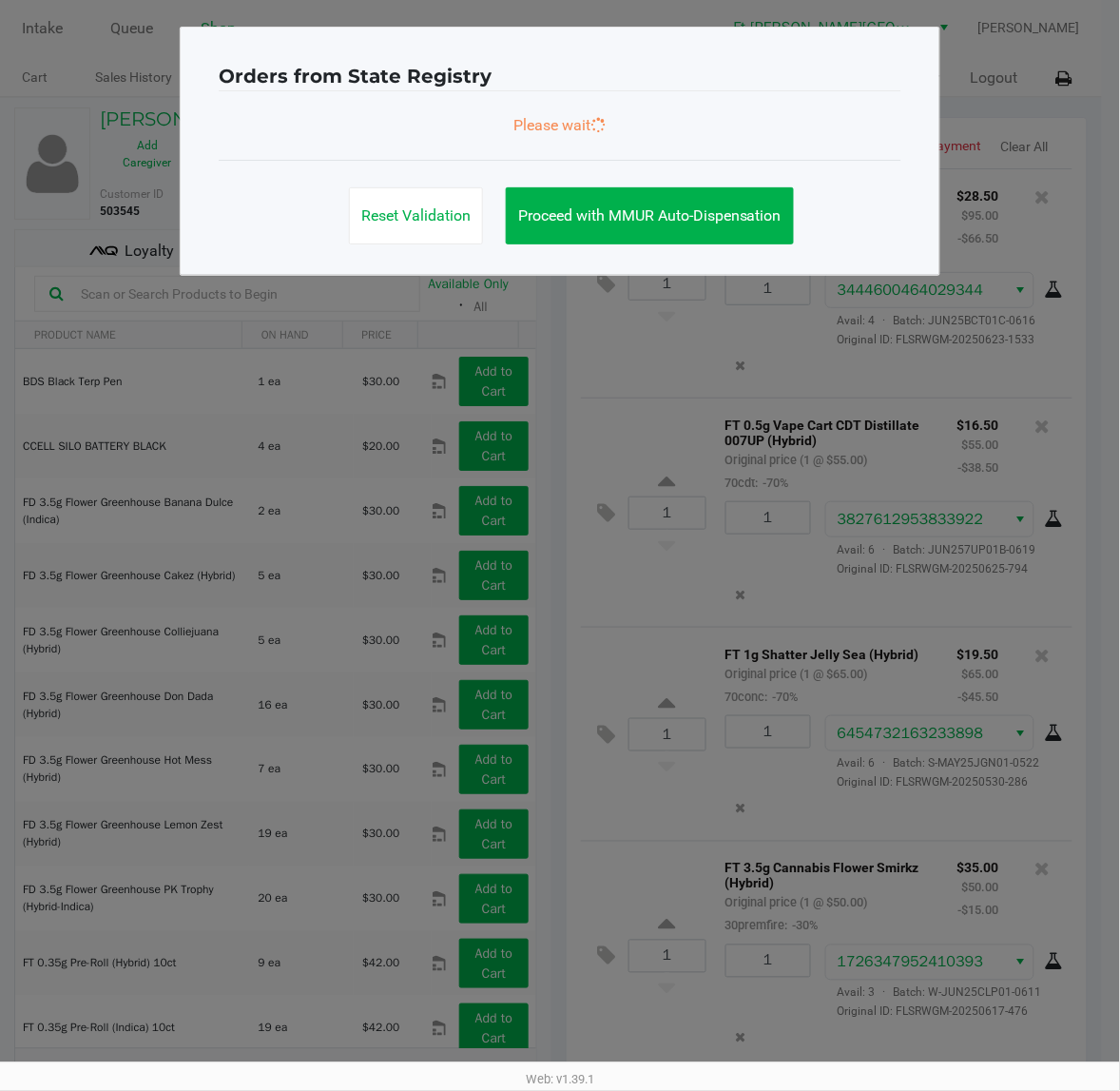 scroll, scrollTop: 0, scrollLeft: 0, axis: both 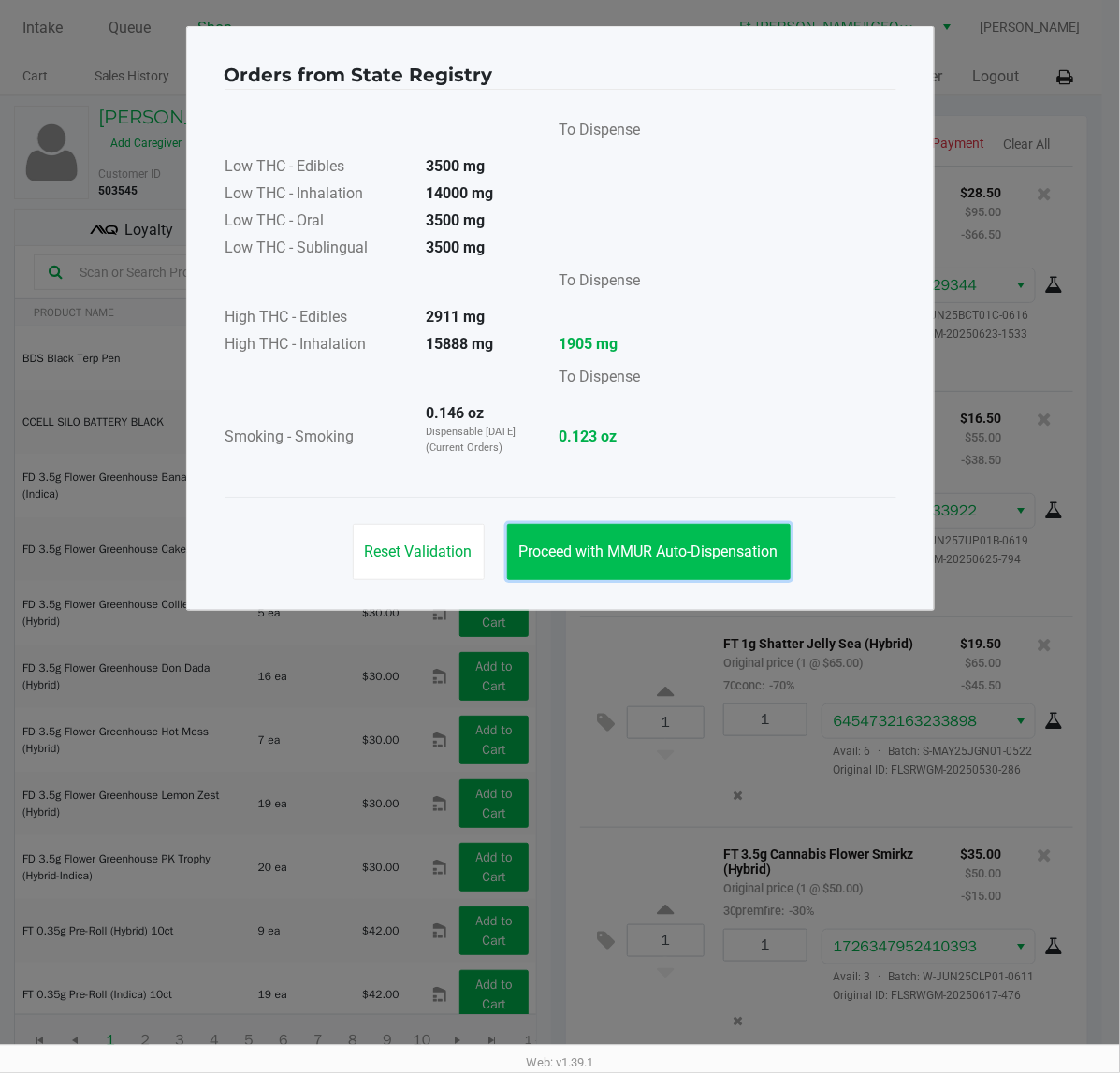 click on "Proceed with MMUR Auto-Dispensation" 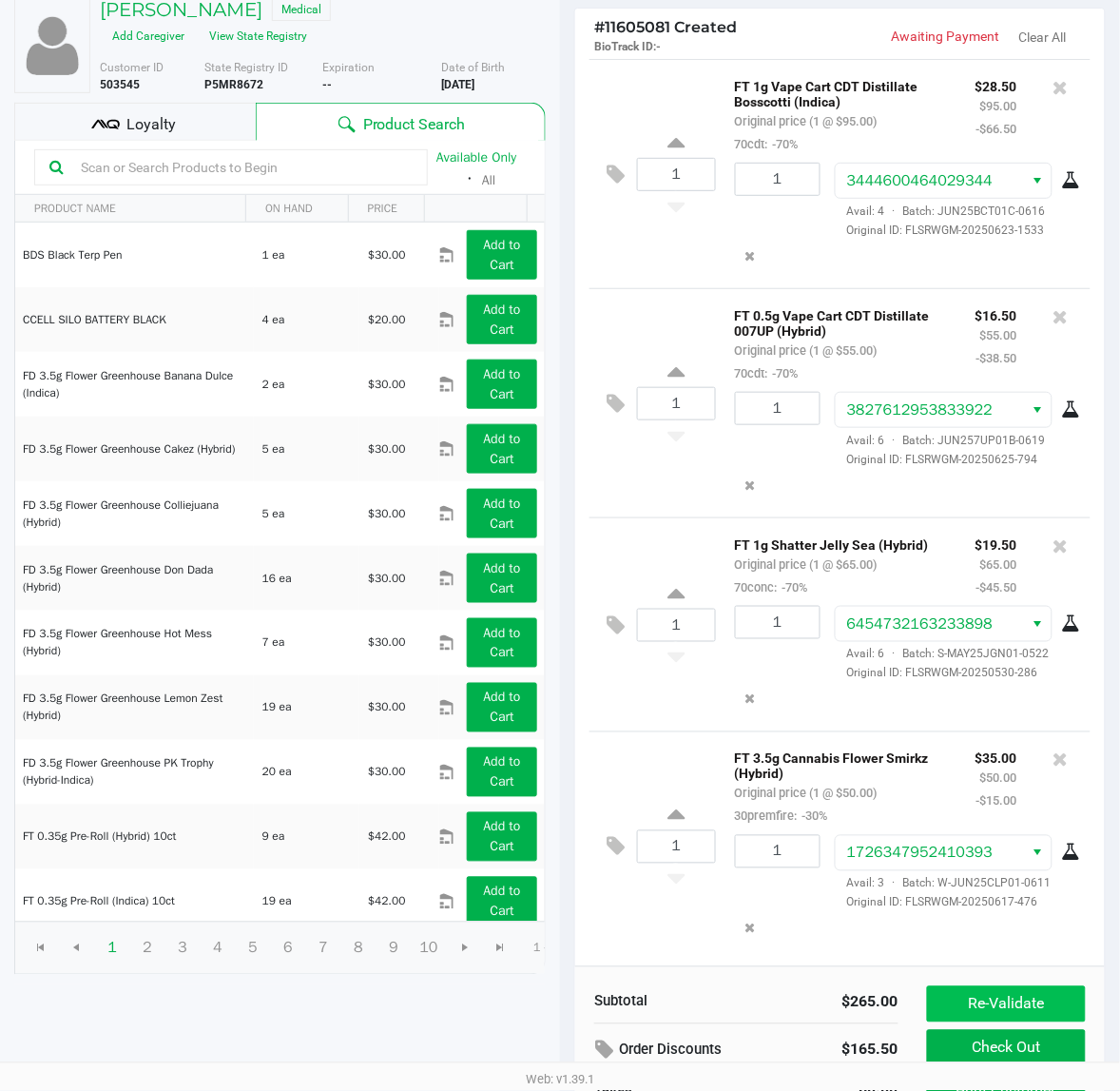 scroll, scrollTop: 219, scrollLeft: 0, axis: vertical 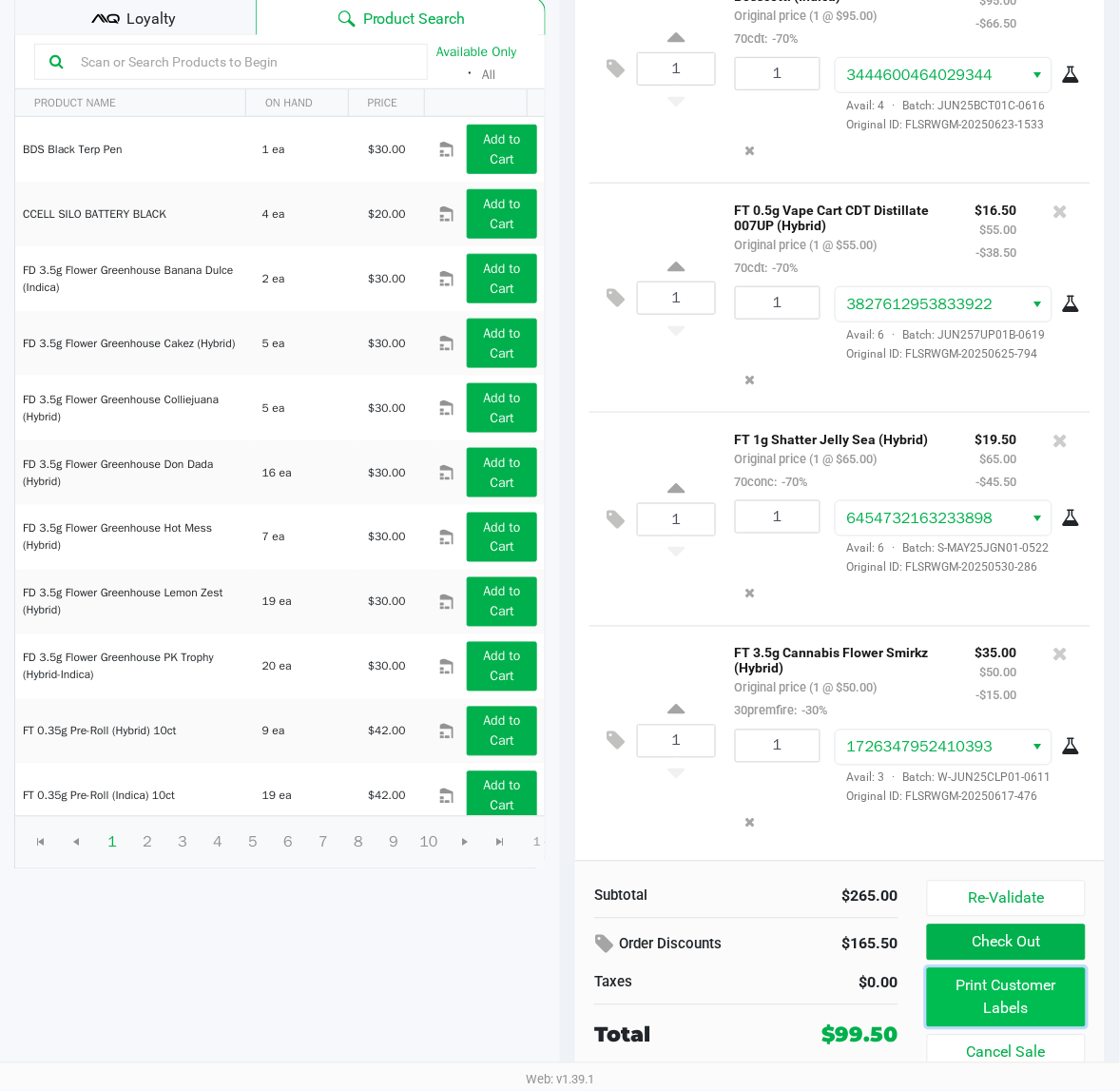 click on "Print Customer Labels" 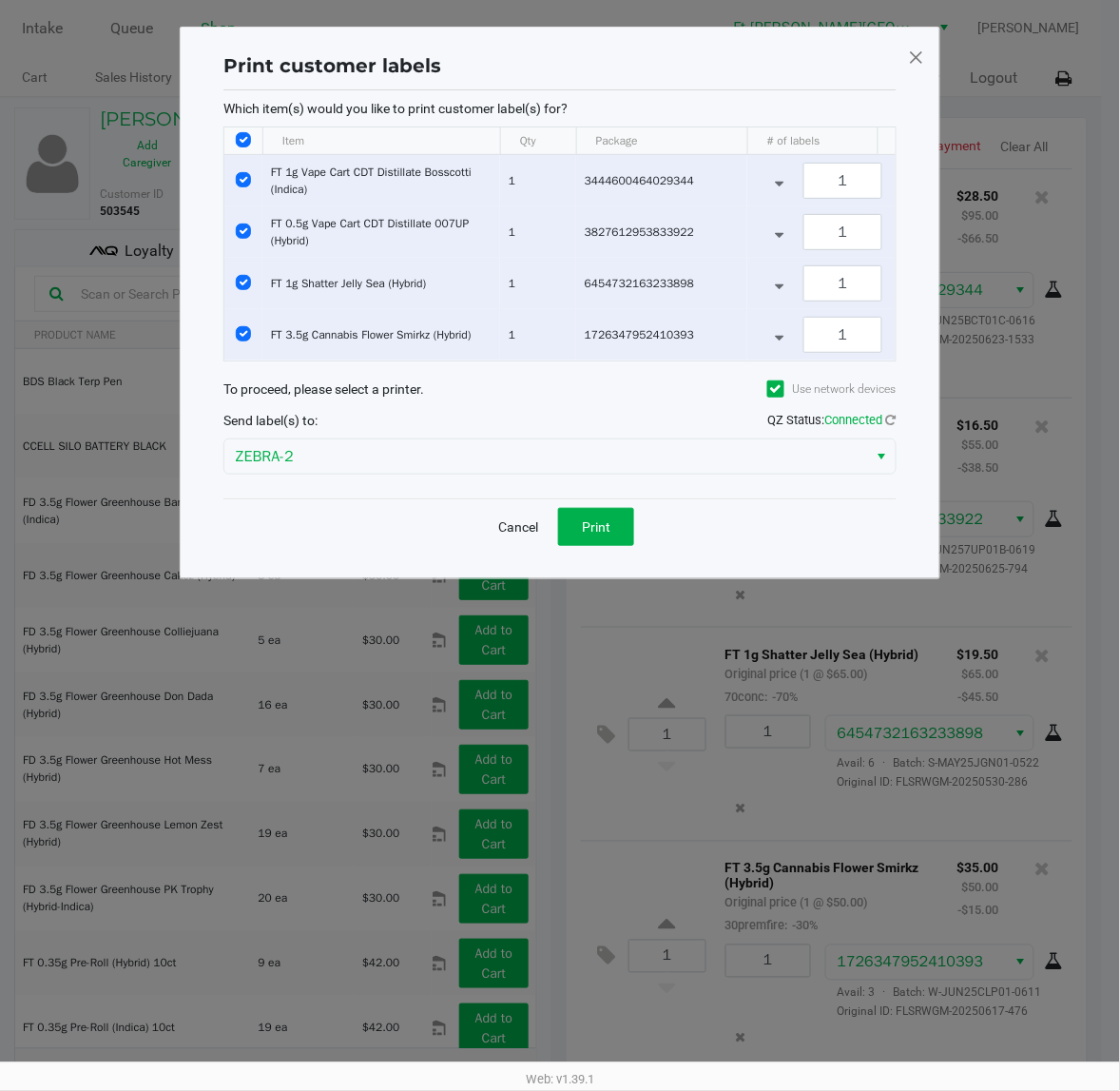 scroll, scrollTop: 0, scrollLeft: 0, axis: both 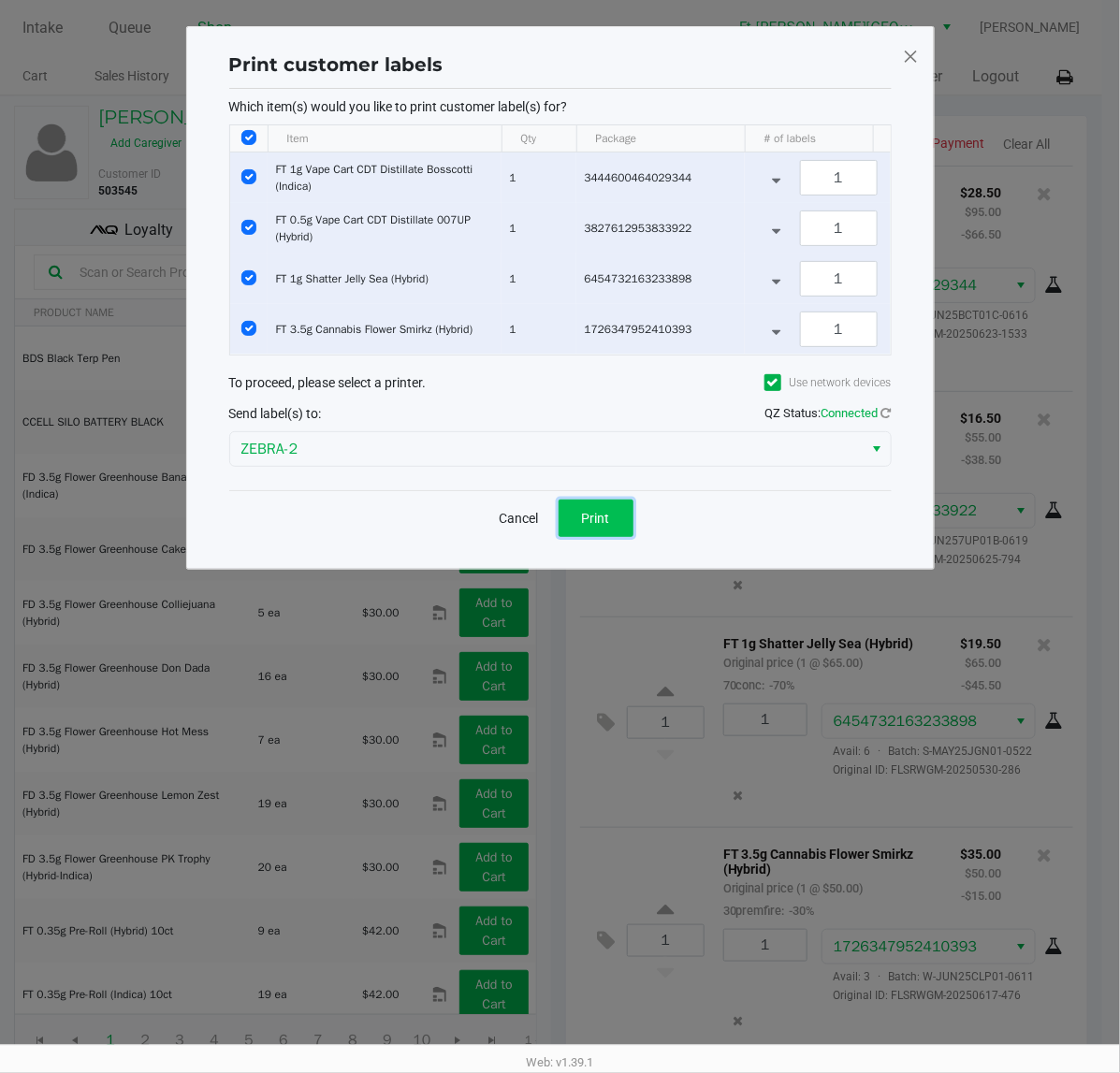 click on "Print" 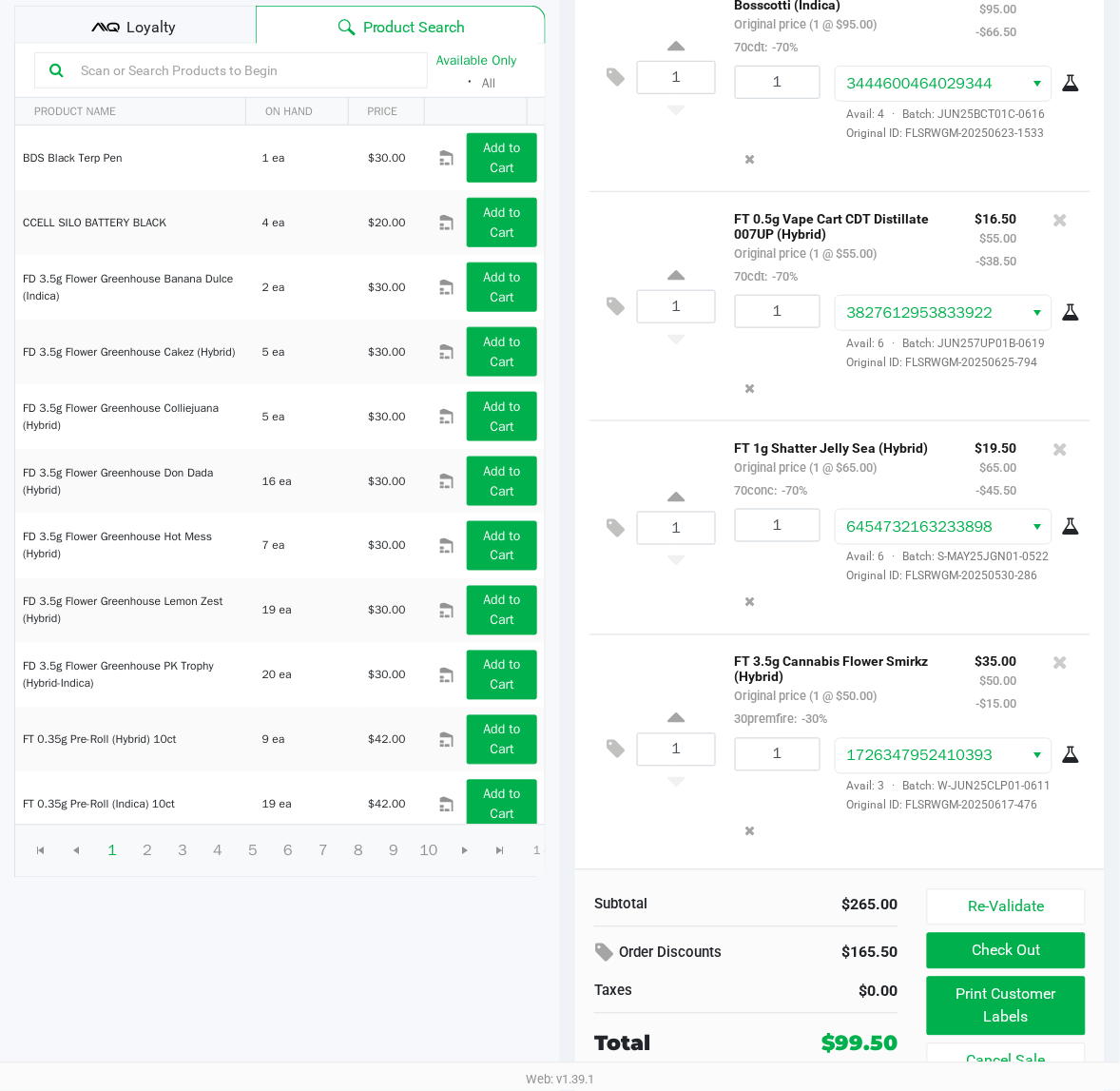 scroll, scrollTop: 219, scrollLeft: 0, axis: vertical 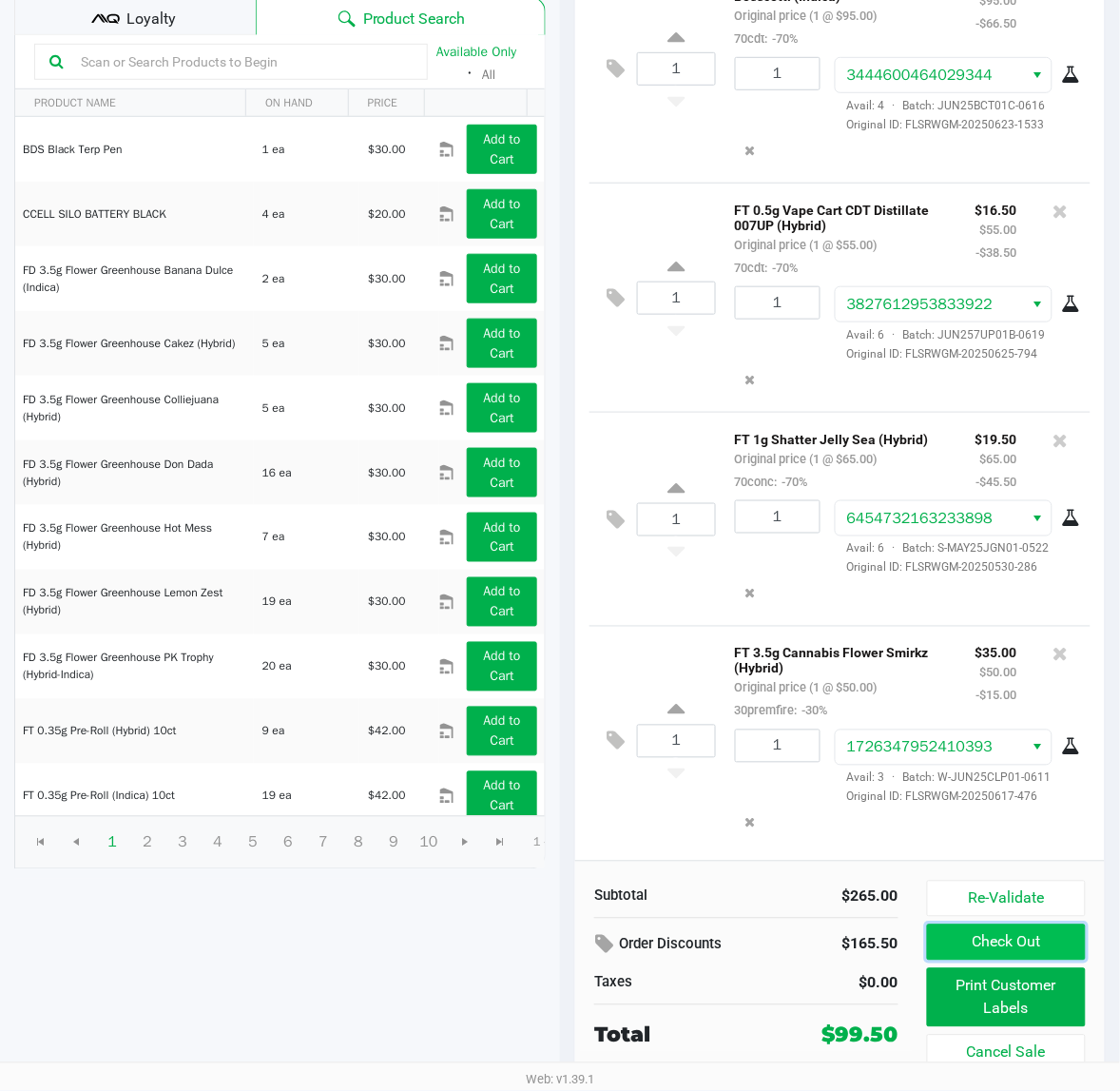 click on "Check Out" 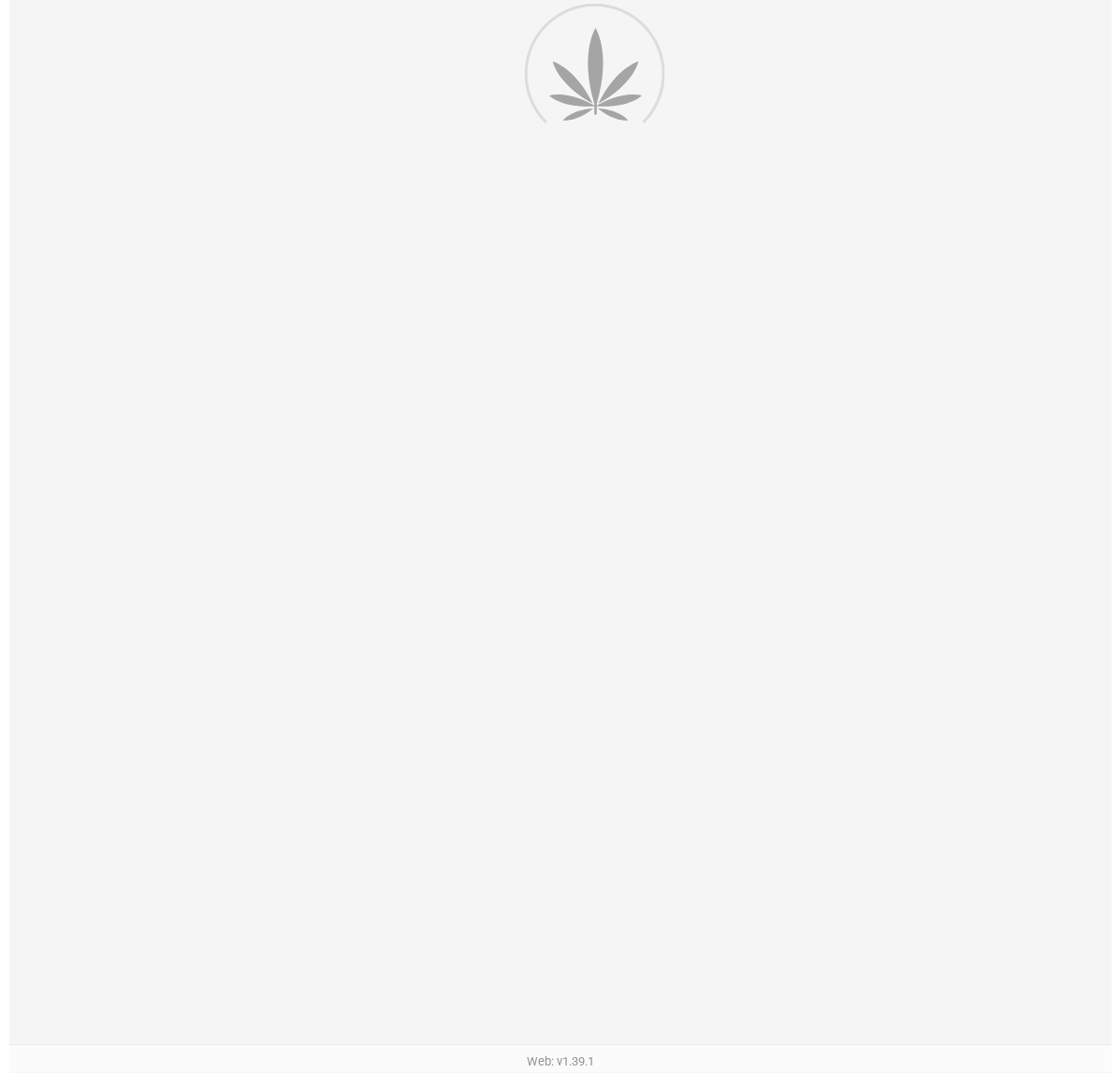 scroll, scrollTop: 0, scrollLeft: 0, axis: both 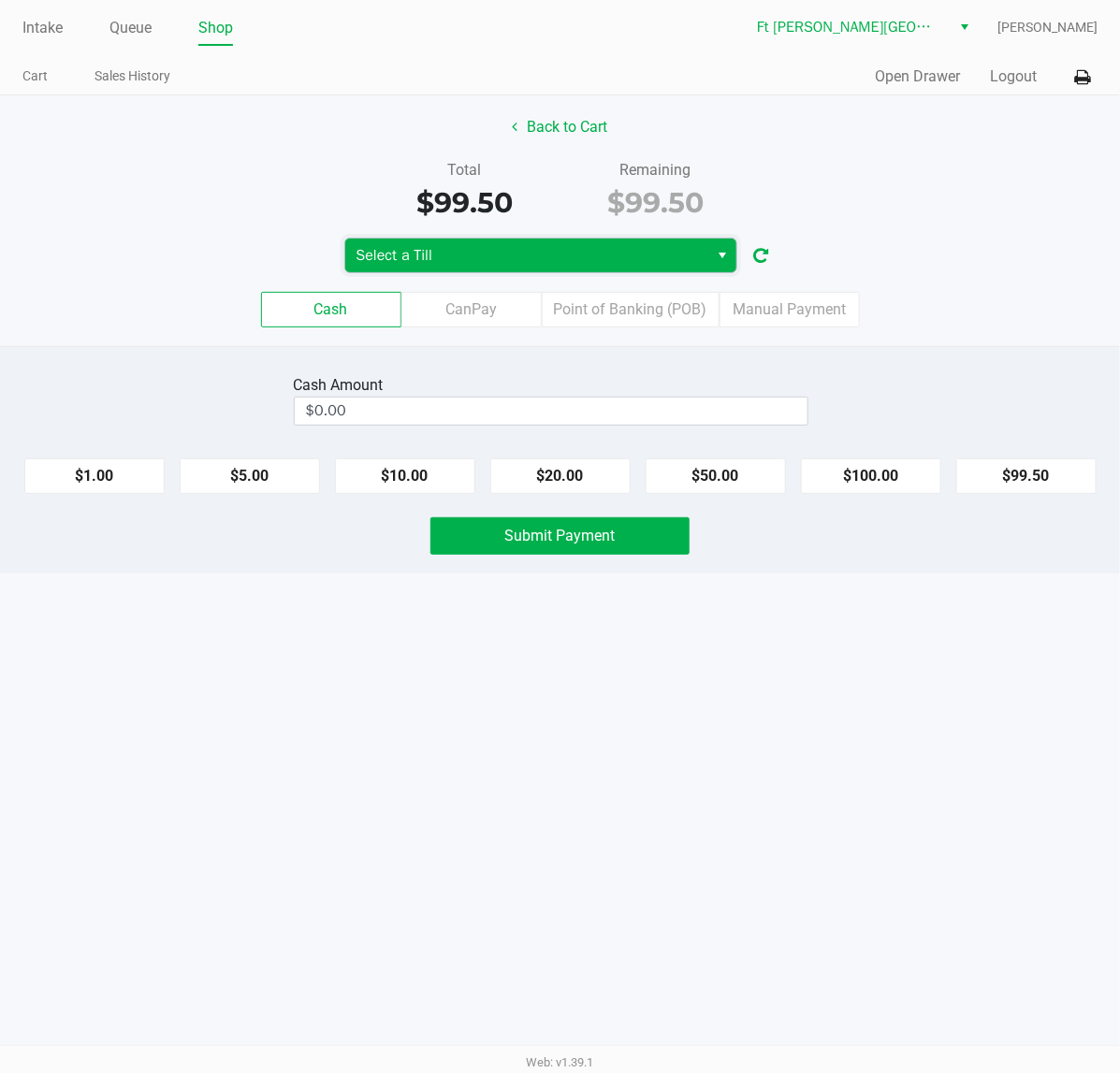 click on "Select a Till" at bounding box center (527, 255) 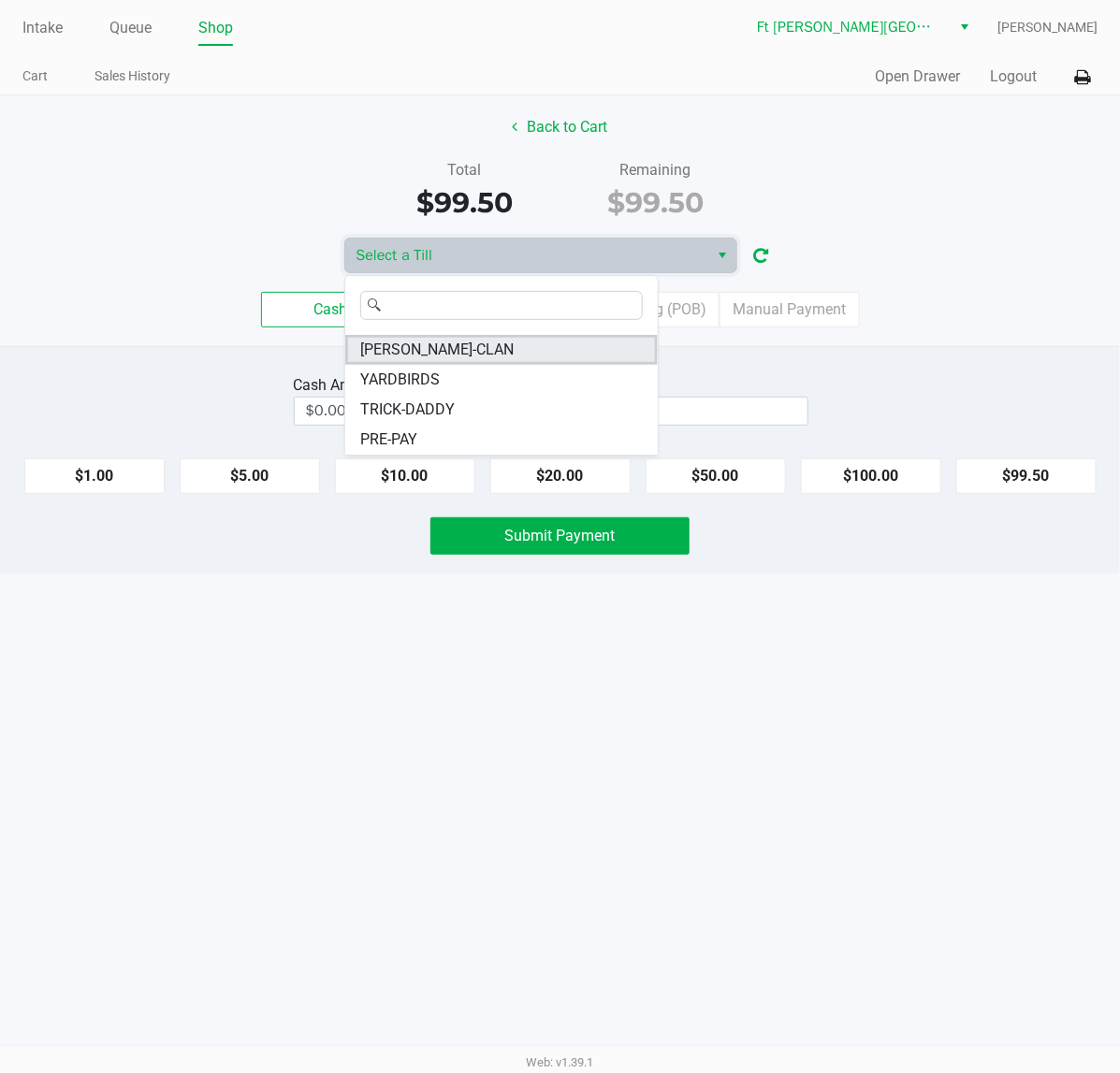 click on "[PERSON_NAME]-CLAN" at bounding box center (502, 350) 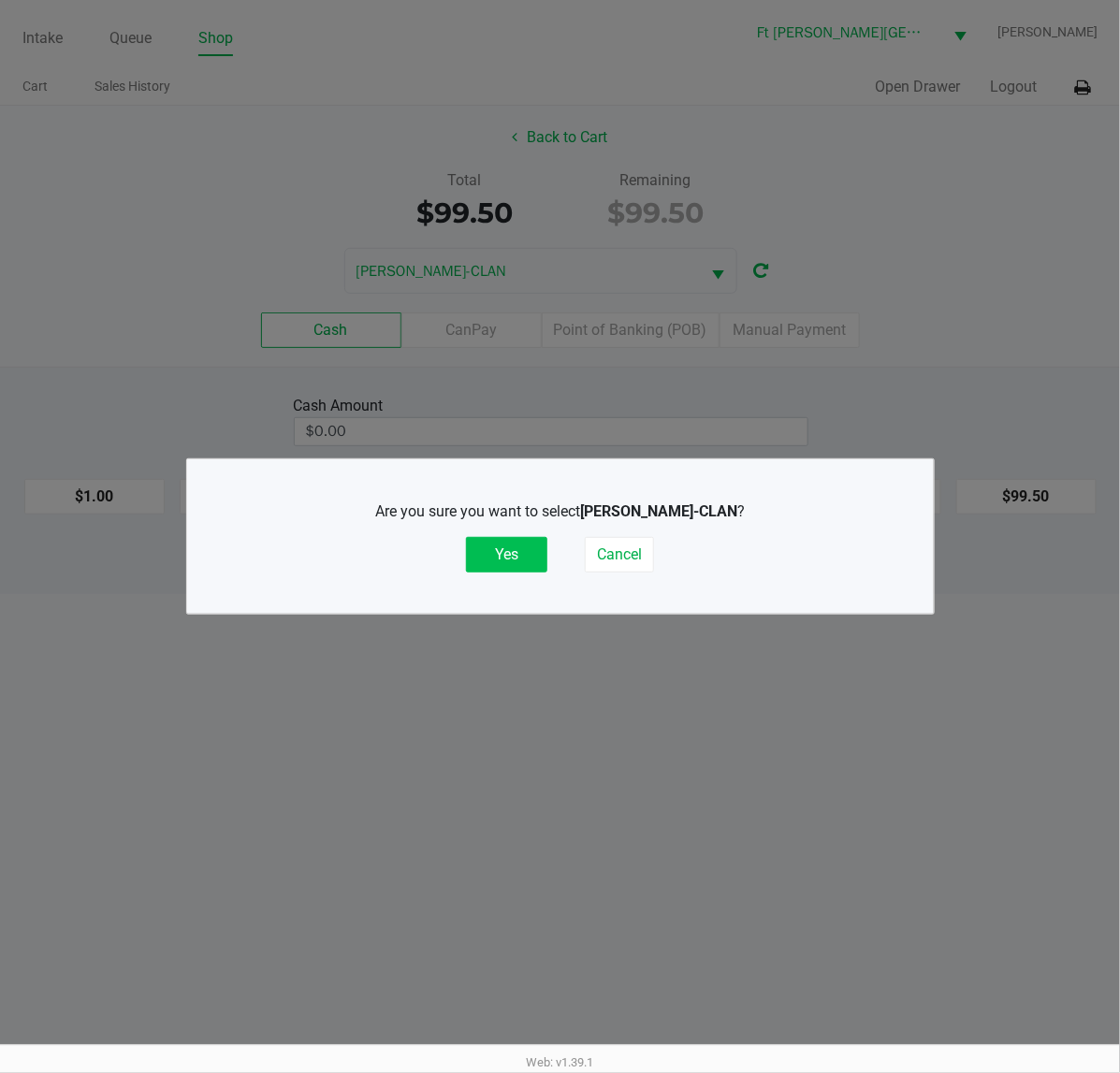 click on "Yes" 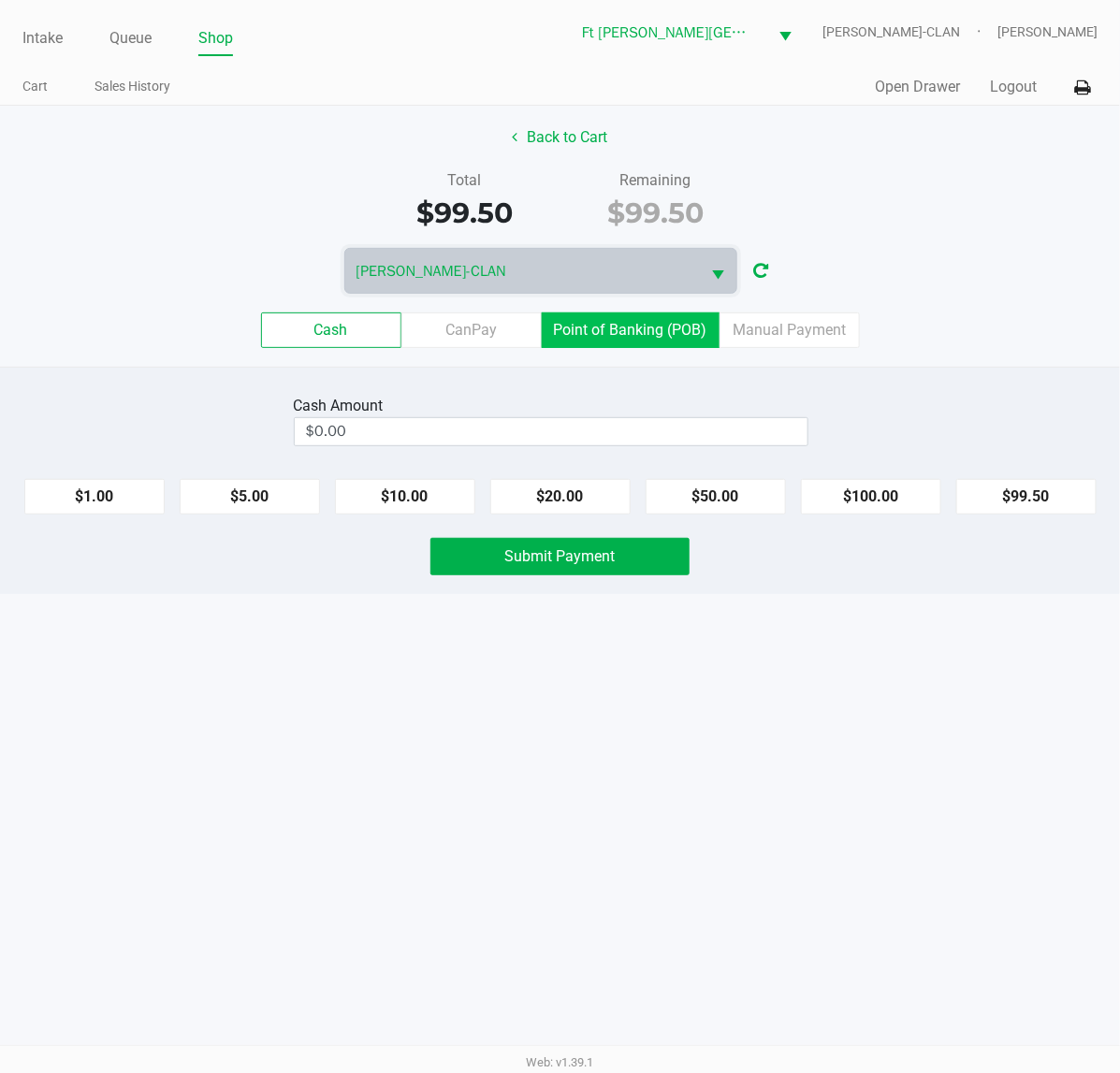 click on "Point of Banking (POB)" 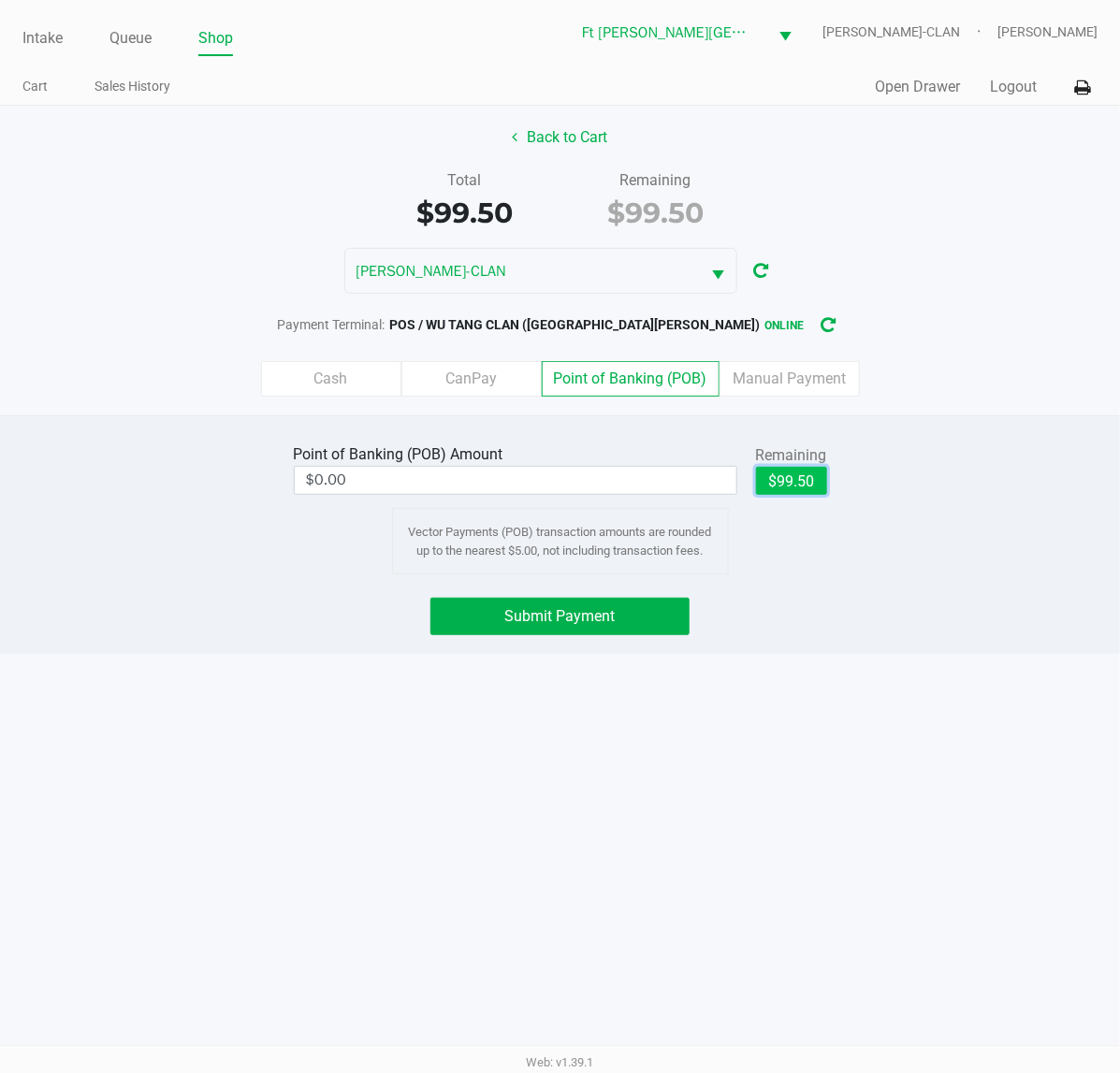 click on "$99.50" 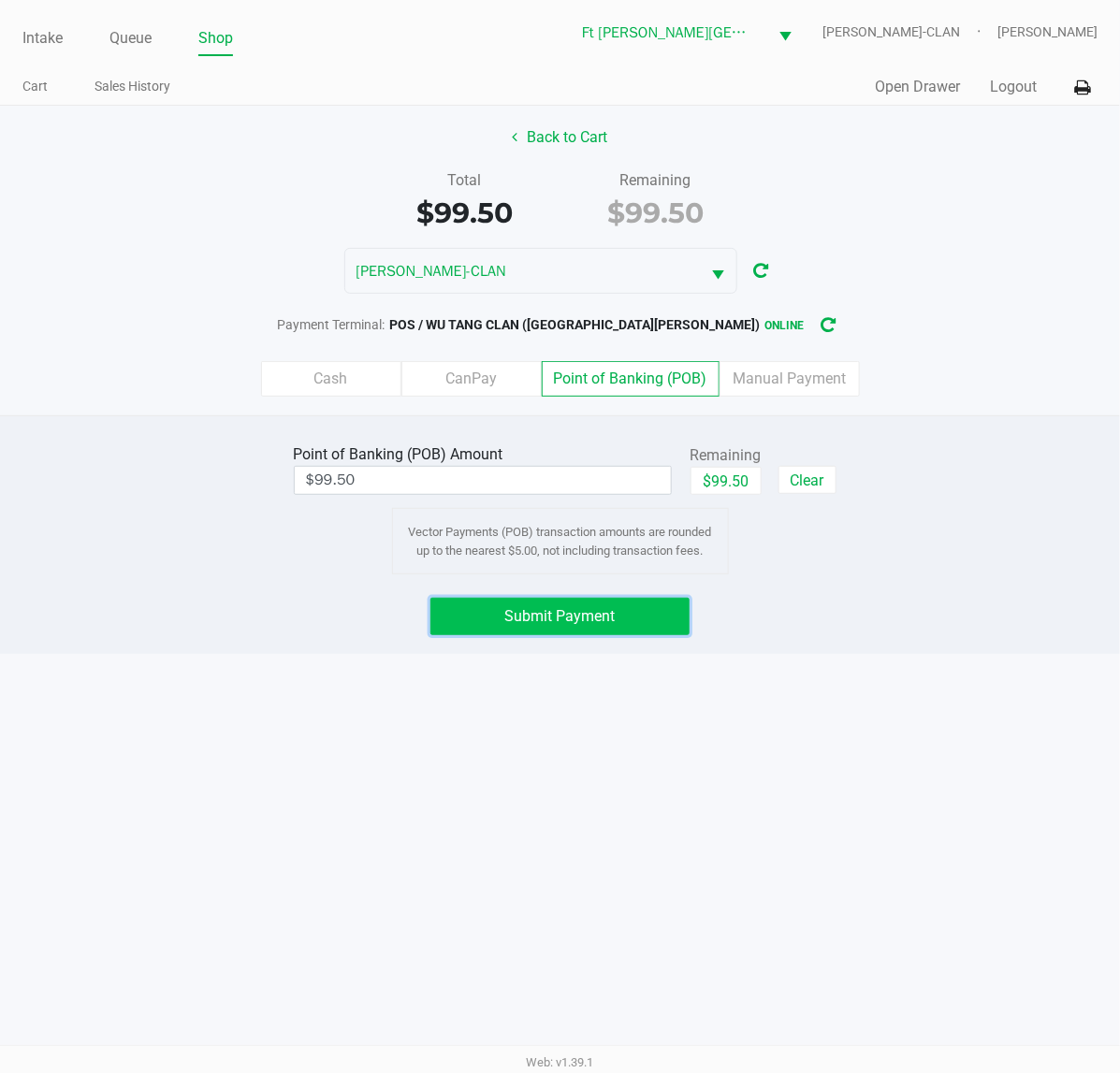 click on "Submit Payment" 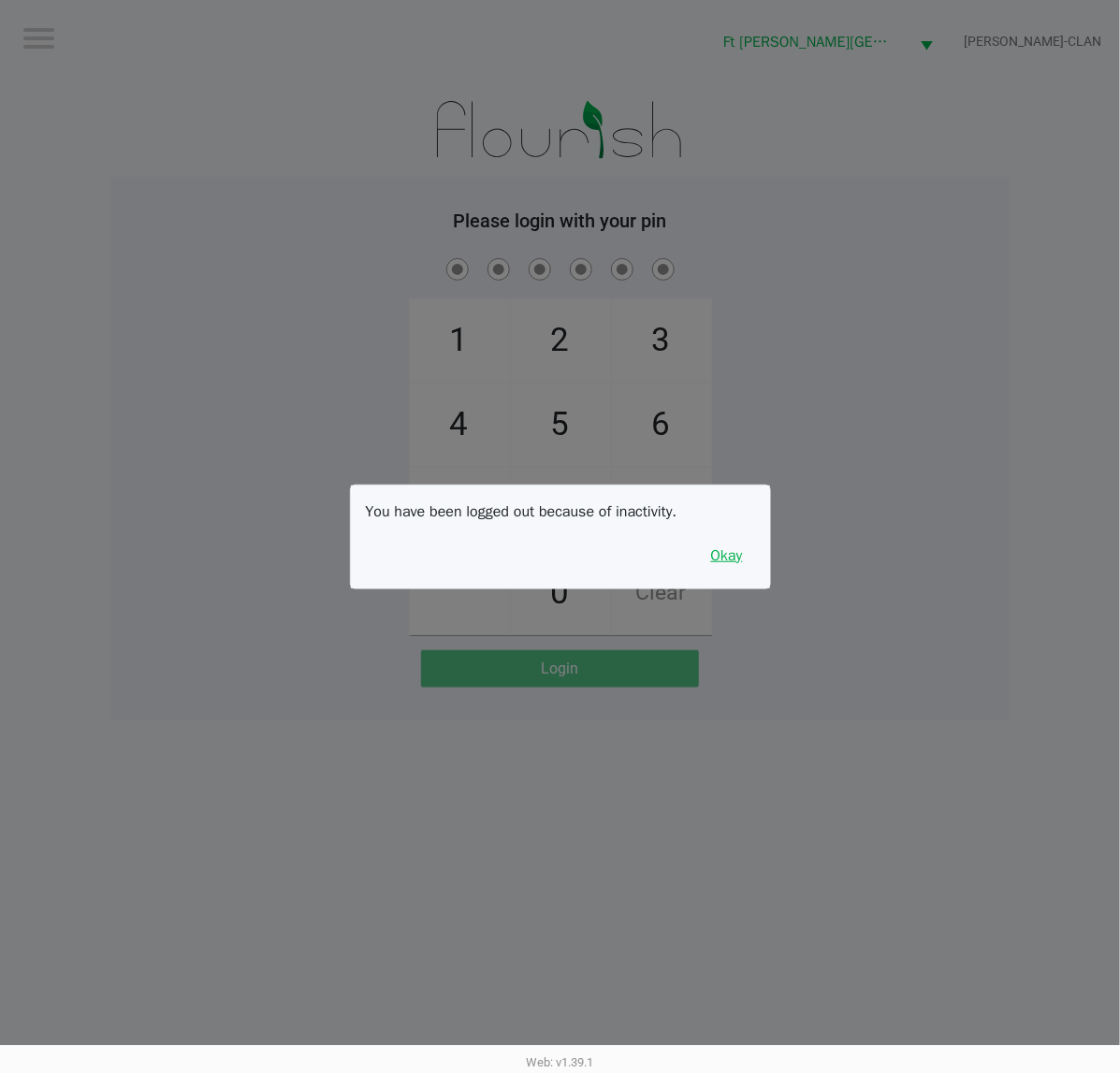 click on "Okay" at bounding box center [727, 556] 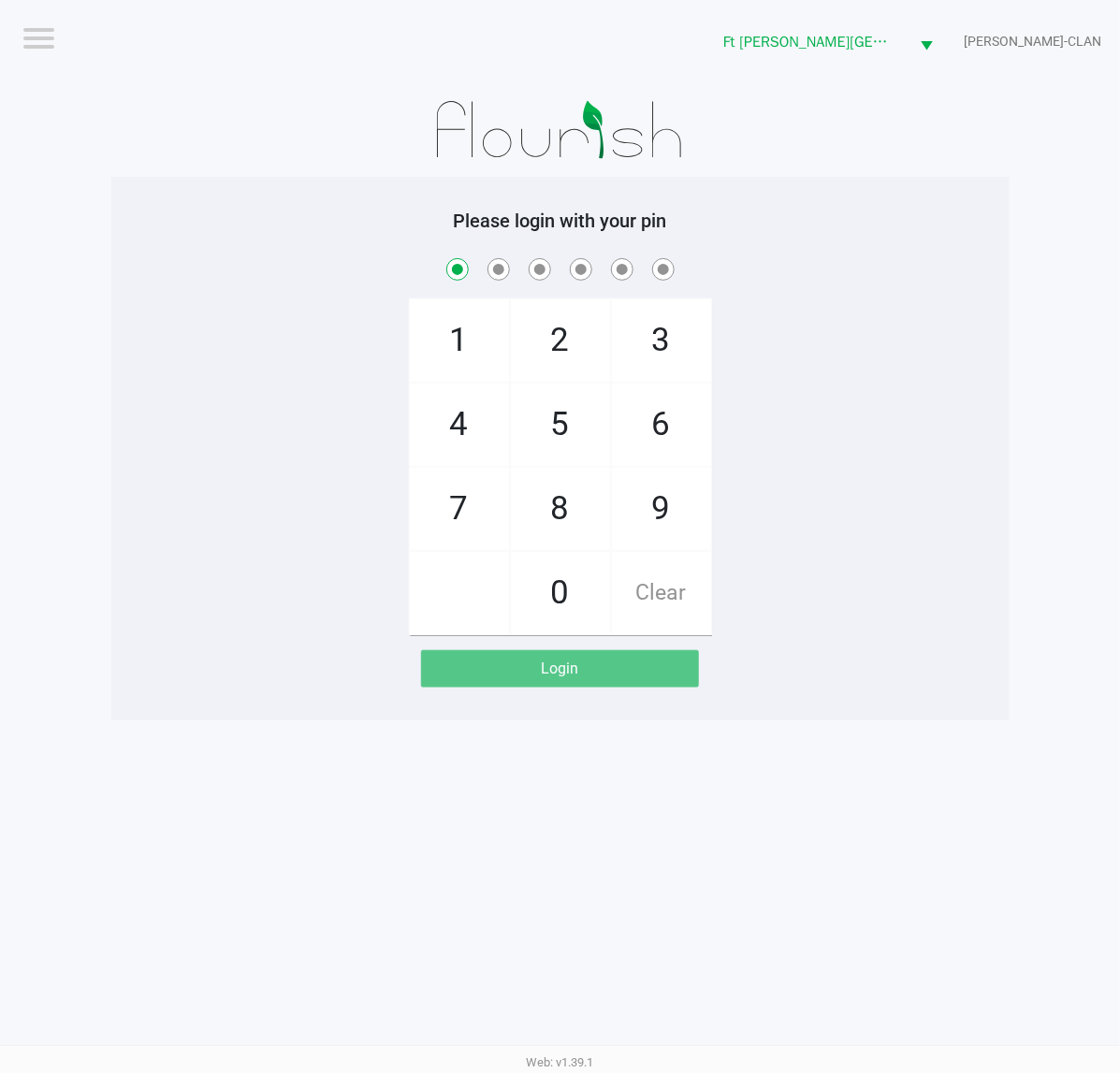 checkbox on "true" 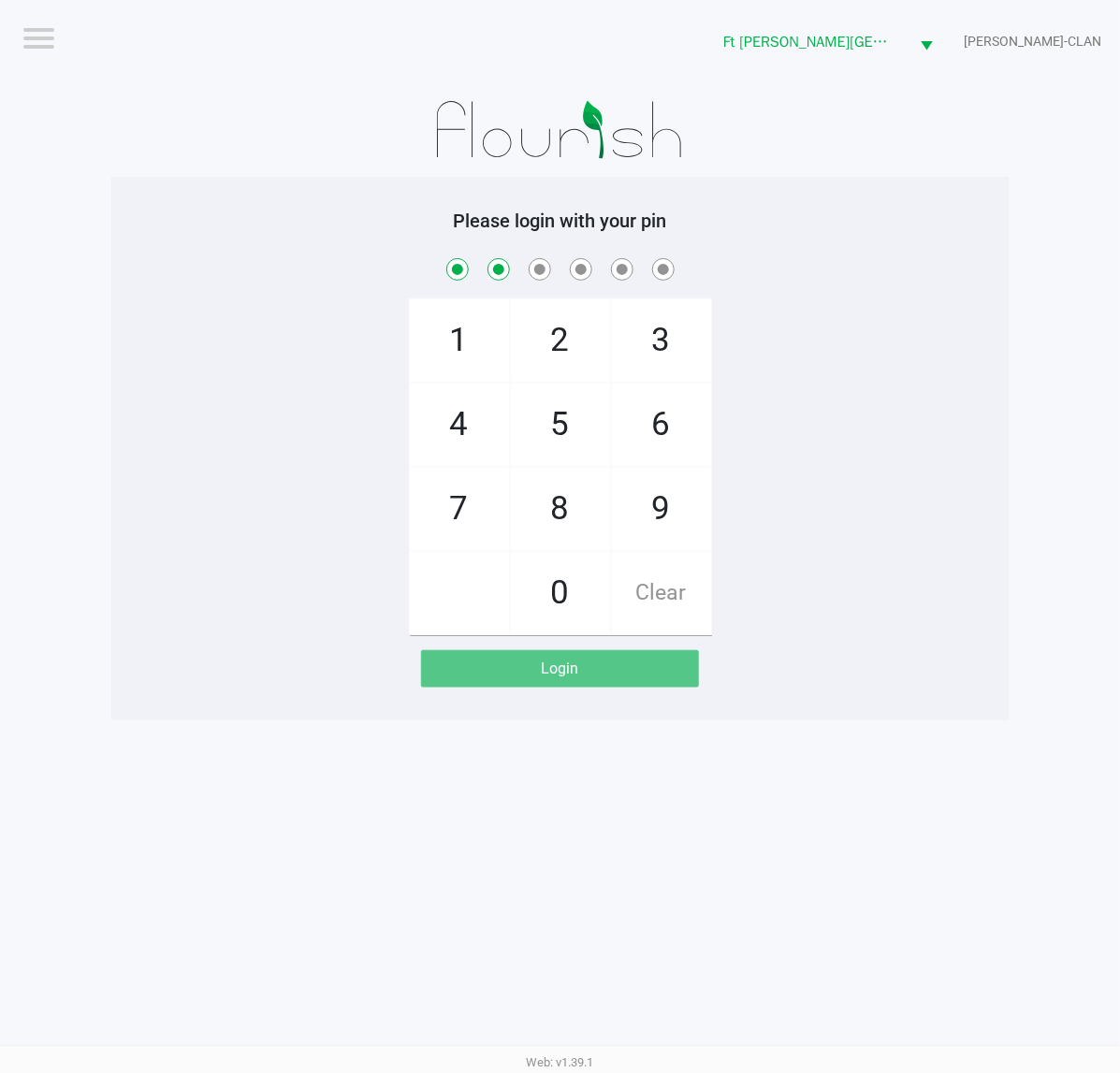 checkbox on "true" 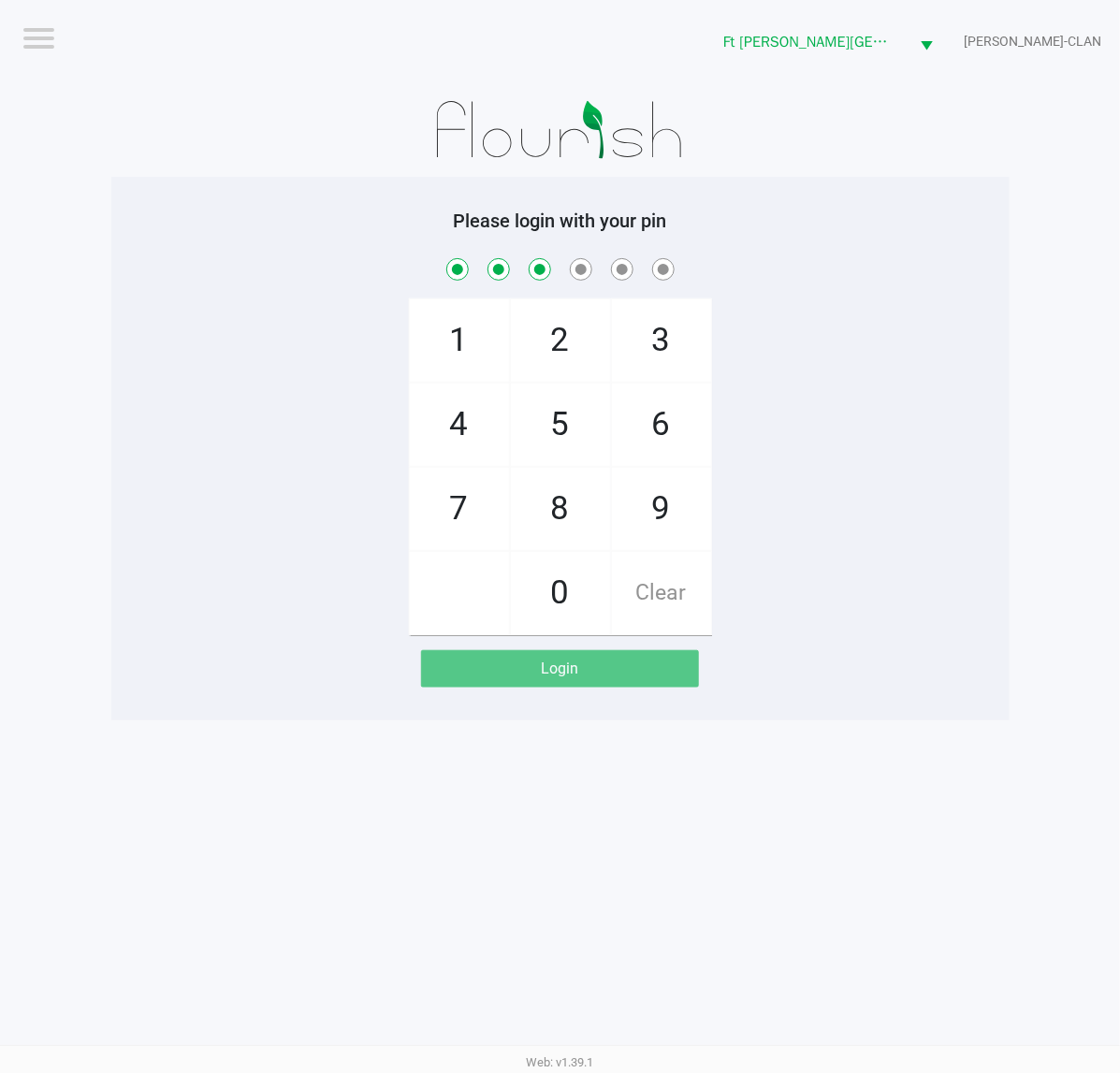 checkbox on "true" 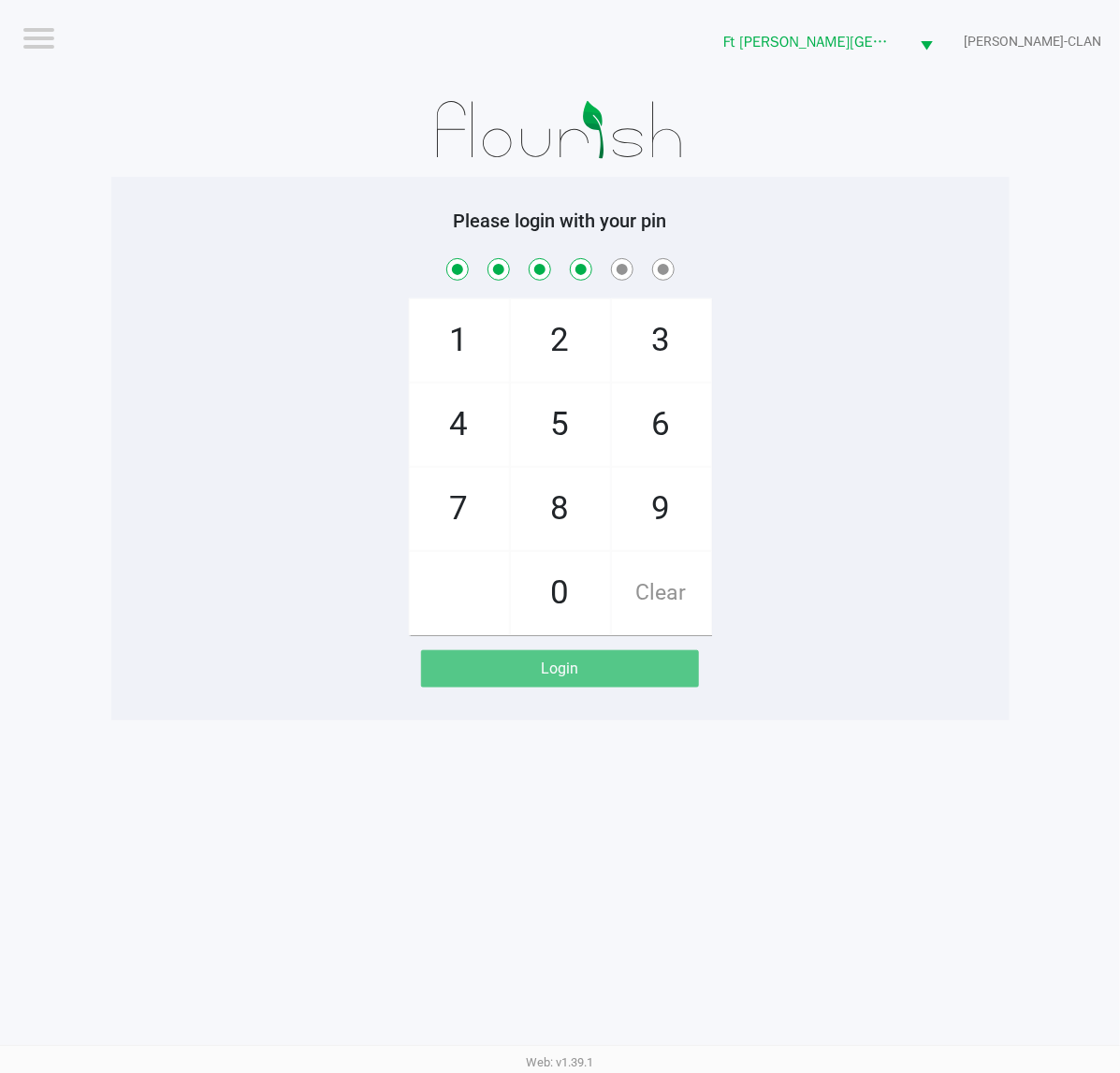 checkbox on "true" 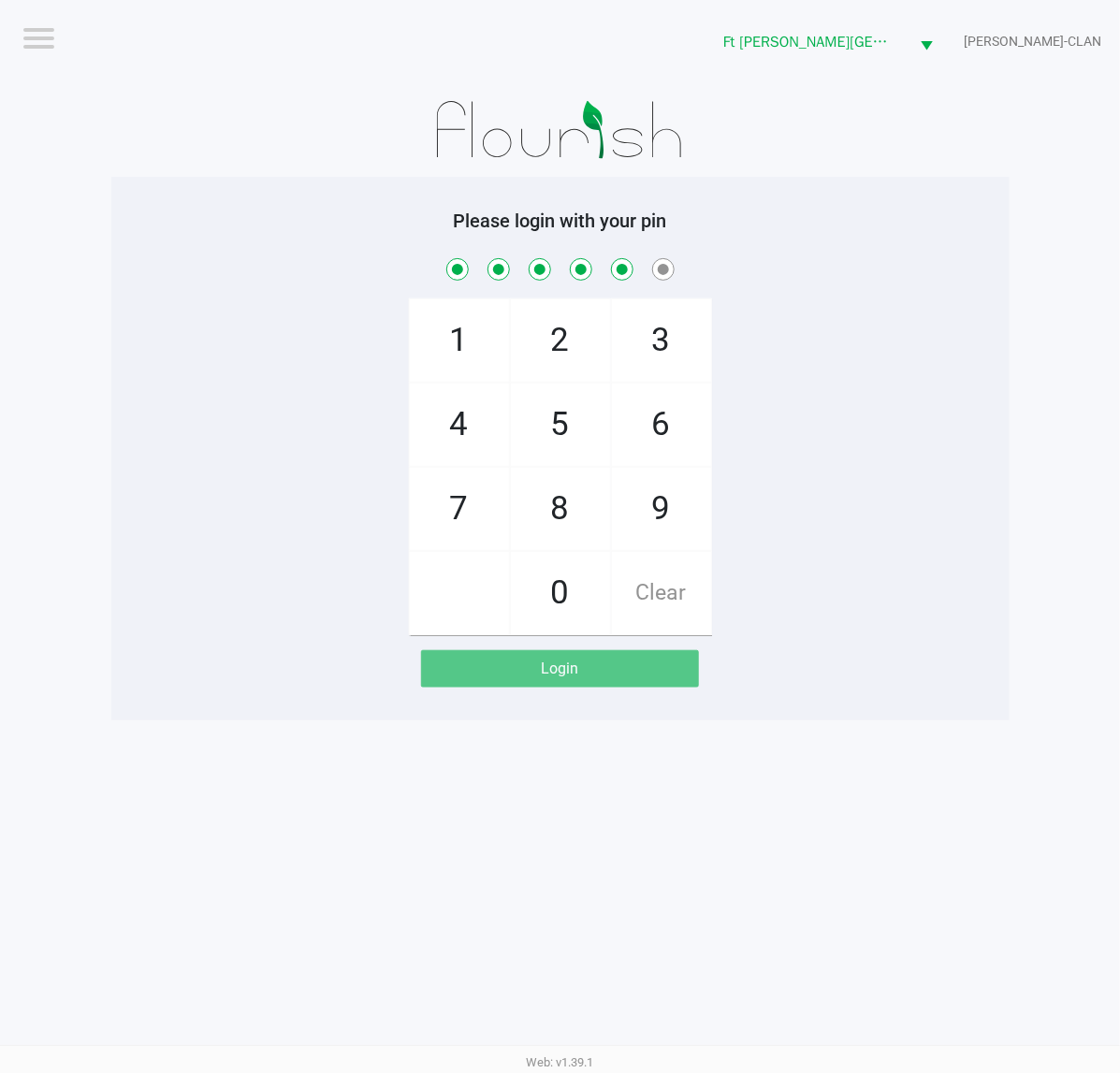 checkbox on "true" 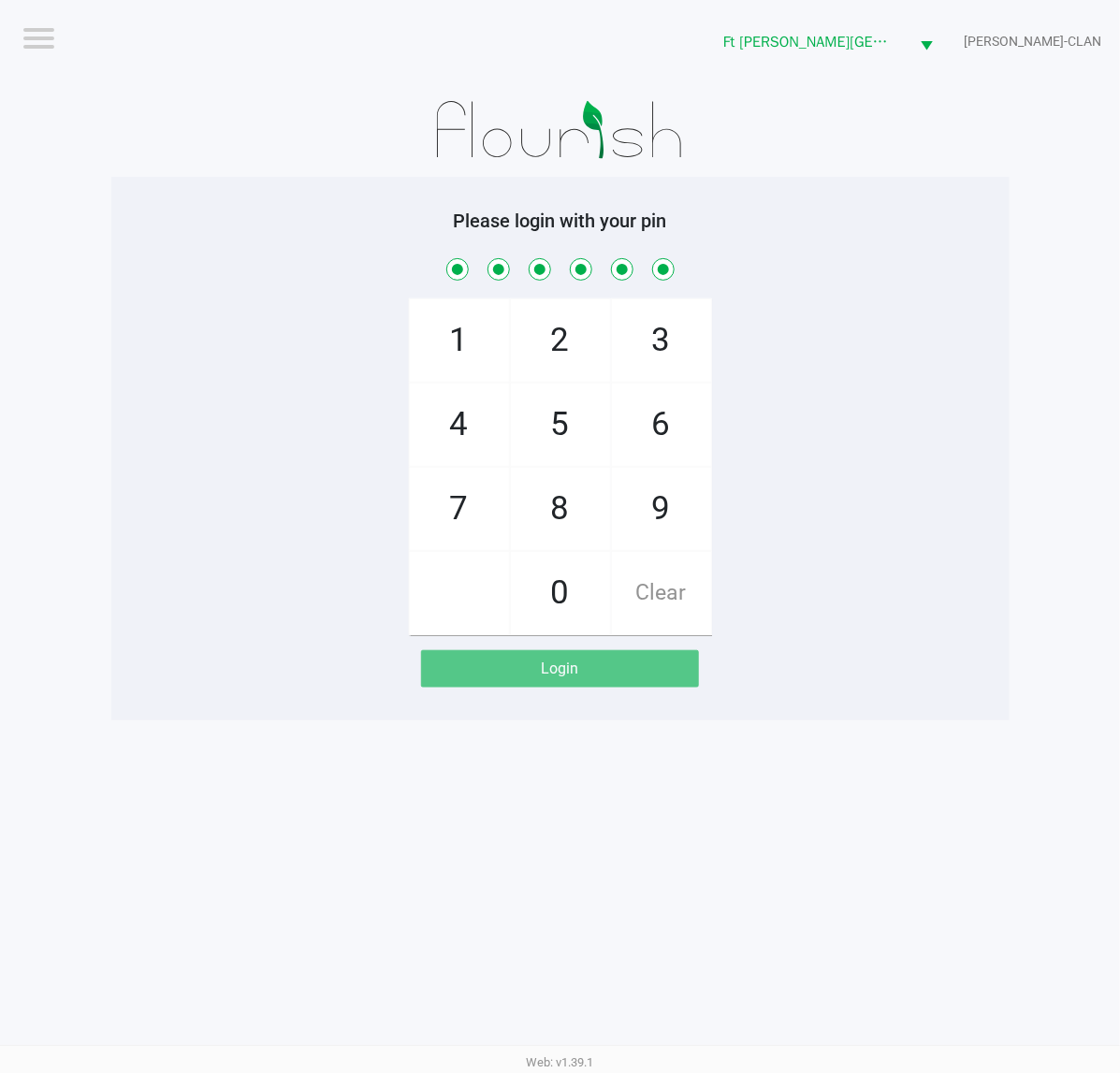 checkbox on "true" 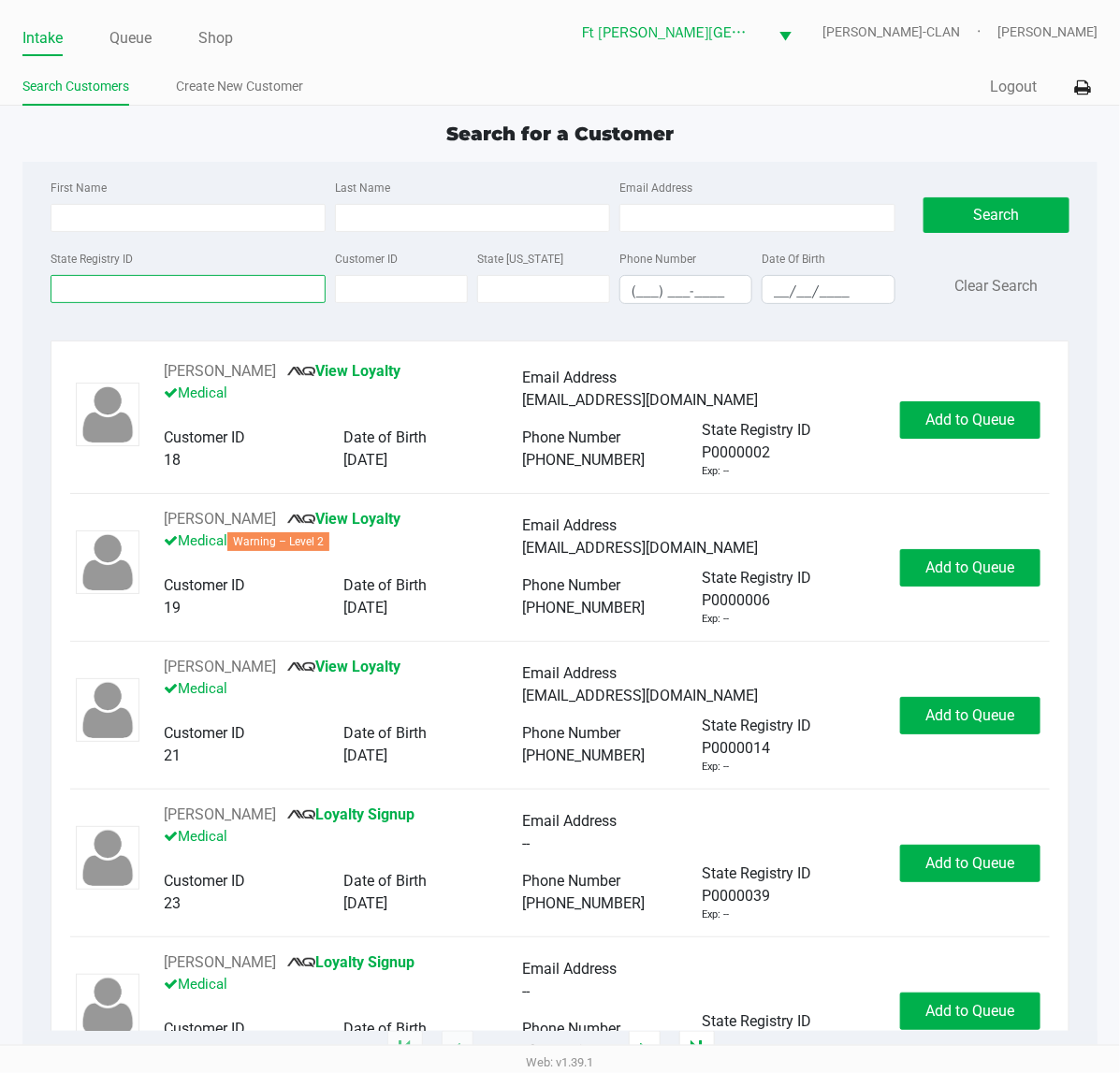 click on "State Registry ID" at bounding box center [188, 289] 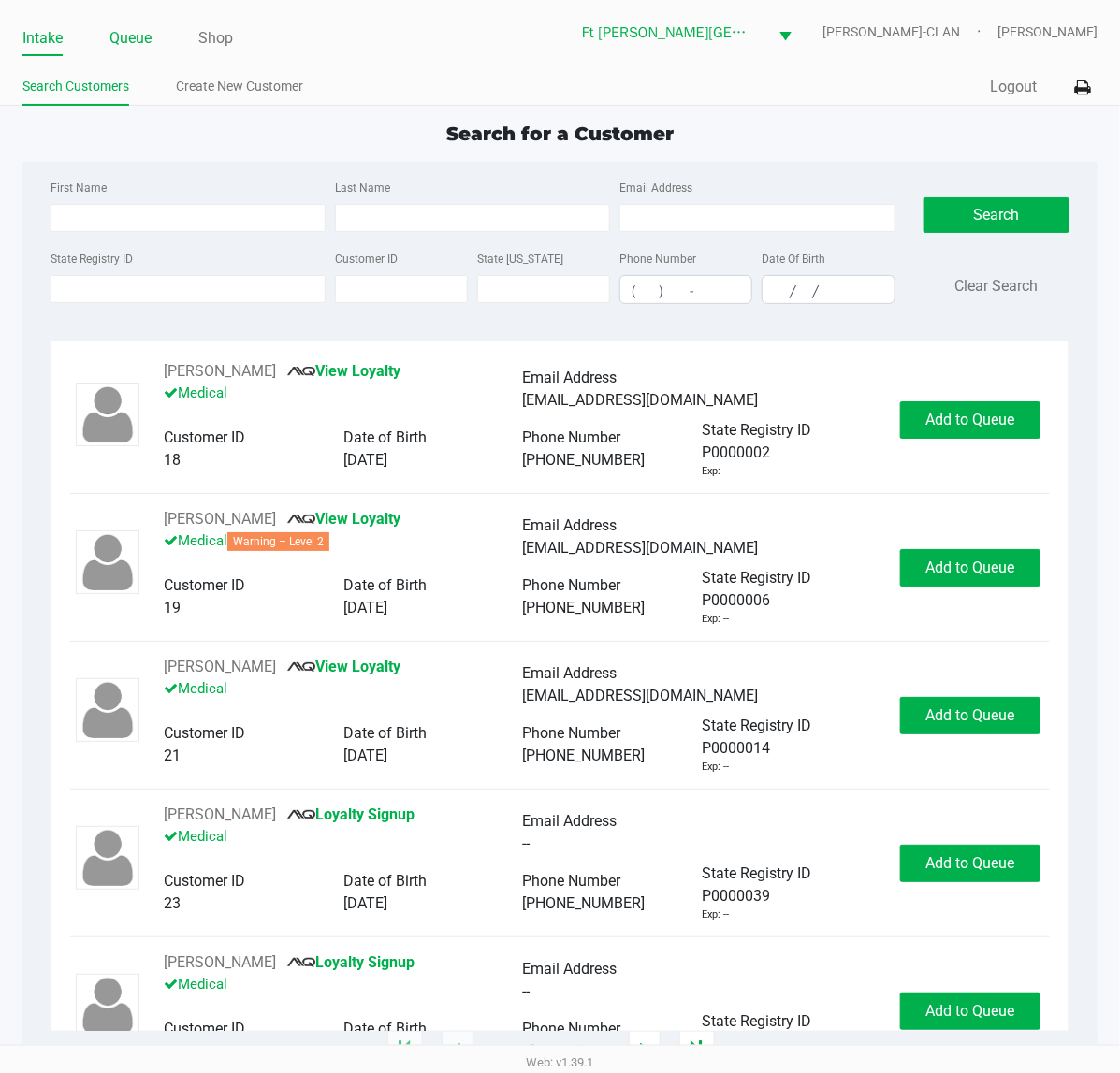 drag, startPoint x: 117, startPoint y: 23, endPoint x: 120, endPoint y: 38, distance: 15.29706 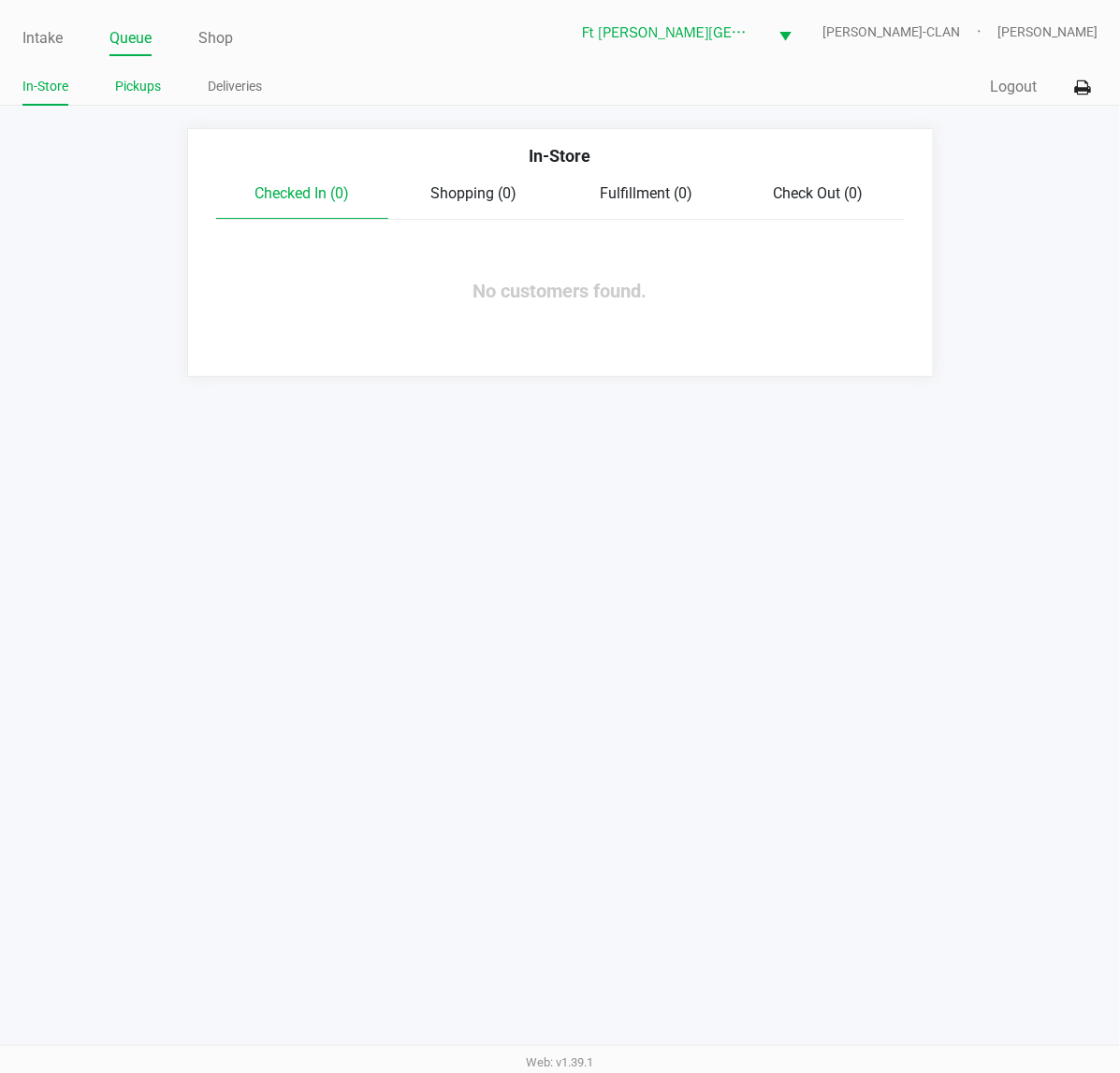 click on "Pickups" 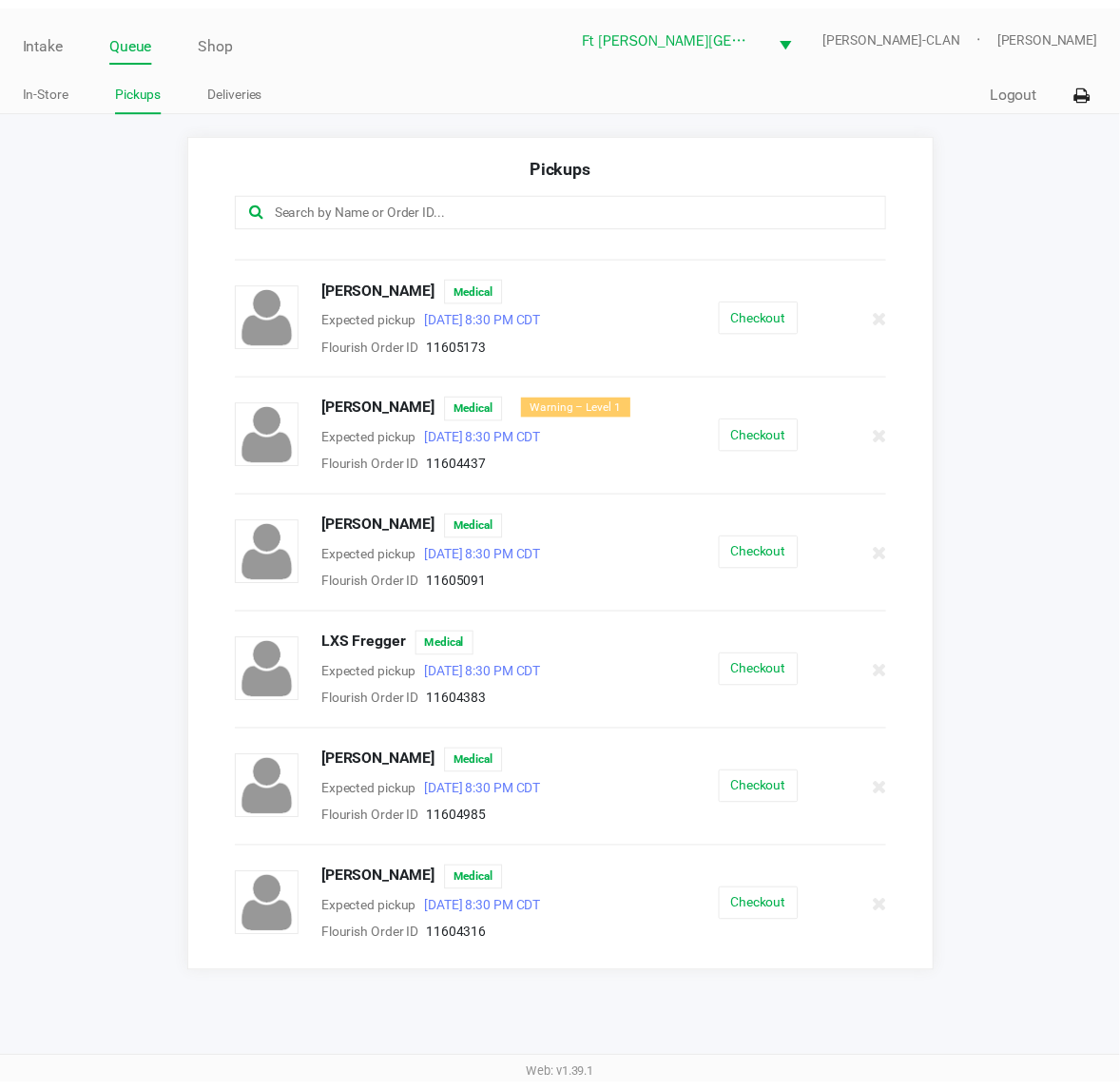 scroll, scrollTop: 713, scrollLeft: 0, axis: vertical 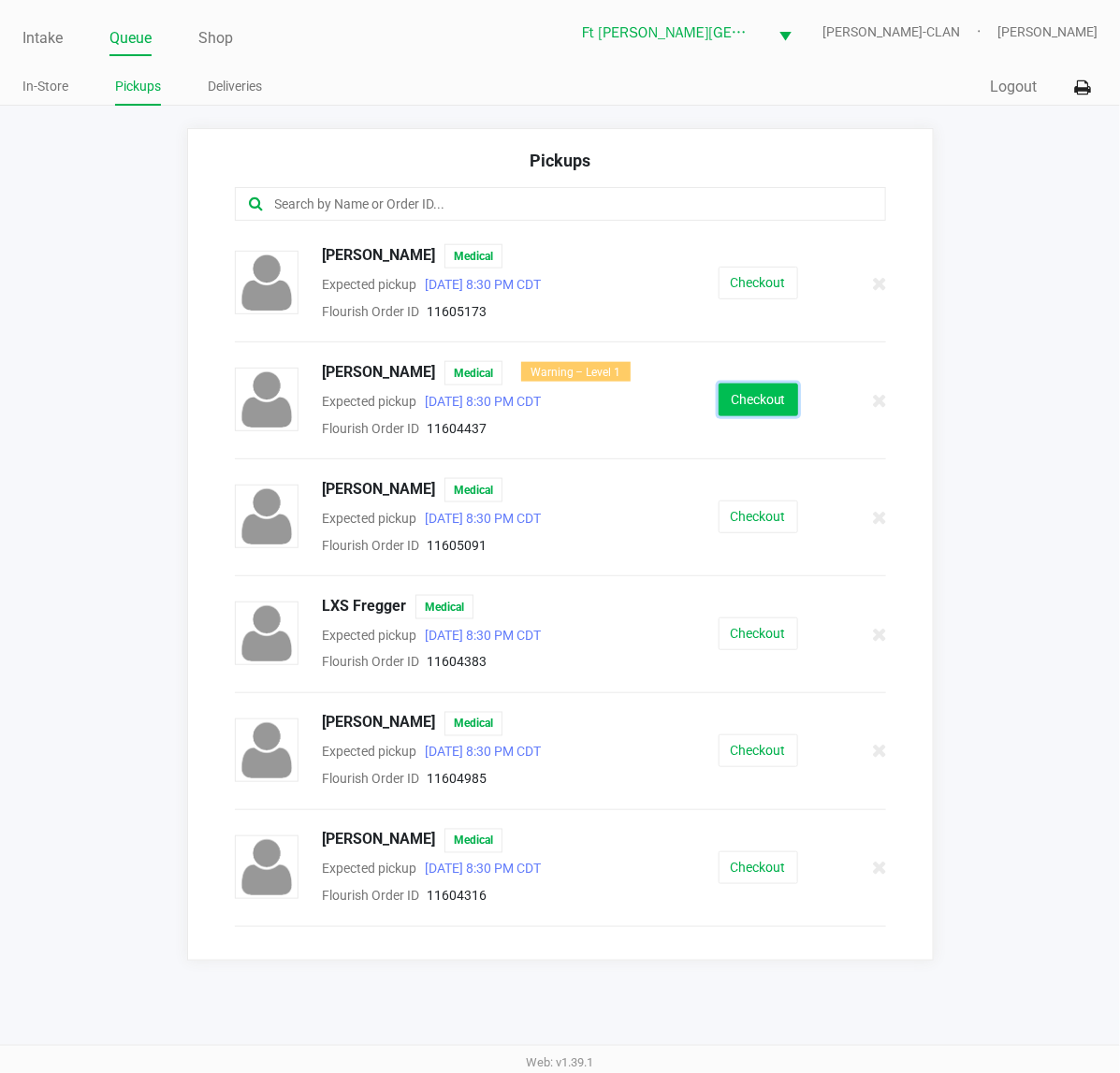 click on "Checkout" 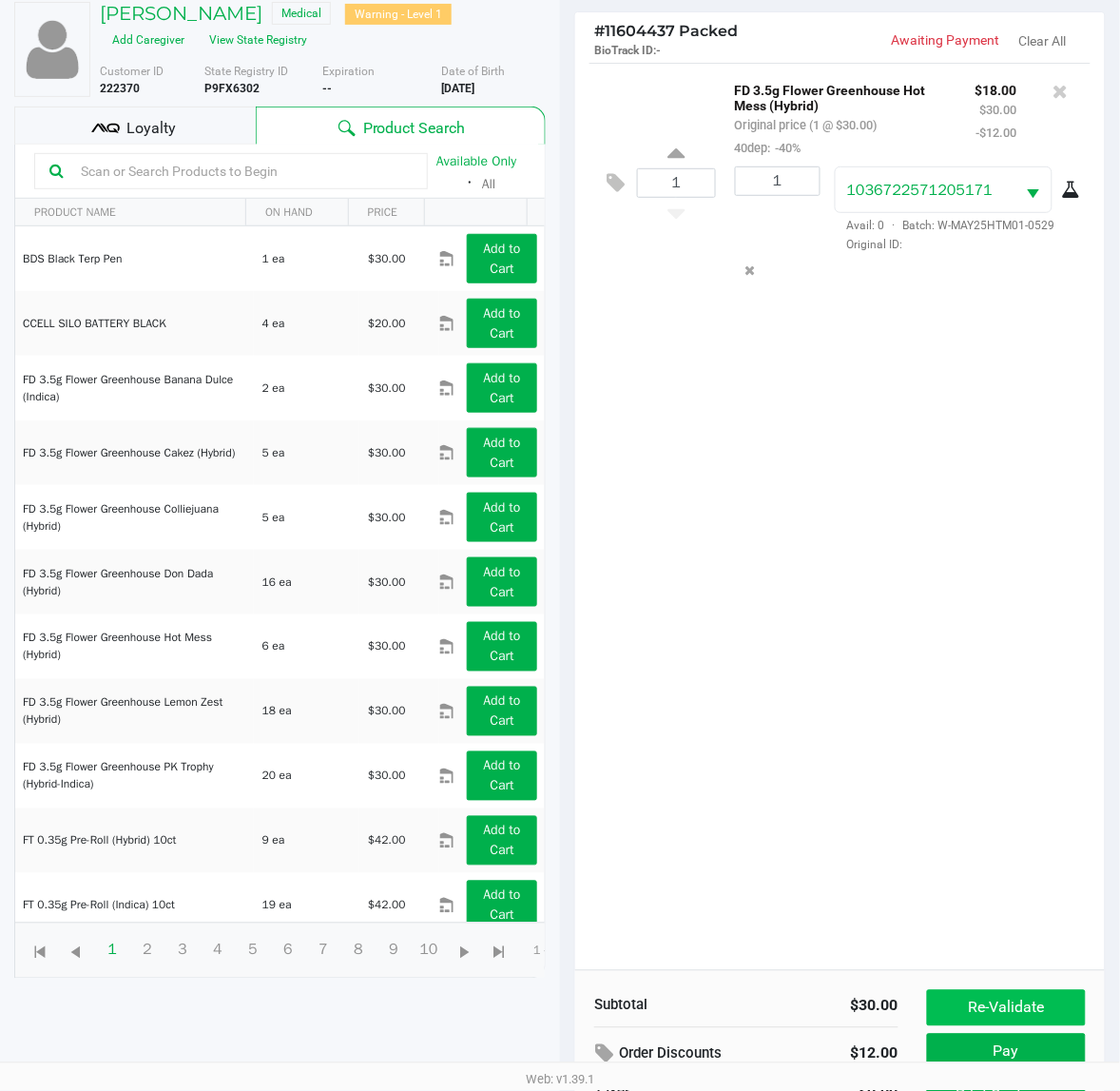 scroll, scrollTop: 228, scrollLeft: 0, axis: vertical 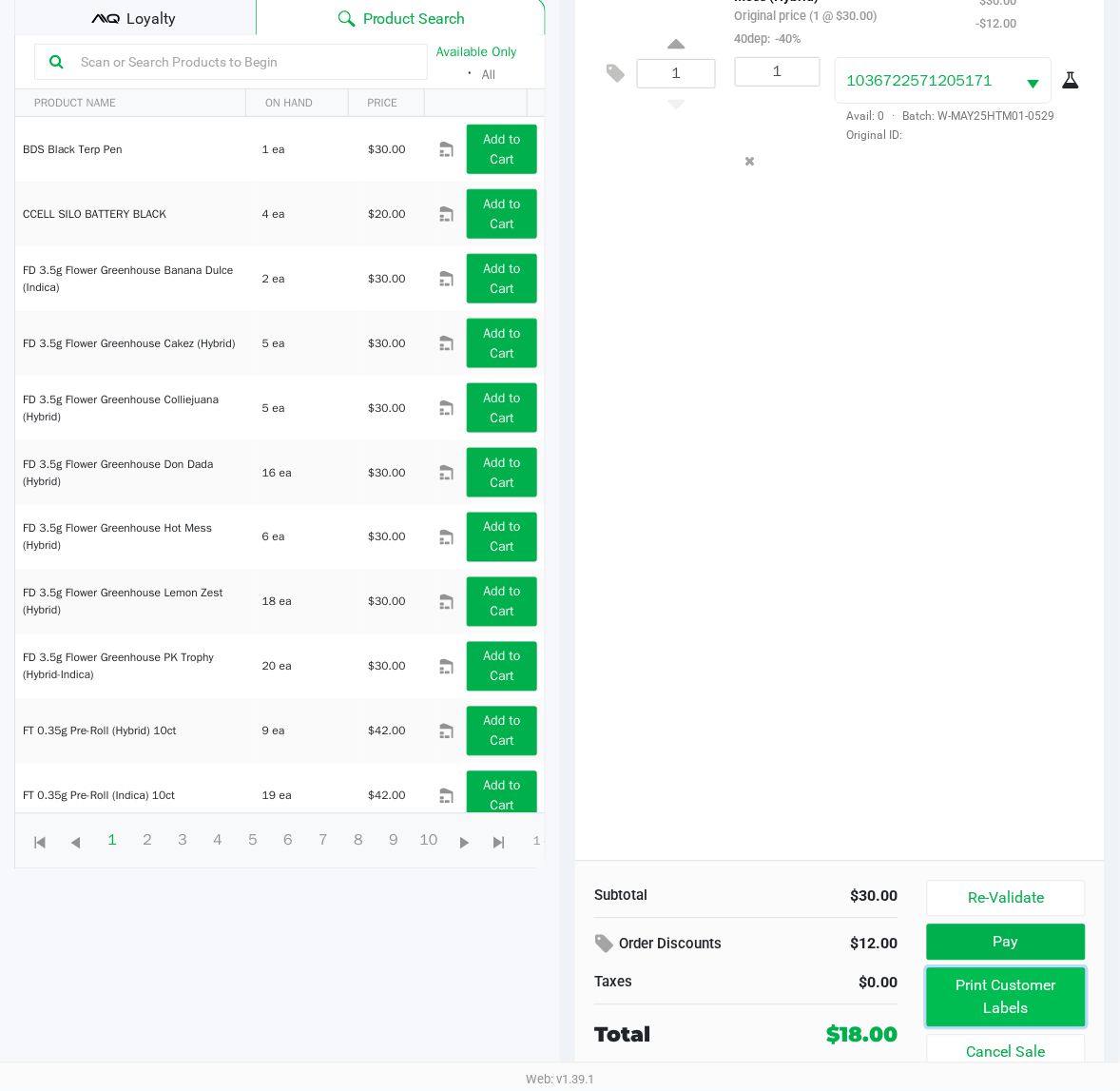 click on "Print Customer Labels" 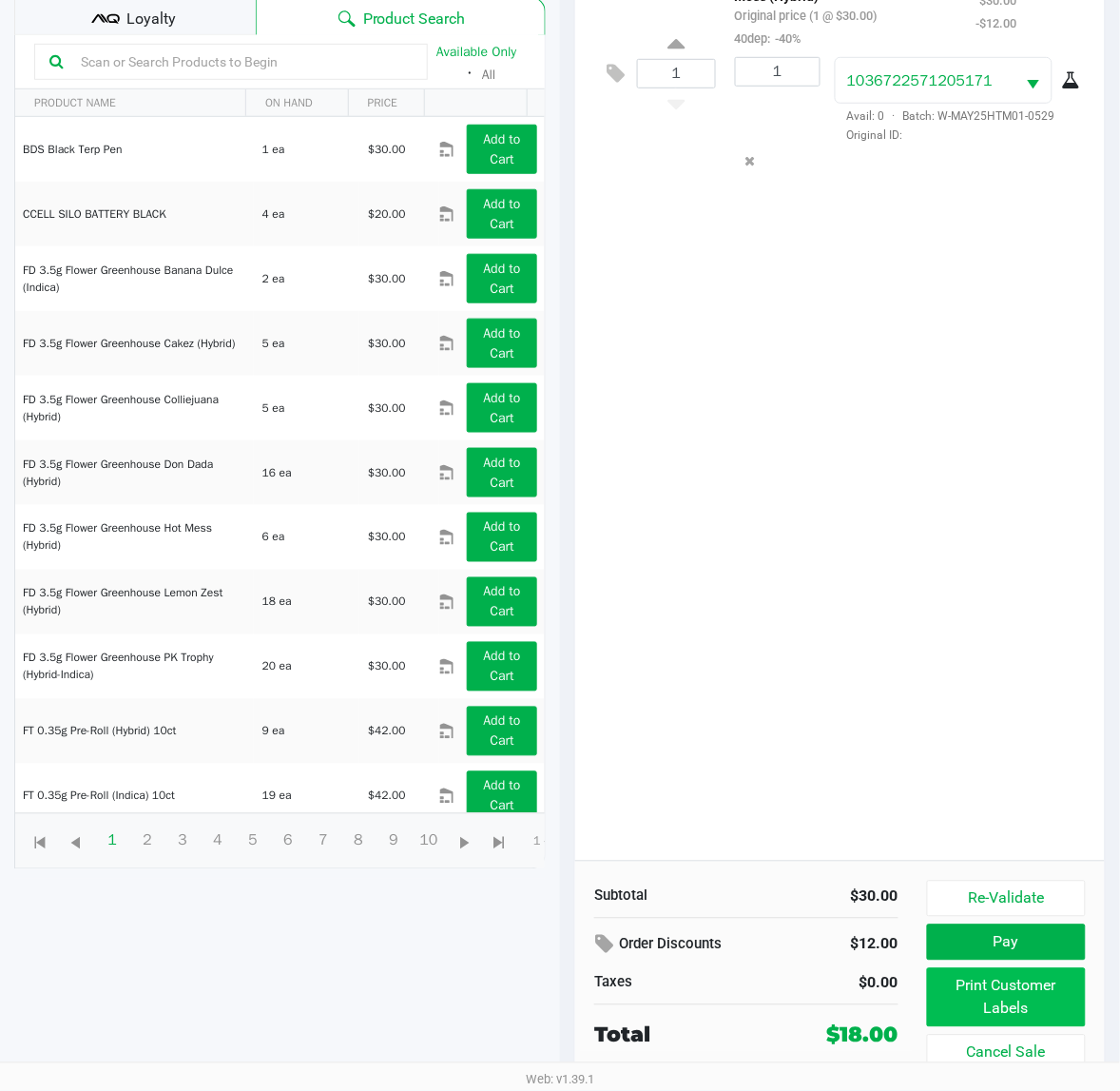 scroll, scrollTop: 0, scrollLeft: 0, axis: both 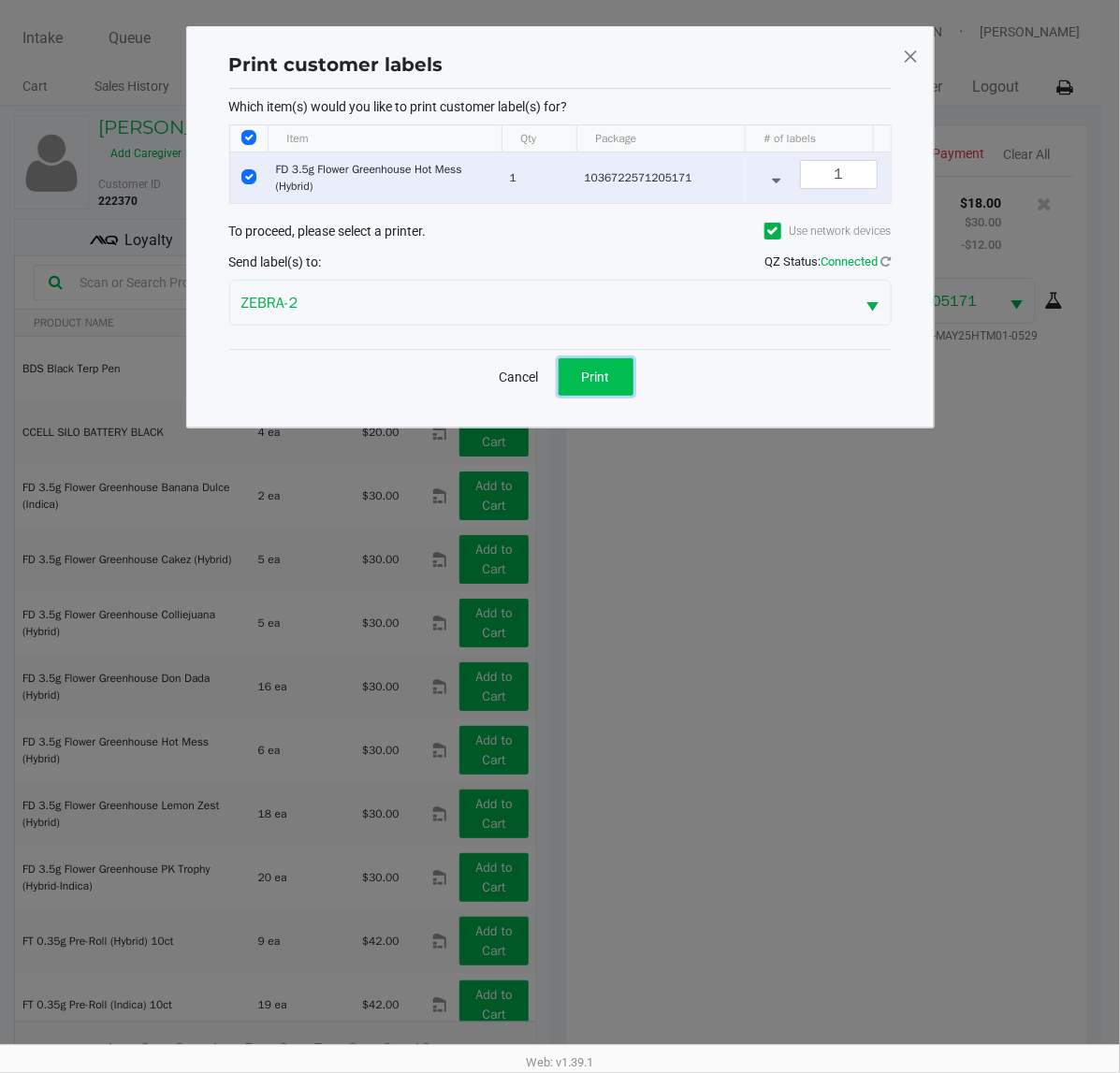 click on "Print" 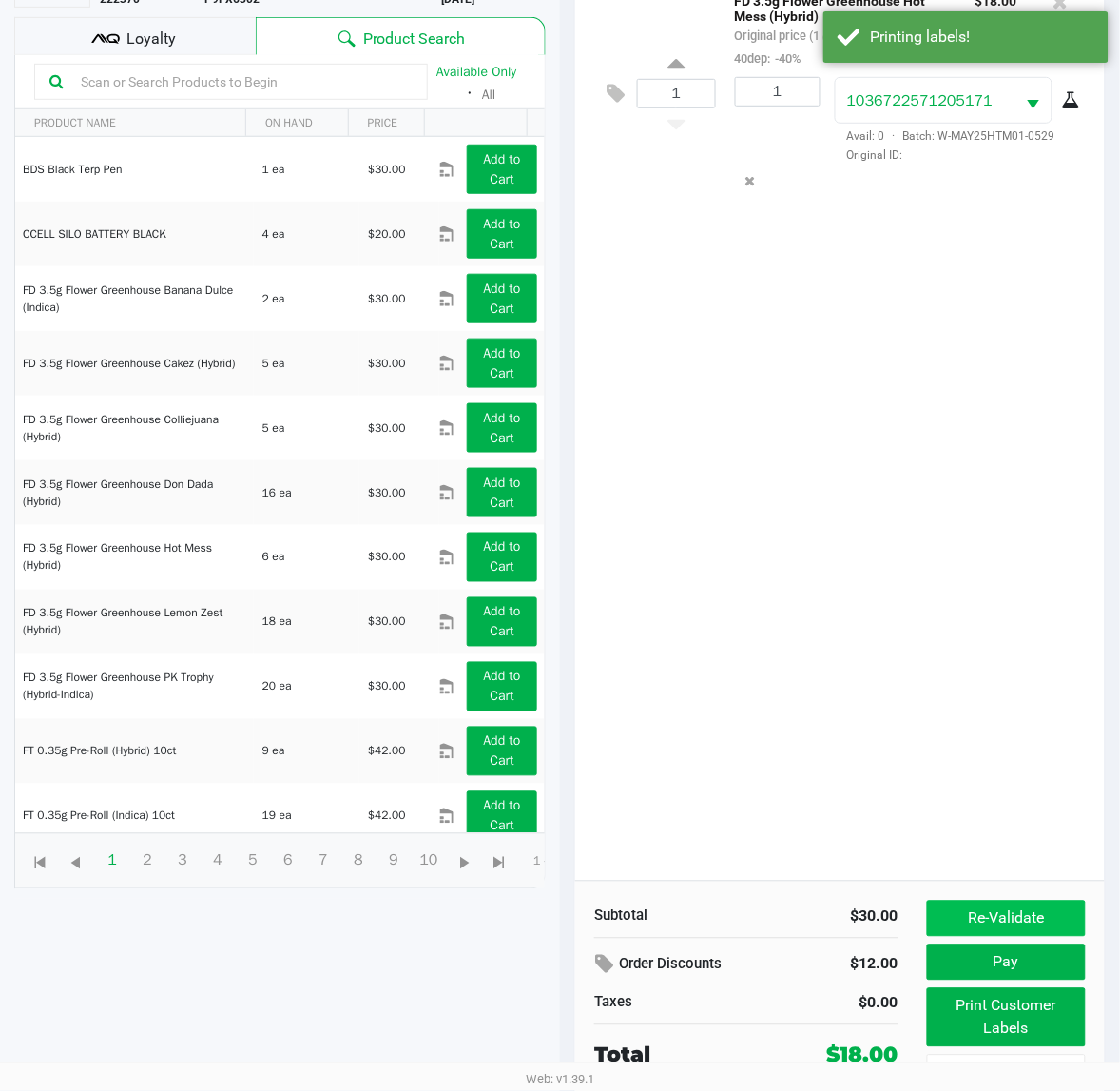 scroll, scrollTop: 228, scrollLeft: 0, axis: vertical 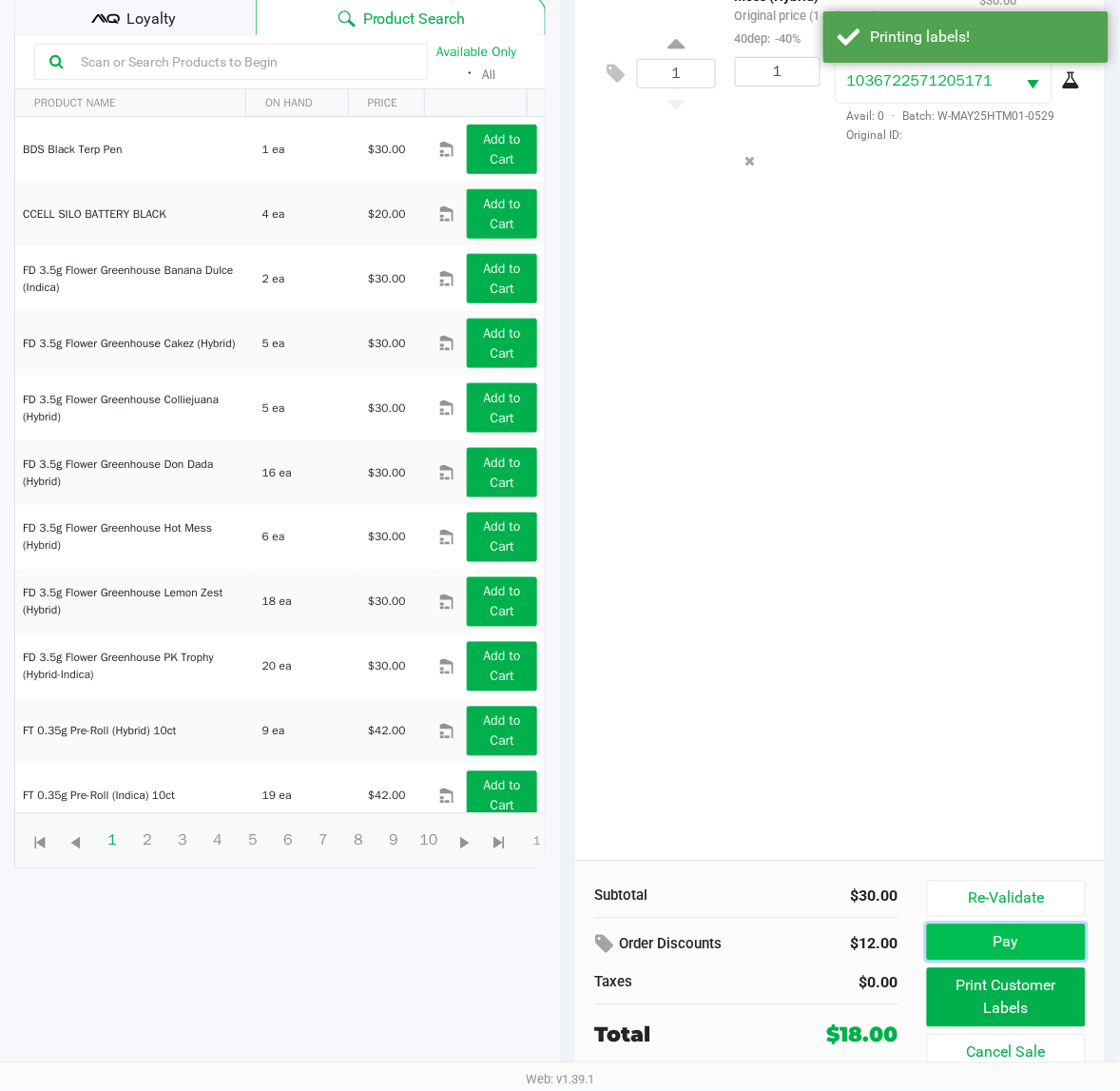 click on "Pay" 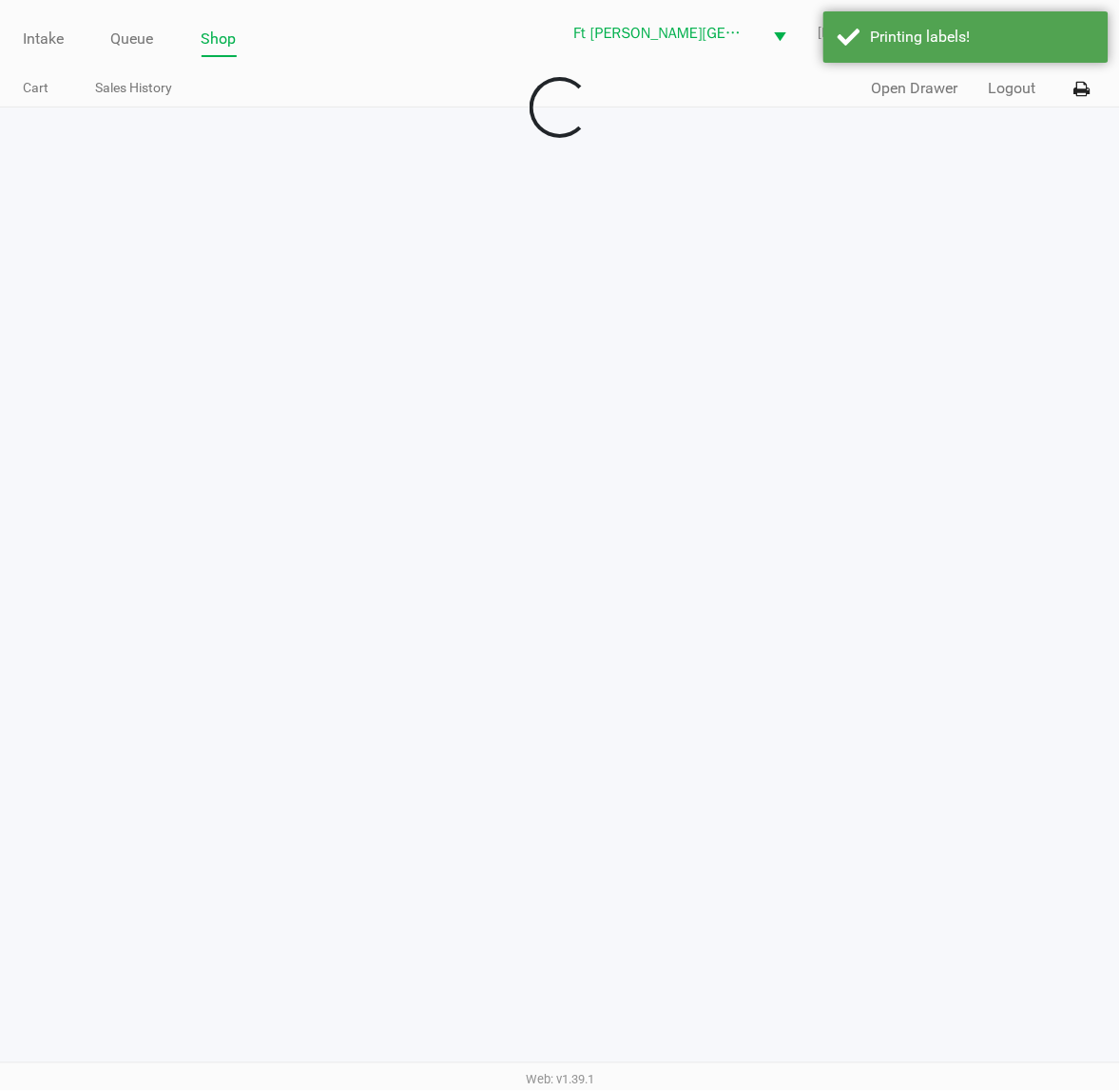 scroll, scrollTop: 0, scrollLeft: 0, axis: both 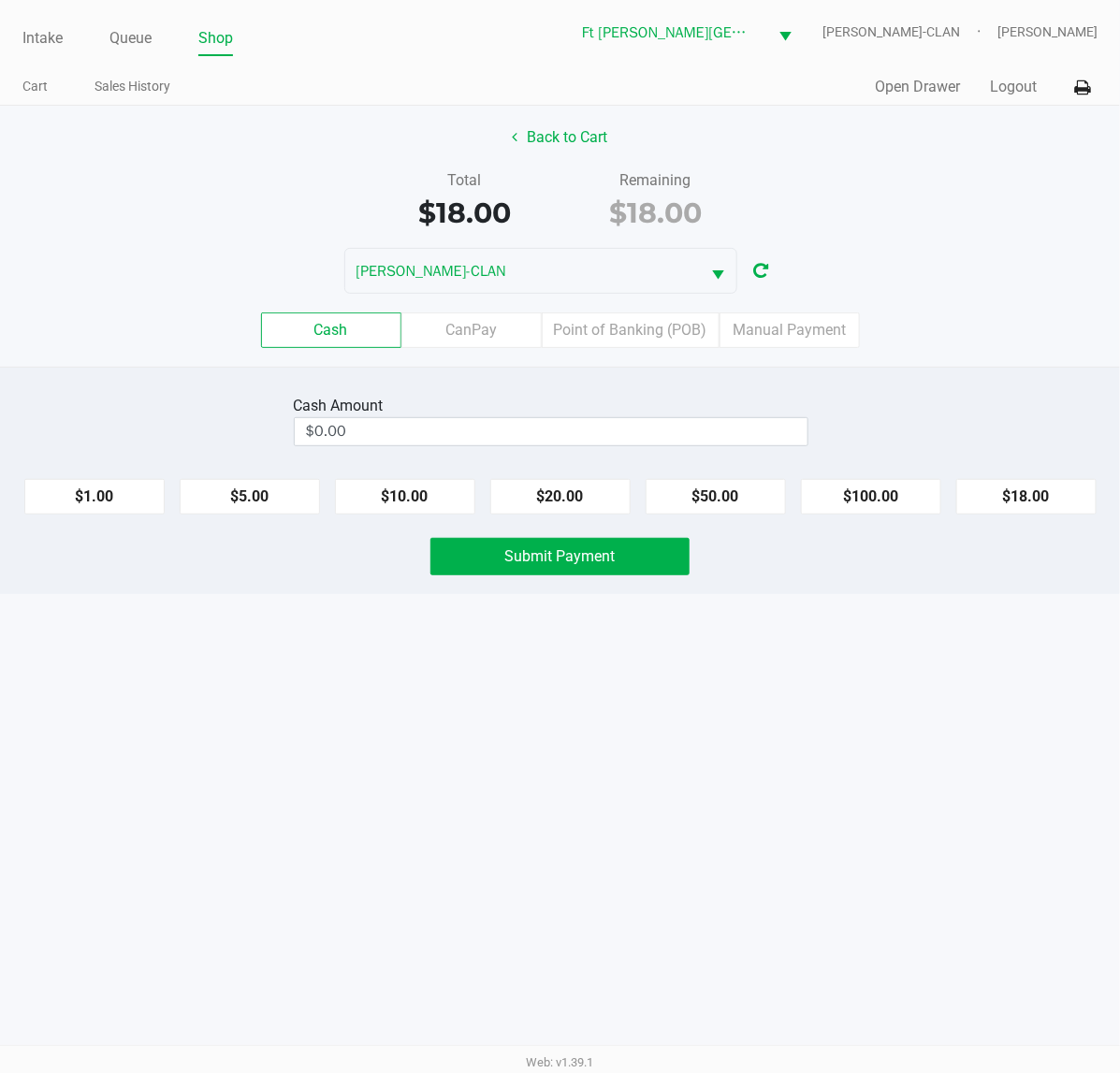 click on "Cash  Amount  $0.00  $1.00   $5.00   $10.00   $20.00   $50.00   $100.00   $18.00   Submit Payment" 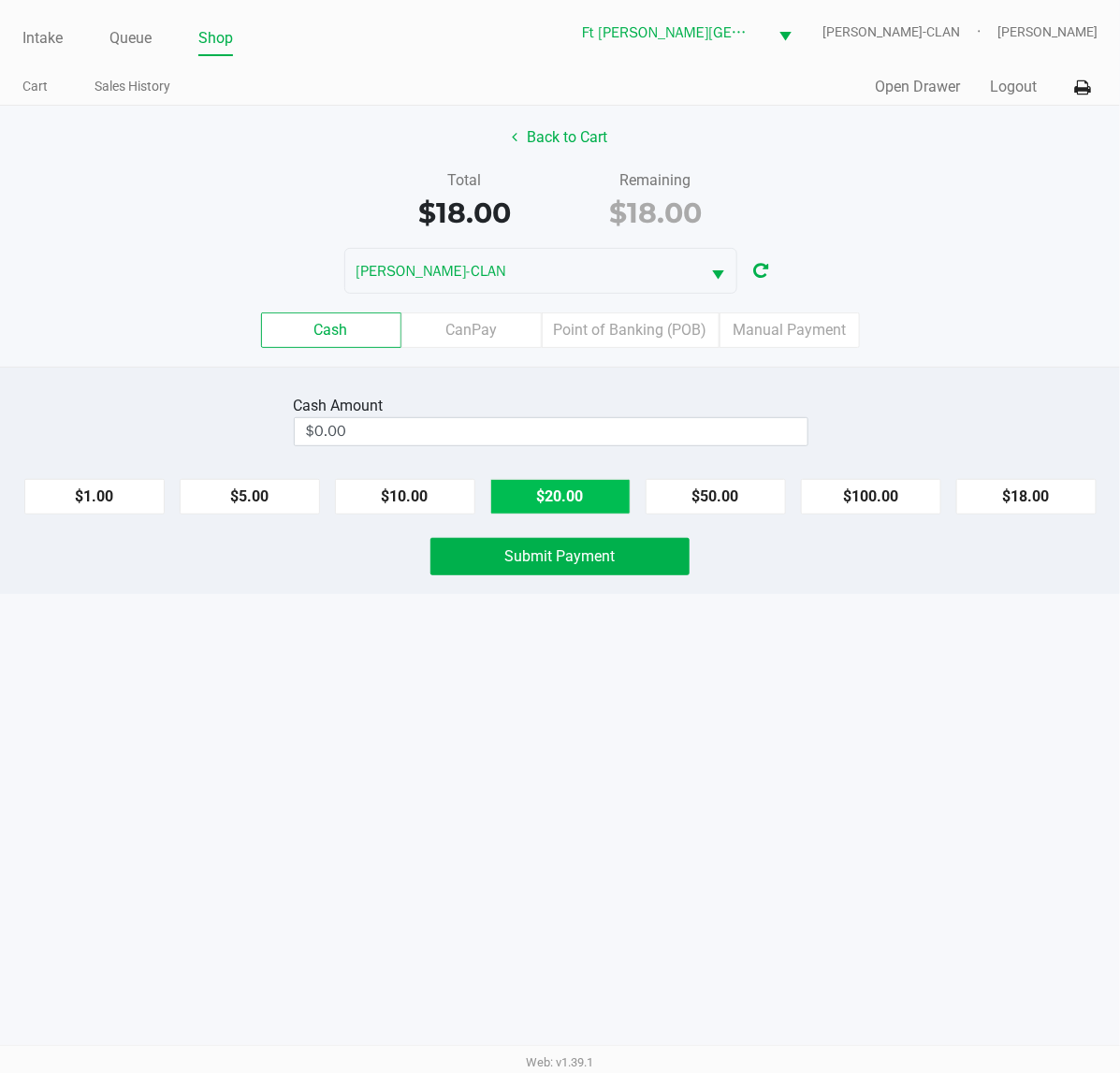 click on "$20.00" 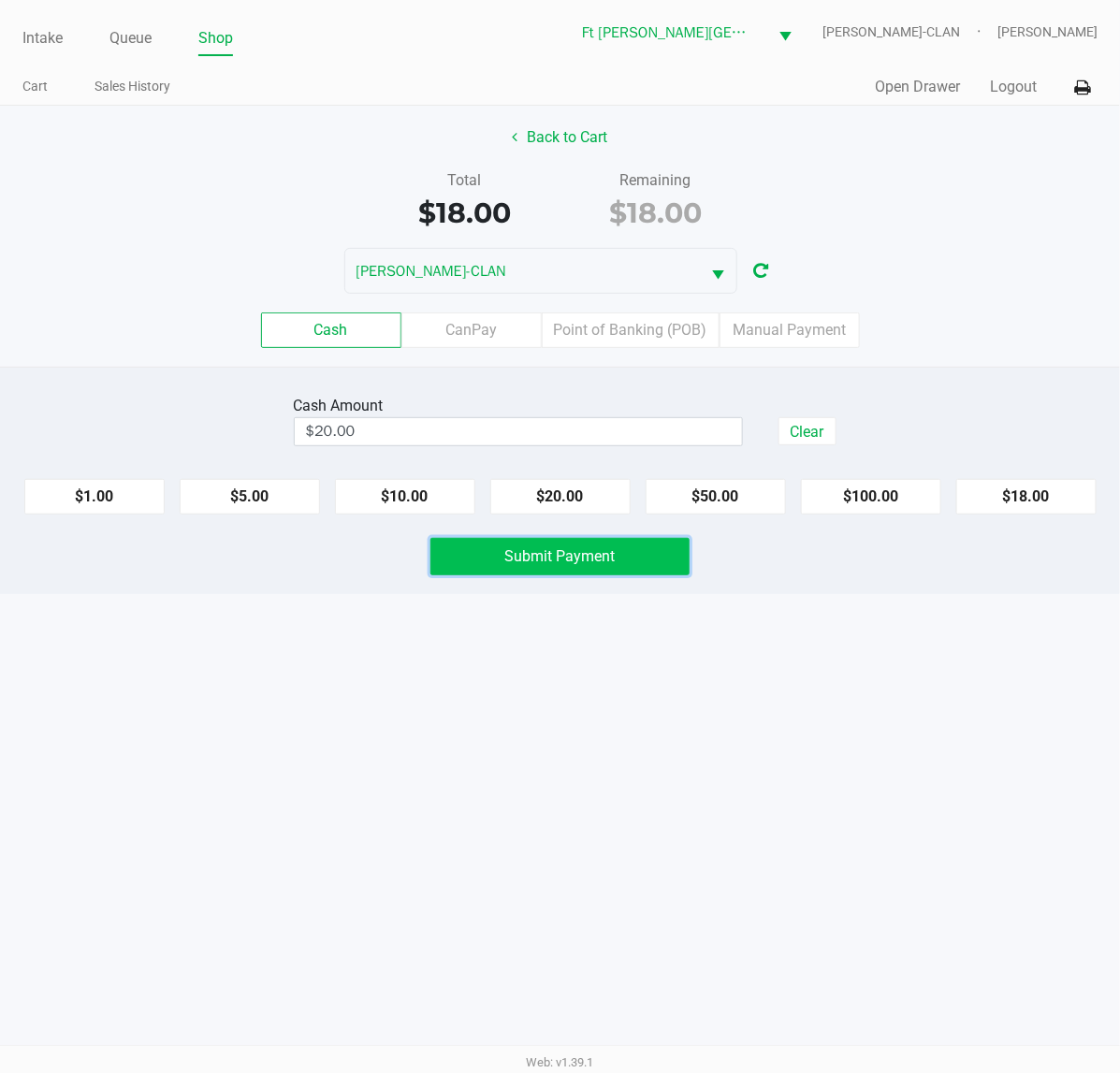 click on "Submit Payment" 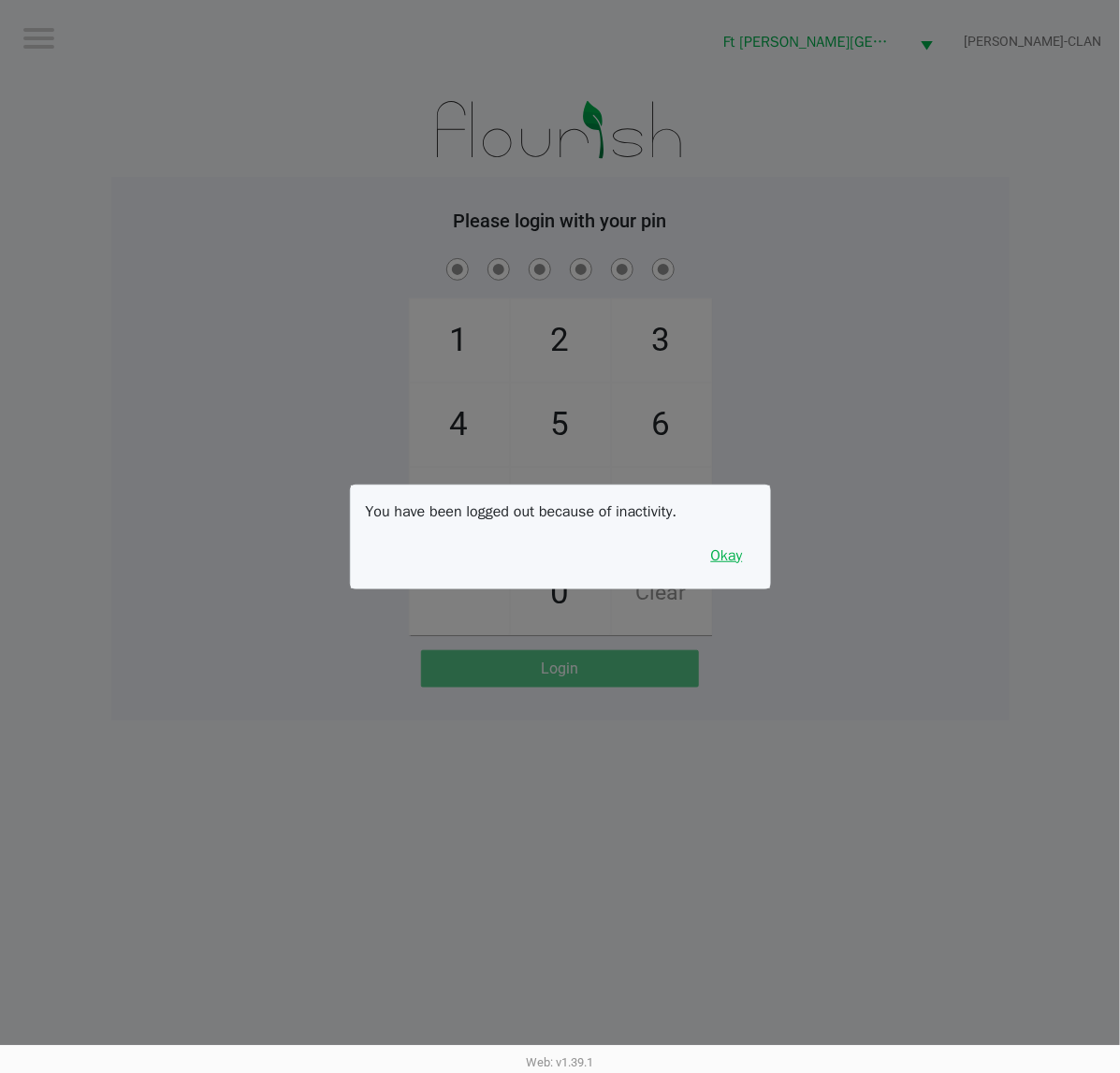 drag, startPoint x: 711, startPoint y: 569, endPoint x: 722, endPoint y: 567, distance: 11.18034 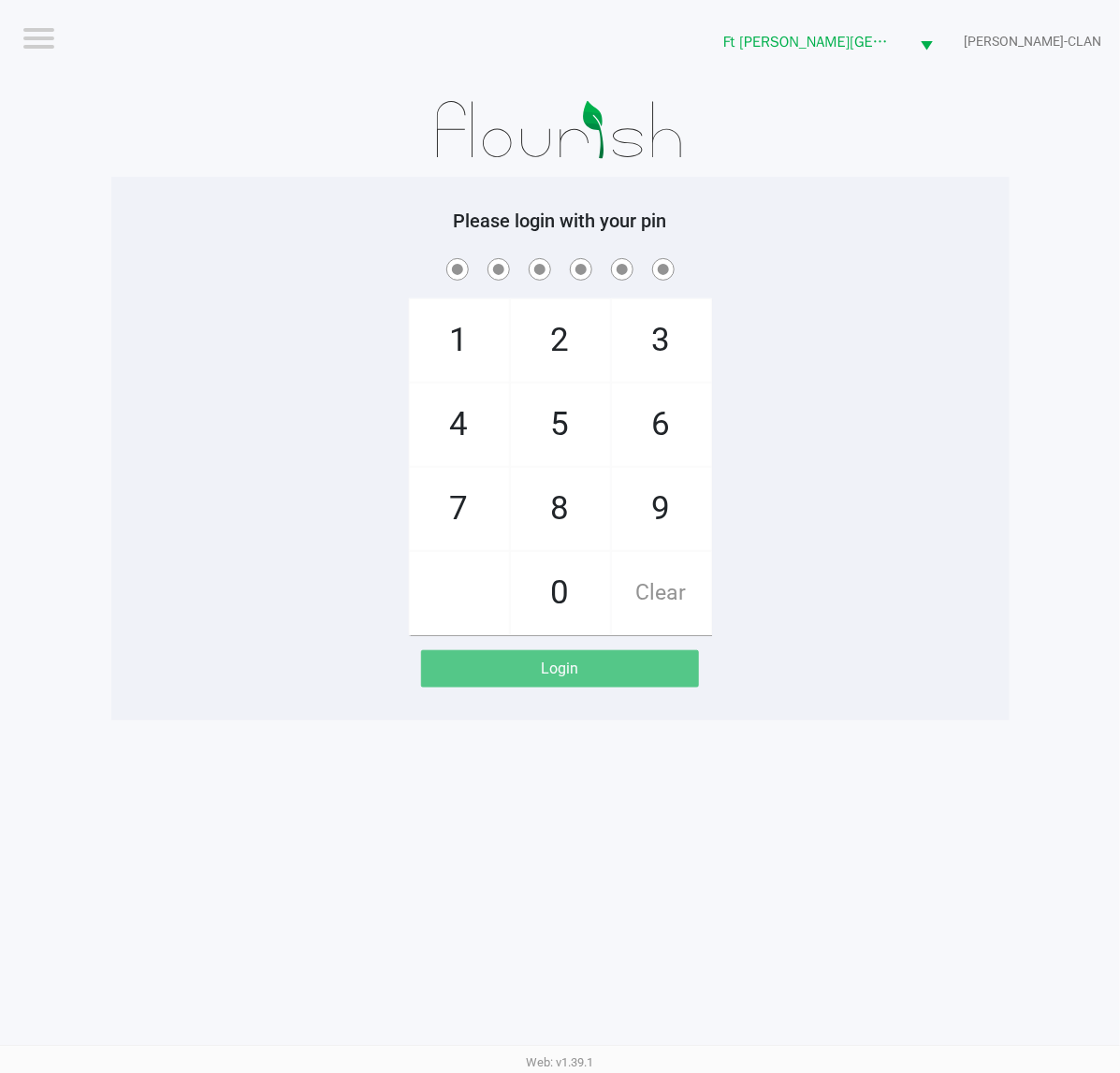 click on "1   4   7       2   5   8   0   3   6   9   Clear" 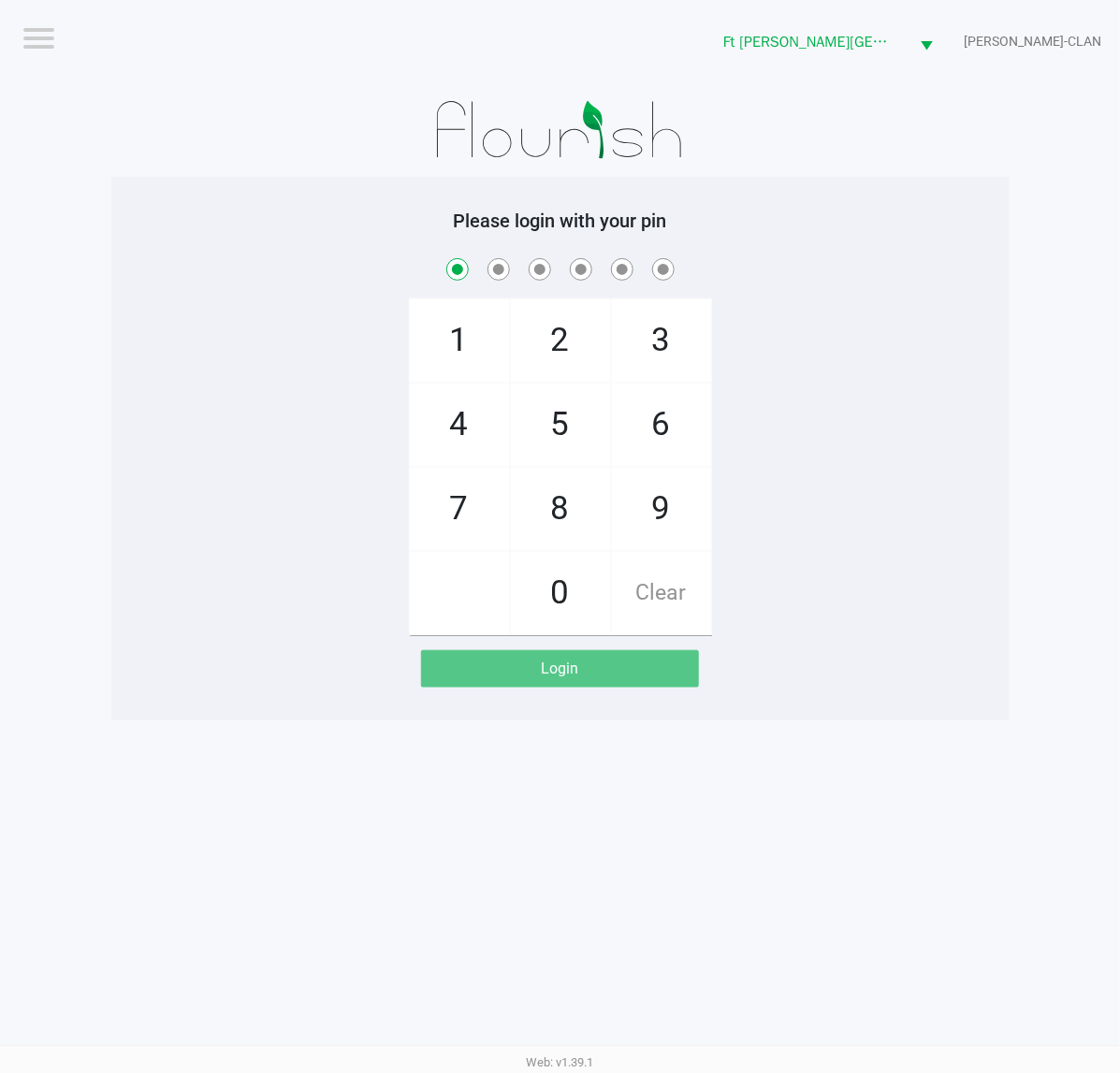 checkbox on "true" 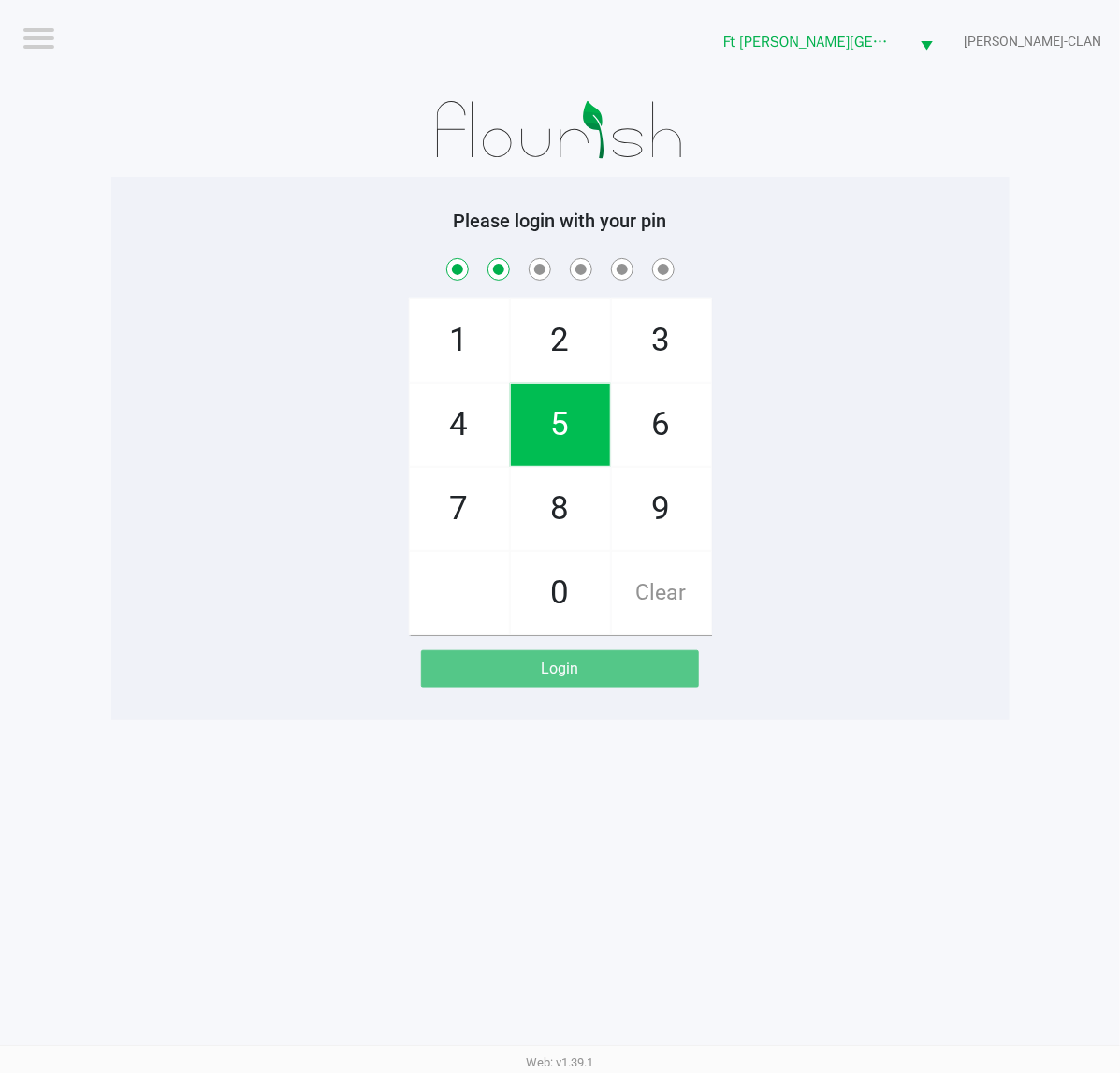 checkbox on "true" 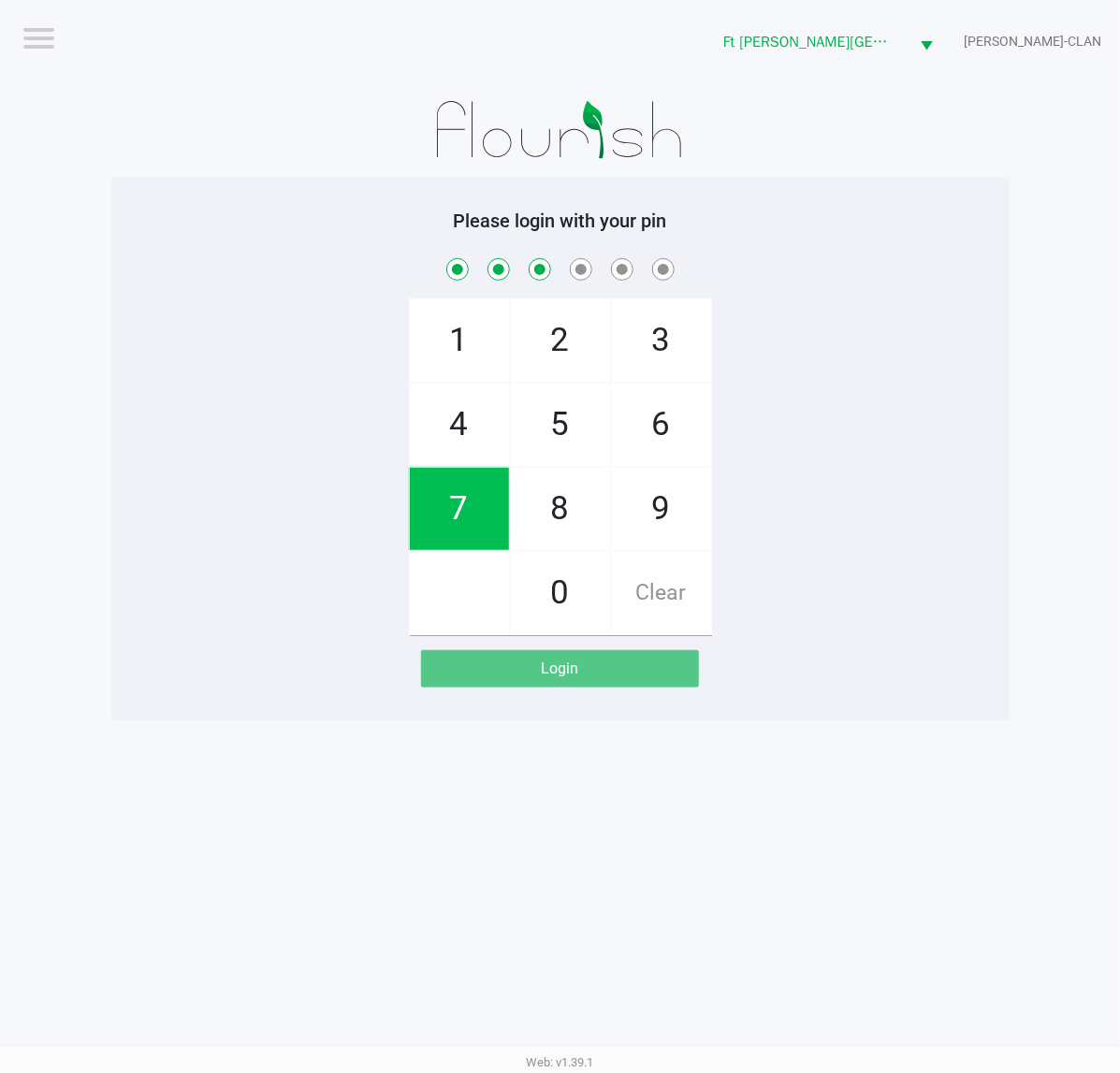 checkbox on "true" 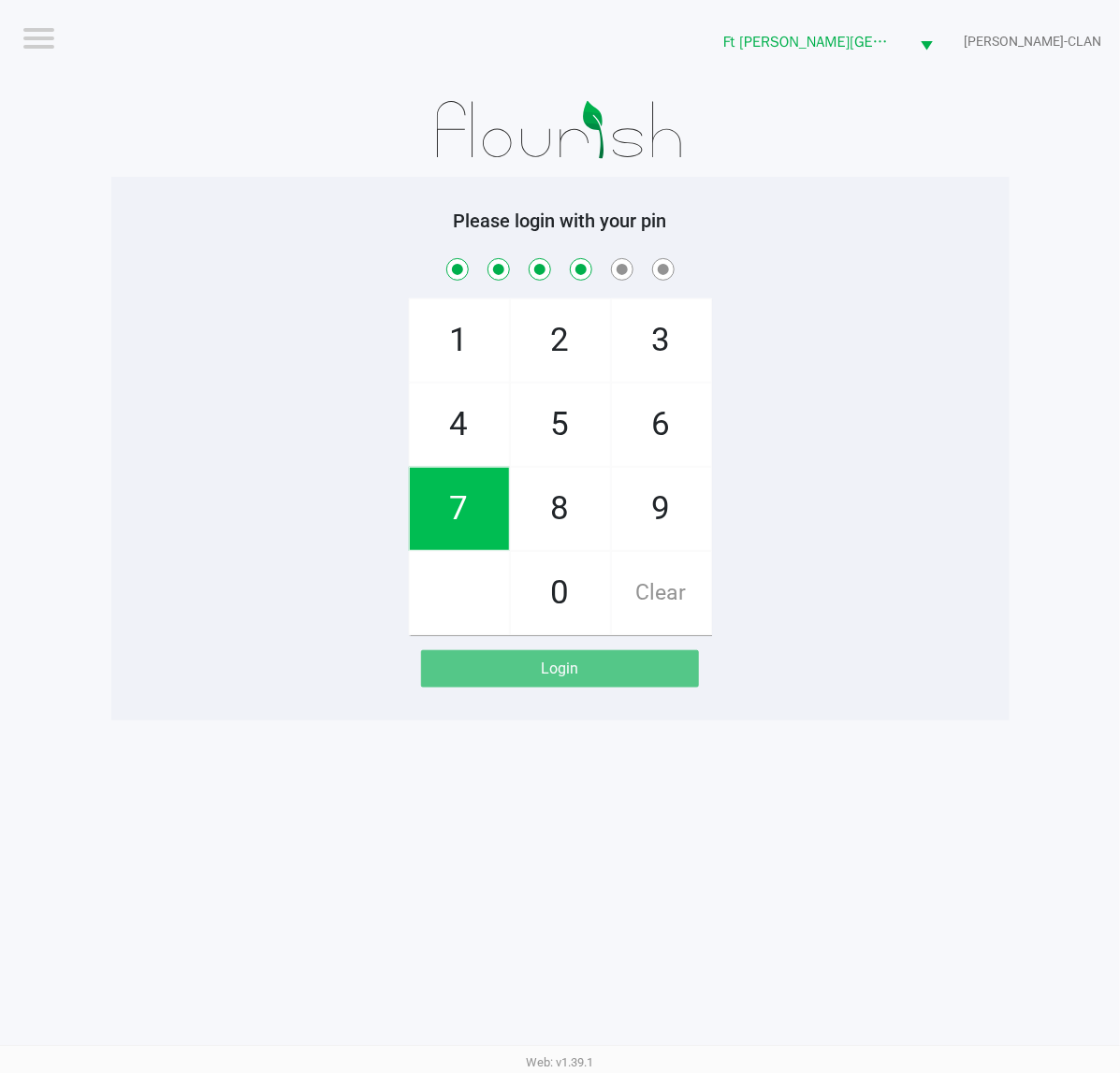 checkbox on "true" 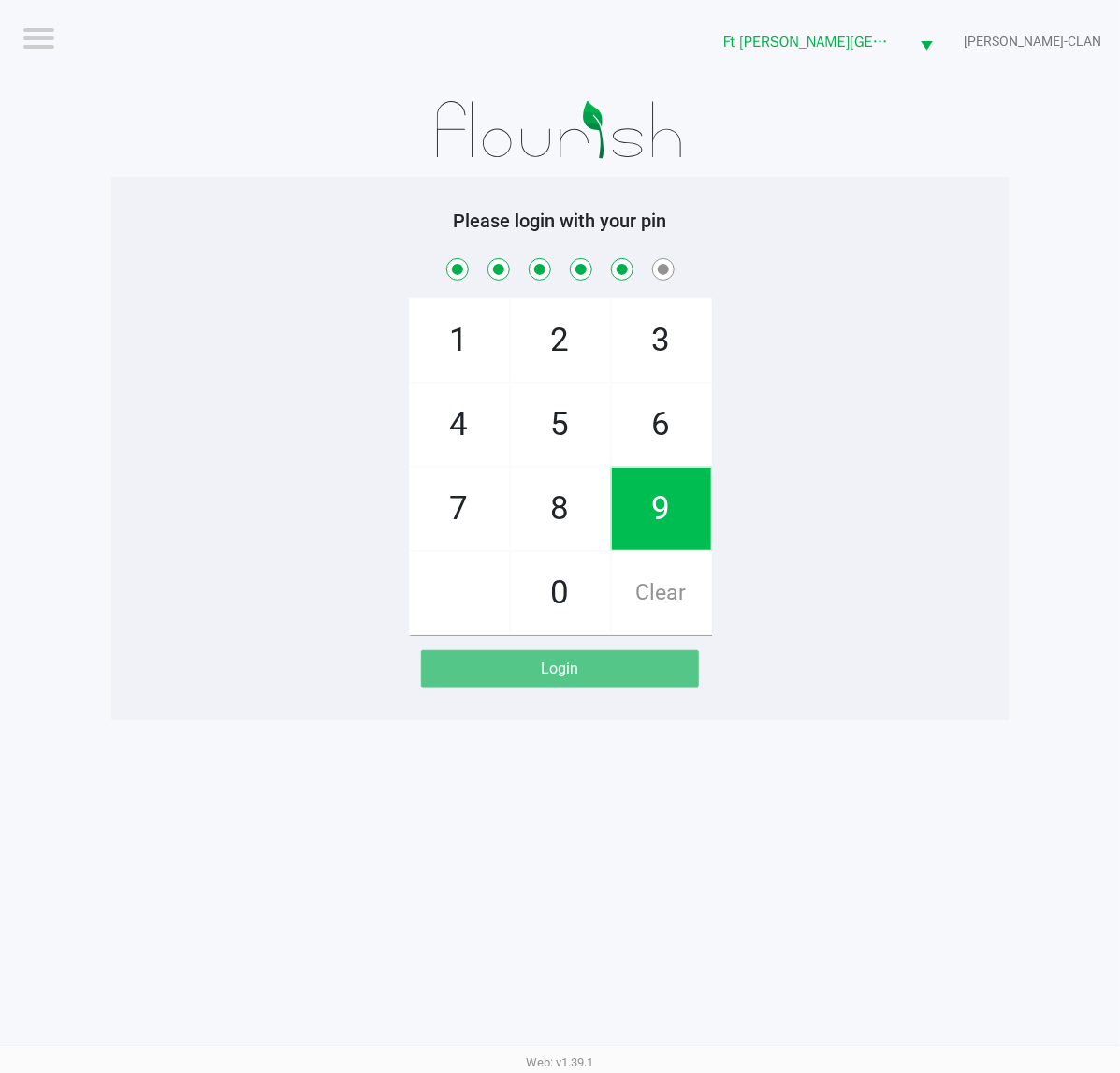 checkbox on "true" 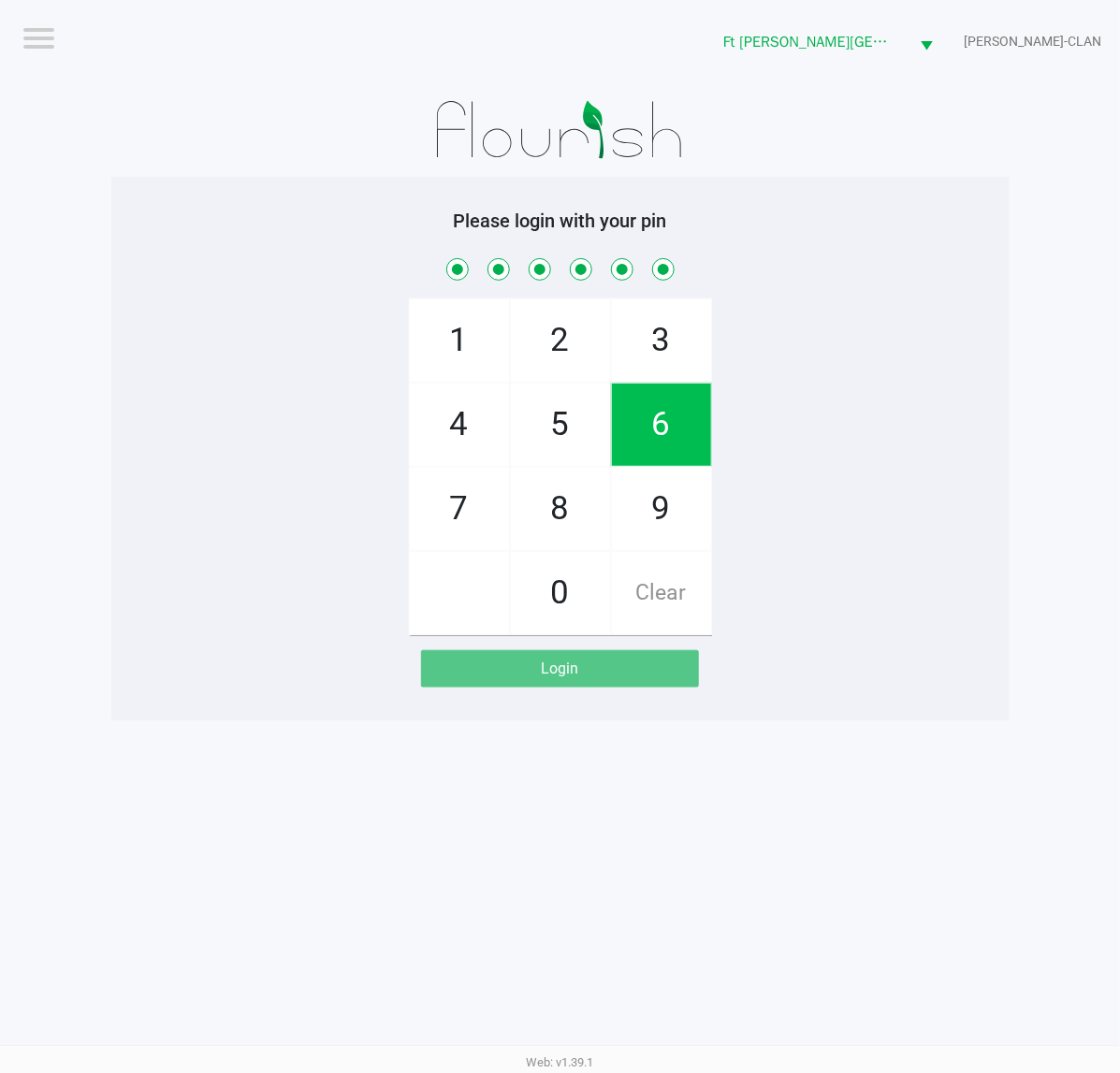 checkbox on "true" 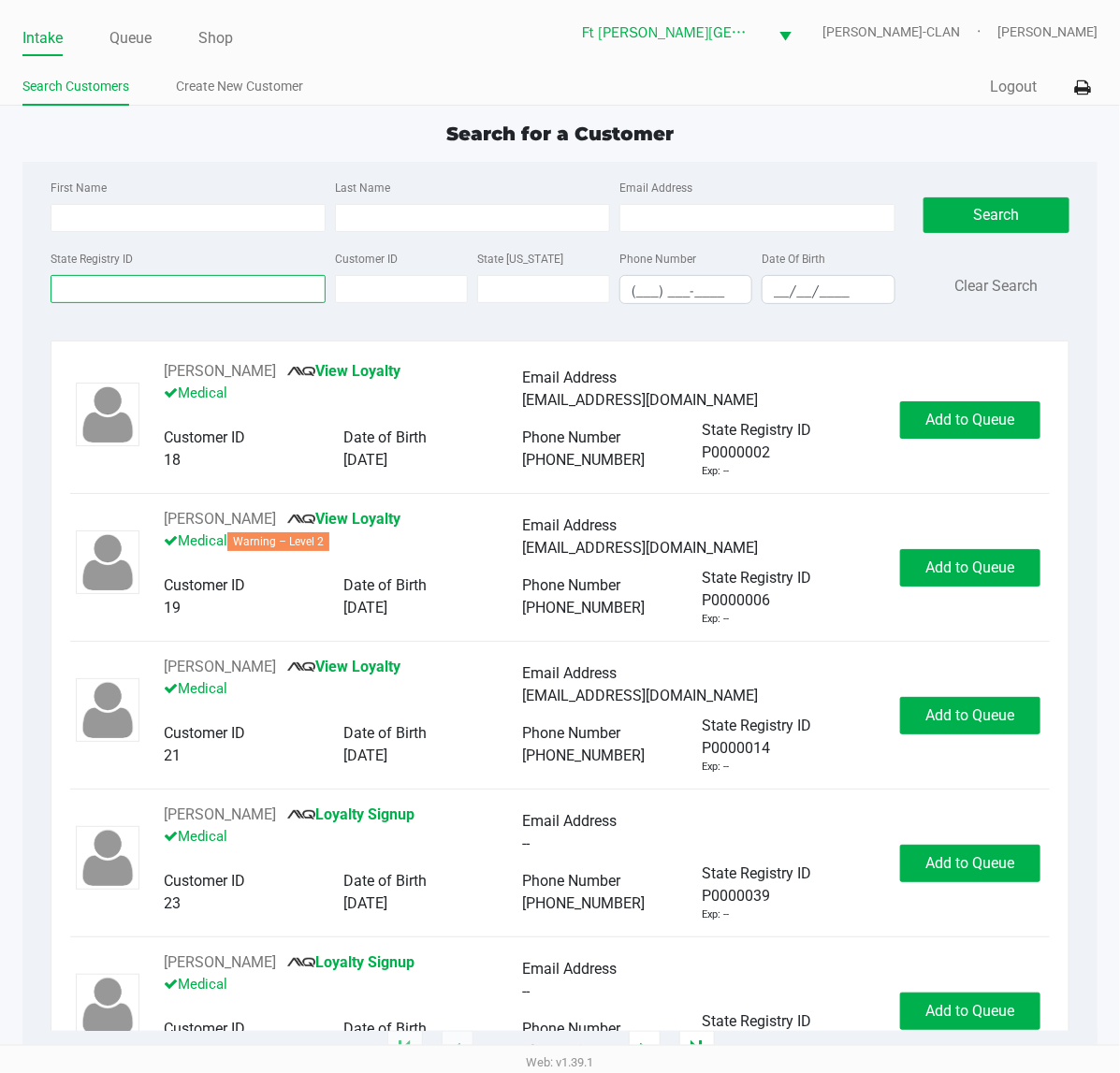 click on "State Registry ID" at bounding box center (188, 289) 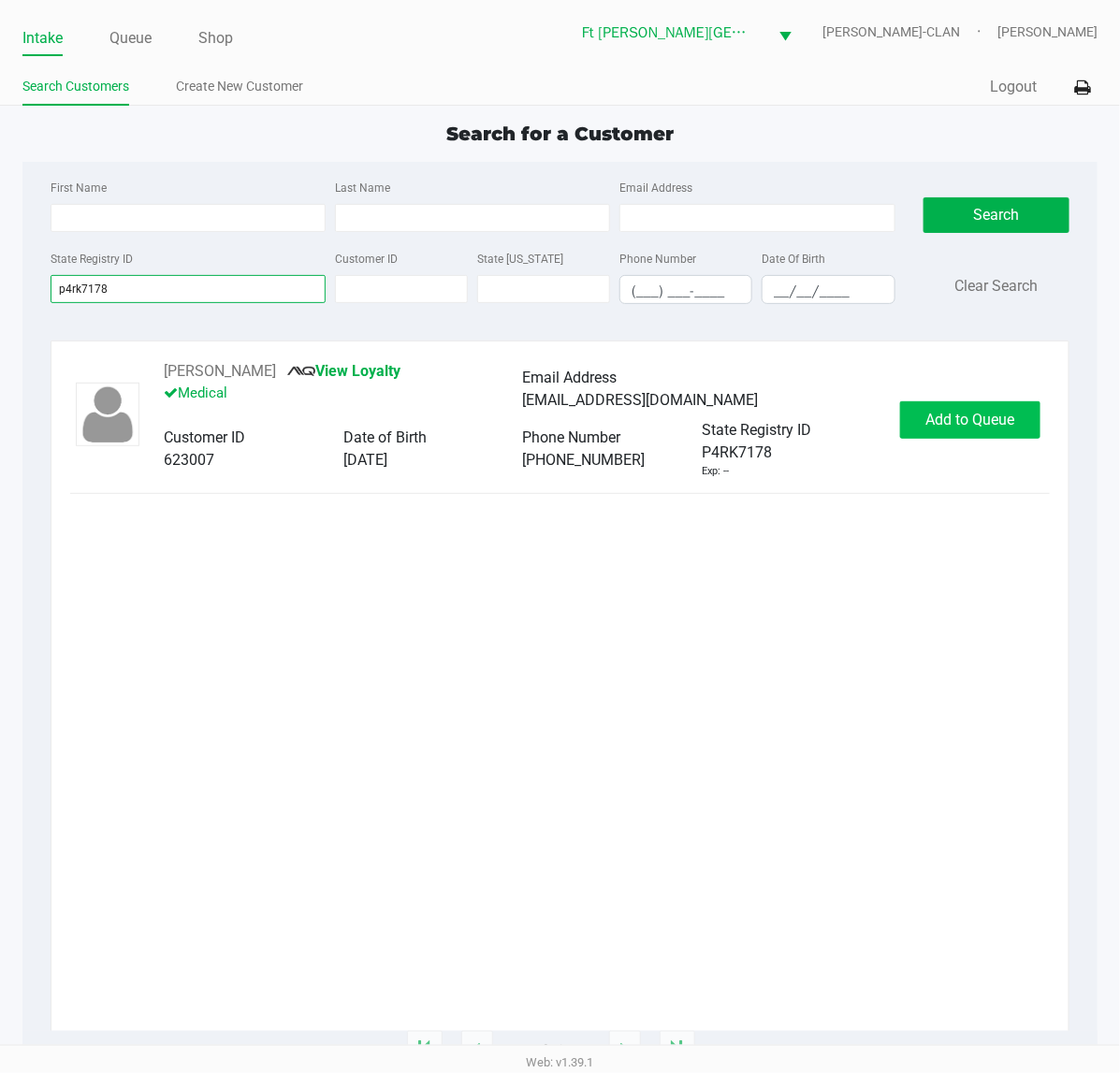 type on "p4rk7178" 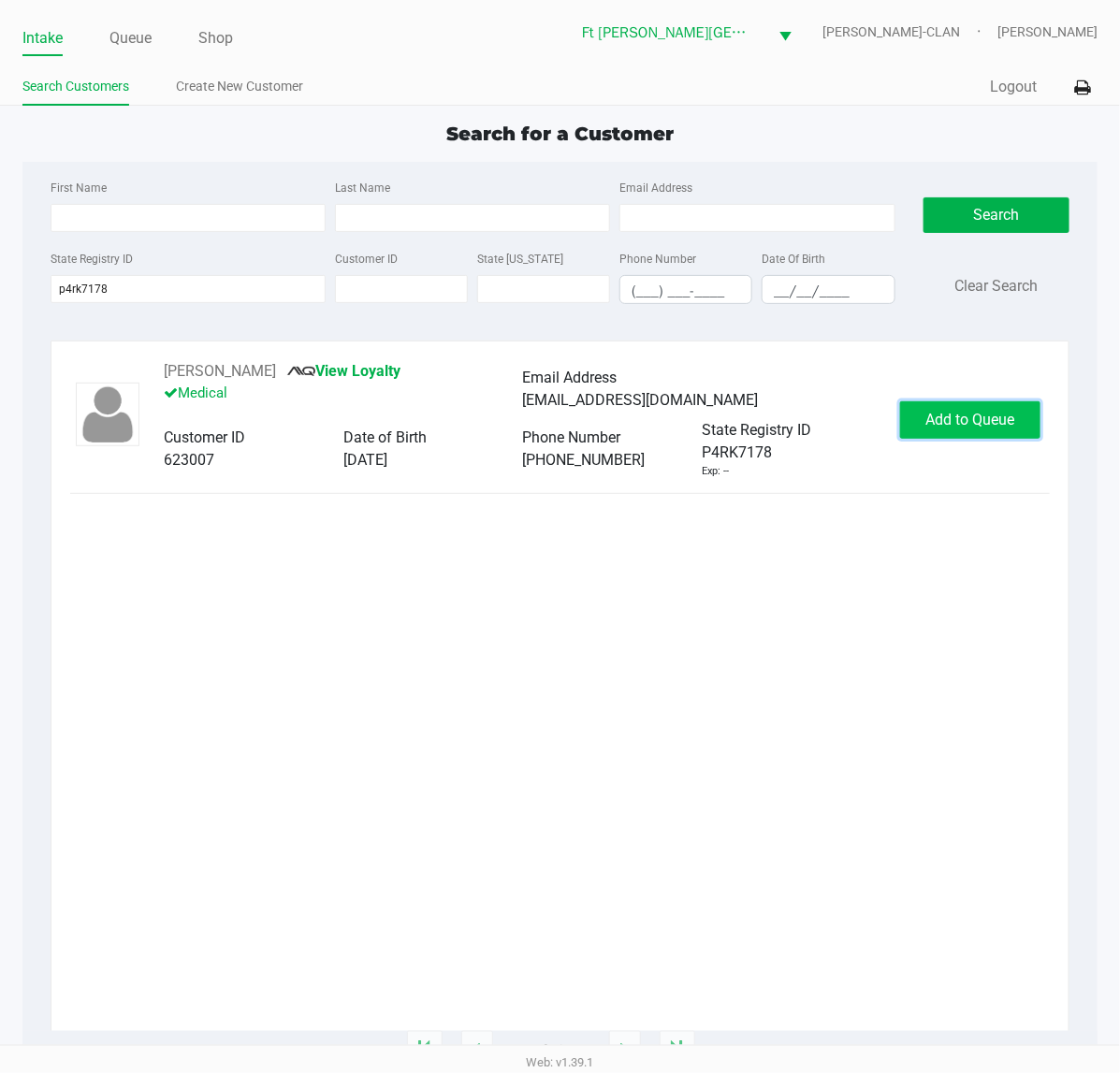 click on "Add to Queue" 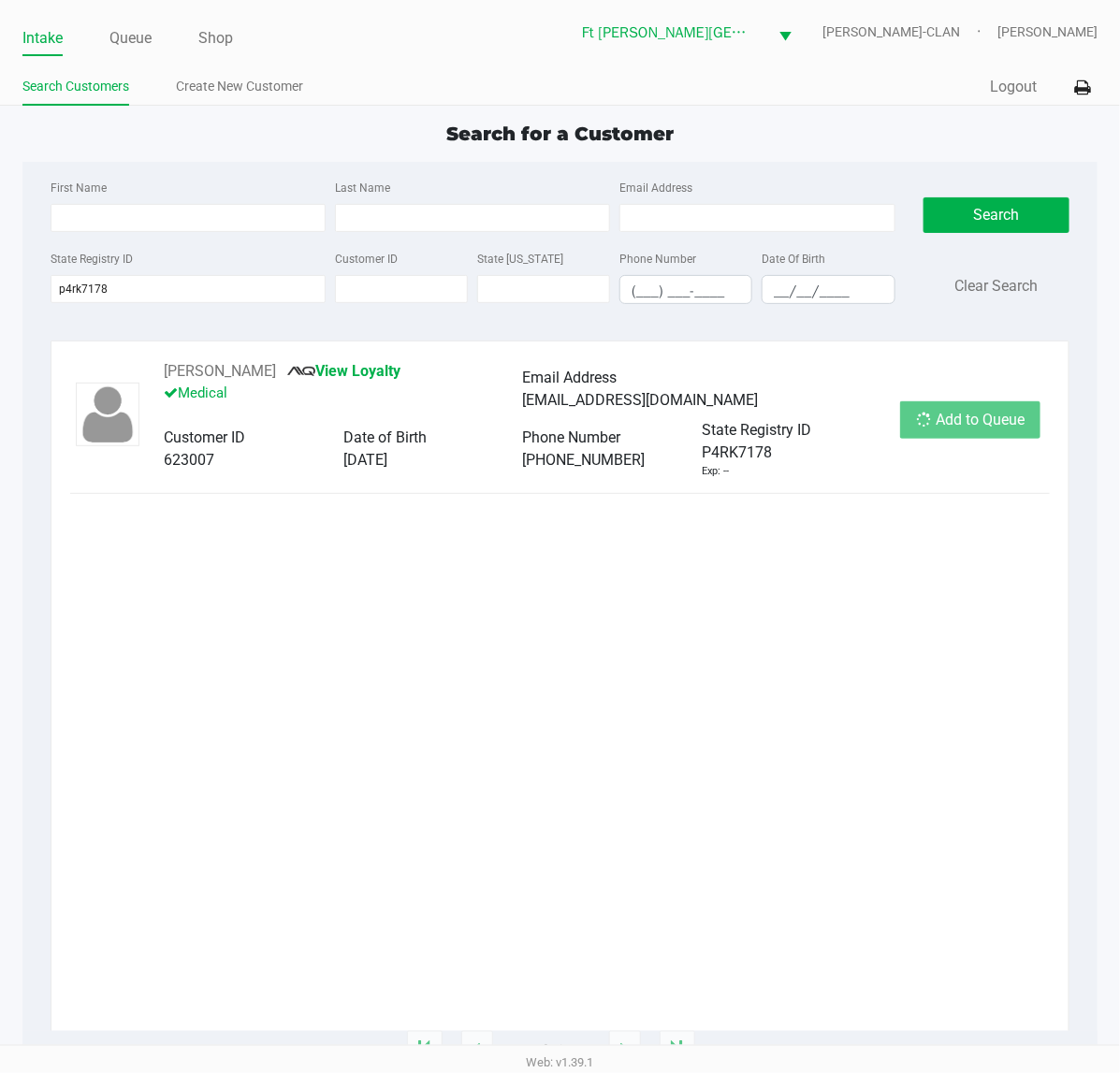 click on "Add to Queue" 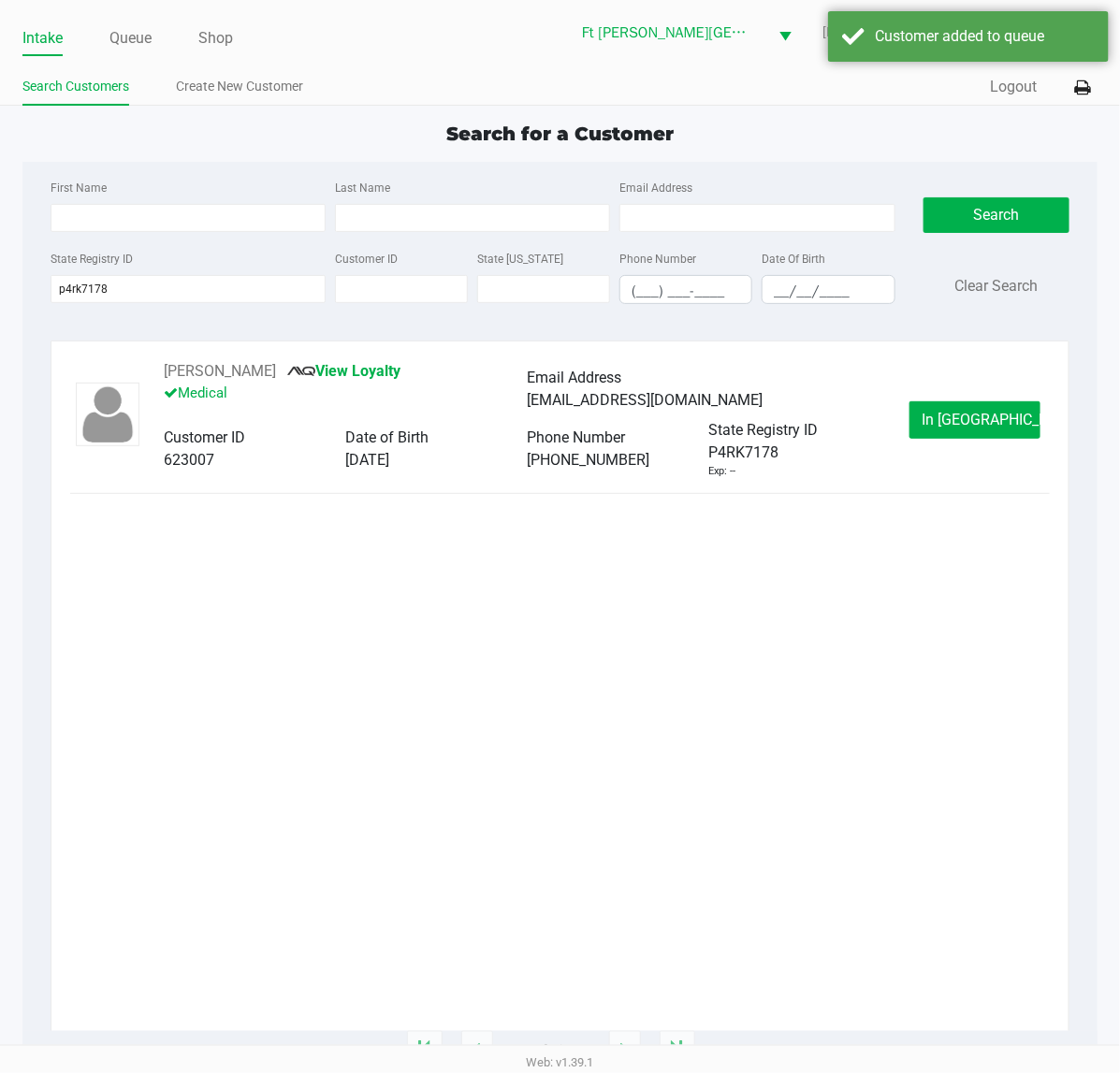 click on "In [GEOGRAPHIC_DATA]" 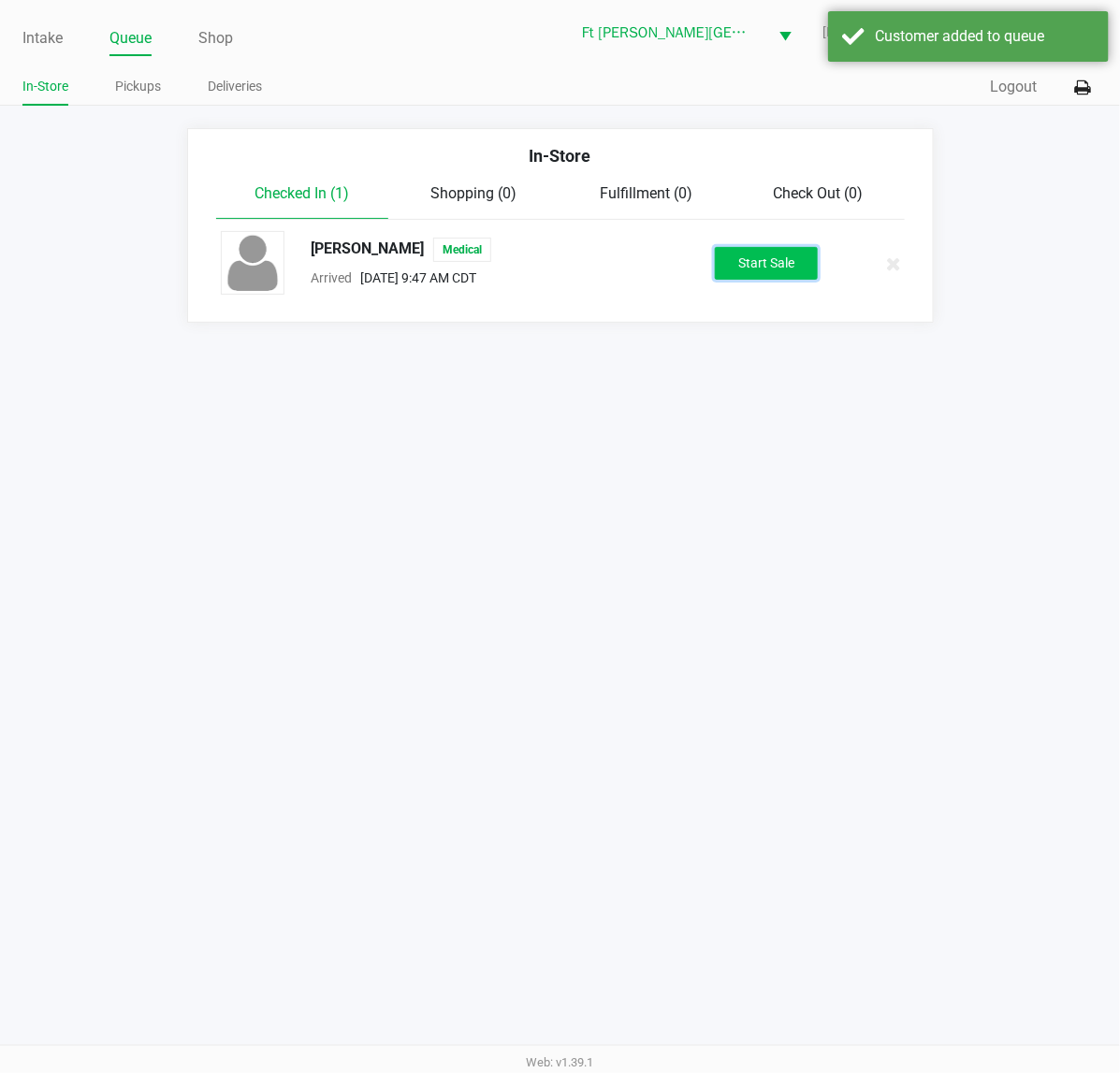 click on "Start Sale" 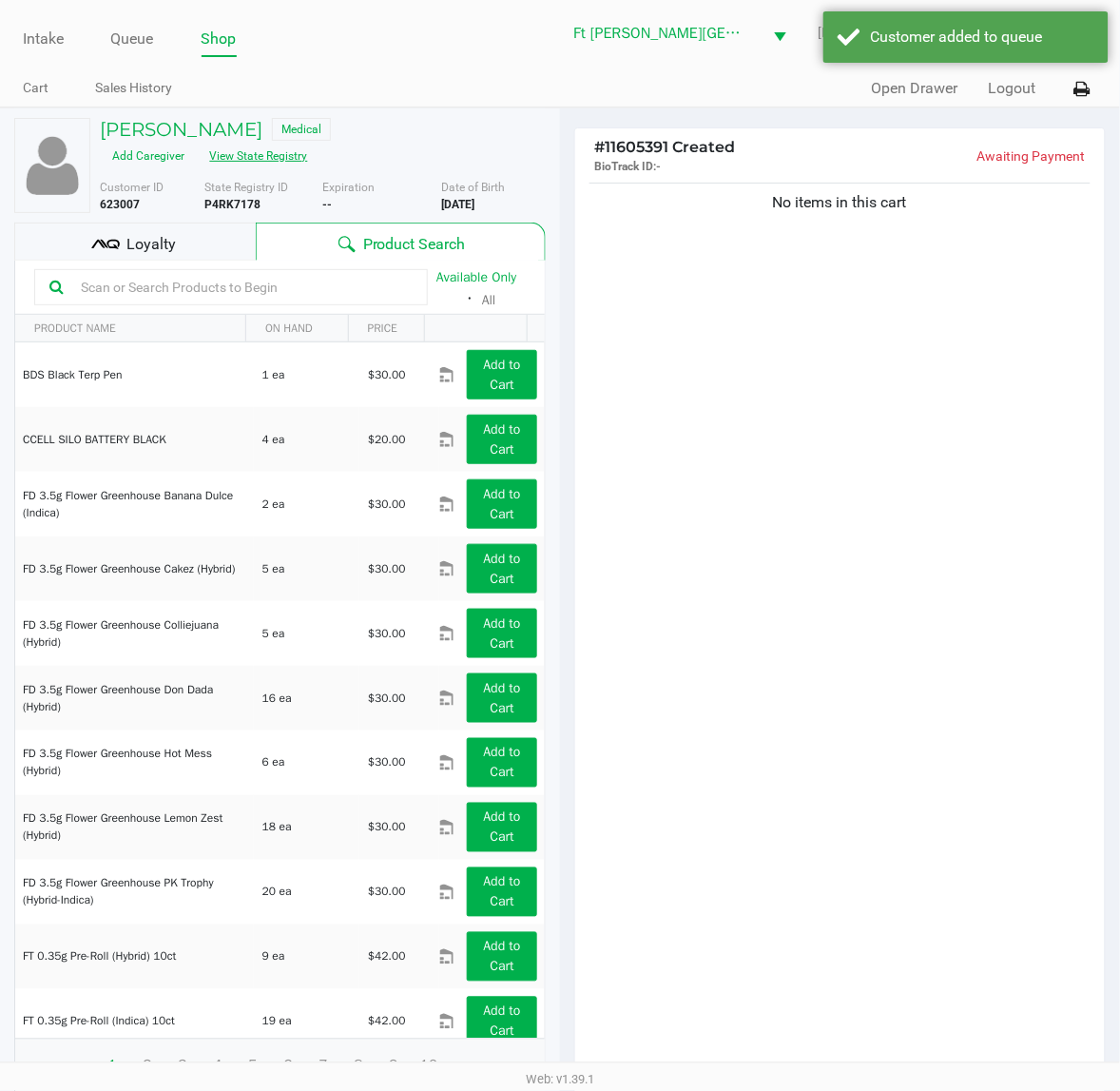 click on "View State Registry" 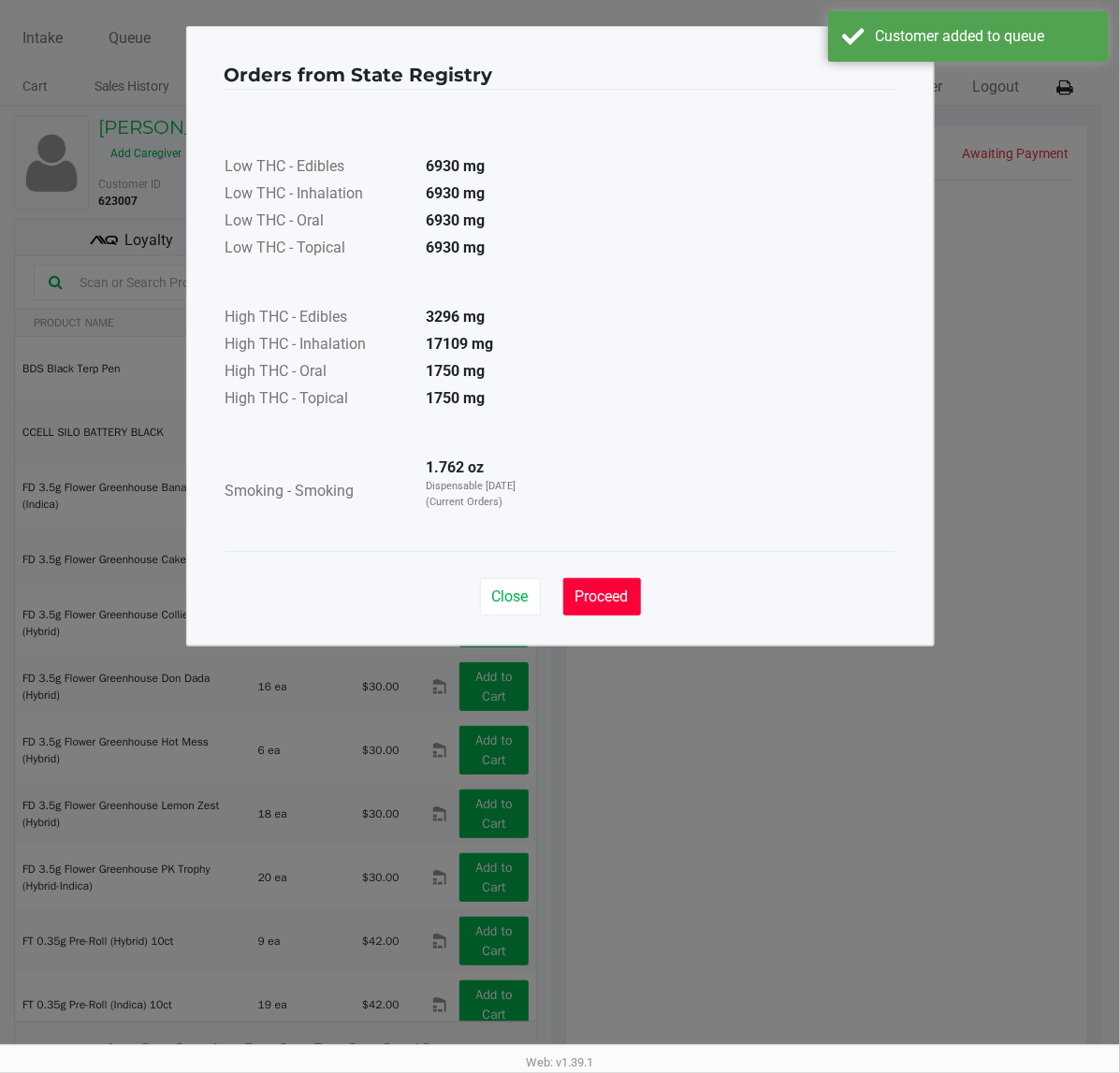 click on "Proceed" 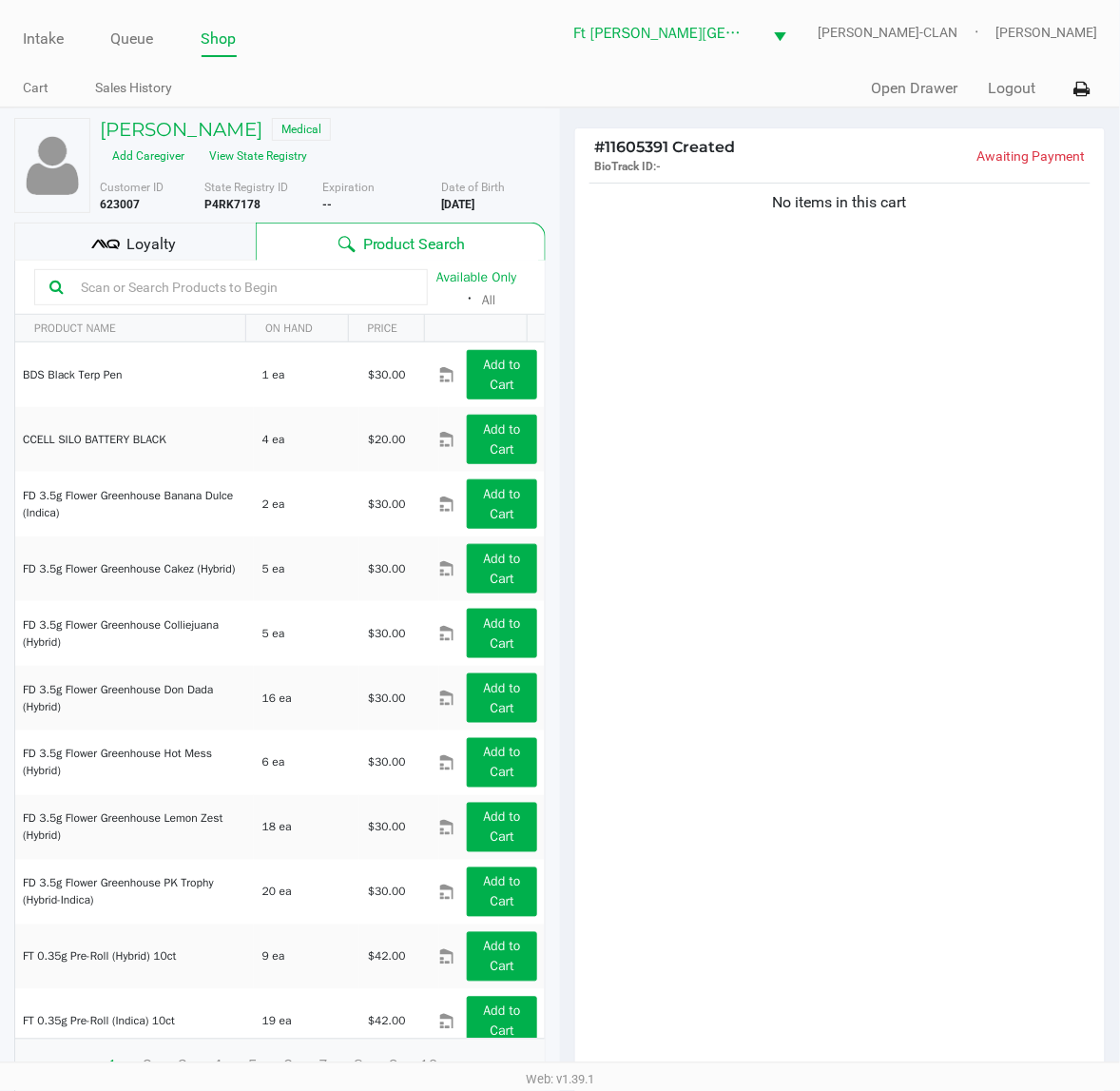 click on "No items in this cart" 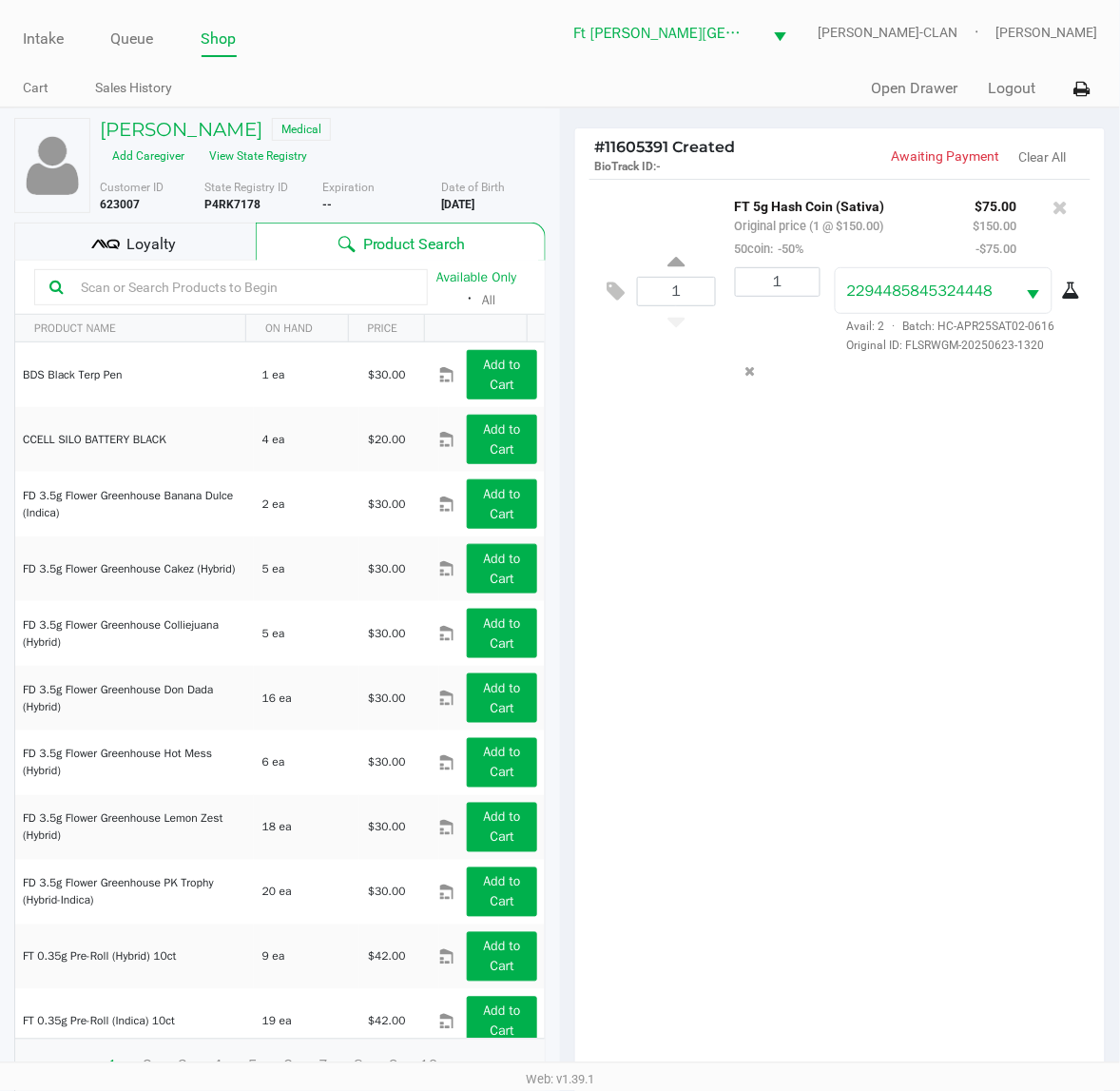 click on "1  FT 5g Hash Coin (Sativa)   Original price (1 @ $150.00)  50coin:  -50% $75.00 $150.00 -$75.00 1 2294485845324448  Avail: 2  ·  Batch: HC-APR25SAT02-0616   Original ID: FLSRWGM-20250623-1320" 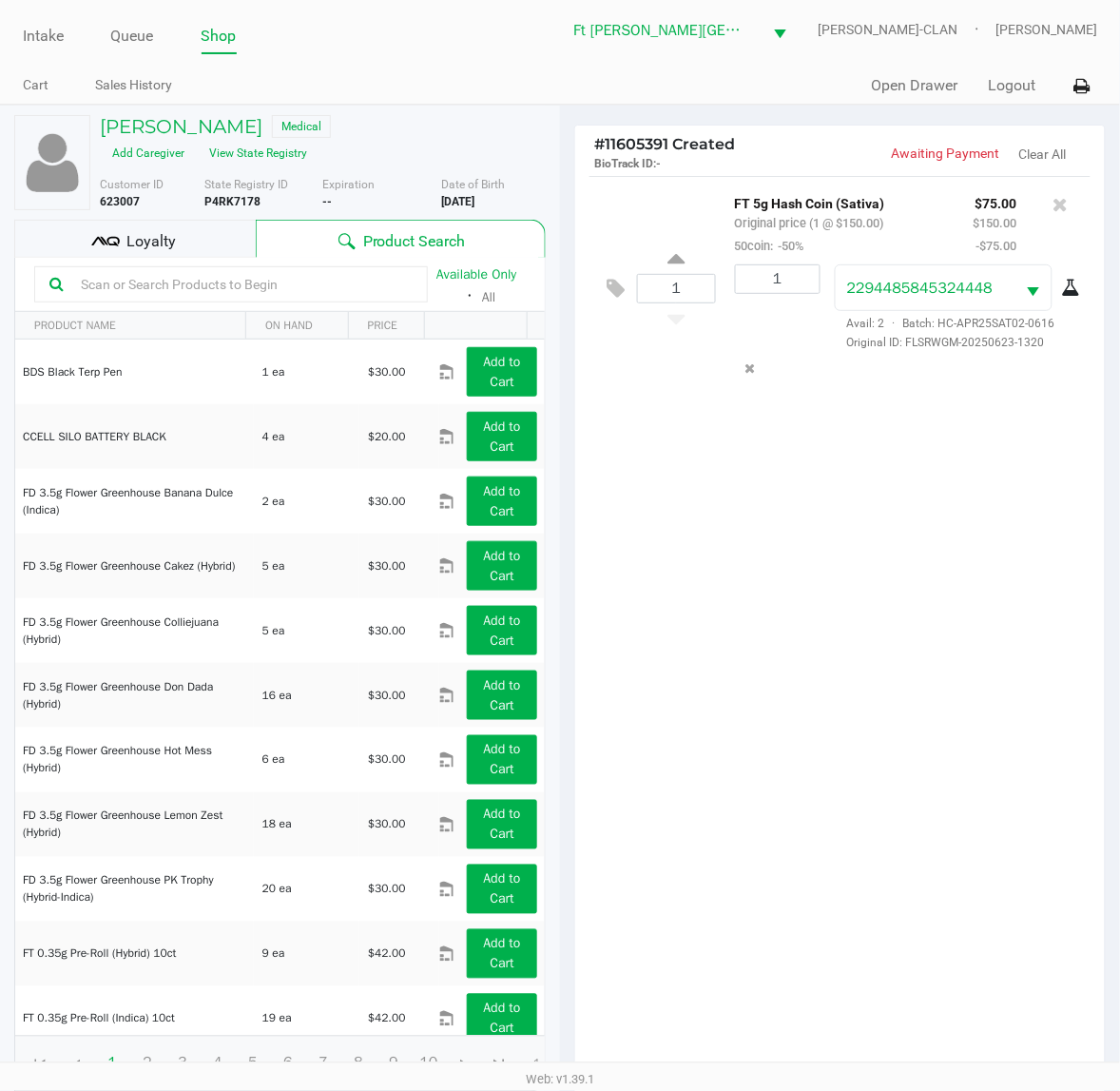 scroll, scrollTop: 0, scrollLeft: 0, axis: both 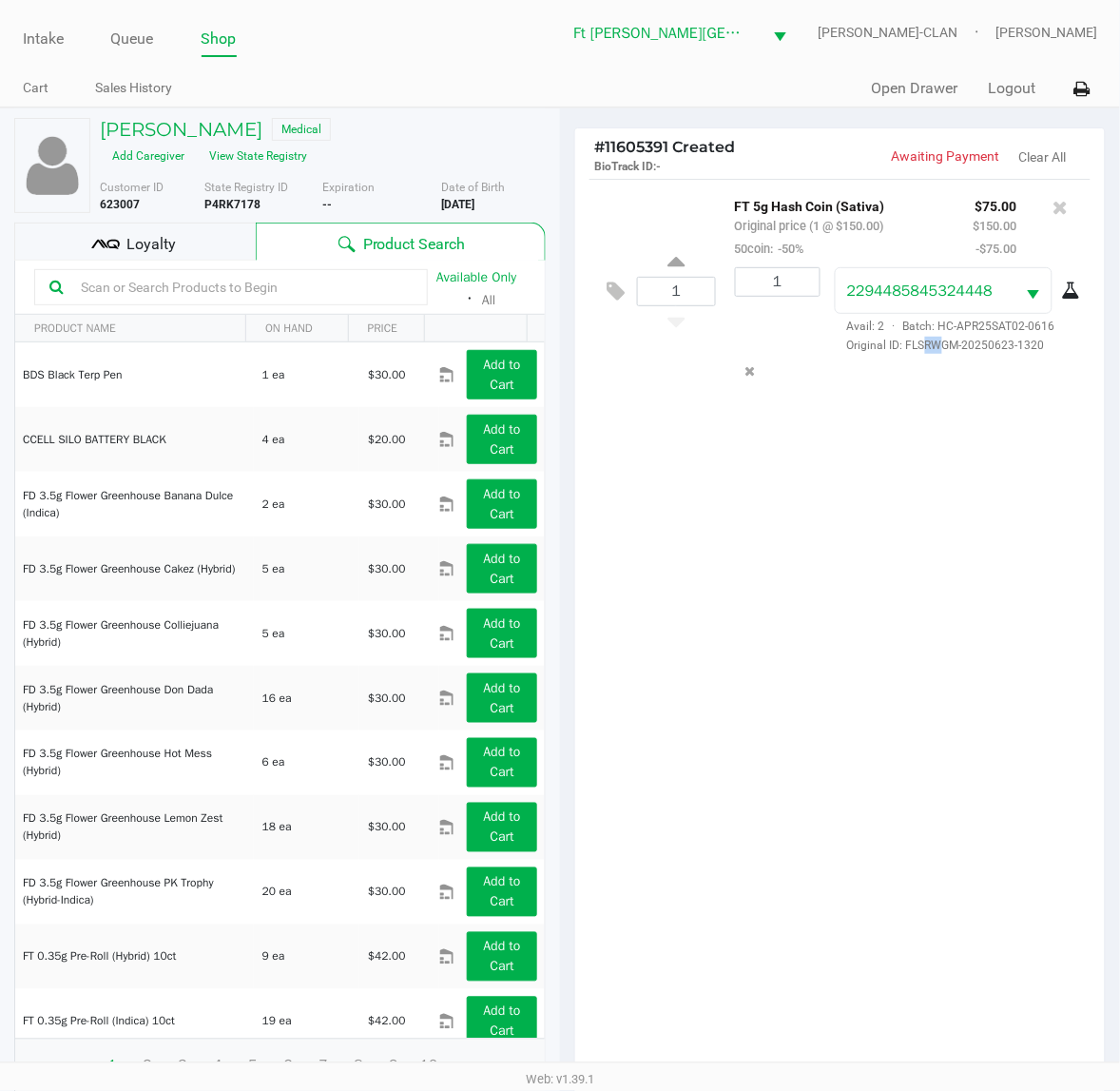 drag, startPoint x: 918, startPoint y: 587, endPoint x: 932, endPoint y: 576, distance: 17.804494 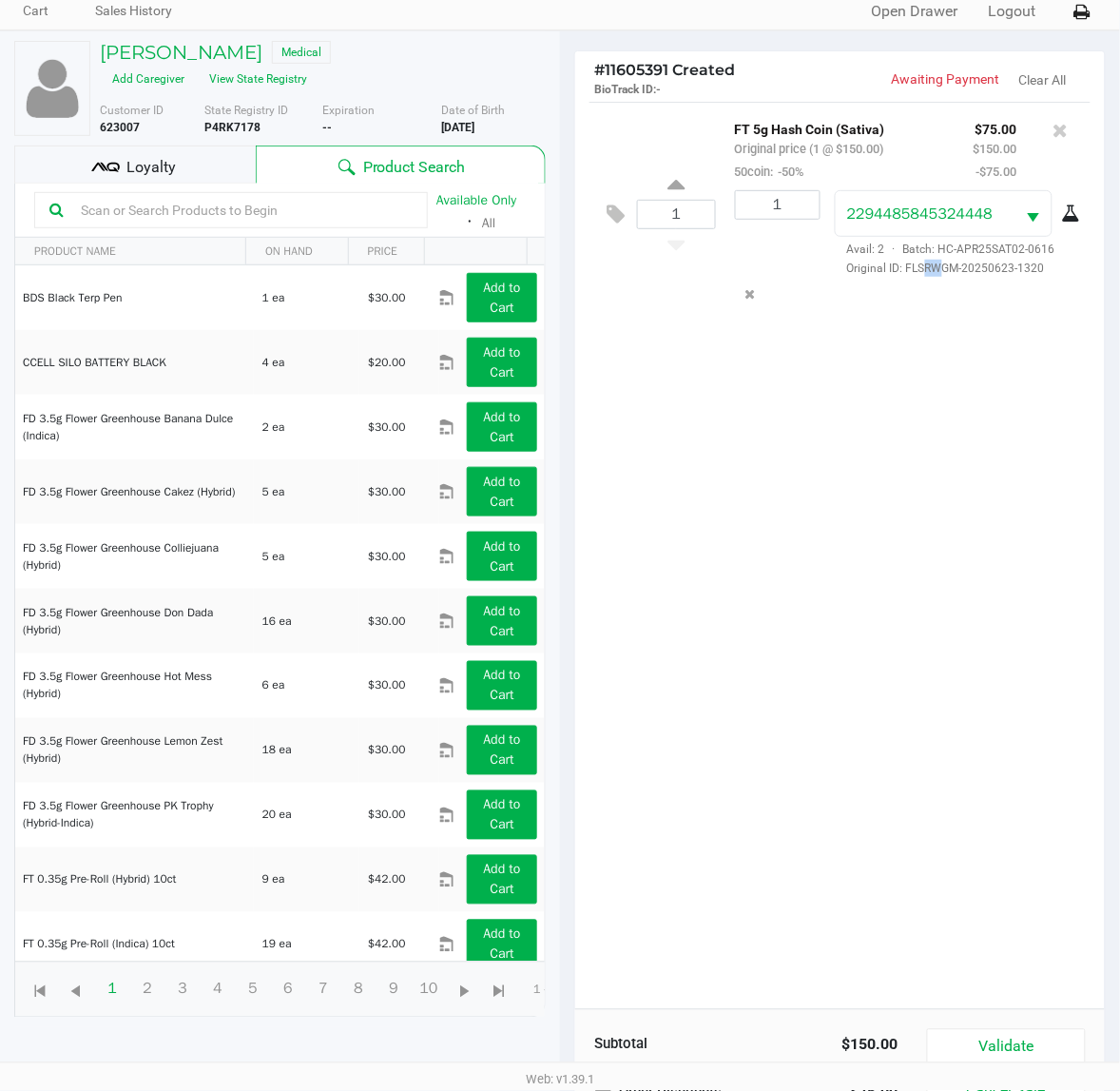 scroll, scrollTop: 207, scrollLeft: 0, axis: vertical 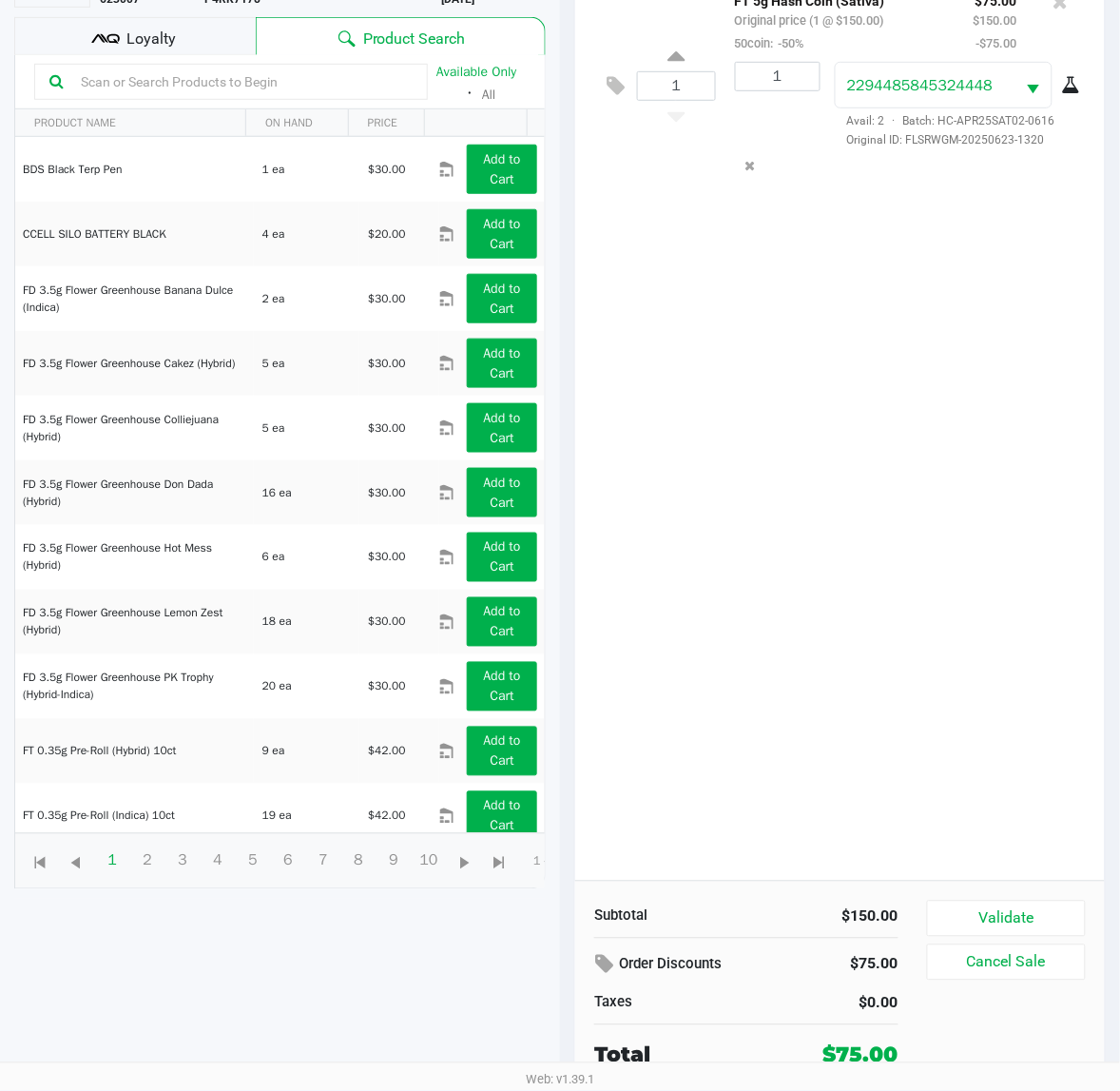 click 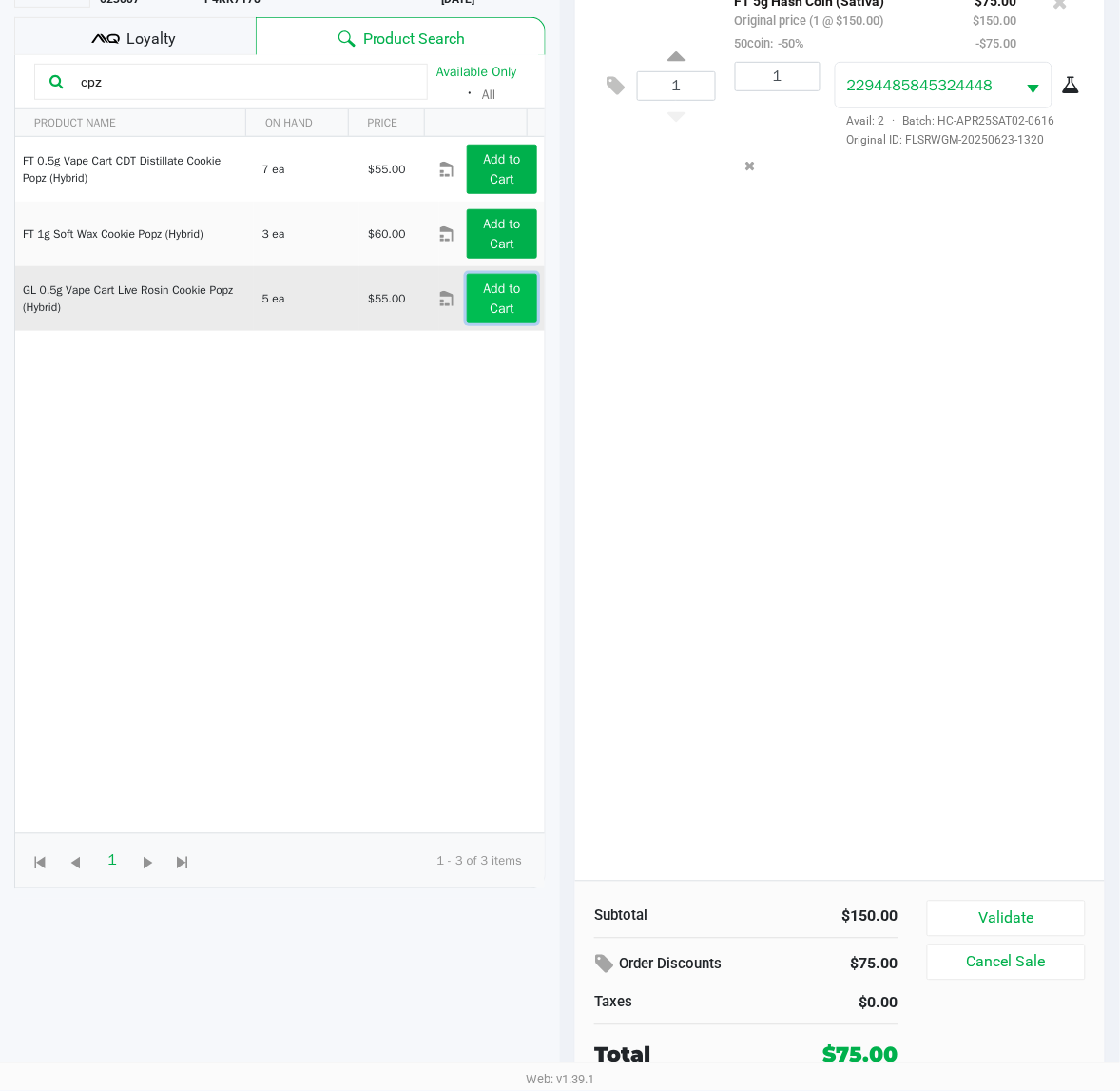 click on "Add to Cart" 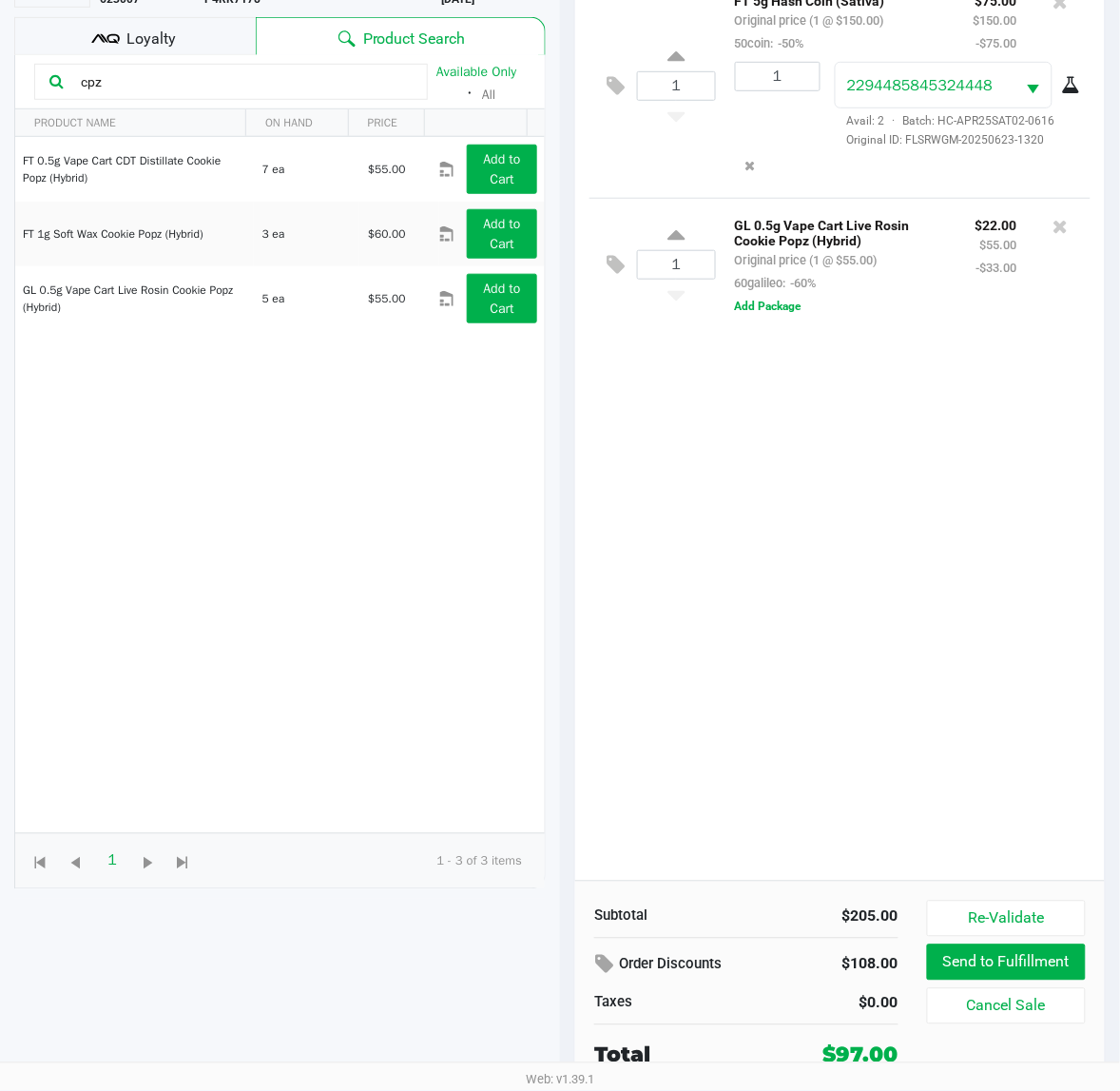 drag, startPoint x: 109, startPoint y: 72, endPoint x: -2, endPoint y: 69, distance: 111.04053 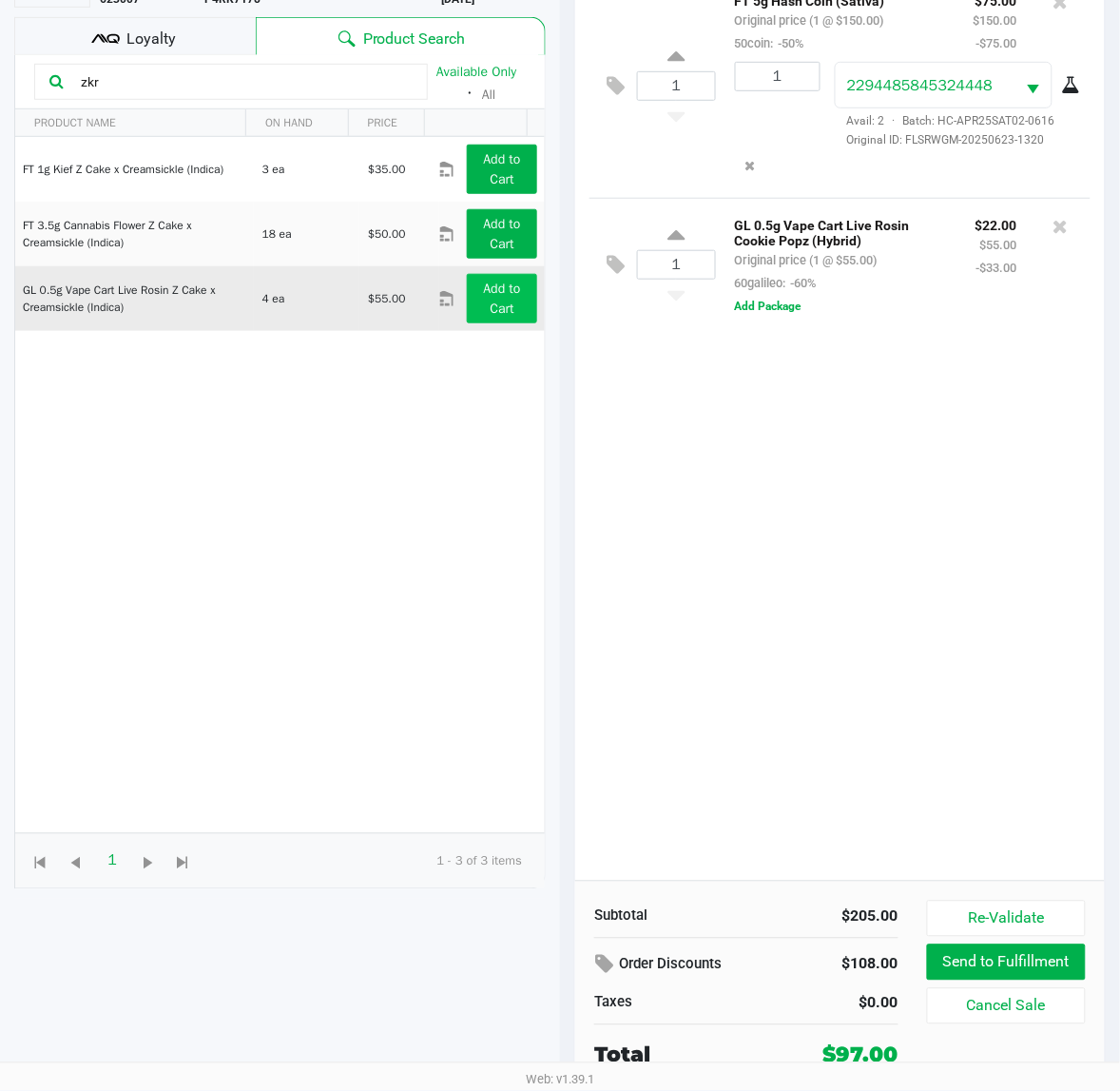type on "zkr" 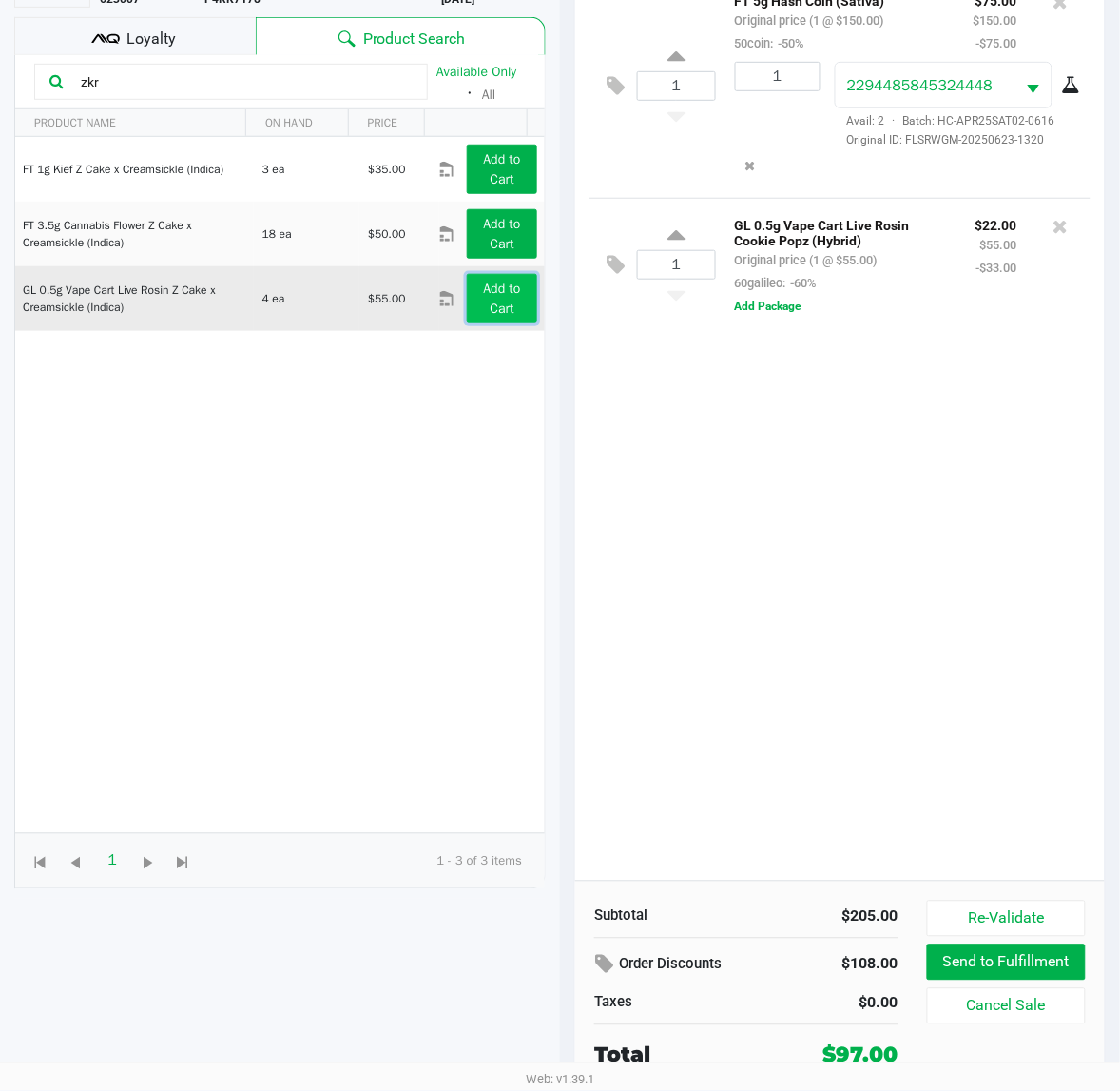 click on "Add to Cart" 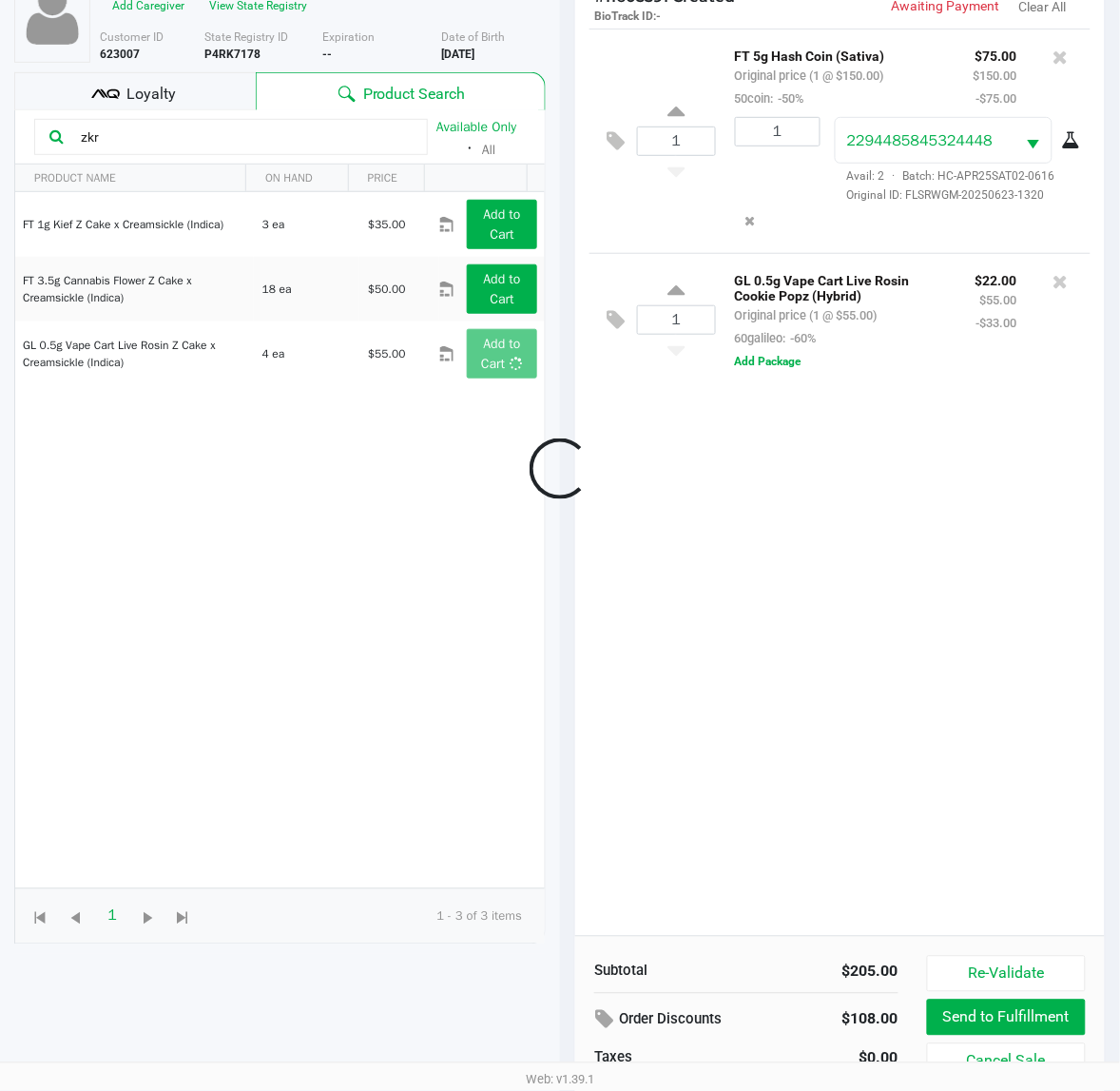 scroll, scrollTop: 207, scrollLeft: 0, axis: vertical 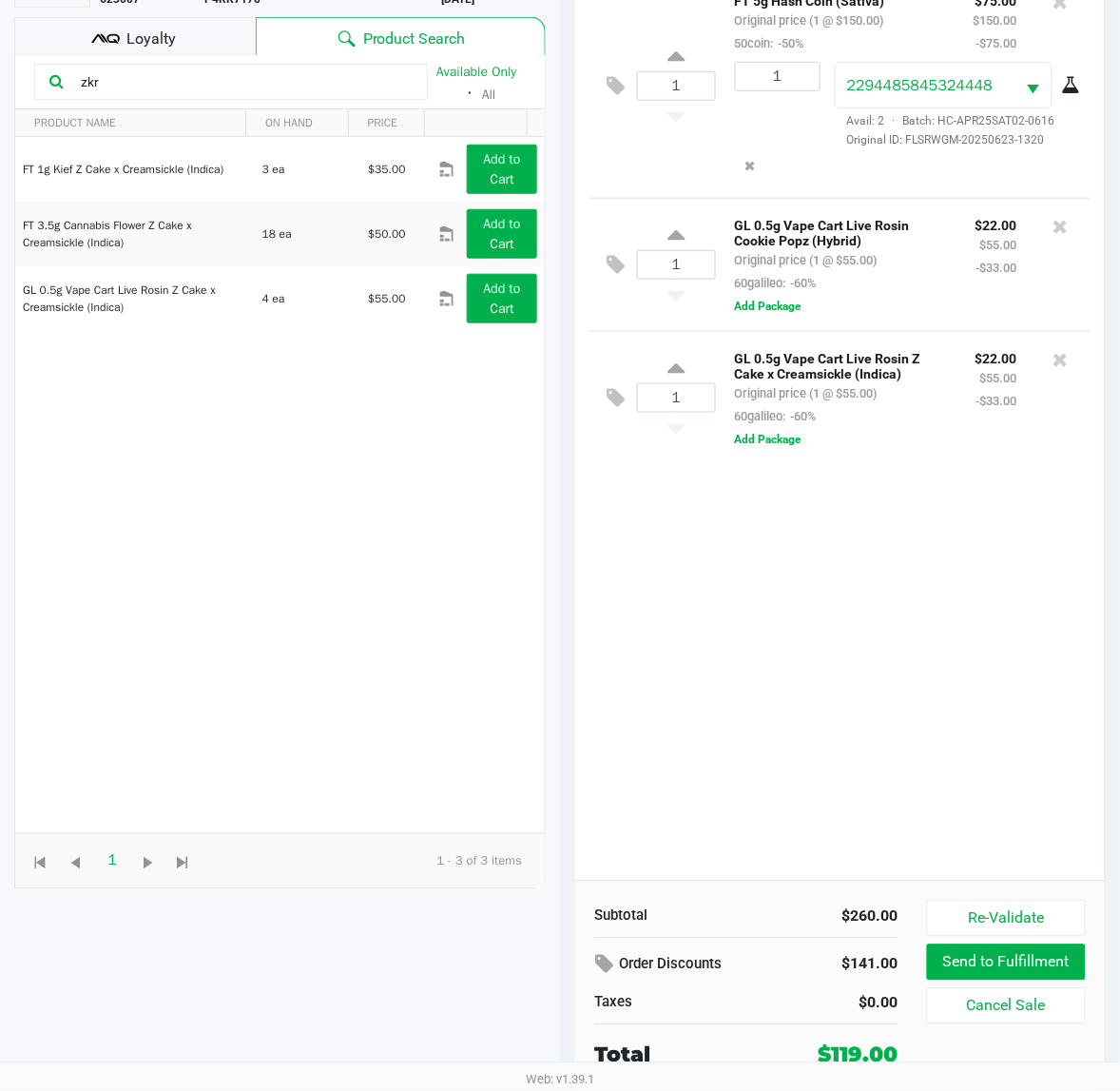 click on "1  FT 5g Hash Coin (Sativa)   Original price (1 @ $150.00)  50coin:  -50% $75.00 $150.00 -$75.00 1 2294485845324448  Avail: 2  ·  Batch: HC-APR25SAT02-0616   Original ID: FLSRWGM-20250623-1320  1  GL 0.5g Vape Cart Live Rosin Cookie Popz (Hybrid)   Original price (1 @ $55.00)  60galileo:  -60% $22.00 $55.00 -$33.00  Add Package  1  GL 0.5g Vape Cart Live Rosin Z Cake x Creamsickle (Indica)   Original price (1 @ $55.00)  60galileo:  -60% $22.00 $55.00 -$33.00  Add Package" 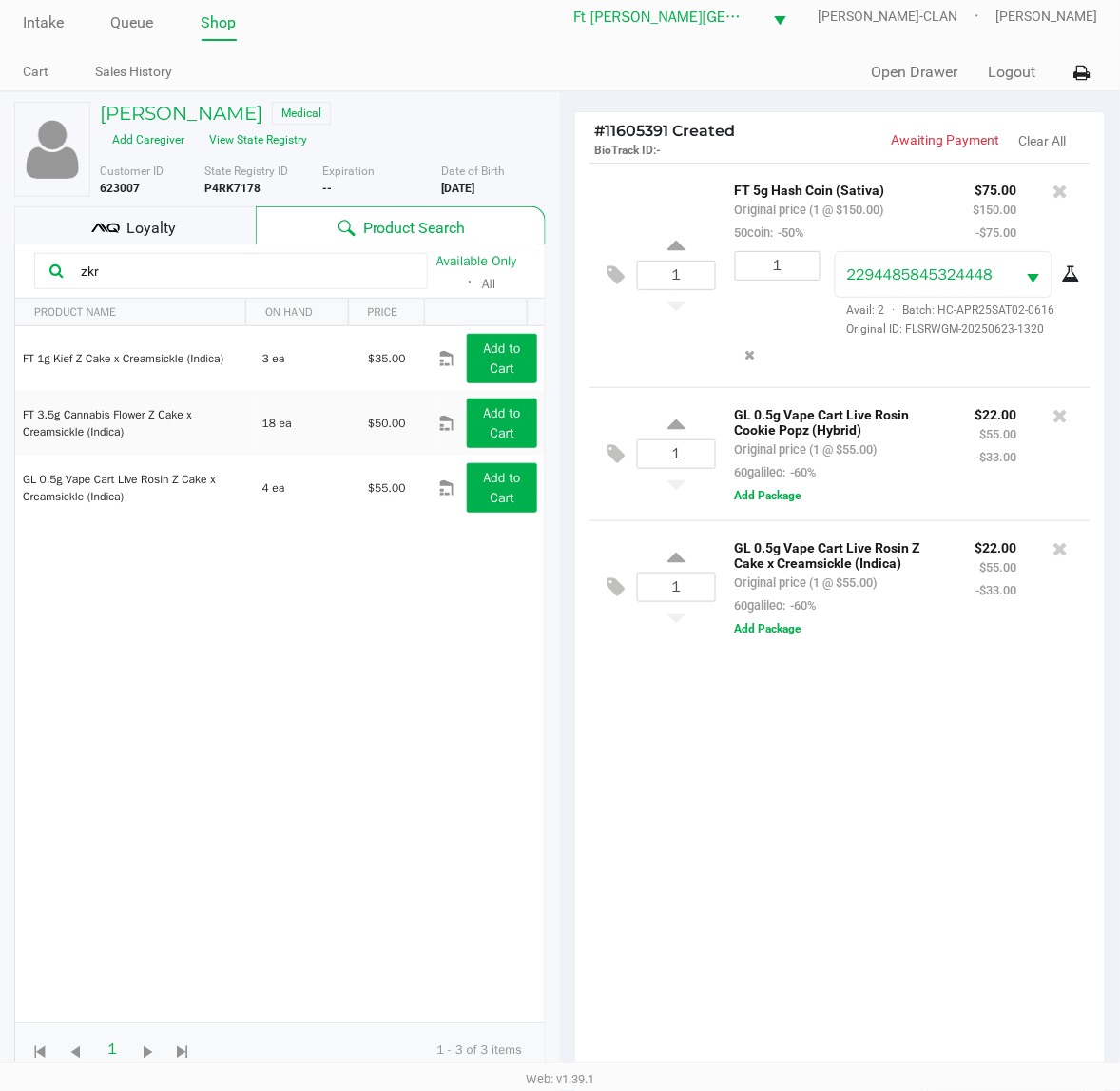 scroll, scrollTop: 0, scrollLeft: 0, axis: both 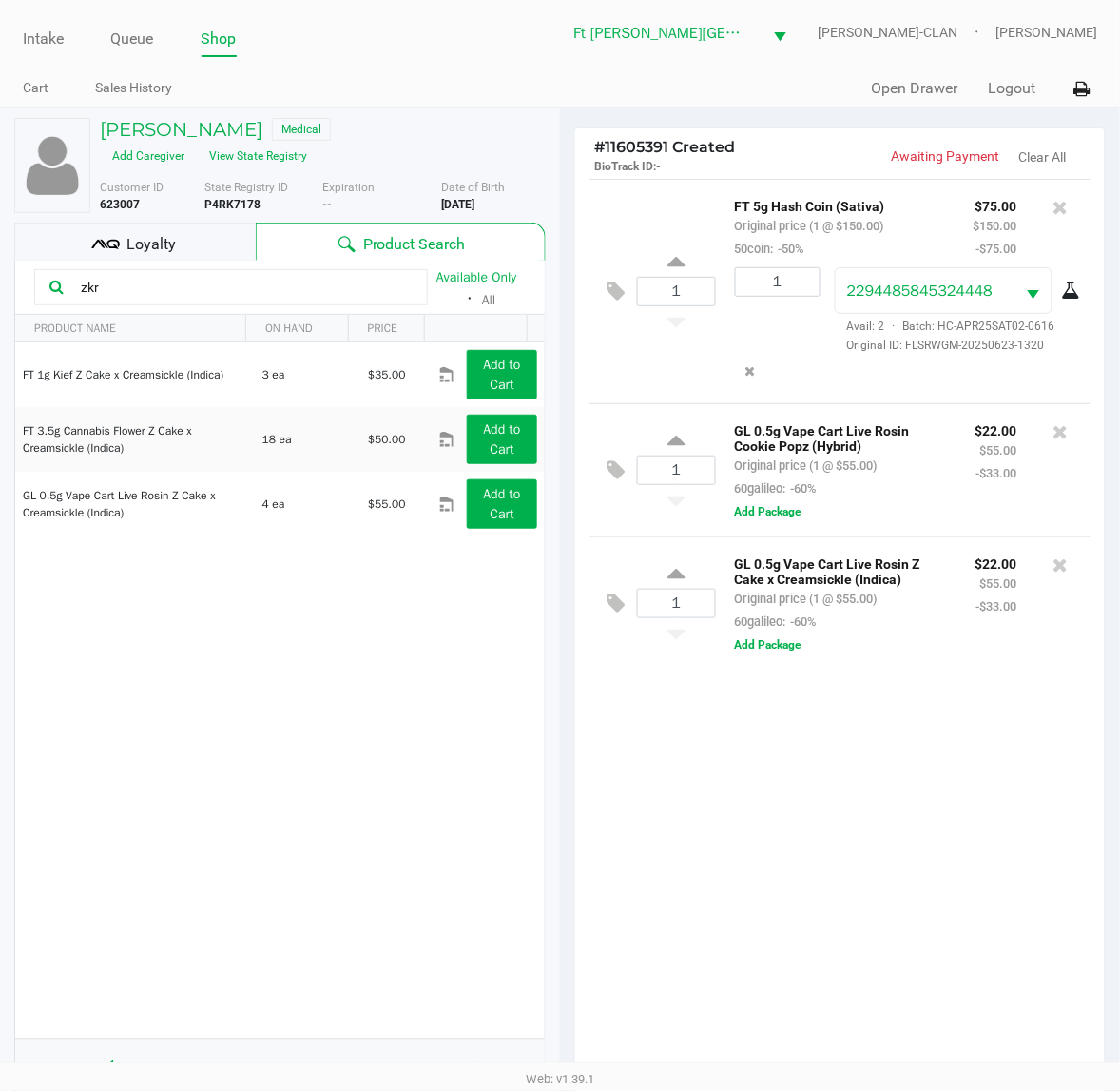 click on "1  FT 5g Hash Coin (Sativa)   Original price (1 @ $150.00)  50coin:  -50% $75.00 $150.00 -$75.00 1 2294485845324448  Avail: 2  ·  Batch: HC-APR25SAT02-0616   Original ID: FLSRWGM-20250623-1320  1  GL 0.5g Vape Cart Live Rosin Cookie Popz (Hybrid)   Original price (1 @ $55.00)  60galileo:  -60% $22.00 $55.00 -$33.00  Add Package  1  GL 0.5g Vape Cart Live Rosin Z Cake x Creamsickle (Indica)   Original price (1 @ $55.00)  60galileo:  -60% $22.00 $55.00 -$33.00  Add Package" 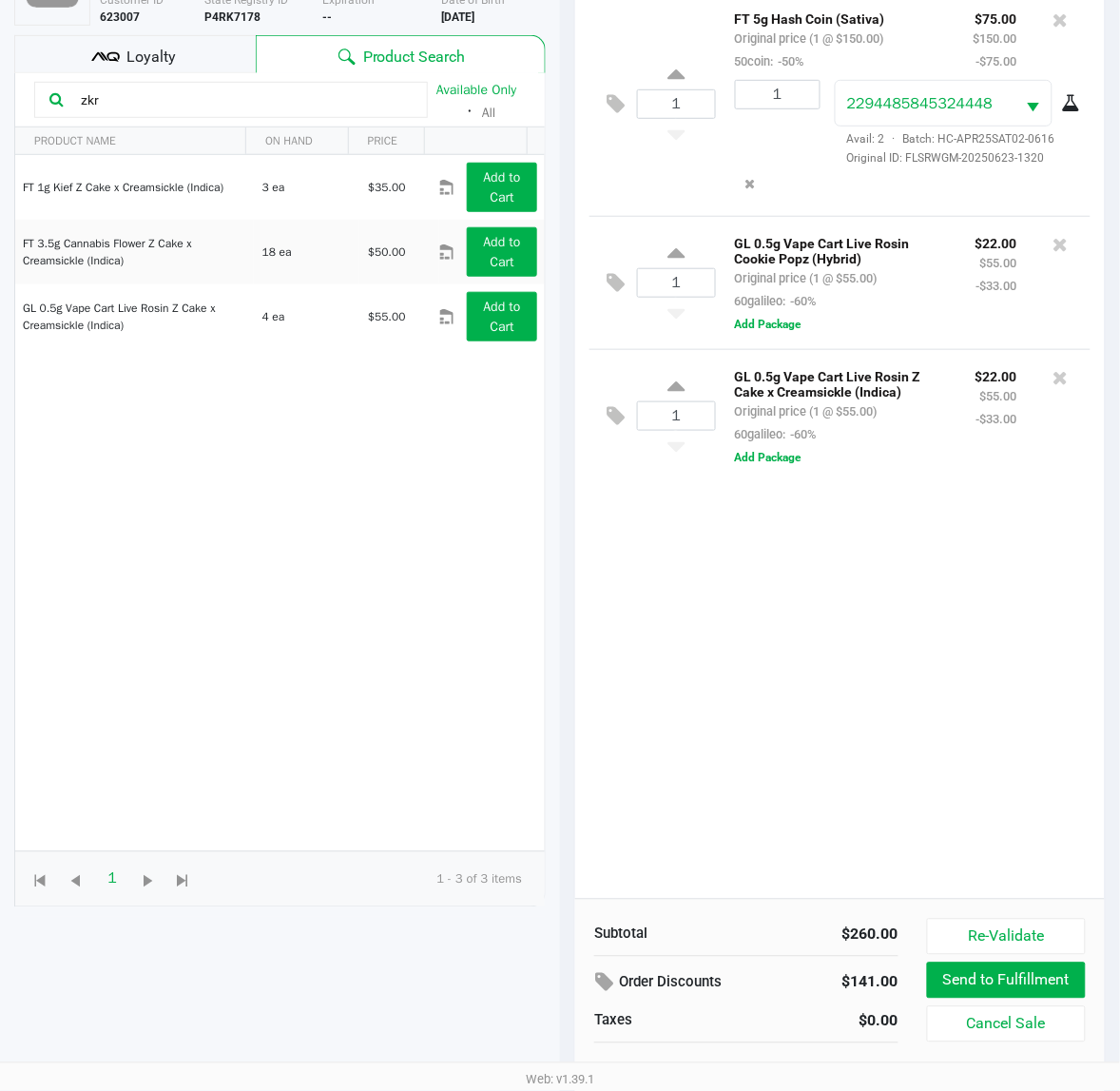 scroll, scrollTop: 0, scrollLeft: 0, axis: both 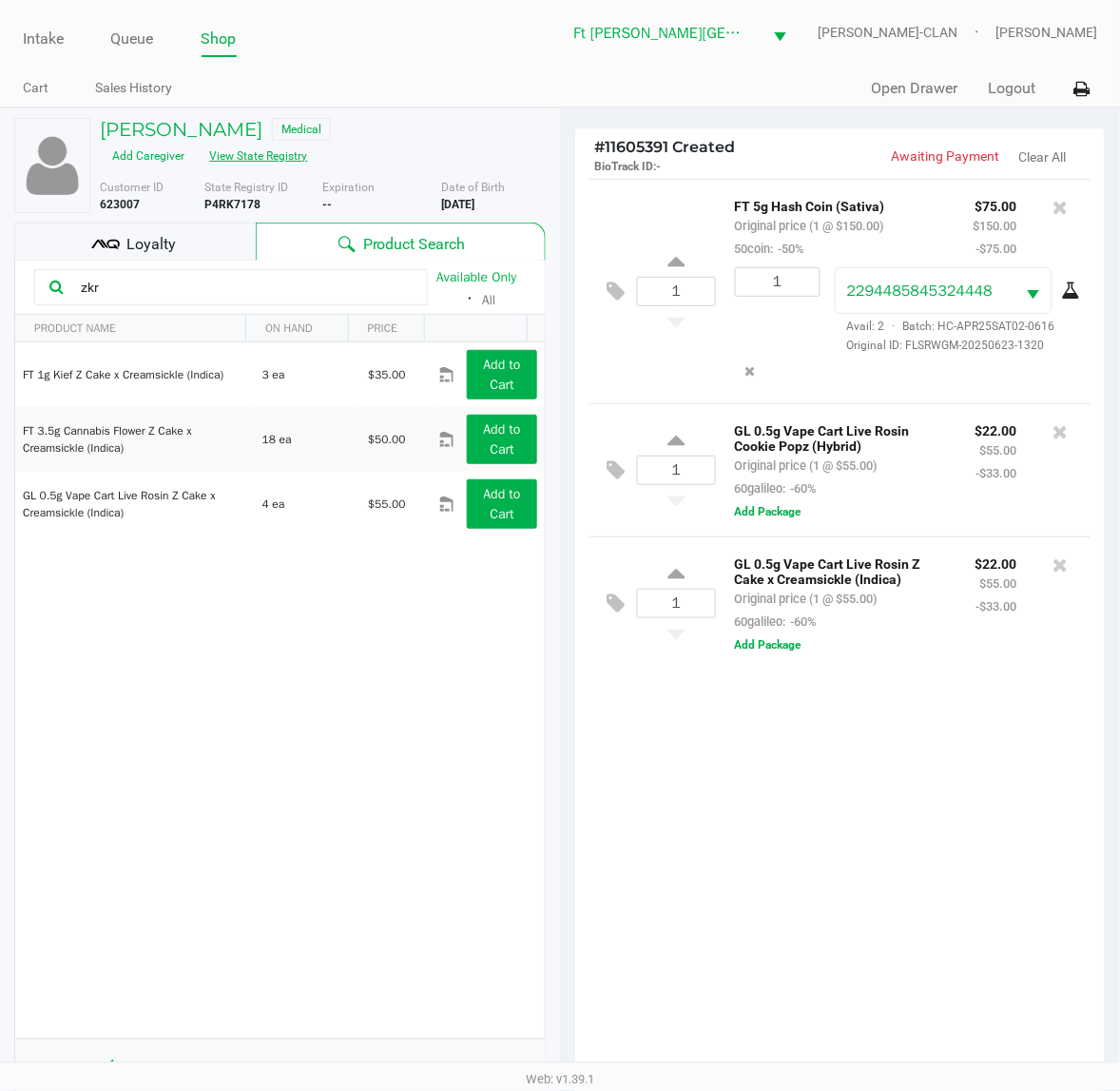 click on "View State Registry" 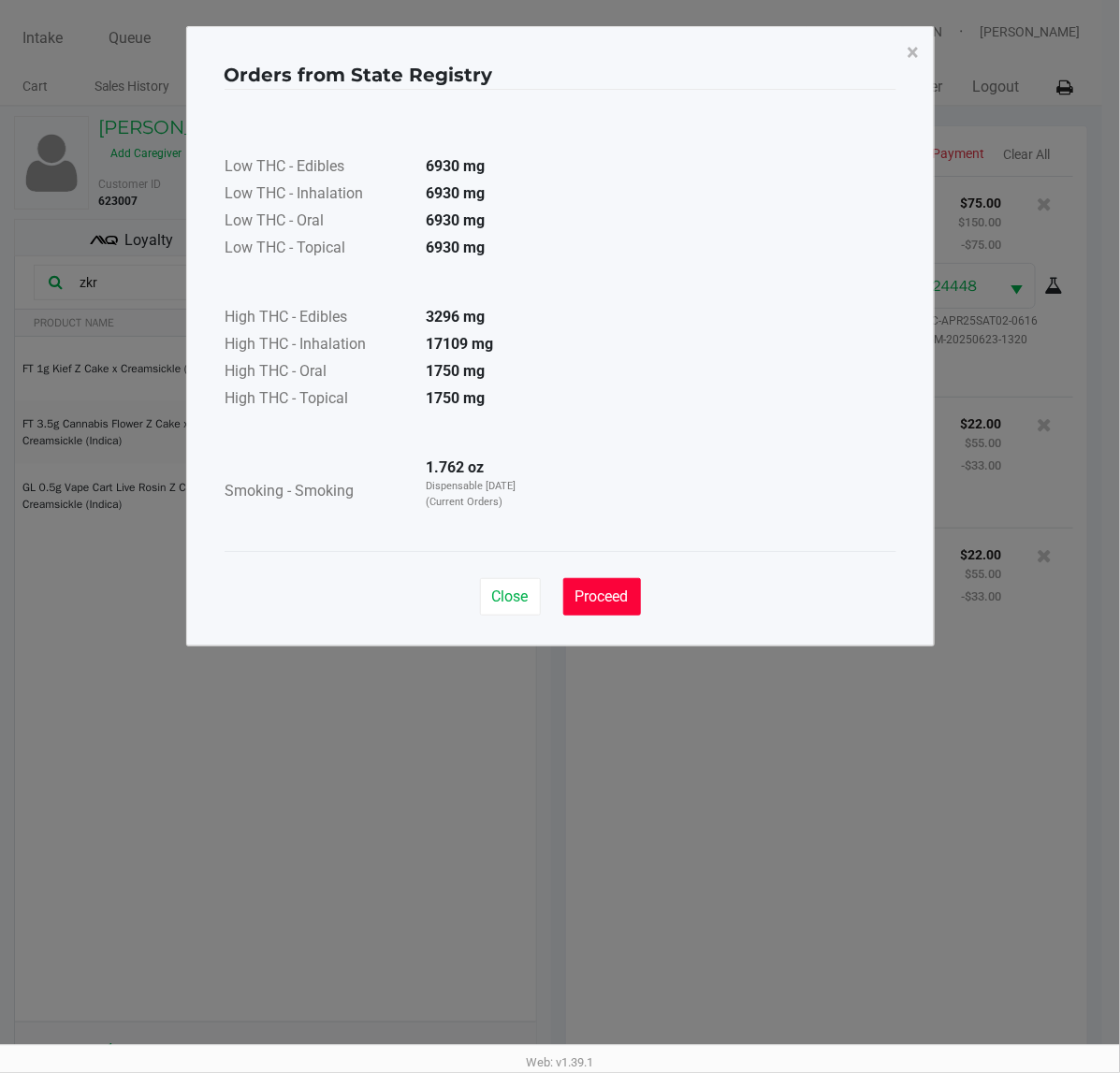 click on "Proceed" 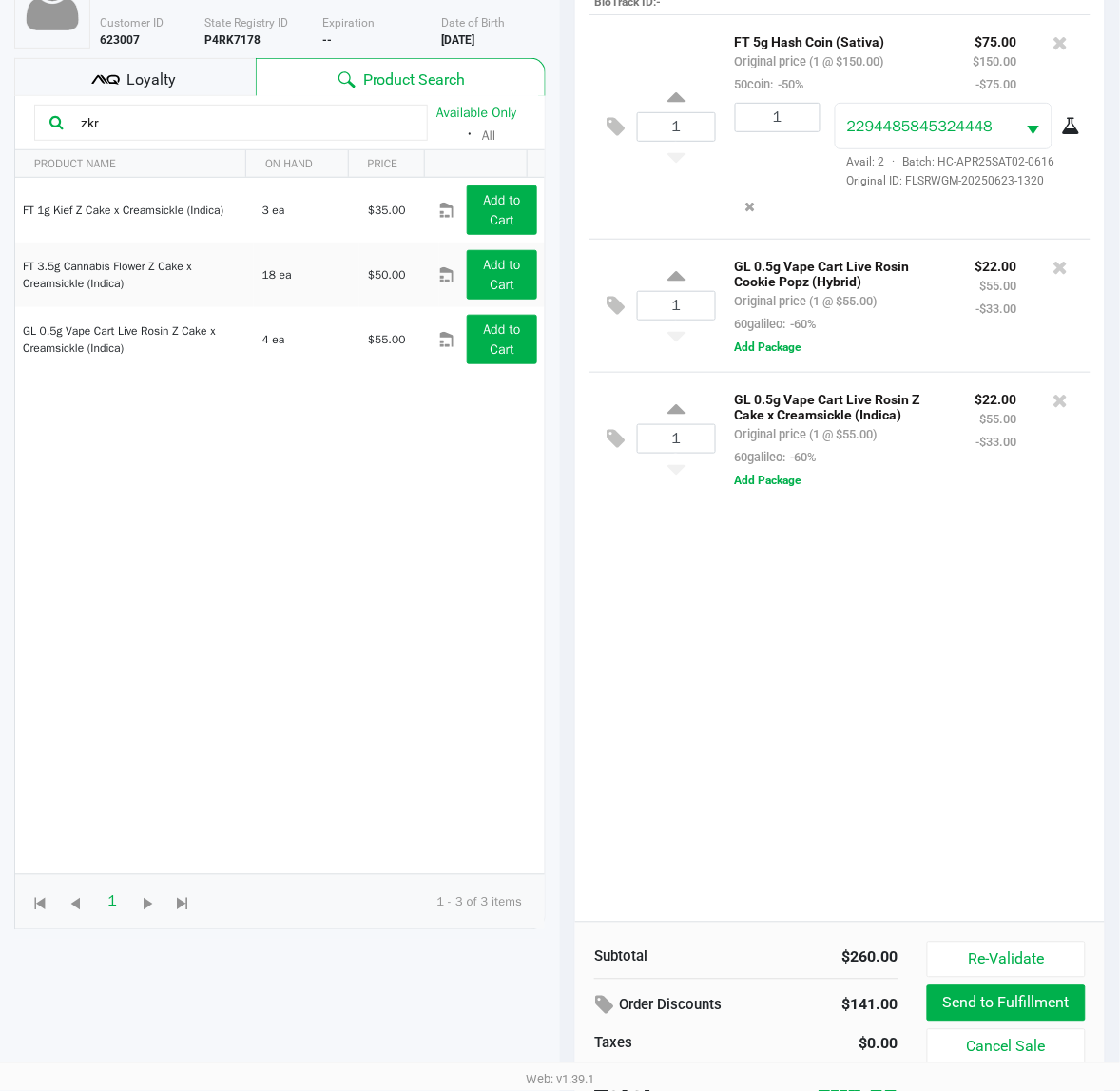 scroll, scrollTop: 207, scrollLeft: 0, axis: vertical 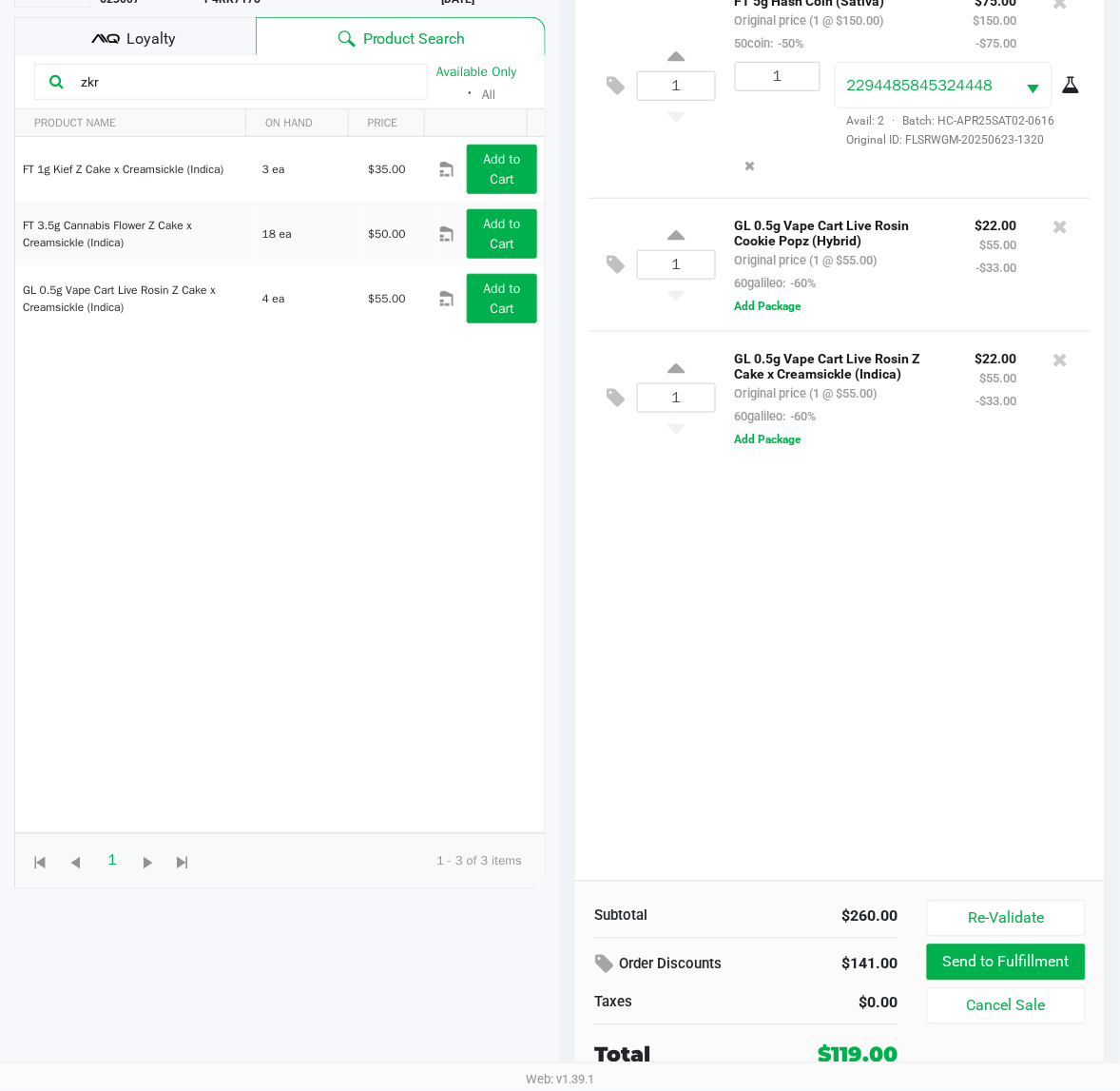 click on "1  FT 5g Hash Coin (Sativa)   Original price (1 @ $150.00)  50coin:  -50% $75.00 $150.00 -$75.00 1 2294485845324448  Avail: 2  ·  Batch: HC-APR25SAT02-0616   Original ID: FLSRWGM-20250623-1320  1  GL 0.5g Vape Cart Live Rosin Cookie Popz (Hybrid)   Original price (1 @ $55.00)  60galileo:  -60% $22.00 $55.00 -$33.00  Add Package  1  GL 0.5g Vape Cart Live Rosin Z Cake x Creamsickle (Indica)   Original price (1 @ $55.00)  60galileo:  -60% $22.00 $55.00 -$33.00  Add Package" 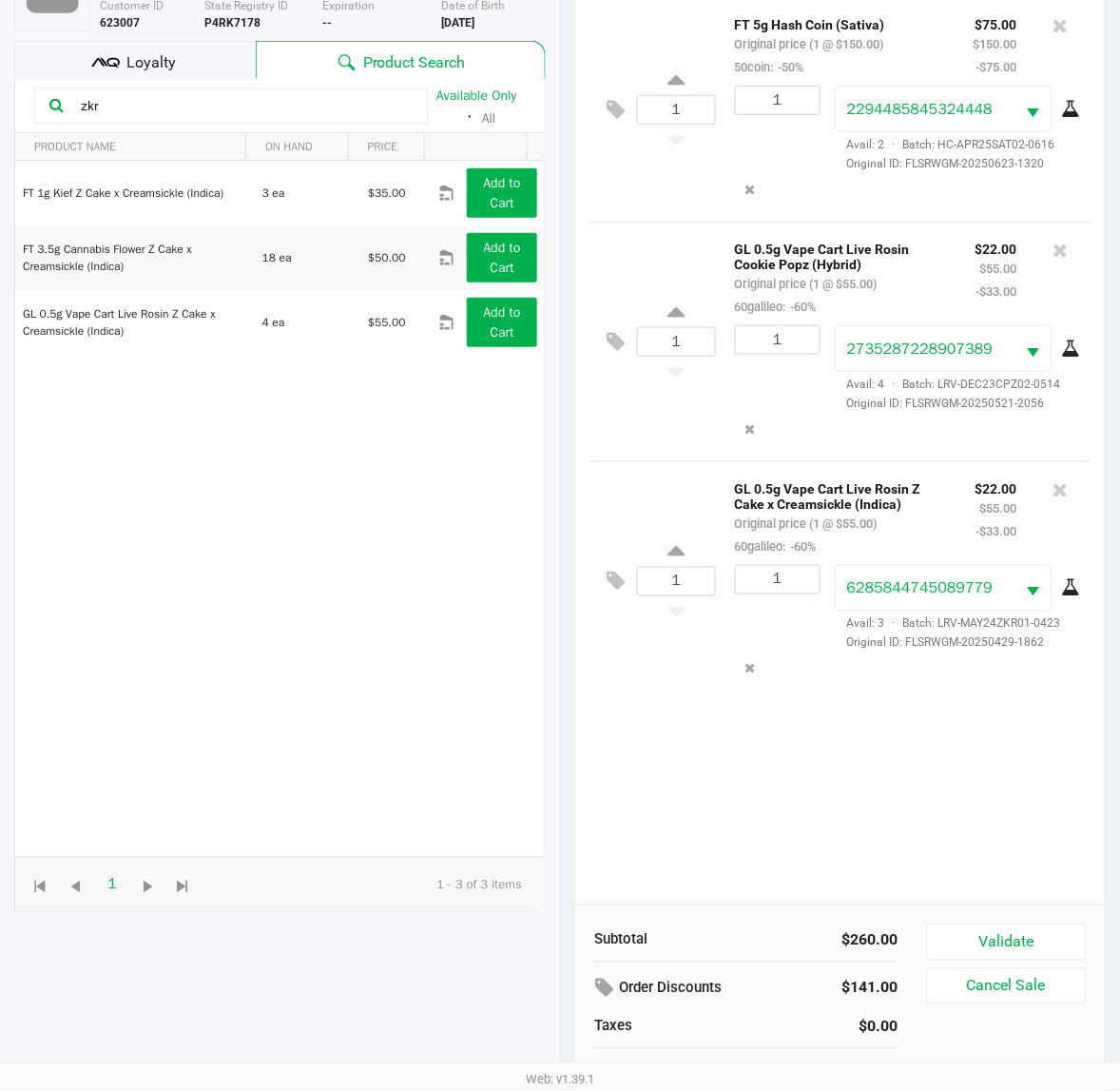scroll, scrollTop: 207, scrollLeft: 0, axis: vertical 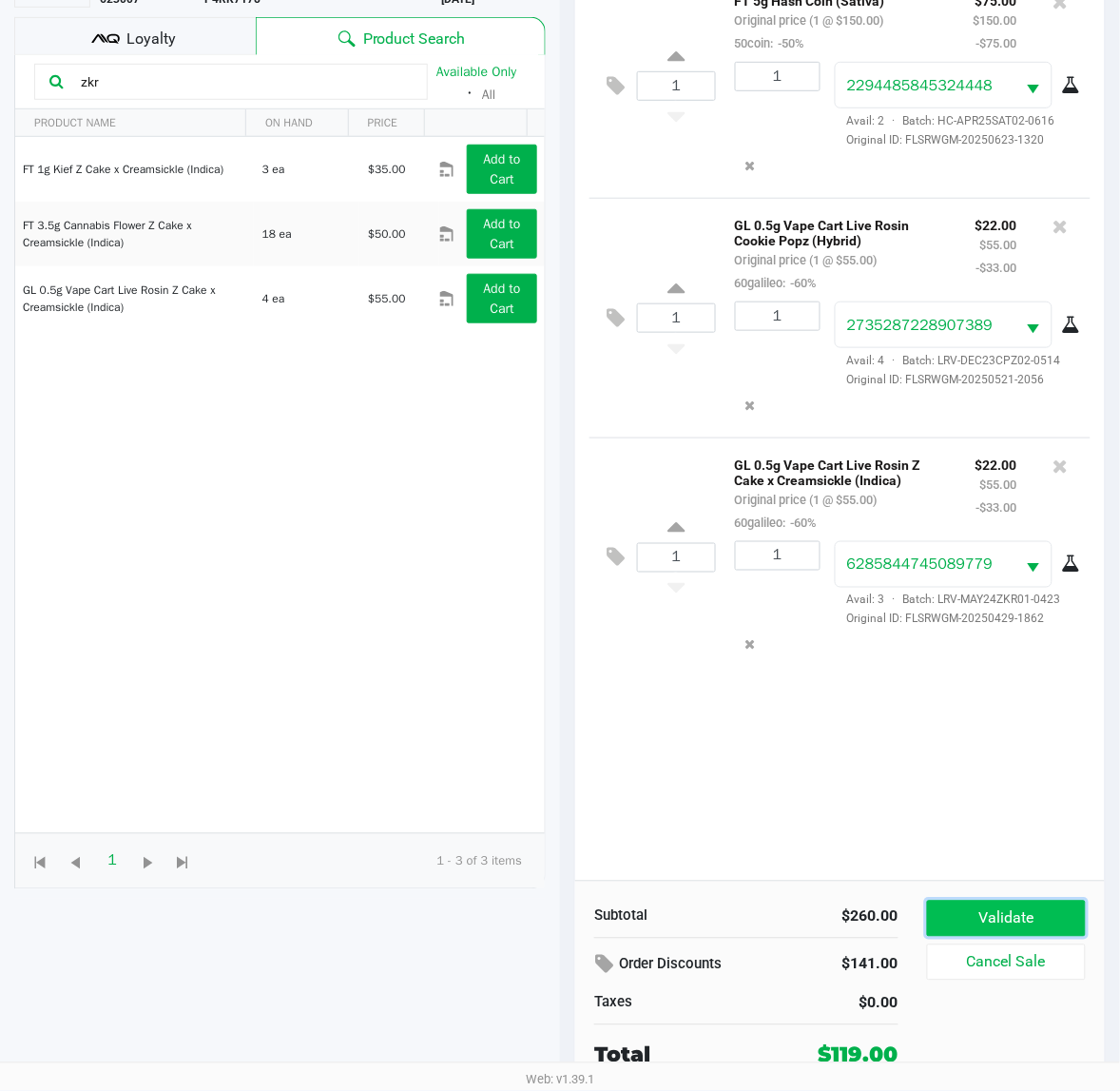 click on "Validate" 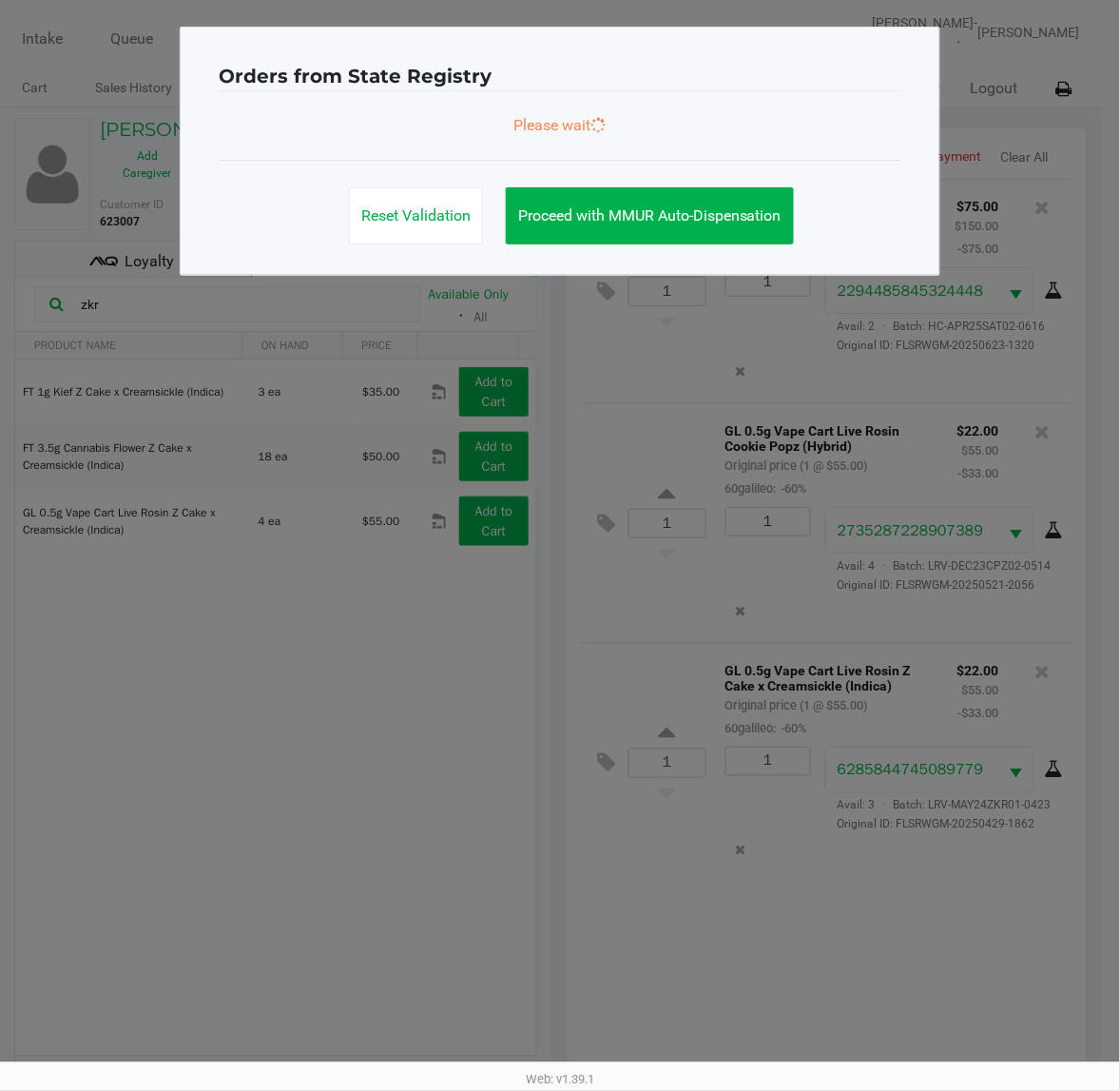 scroll, scrollTop: 0, scrollLeft: 0, axis: both 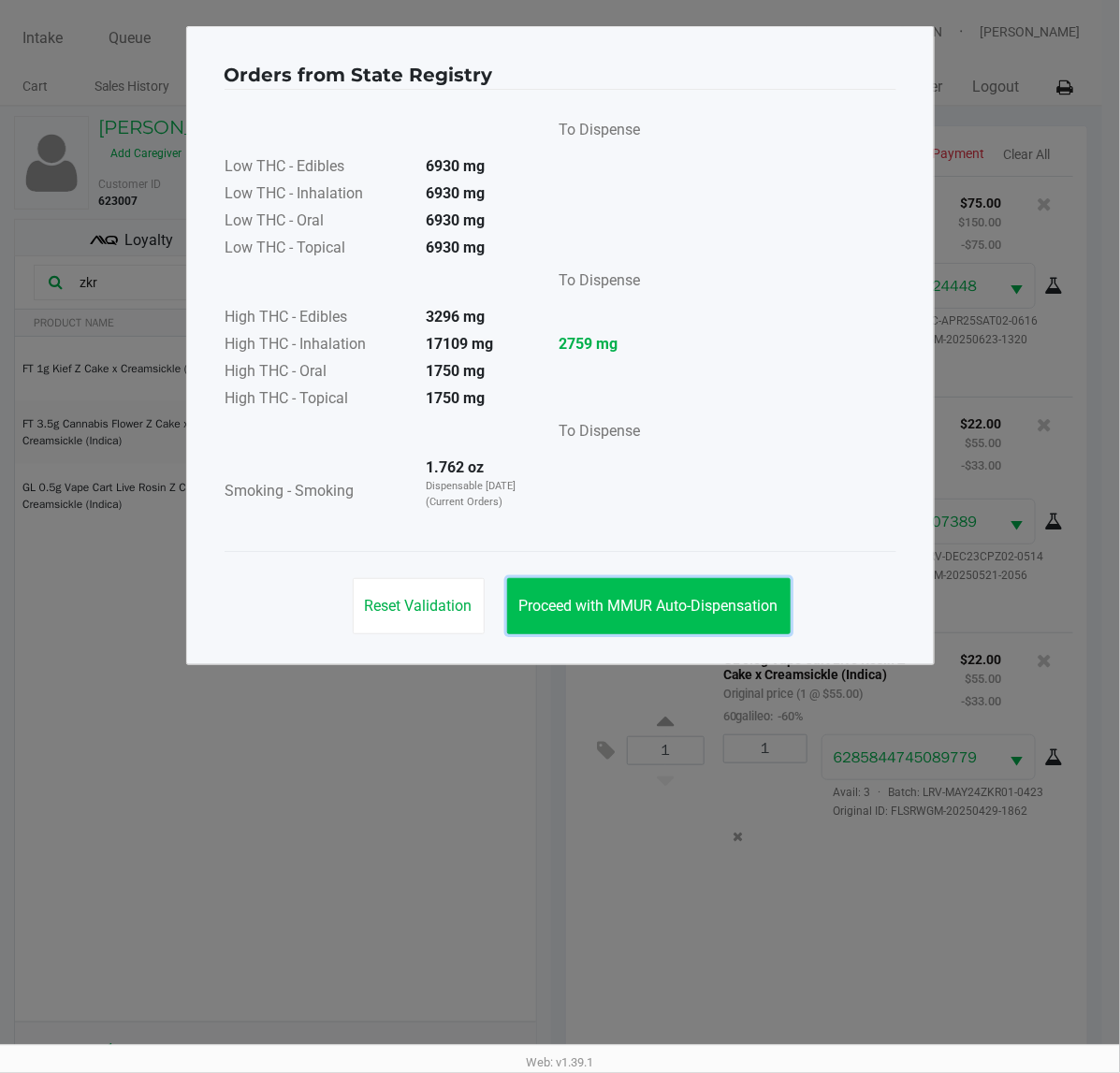click on "Proceed with MMUR Auto-Dispensation" 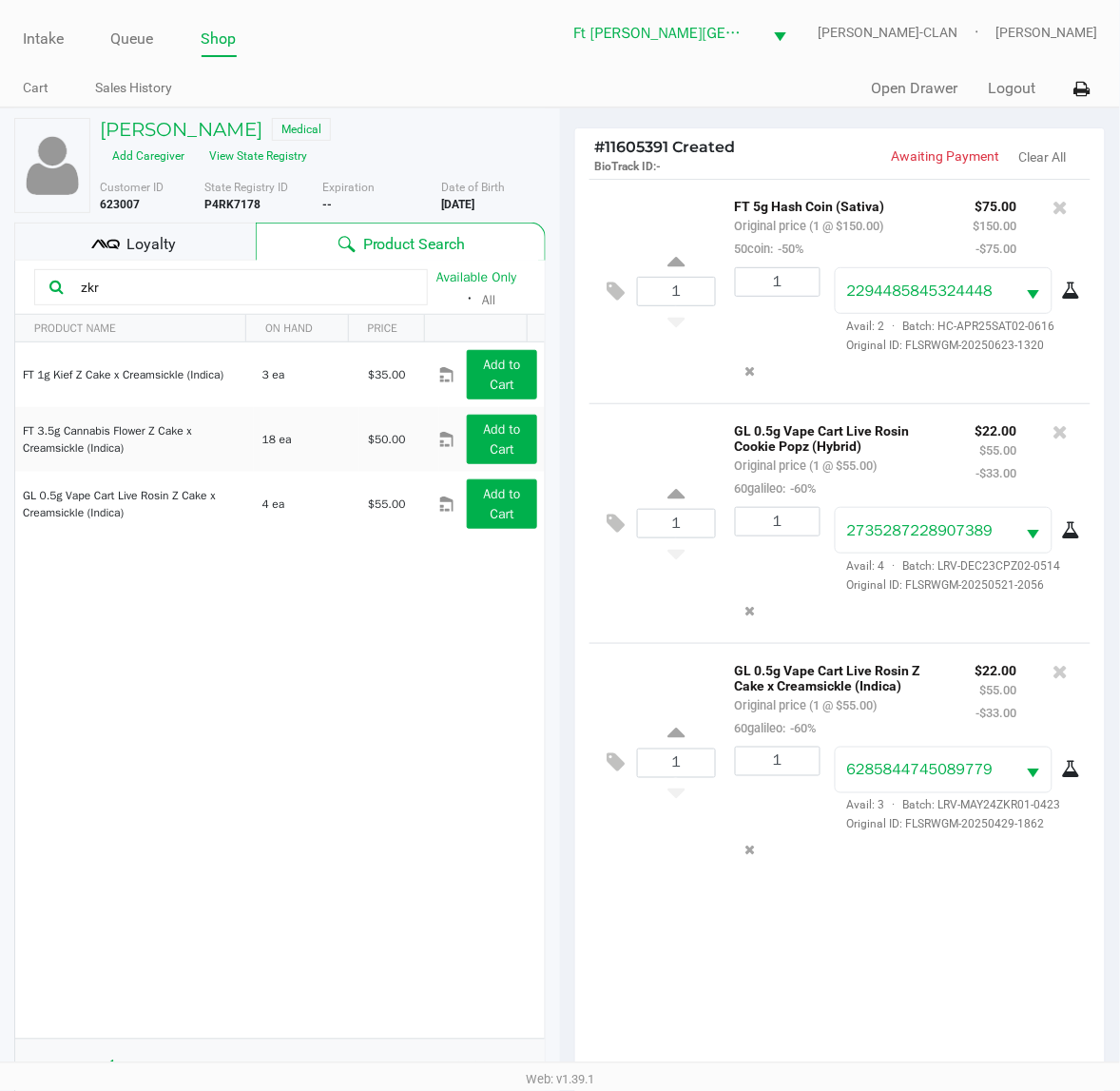 scroll, scrollTop: 228, scrollLeft: 0, axis: vertical 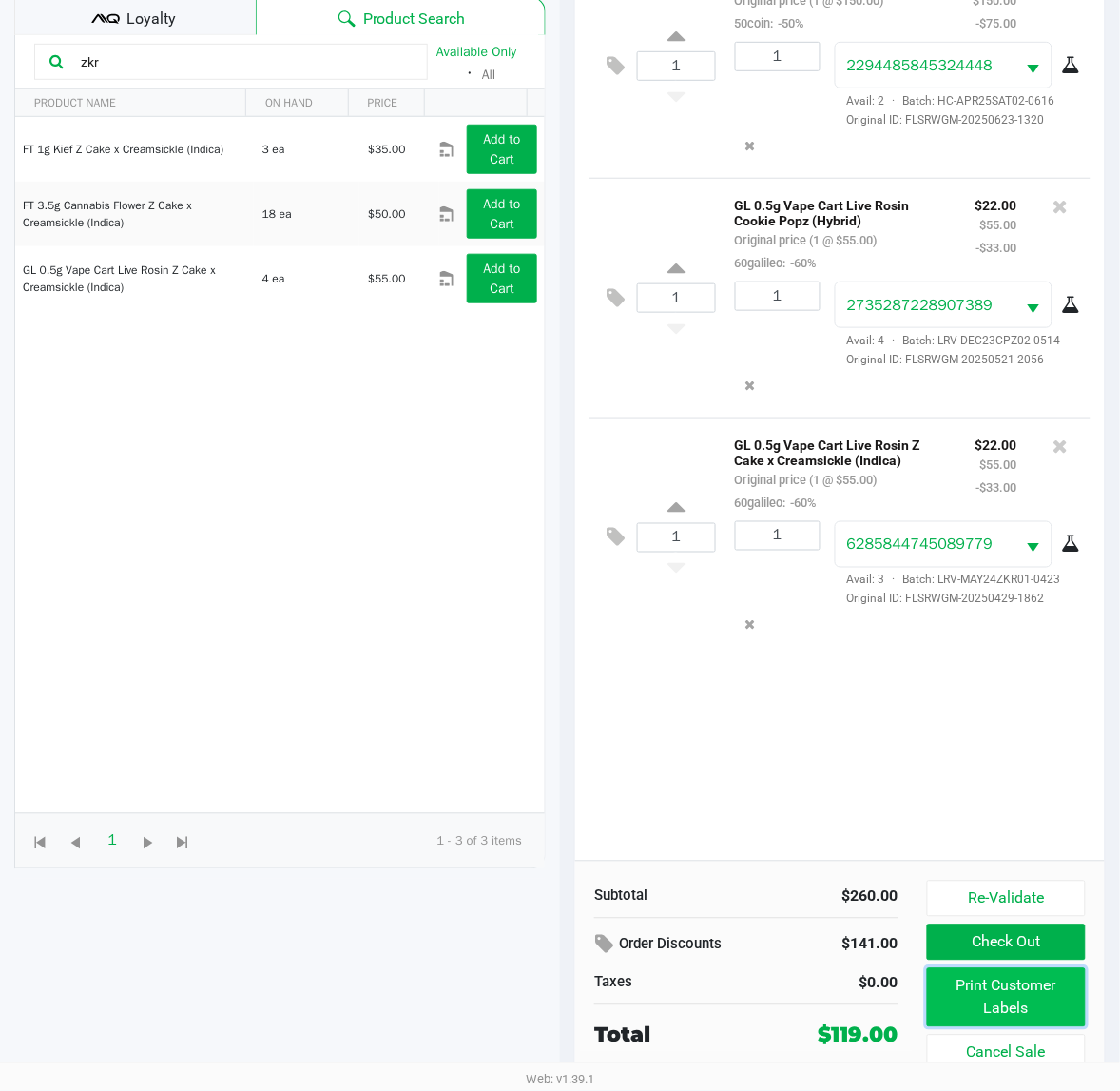 click on "Print Customer Labels" 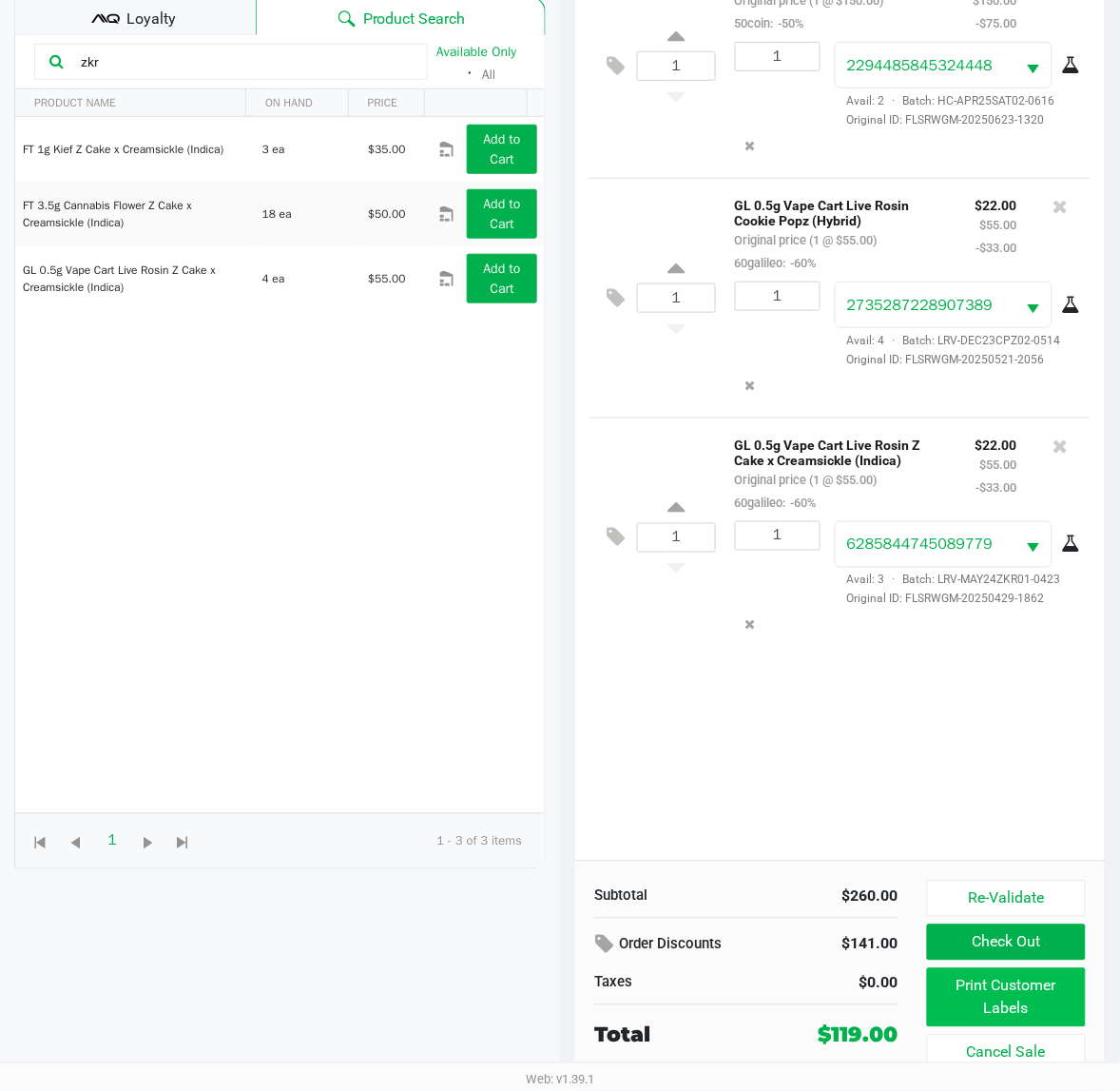 scroll, scrollTop: 0, scrollLeft: 0, axis: both 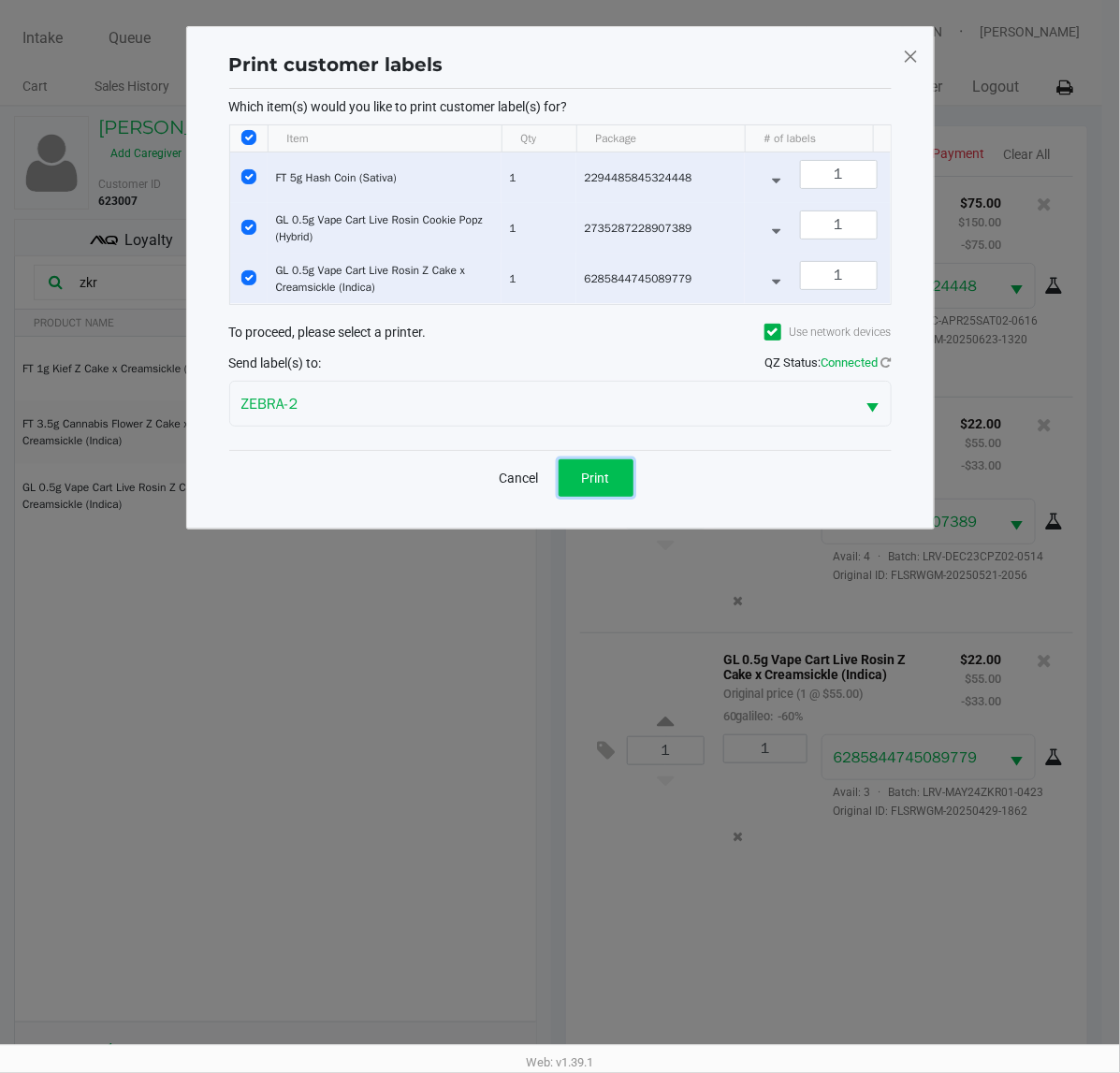 click on "Print" 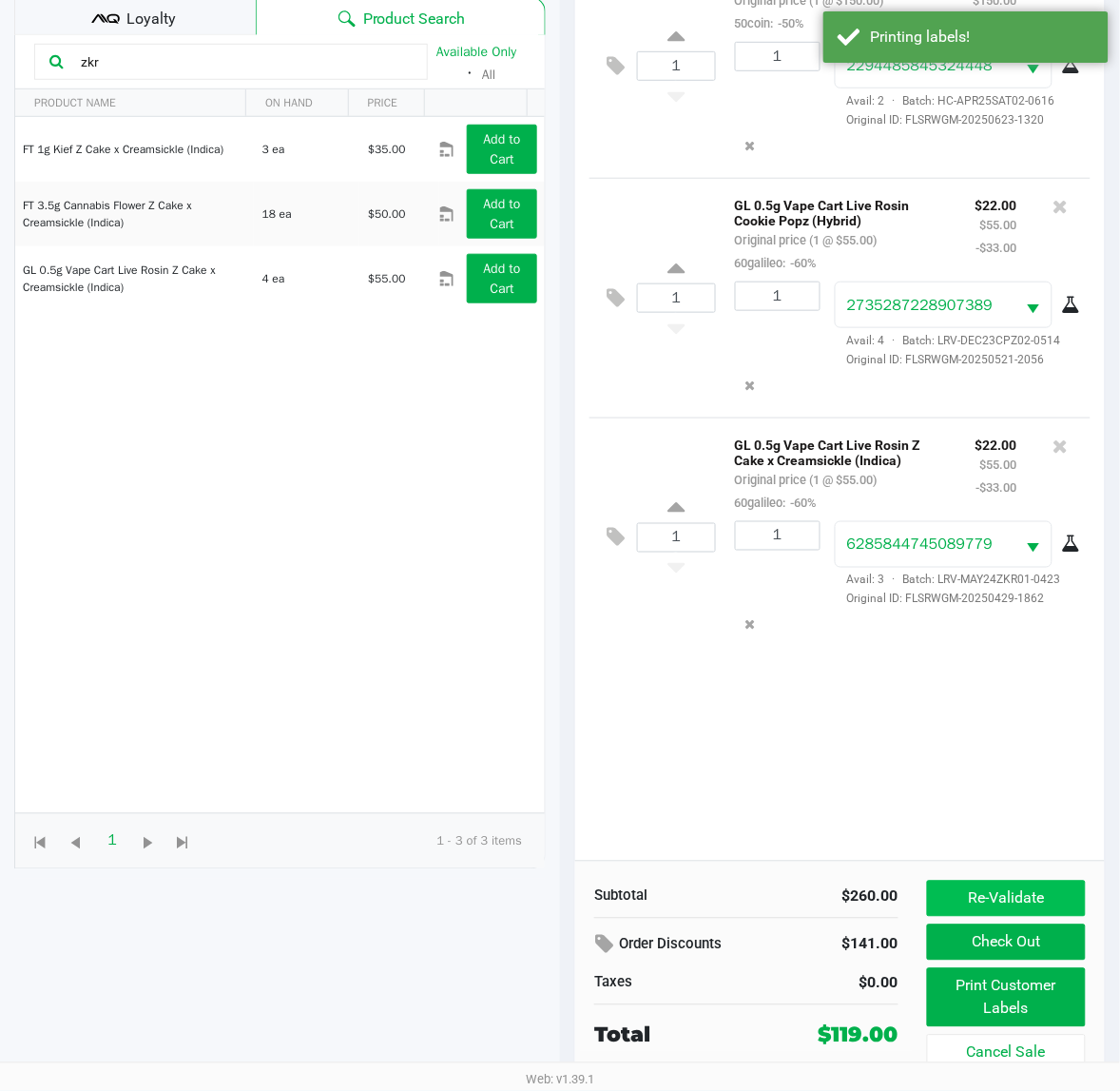 scroll, scrollTop: 228, scrollLeft: 0, axis: vertical 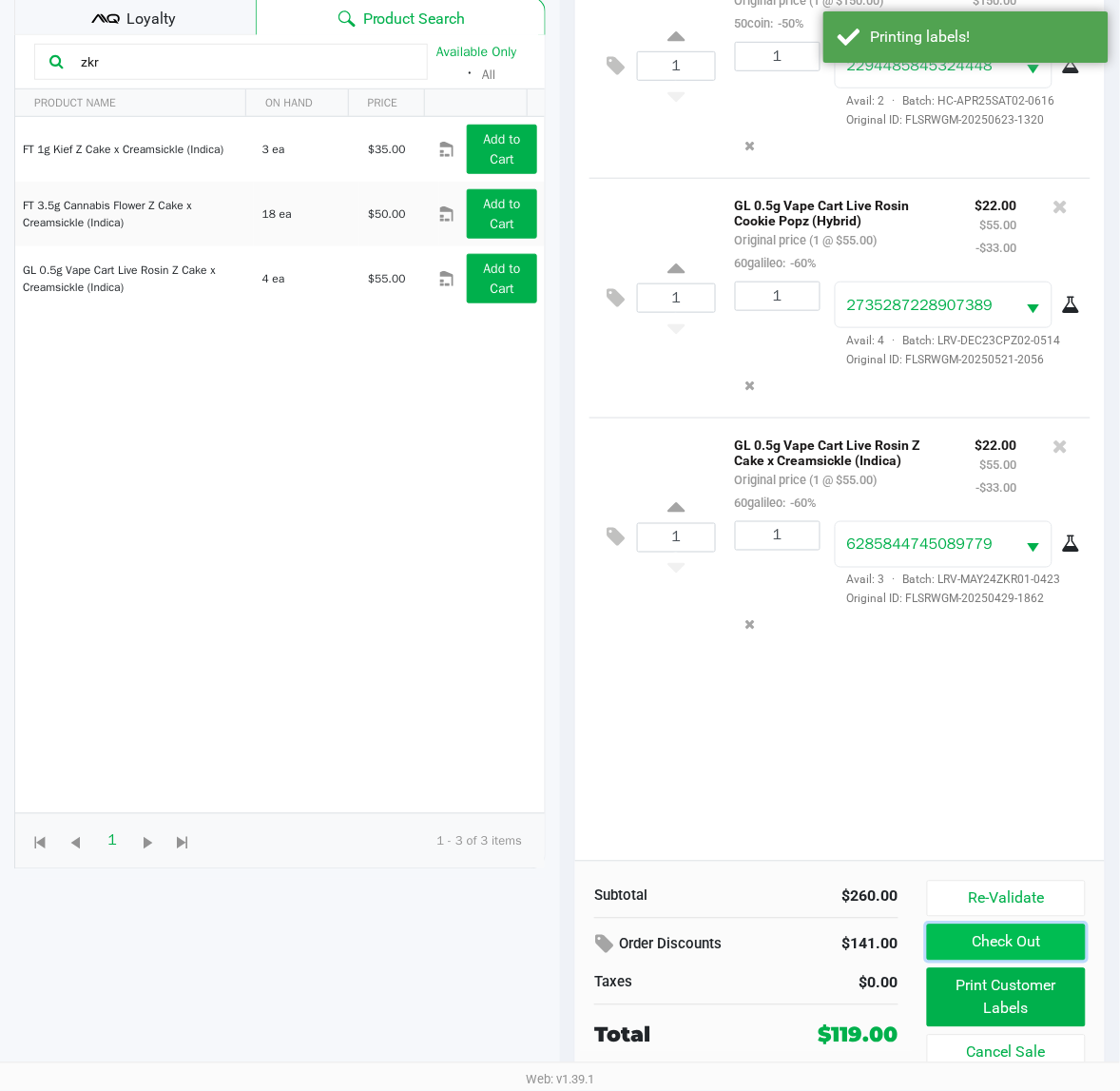click on "Check Out" 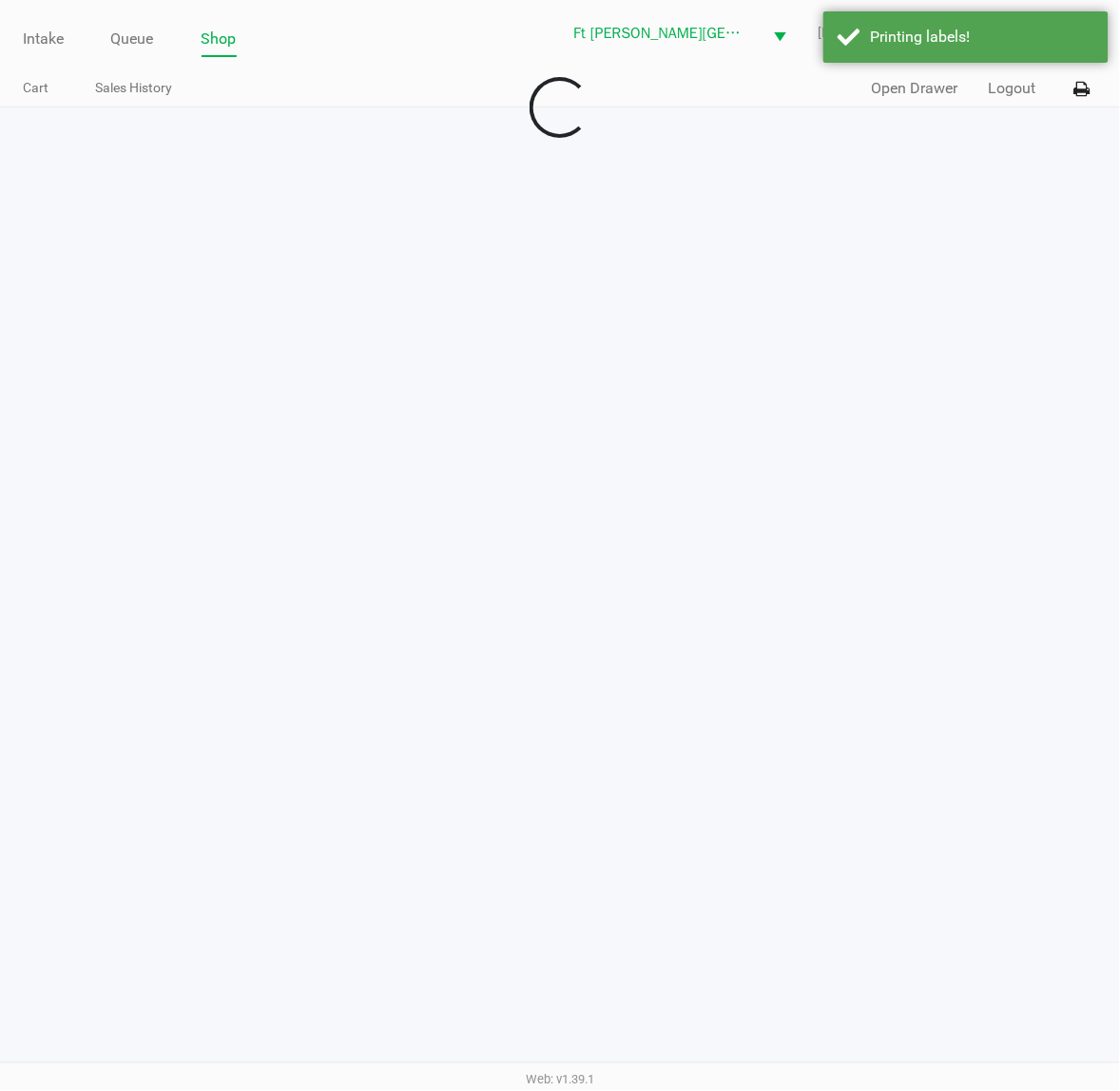 scroll, scrollTop: 0, scrollLeft: 0, axis: both 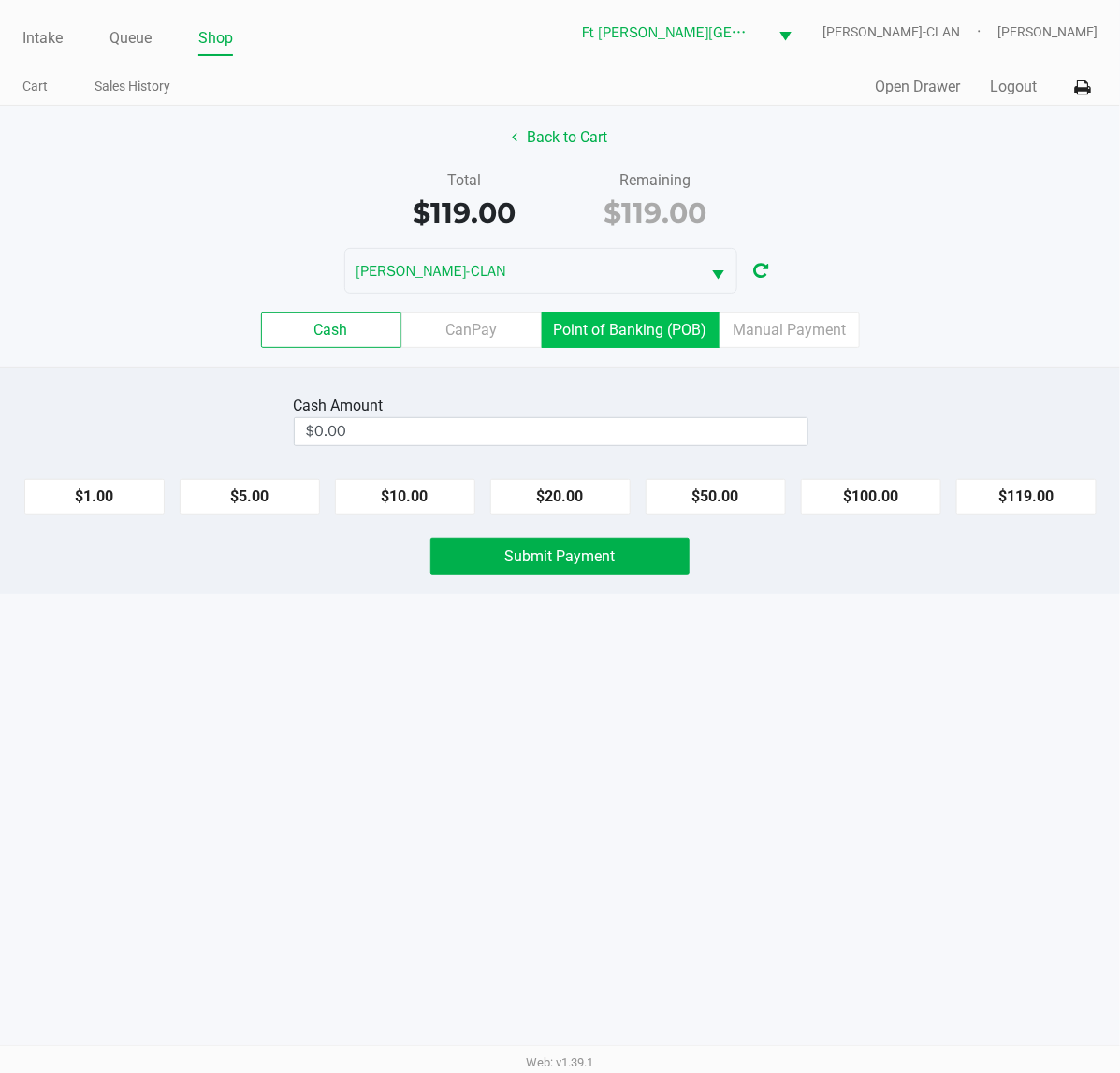 click on "Point of Banking (POB)" 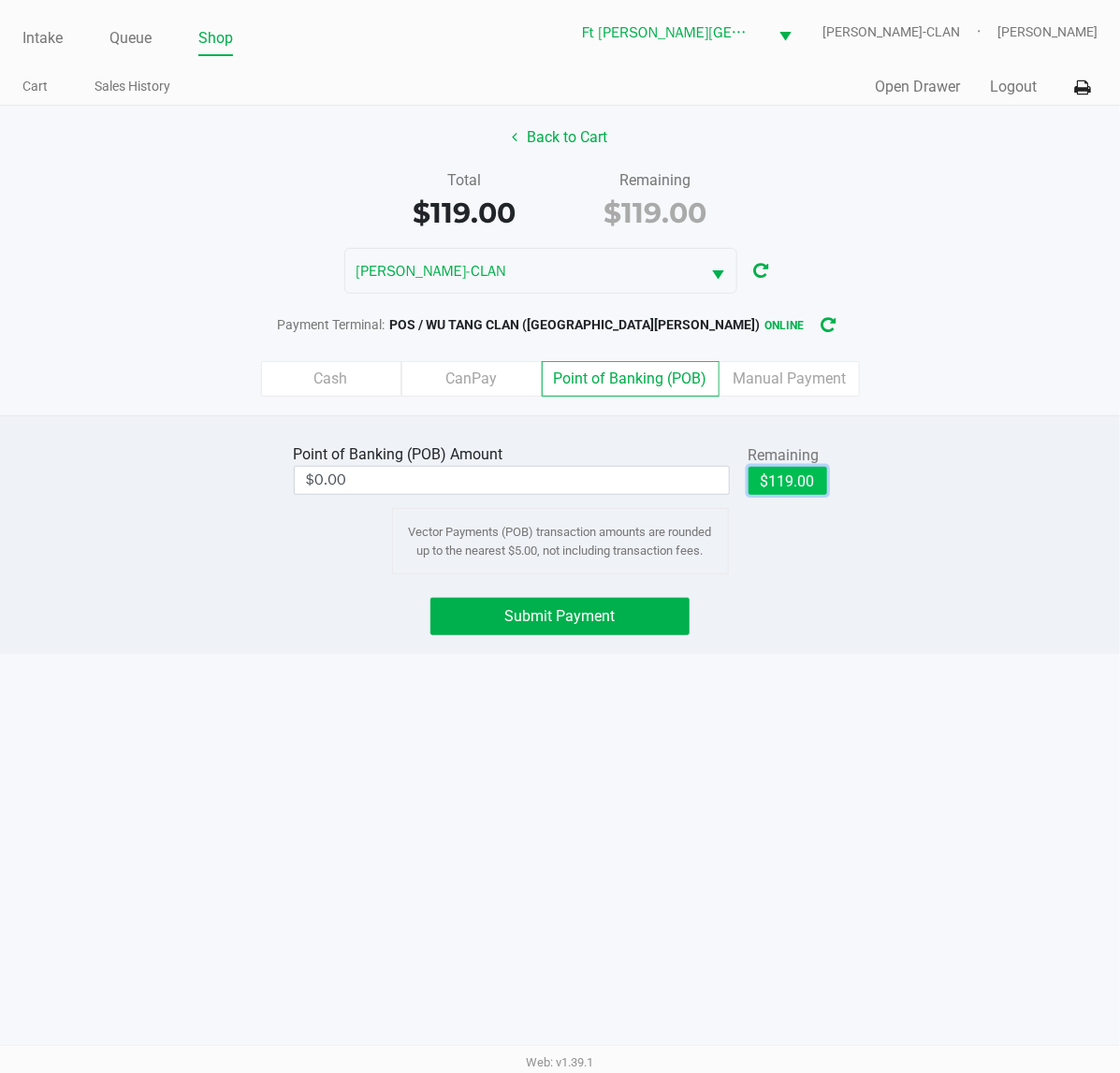 click on "$119.00" 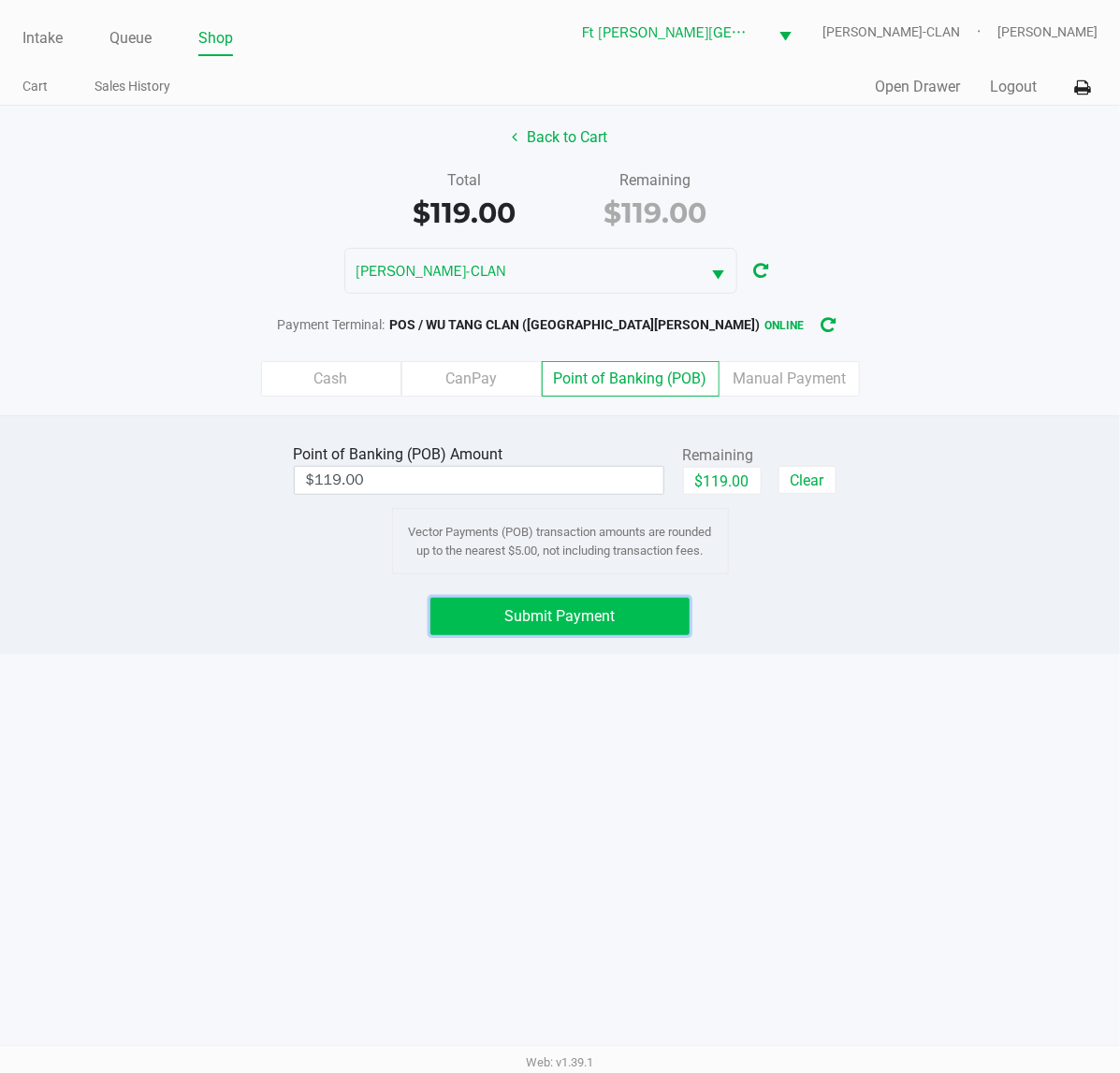 click on "Submit Payment" 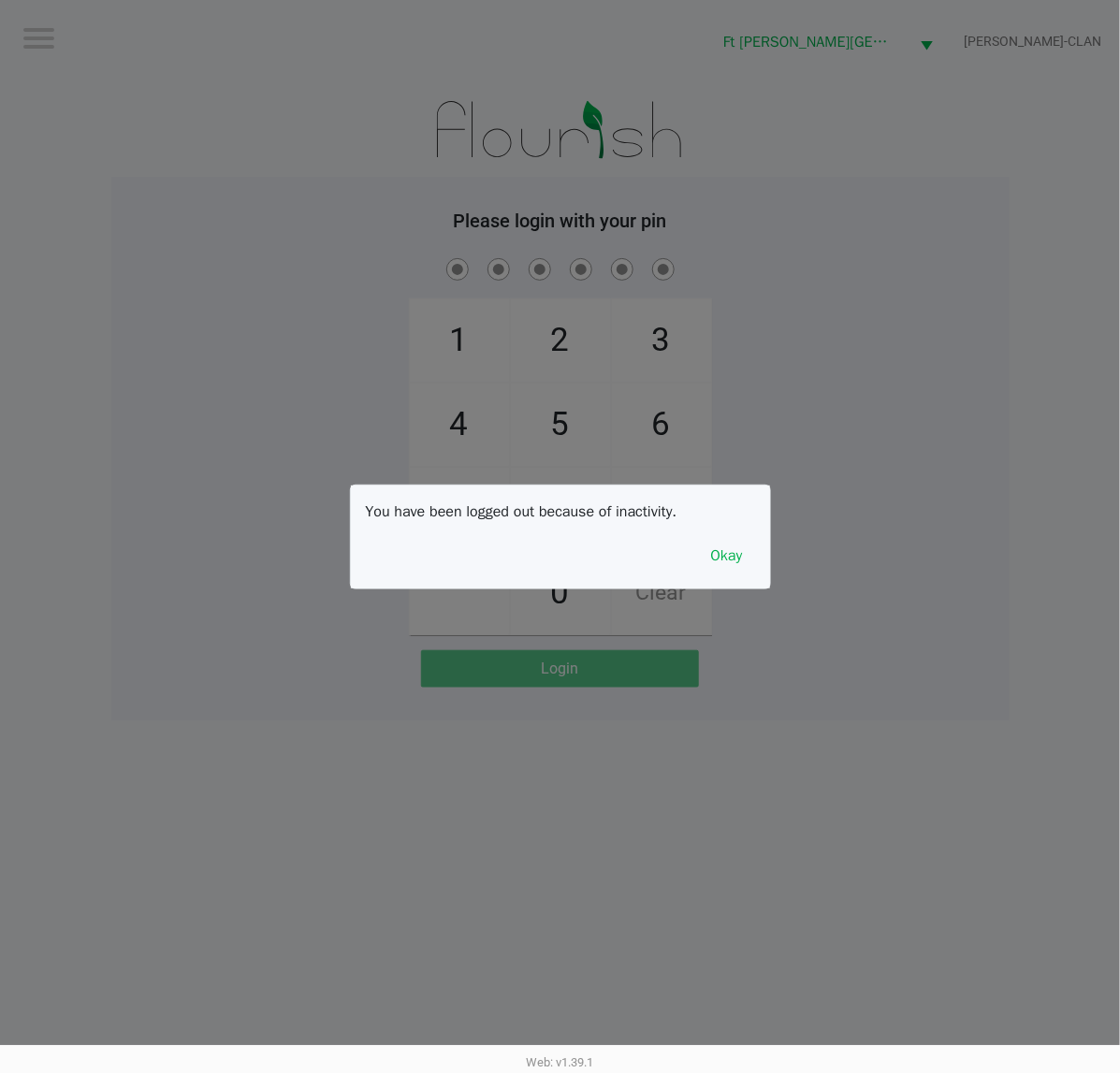click on "You have been logged out because of inactivity. Okay" at bounding box center (560, 537) 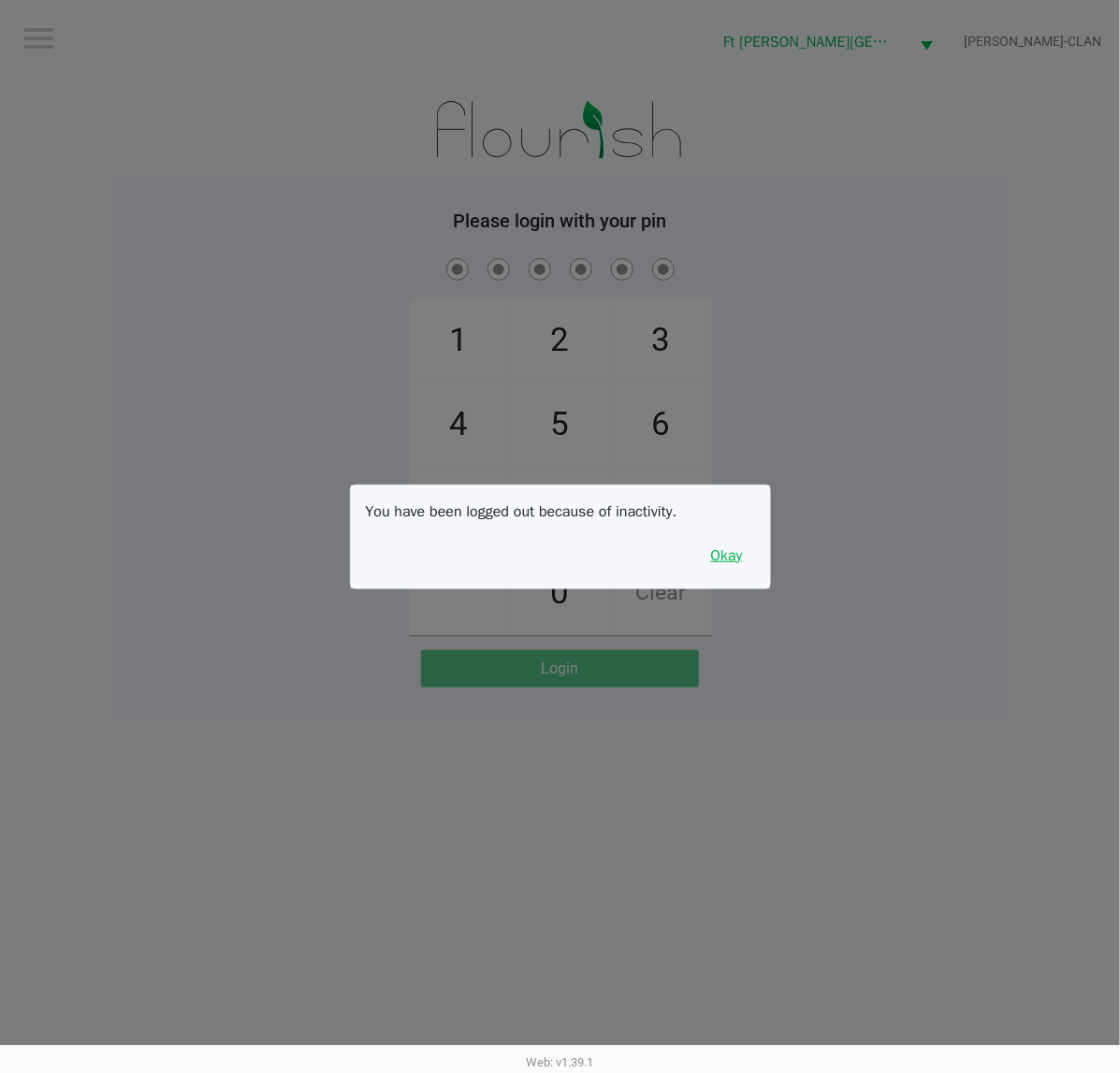 drag, startPoint x: 728, startPoint y: 564, endPoint x: 995, endPoint y: 553, distance: 267.2265 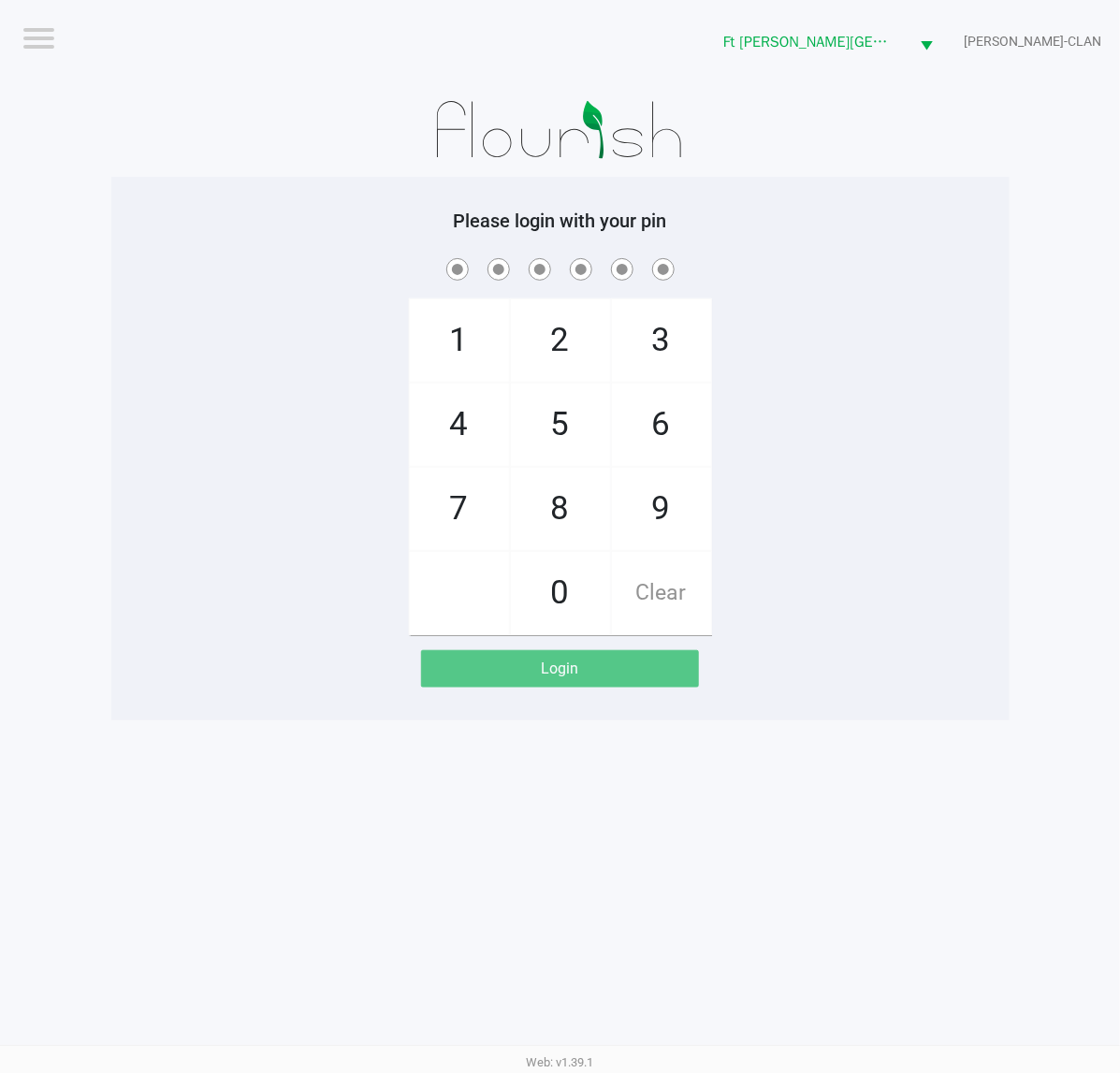click on "Logout  Ft [PERSON_NAME][GEOGRAPHIC_DATA] [PERSON_NAME]-CLAN  Please login with your pin  1   4   7       2   5   8   0   3   6   9   Clear   Login" 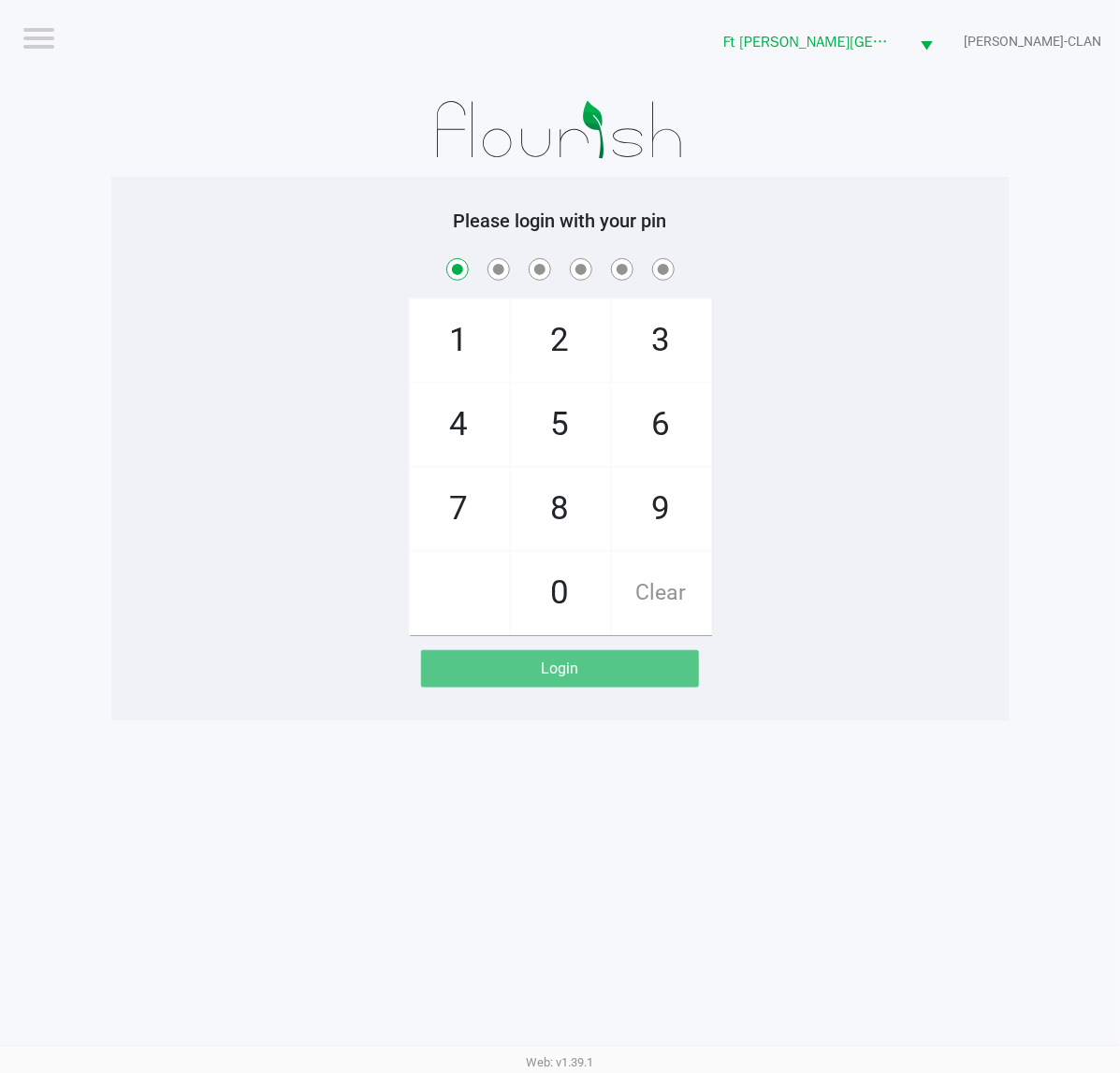 checkbox on "true" 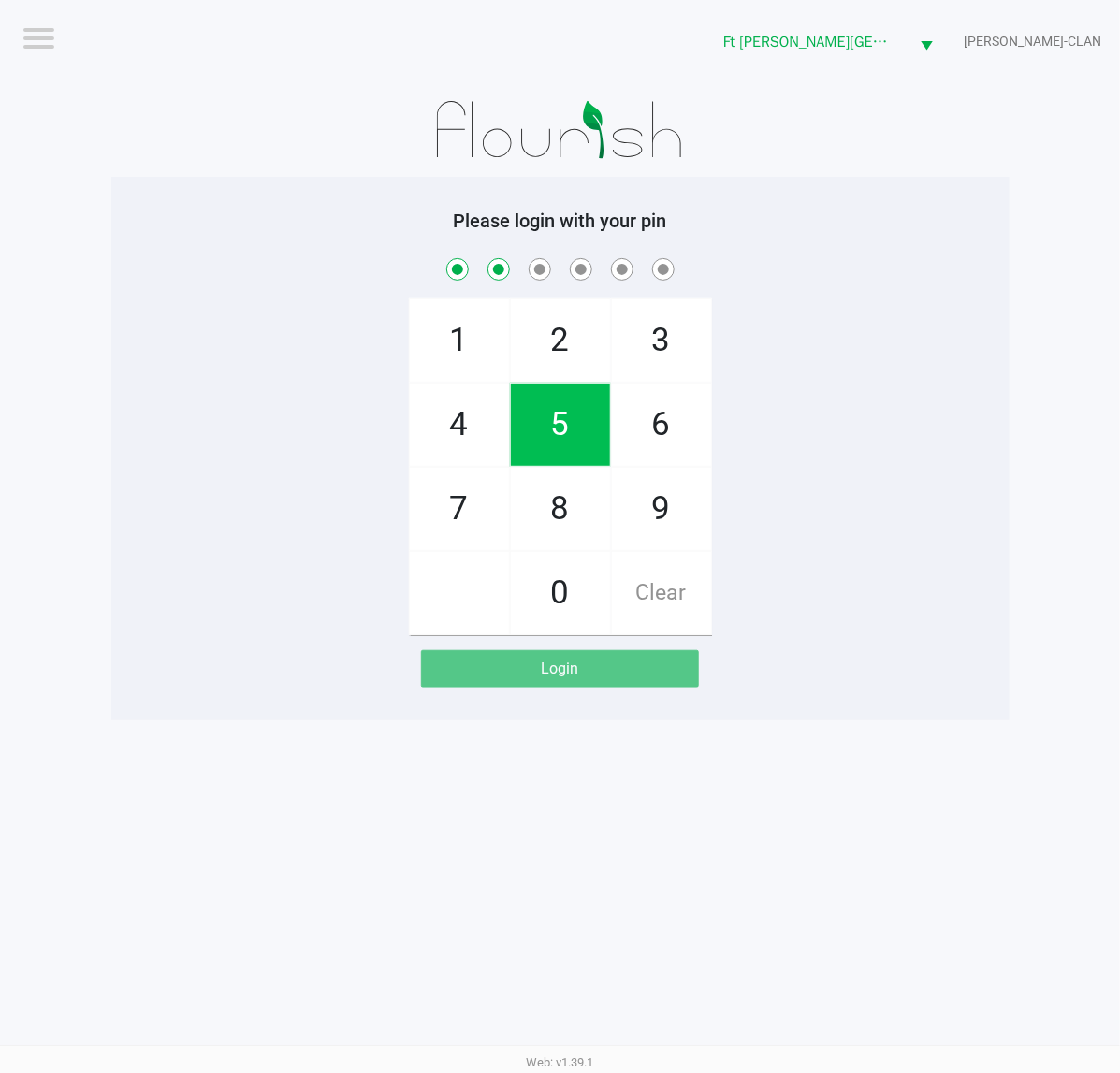 checkbox on "true" 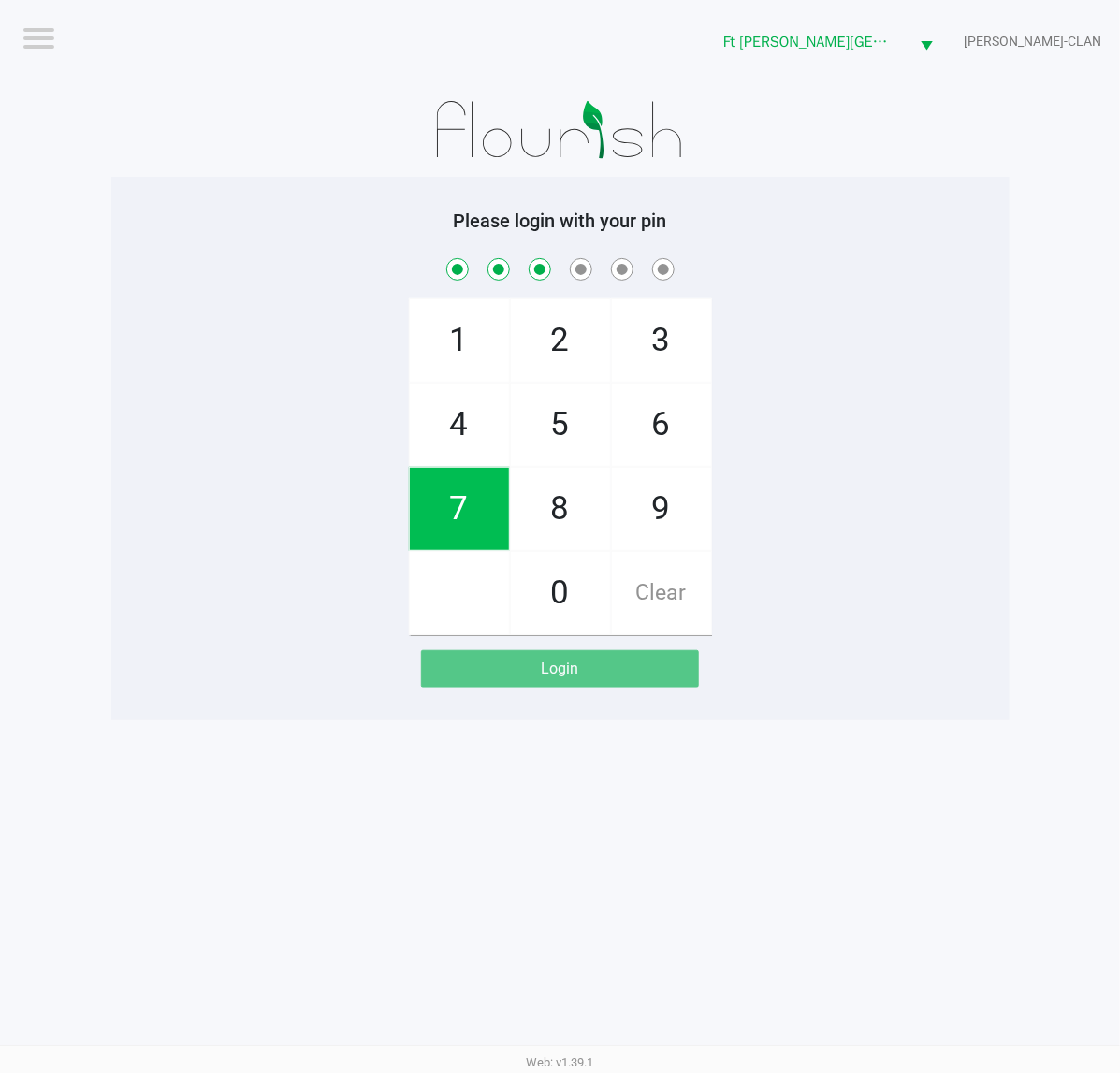 checkbox on "true" 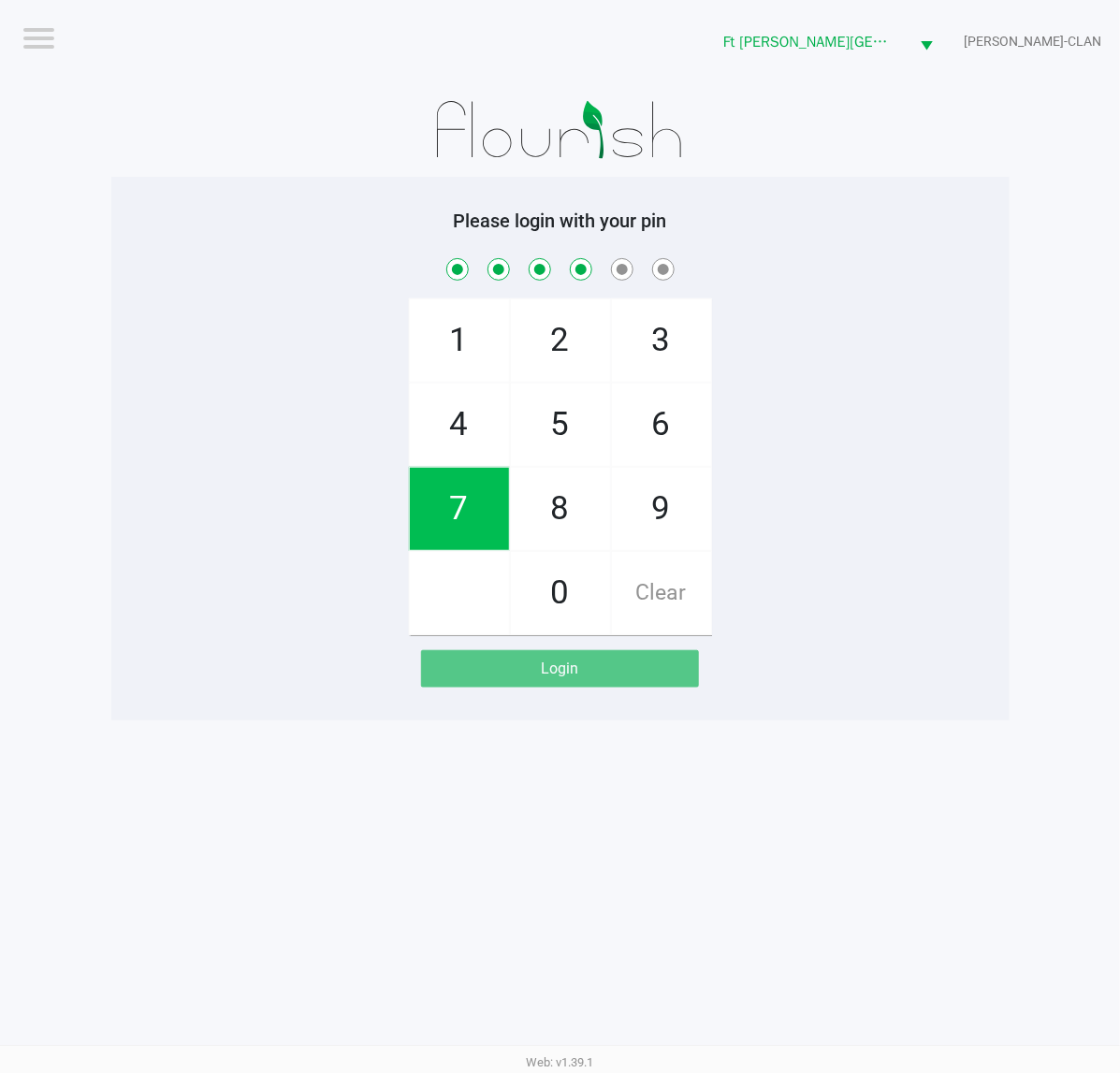 checkbox on "true" 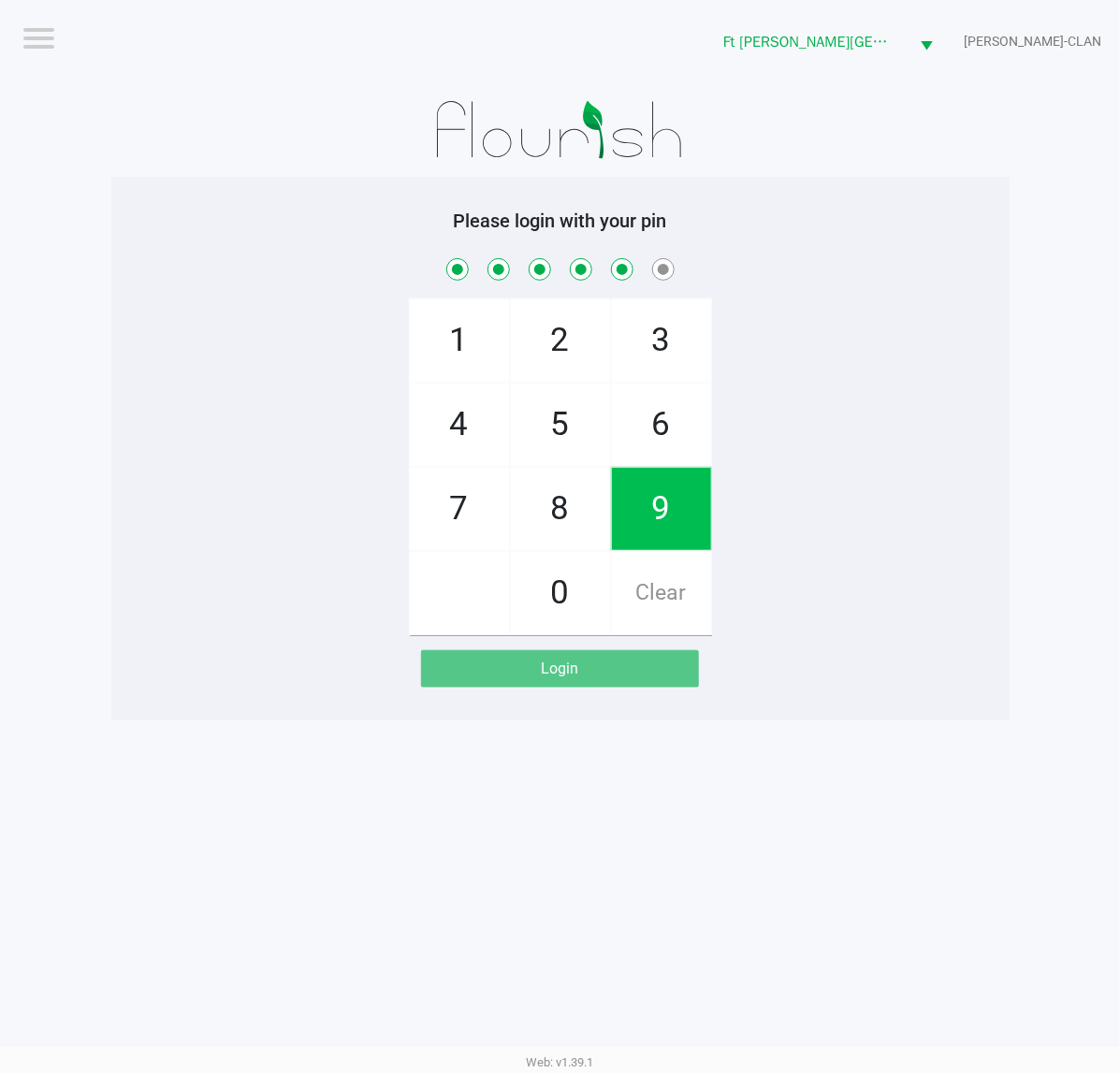 checkbox on "true" 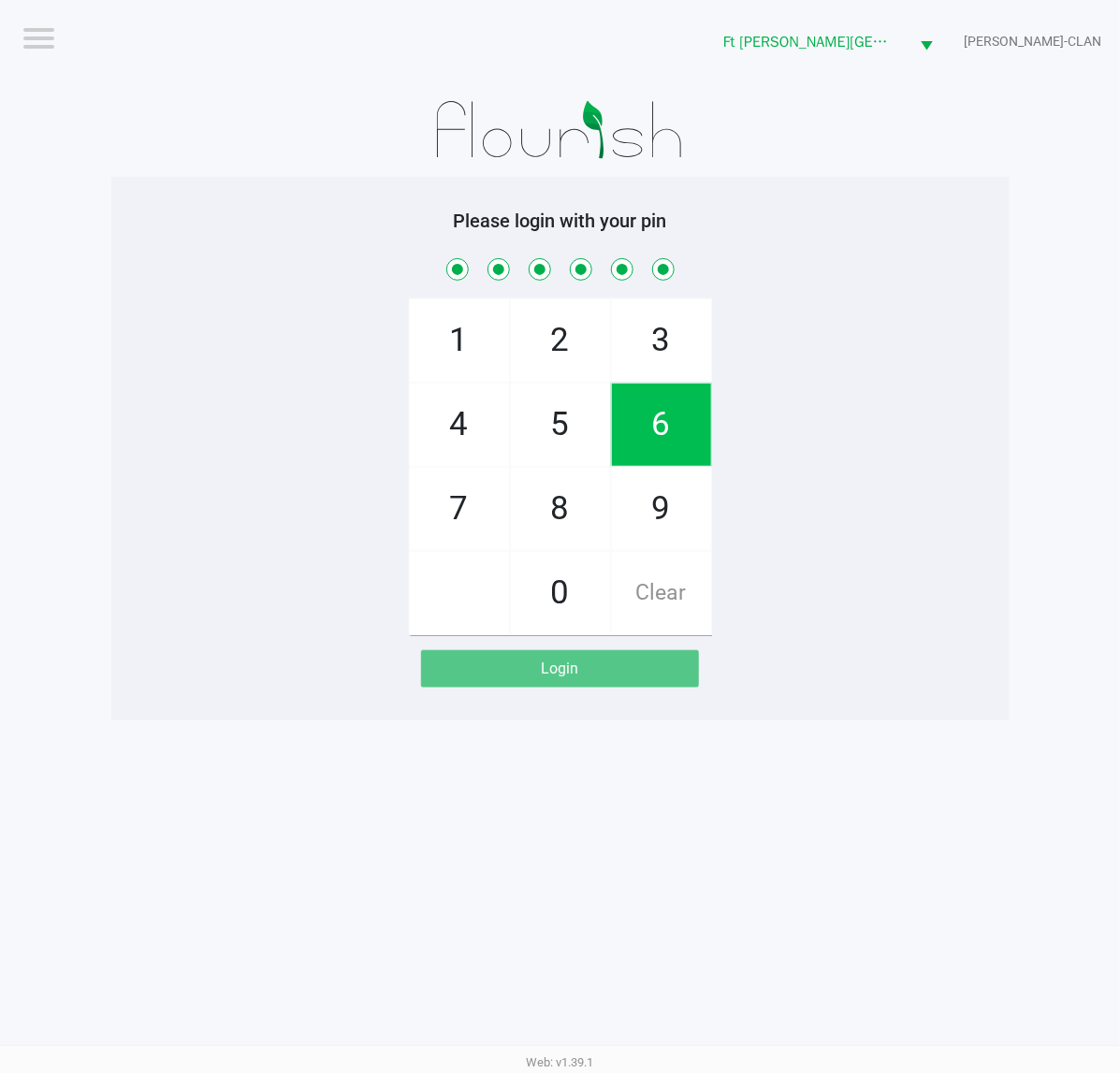 checkbox on "true" 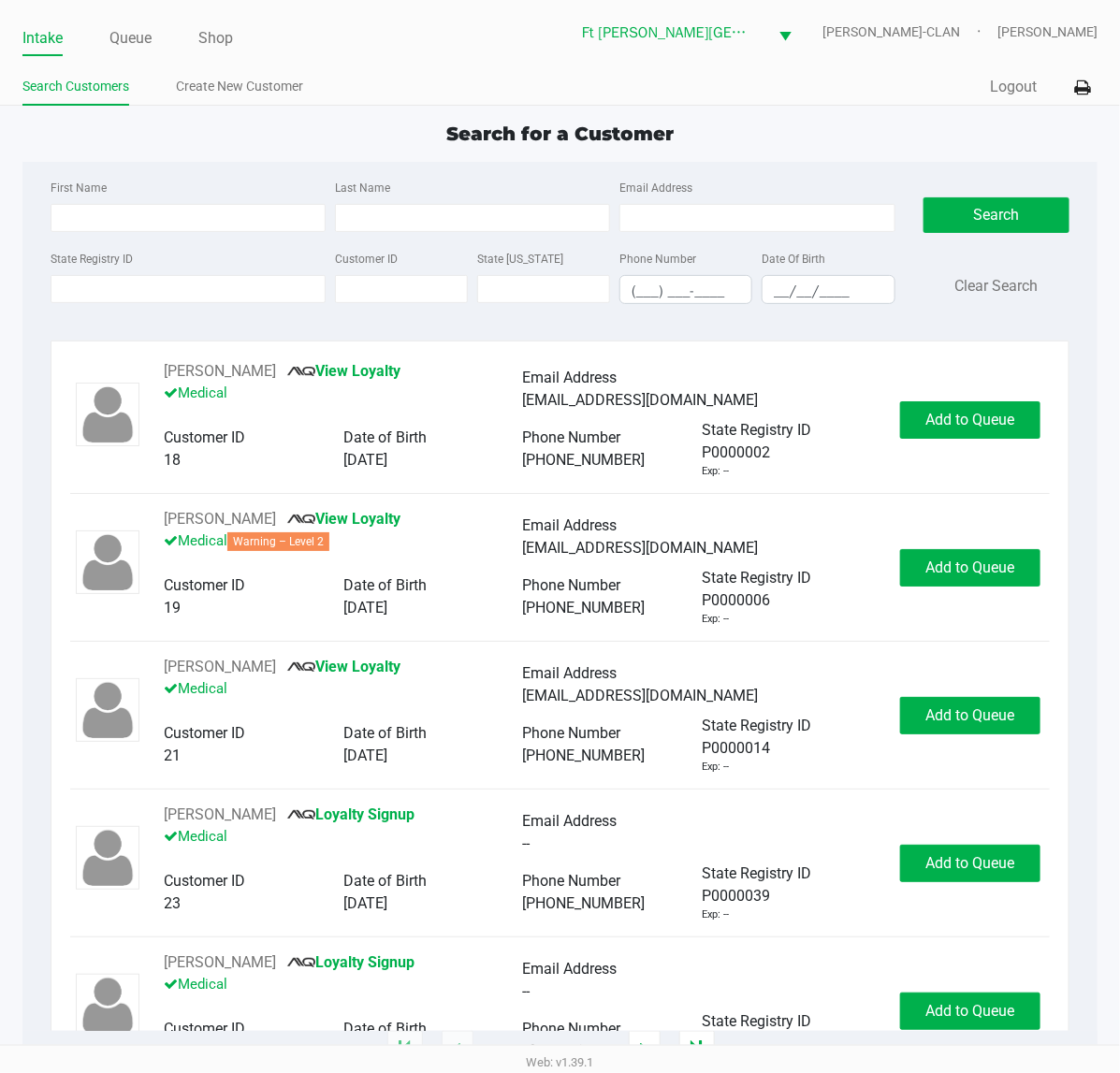 click on "State Registry ID Customer ID State [US_STATE] Phone Number (___) ___-____ Date Of Birth __/__/____" 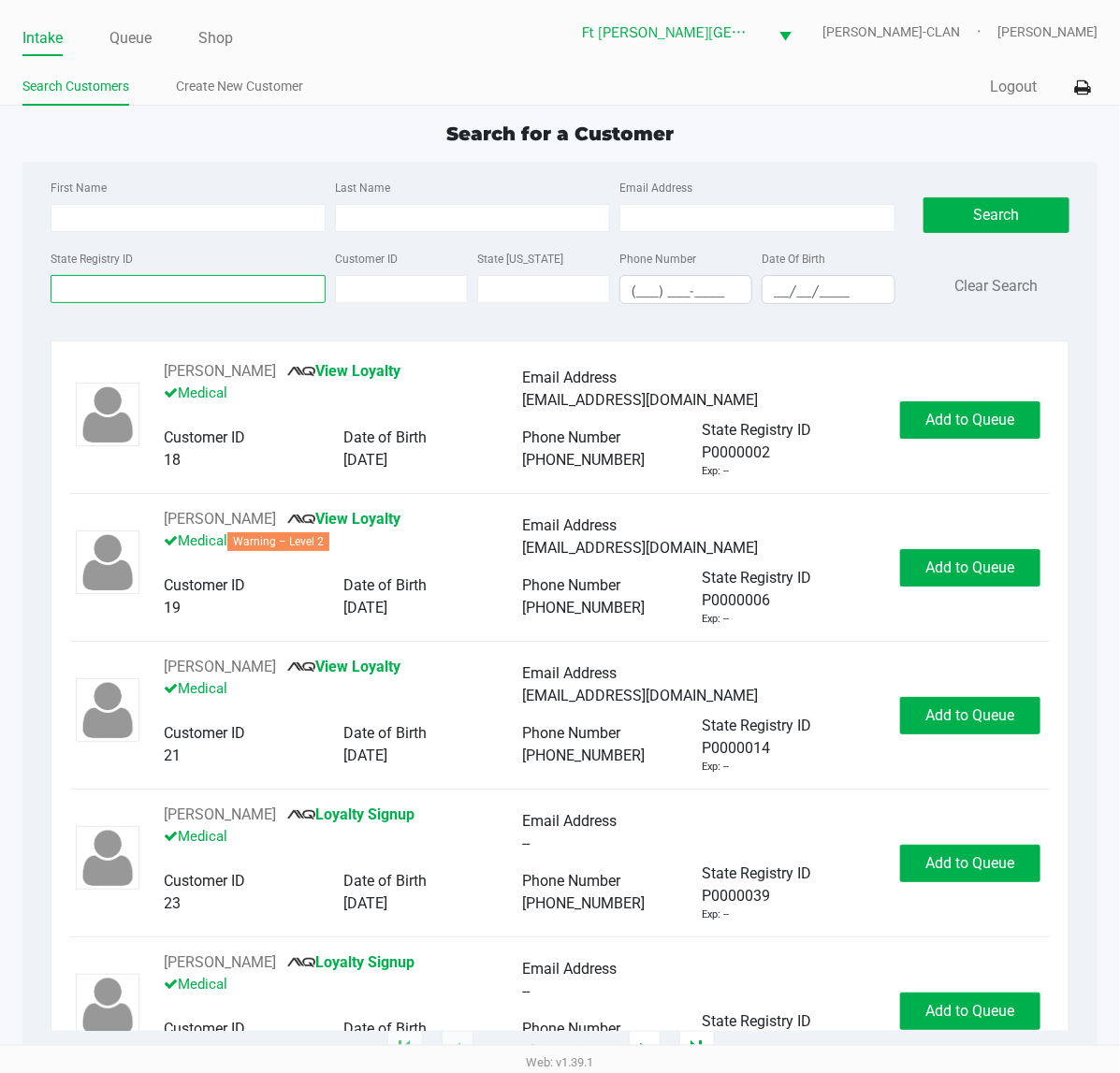 click on "State Registry ID" at bounding box center (188, 289) 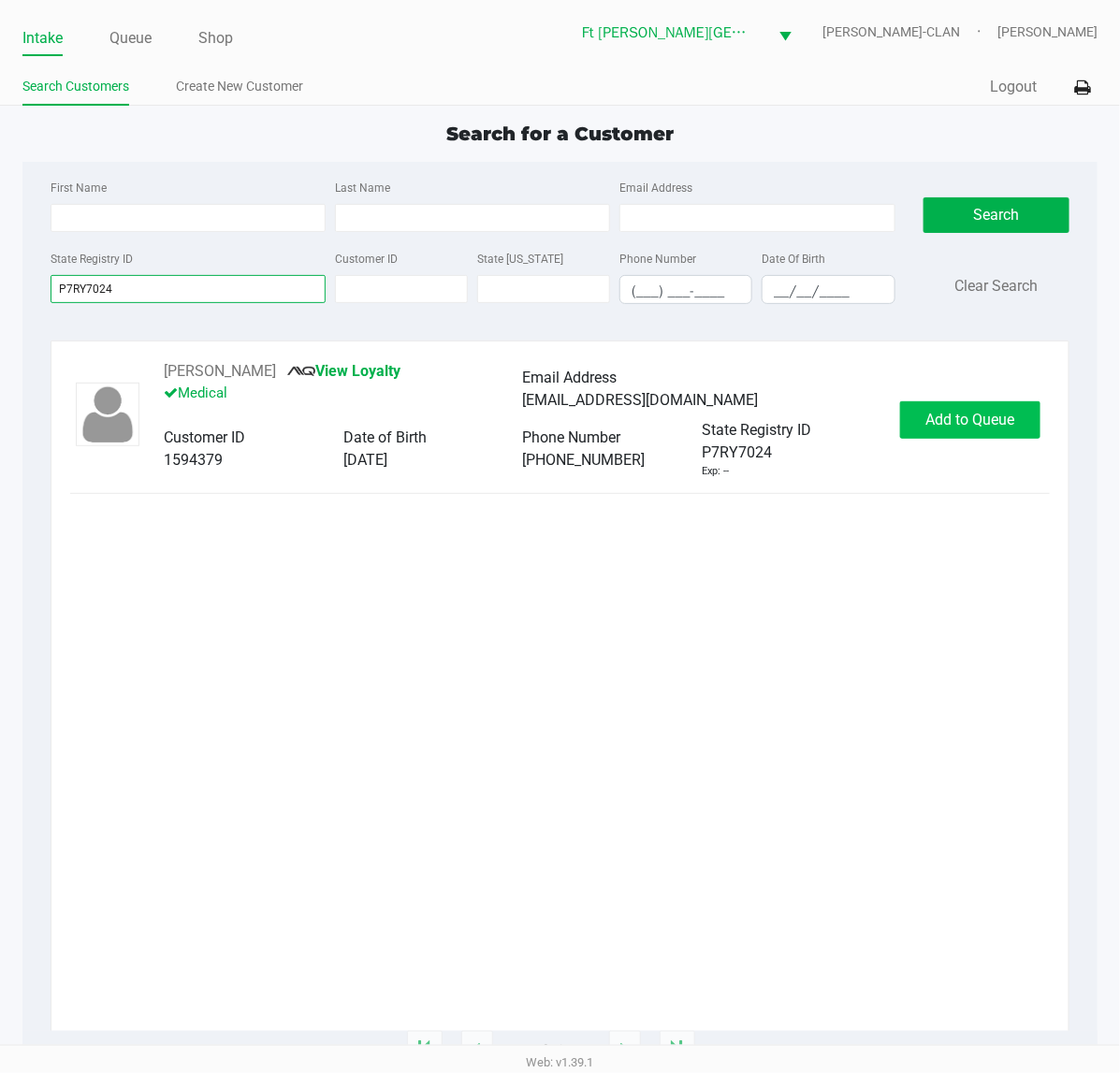 type on "P7RY7024" 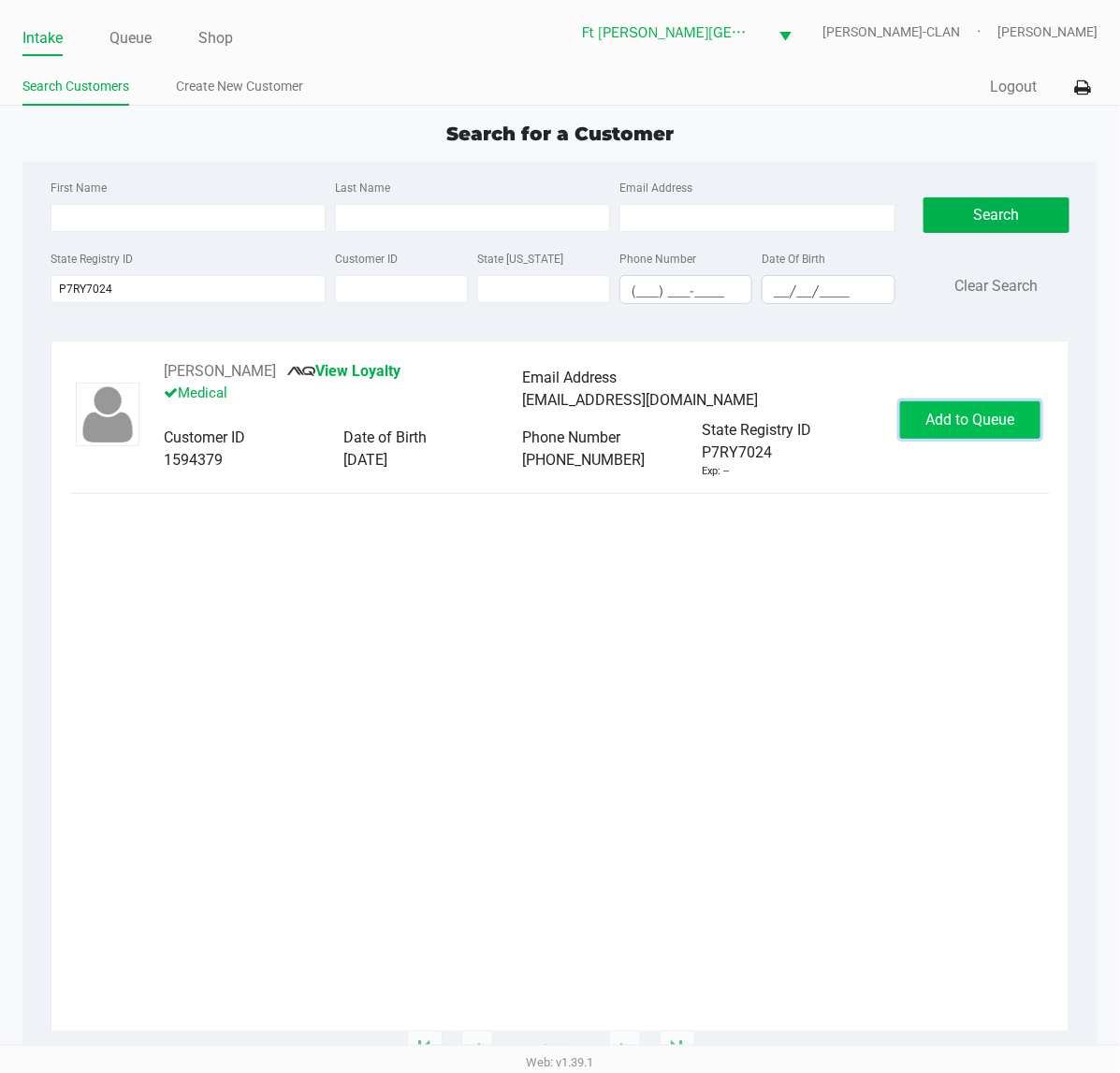 click on "Add to Queue" 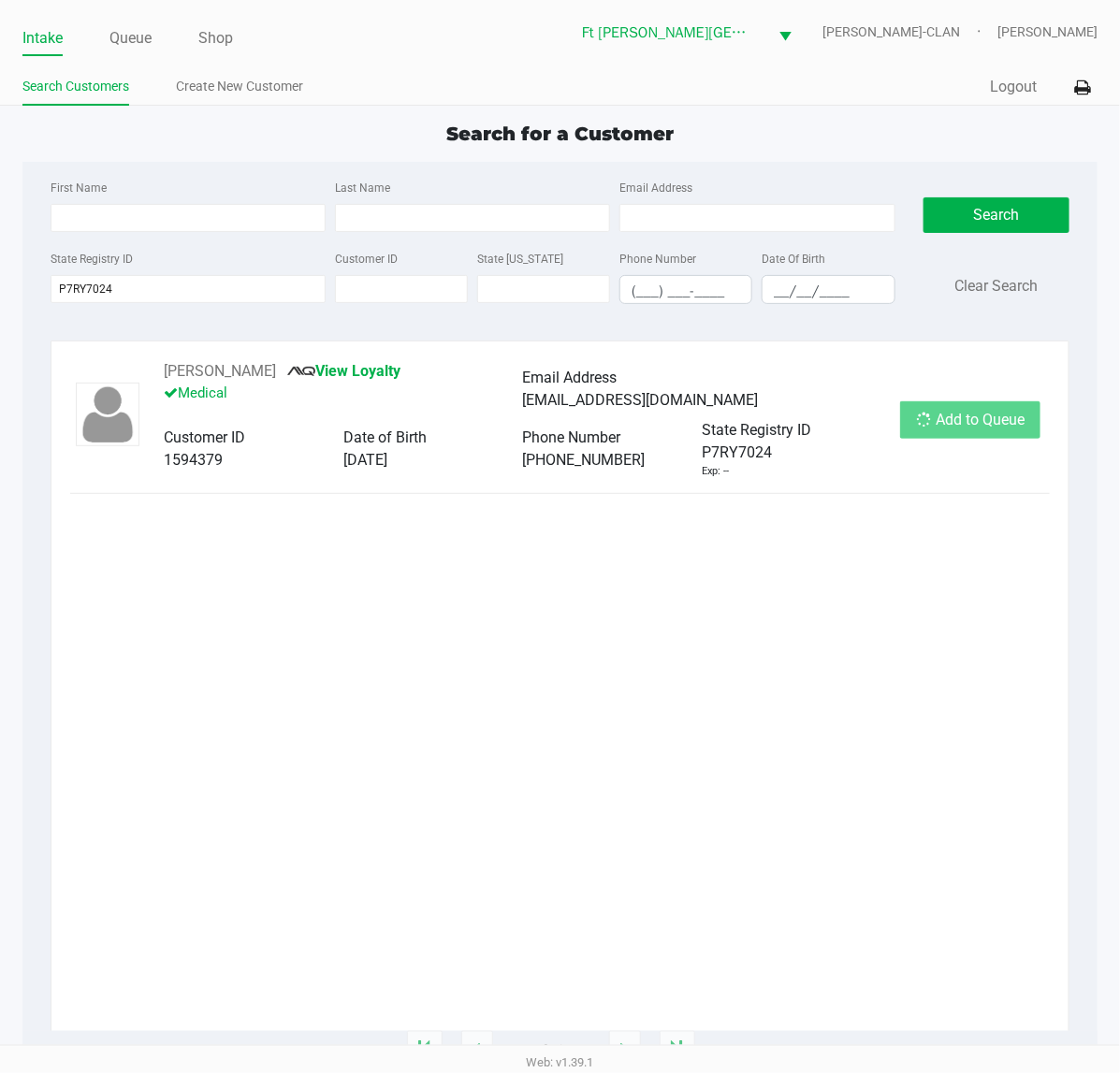 click on "Add to Queue" 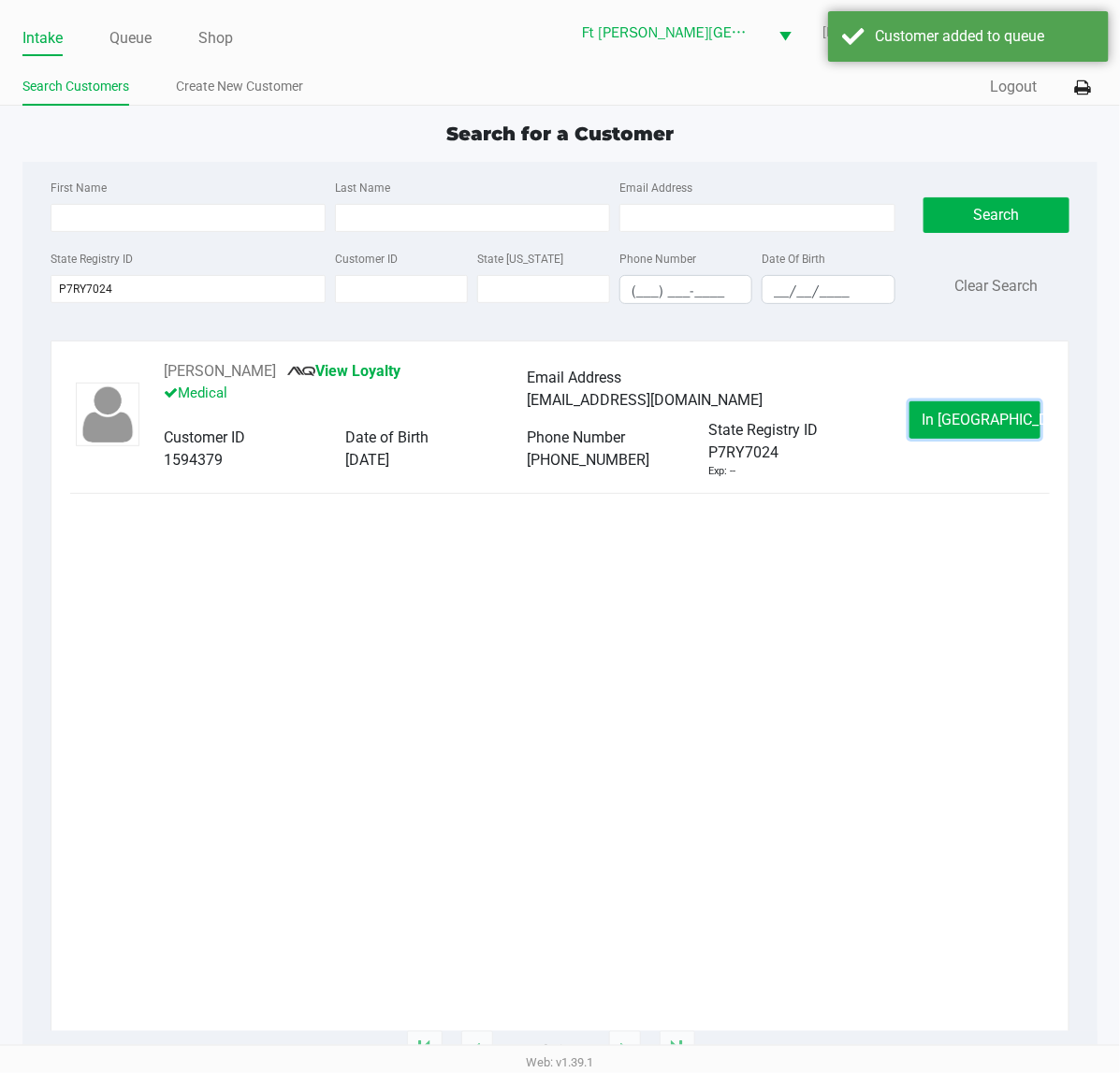 click on "In [GEOGRAPHIC_DATA]" 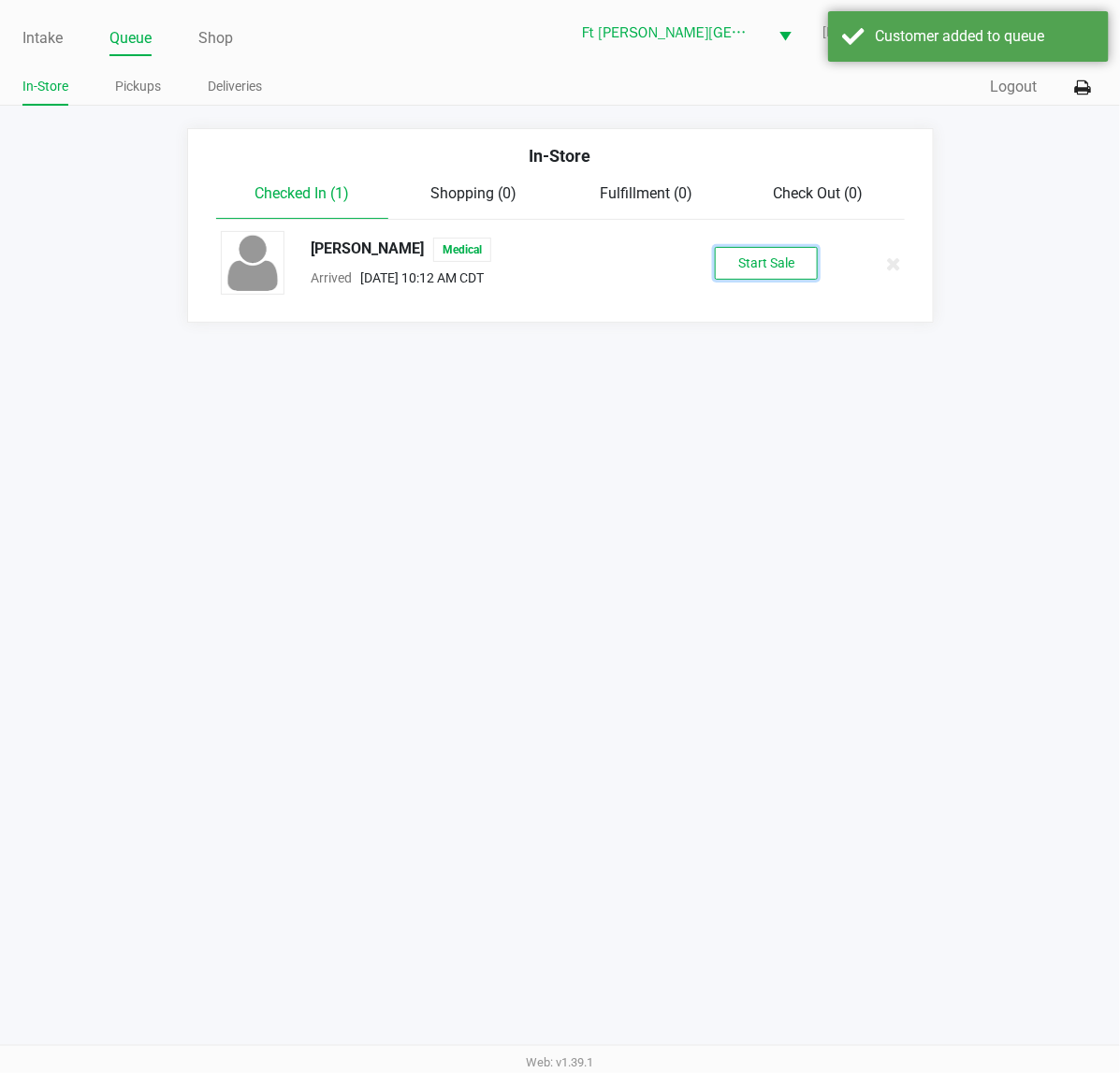 click on "Start Sale" 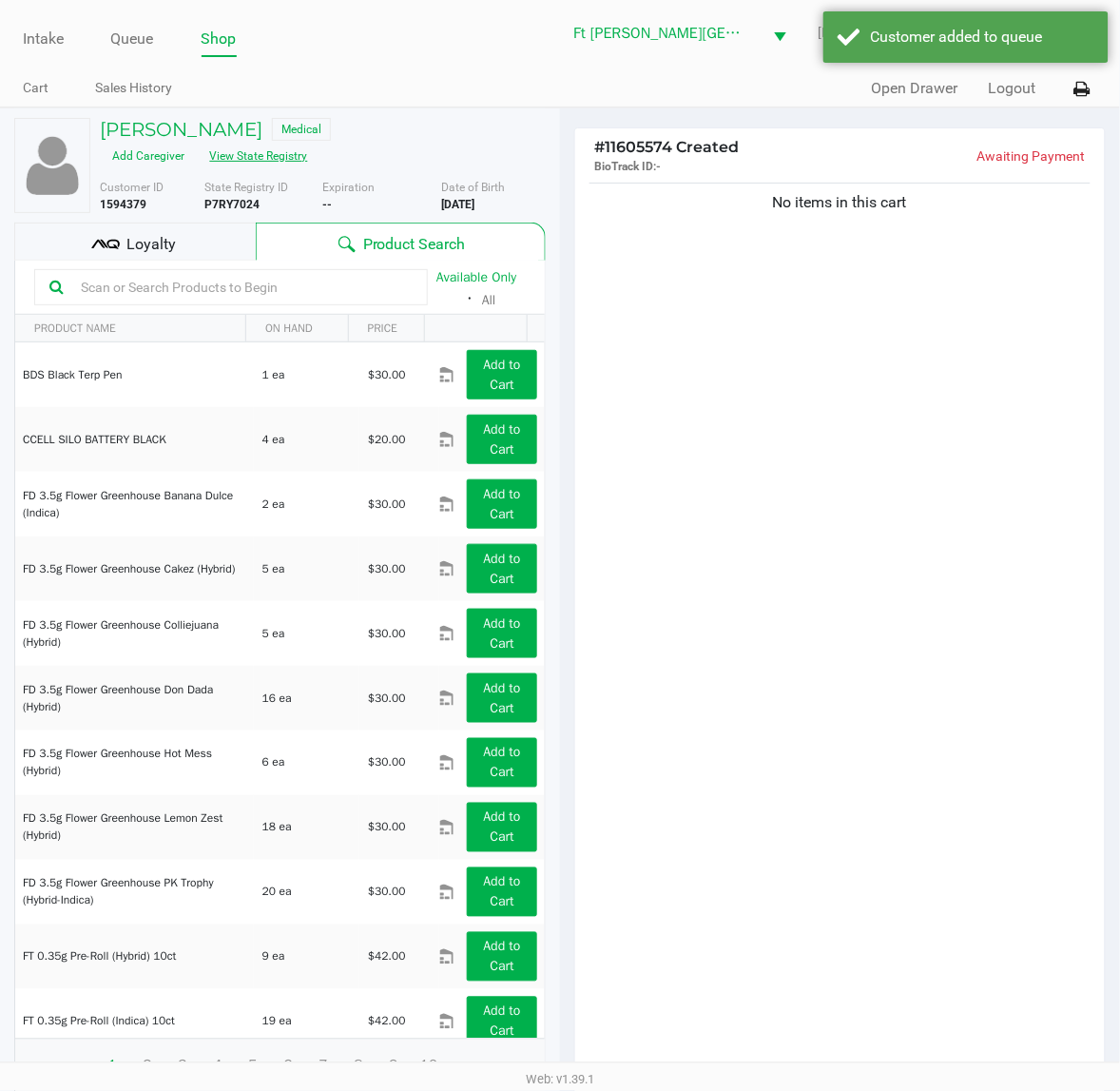 click on "View State Registry" 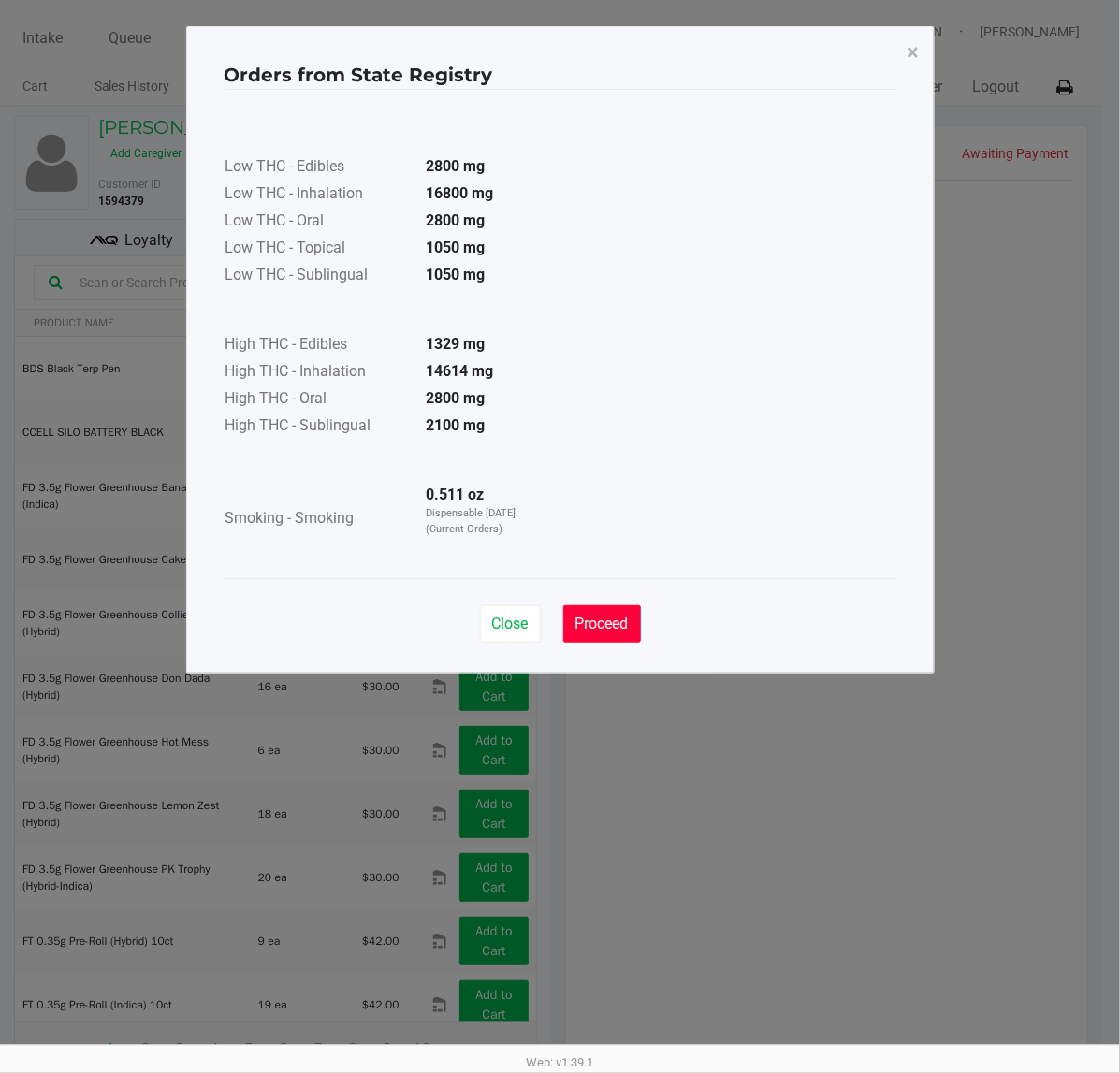click on "Proceed" 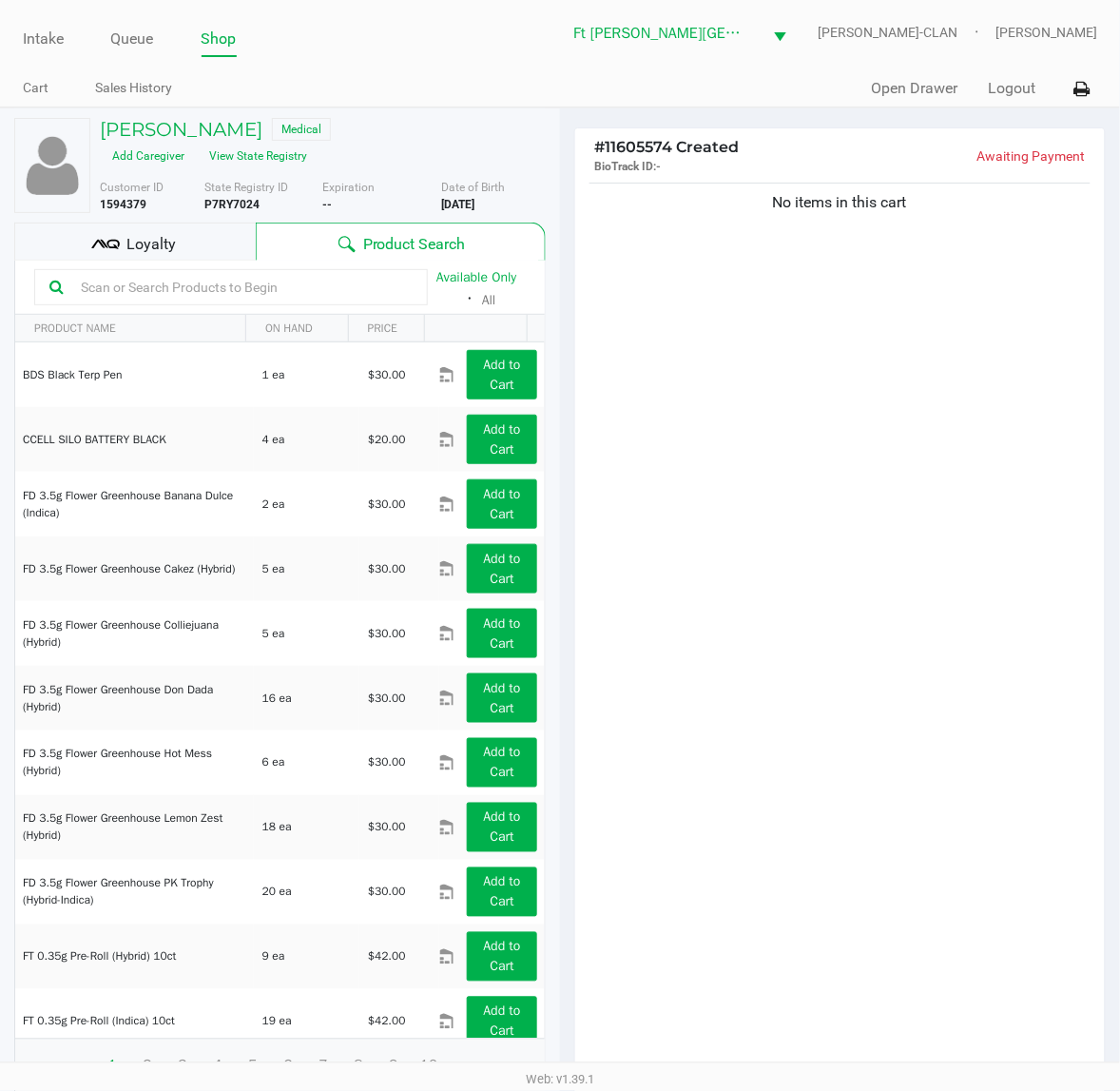 click 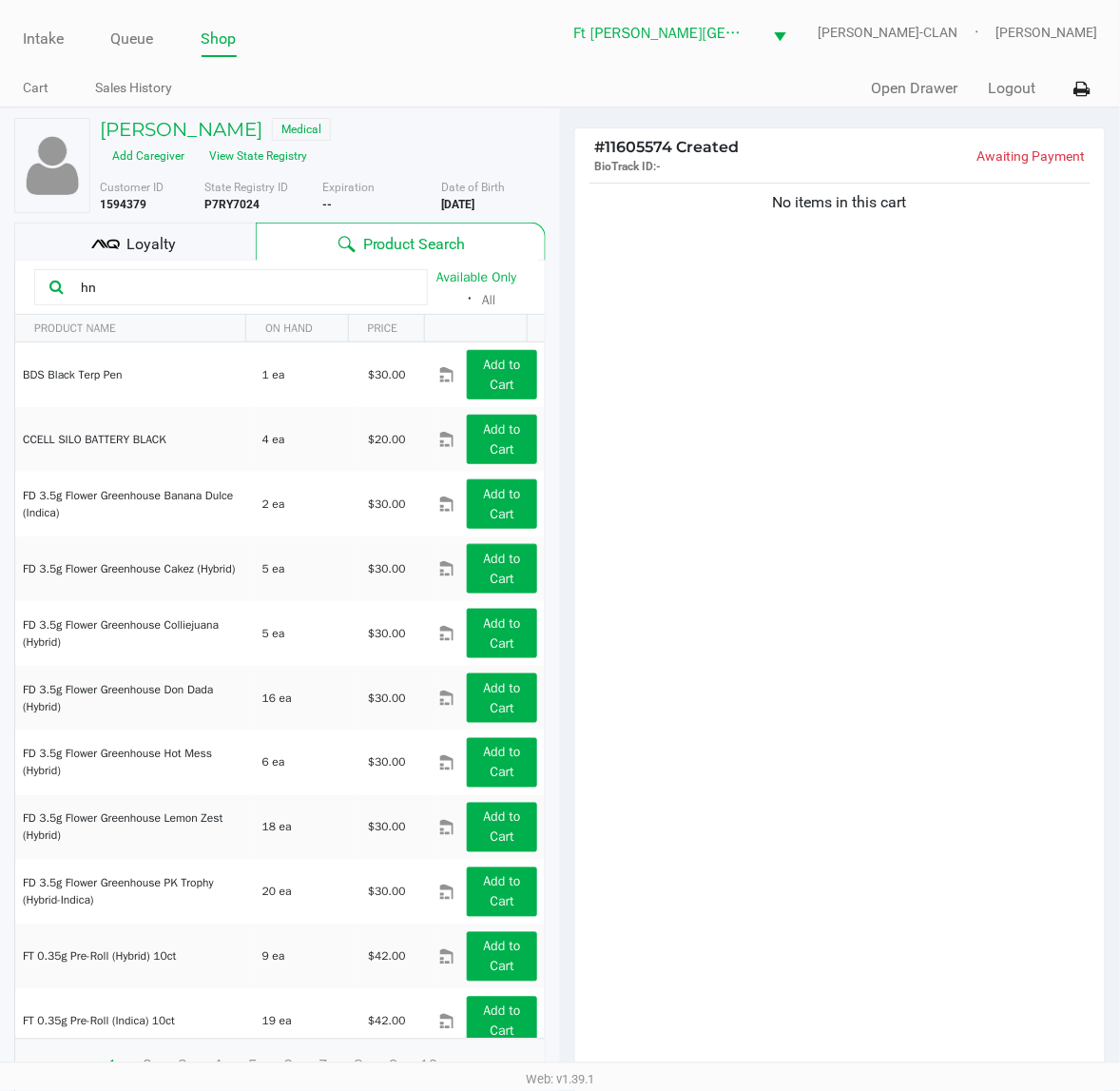type on "h" 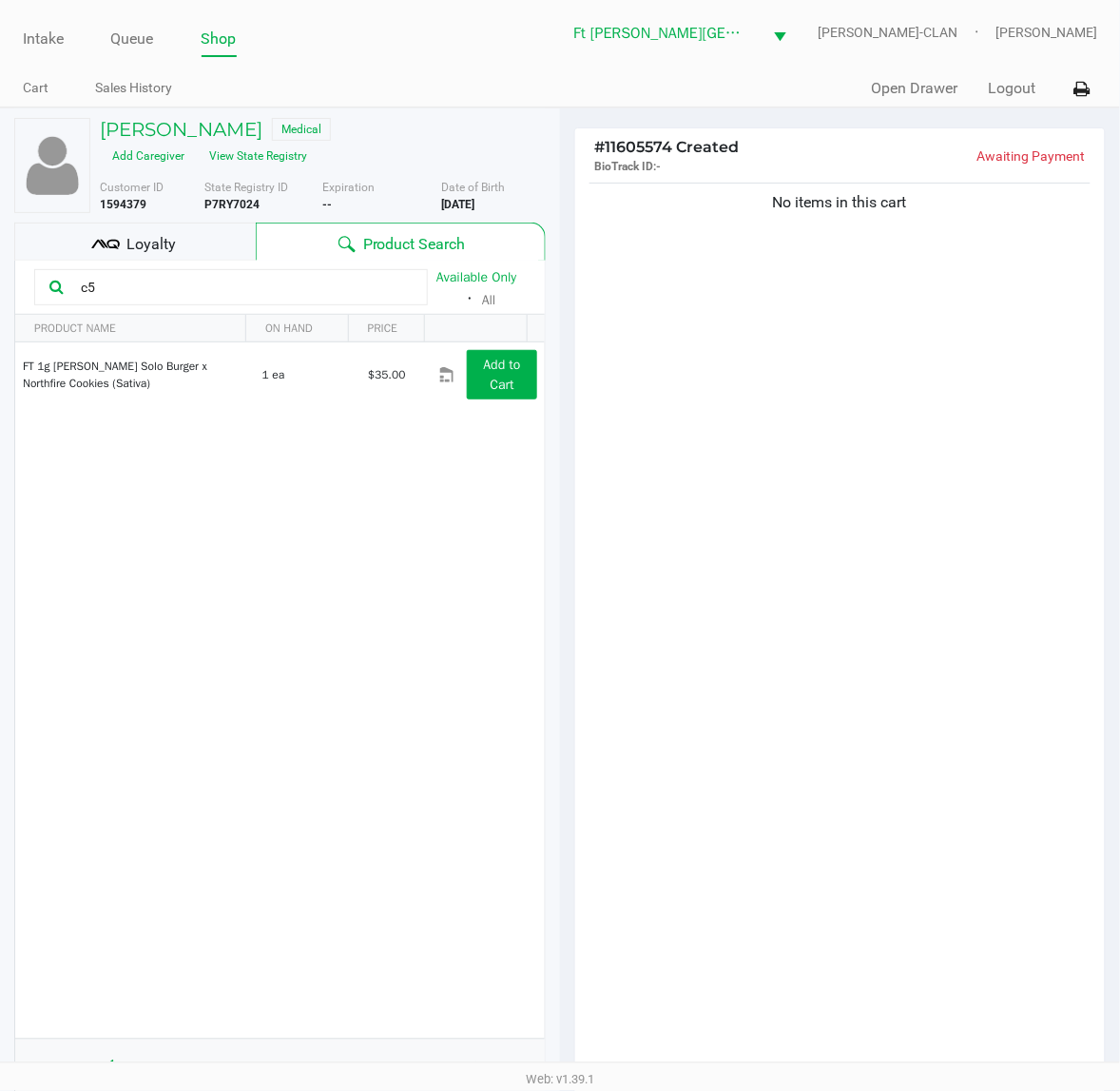 type on "c" 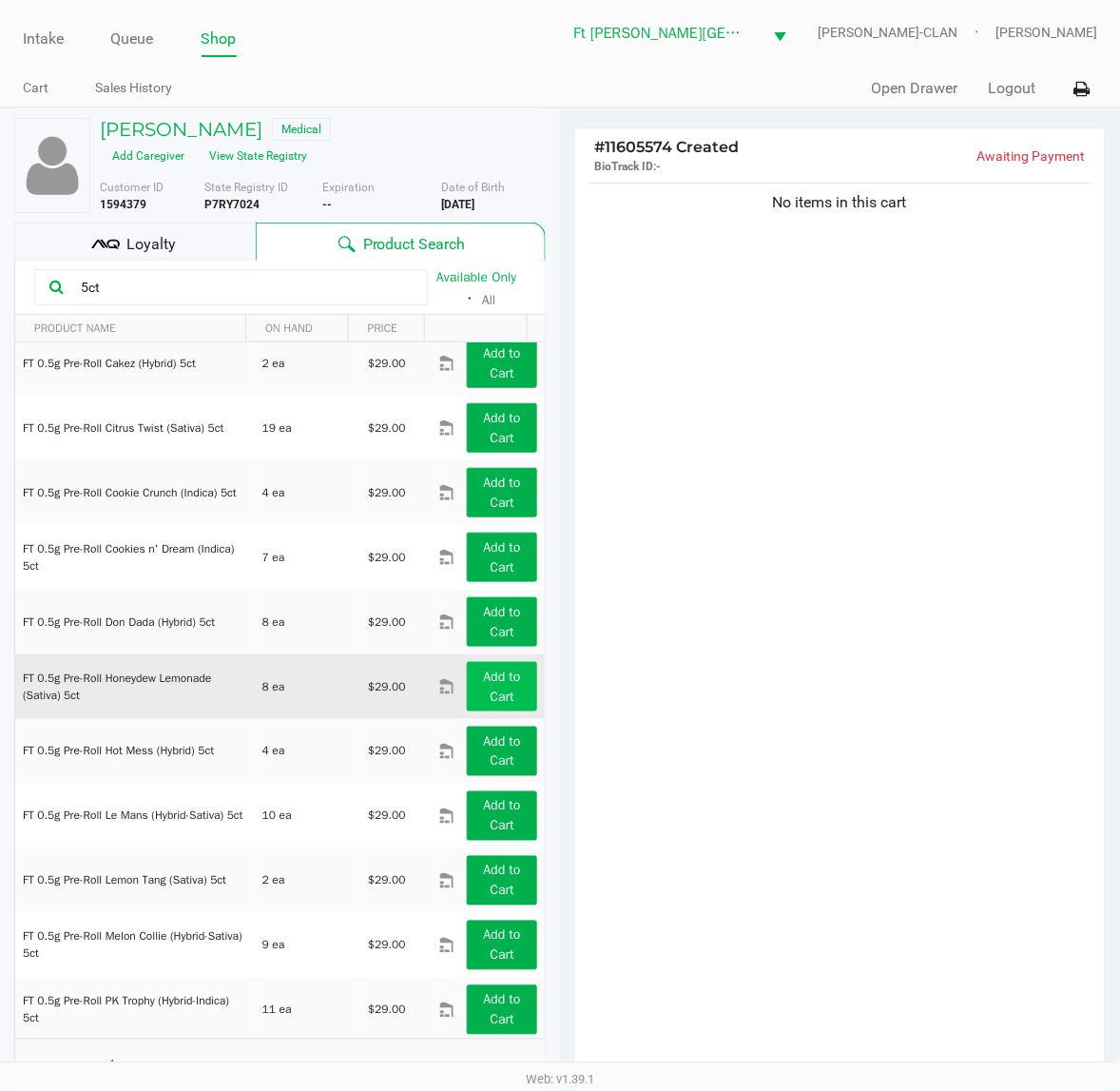 scroll, scrollTop: 119, scrollLeft: 0, axis: vertical 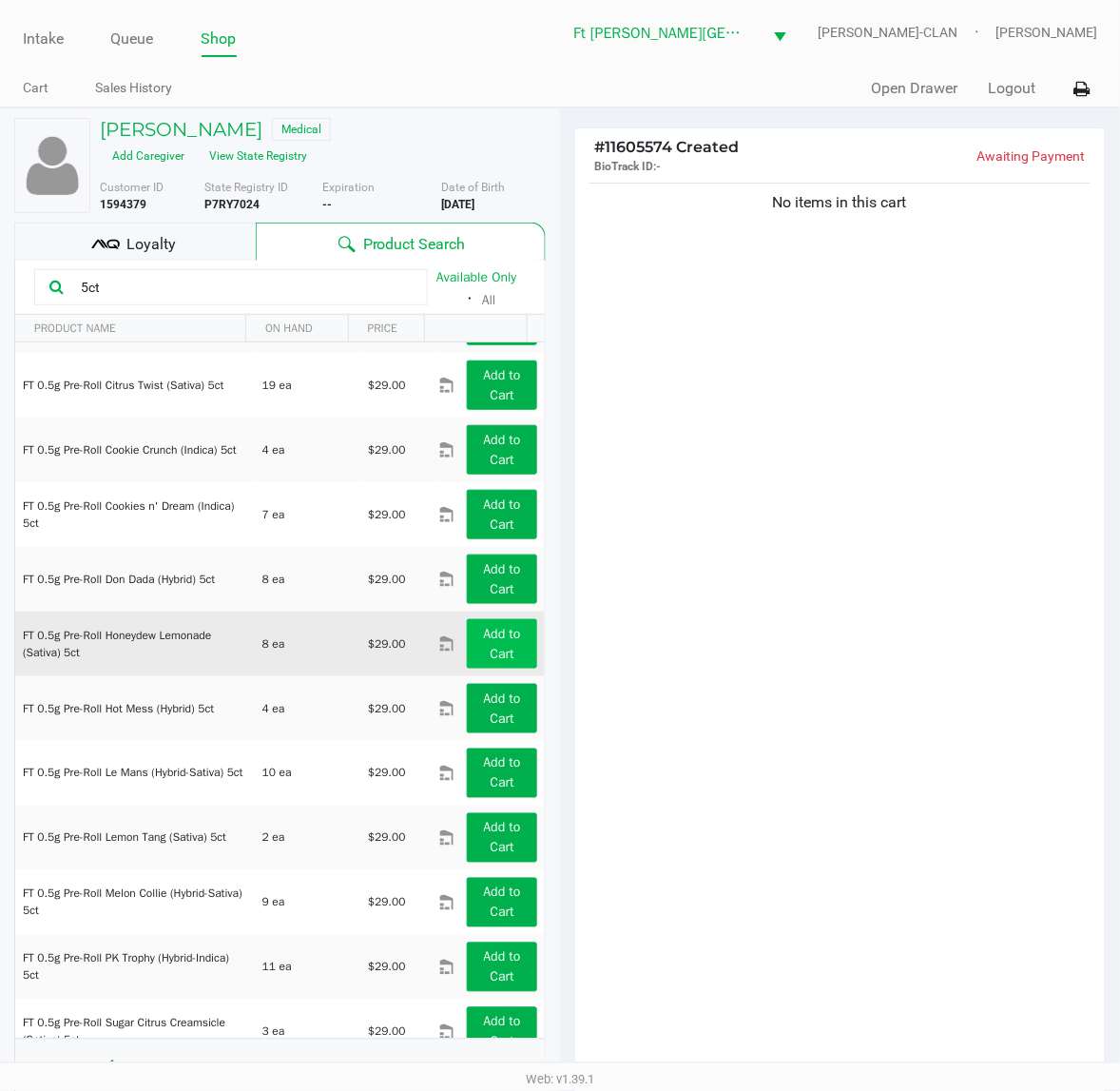 type on "5ct" 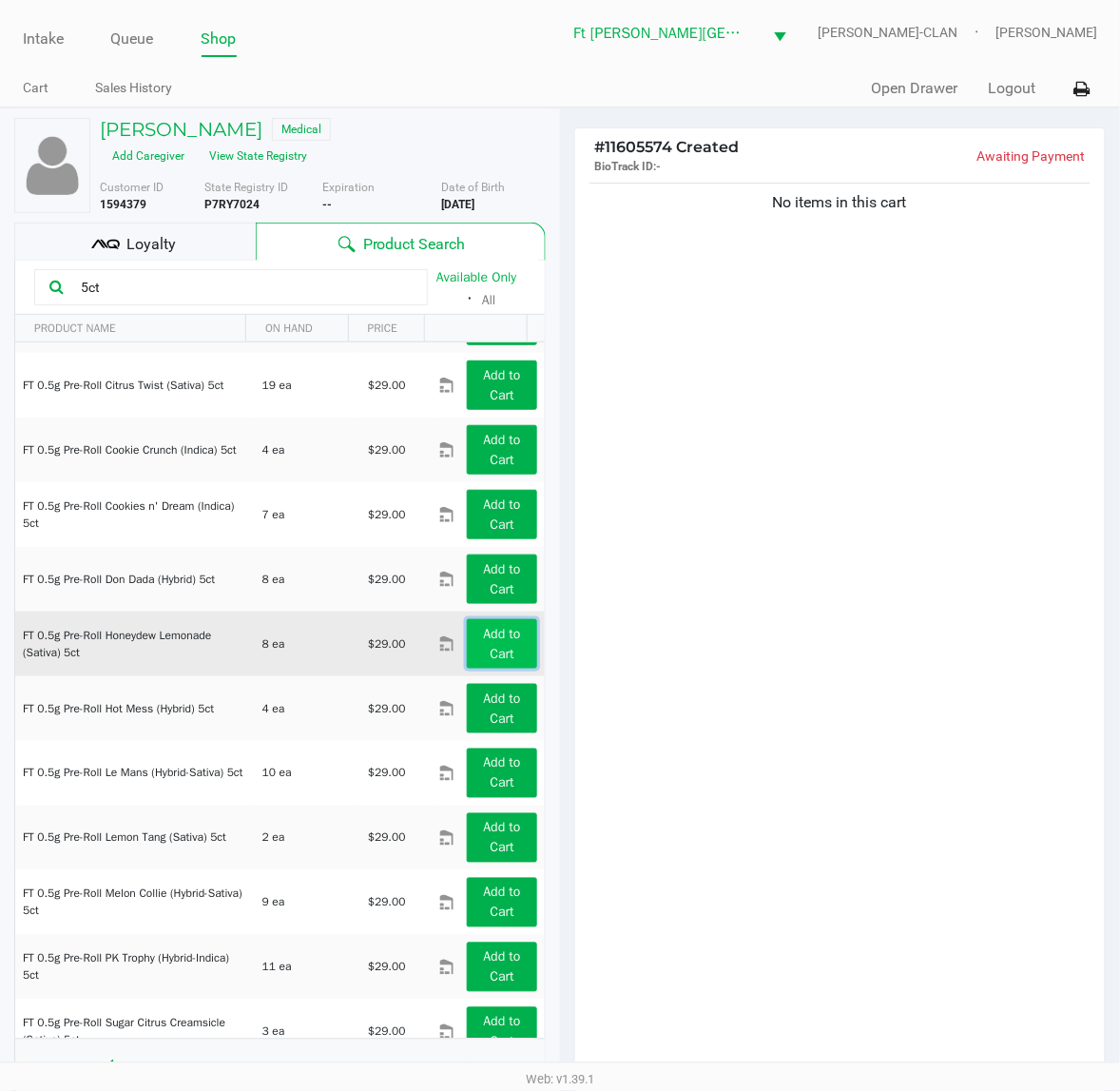 click on "Add to Cart" 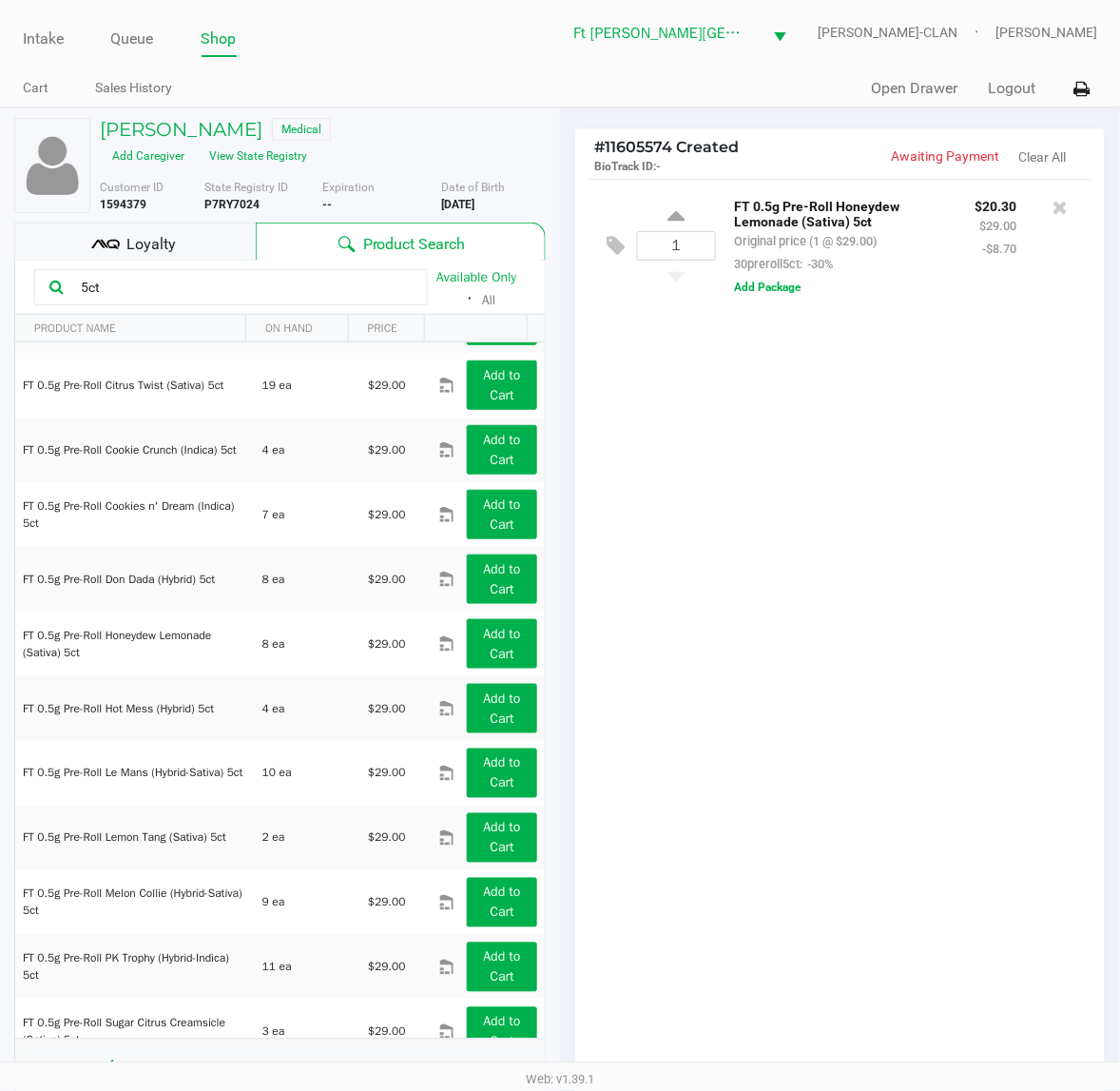 click on "Intake Queue Shop Ft [PERSON_NAME][GEOGRAPHIC_DATA] [PERSON_NAME]-CLAN   [PERSON_NAME] Sales History  Quick Sale   Open Drawer   Logout   [PERSON_NAME]   Medical   Add Caregiver   View State Registry   Customer ID   1594379  State Registry ID  P7RY7024   Expiration  -- More  Date of Birth   [DEMOGRAPHIC_DATA]
Loyalty
Product Search  5ct  Available Only  ᛫  All   PRODUCT NAME  ON HAND PRICE  FT 0.5g Pre-Roll Bitter Bite (Indica) 5ct   7 ea   $29.00  Add to Cart  FT 0.5g Pre-Roll Cakez (Hybrid) 5ct   2 ea   $29.00  Add to Cart  FT 0.5g Pre-Roll Citrus Twist (Sativa) 5ct   19 ea   $29.00  Add to Cart  FT 0.5g Pre-Roll Cookie Crunch (Indica) 5ct   4 ea   $29.00  Add to Cart  FT 0.5g Pre-Roll Cookies n' Dream (Indica) 5ct   7 ea   $29.00  Add to Cart  FT 0.5g Pre-Roll Don Dada (Hybrid) 5ct   8 ea   $29.00  Add to Cart  FT 0.5g Pre-Roll Honeydew Lemonade (Sativa) 5ct   8 ea   $29.00  Add to Cart  4 ea   $29.00  #" at bounding box center [560, 545] 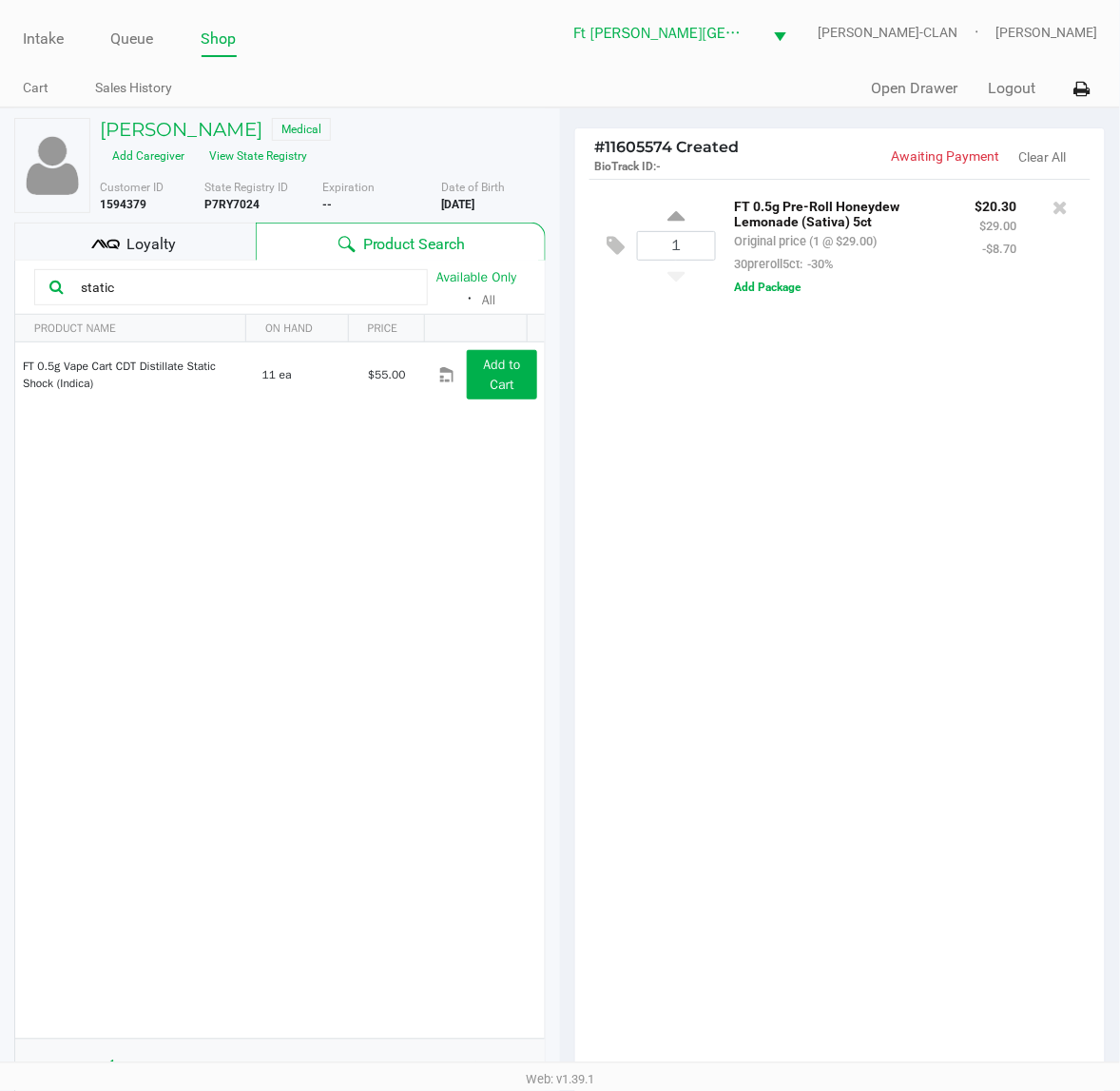 scroll, scrollTop: 0, scrollLeft: 0, axis: both 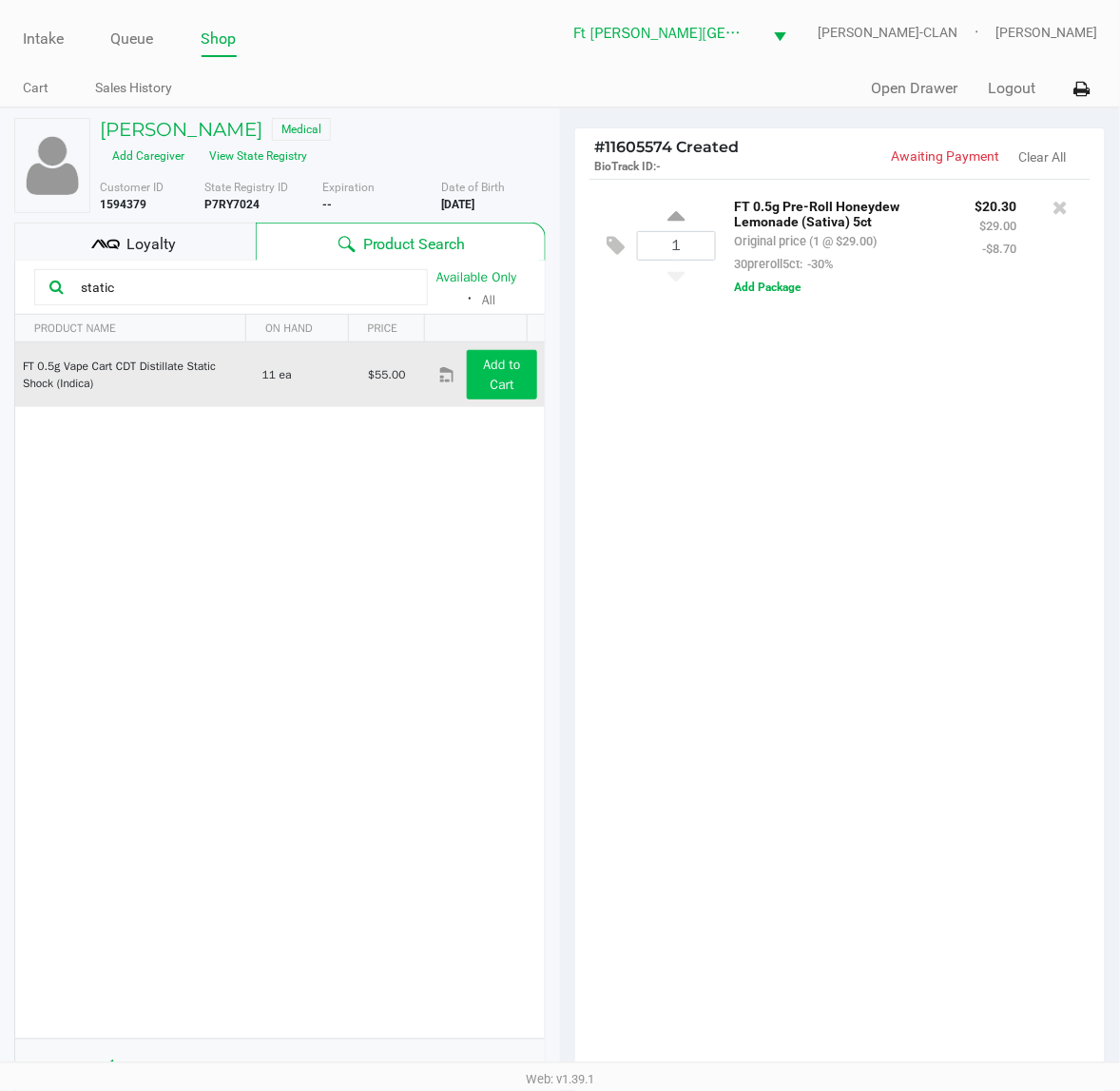 type on "static" 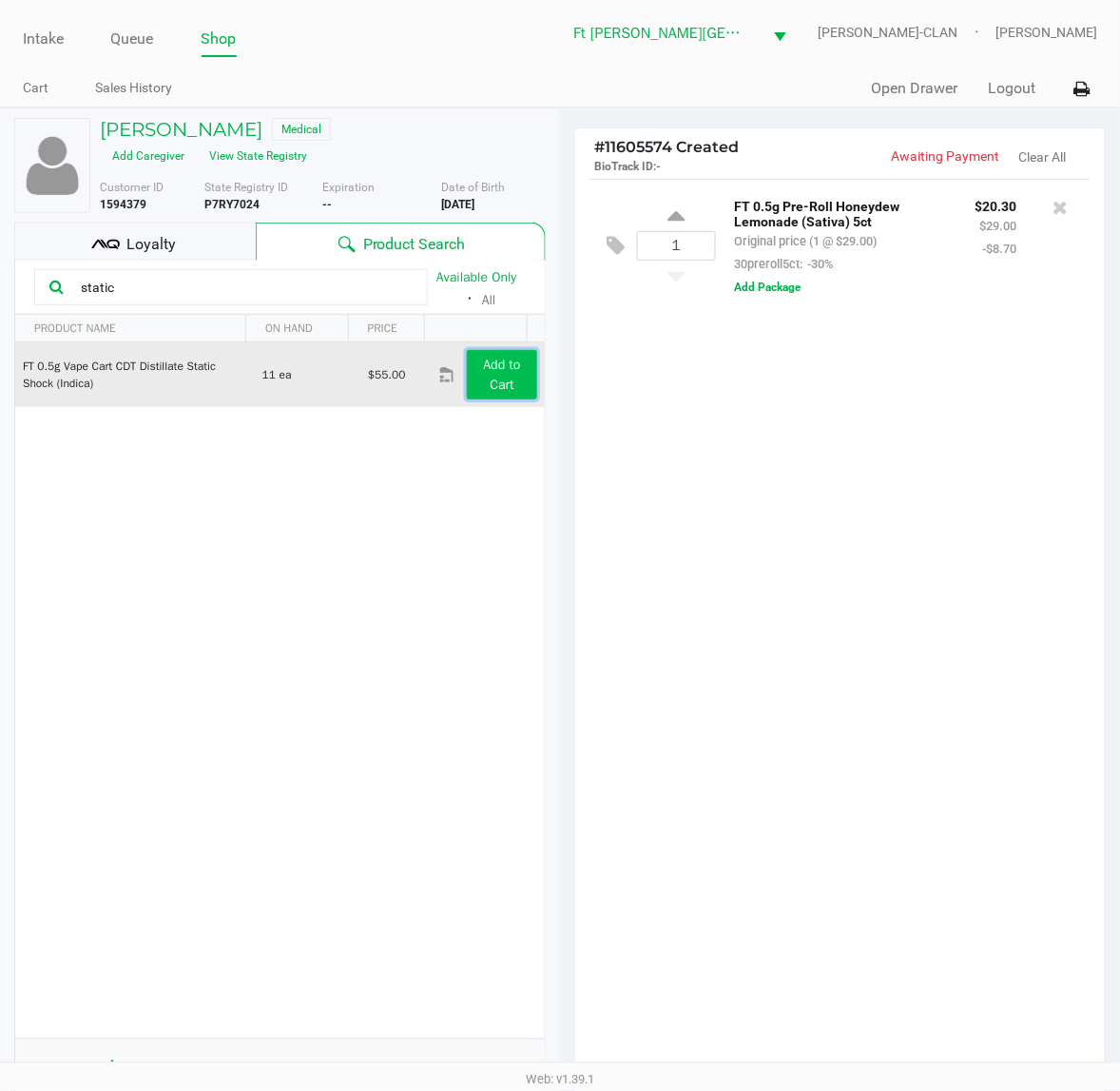 click on "Add to Cart" 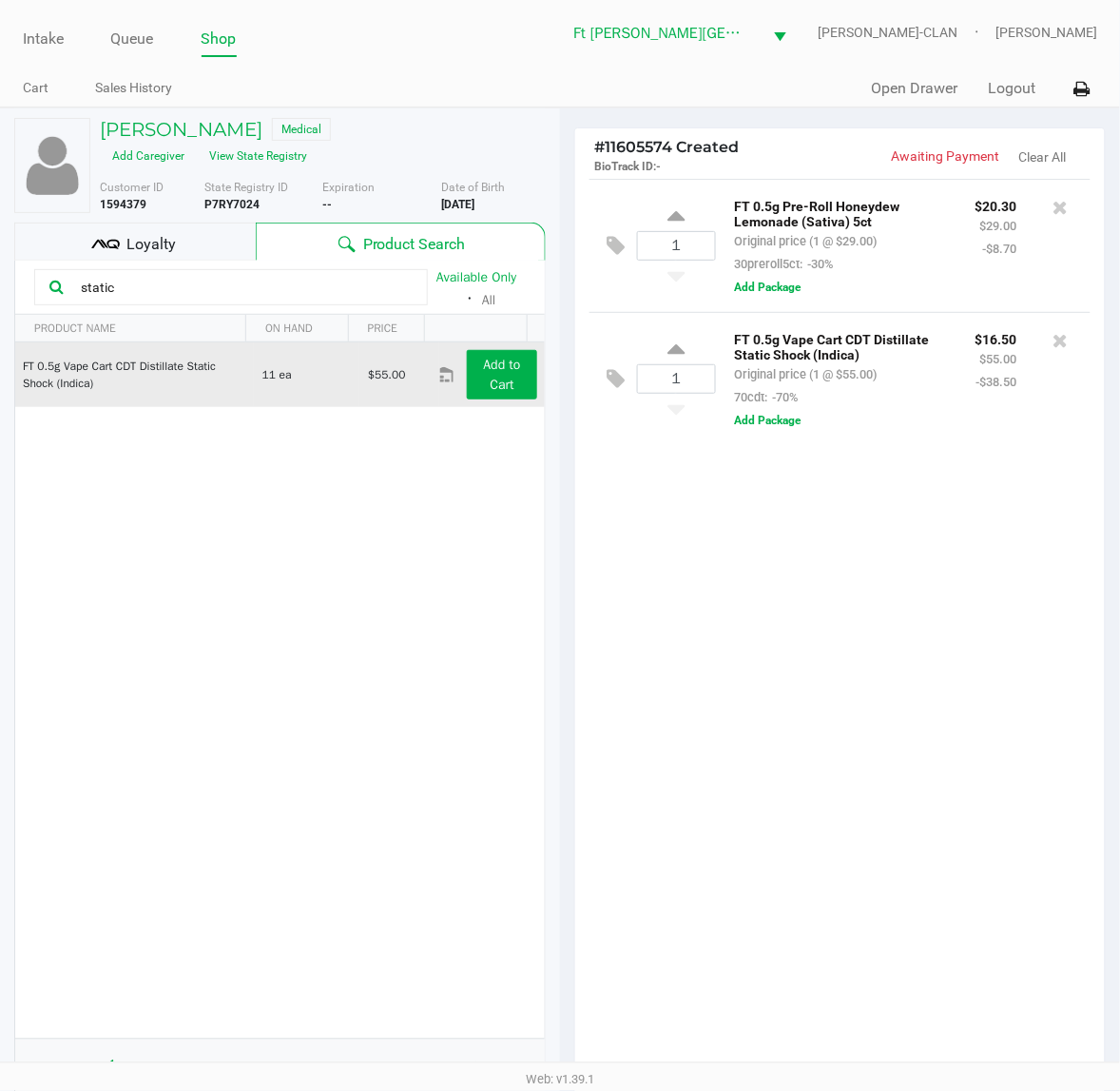 drag, startPoint x: 153, startPoint y: 281, endPoint x: 22, endPoint y: 336, distance: 142.07744 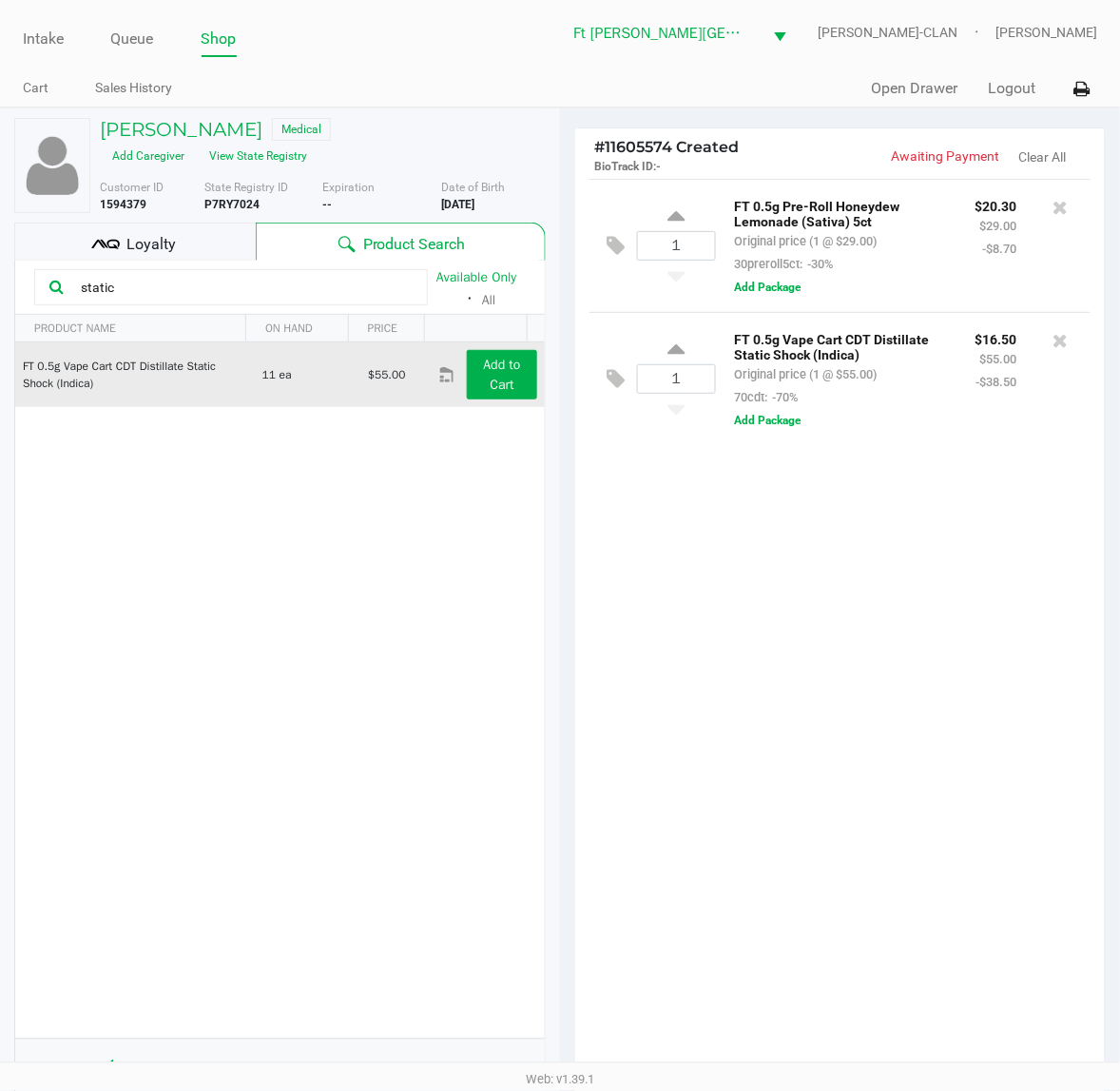 click on "static  Available Only  ᛫  All   PRODUCT NAME  ON HAND PRICE  FT 0.5g Vape Cart CDT Distillate Static Shock (Indica)   11 ea   $55.00  Add to Cart  1   1  1 - 1 of 1 items" 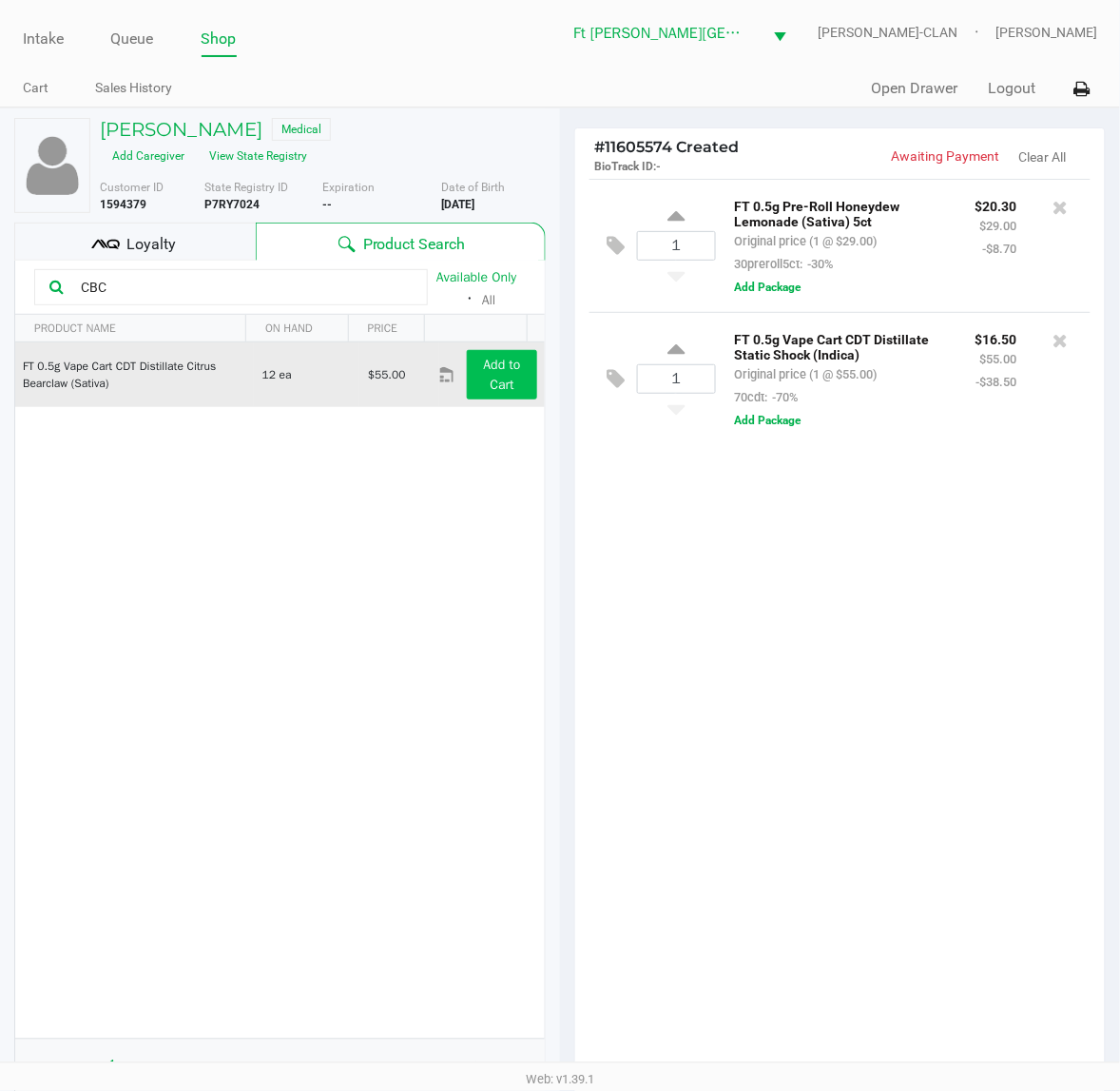 type on "CBC" 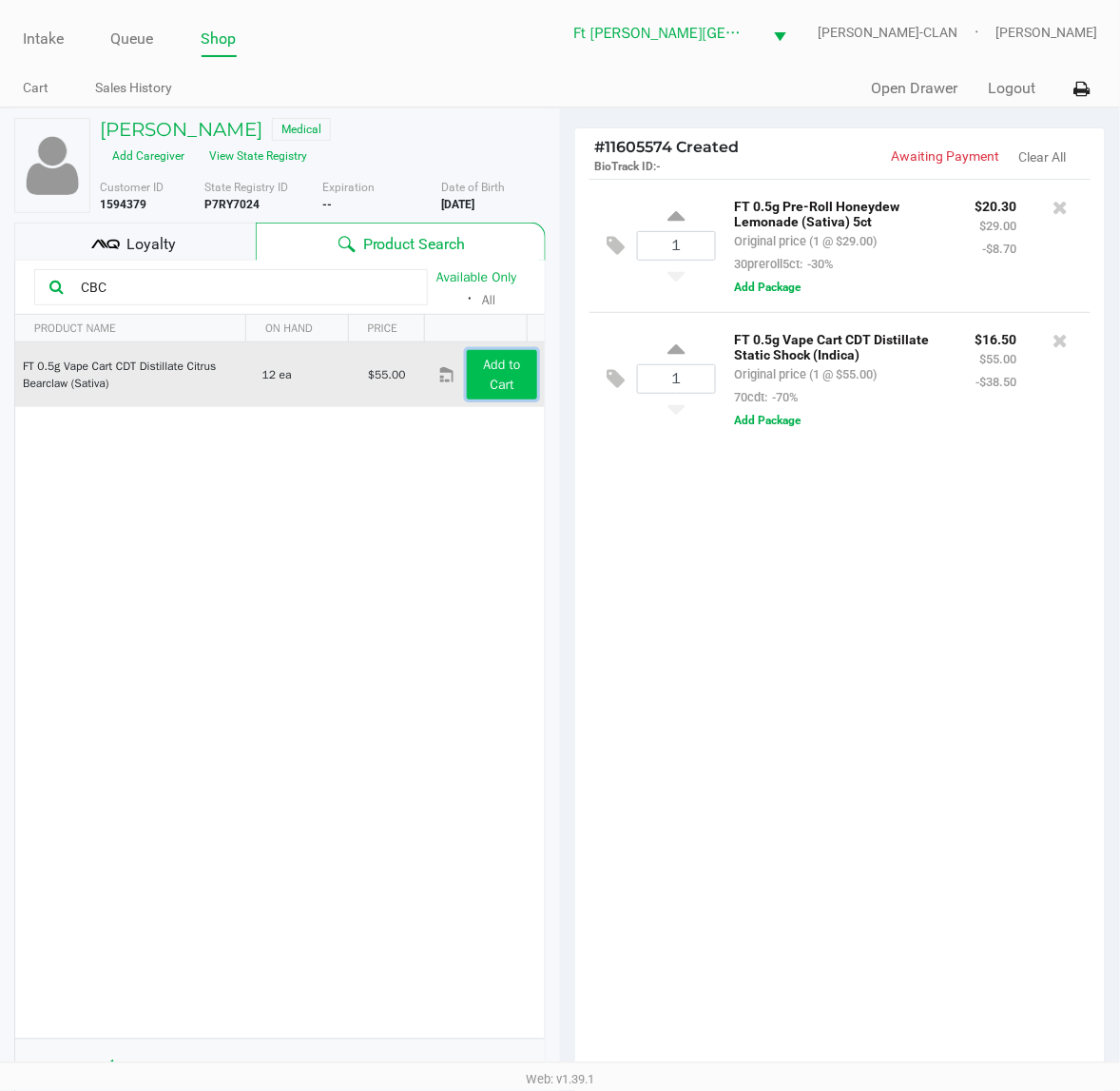 click on "Add to Cart" 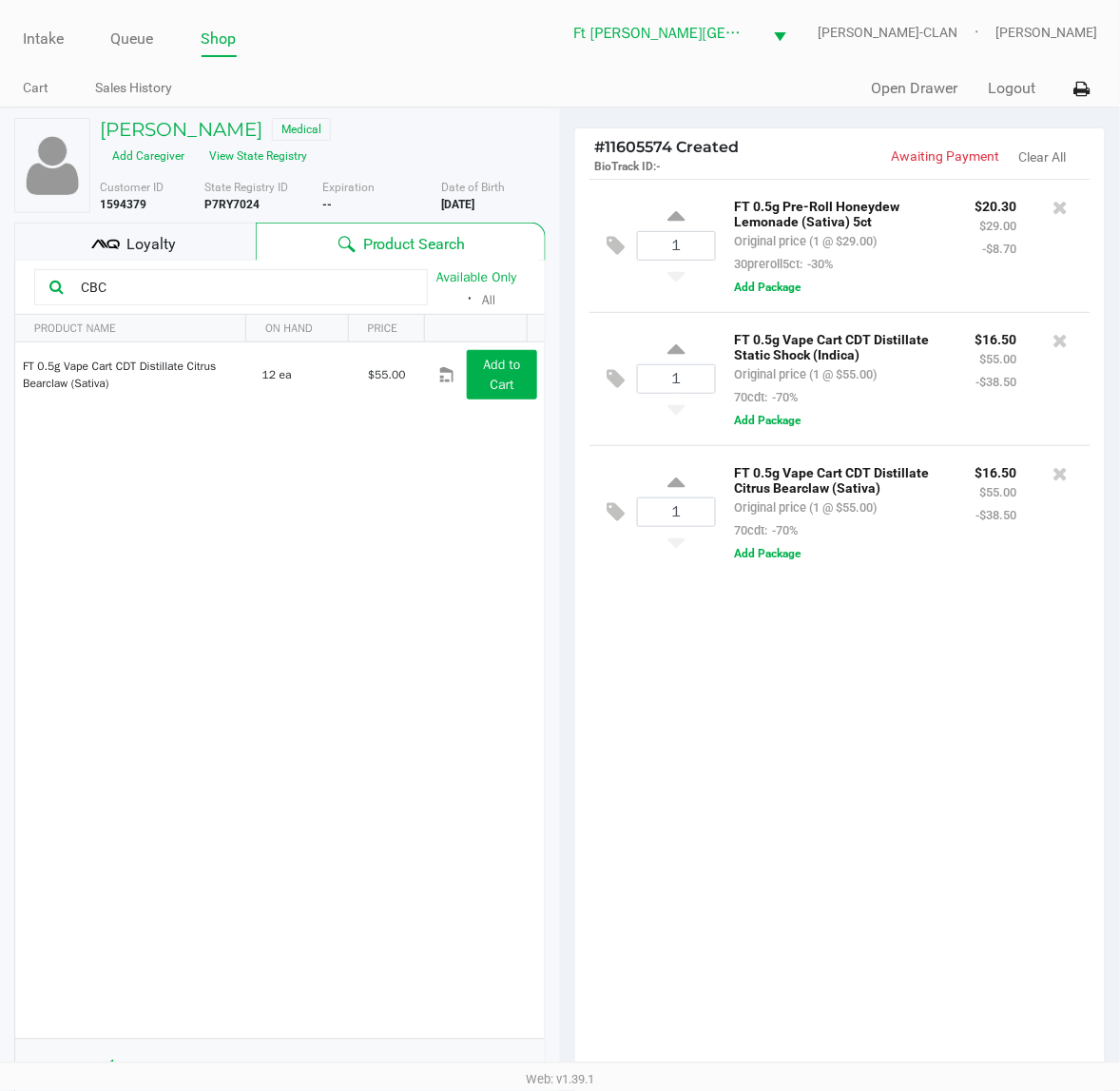 drag, startPoint x: 148, startPoint y: 264, endPoint x: -2, endPoint y: 258, distance: 150.11995 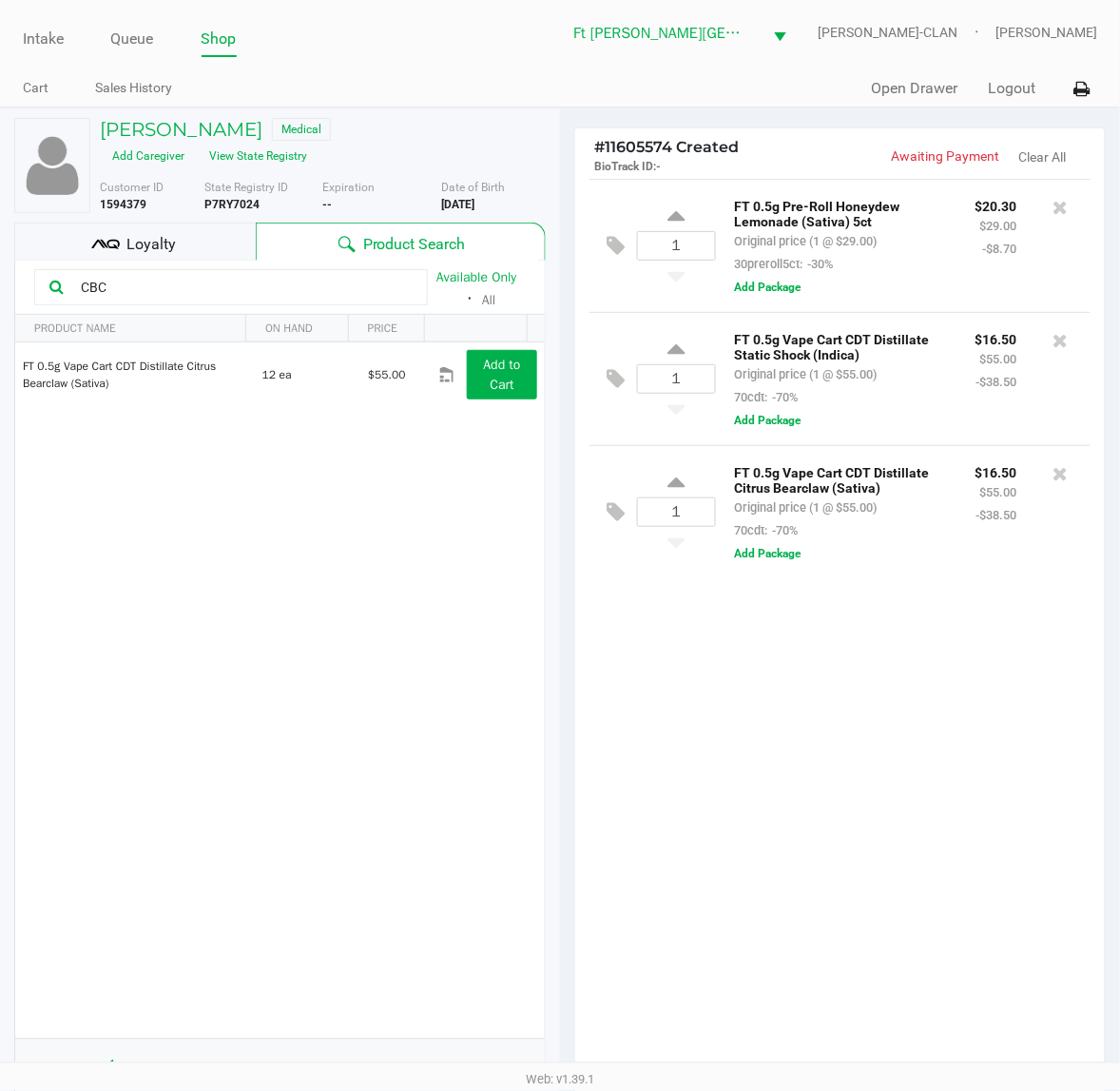 click on "Intake Queue Shop Ft [PERSON_NAME][GEOGRAPHIC_DATA] [PERSON_NAME]-CLAN   [PERSON_NAME] Sales History  Quick Sale   Open Drawer   Logout   [PERSON_NAME]   Medical   Add Caregiver   View State Registry   Customer ID   1594379  State Registry ID  P7RY7024   Expiration  -- More  Date of Birth   [DEMOGRAPHIC_DATA]
Loyalty
Product Search  CBC  Available Only  ᛫  All   PRODUCT NAME  ON HAND PRICE  FT 0.5g Vape Cart CDT Distillate Citrus Bearclaw (Sativa)   12 ea   $55.00  Add to Cart  1   1  1 - 1 of 1 items #  11605574 Created   BioTrack ID:   -   Awaiting Payment   Clear All  1  FT 0.5g Pre-Roll Honeydew Lemonade (Sativa) 5ct   Original price (1 @ $29.00)  30preroll5ct:  -30% $20.30 $29.00 -$8.70  Add Package  1  FT 0.5g Vape Cart CDT Distillate Static Shock (Indica)   Original price (1 @ $55.00)  70cdt:  -70% $16.50 $55.00 -$38.50  Add Package  1  FT 0.5g Vape Cart CDT Distillate Citrus Bearclaw (Sativa)  -70%" at bounding box center [560, 545] 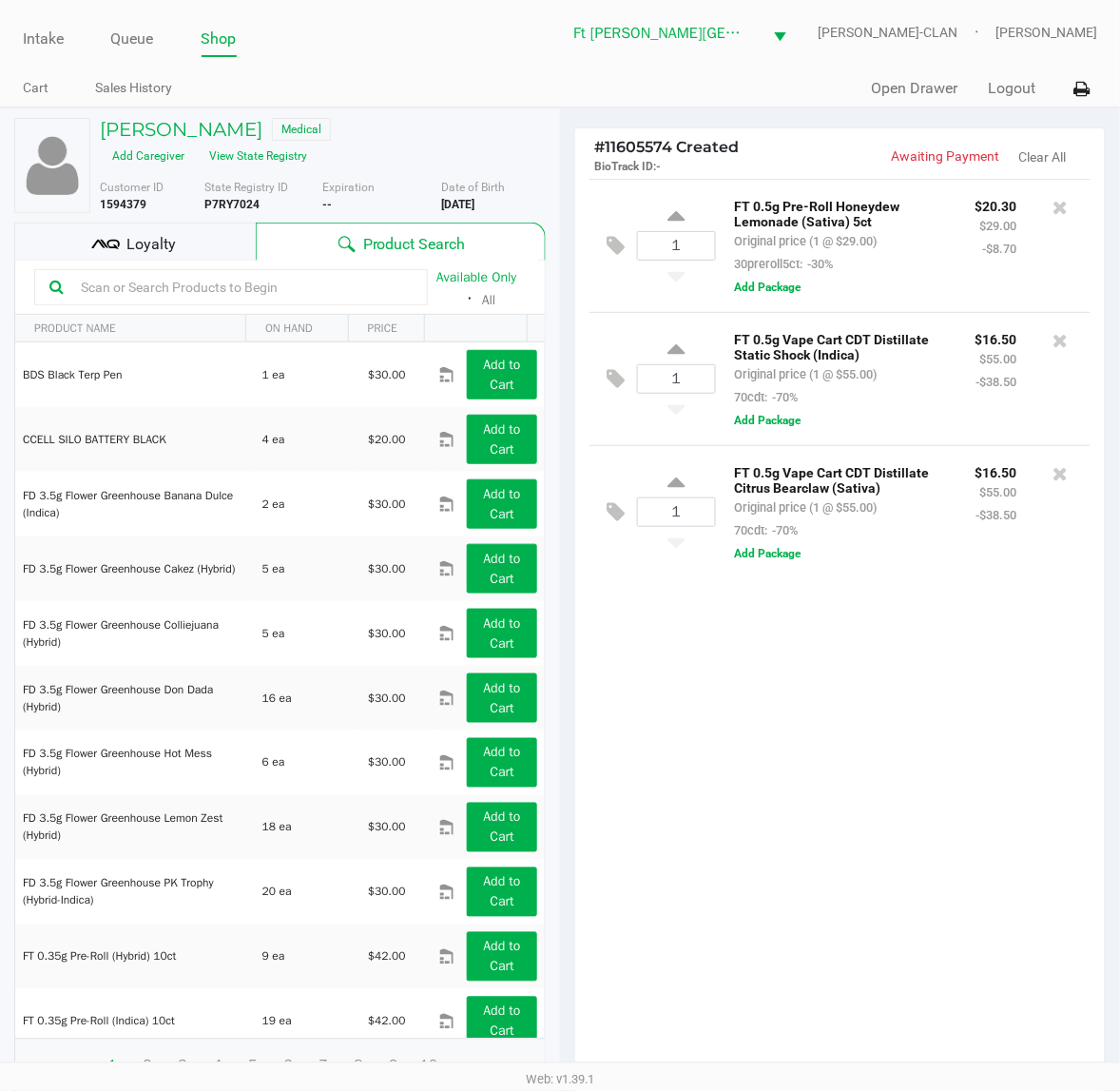 click 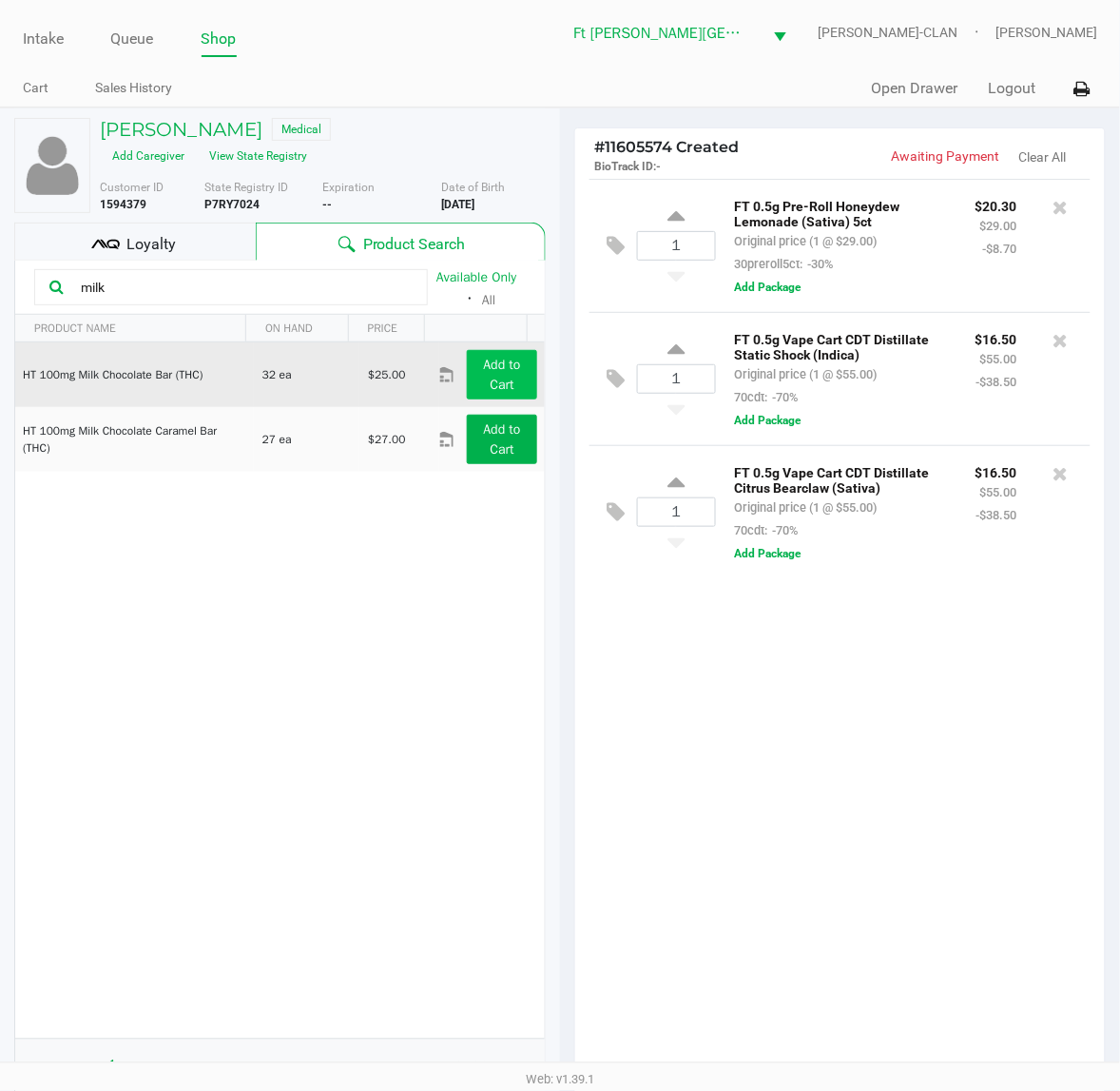 type on "milk" 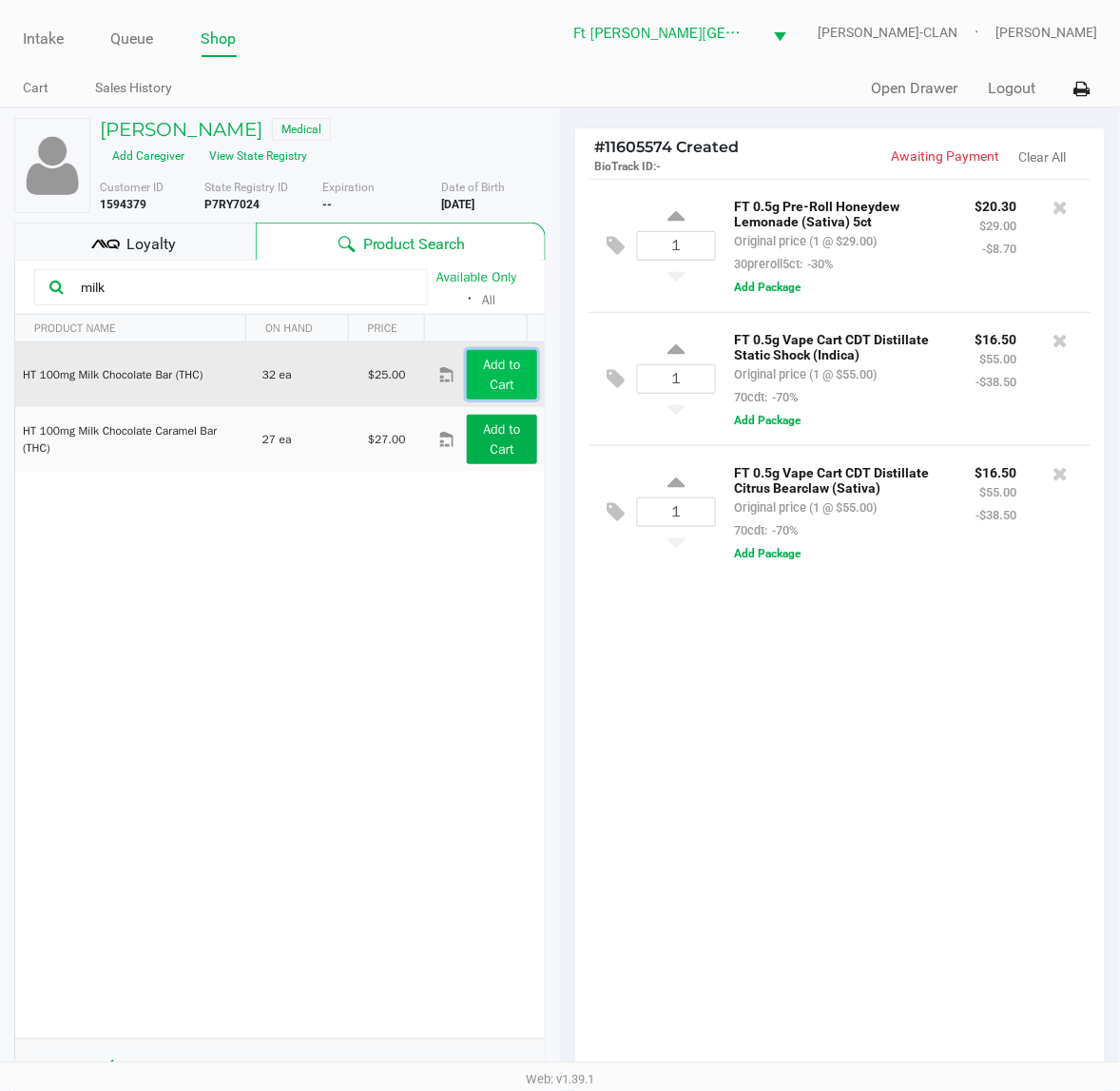 click on "Add to Cart" 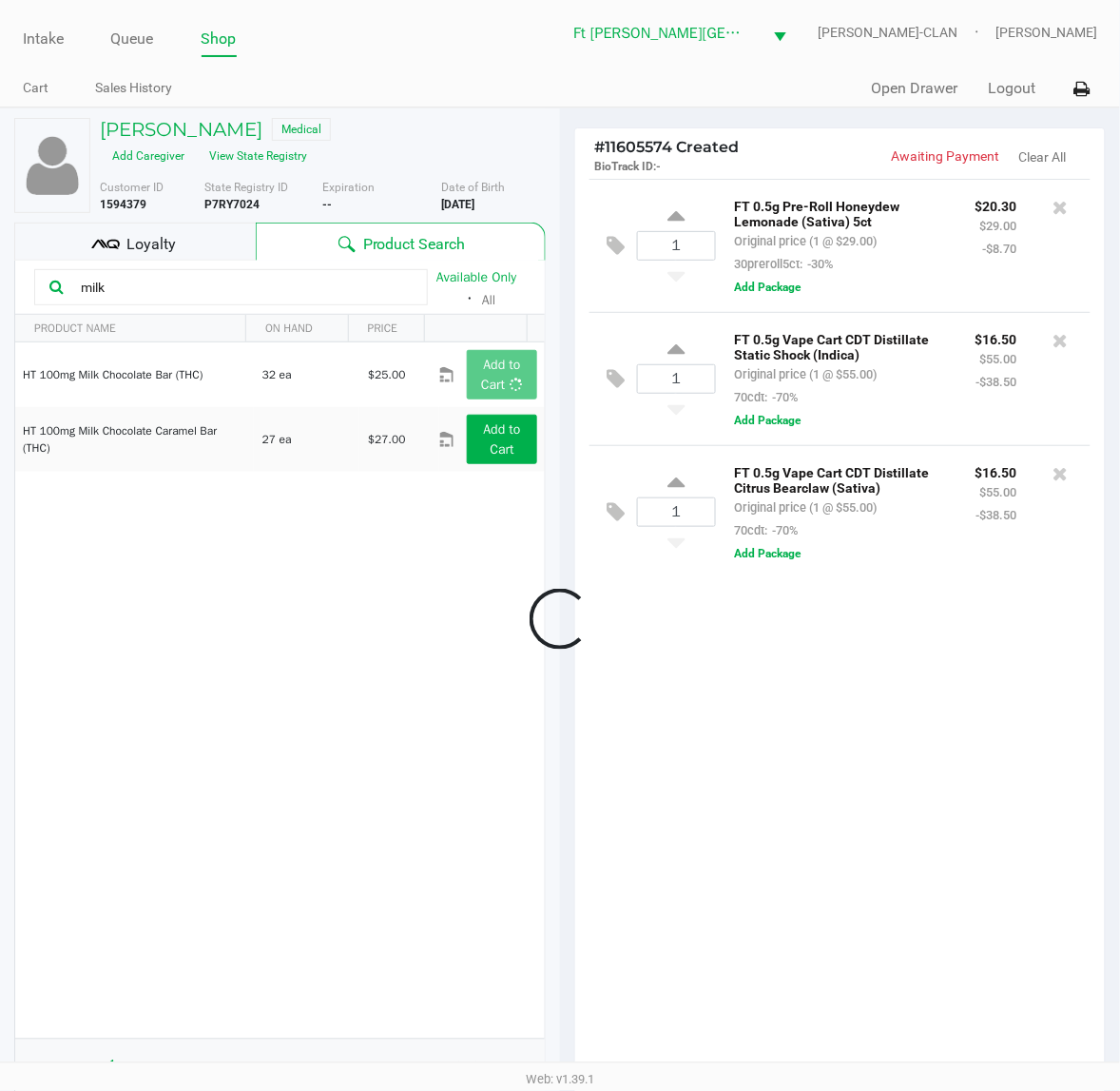 click 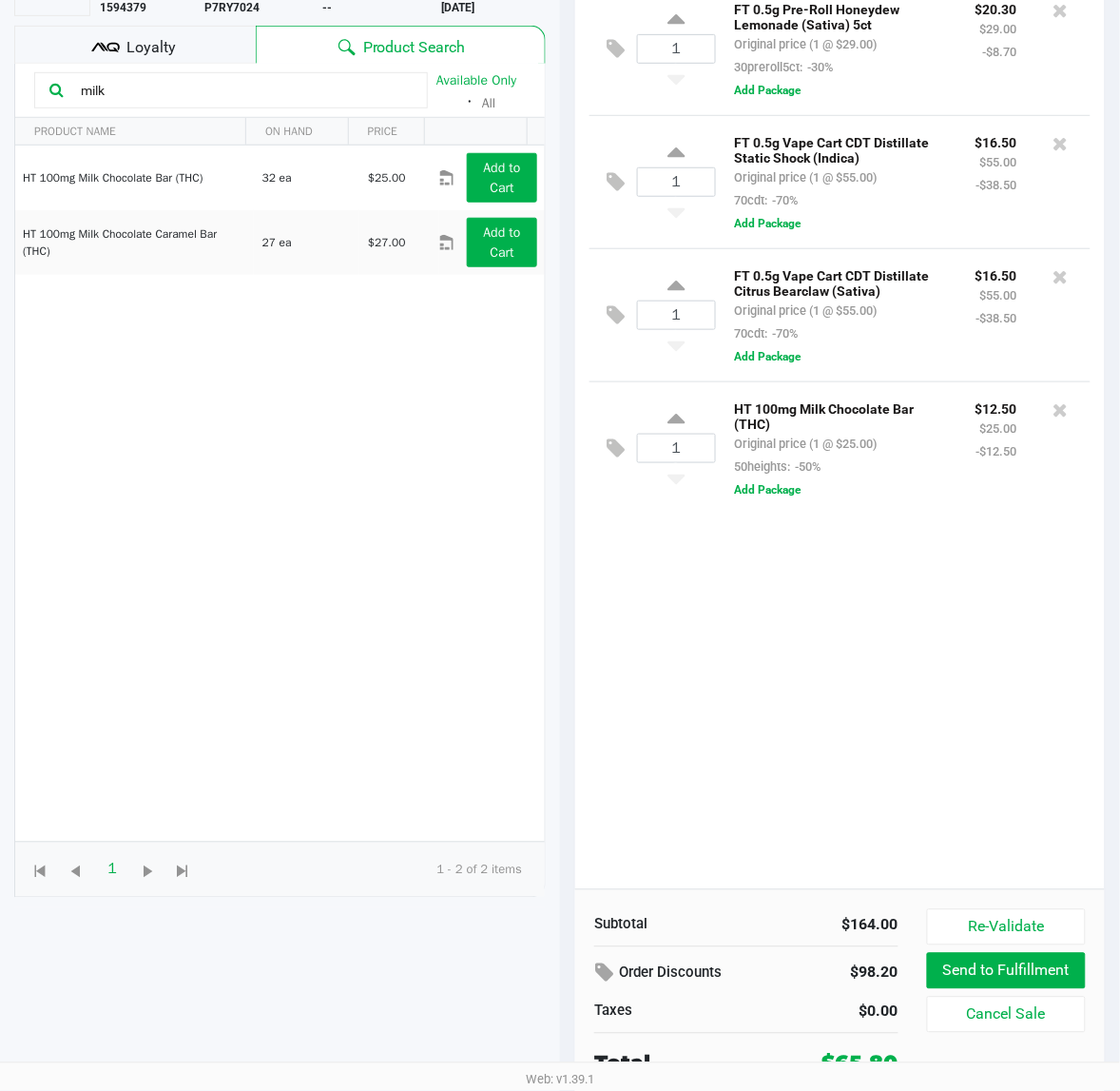 scroll, scrollTop: 207, scrollLeft: 0, axis: vertical 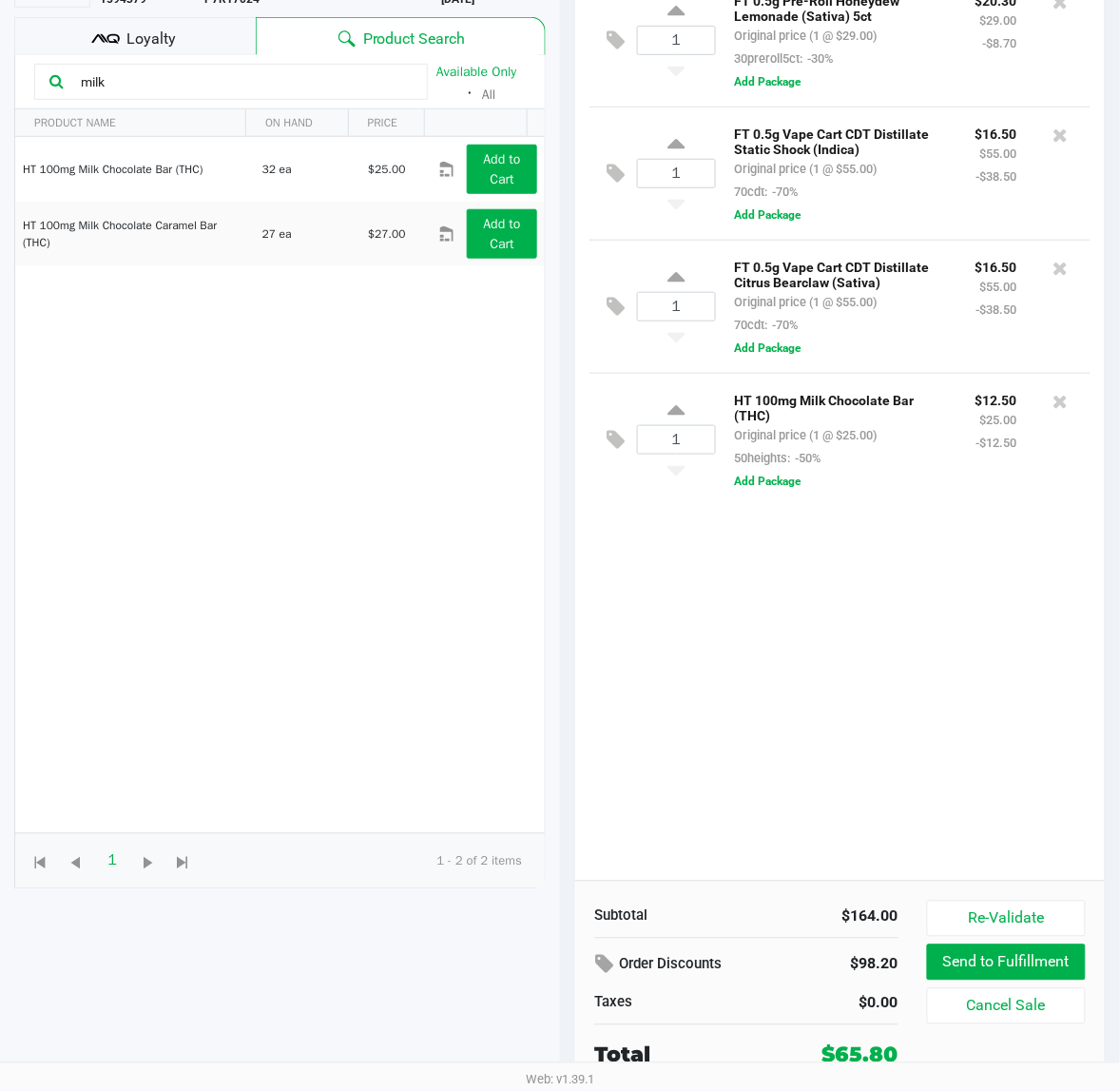 click on "1  FT 0.5g Pre-Roll Honeydew Lemonade (Sativa) 5ct   Original price (1 @ $29.00)  30preroll5ct:  -30% $20.30 $29.00 -$8.70  Add Package  1  FT 0.5g Vape Cart CDT Distillate Static Shock (Indica)   Original price (1 @ $55.00)  70cdt:  -70% $16.50 $55.00 -$38.50  Add Package  1  FT 0.5g Vape Cart CDT Distillate Citrus Bearclaw (Sativa)   Original price (1 @ $55.00)  70cdt:  -70% $16.50 $55.00 -$38.50  Add Package  1  HT 100mg Milk Chocolate Bar (THC)   Original price (1 @ $25.00)  50heights:  -50% $12.50 $25.00 -$12.50  Add Package" 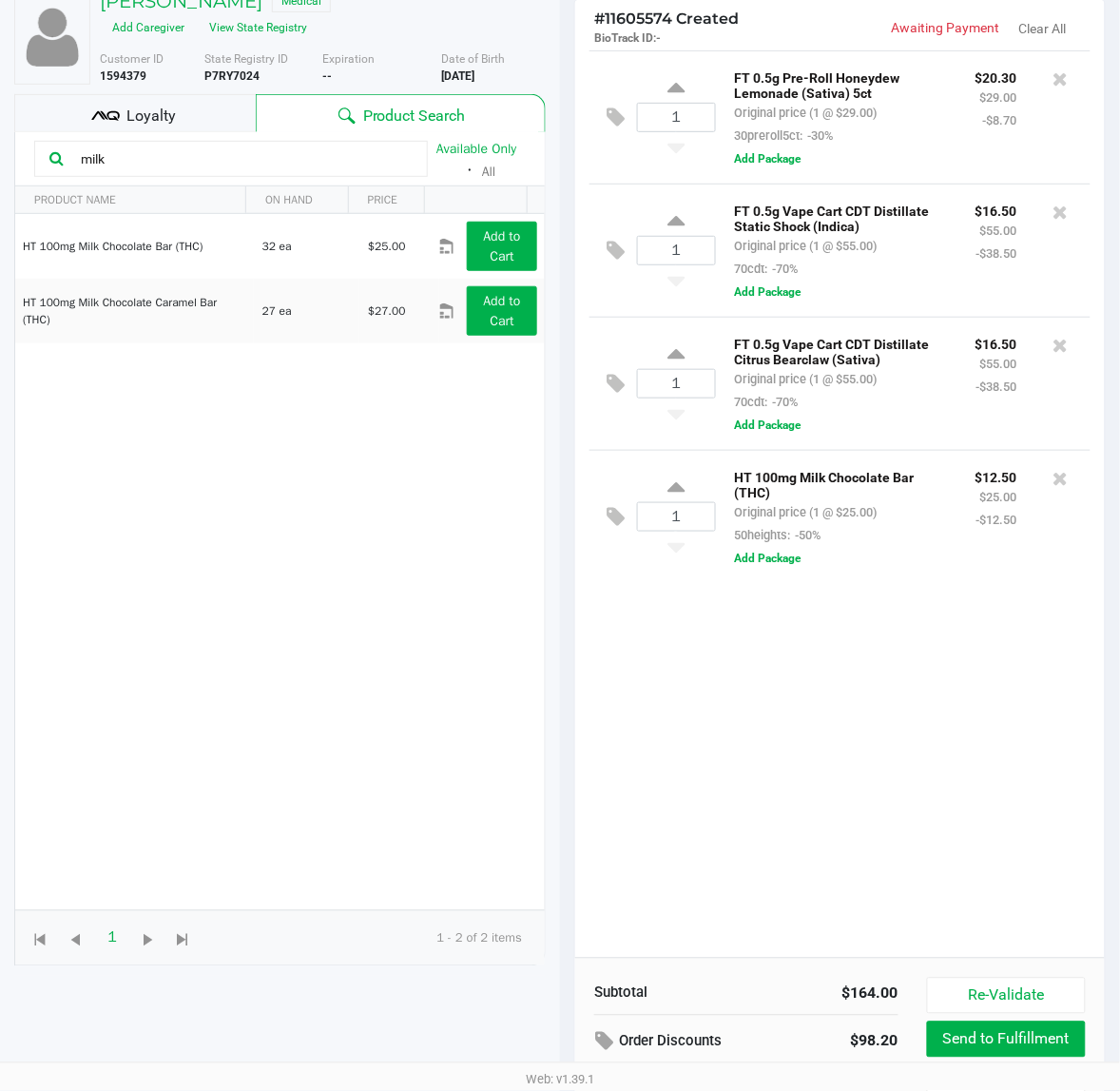scroll, scrollTop: 0, scrollLeft: 0, axis: both 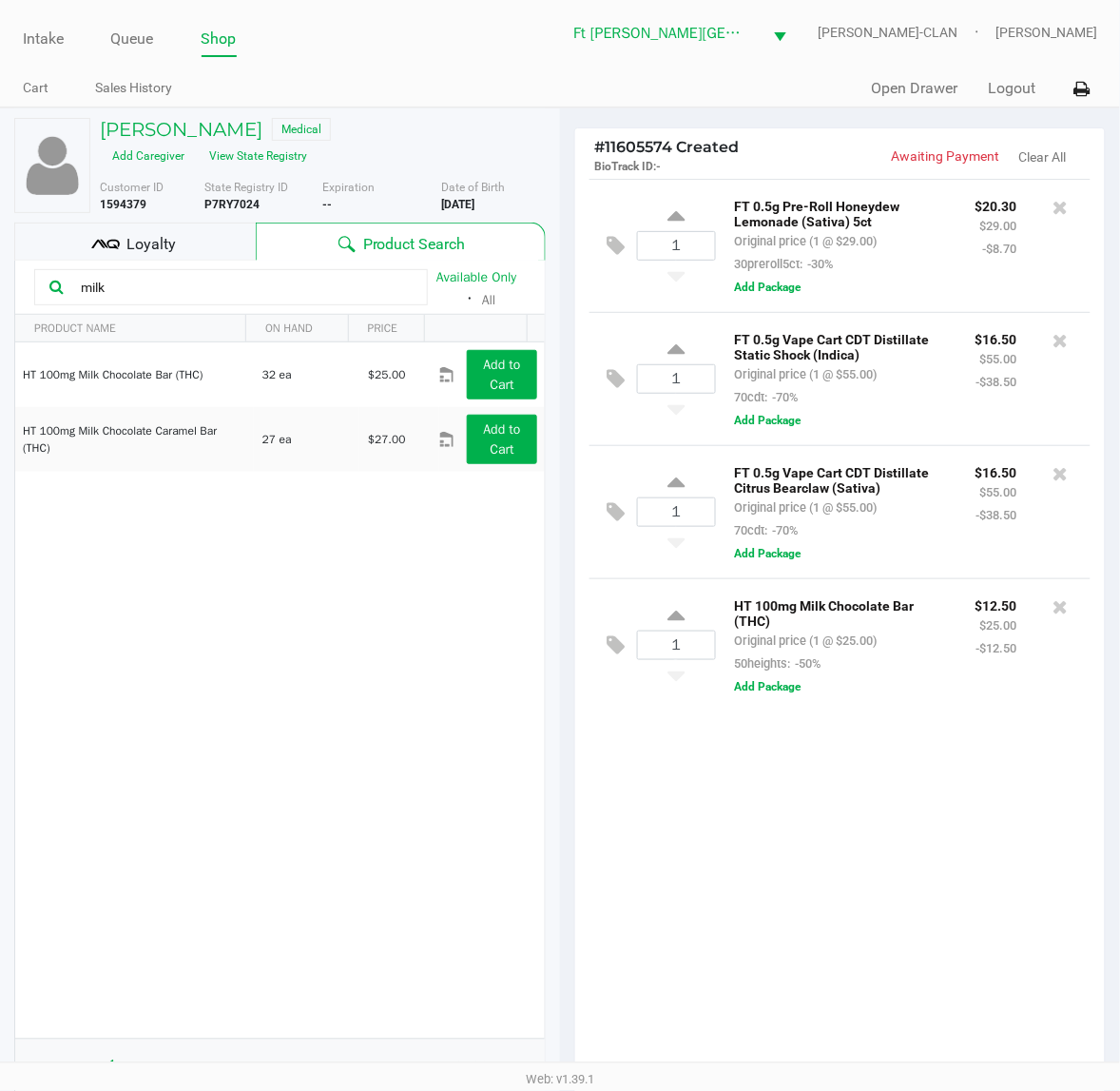click on "1  FT 0.5g Pre-Roll Honeydew Lemonade (Sativa) 5ct   Original price (1 @ $29.00)  30preroll5ct:  -30% $20.30 $29.00 -$8.70  Add Package  1  FT 0.5g Vape Cart CDT Distillate Static Shock (Indica)   Original price (1 @ $55.00)  70cdt:  -70% $16.50 $55.00 -$38.50  Add Package  1  FT 0.5g Vape Cart CDT Distillate Citrus Bearclaw (Sativa)   Original price (1 @ $55.00)  70cdt:  -70% $16.50 $55.00 -$38.50  Add Package  1  HT 100mg Milk Chocolate Bar (THC)   Original price (1 @ $25.00)  50heights:  -50% $12.50 $25.00 -$12.50  Add Package" 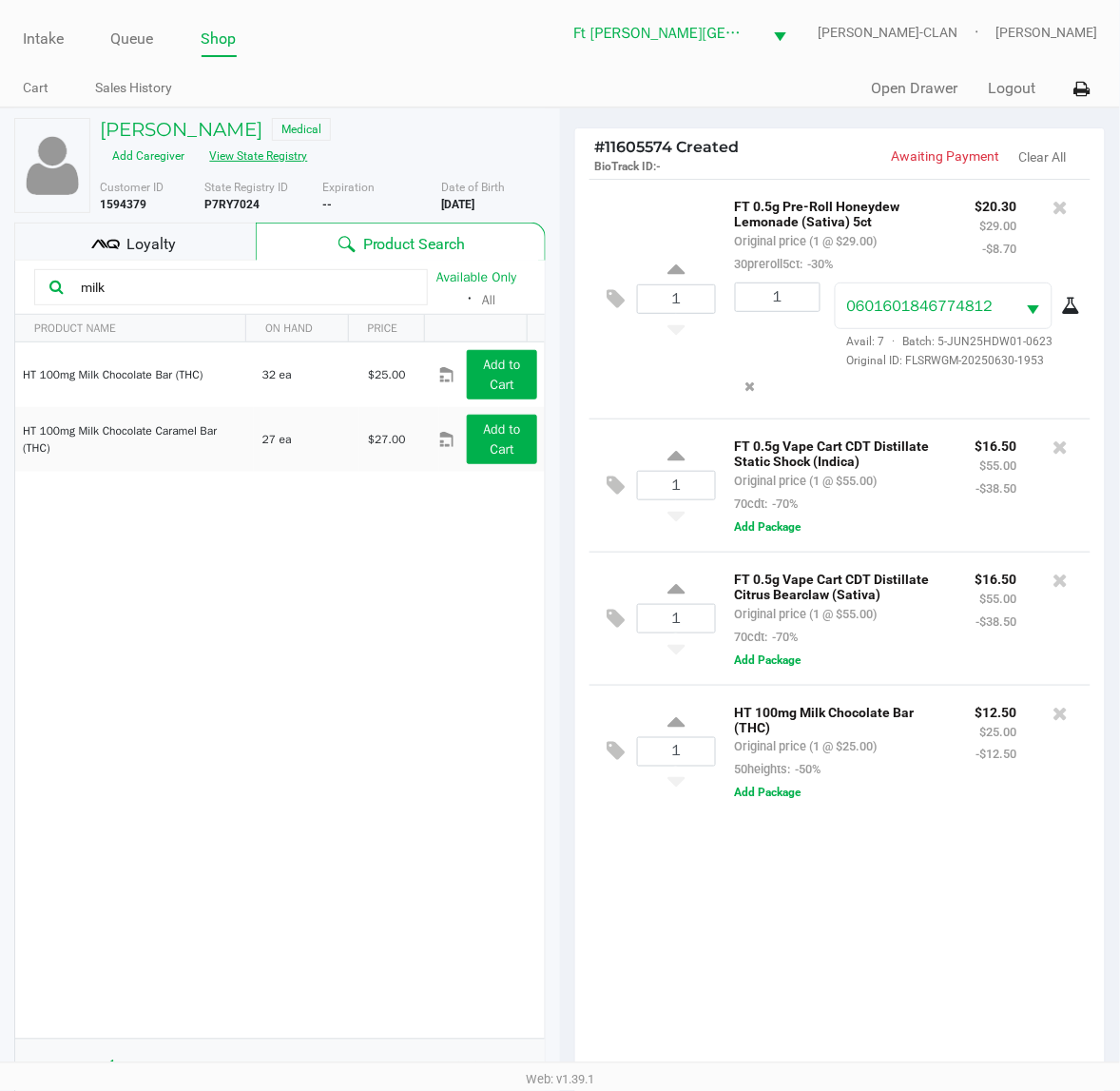click on "View State Registry" 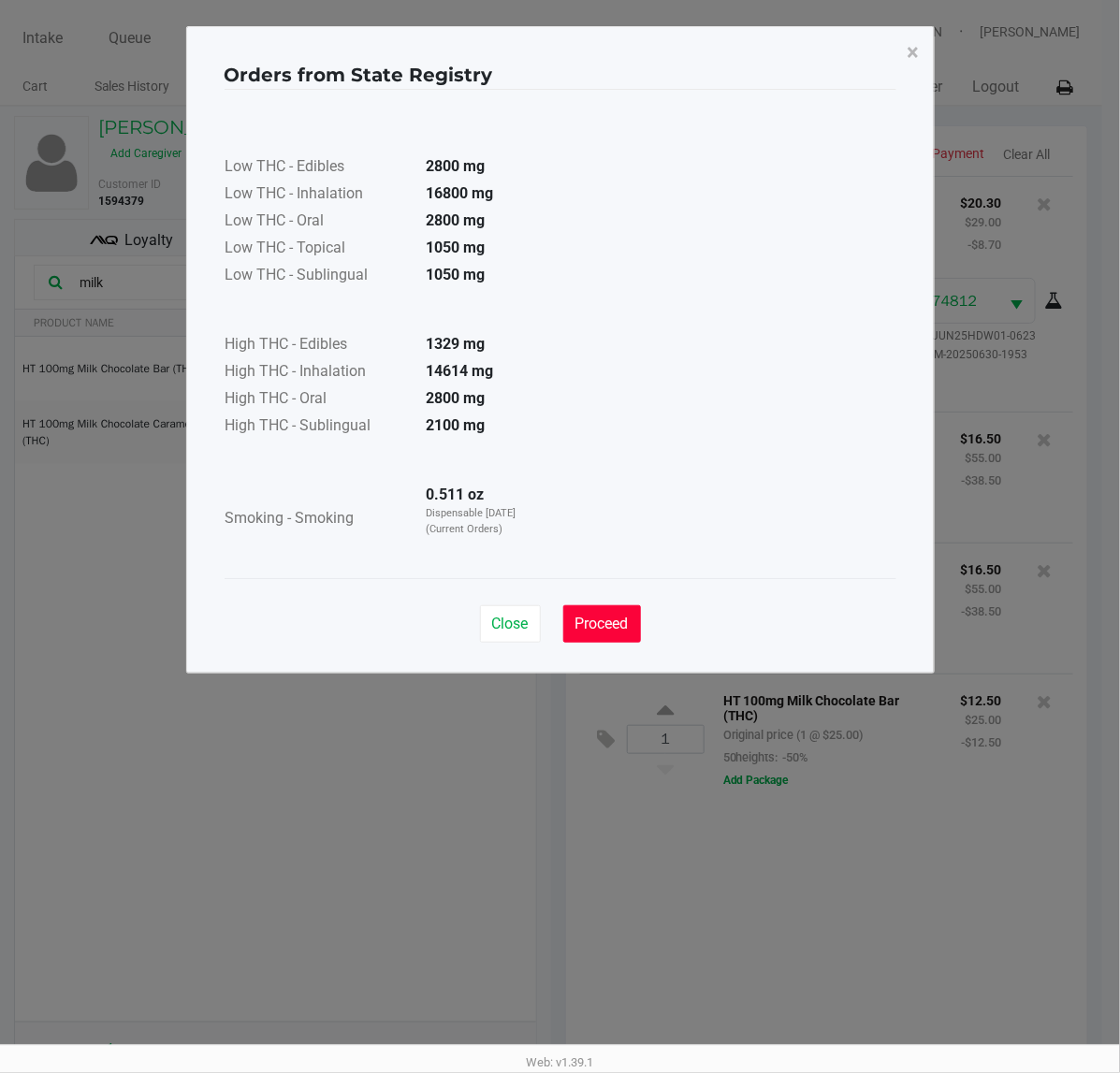 click on "Proceed" 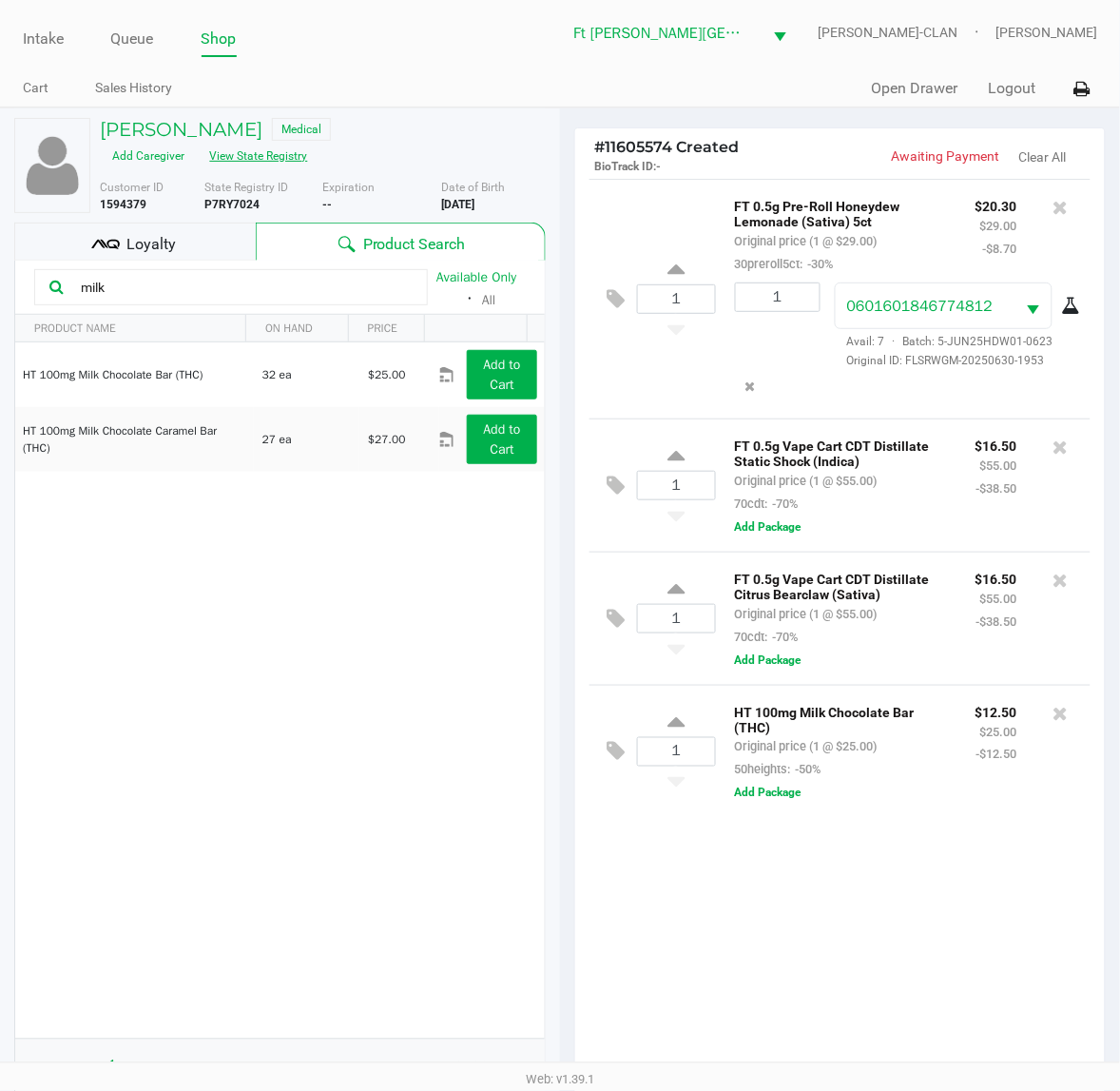 type 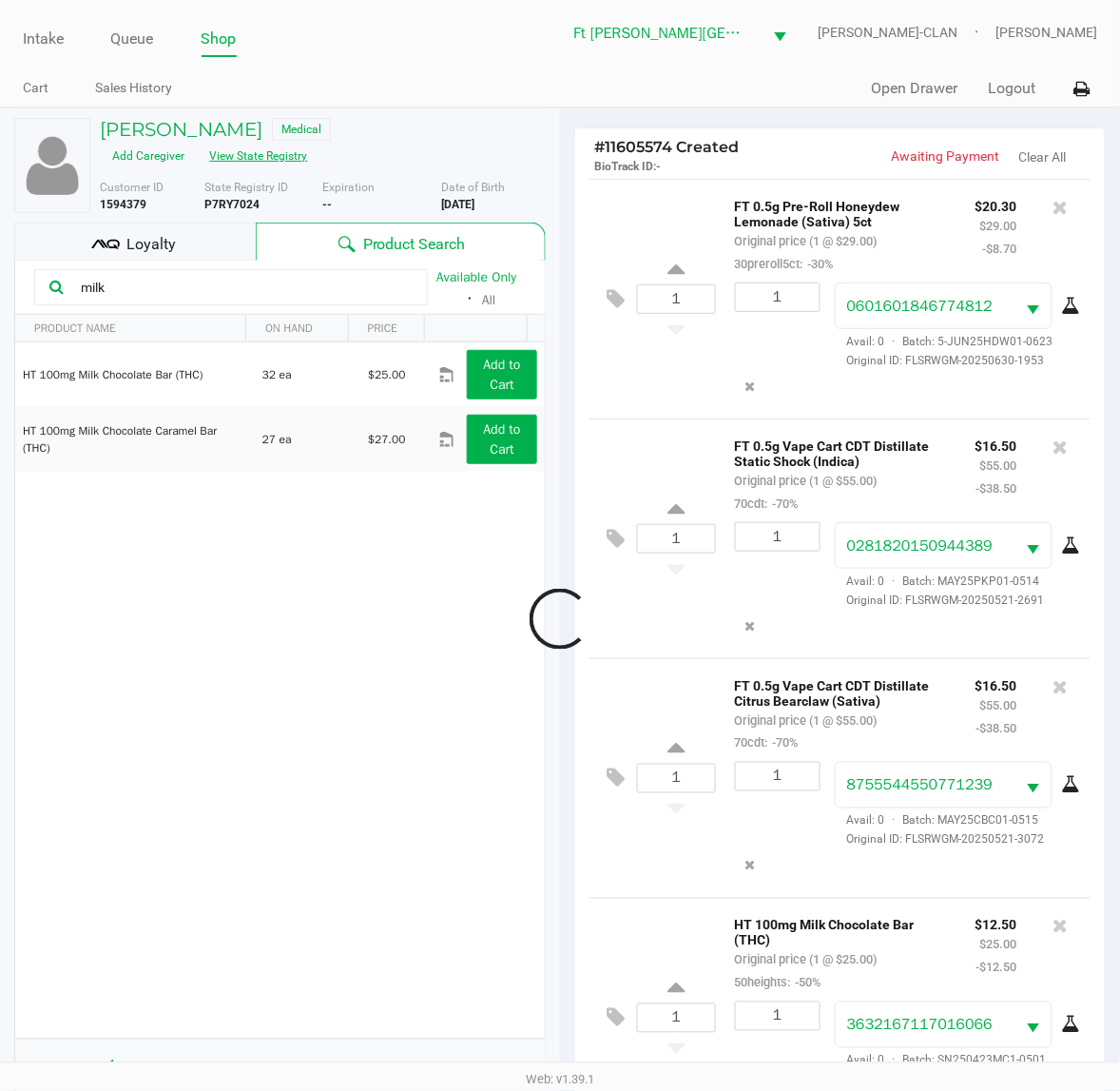 scroll, scrollTop: 65, scrollLeft: 0, axis: vertical 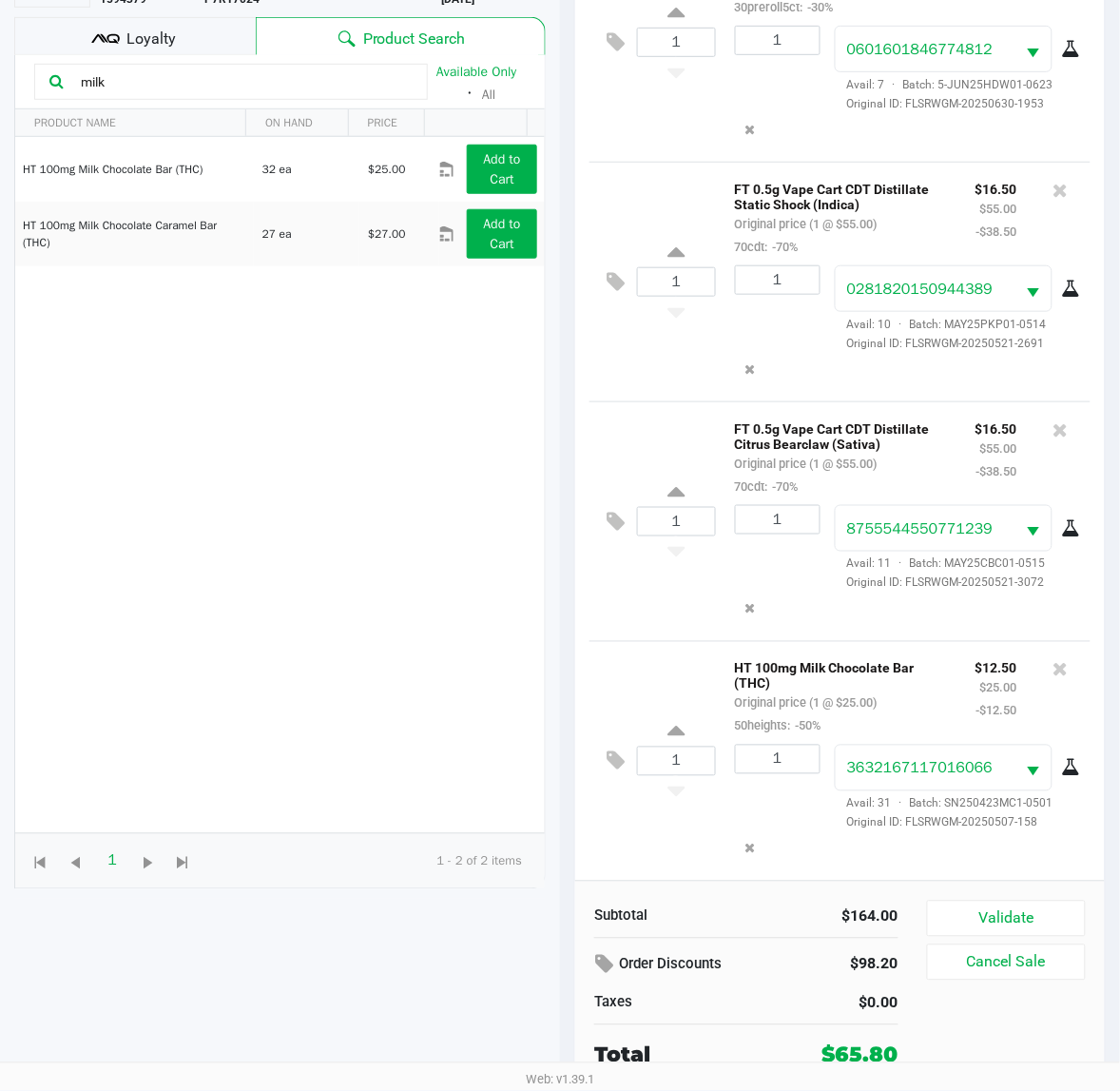 click on "1  HT 100mg Milk Chocolate Bar (THC)   Original price (1 @ $25.00)  50heights:  -50% $12.50 $25.00 -$12.50 1 3632167117016066  Avail: 31  ·  Batch: SN250423MC1-0501   Original ID: FLSRWGM-20250507-158" 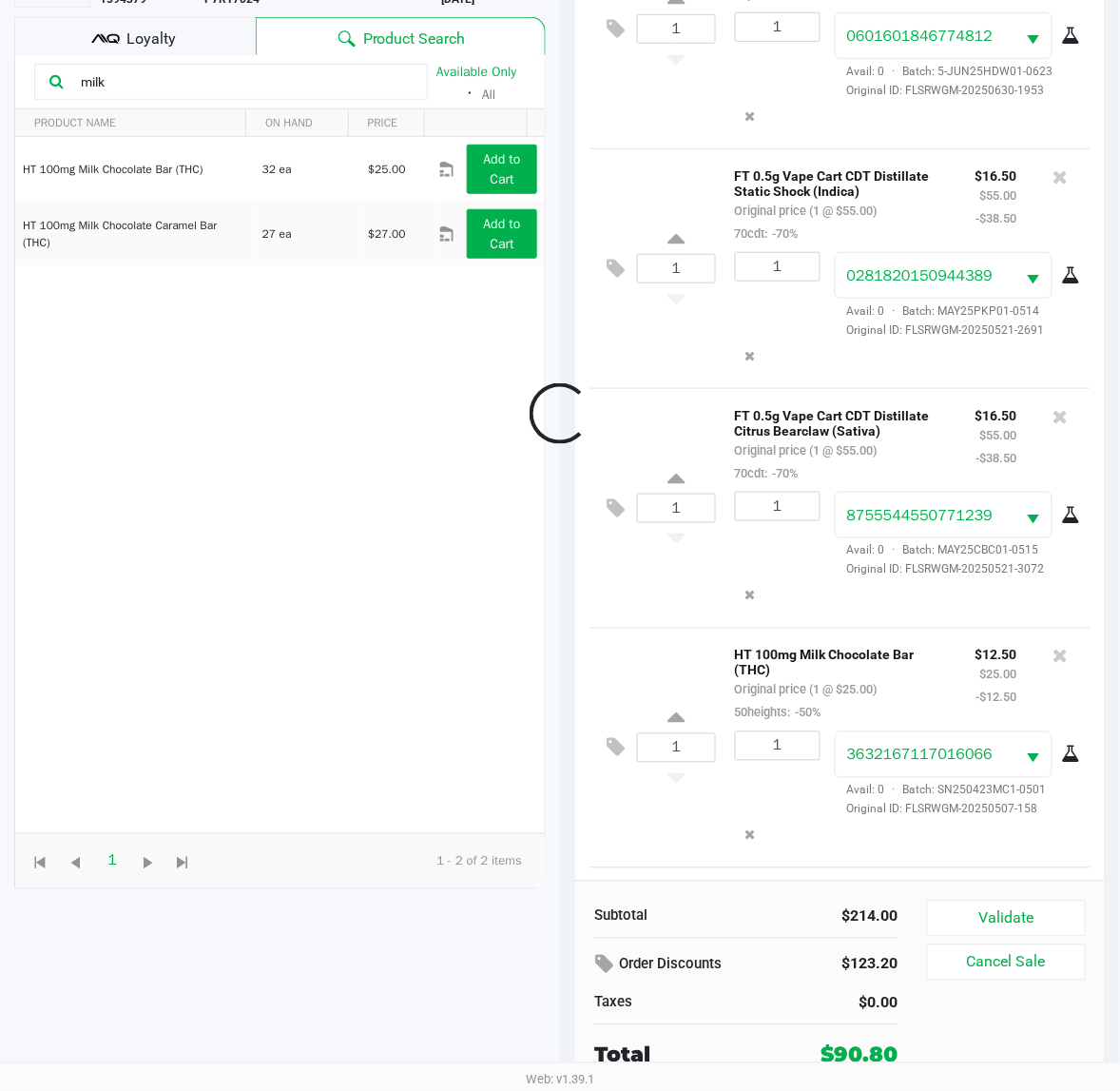 scroll, scrollTop: 297, scrollLeft: 0, axis: vertical 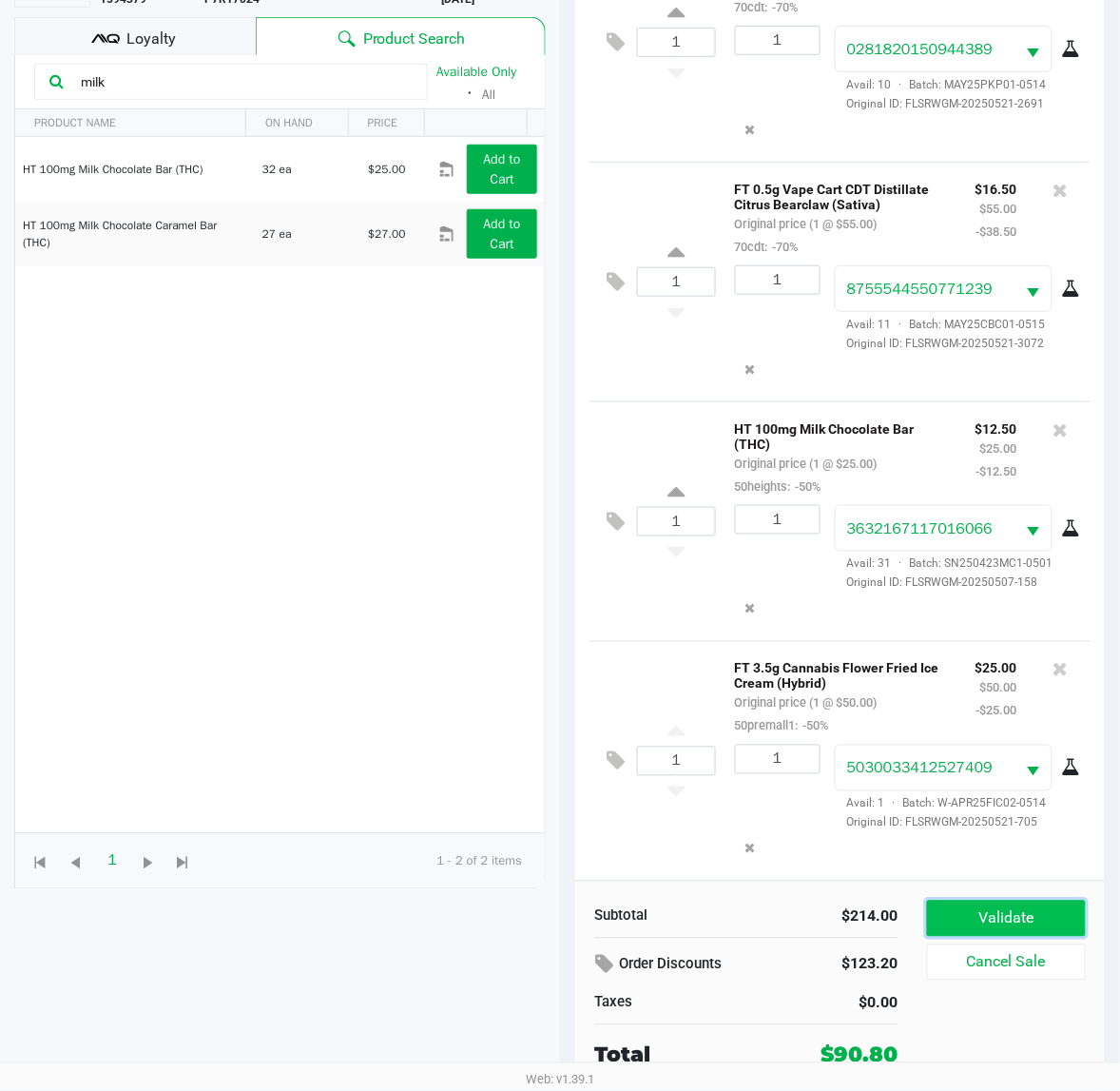 click on "Validate" 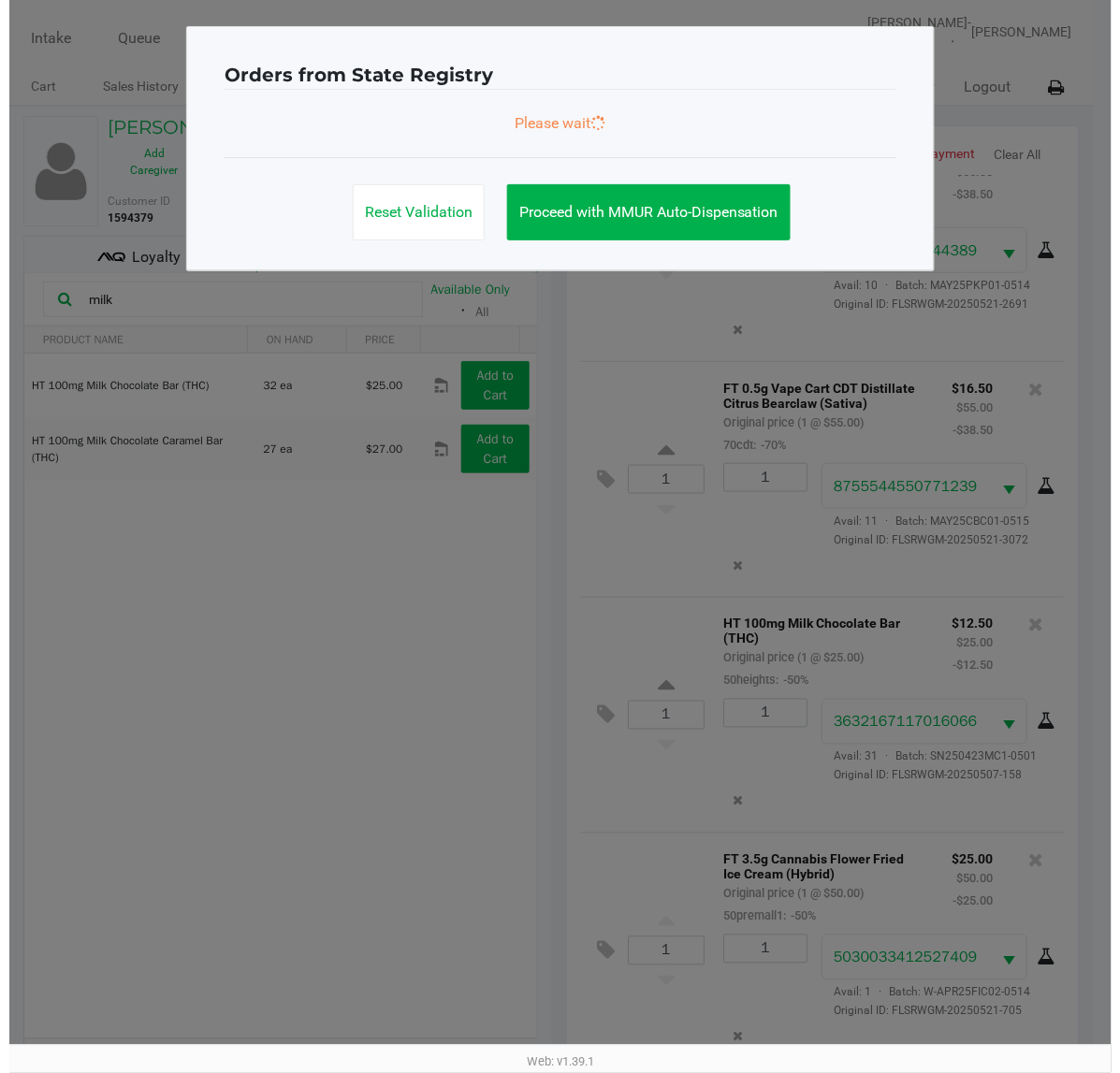scroll, scrollTop: 0, scrollLeft: 0, axis: both 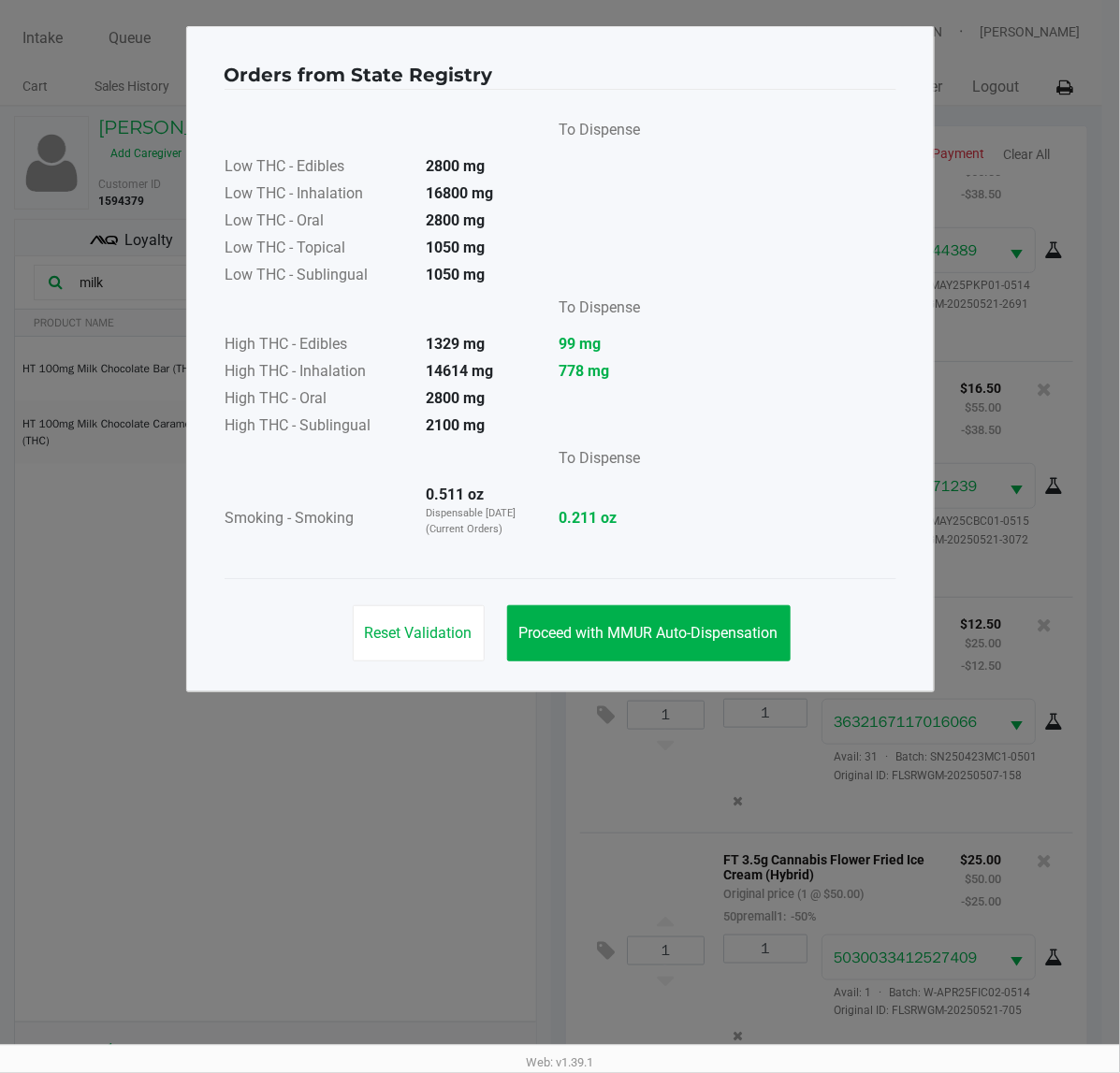 click on "Reset Validation   Proceed with MMUR Auto-Dispensation" 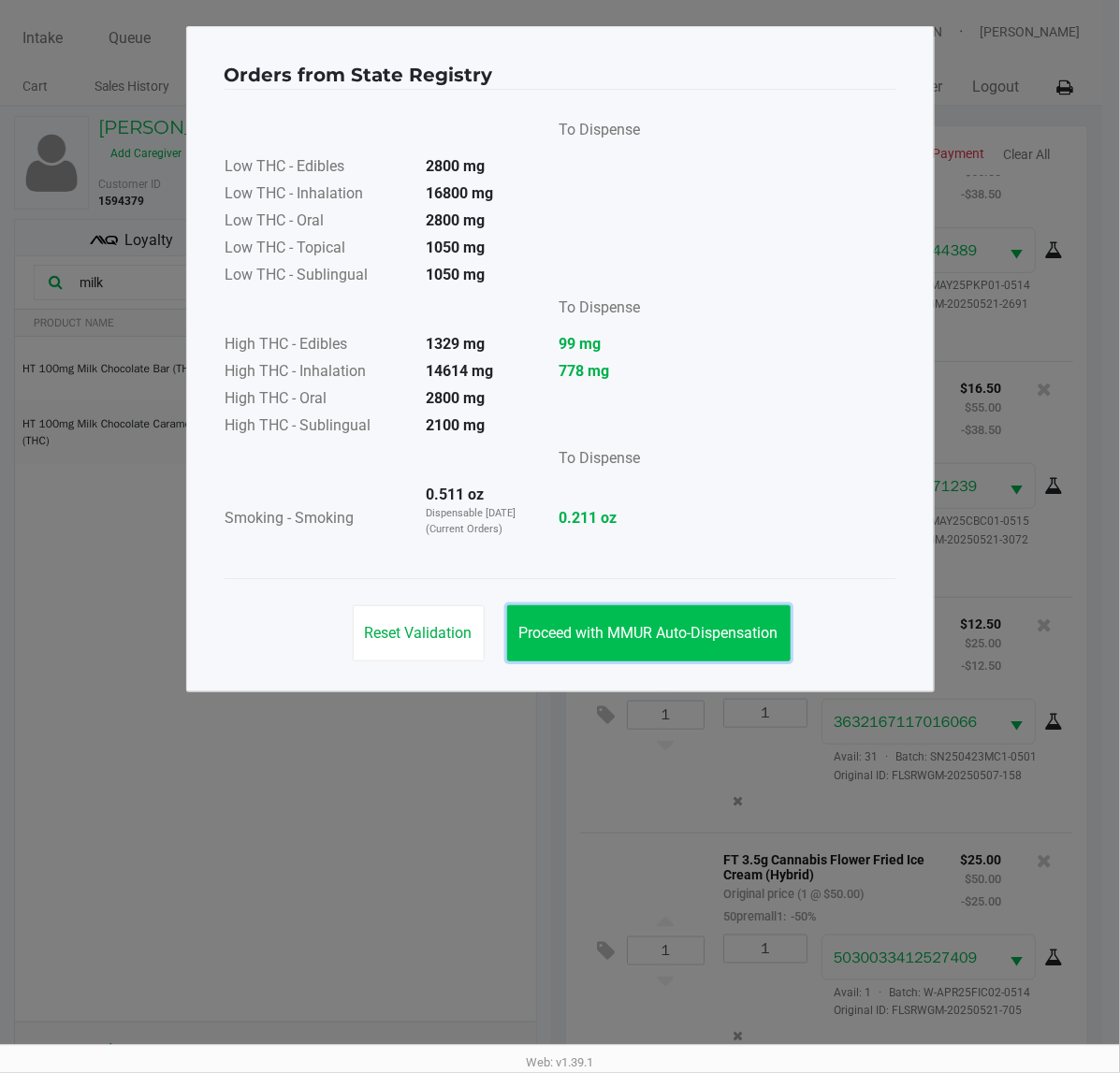 click on "Proceed with MMUR Auto-Dispensation" 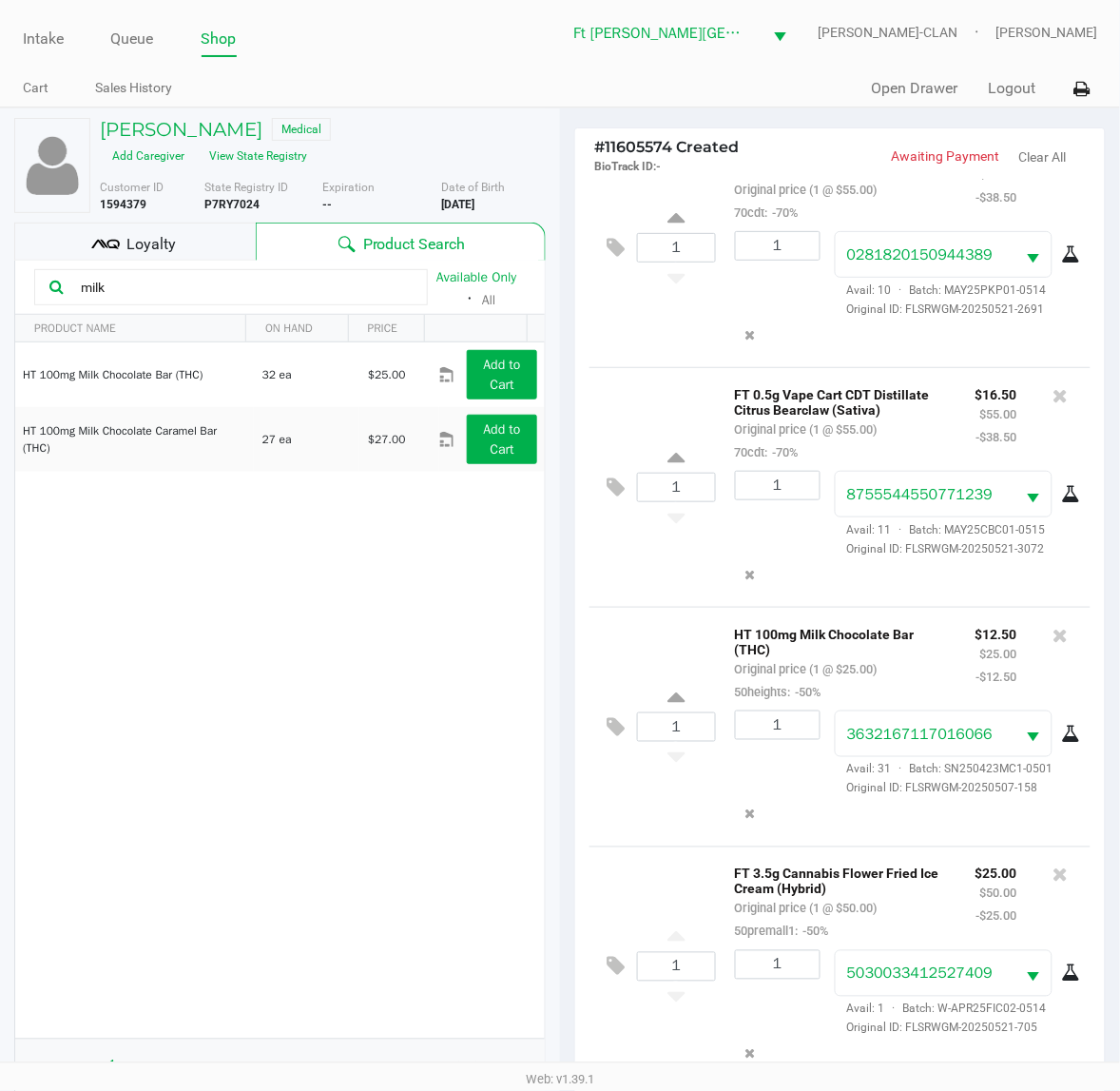 scroll, scrollTop: 307, scrollLeft: 0, axis: vertical 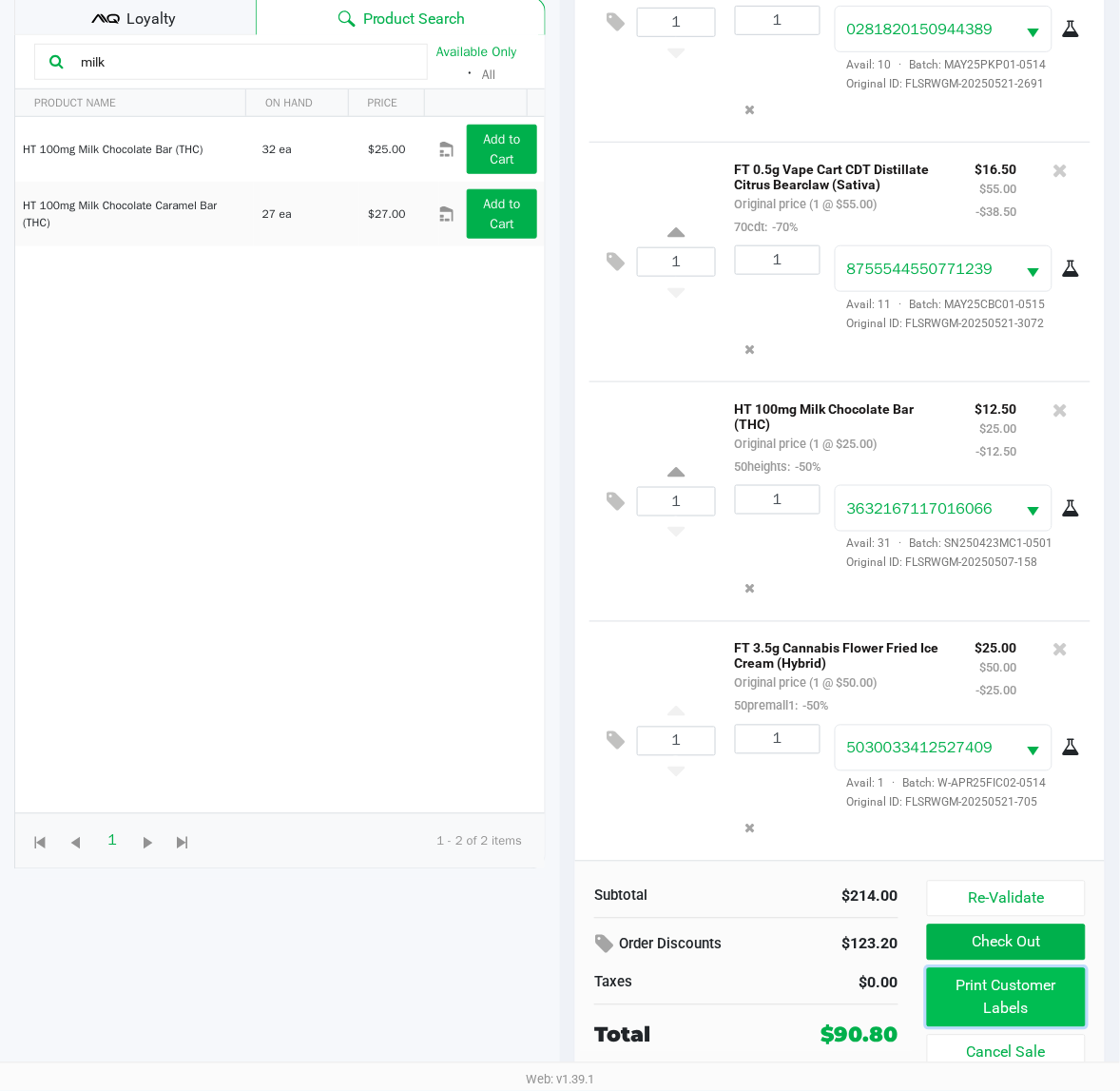 click on "Print Customer Labels" 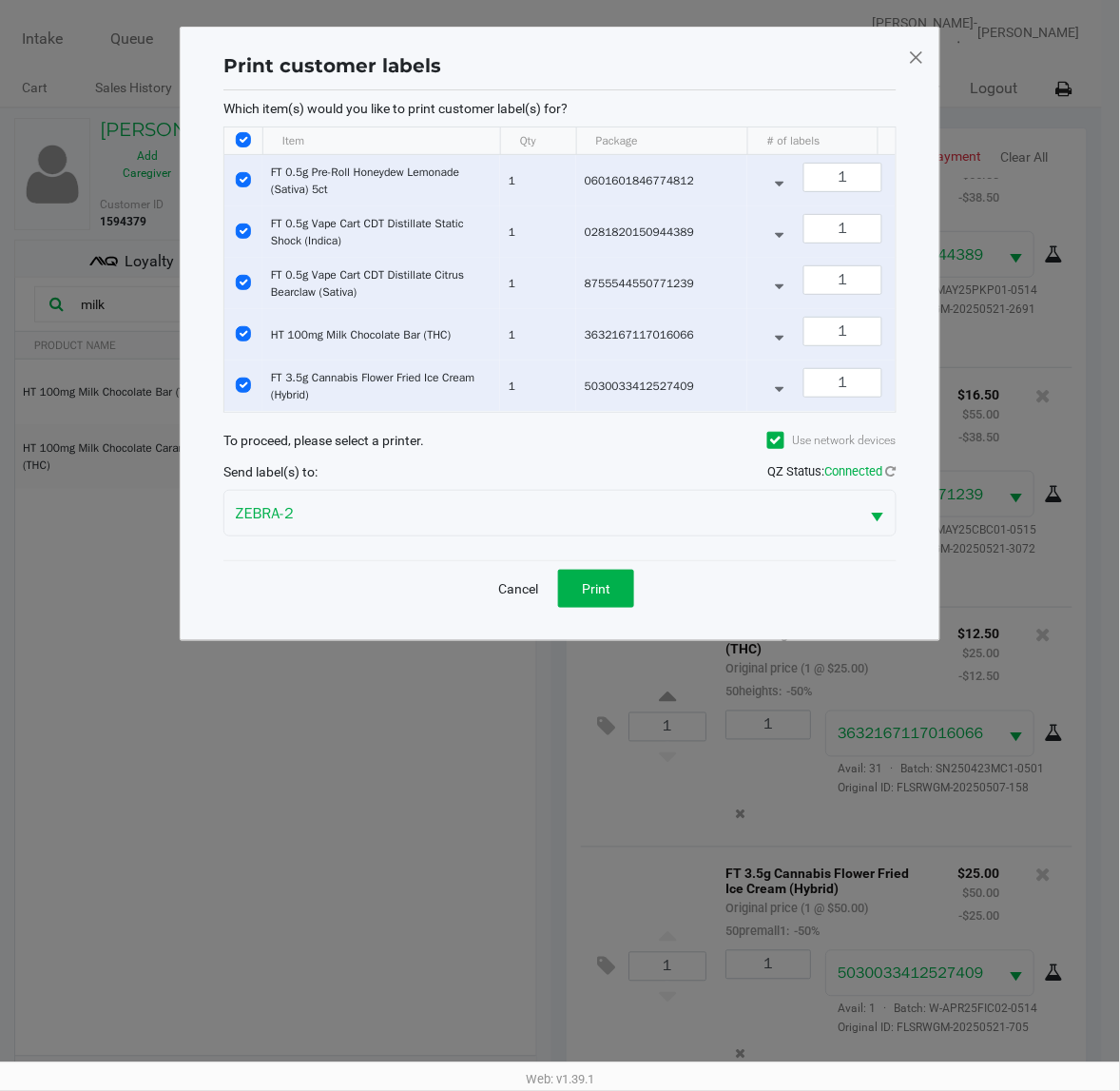 scroll, scrollTop: 0, scrollLeft: 0, axis: both 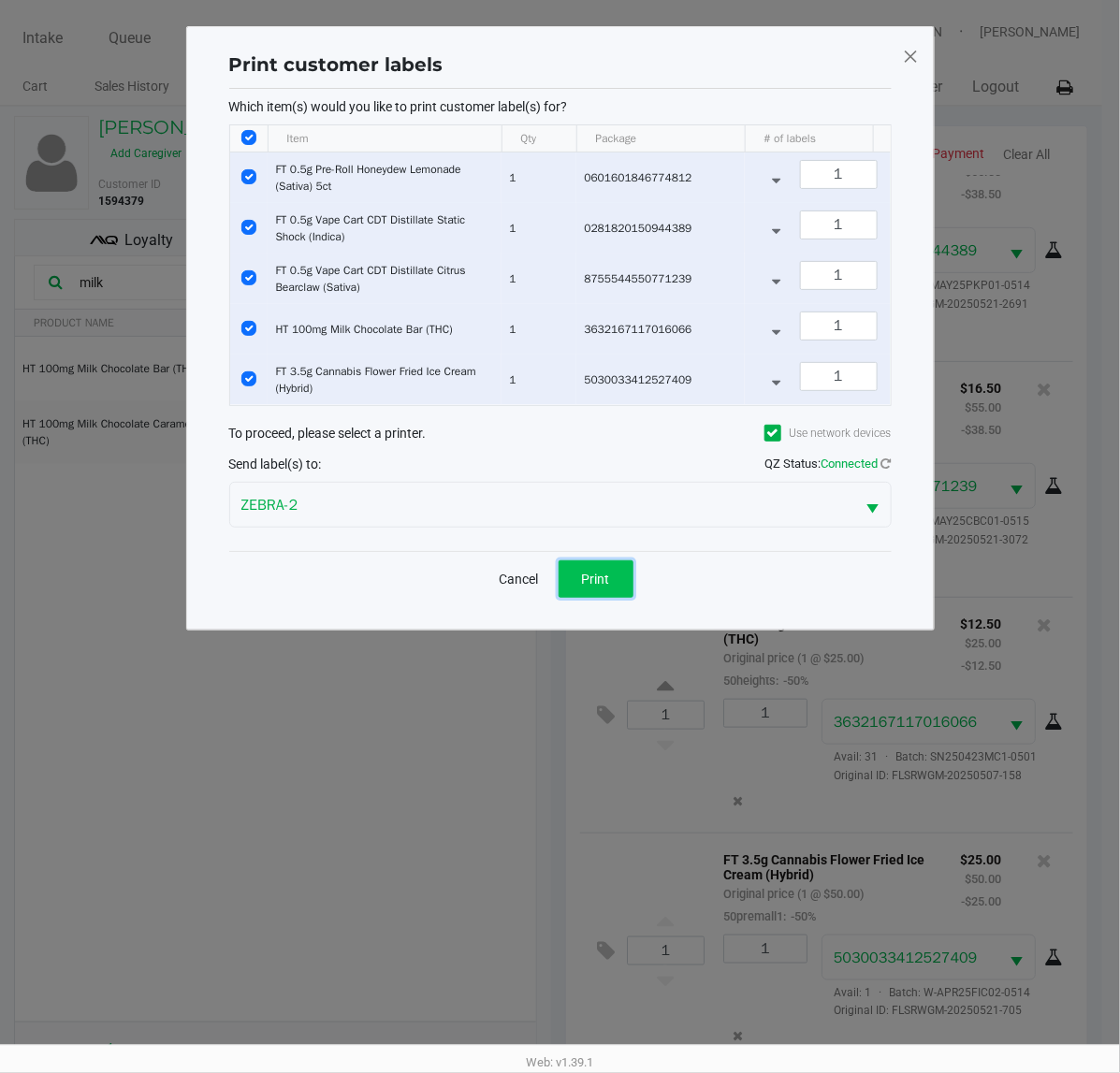 click on "Print" 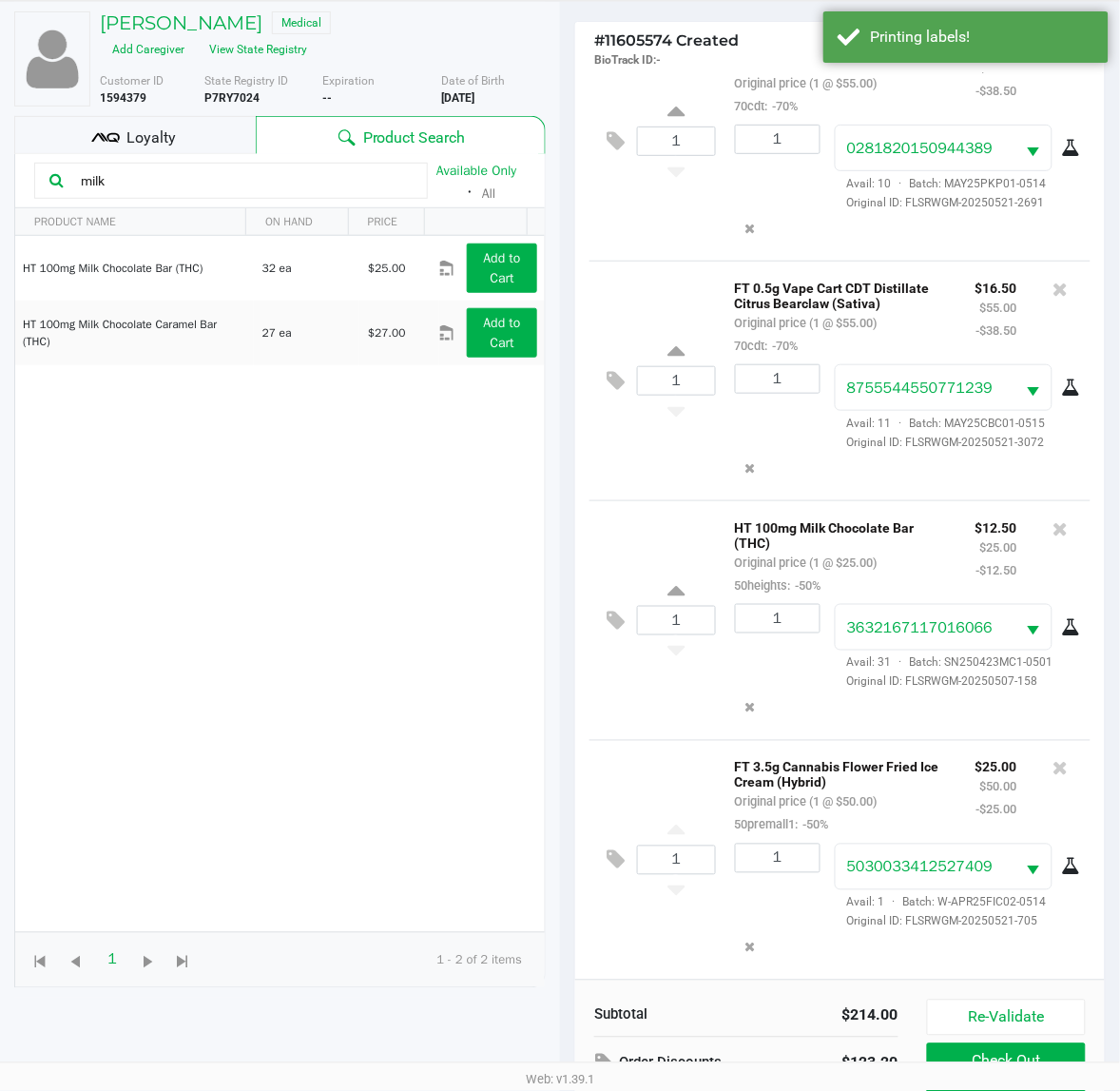 scroll, scrollTop: 228, scrollLeft: 0, axis: vertical 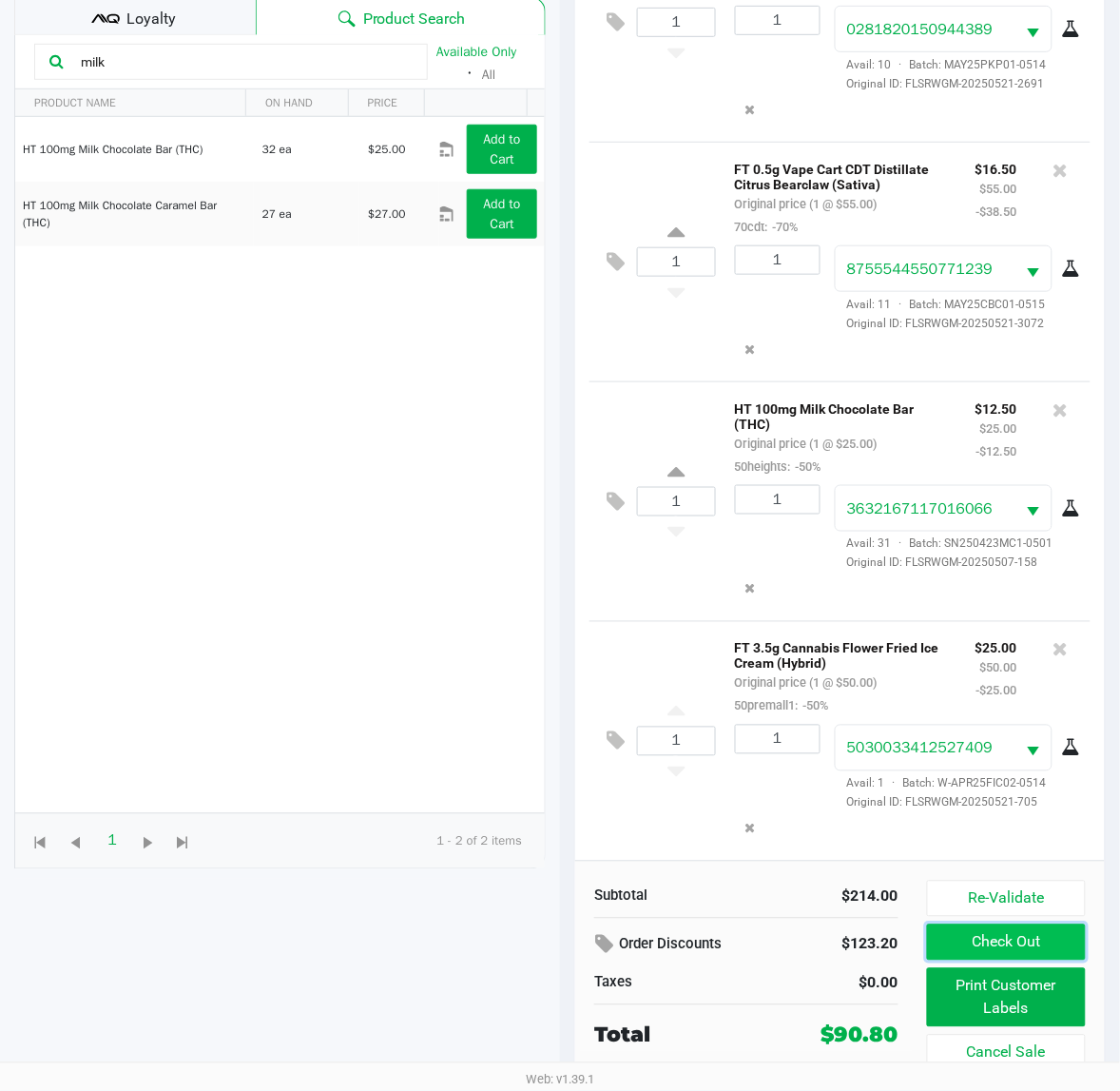 click on "Check Out" 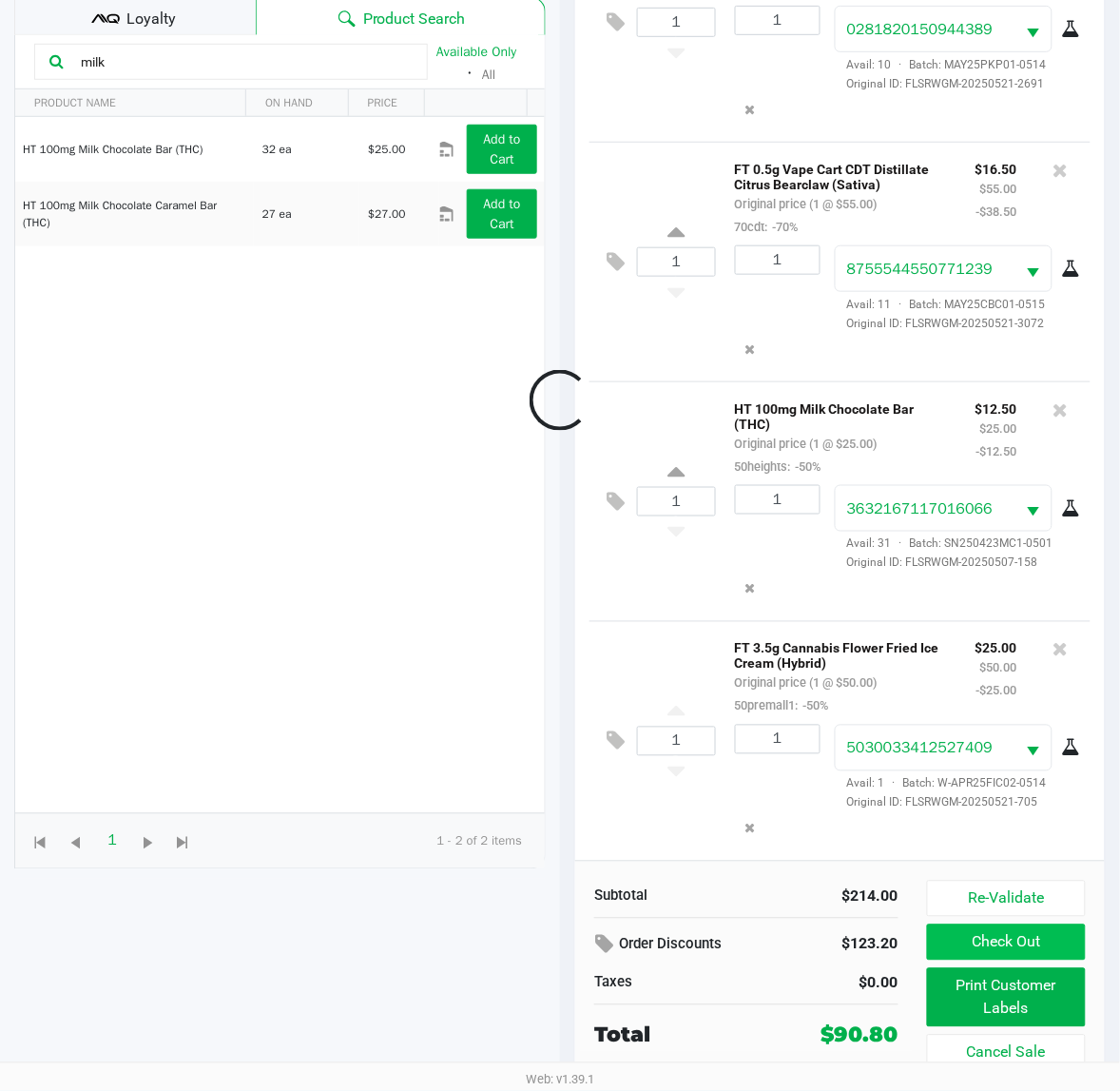 scroll, scrollTop: 309, scrollLeft: 0, axis: vertical 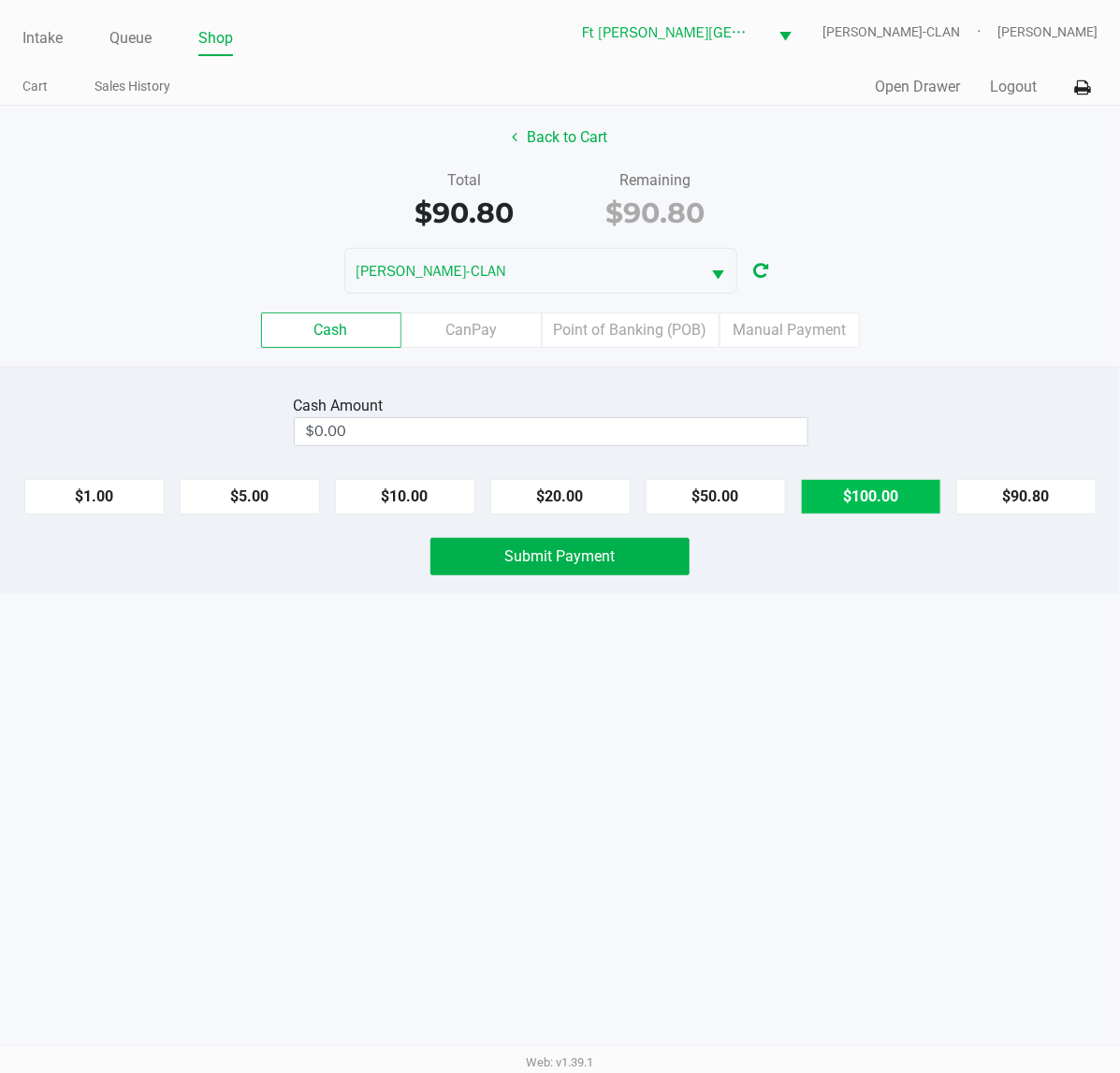 click on "$100.00" 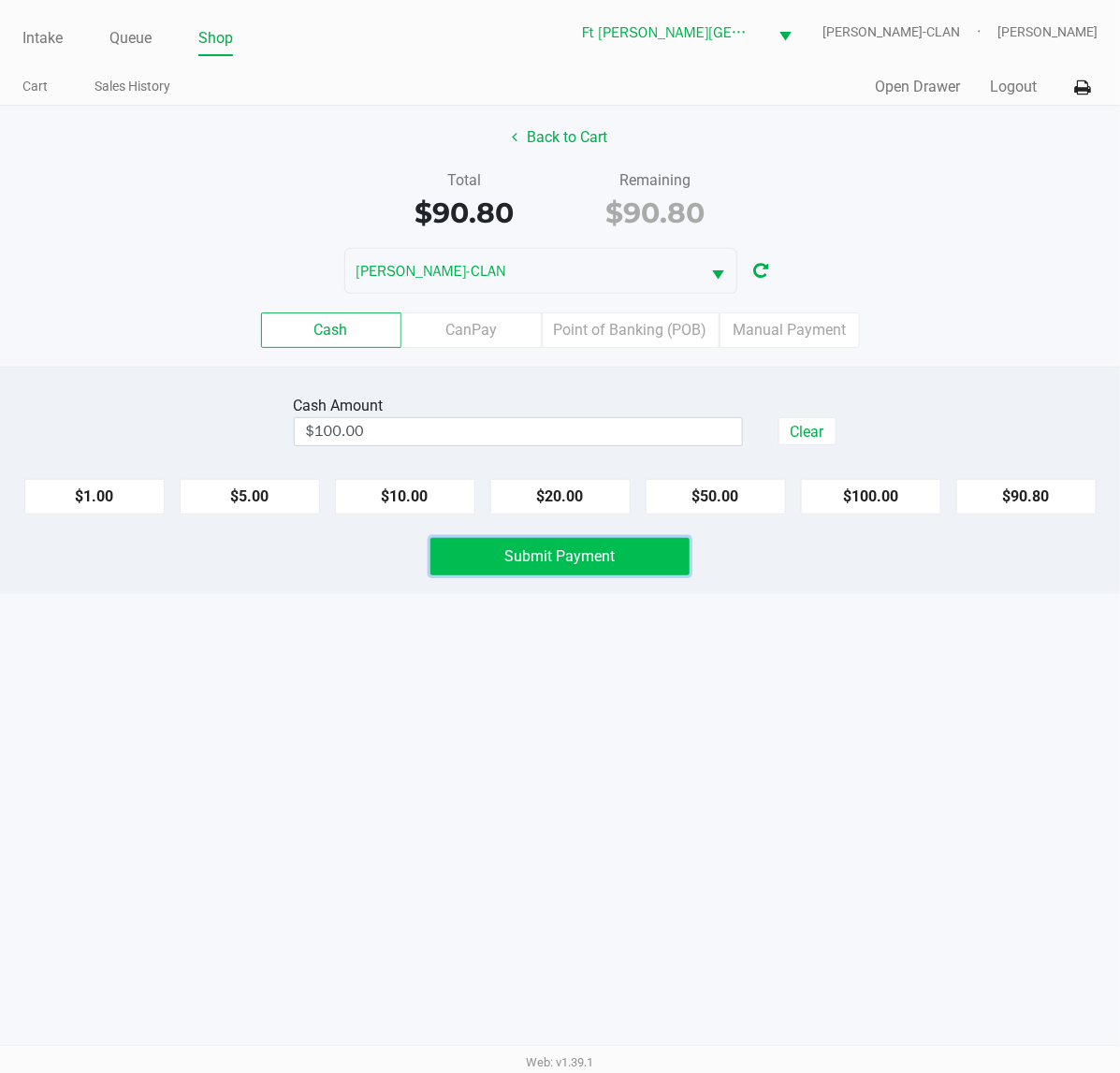 click on "Submit Payment" 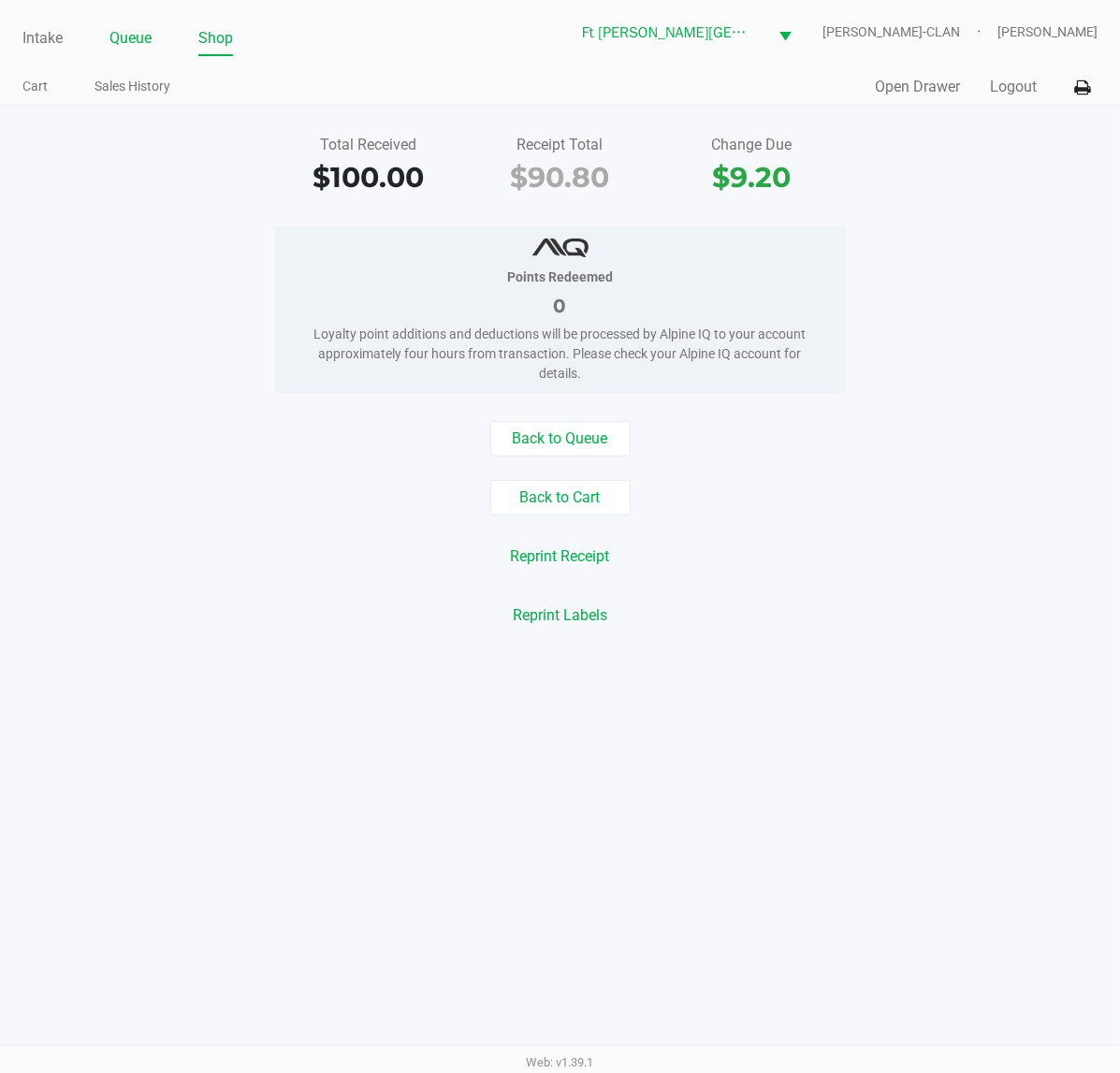 click on "Queue" 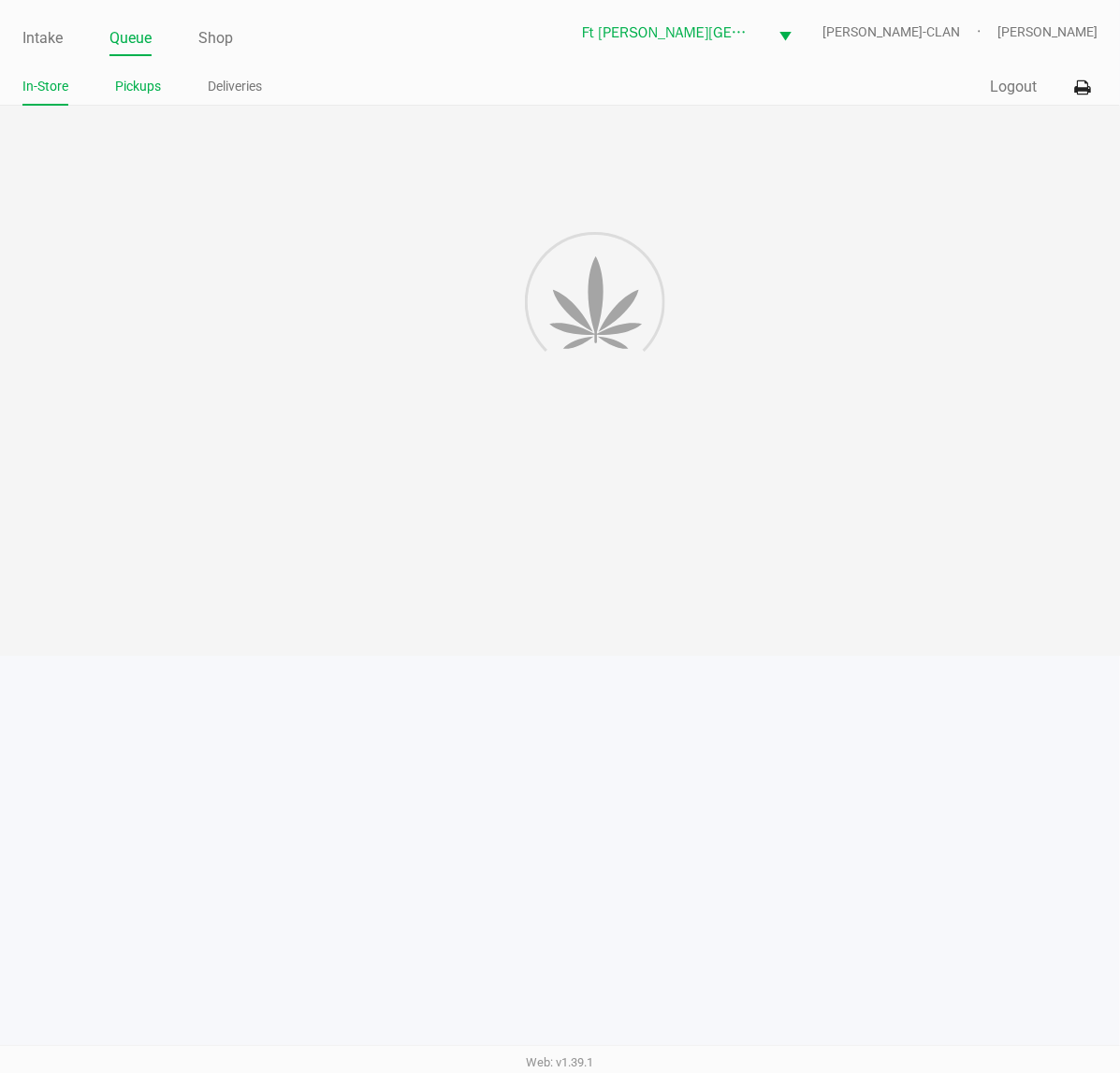 click on "Pickups" 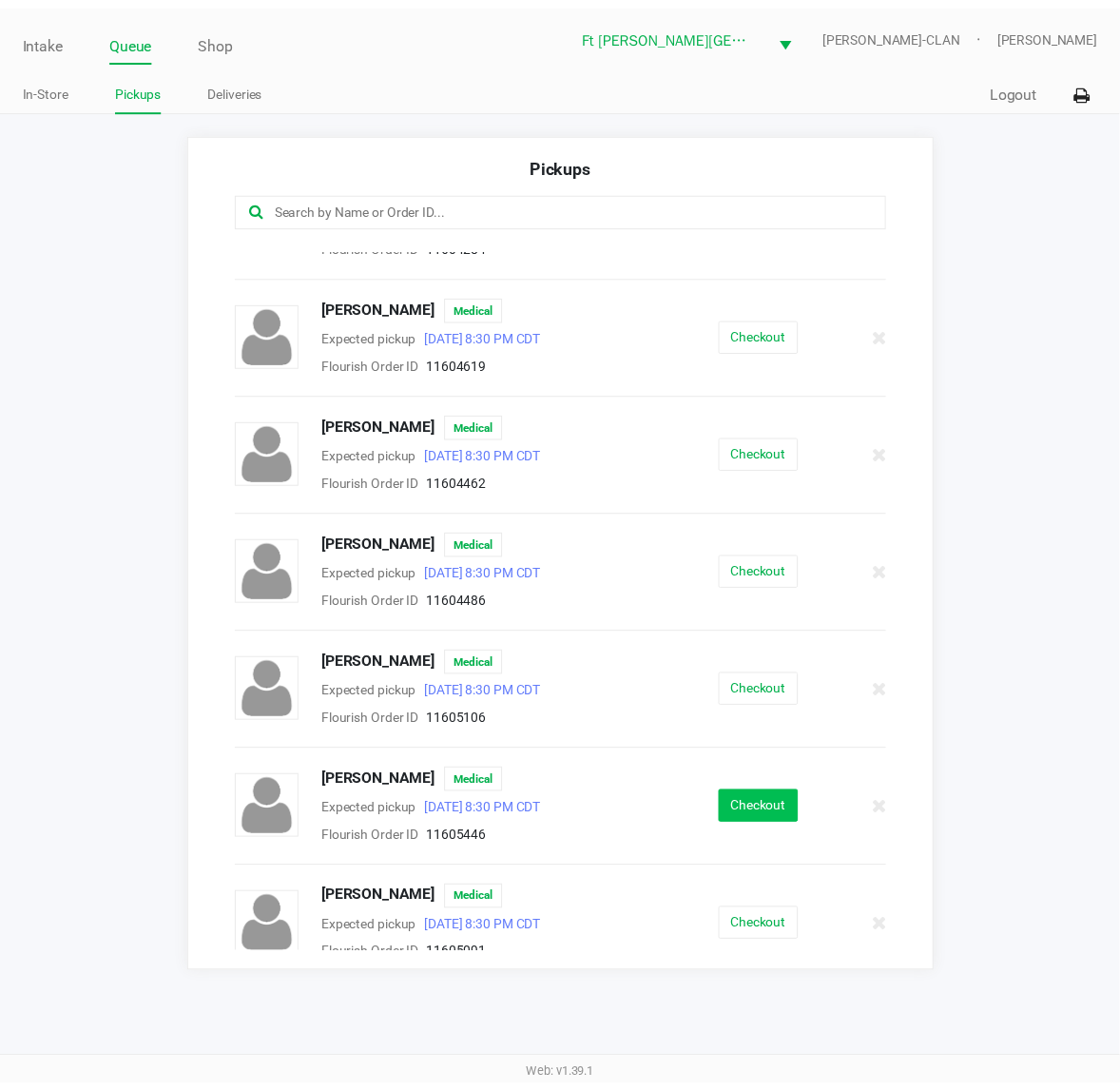 scroll, scrollTop: 686, scrollLeft: 0, axis: vertical 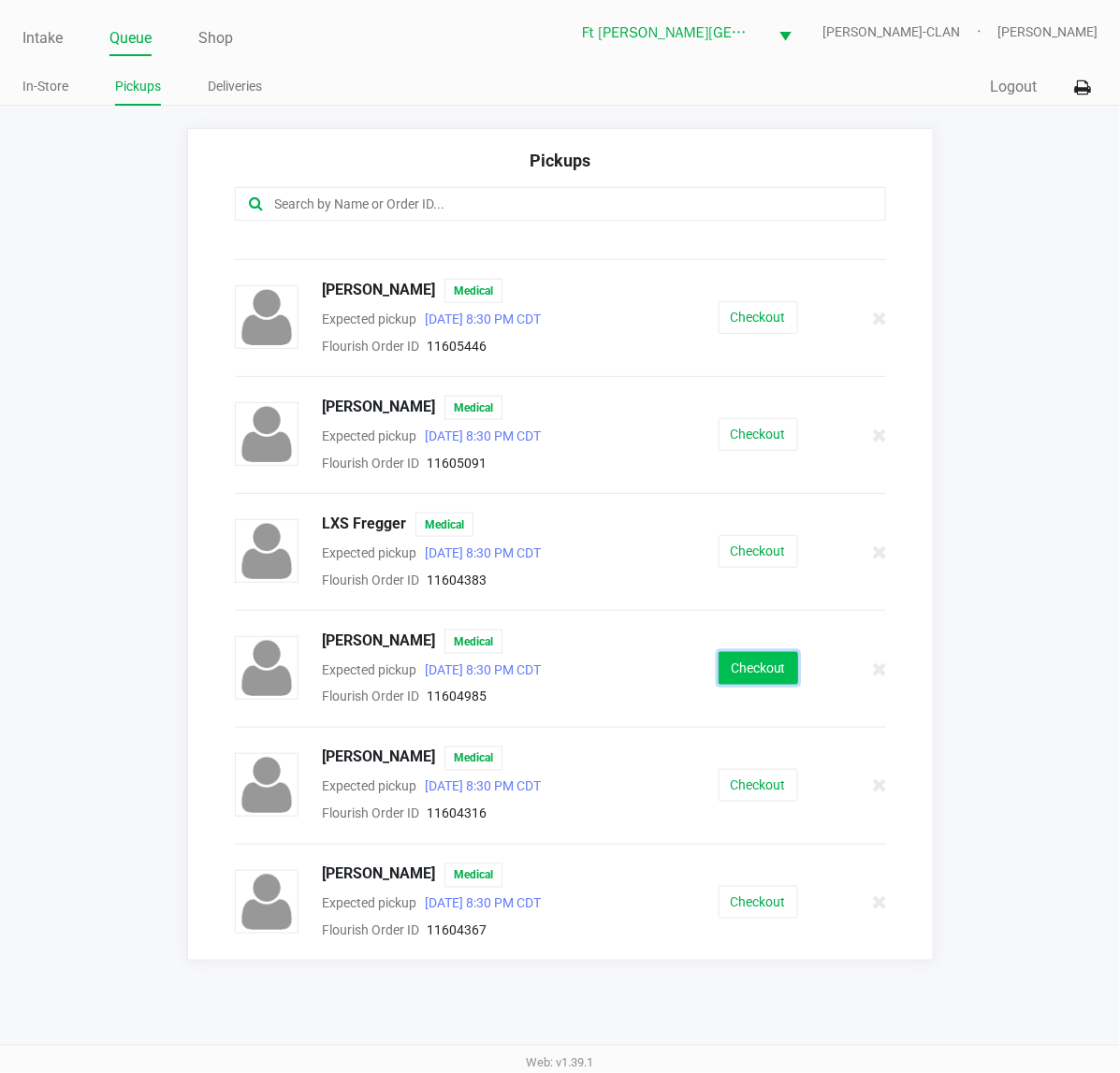 click on "Checkout" 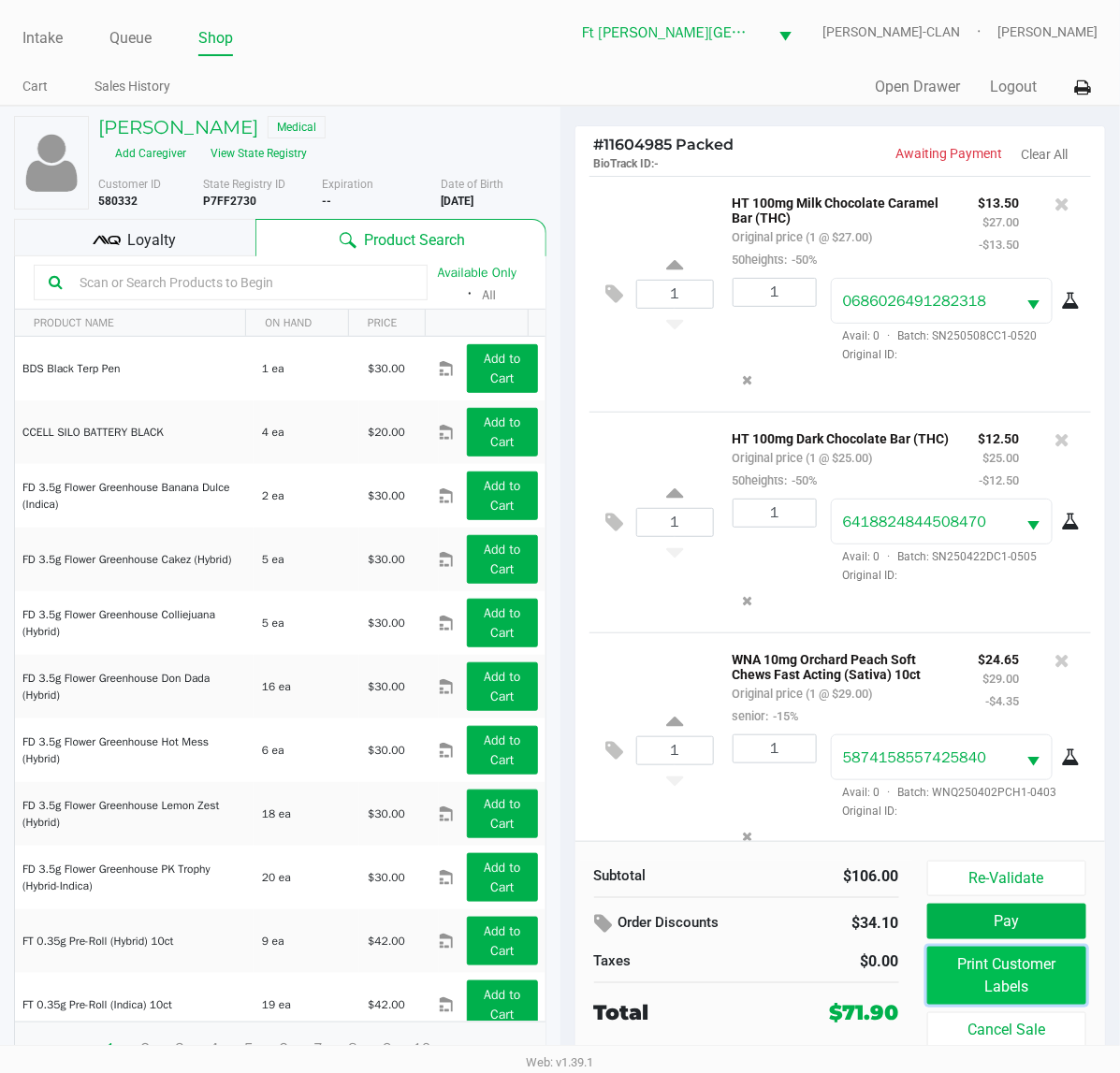 click on "Print Customer Labels" 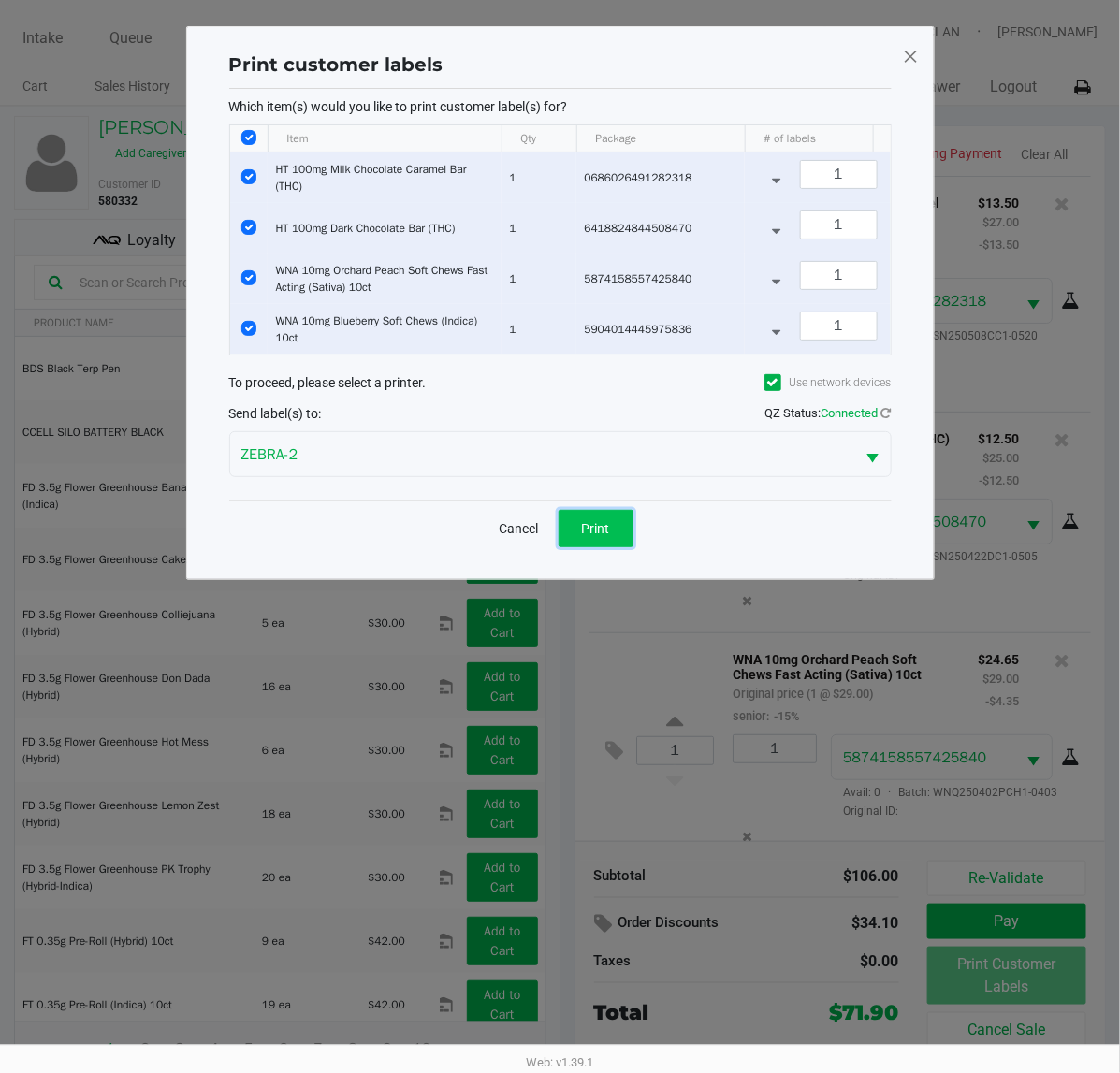 click on "Print" 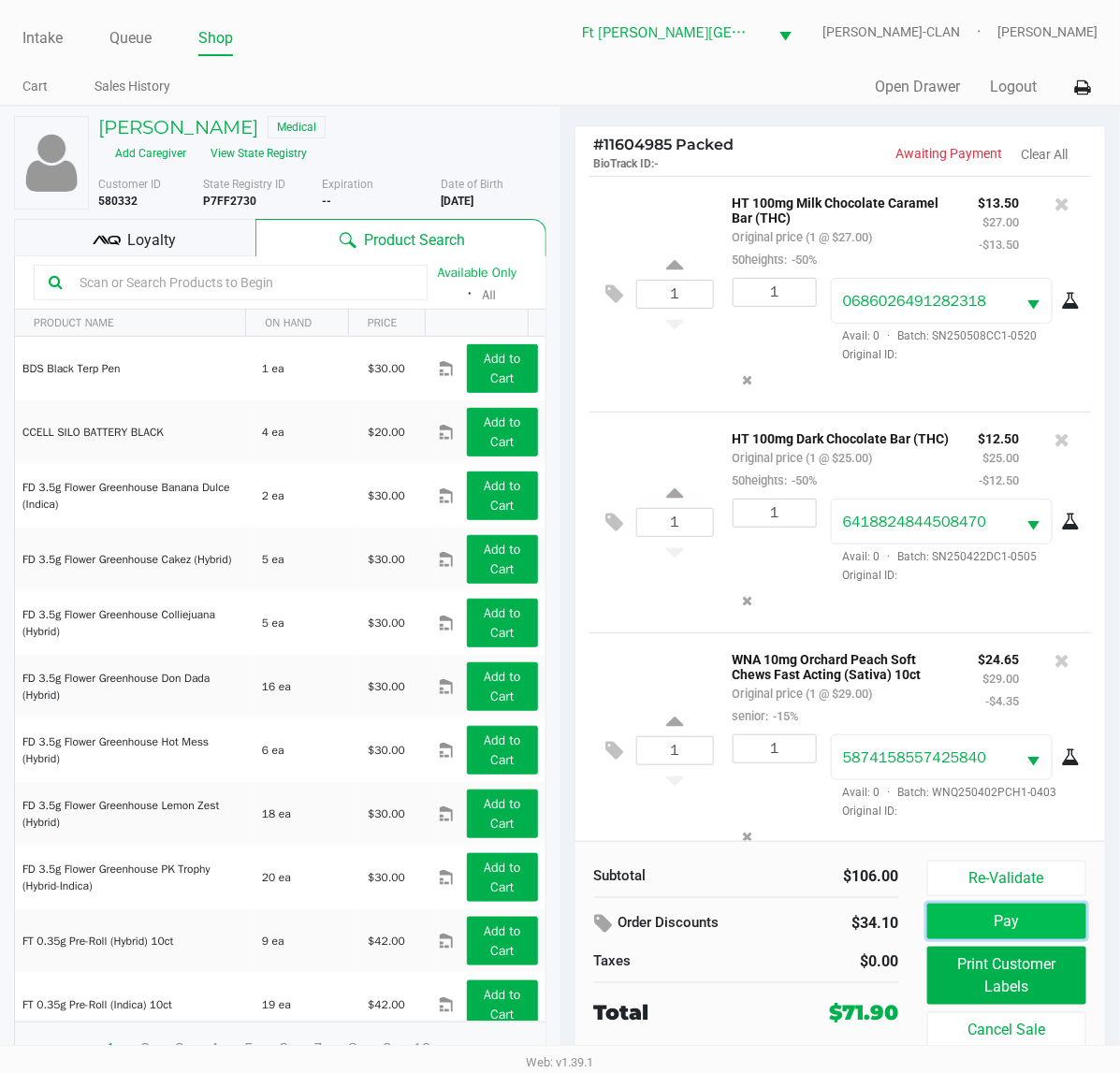 click on "Pay" 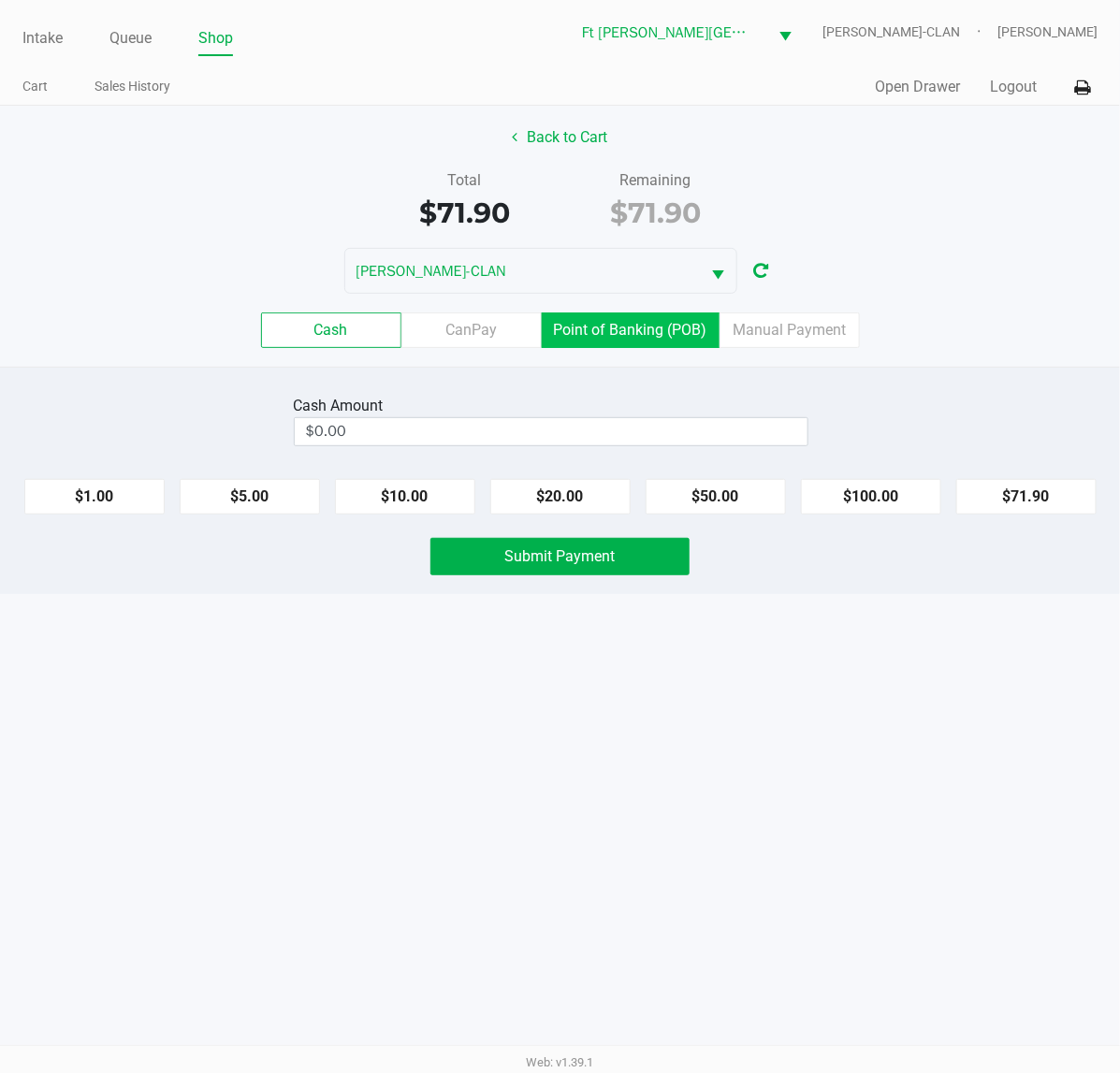 click on "Point of Banking (POB)" 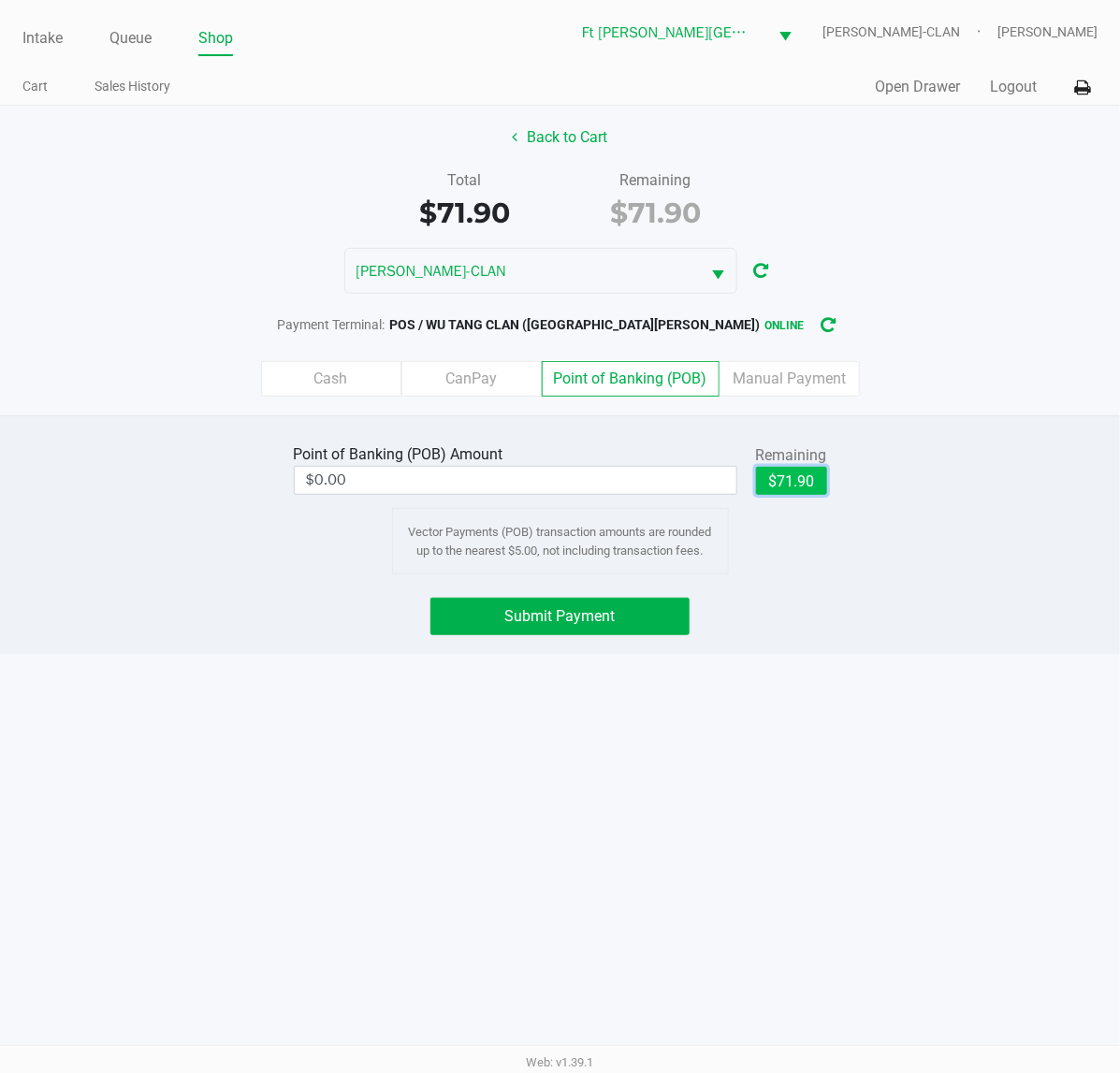 click on "$71.90" 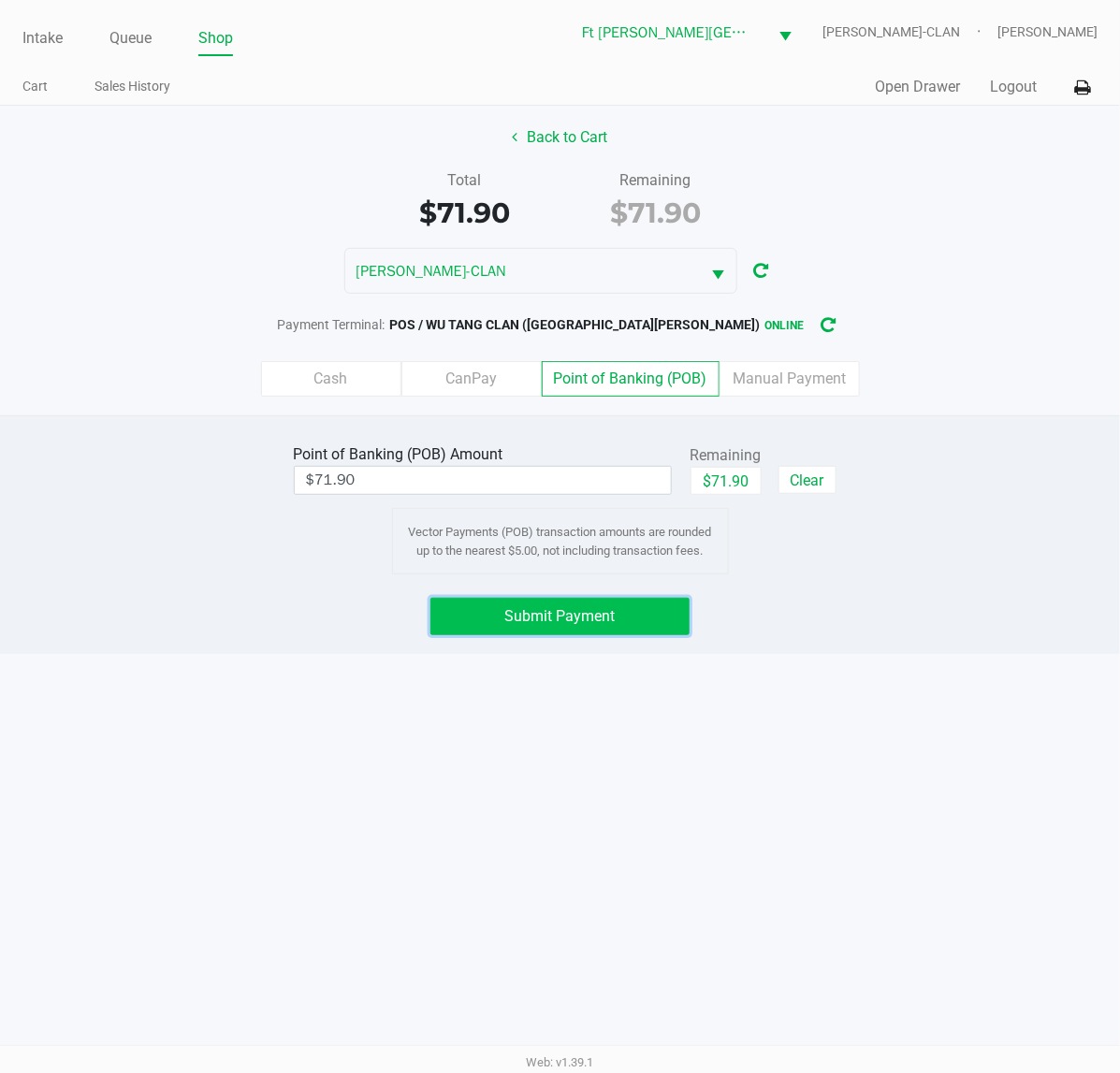 click on "Submit Payment" 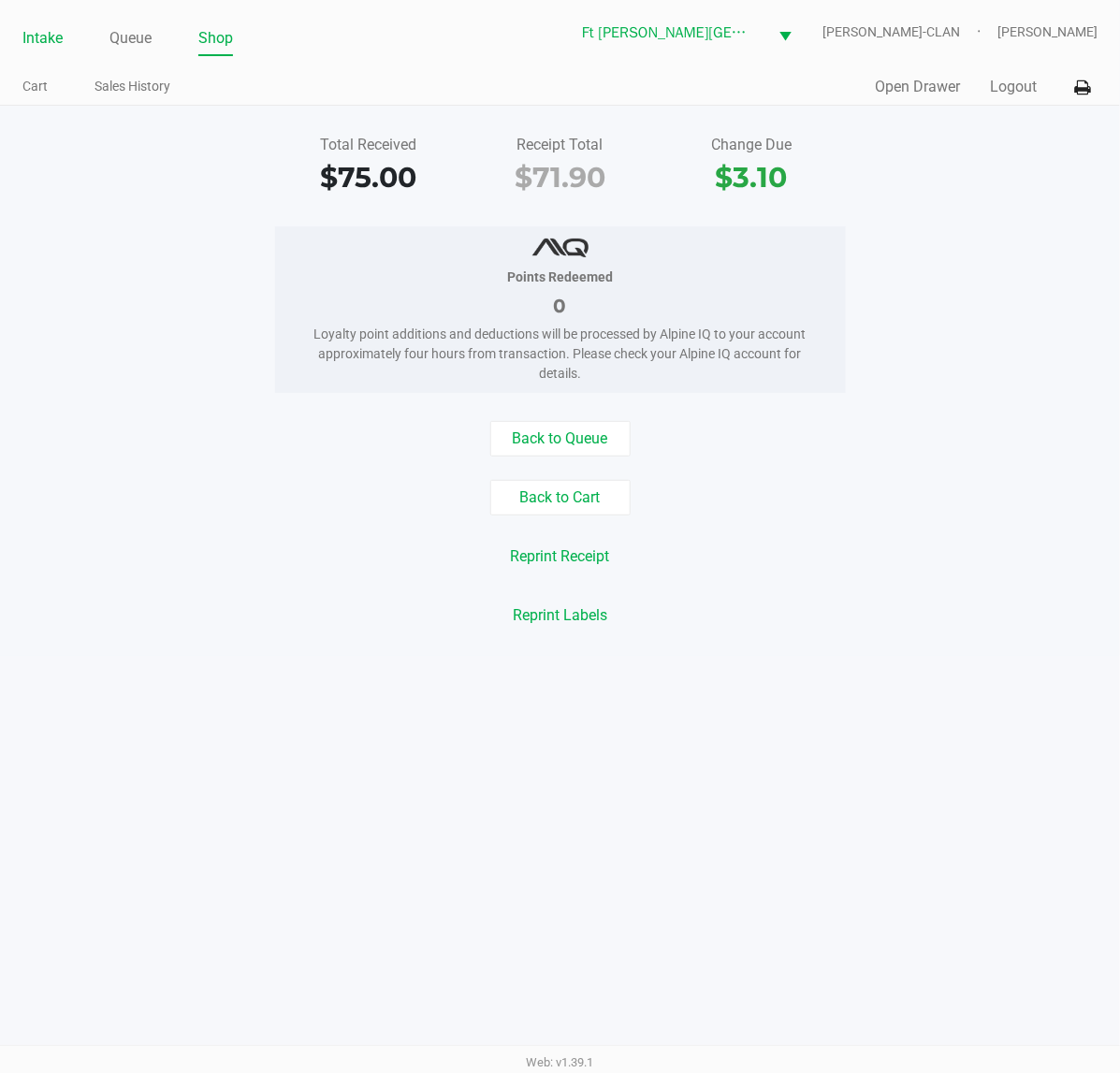 click on "Intake" 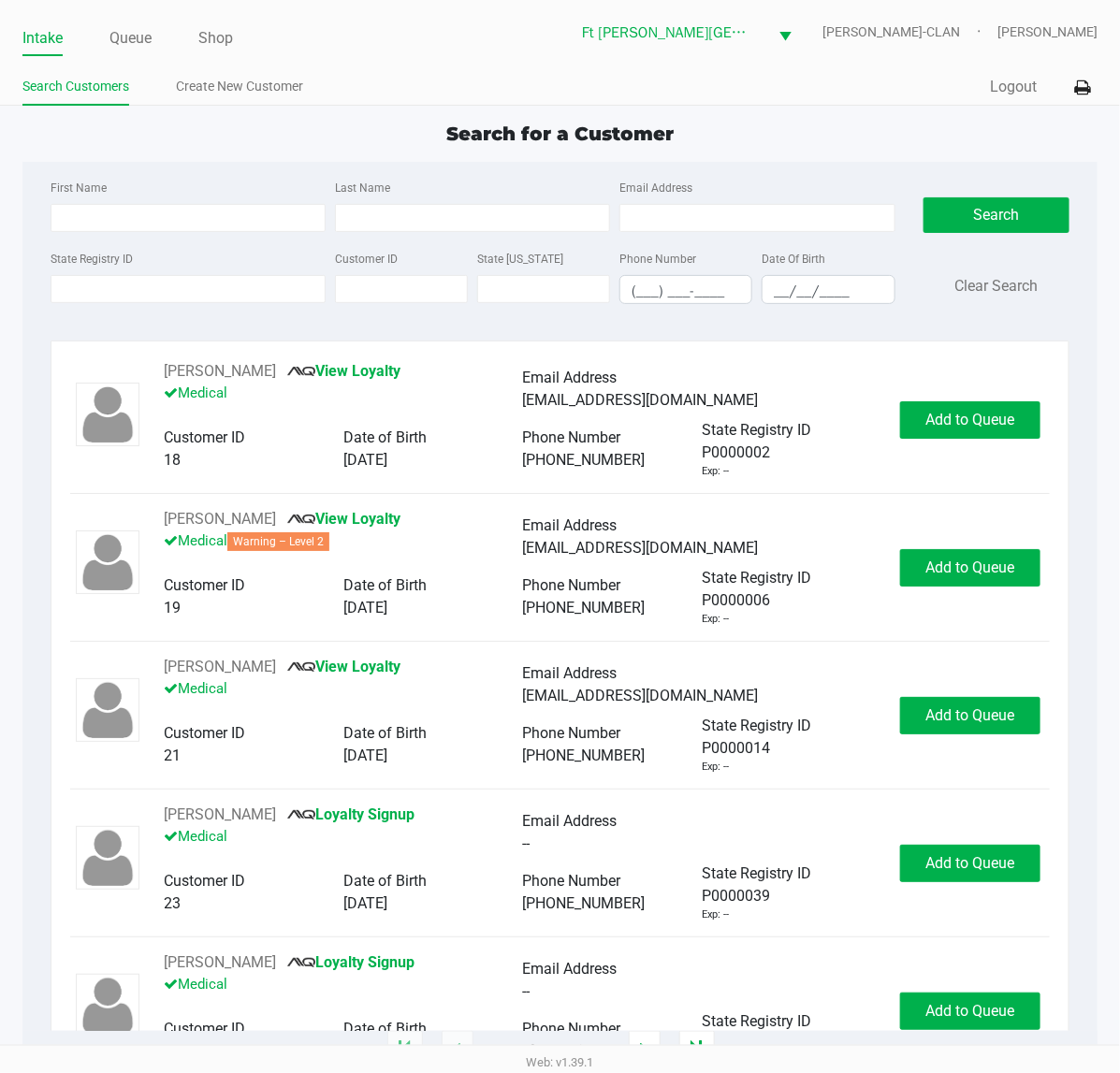 click on "Date Of Birth __/__/____" 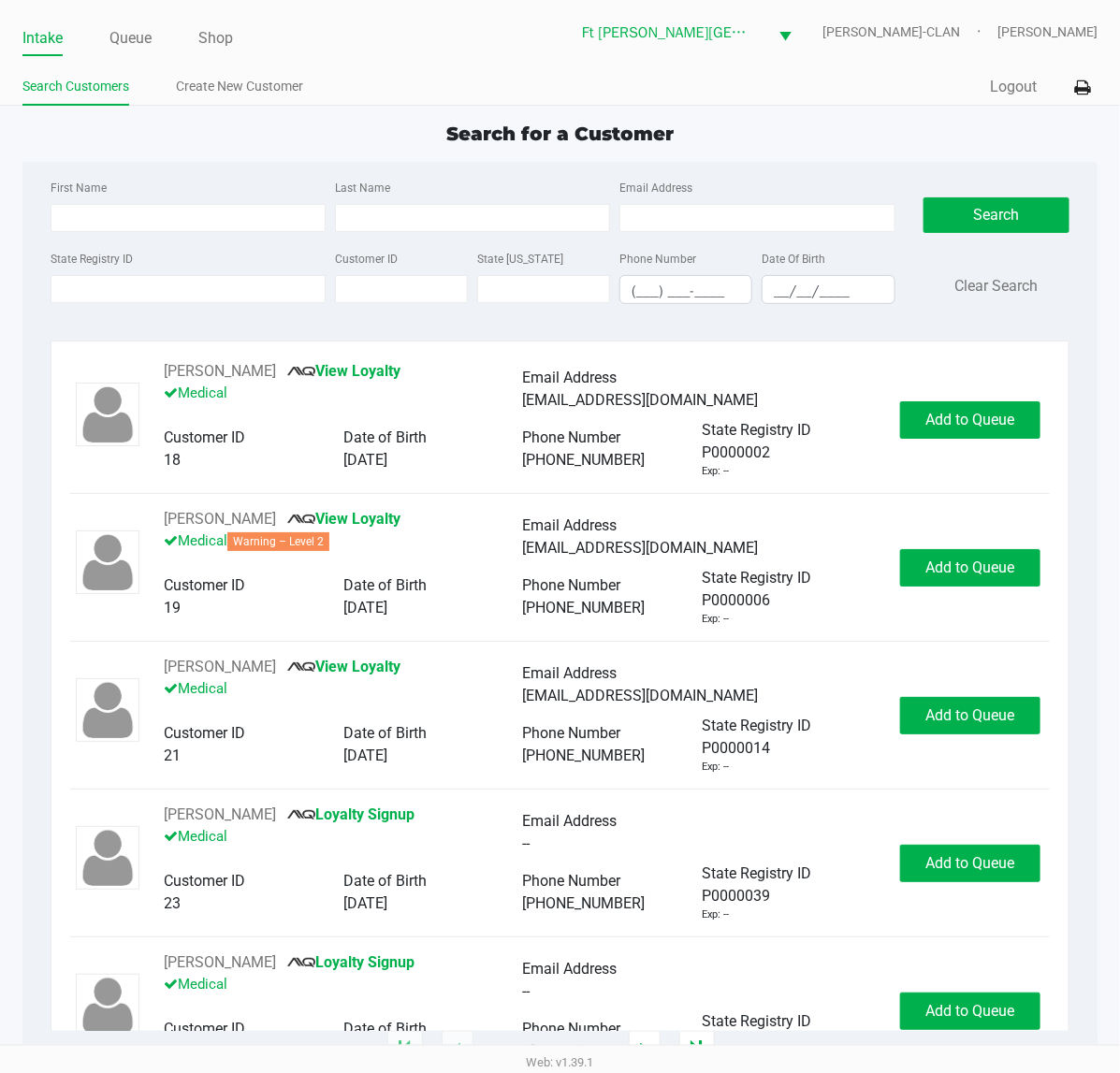 type on "[PERSON_NAME]" 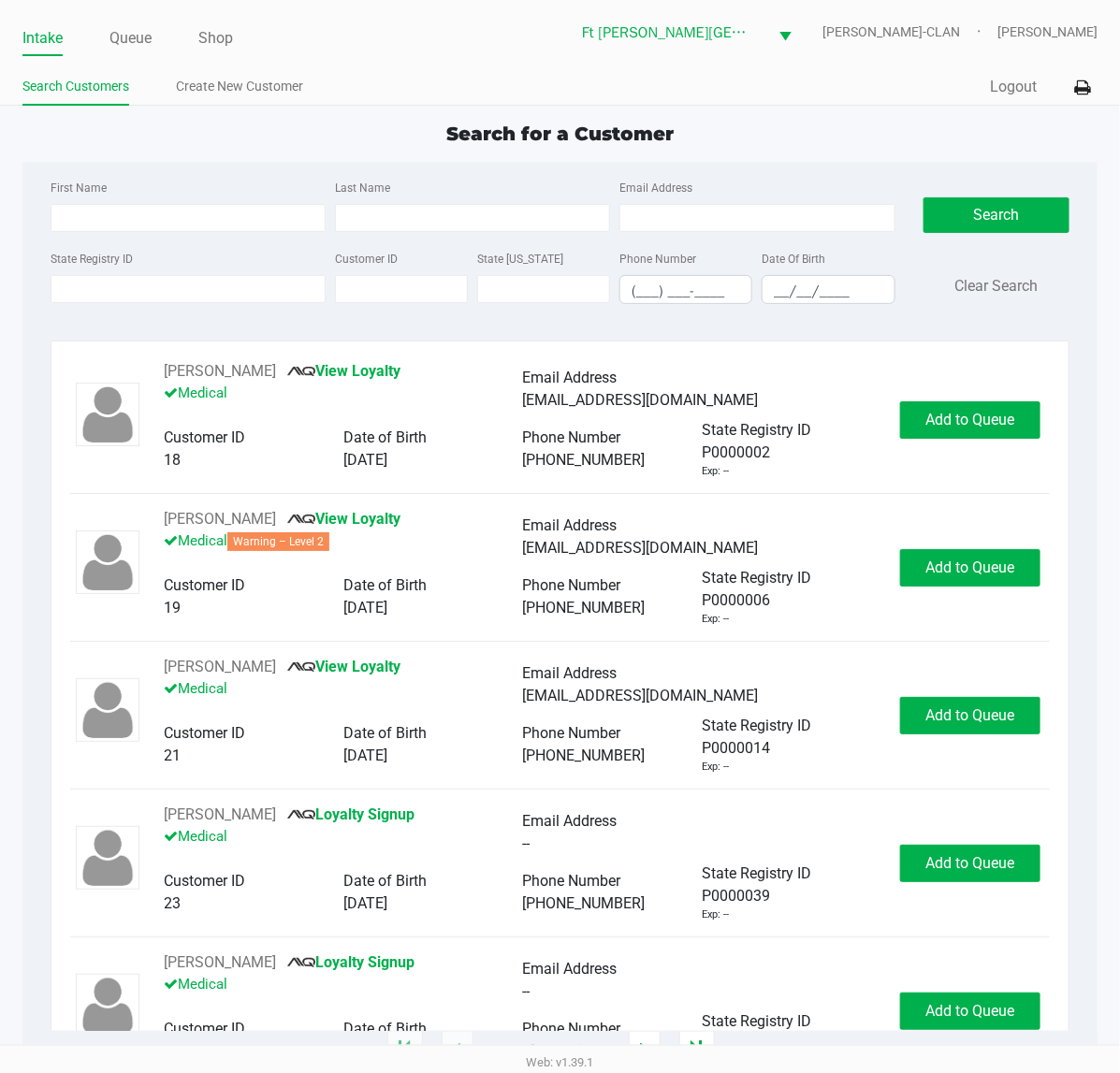 type on "[PERSON_NAME]" 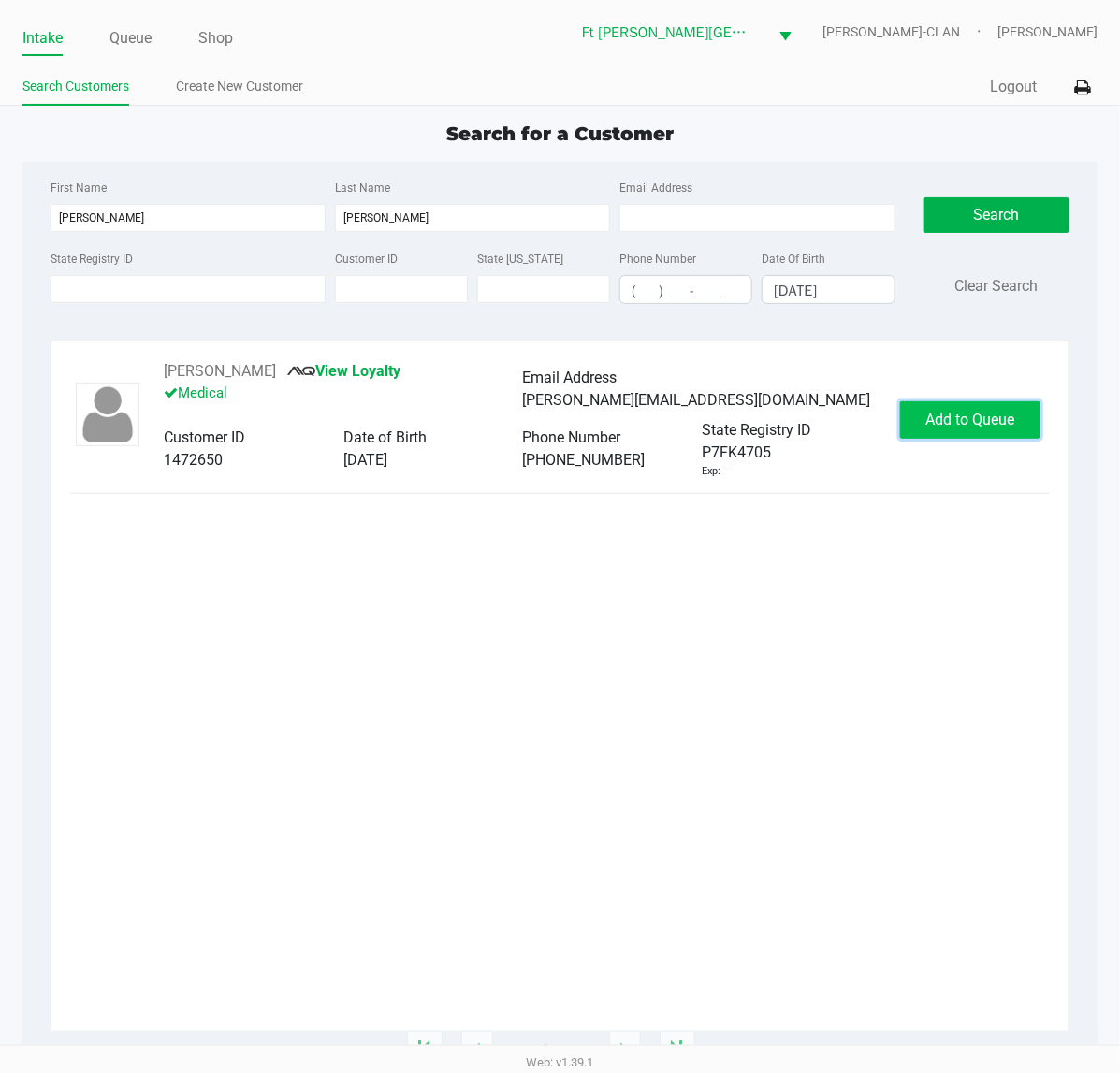 click on "Add to Queue" 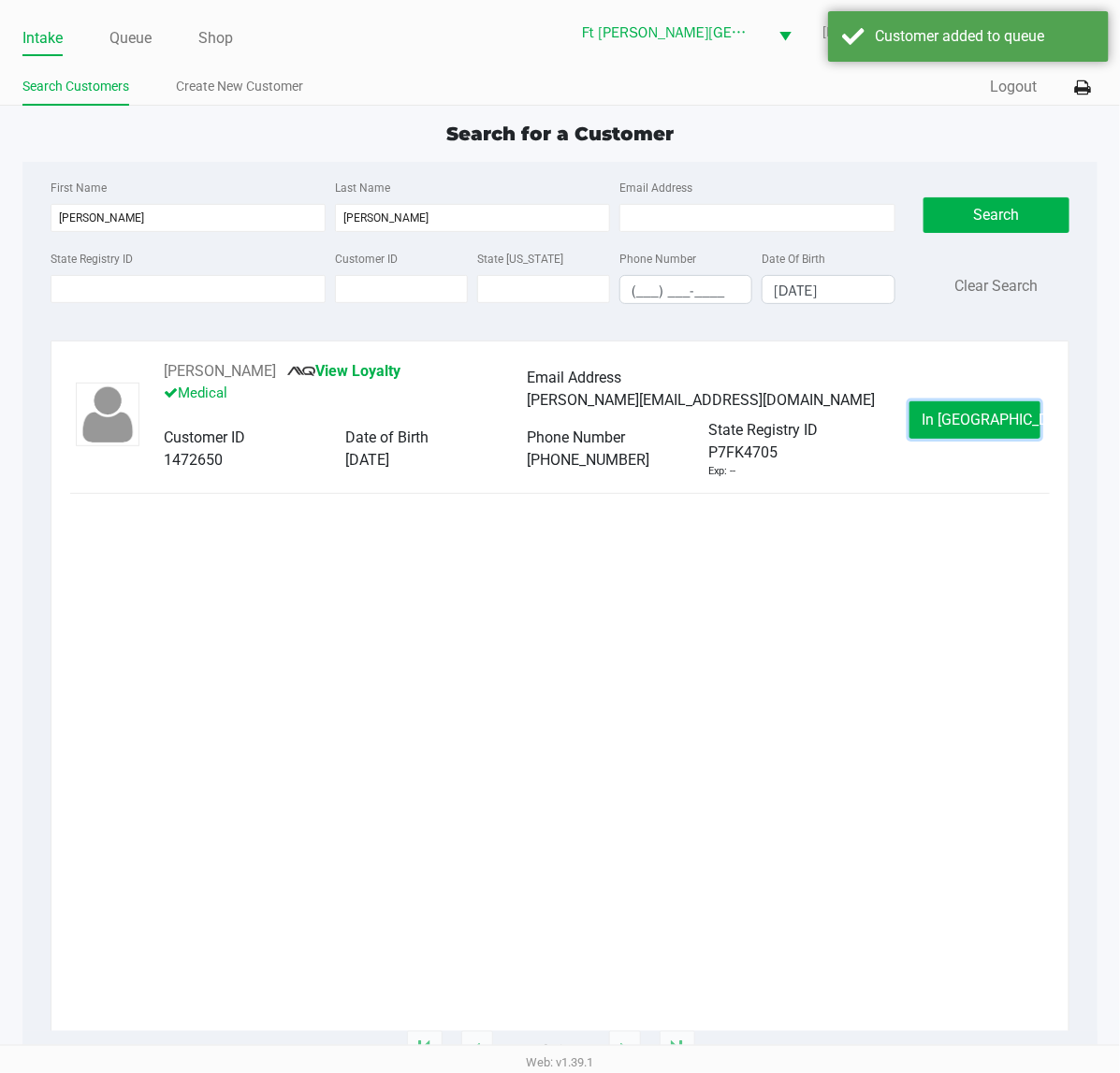 click on "In [GEOGRAPHIC_DATA]" 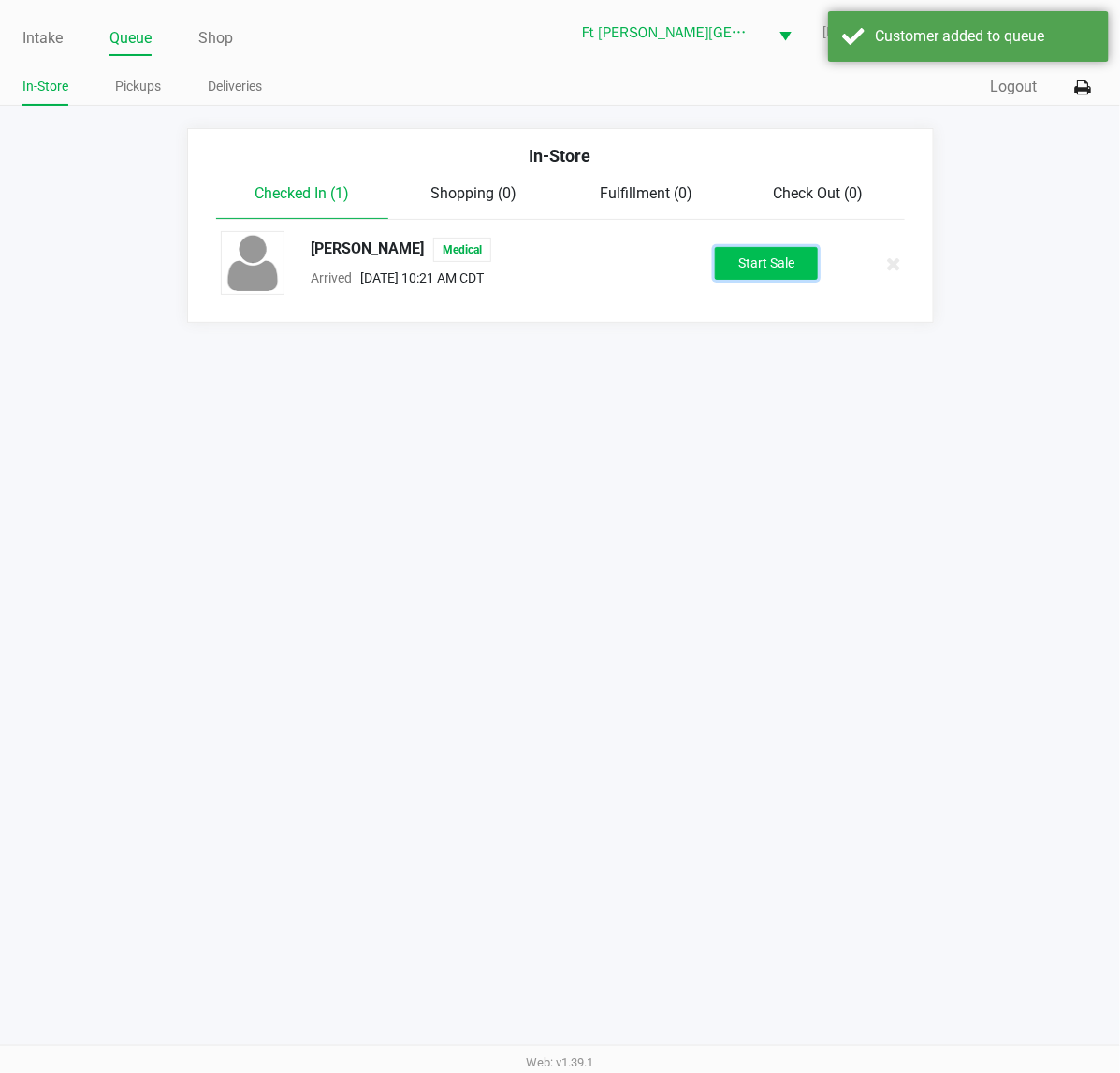 click on "Start Sale" 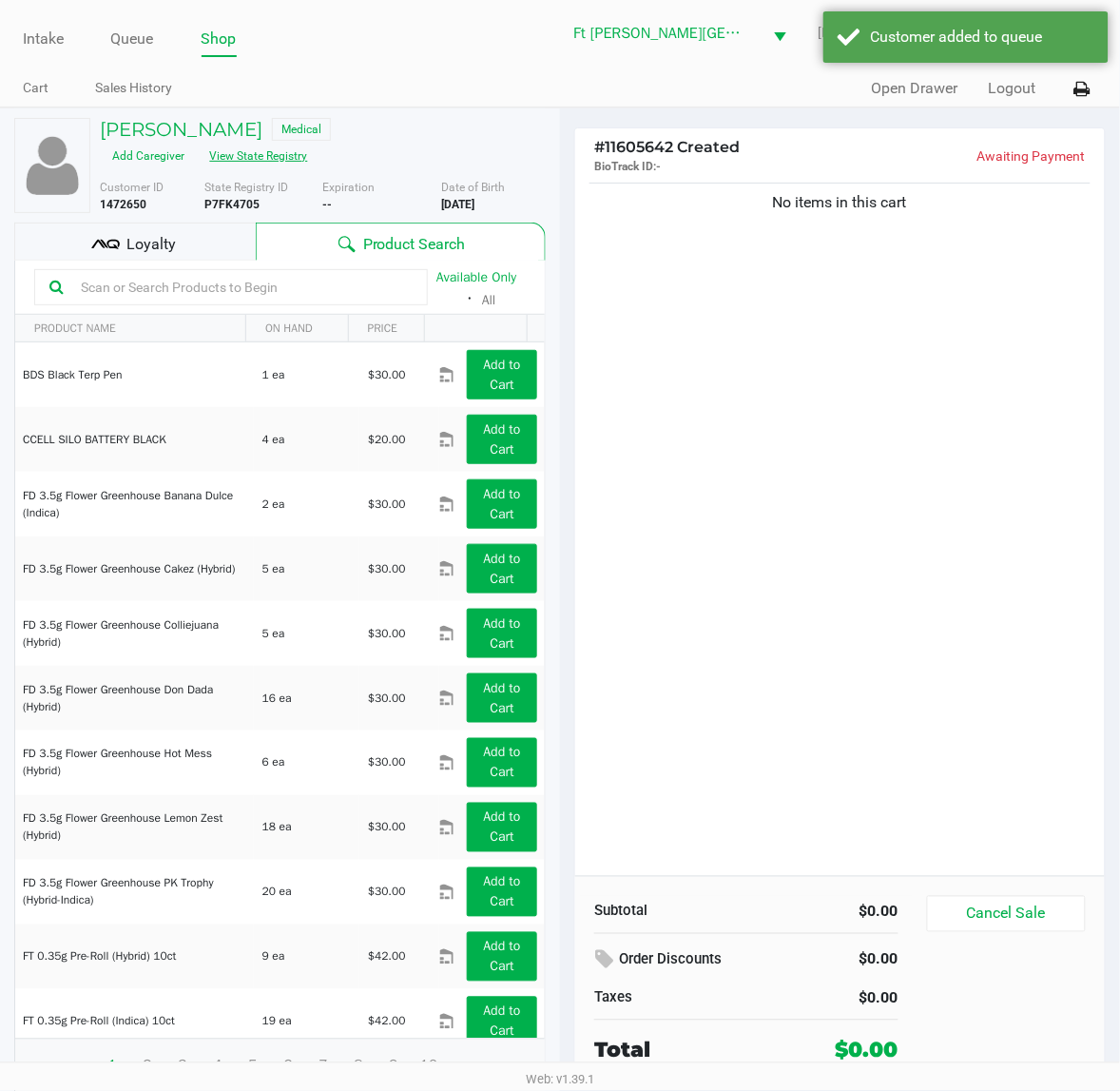 click on "View State Registry" 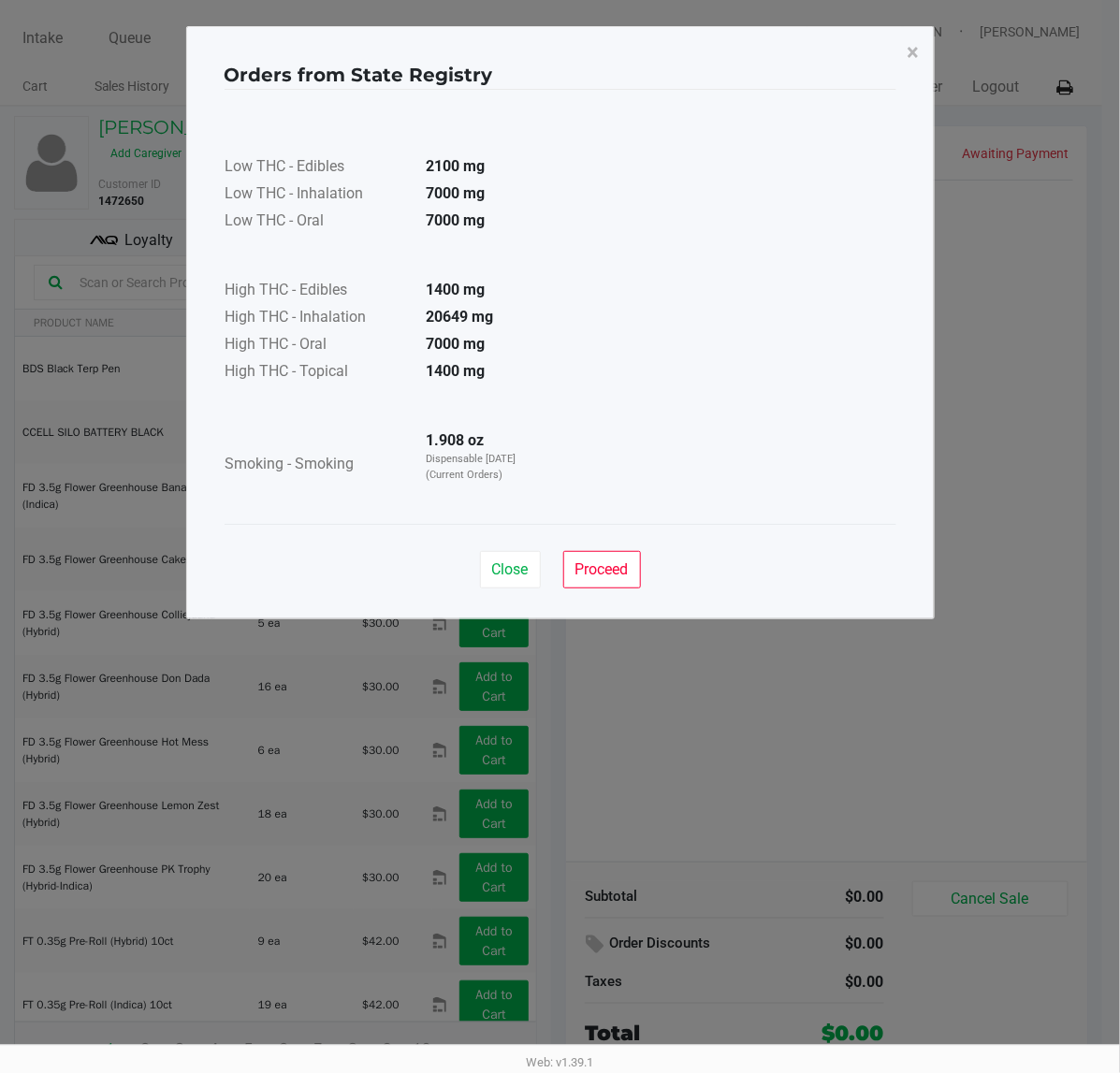 click on "Close   Proceed" 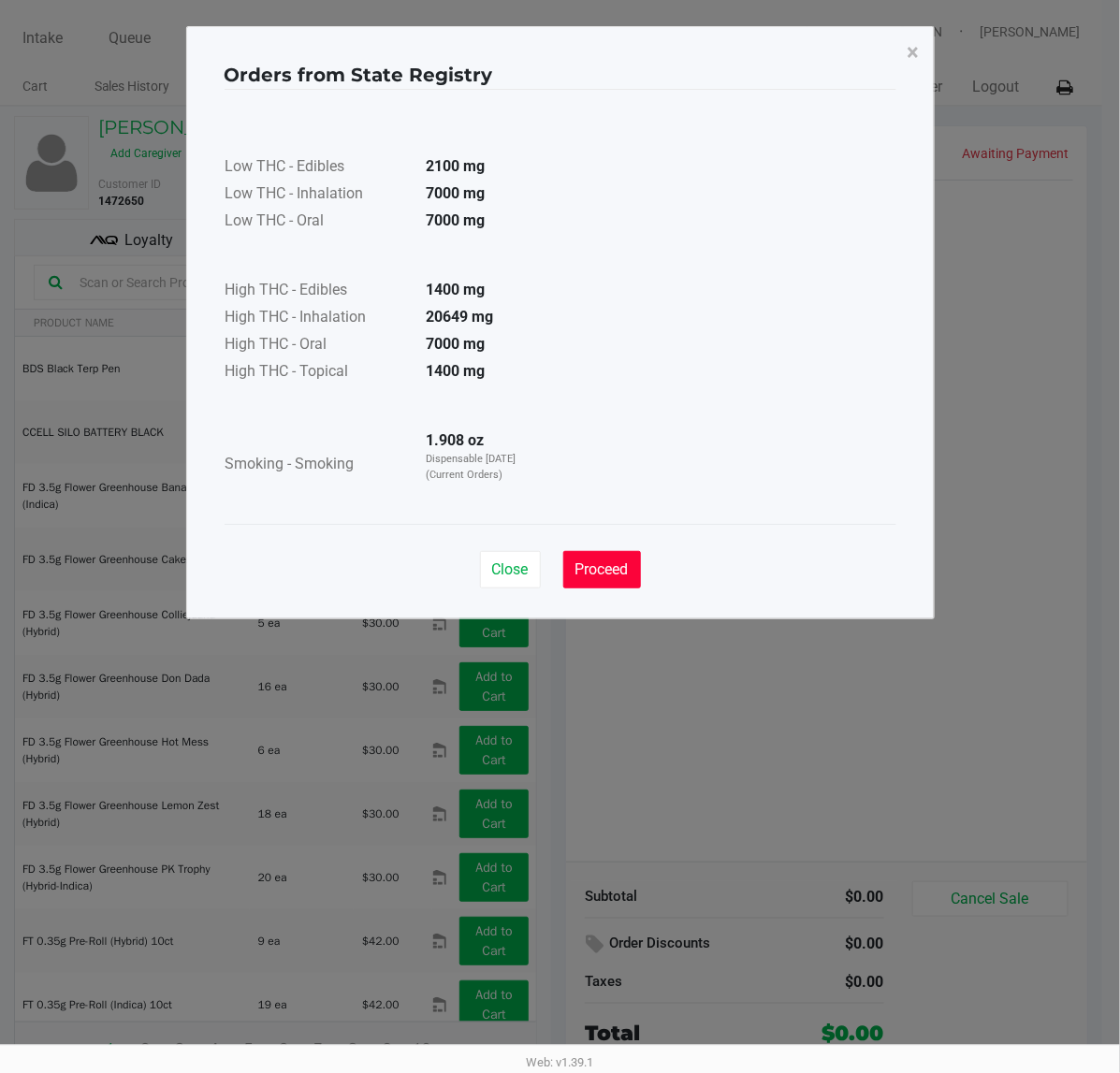 drag, startPoint x: 588, startPoint y: 539, endPoint x: 604, endPoint y: 576, distance: 40.311289 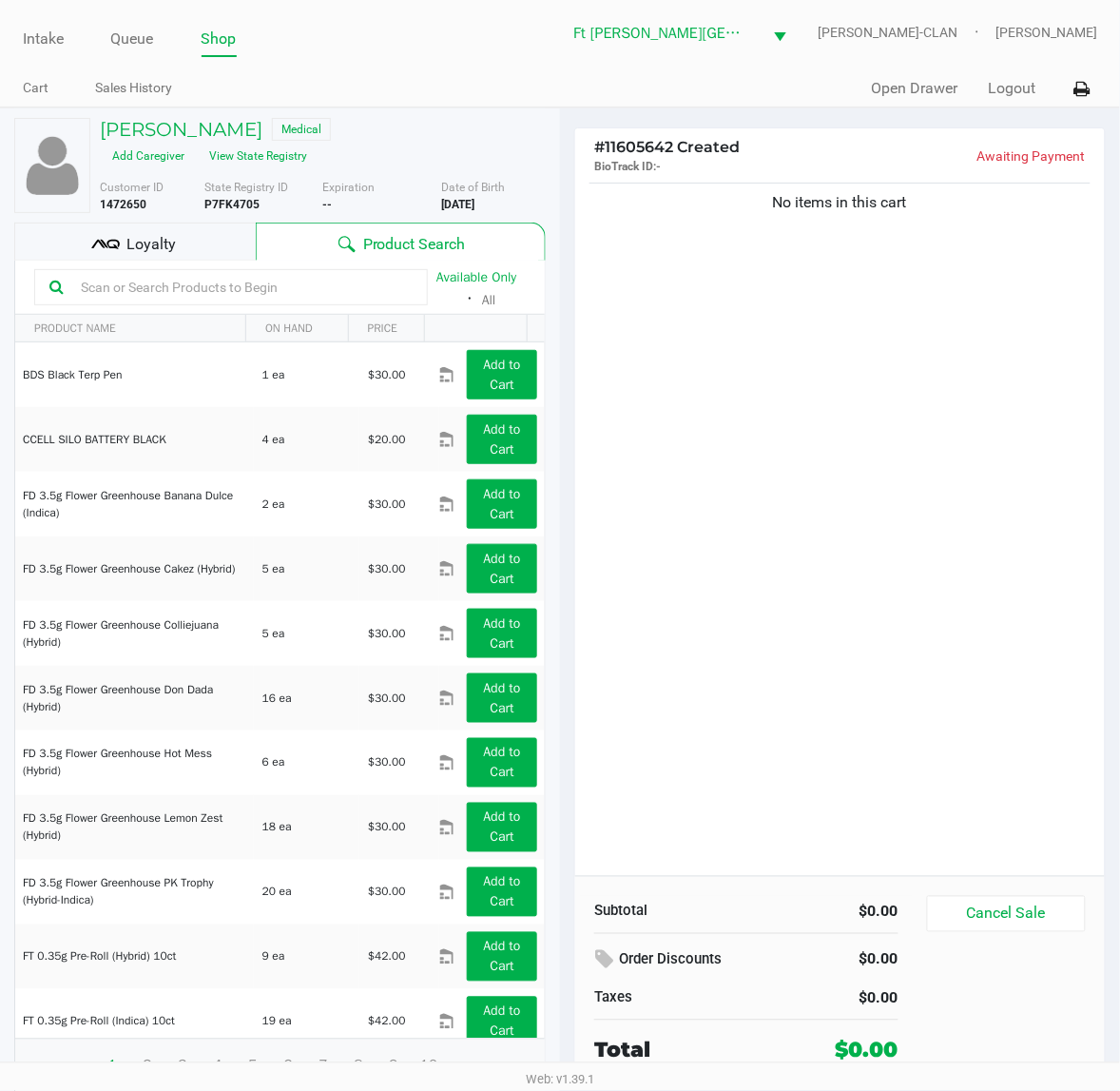 click 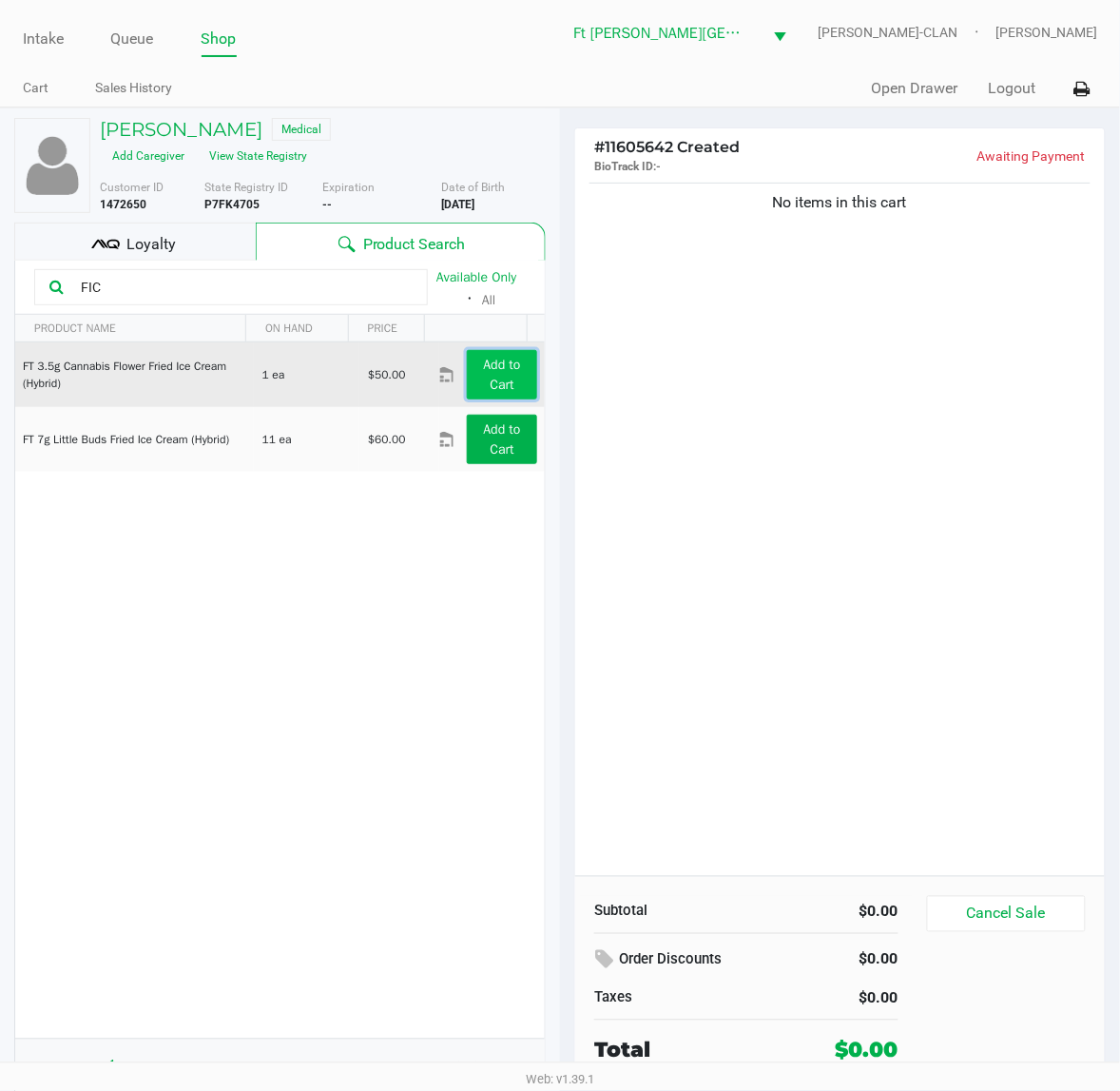 click on "Add to Cart" 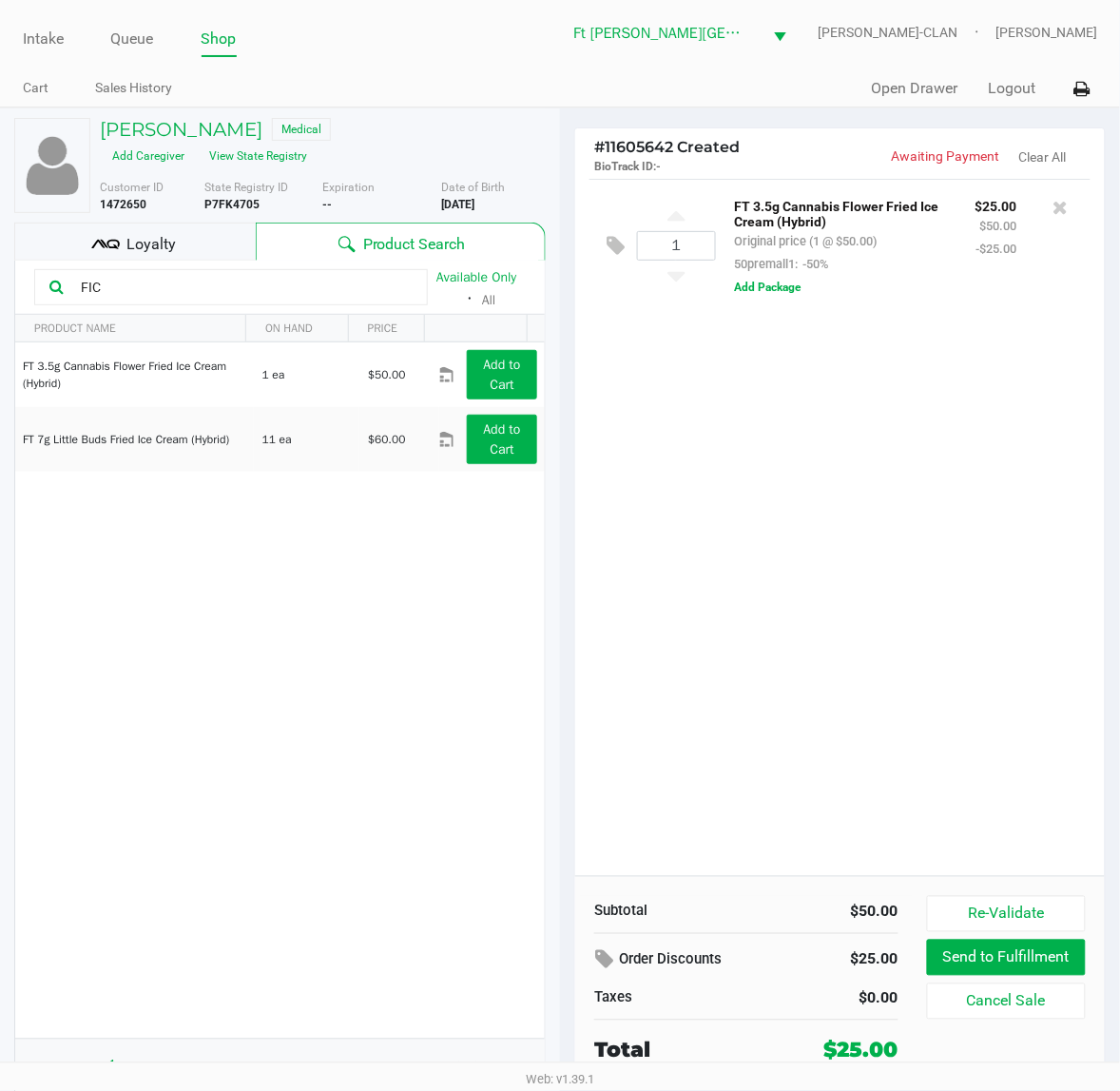 drag, startPoint x: 158, startPoint y: 288, endPoint x: -2, endPoint y: 281, distance: 160.15305 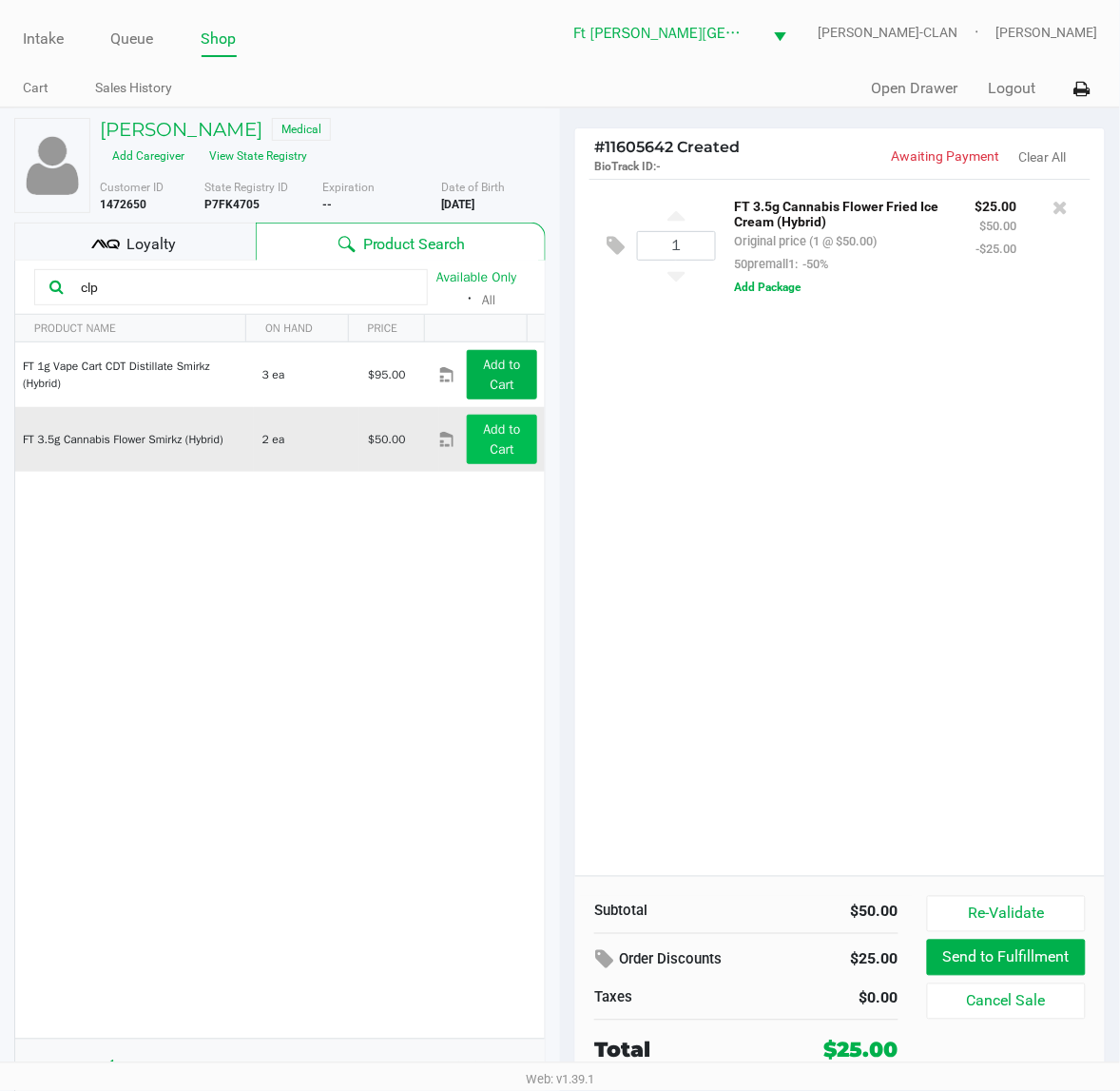 type on "clp" 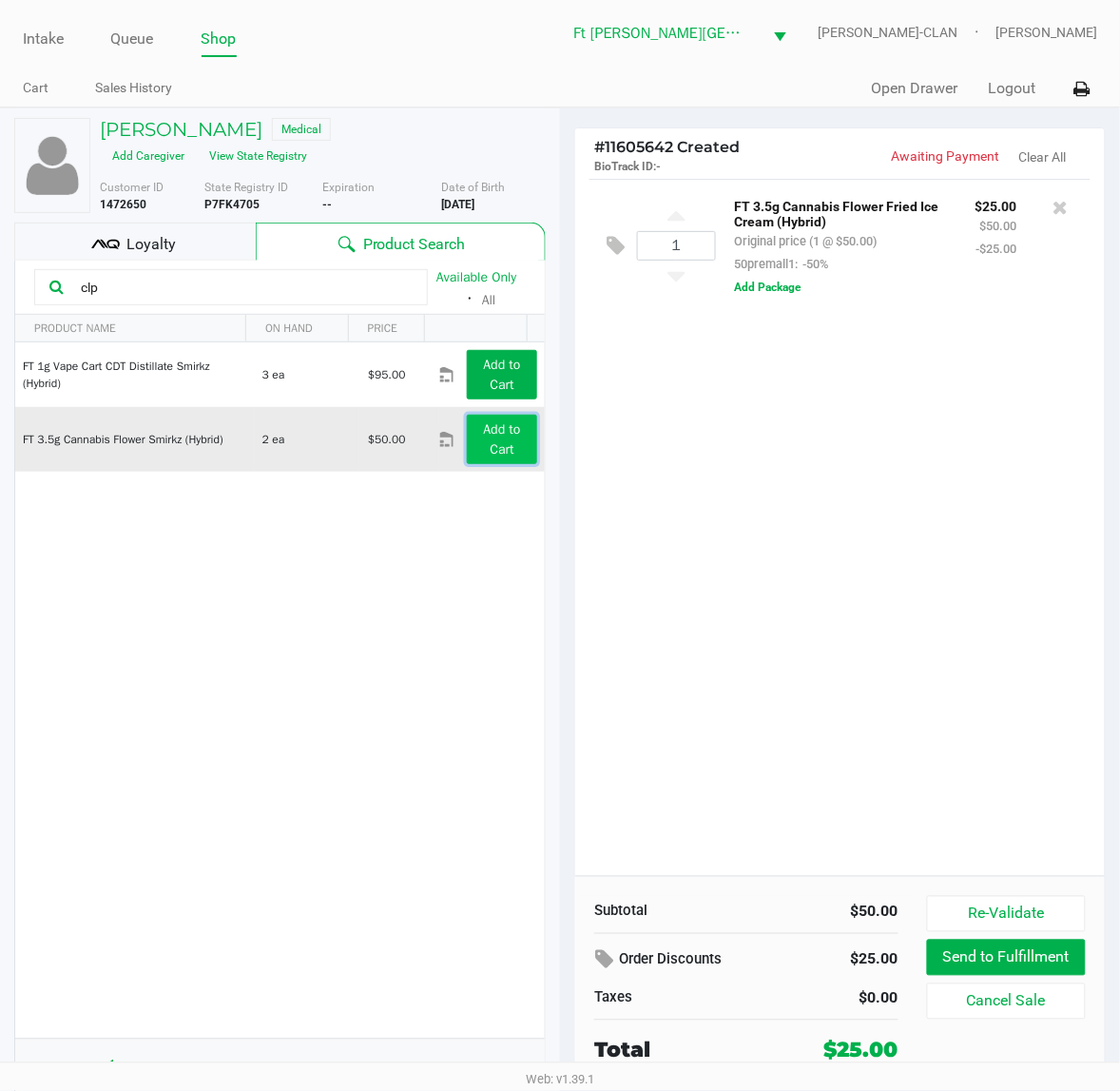 click on "Add to Cart" 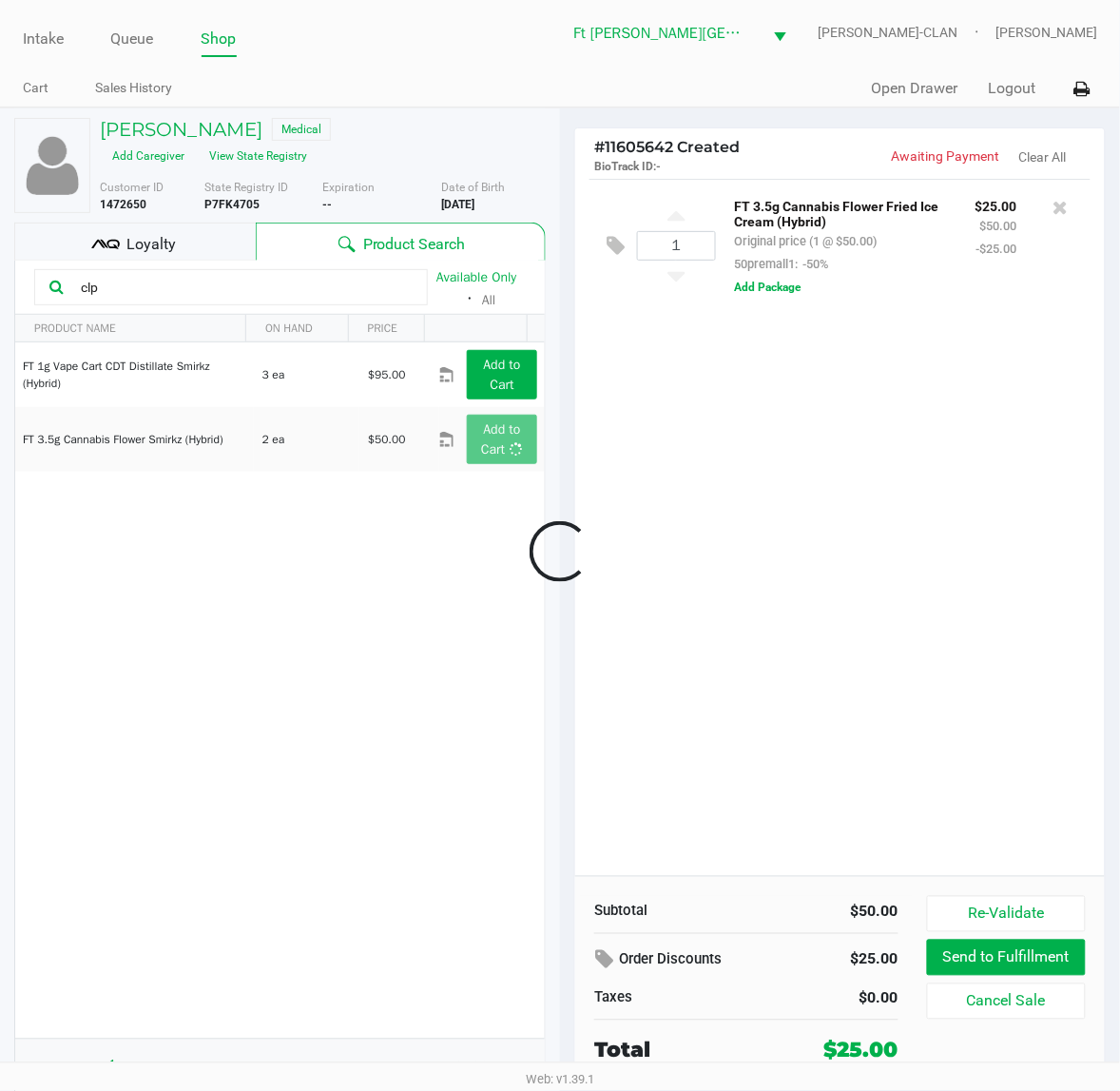 click 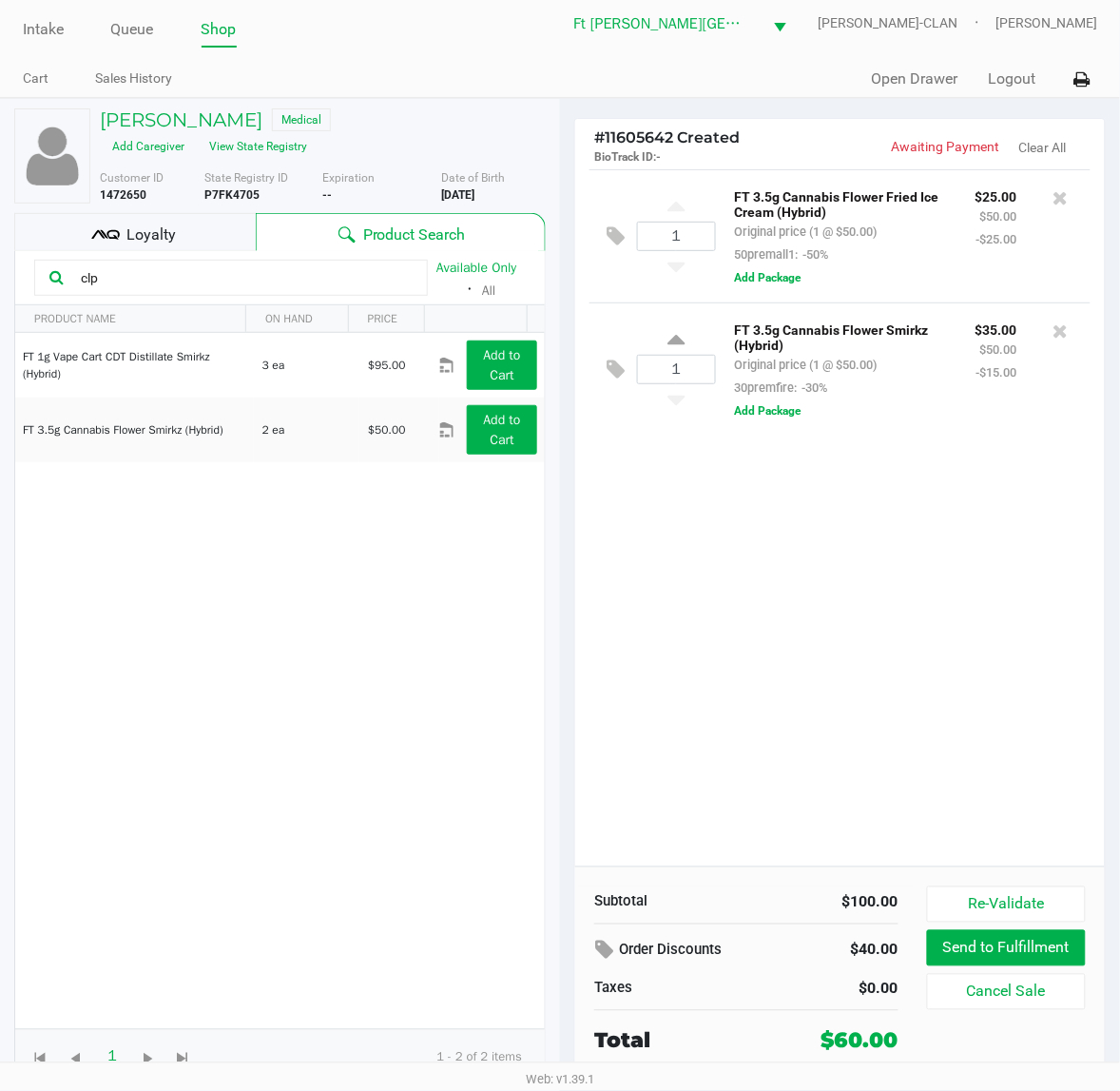 scroll, scrollTop: 14, scrollLeft: 0, axis: vertical 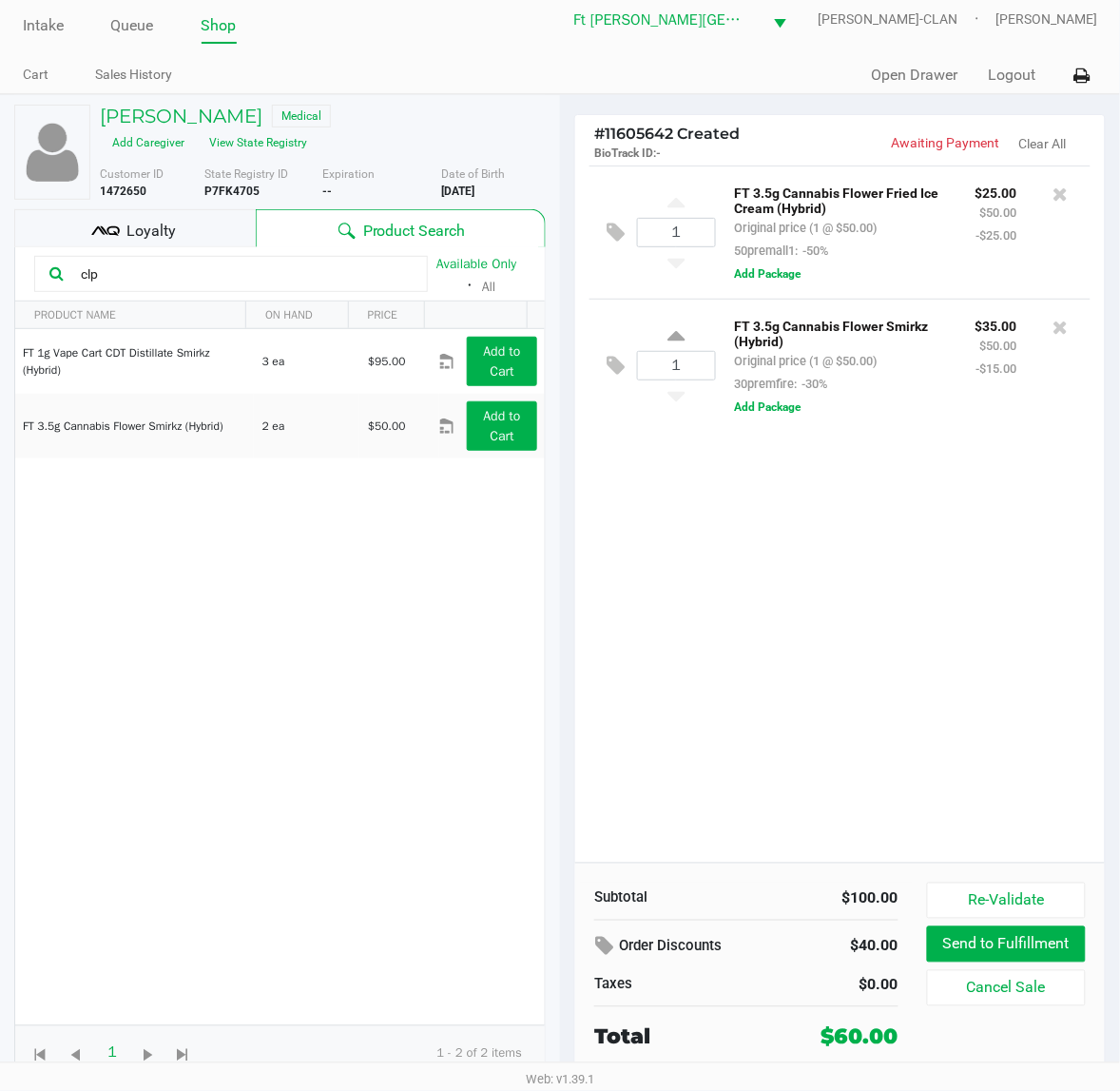 click on "1  FT 3.5g Cannabis Flower Fried Ice Cream (Hybrid)   Original price (1 @ $50.00)  50premall1:  -50% $25.00 $50.00 -$25.00  Add Package  1  FT 3.5g Cannabis Flower Smirkz (Hybrid)   Original price (1 @ $50.00)  30premfire:  -30% $35.00 $50.00 -$15.00  Add Package" 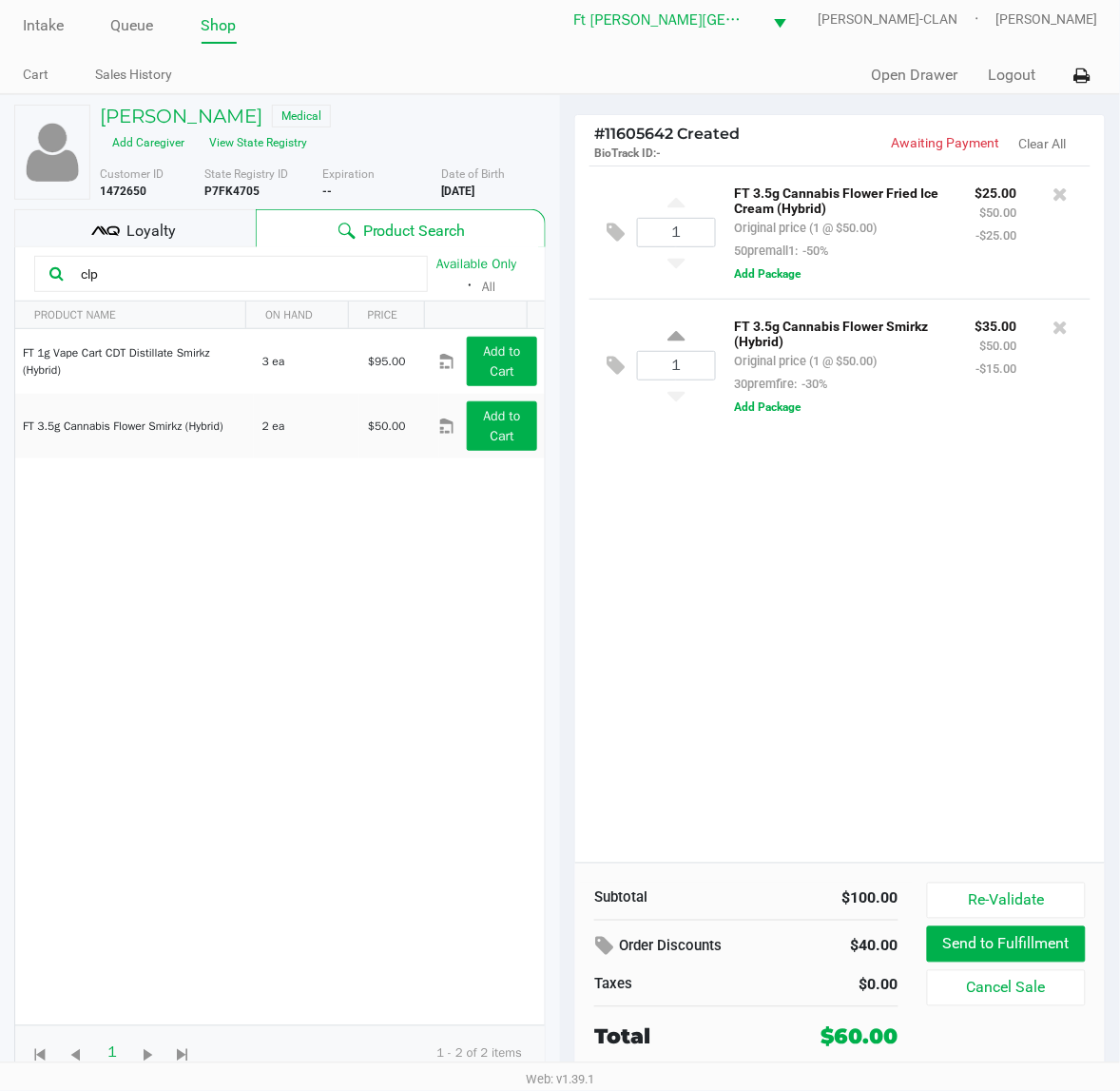 click on "1  FT 3.5g Cannabis Flower Fried Ice Cream (Hybrid)   Original price (1 @ $50.00)  50premall1:  -50% $25.00 $50.00 -$25.00  Add Package  1  FT 3.5g Cannabis Flower Smirkz (Hybrid)   Original price (1 @ $50.00)  30premfire:  -30% $35.00 $50.00 -$15.00  Add Package" 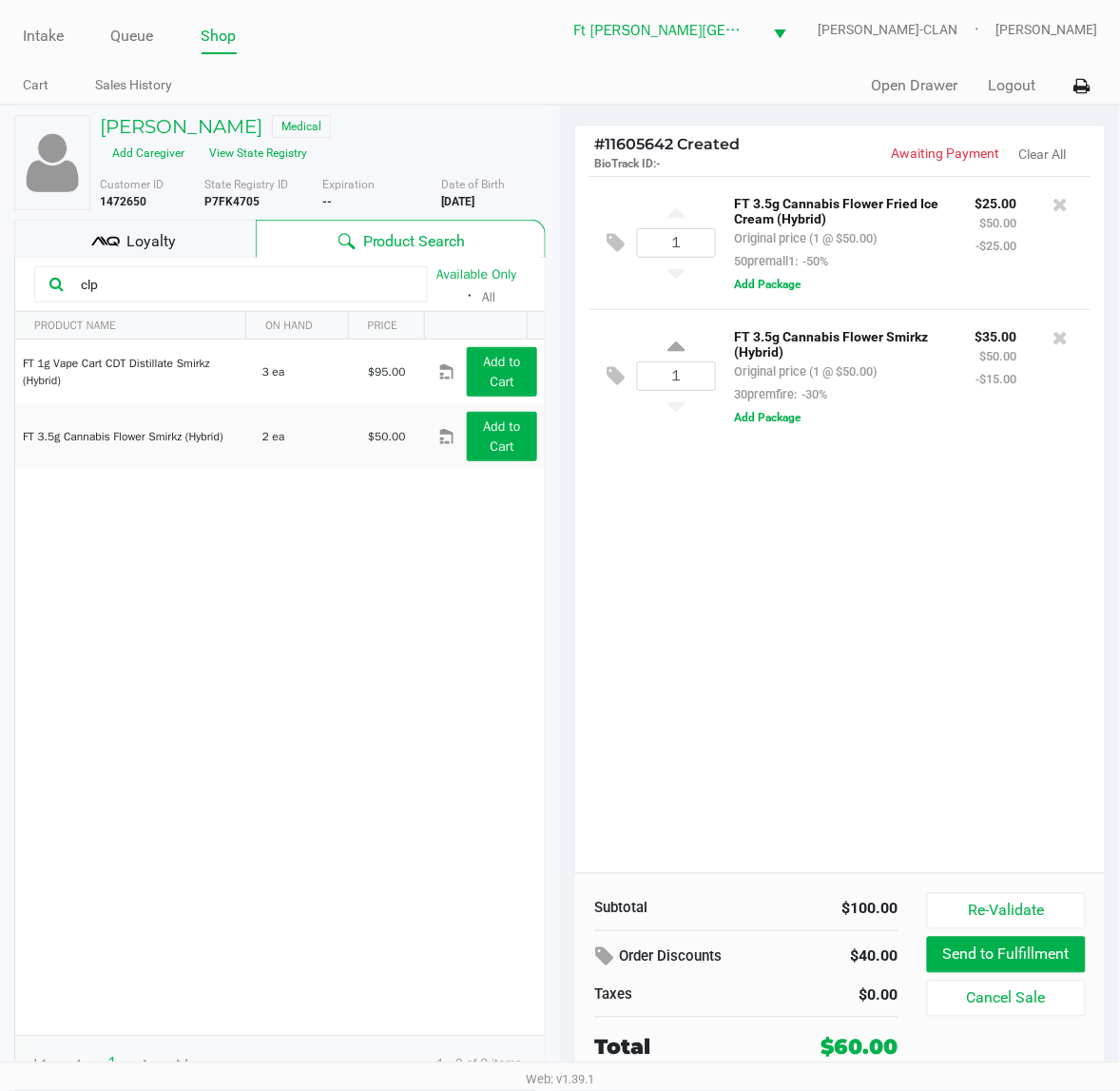 scroll, scrollTop: 0, scrollLeft: 0, axis: both 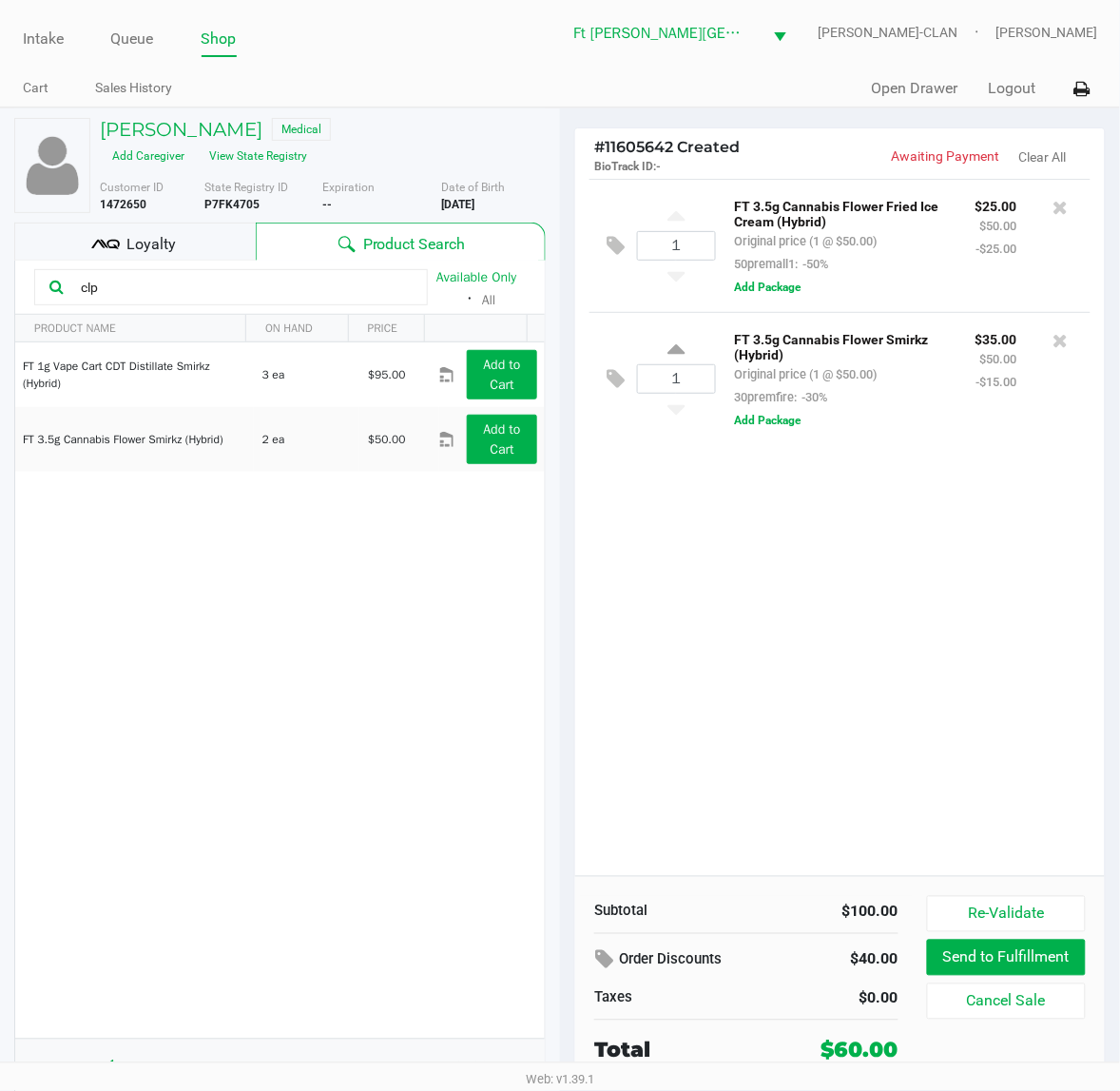 click on "1  FT 3.5g Cannabis Flower Fried Ice Cream (Hybrid)   Original price (1 @ $50.00)  50premall1:  -50% $25.00 $50.00 -$25.00  Add Package  1  FT 3.5g Cannabis Flower Smirkz (Hybrid)   Original price (1 @ $50.00)  30premfire:  -30% $35.00 $50.00 -$15.00  Add Package" 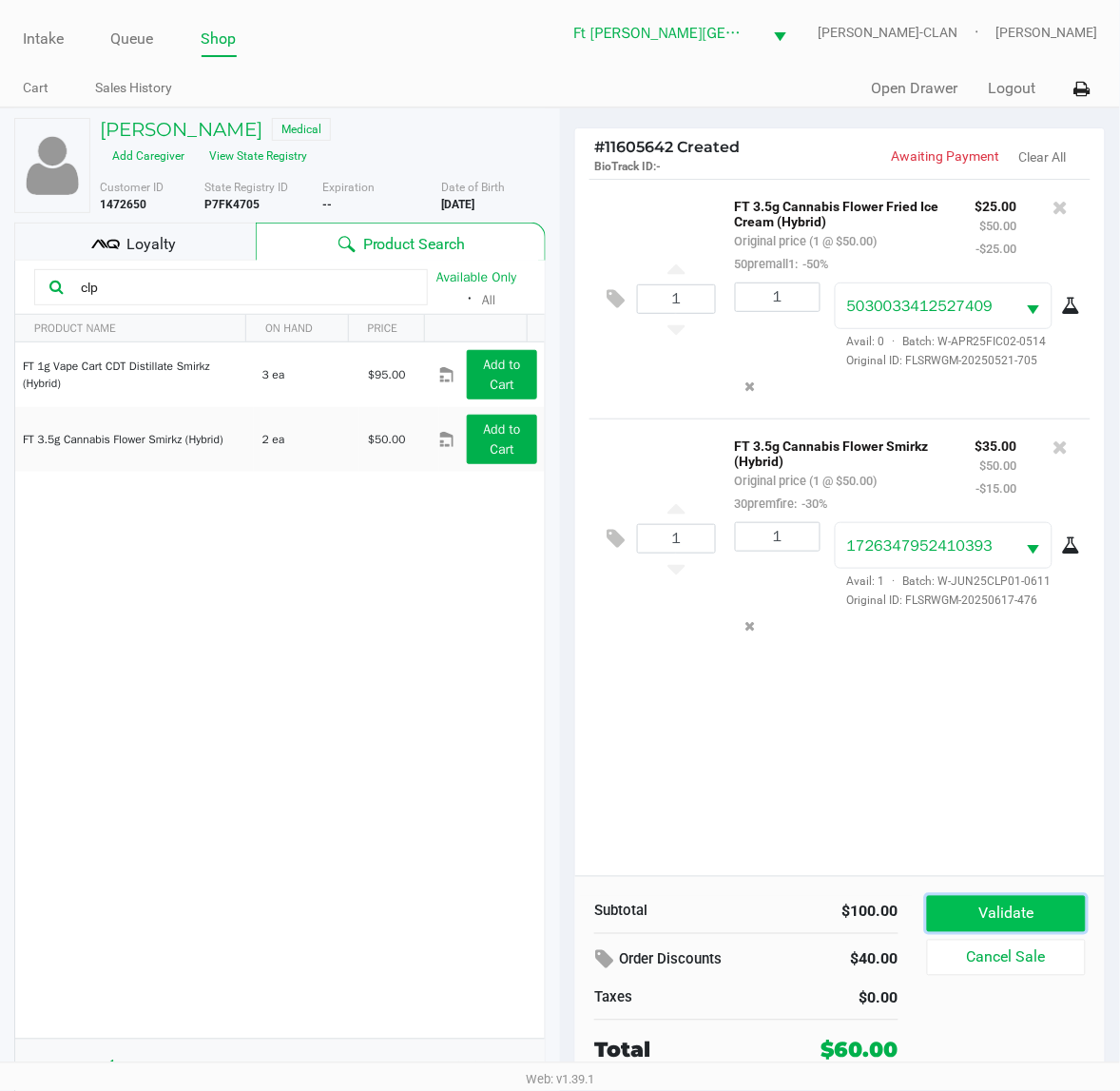 click on "Validate" 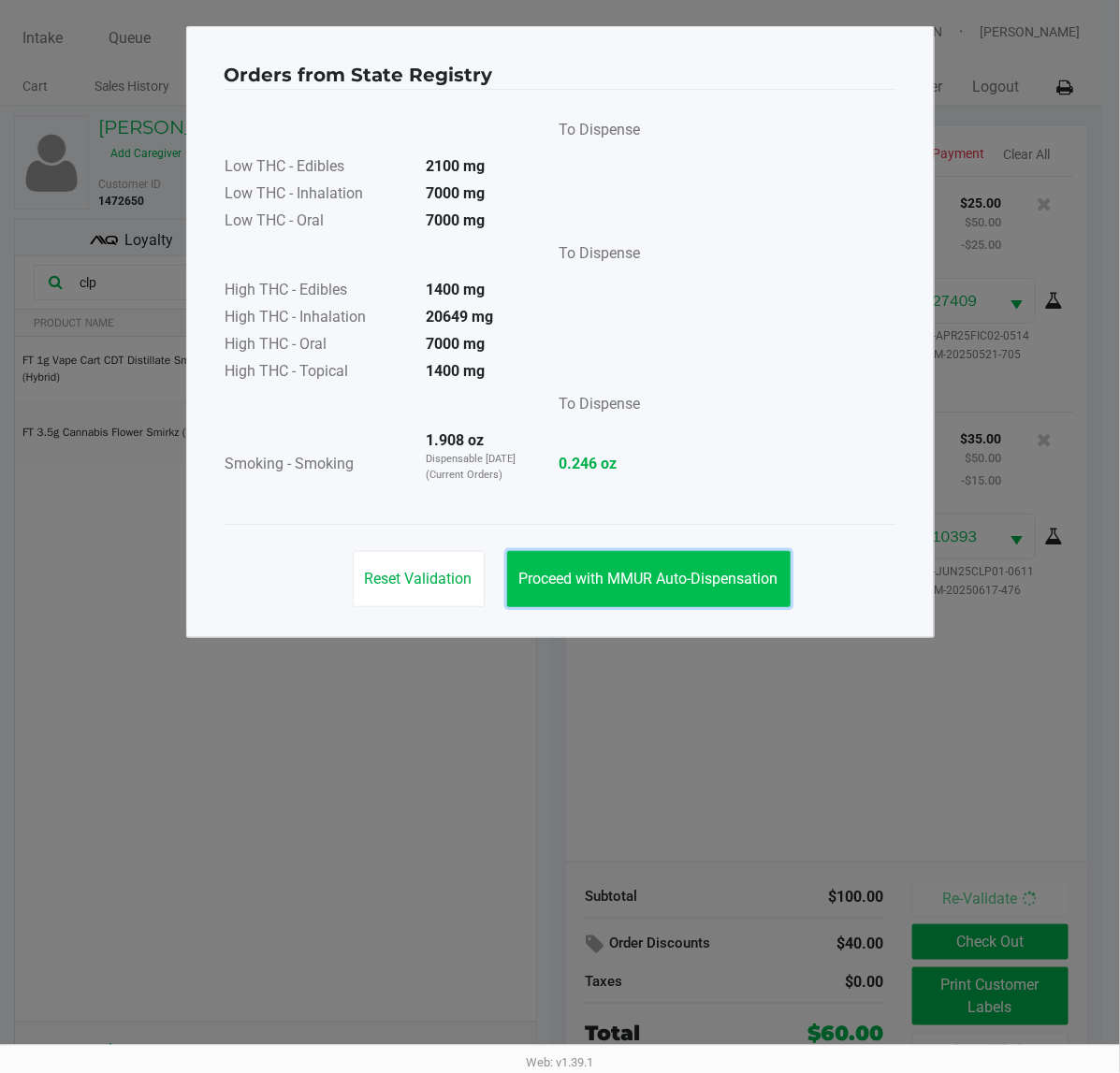 click on "Proceed with MMUR Auto-Dispensation" 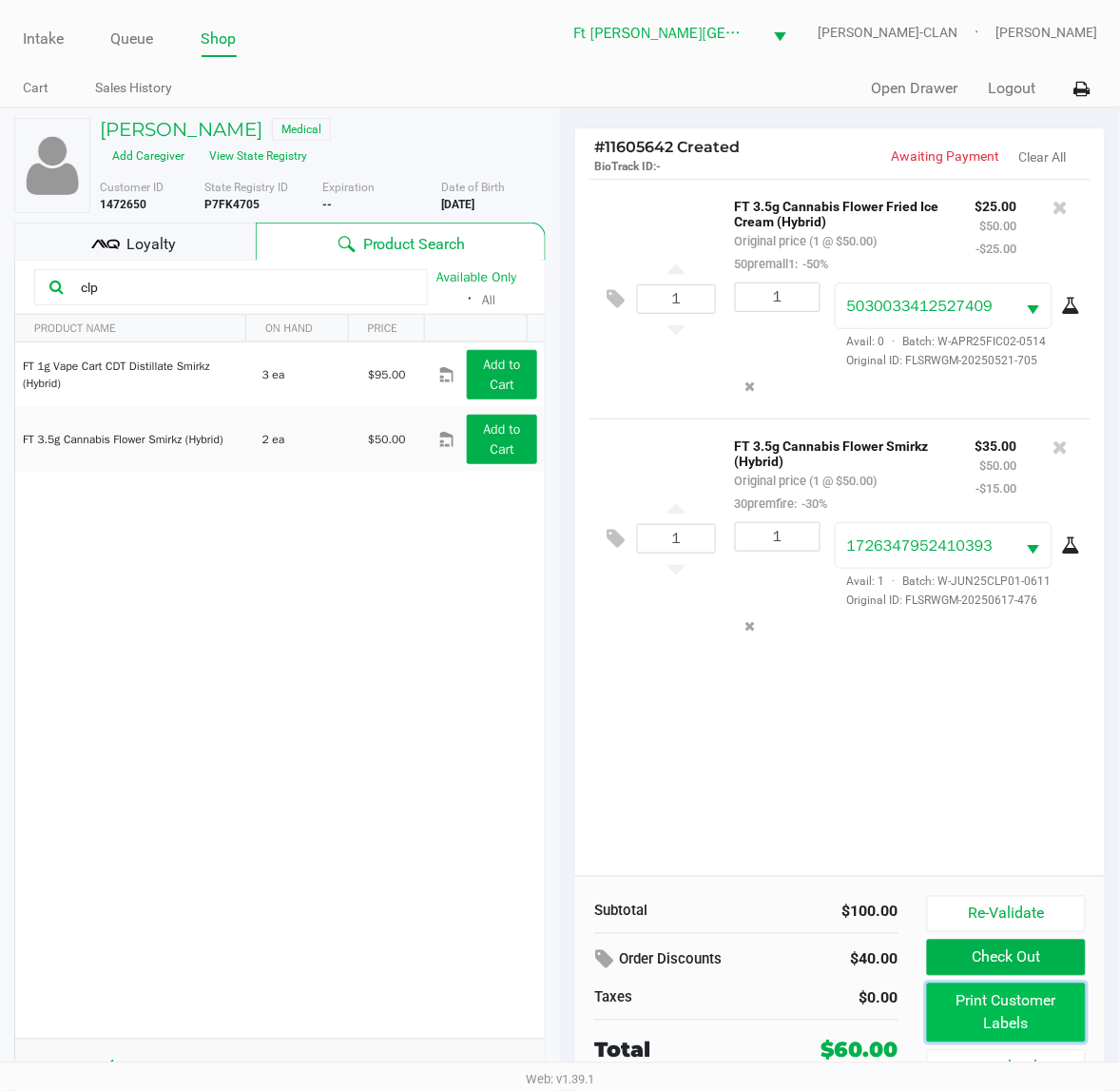 click on "Print Customer Labels" 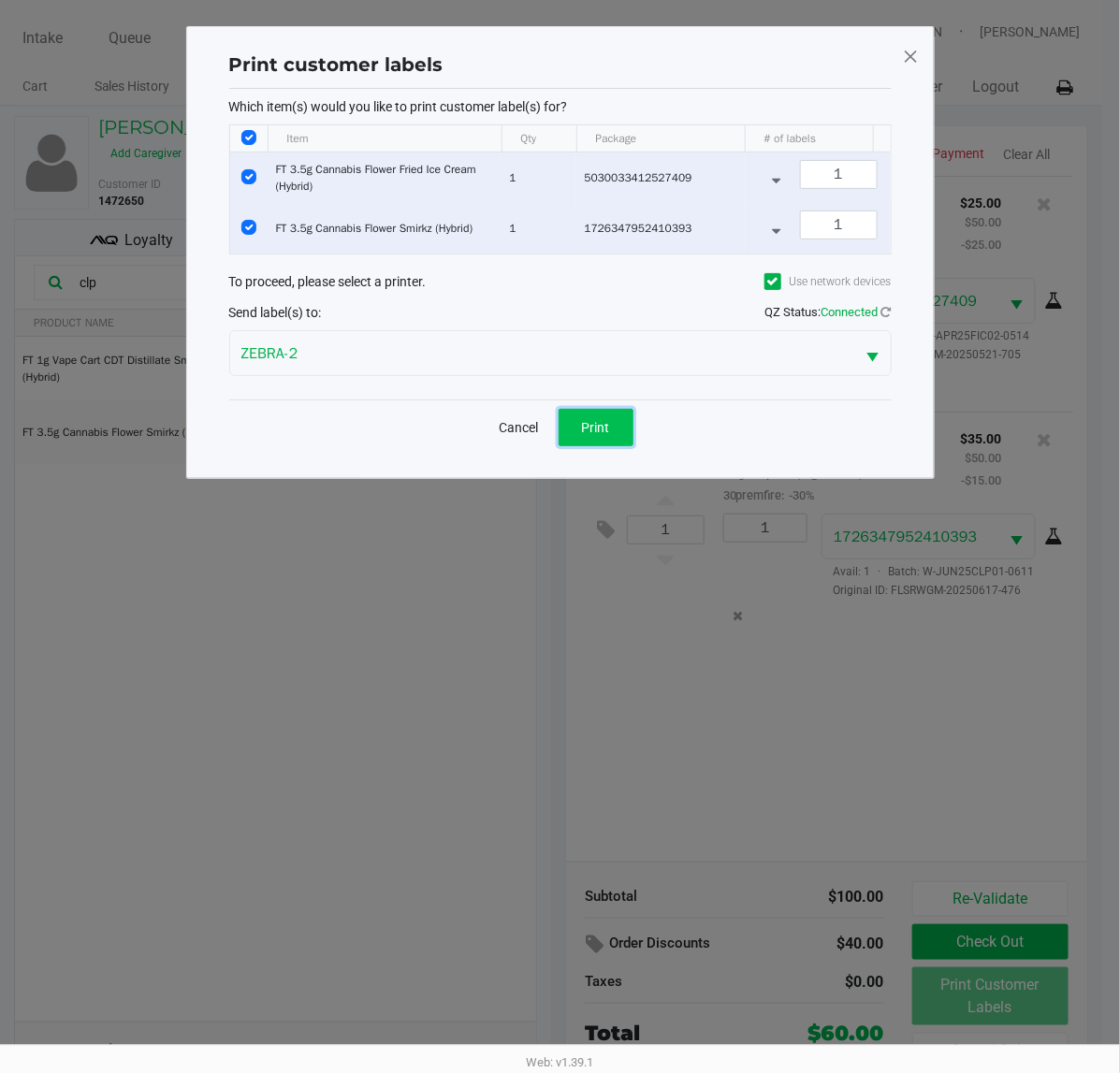 click on "Print" 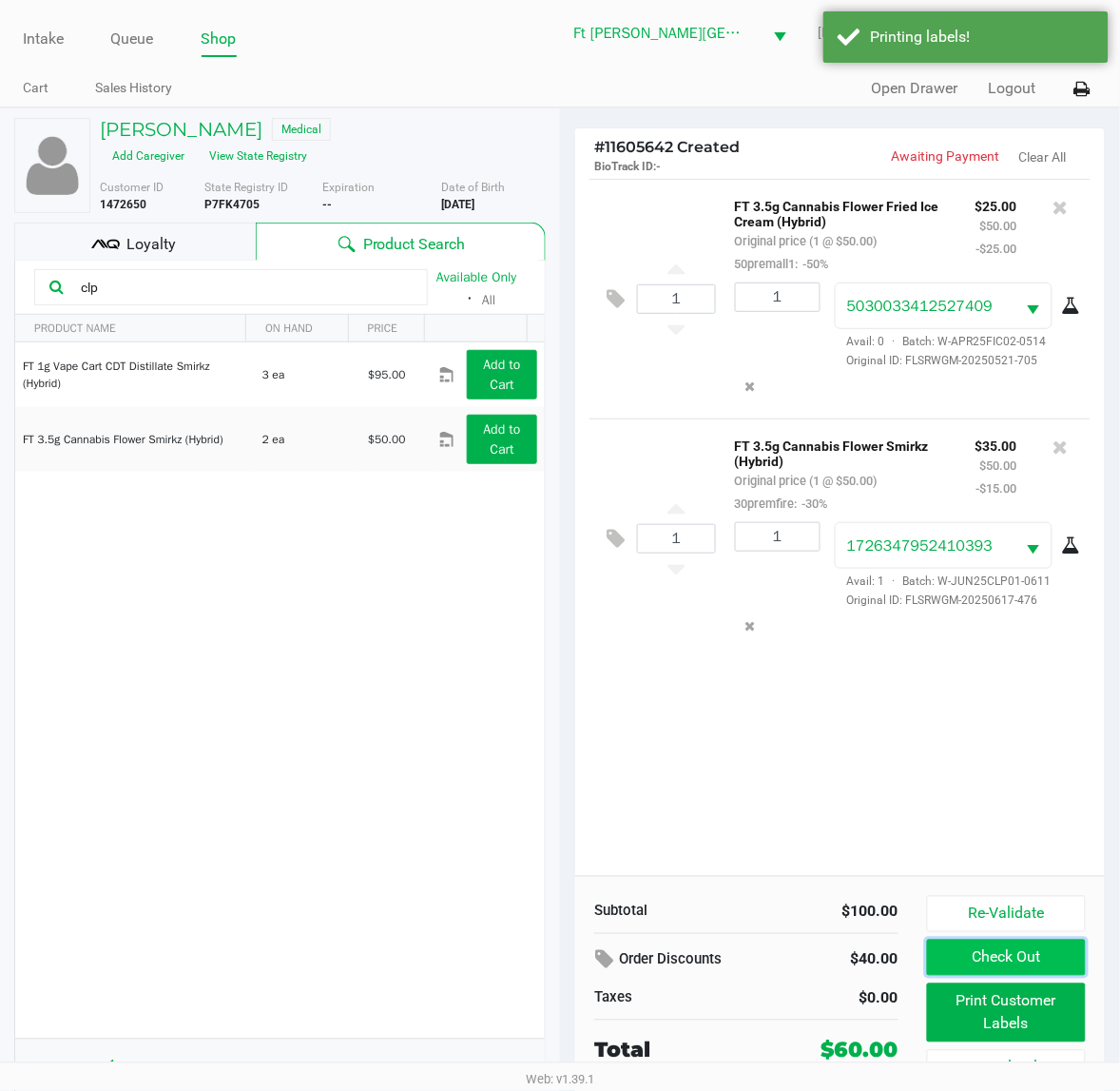 click on "Check Out" 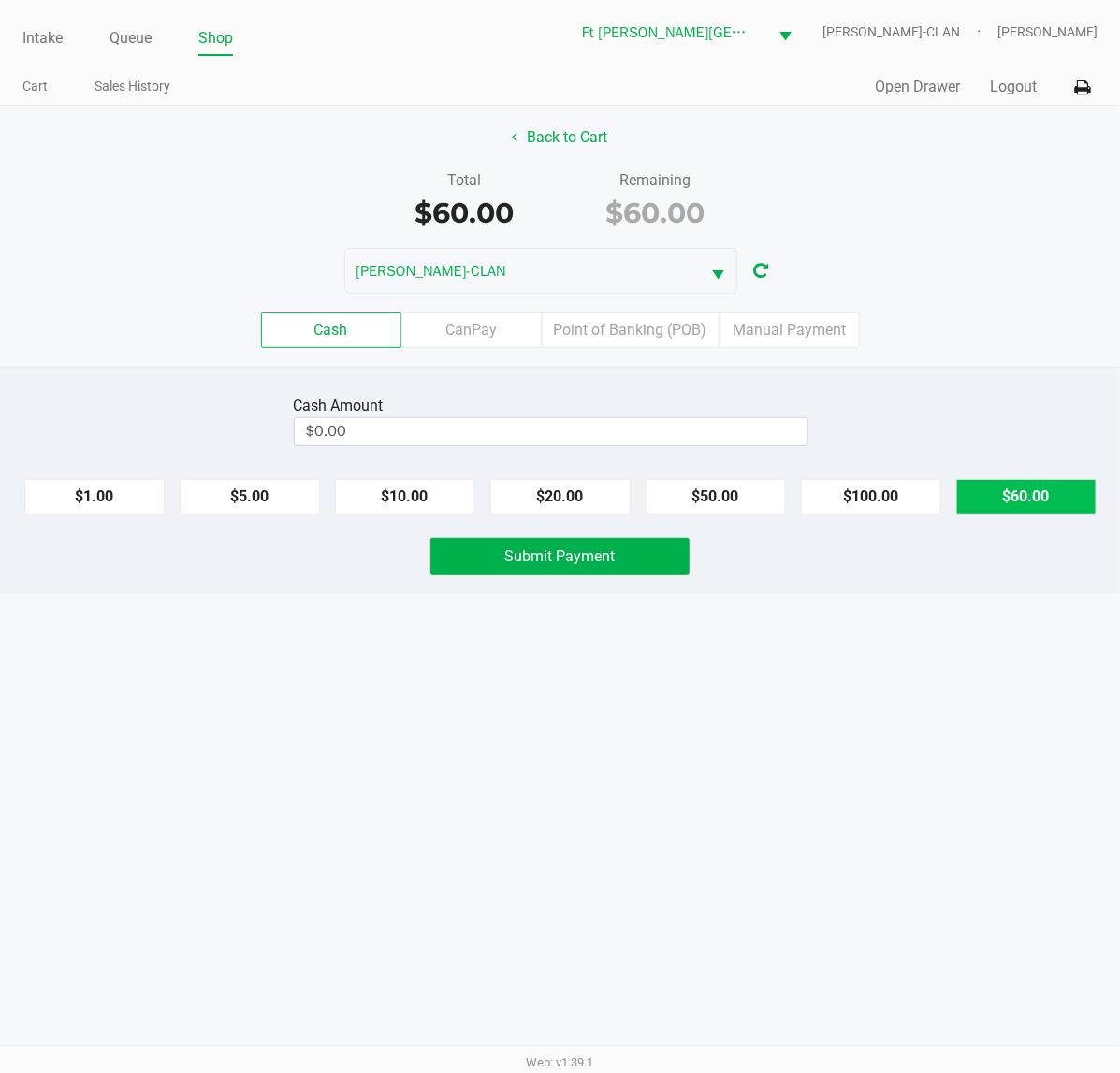 click on "$60.00" 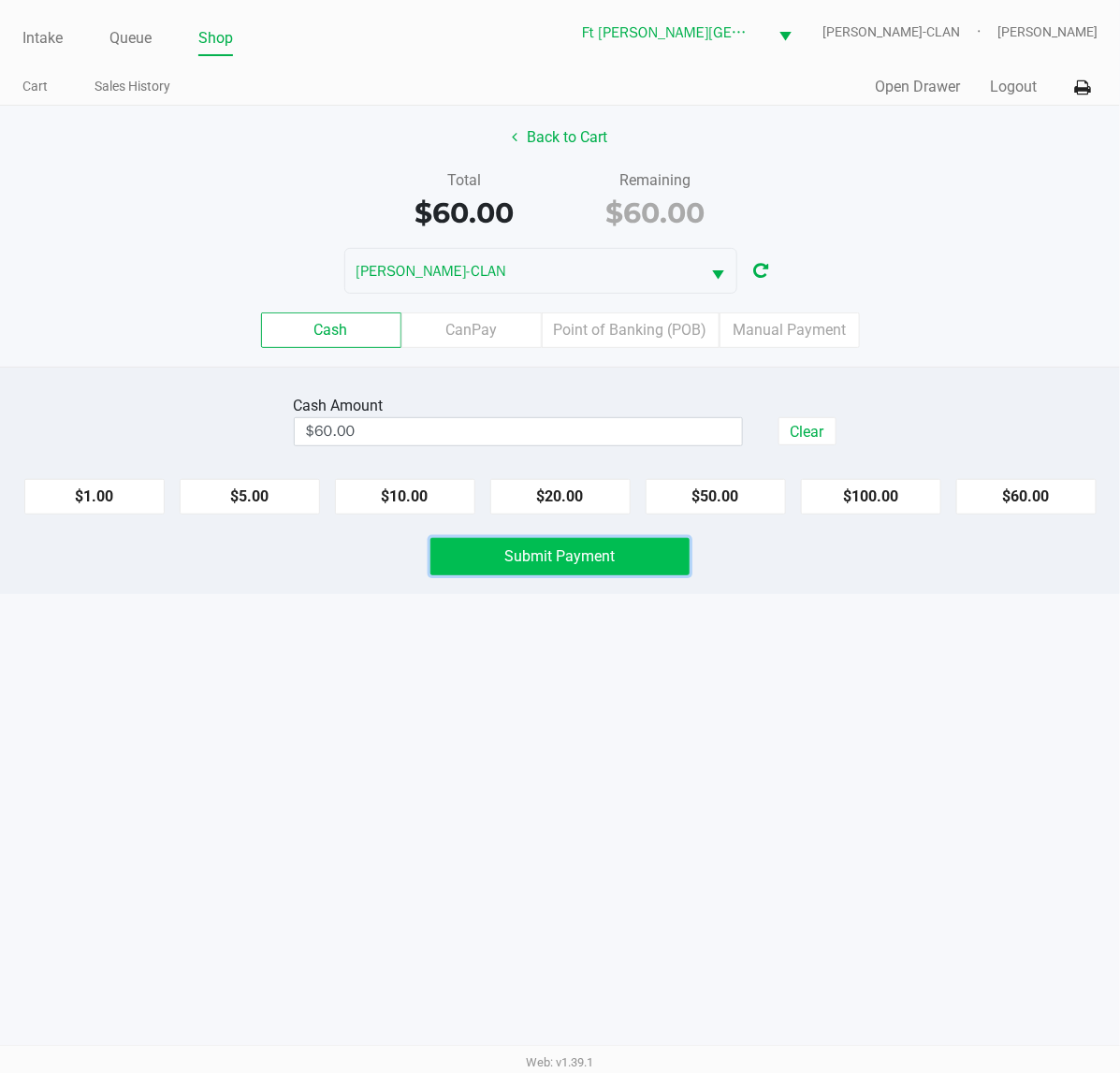 click on "Submit Payment" 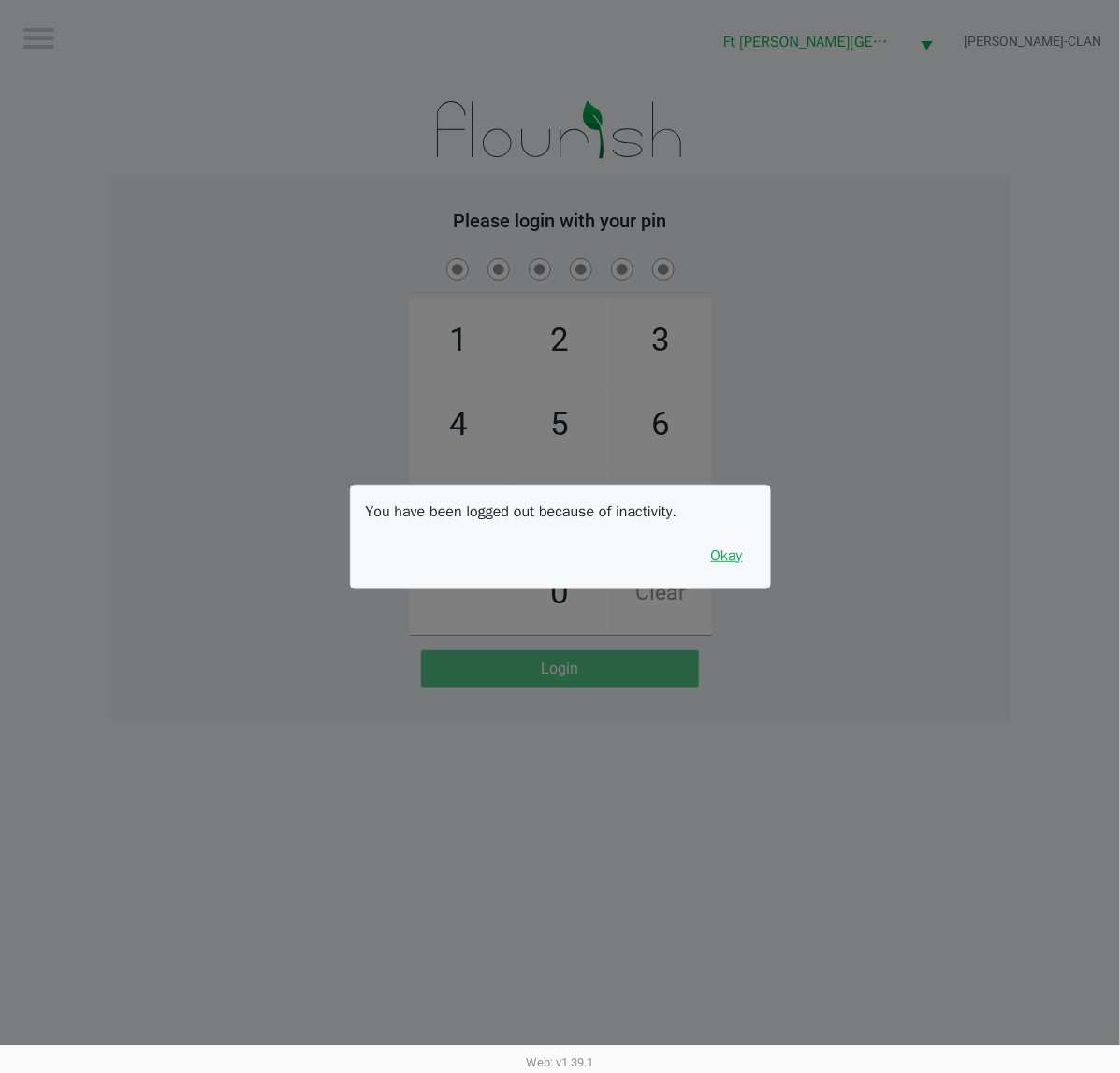 click on "Okay" at bounding box center (727, 556) 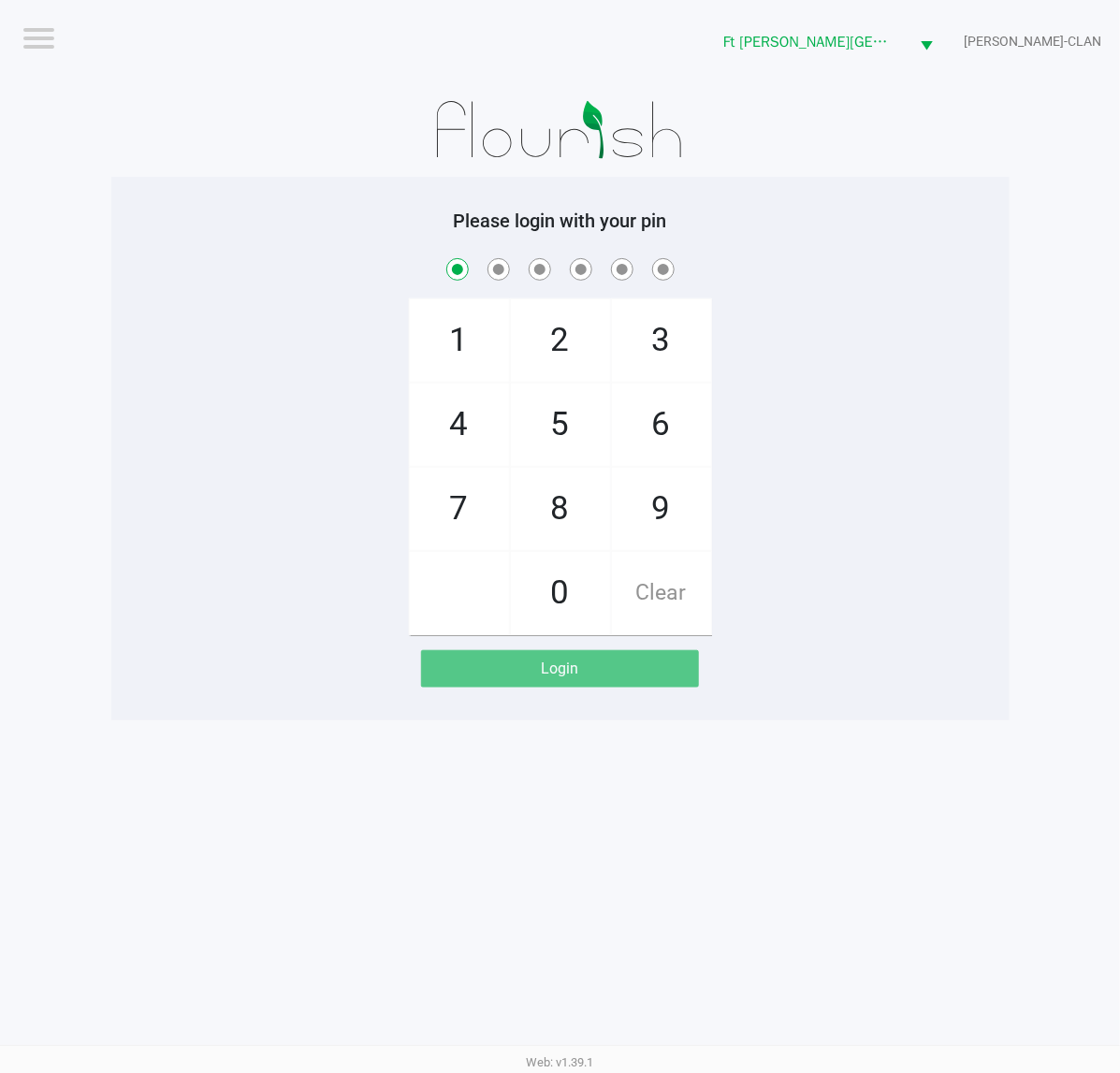 checkbox on "true" 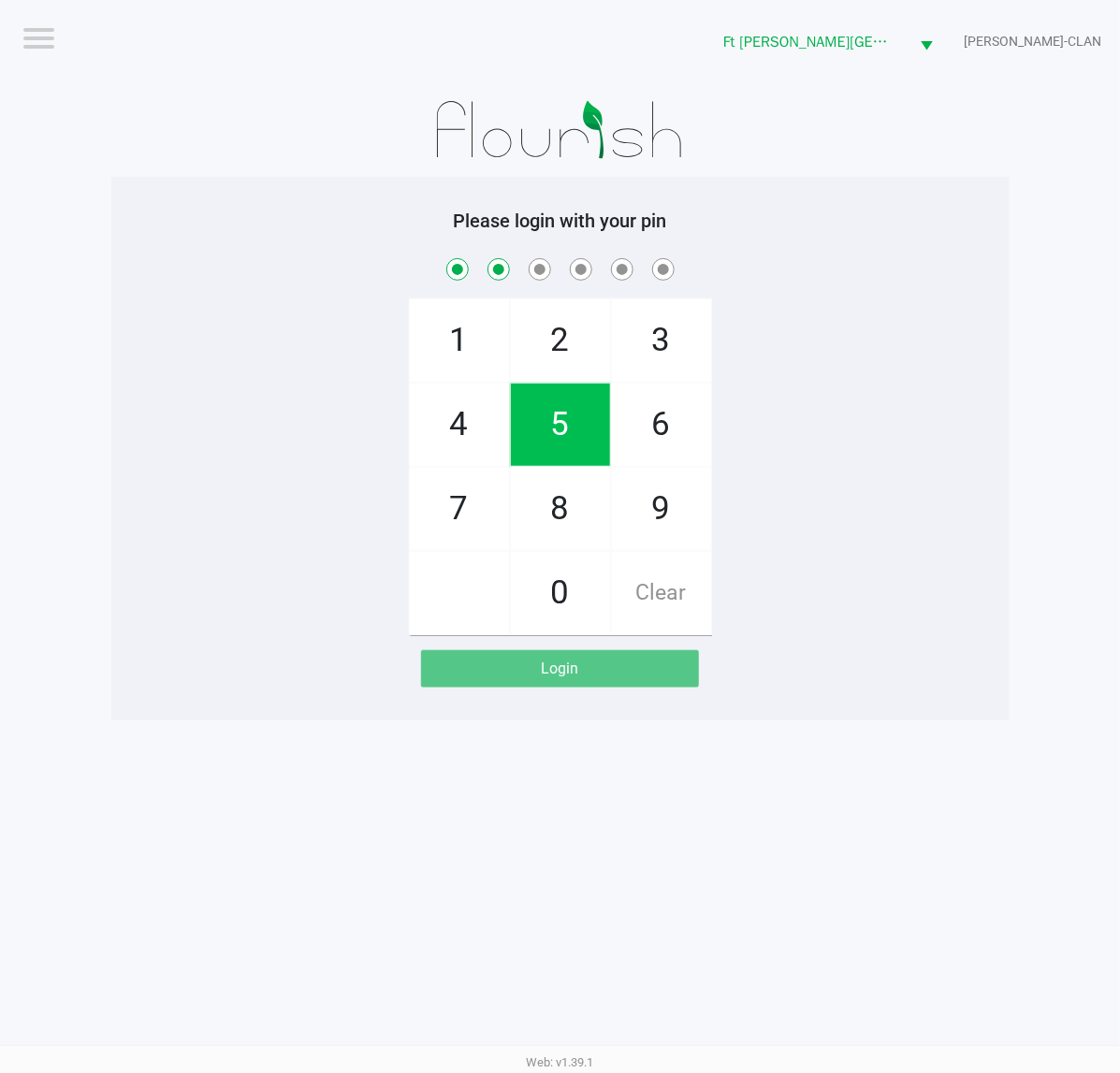 checkbox on "true" 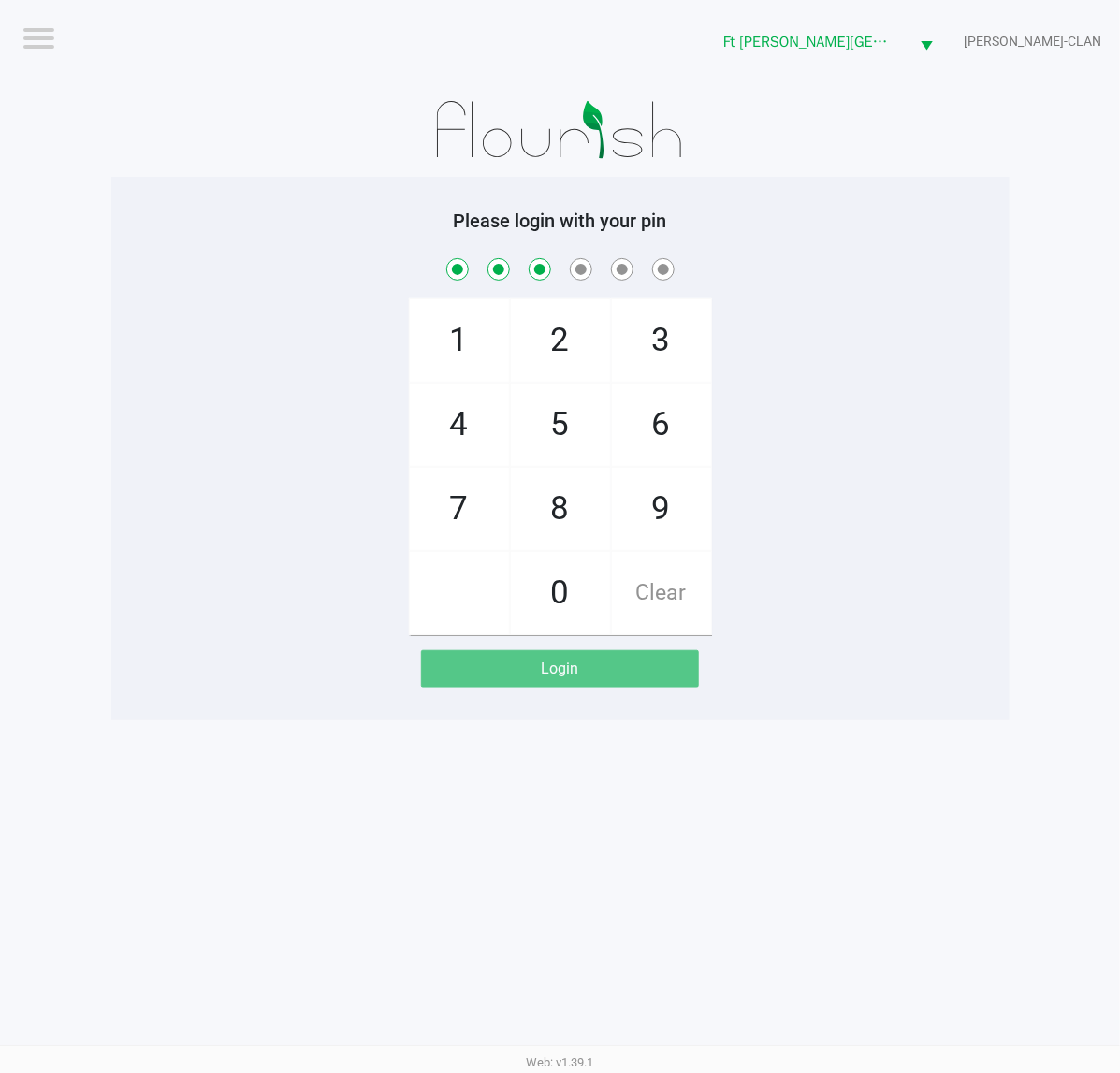 checkbox on "true" 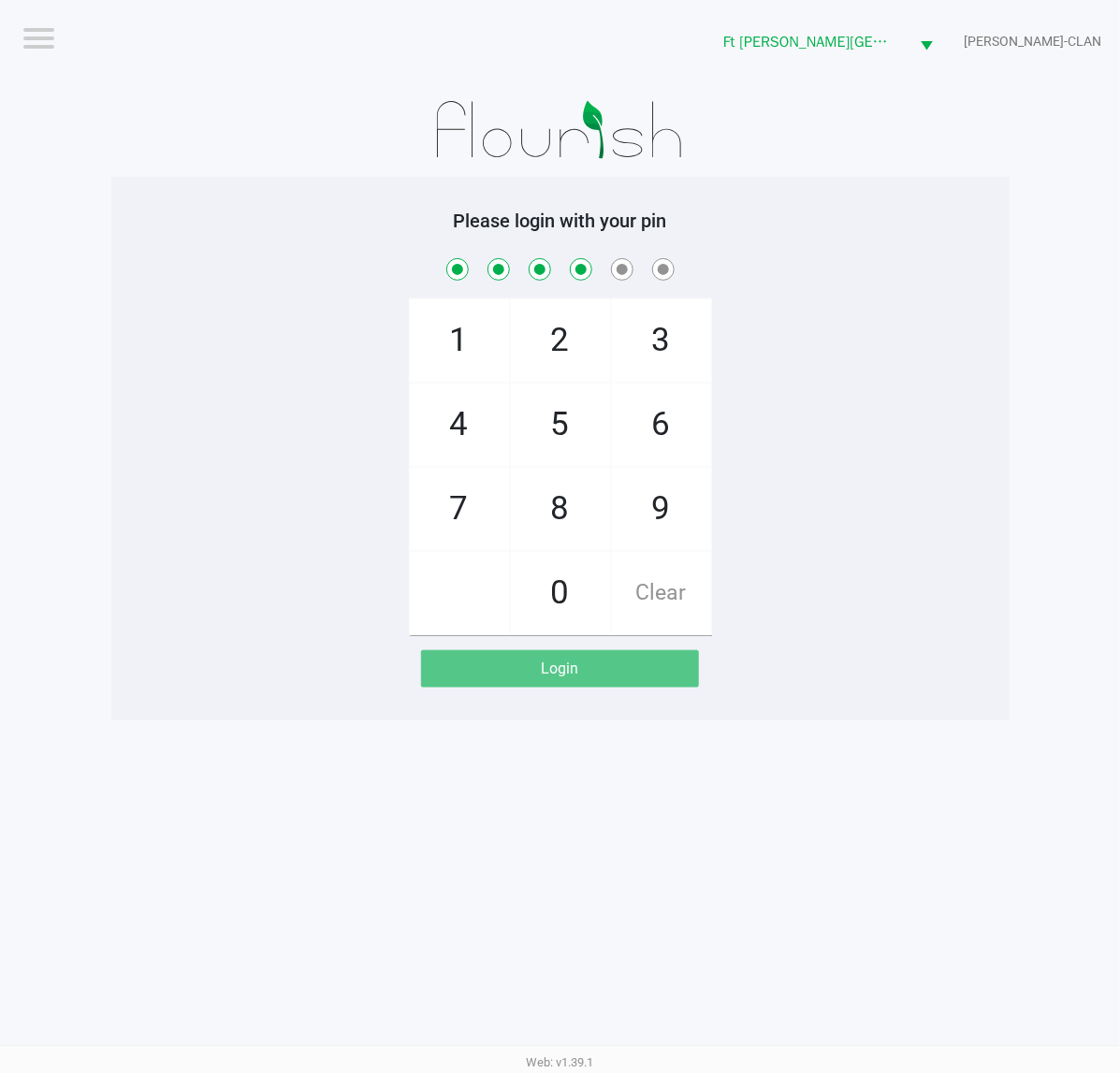 checkbox on "true" 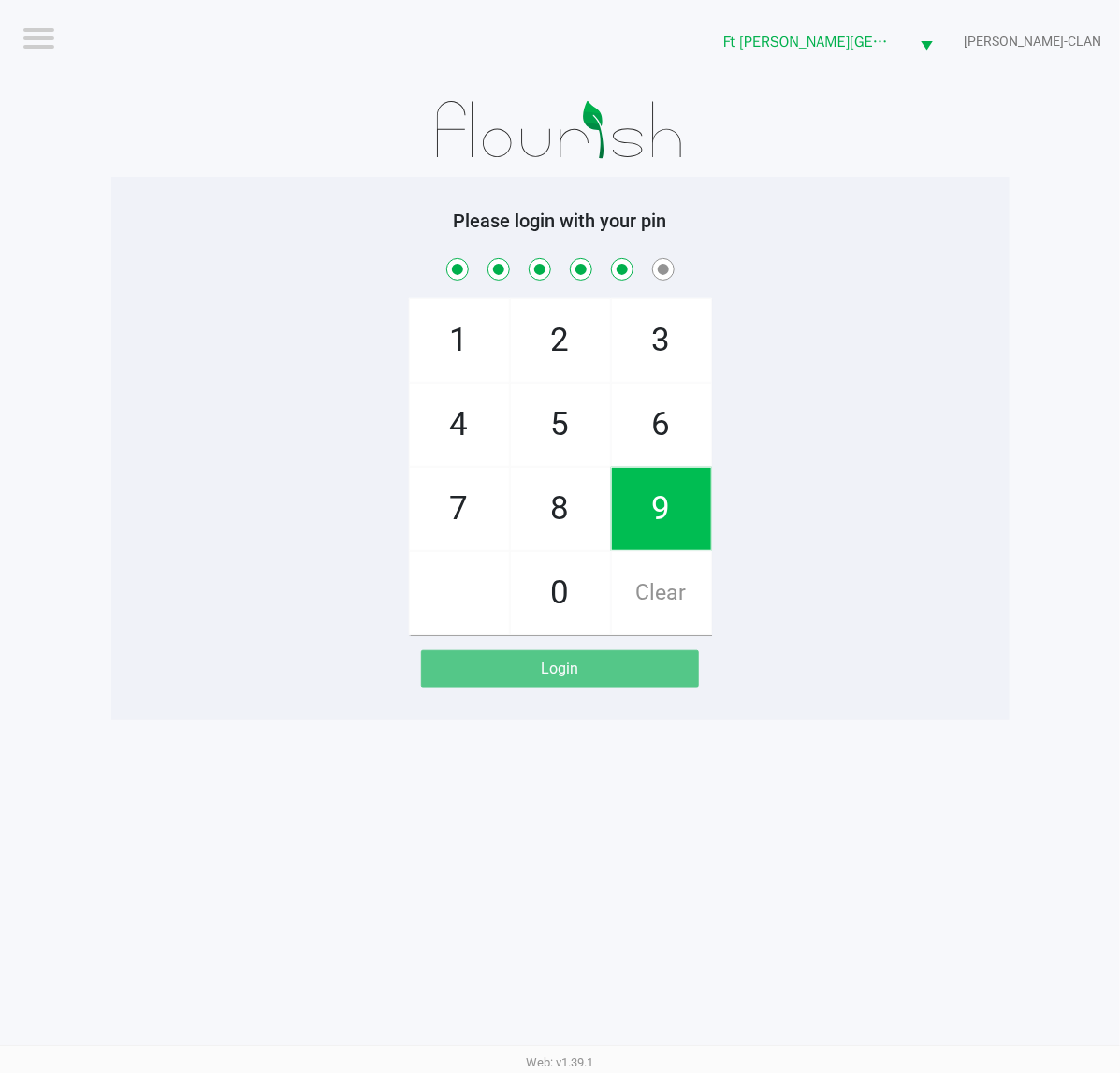 checkbox on "true" 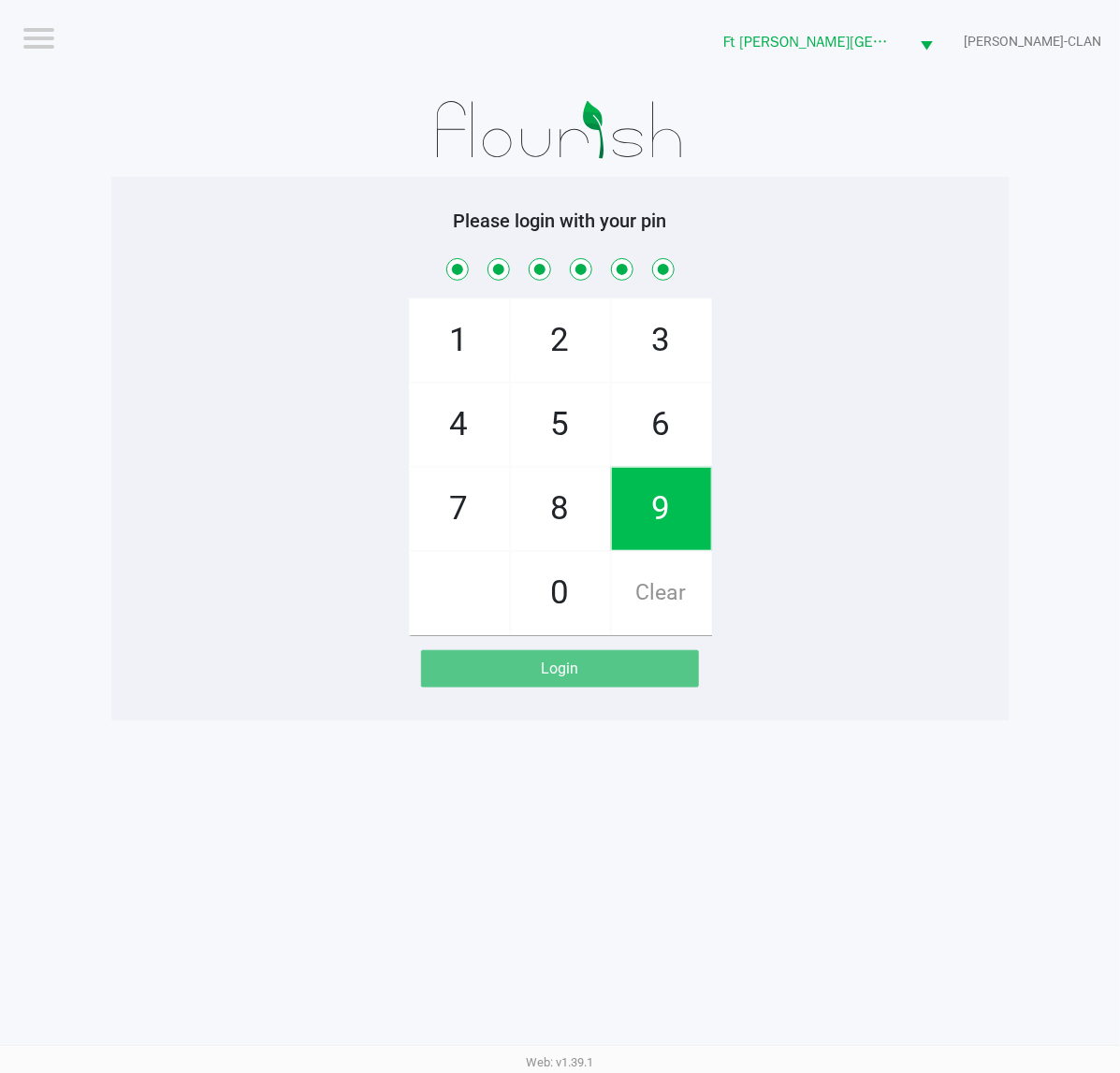 checkbox on "true" 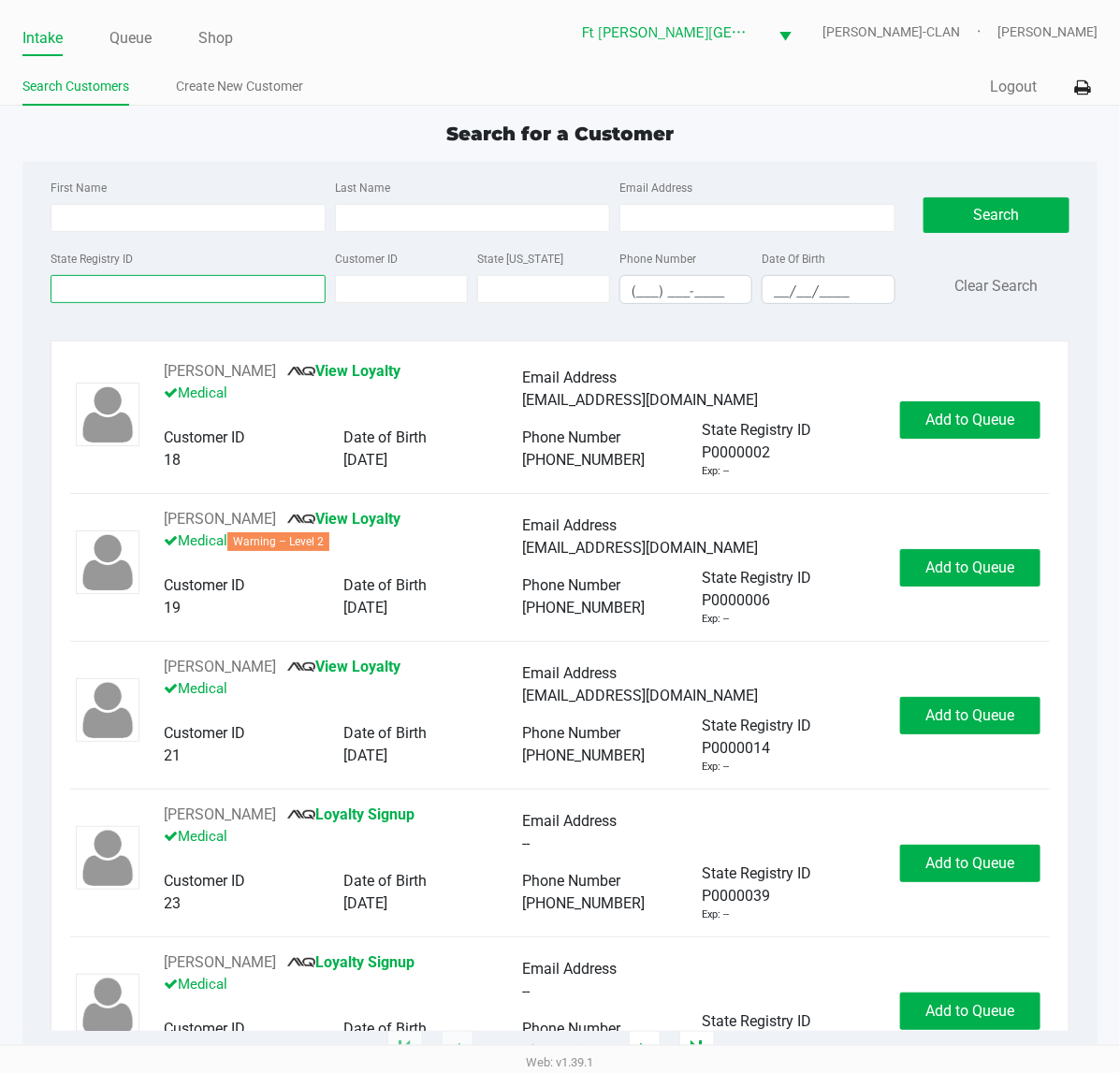 click on "State Registry ID" at bounding box center (188, 289) 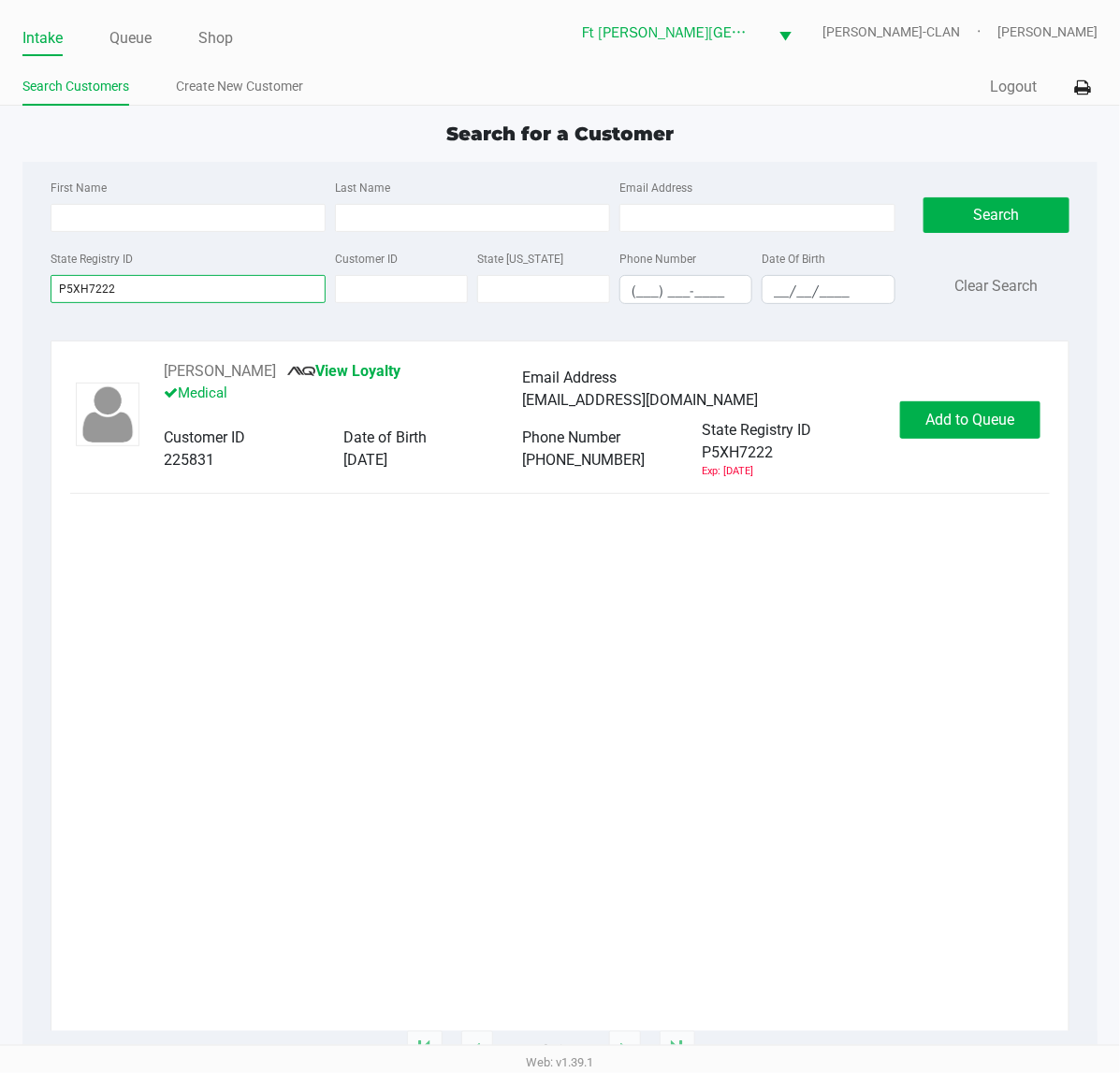 type on "P5XH7222" 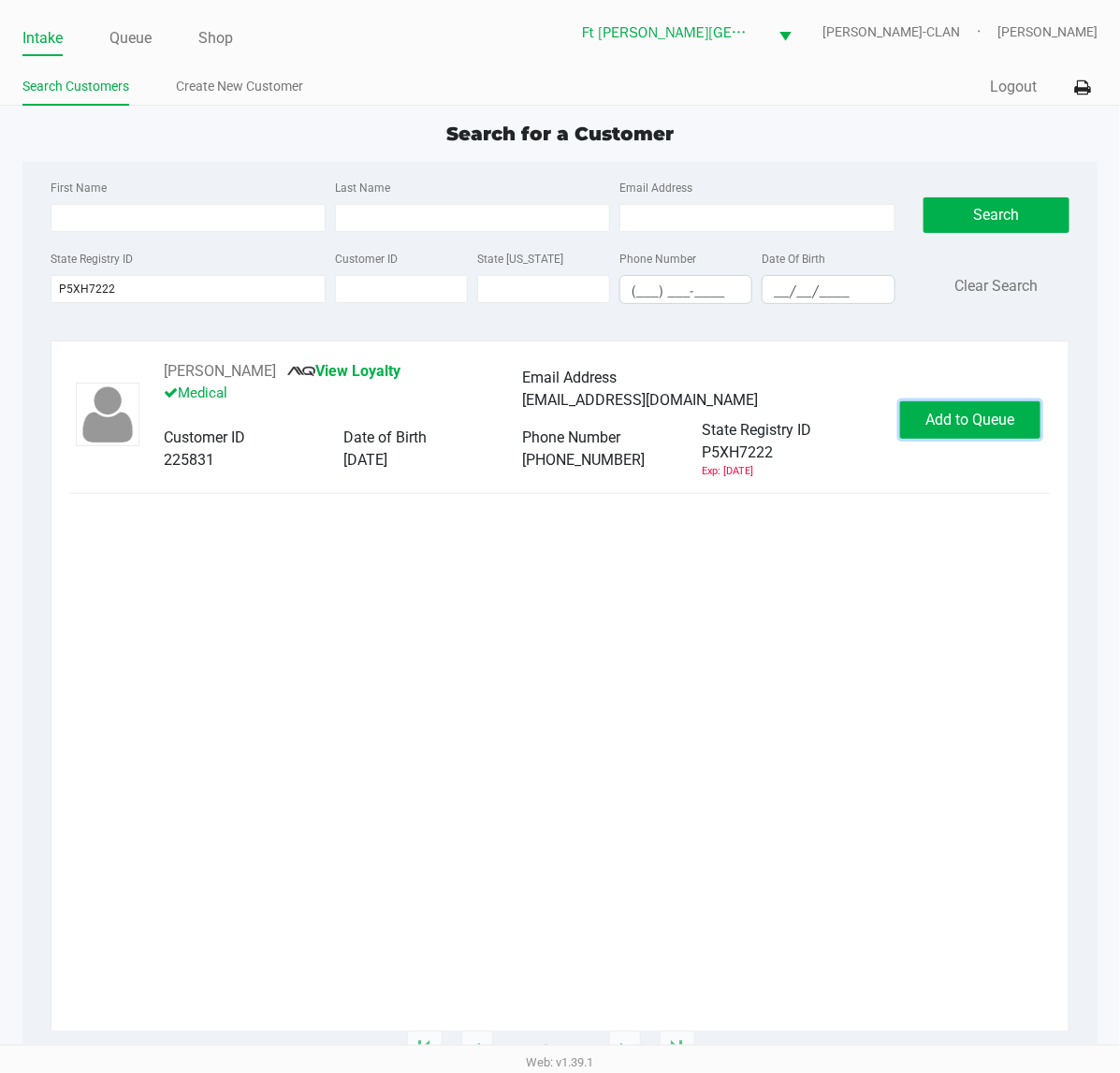click on "Add to Queue" 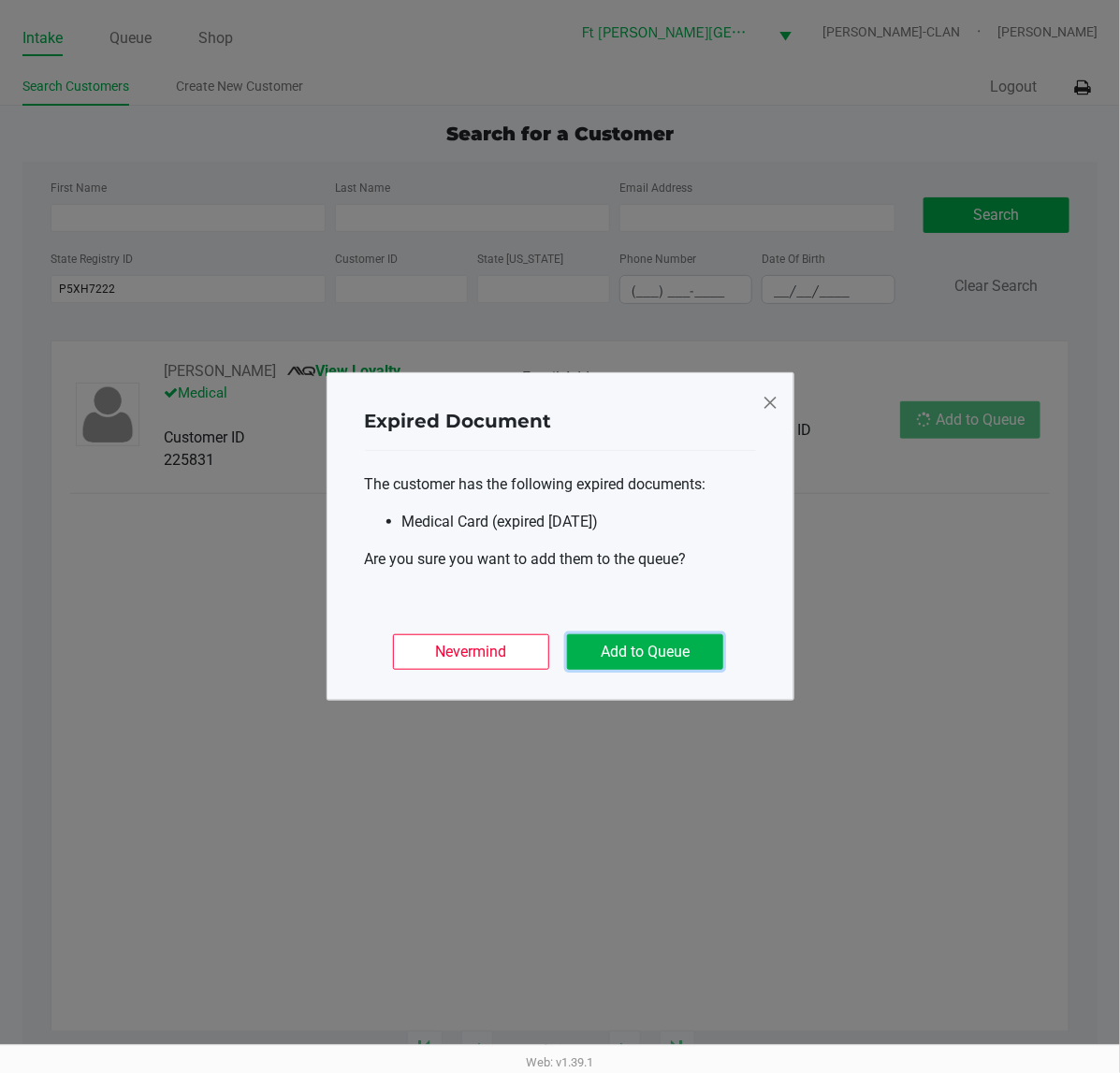 click on "Add to Queue" 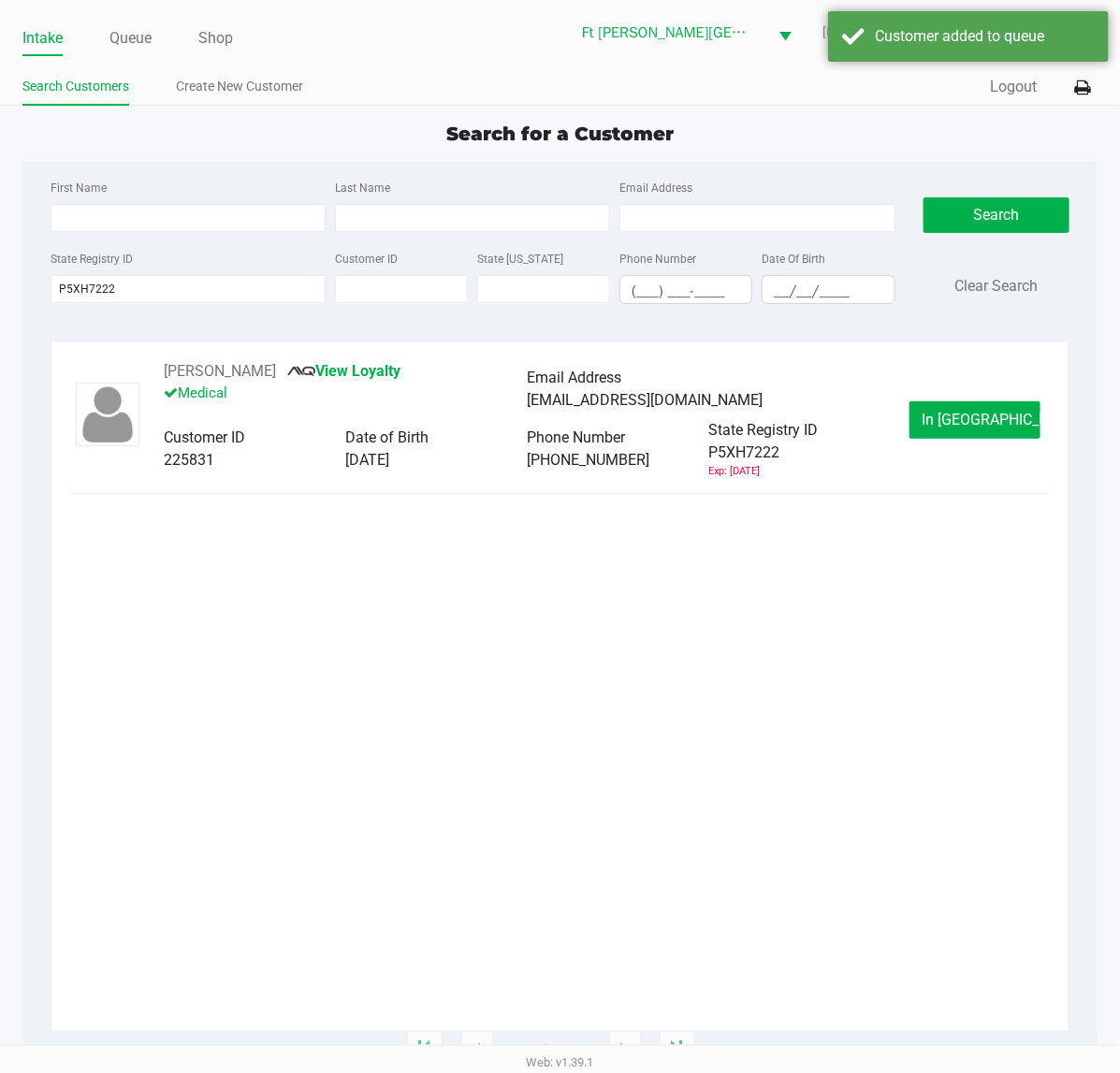 click on "[PERSON_NAME]       View Loyalty   Medical   Email Address   [EMAIL_ADDRESS][DOMAIN_NAME]   Customer ID   225831   Date of Birth   [DEMOGRAPHIC_DATA]   Phone Number   [PHONE_NUMBER]   State Registry ID   P5XH7222   Exp: [DATE]   In [GEOGRAPHIC_DATA]" 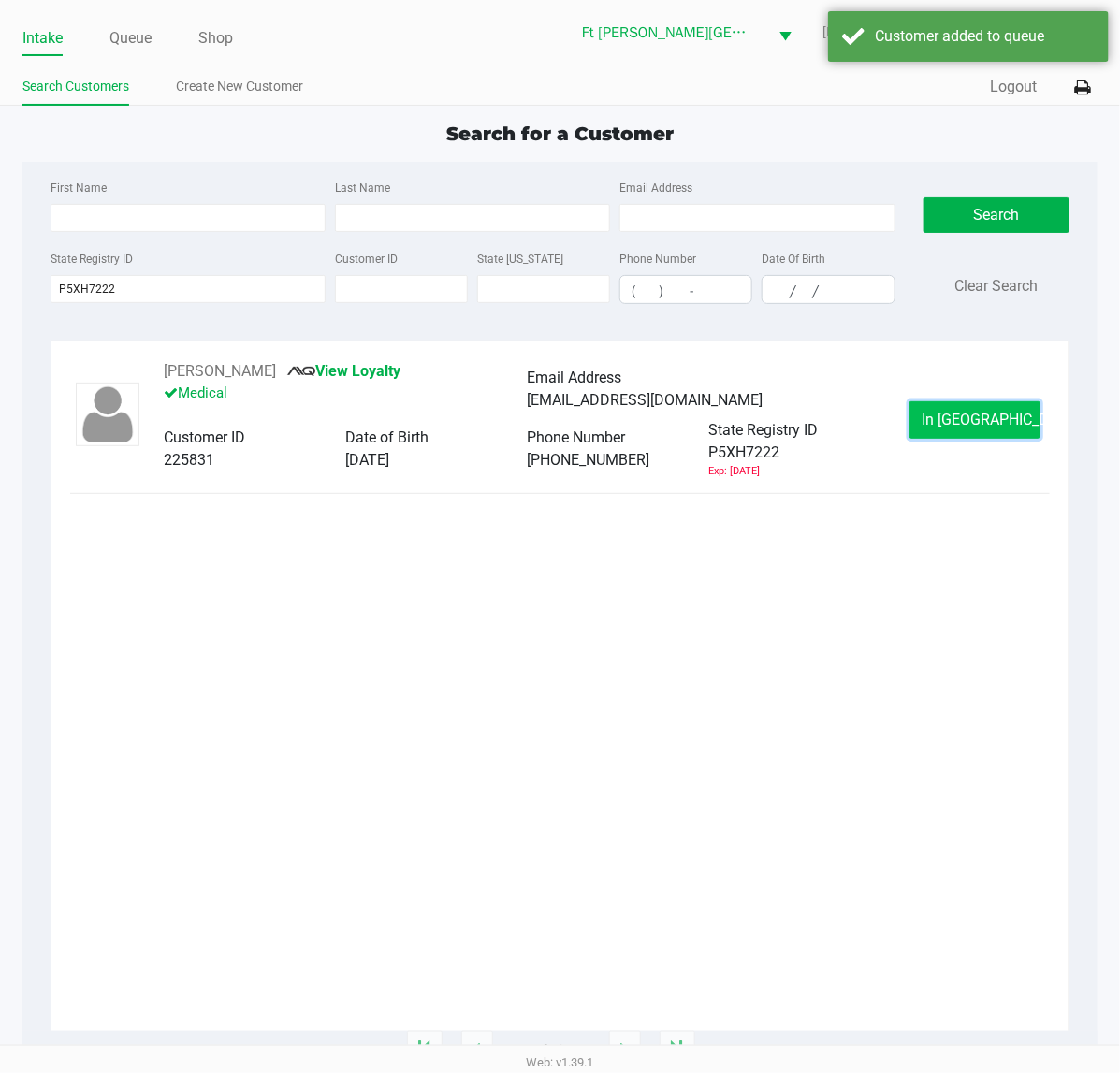 click on "In [GEOGRAPHIC_DATA]" 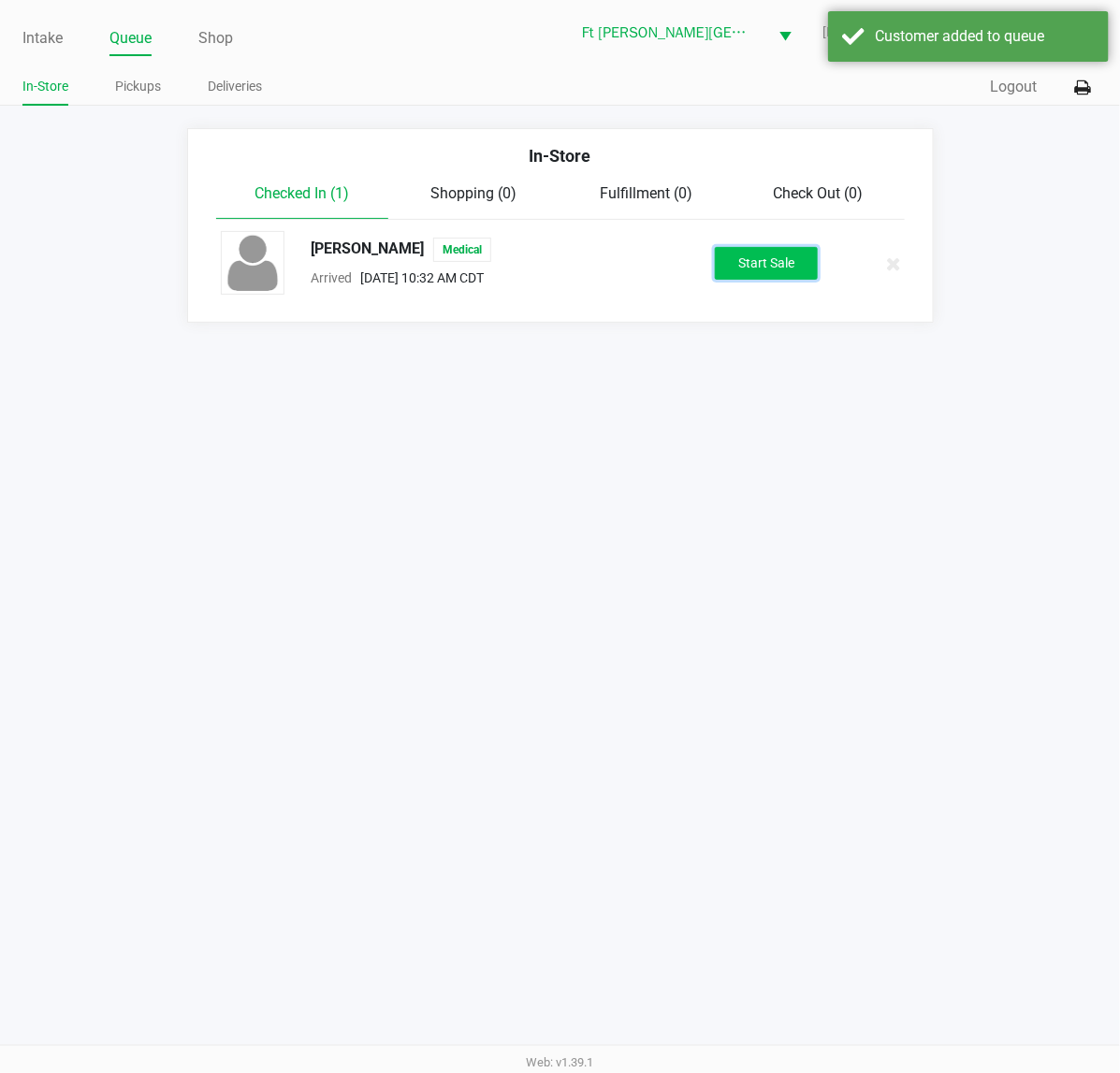click on "Start Sale" 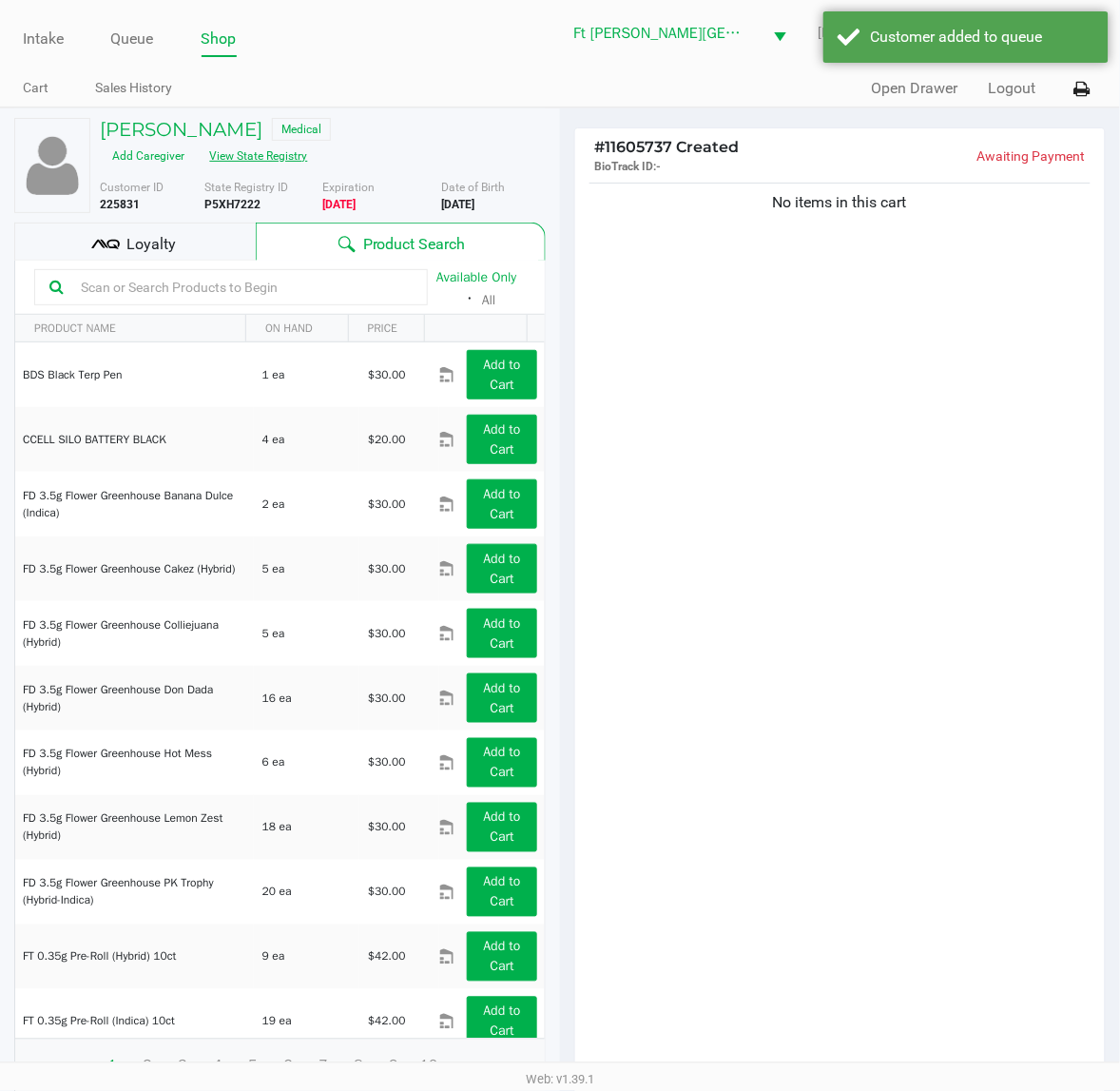 click on "View State Registry" 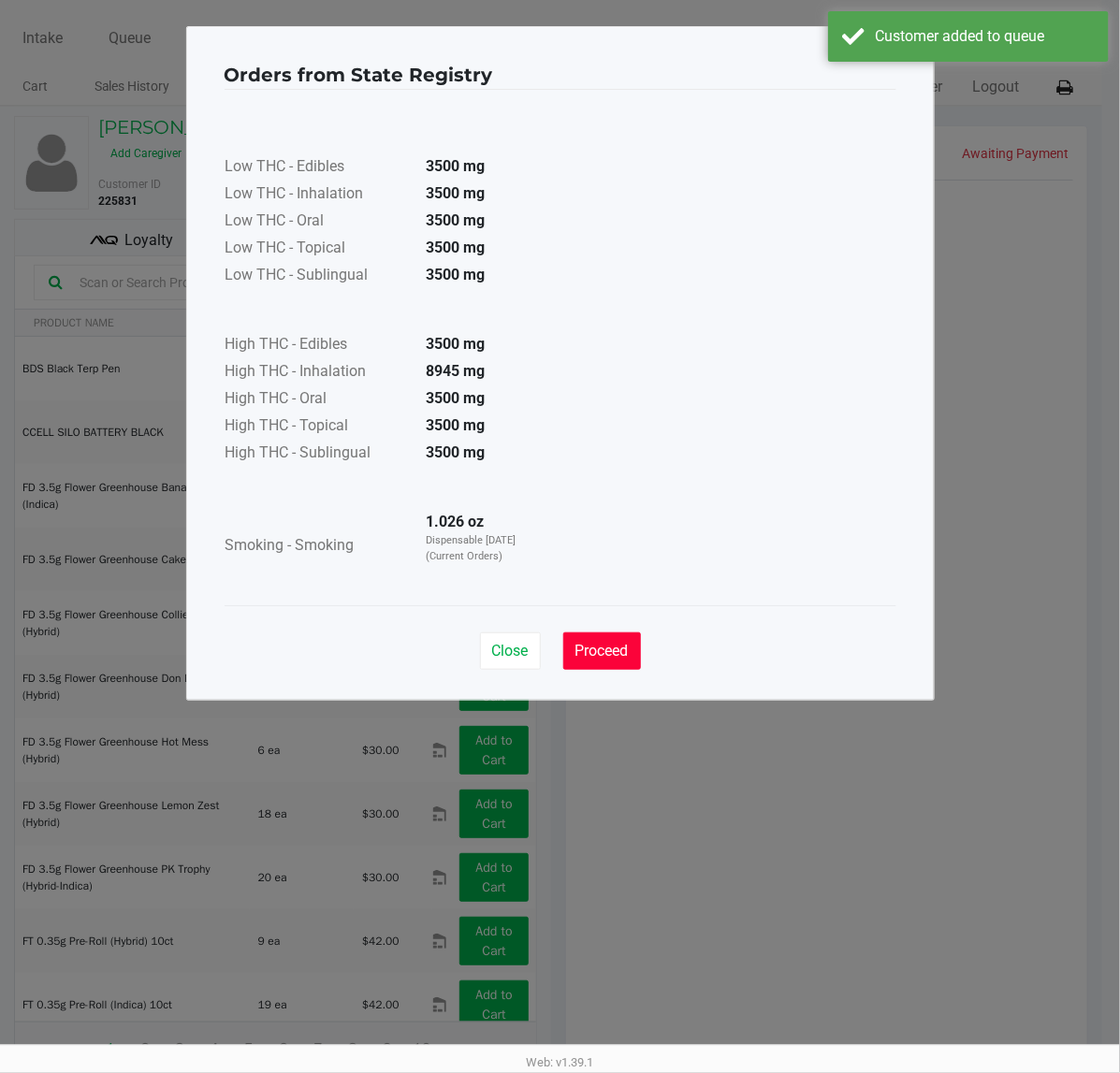 click on "Proceed" 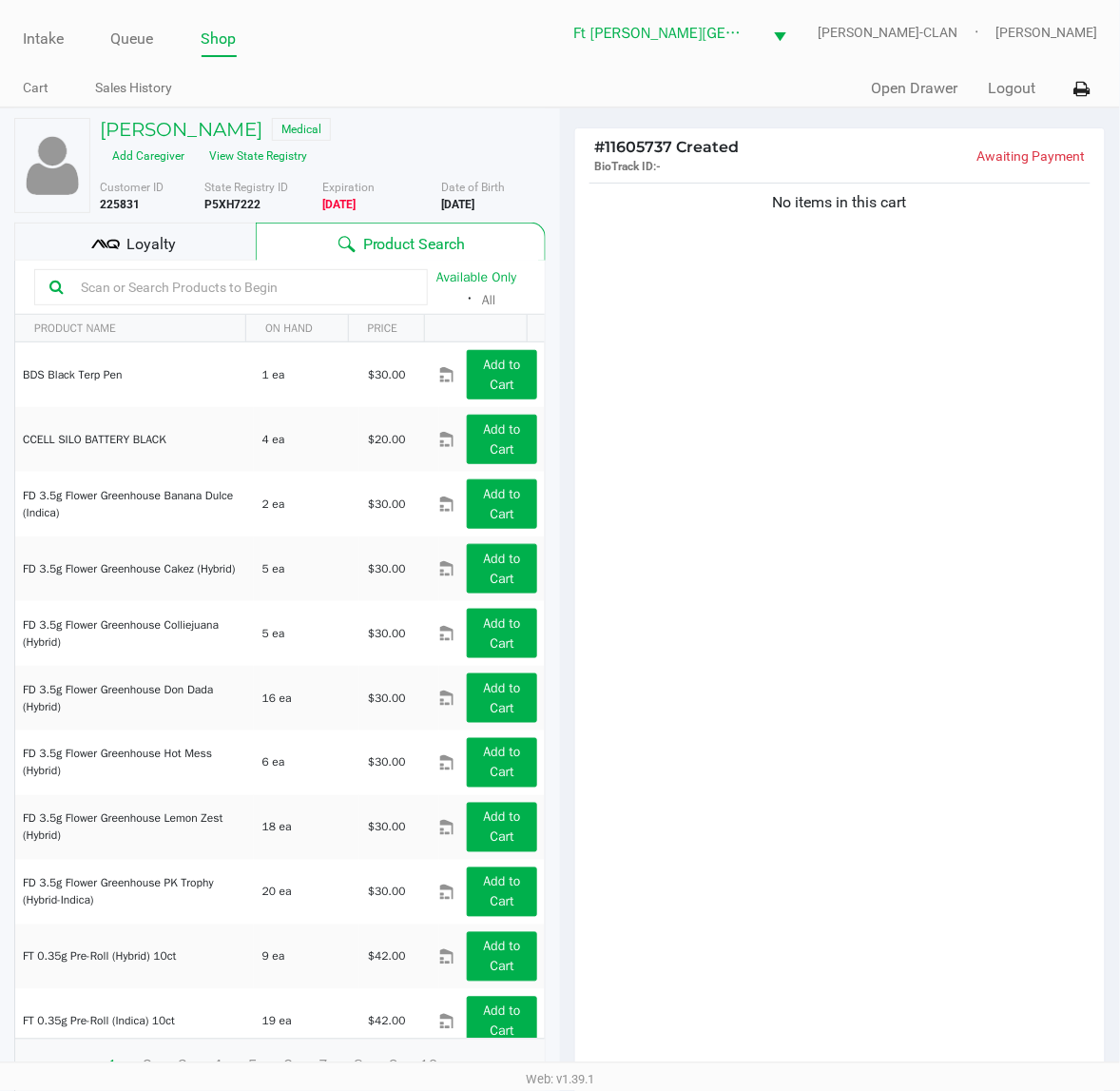 click 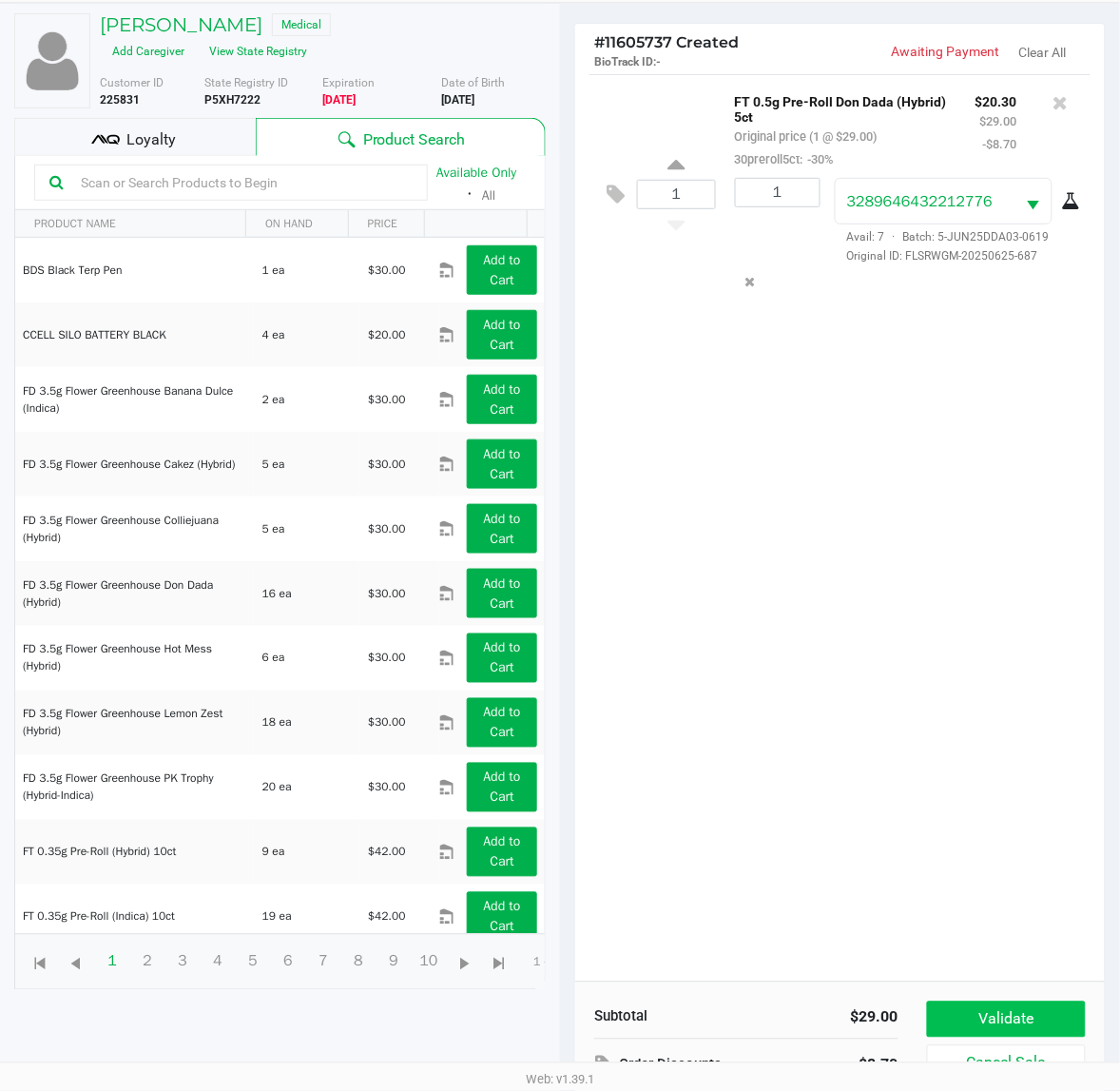 scroll, scrollTop: 207, scrollLeft: 0, axis: vertical 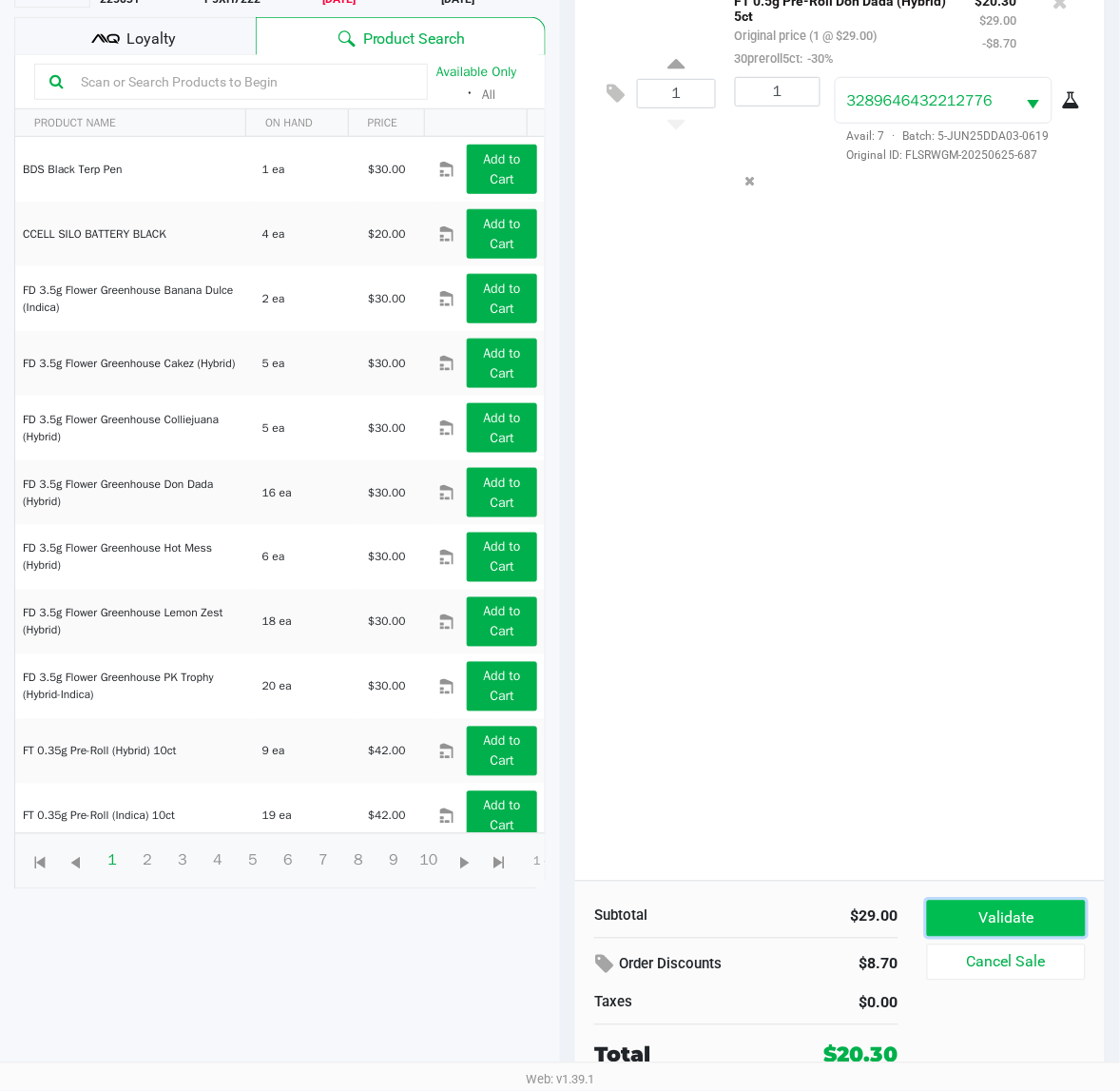 click on "Validate" 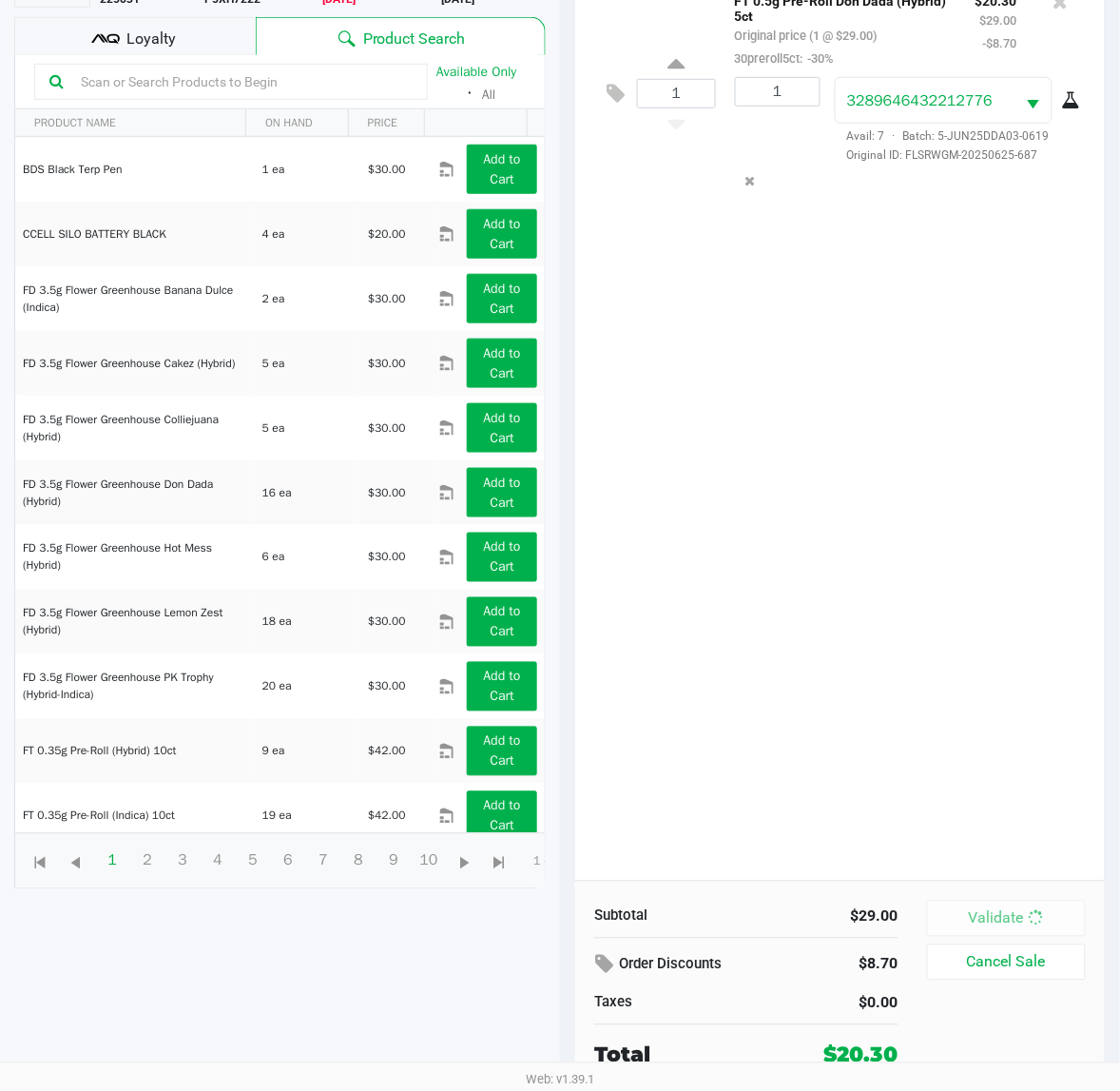 scroll, scrollTop: 0, scrollLeft: 0, axis: both 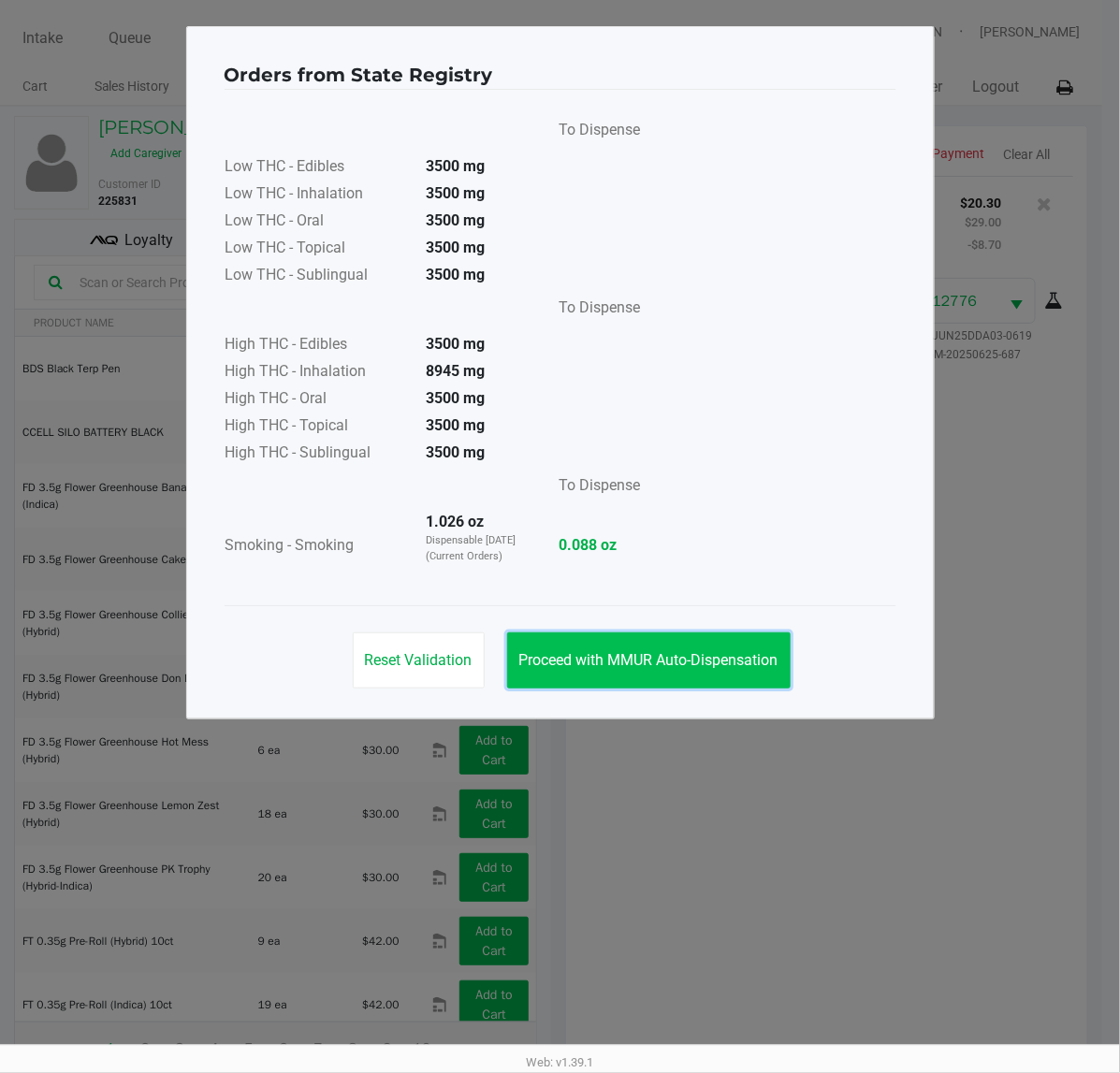 click on "Proceed with MMUR Auto-Dispensation" 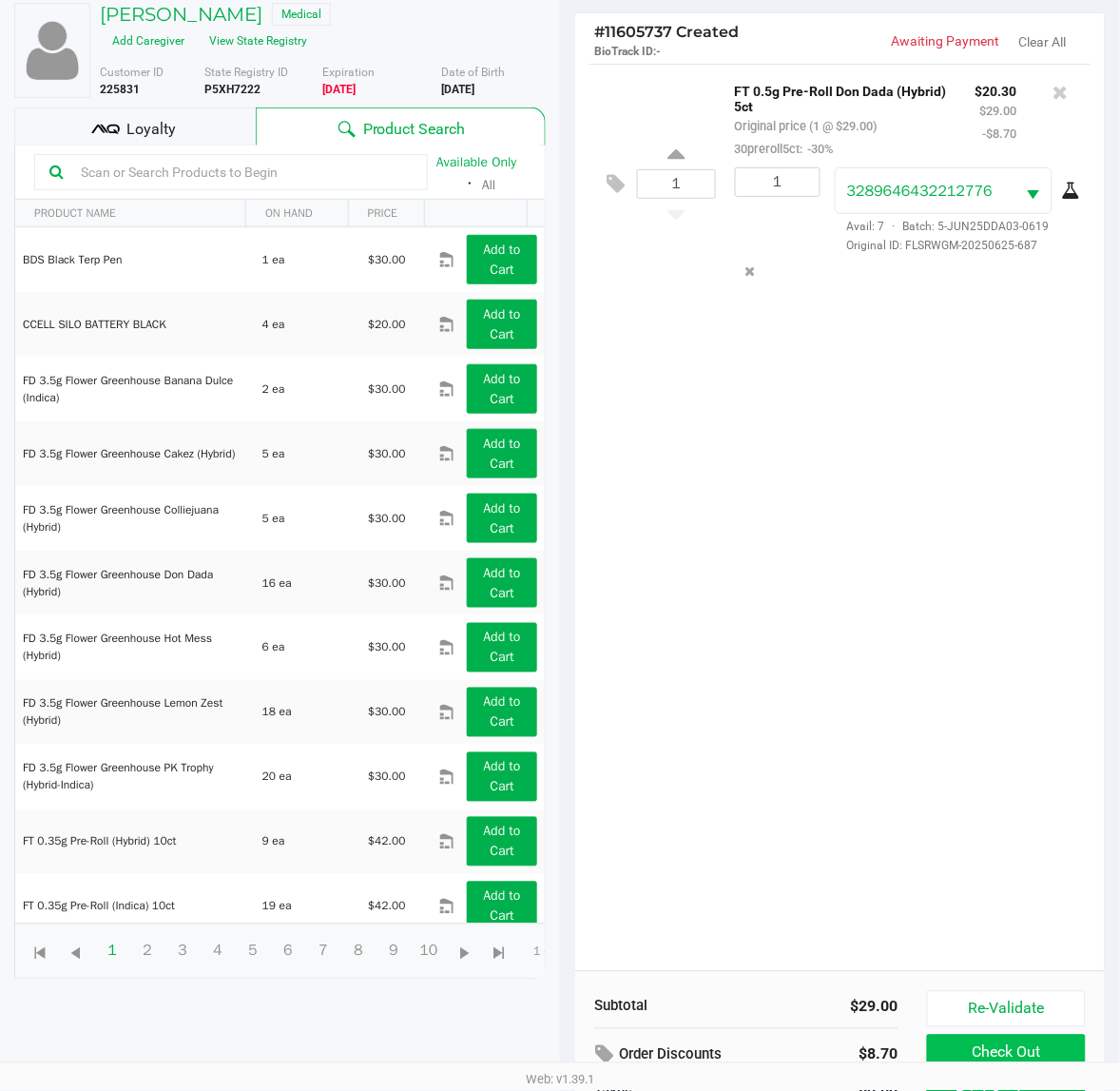 scroll, scrollTop: 228, scrollLeft: 0, axis: vertical 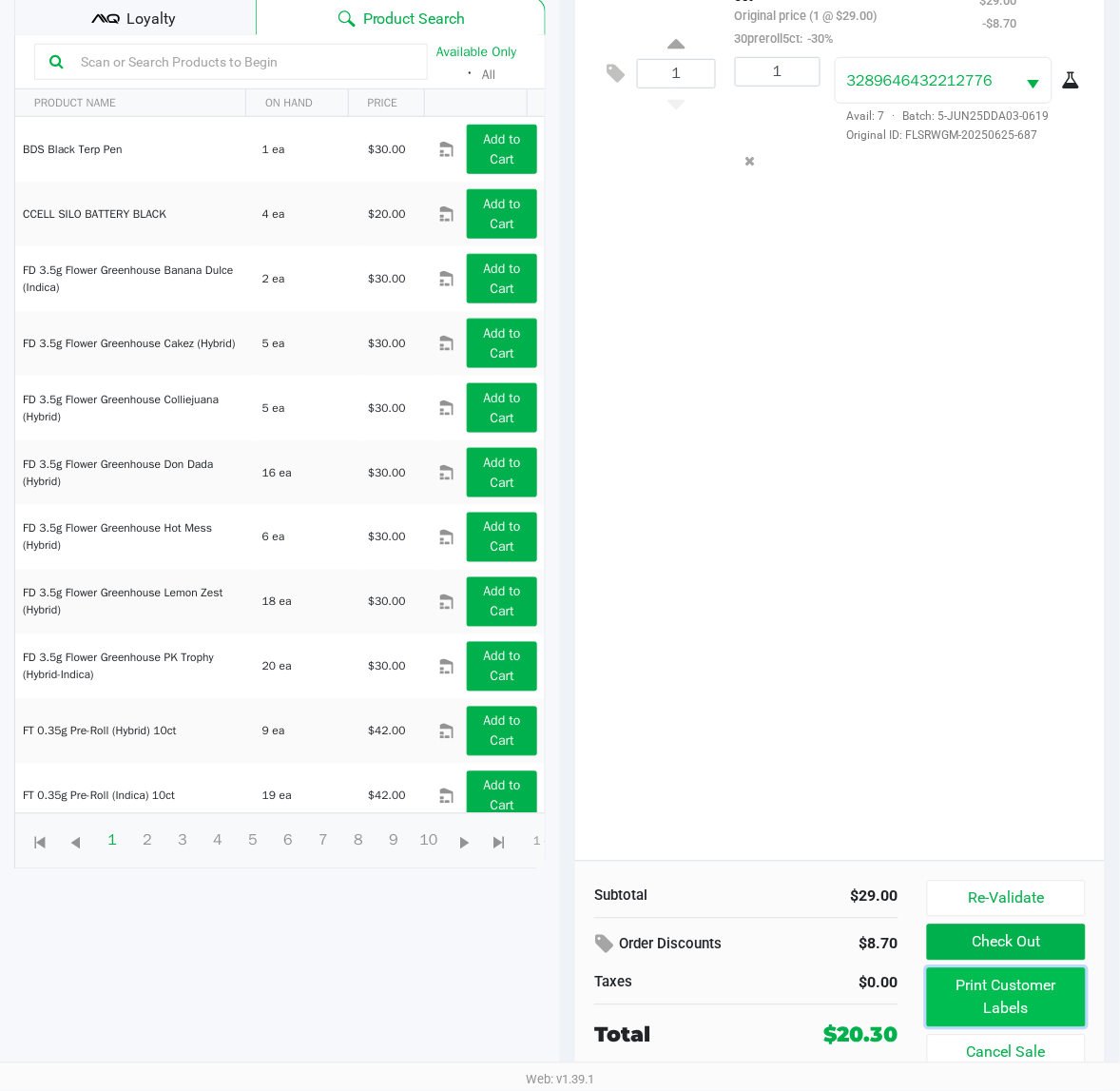 click on "Print Customer Labels" 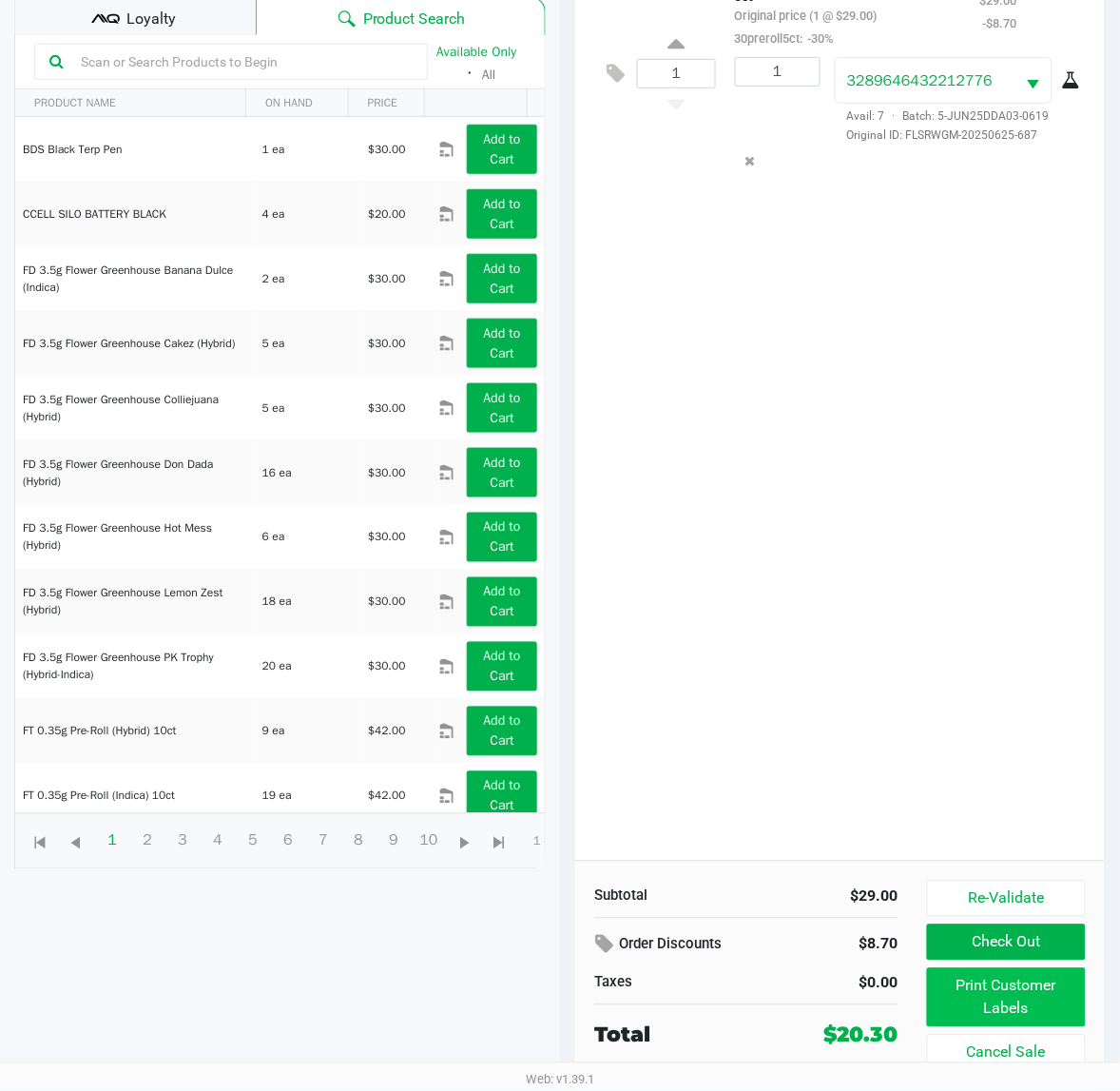 scroll, scrollTop: 0, scrollLeft: 0, axis: both 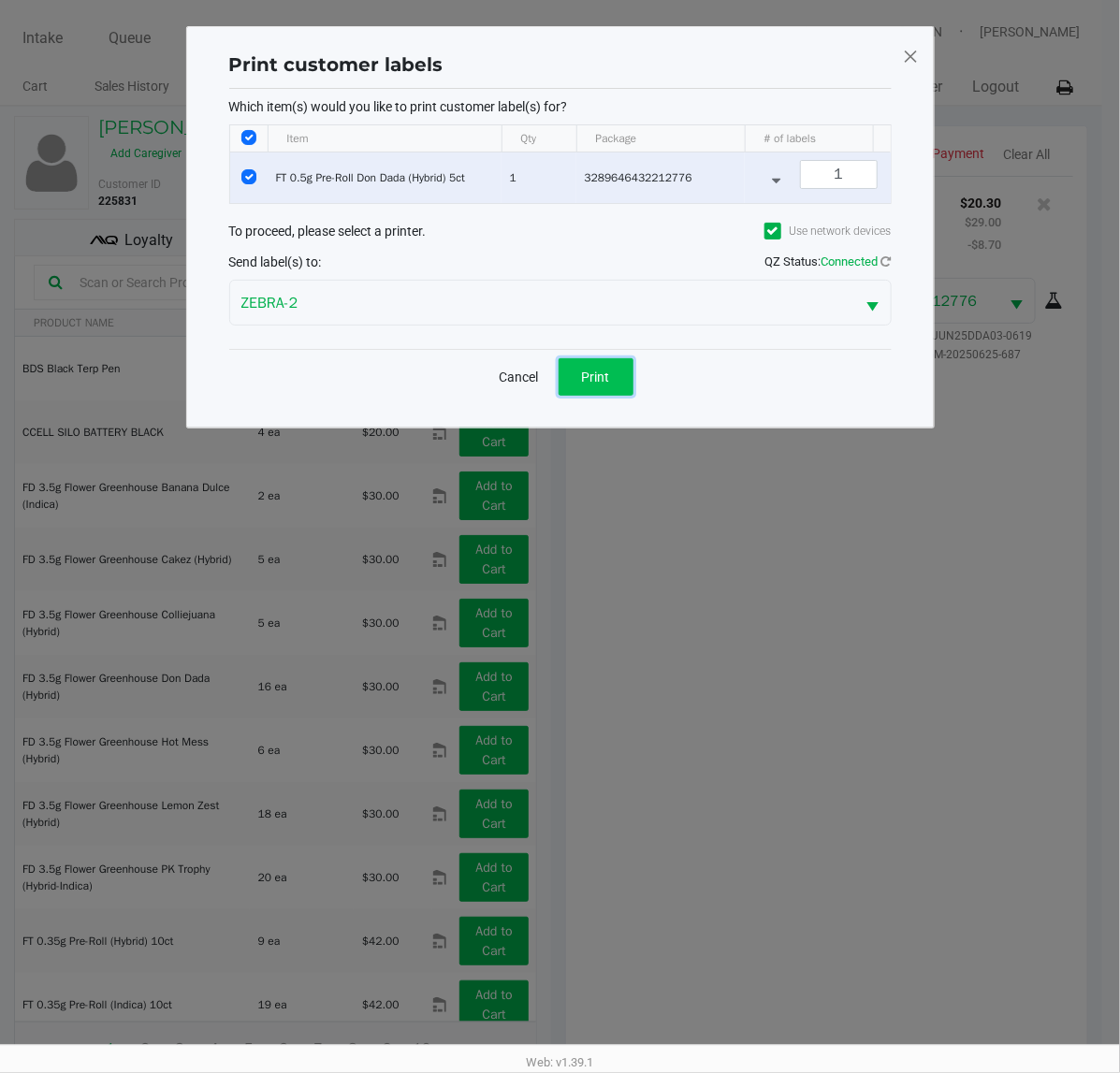 click on "Print" 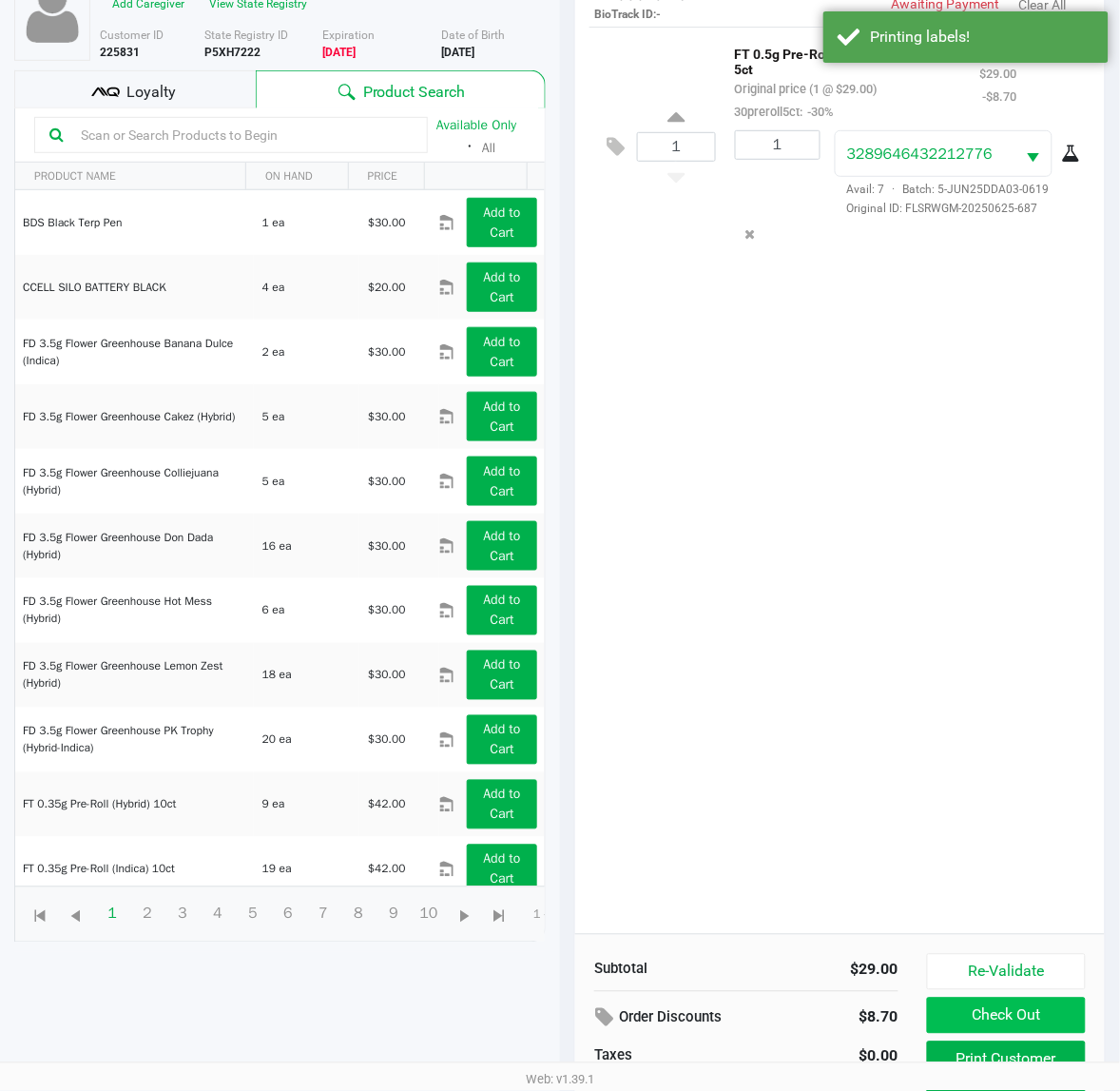 scroll, scrollTop: 228, scrollLeft: 0, axis: vertical 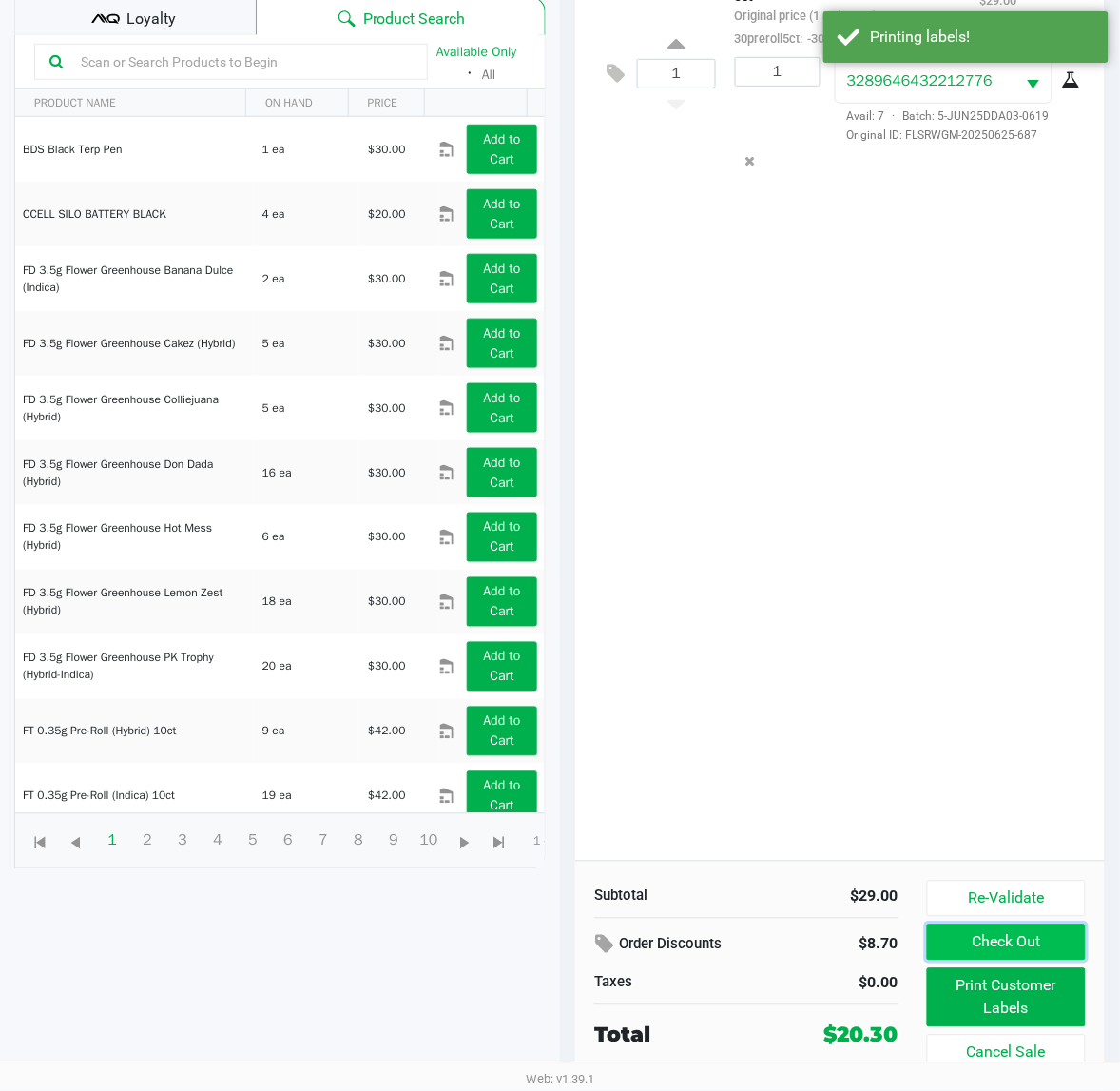 click on "Check Out" 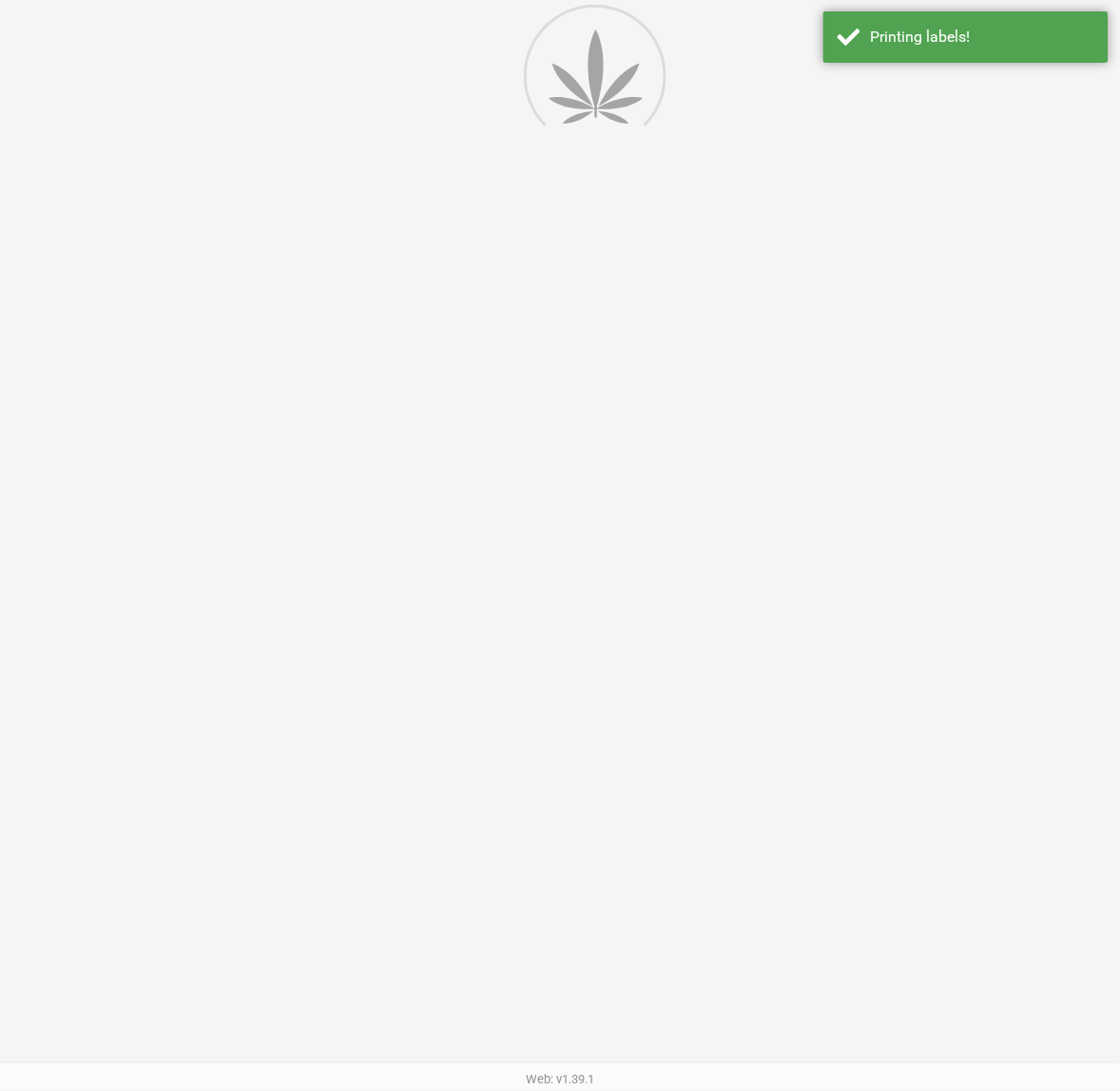 scroll, scrollTop: 0, scrollLeft: 0, axis: both 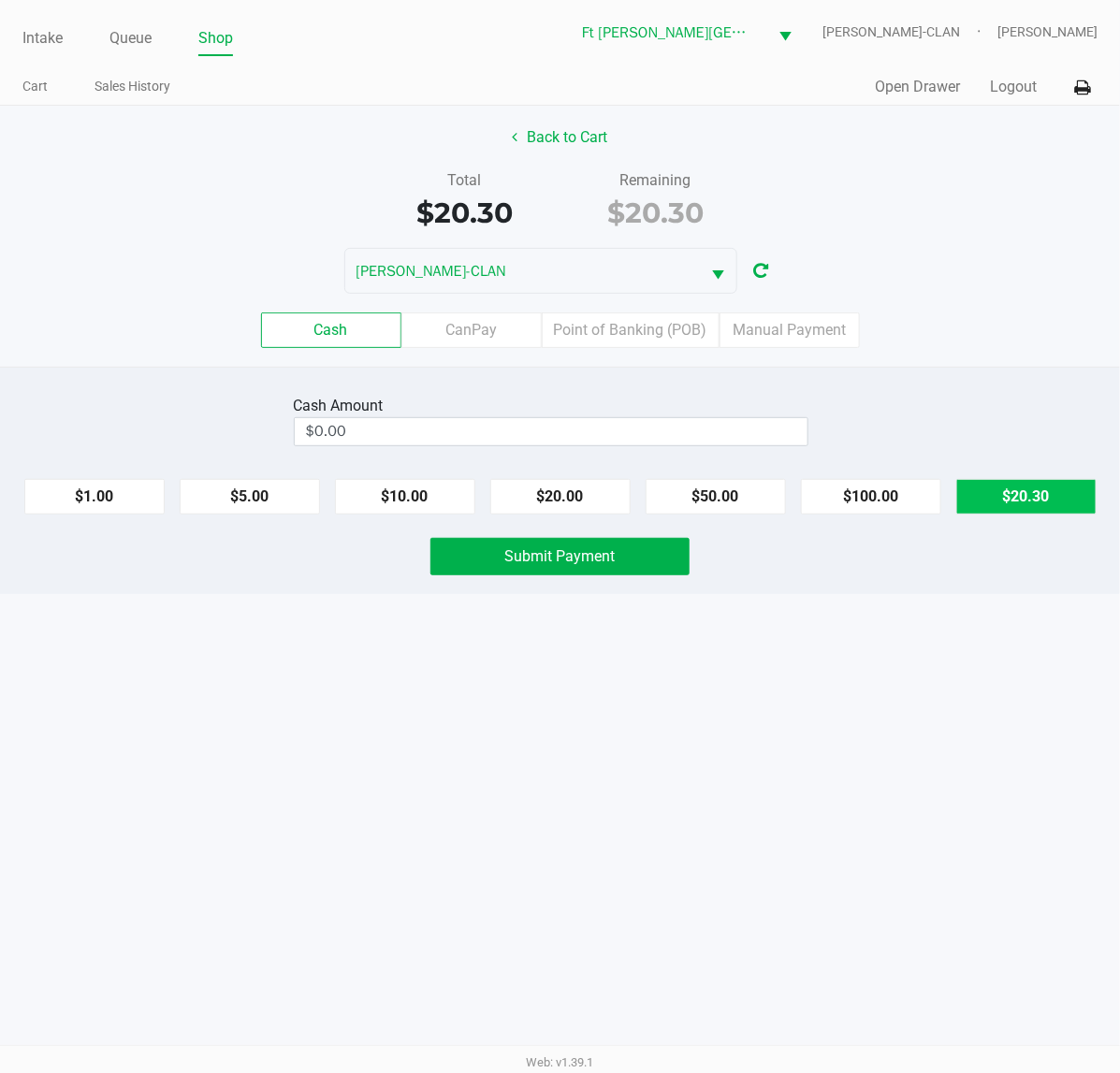 click on "$20.30" 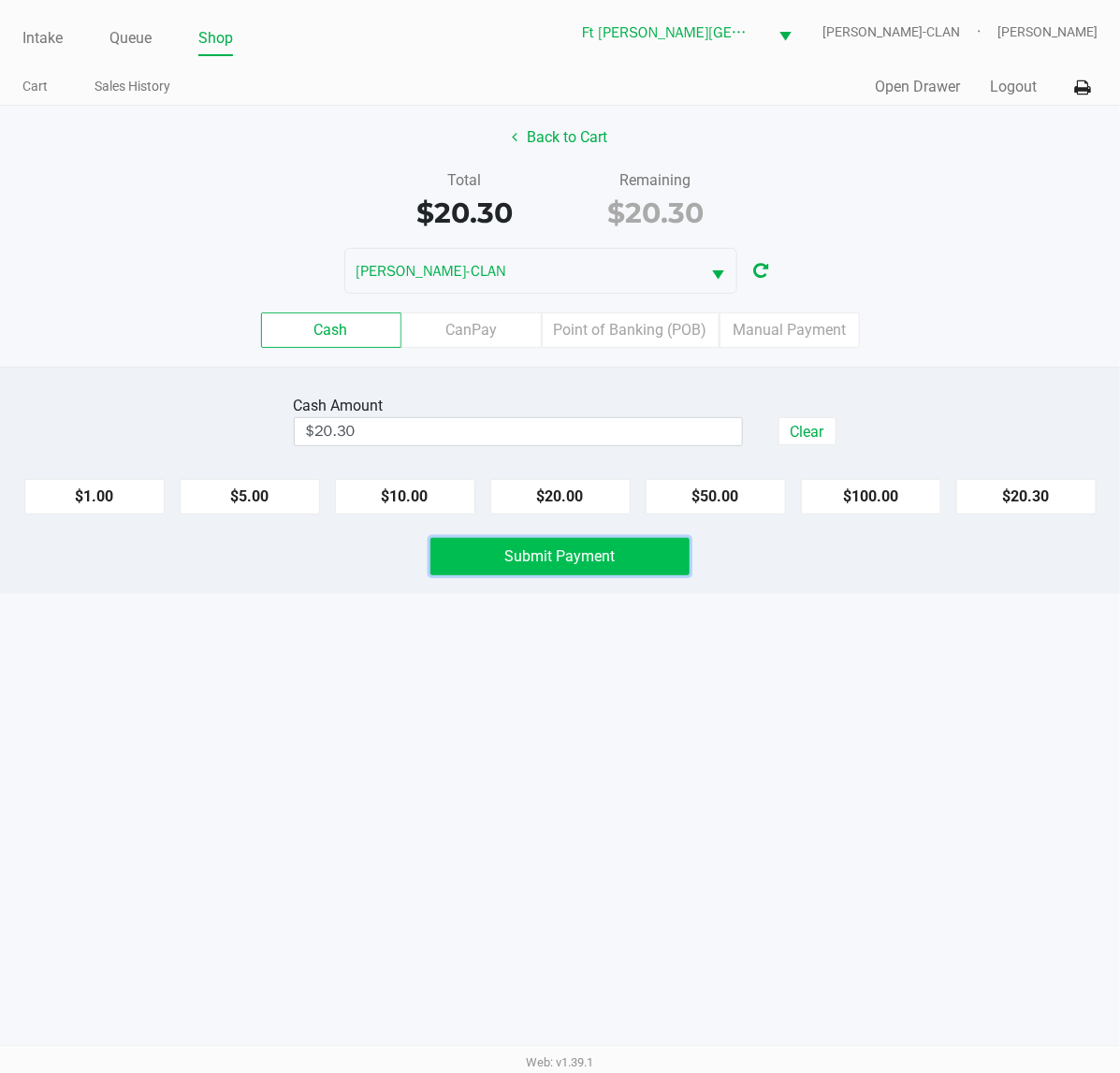click on "Submit Payment" 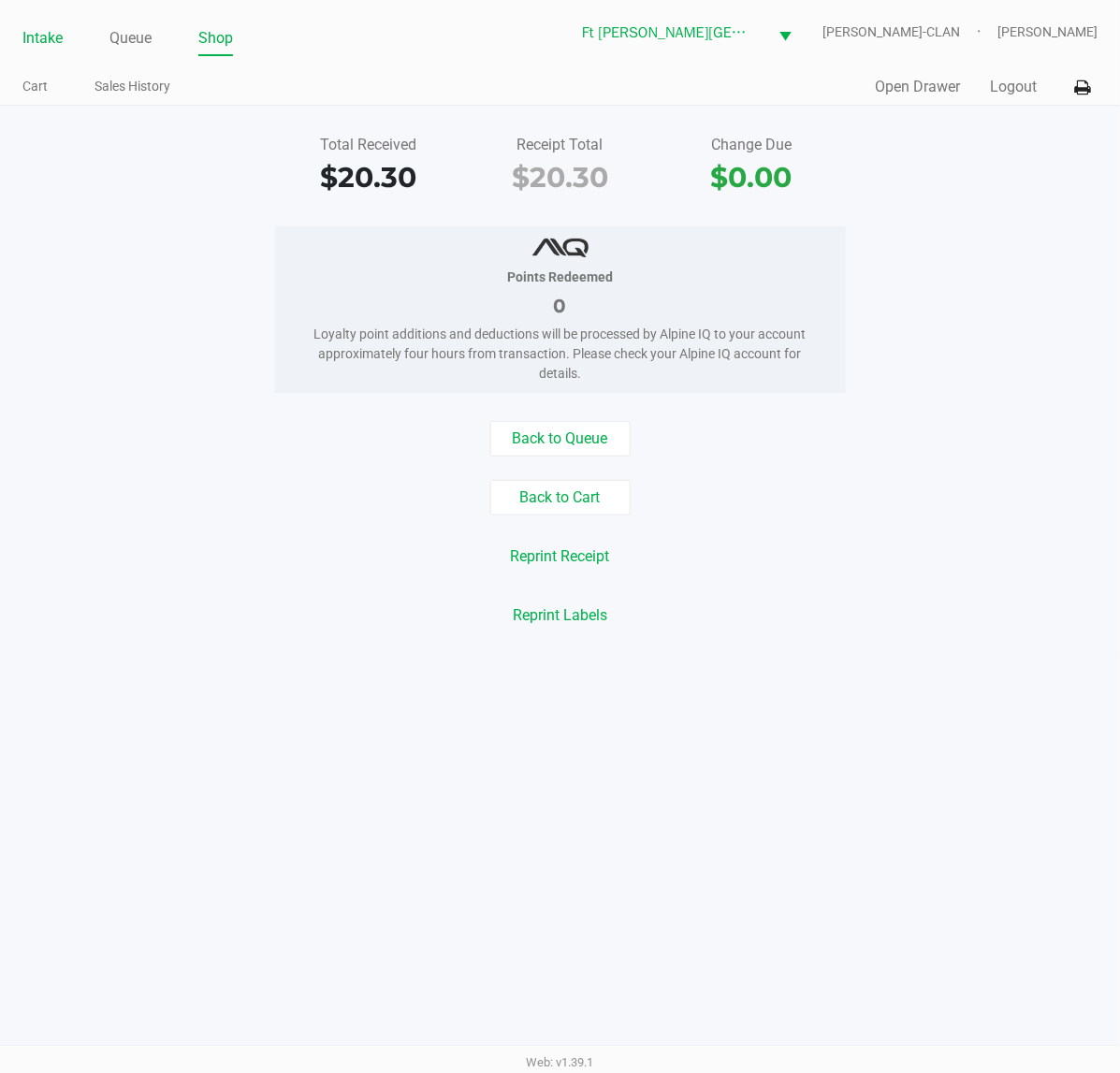 click on "Intake" 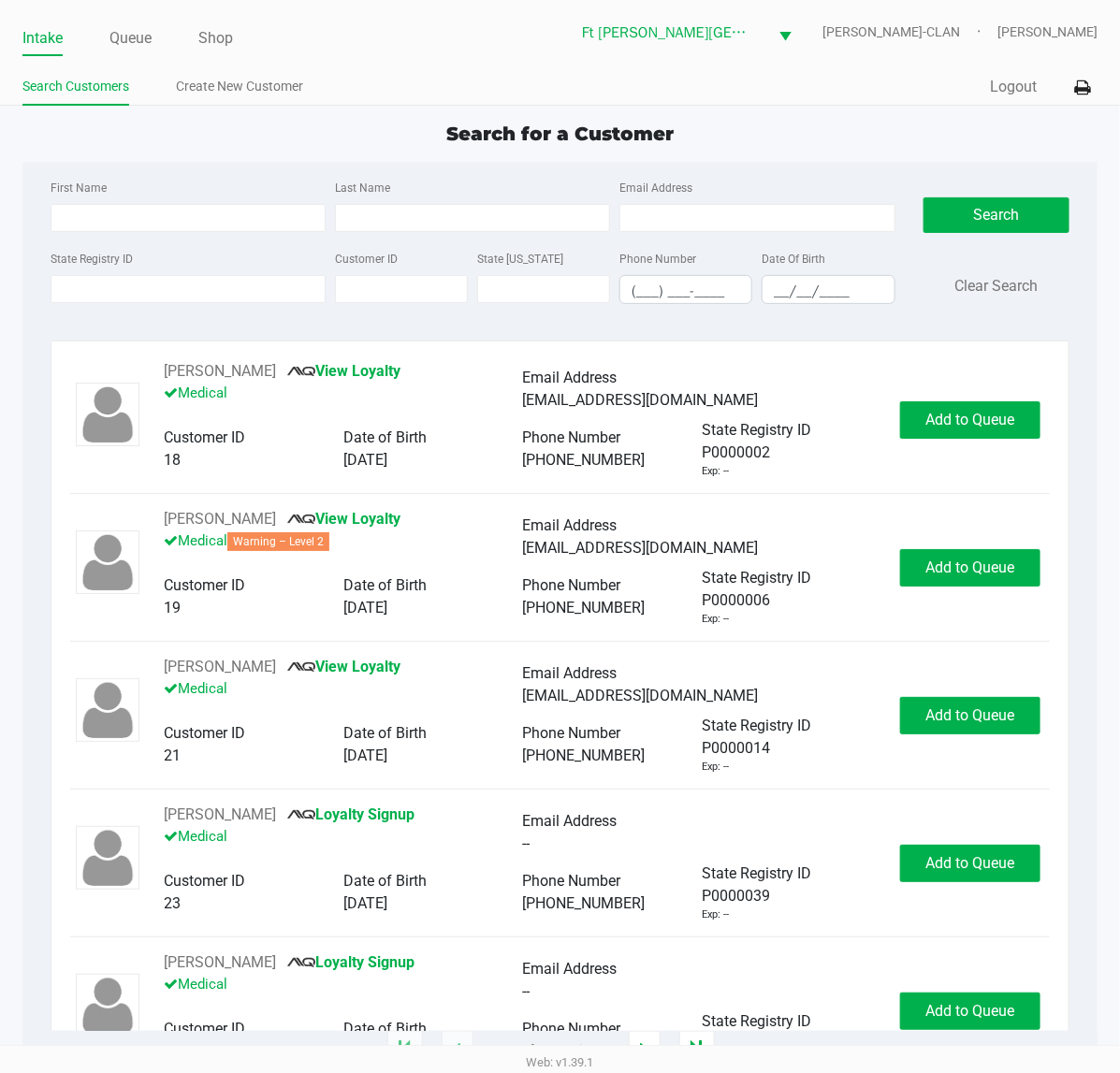 click on "First Name Last Name Email Address State Registry ID Customer ID State [US_STATE] Phone Number (___) ___-____ Date Of Birth __/__/____  Search   Clear Search   [PERSON_NAME]       View Loyalty   Medical   Email Address   [EMAIL_ADDRESS][DOMAIN_NAME]   Customer ID   18   Date of Birth   [DEMOGRAPHIC_DATA]   Phone Number   [PHONE_NUMBER]   State Registry ID   P0000002   Exp: --   Add to Queue   [PERSON_NAME]       View Loyalty   Medical   Warning – Level 2   Email Address   [EMAIL_ADDRESS][DOMAIN_NAME]   Customer ID   19   Date of Birth   [DEMOGRAPHIC_DATA]   Phone Number   [PHONE_NUMBER]   State Registry ID   P0000006   Exp: --   Add to Queue   [PERSON_NAME]       View Loyalty   Medical   Email Address   [EMAIL_ADDRESS][DOMAIN_NAME]   Customer ID   21   Date of Birth   [DEMOGRAPHIC_DATA]   Phone Number   [PHONE_NUMBER]   State Registry ID   P0000014   Exp: --   Add to Queue   [PERSON_NAME]       Loyalty Signup   Medical   Email Address   --   Customer ID   23   Date of Birth   [DEMOGRAPHIC_DATA]   Phone Number   [PHONE_NUMBER]   State Registry ID" 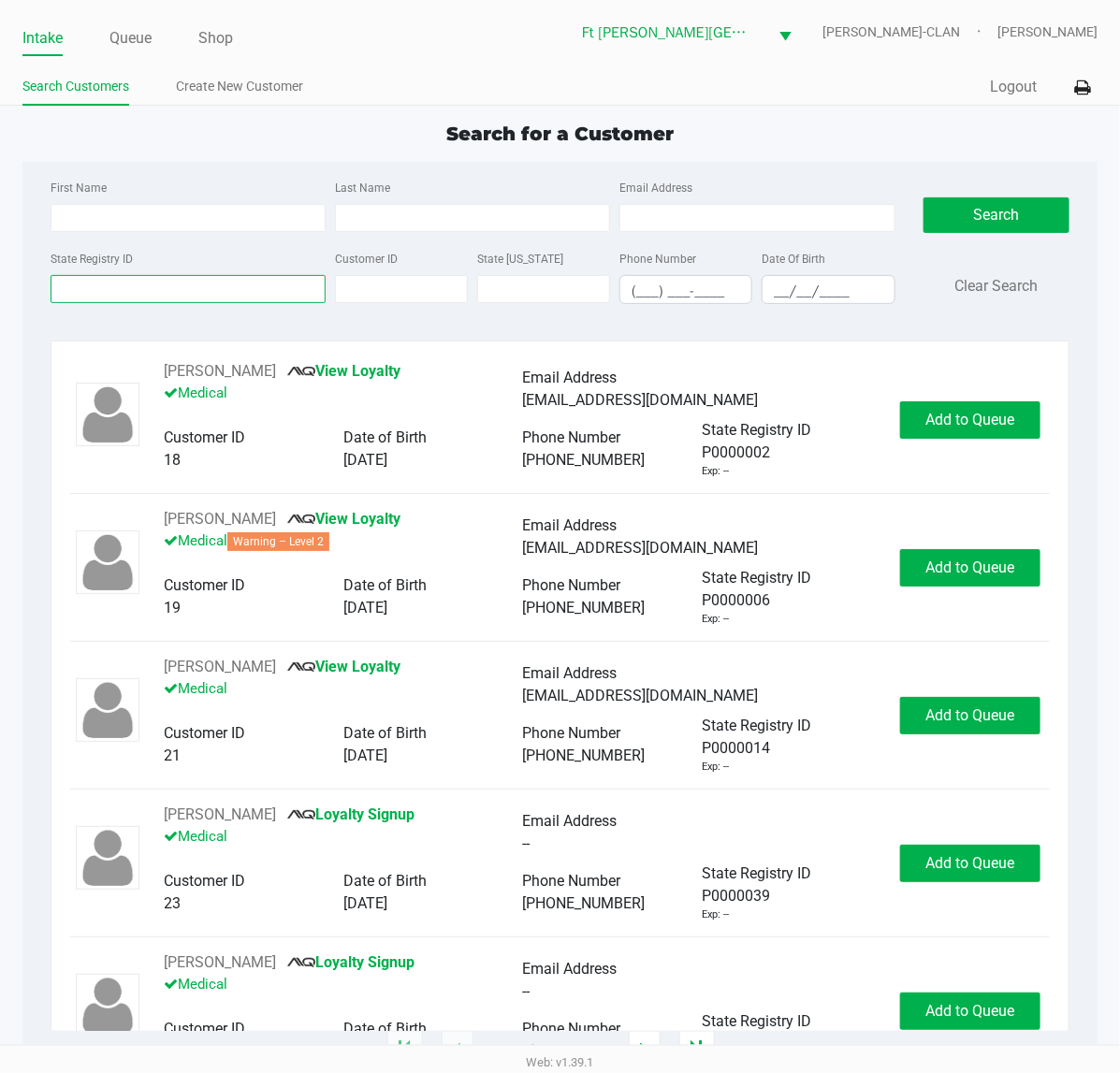 click on "State Registry ID" at bounding box center [188, 289] 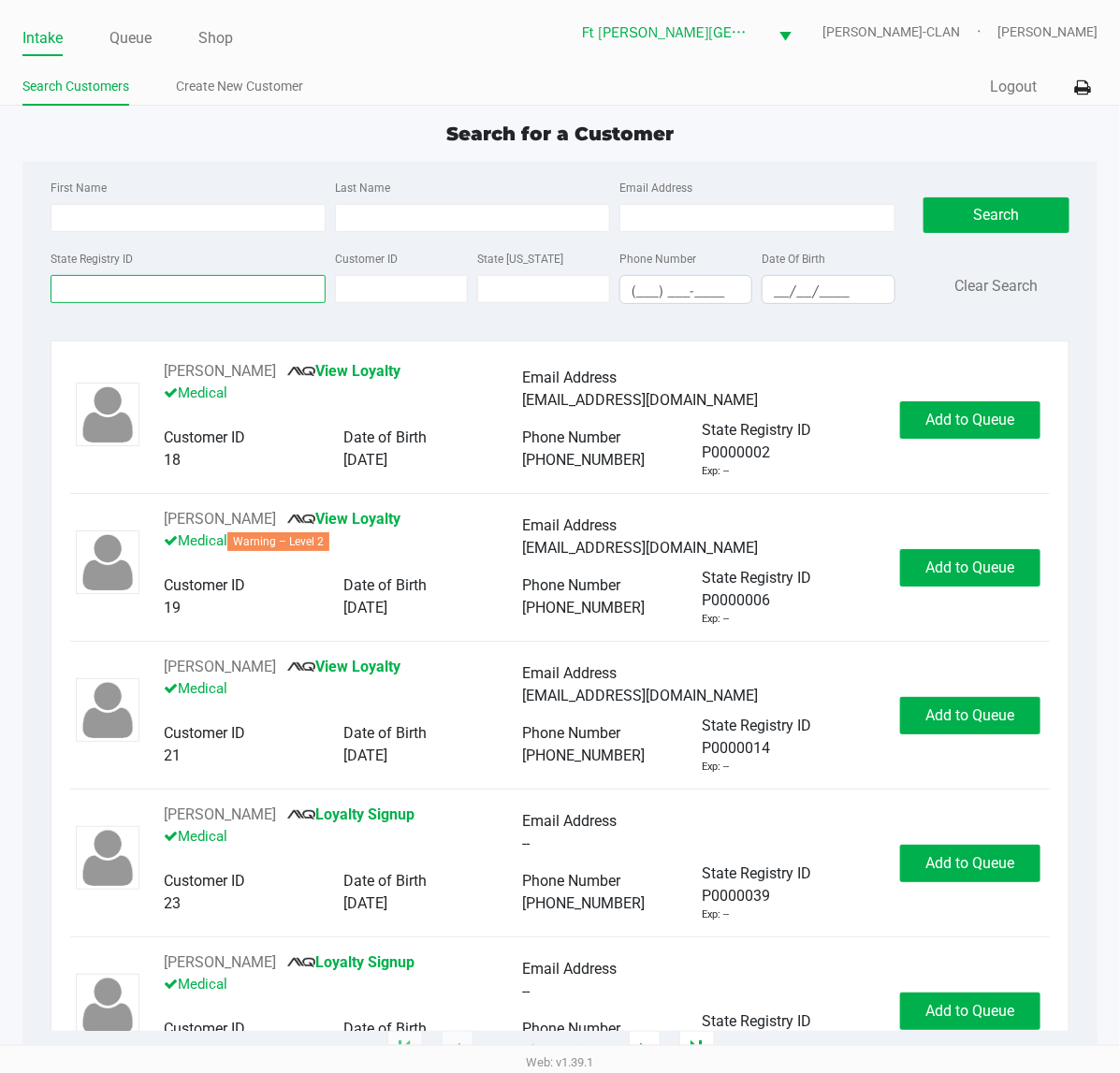 click on "State Registry ID" at bounding box center [188, 289] 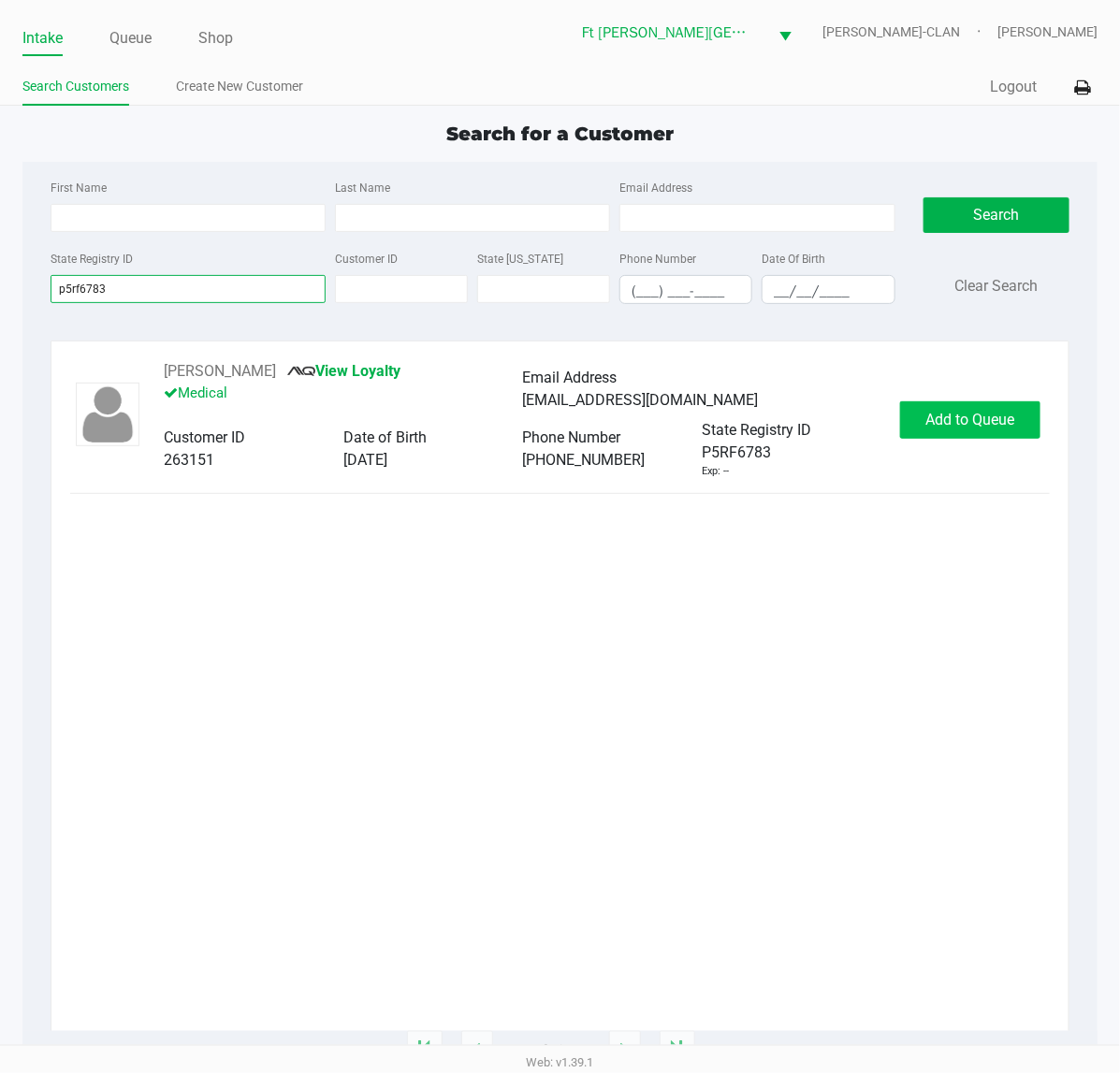 type on "p5rf6783" 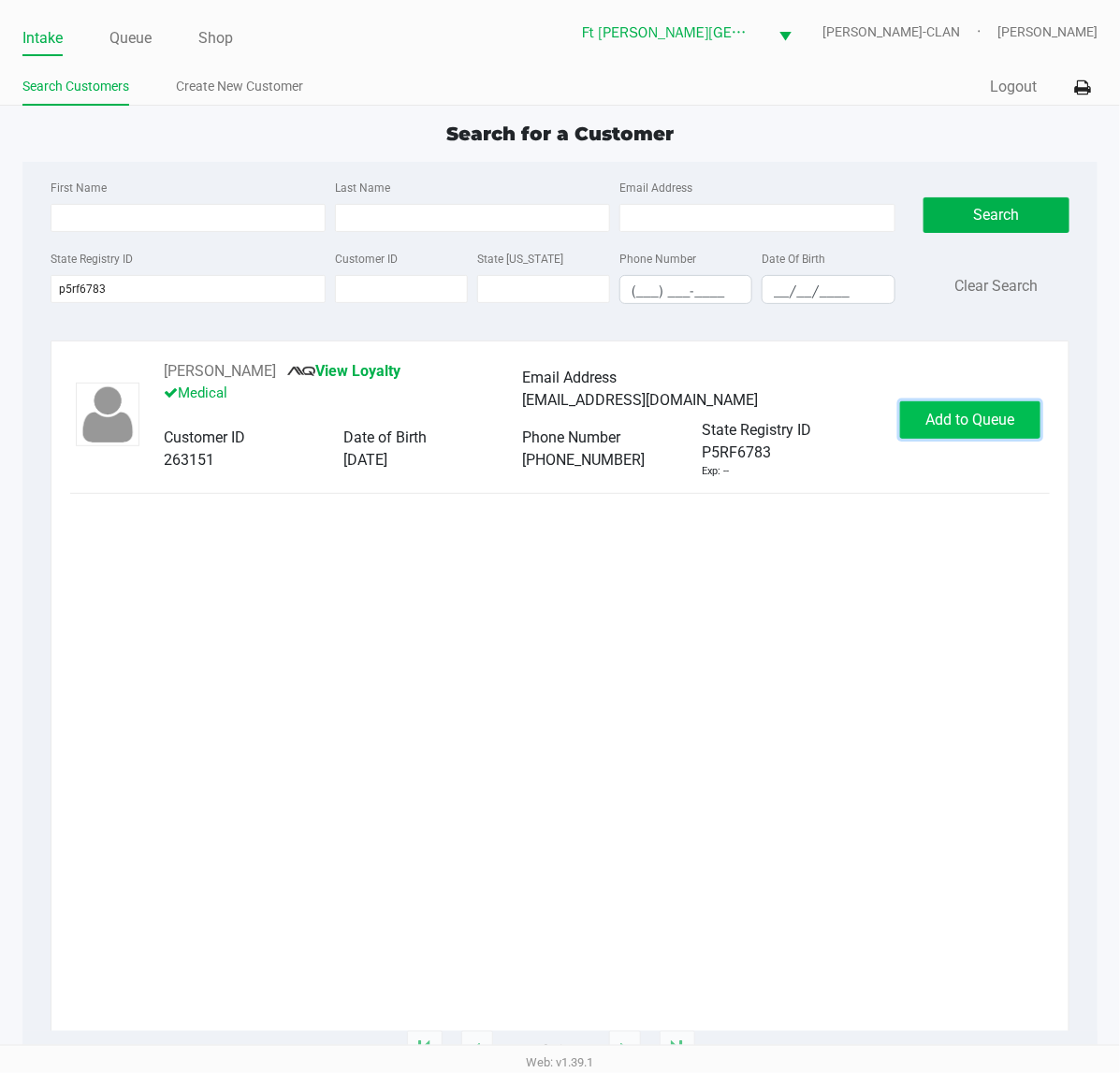 click on "Add to Queue" 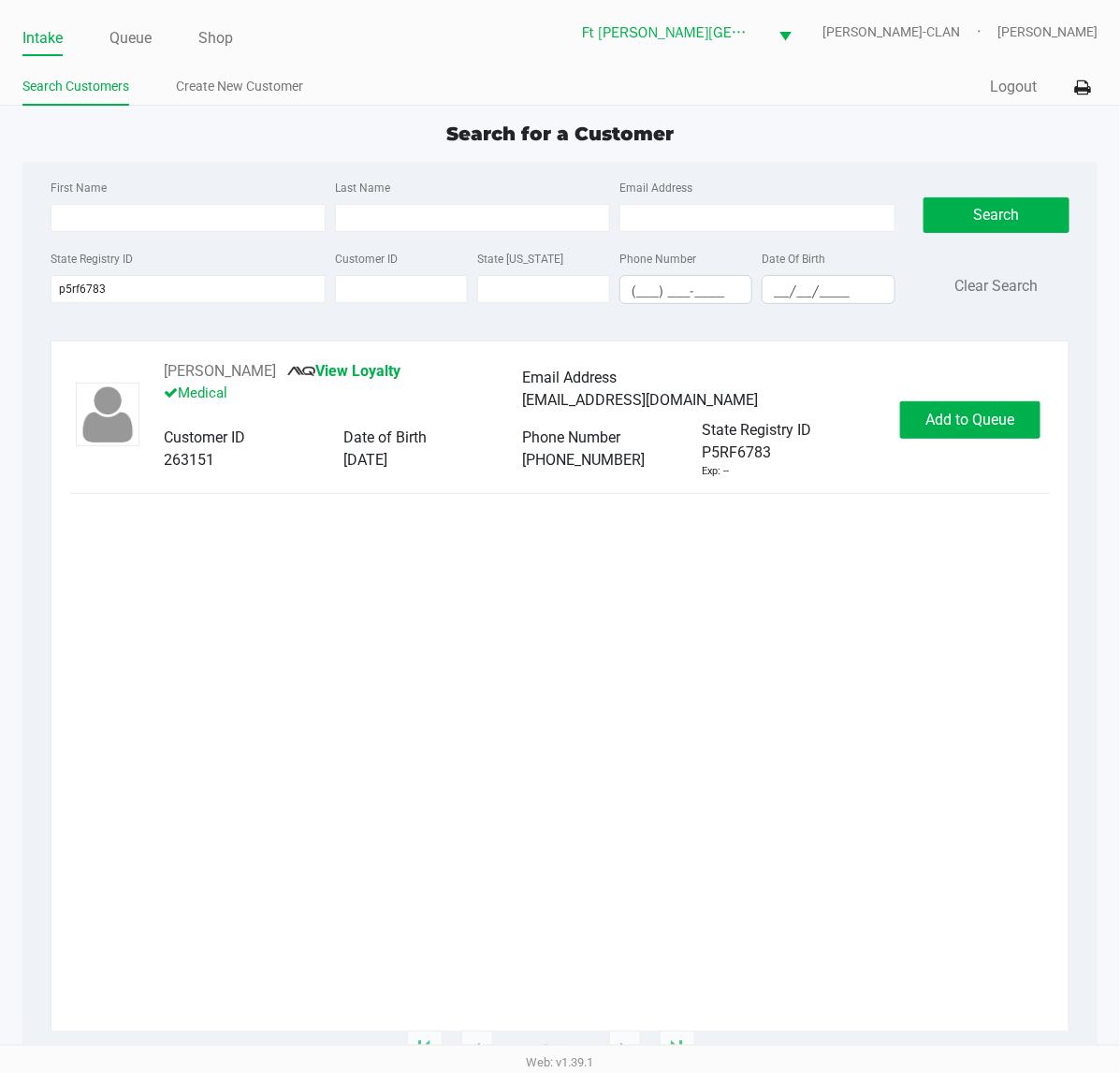 click on "Add to Queue" 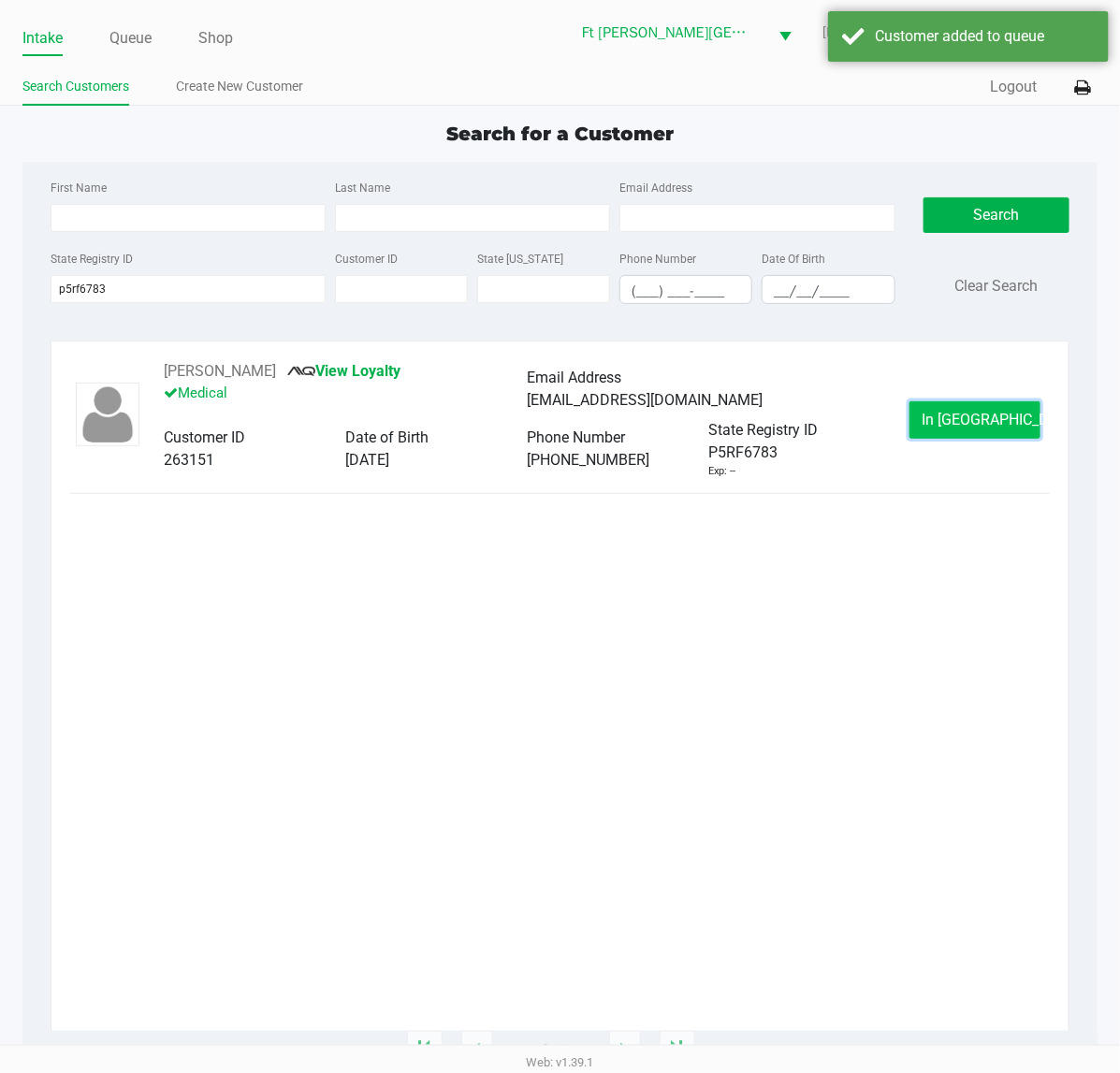 click on "In [GEOGRAPHIC_DATA]" 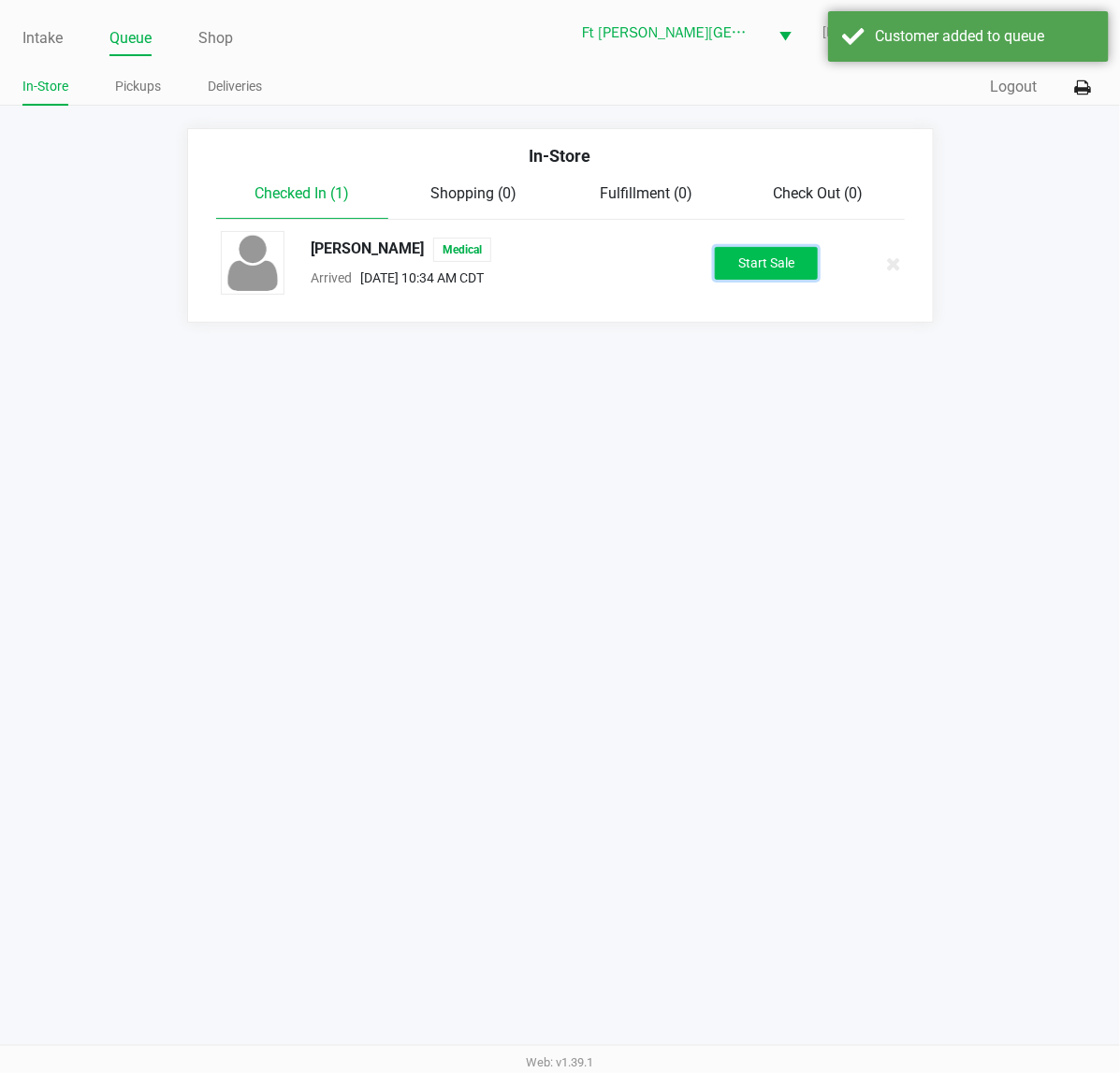 click on "Start Sale" 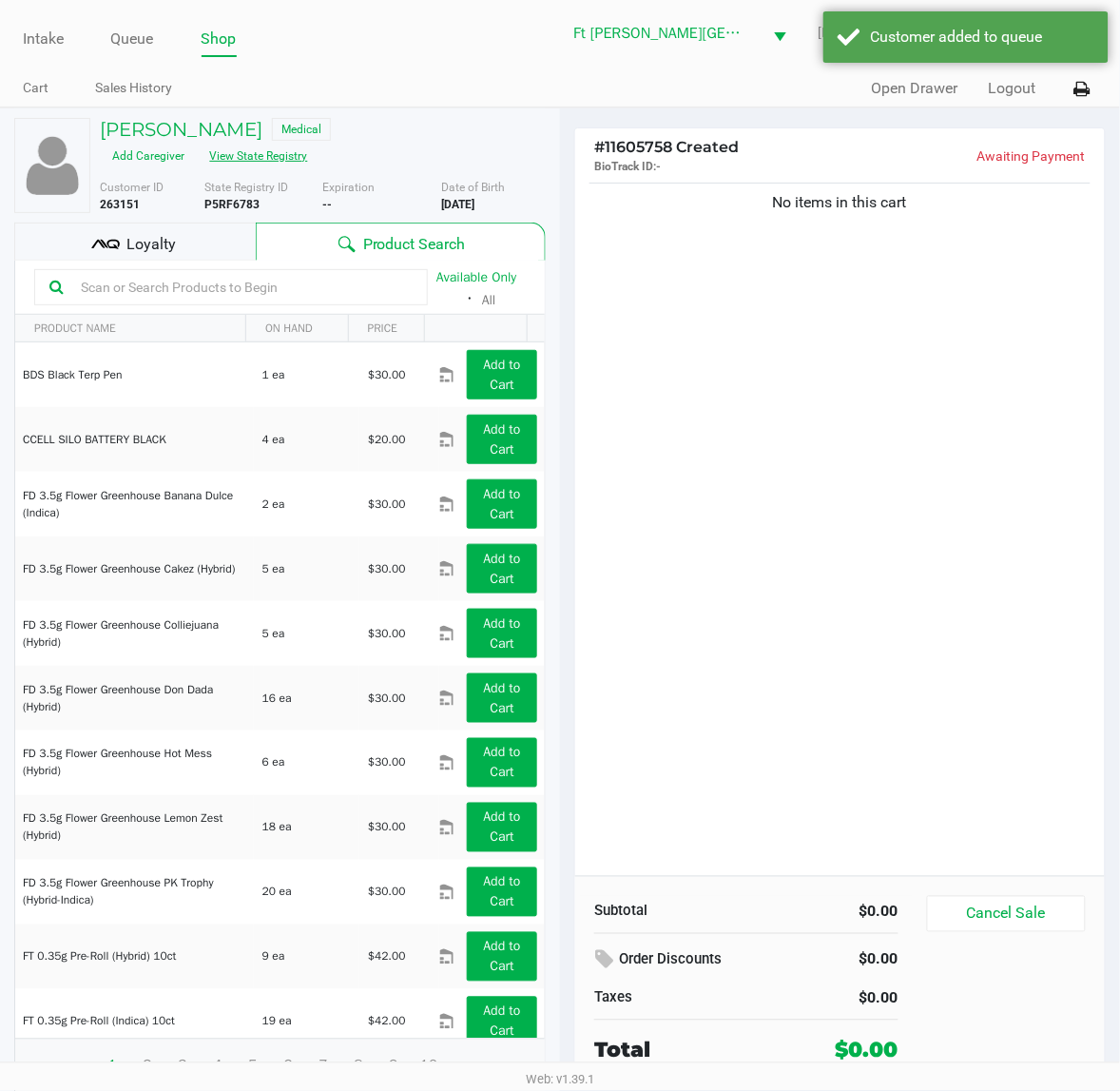 click on "View State Registry" 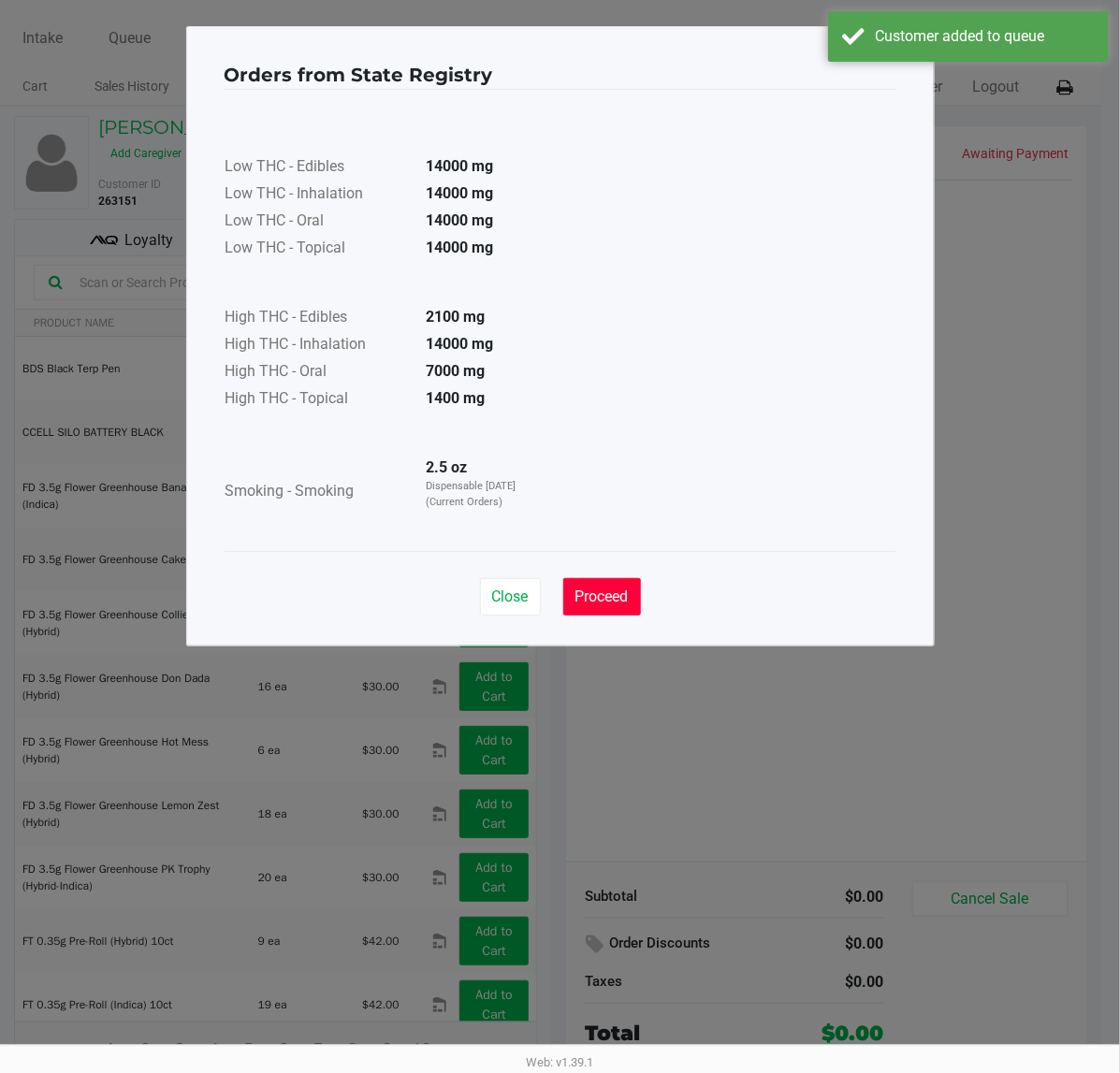 click on "Proceed" 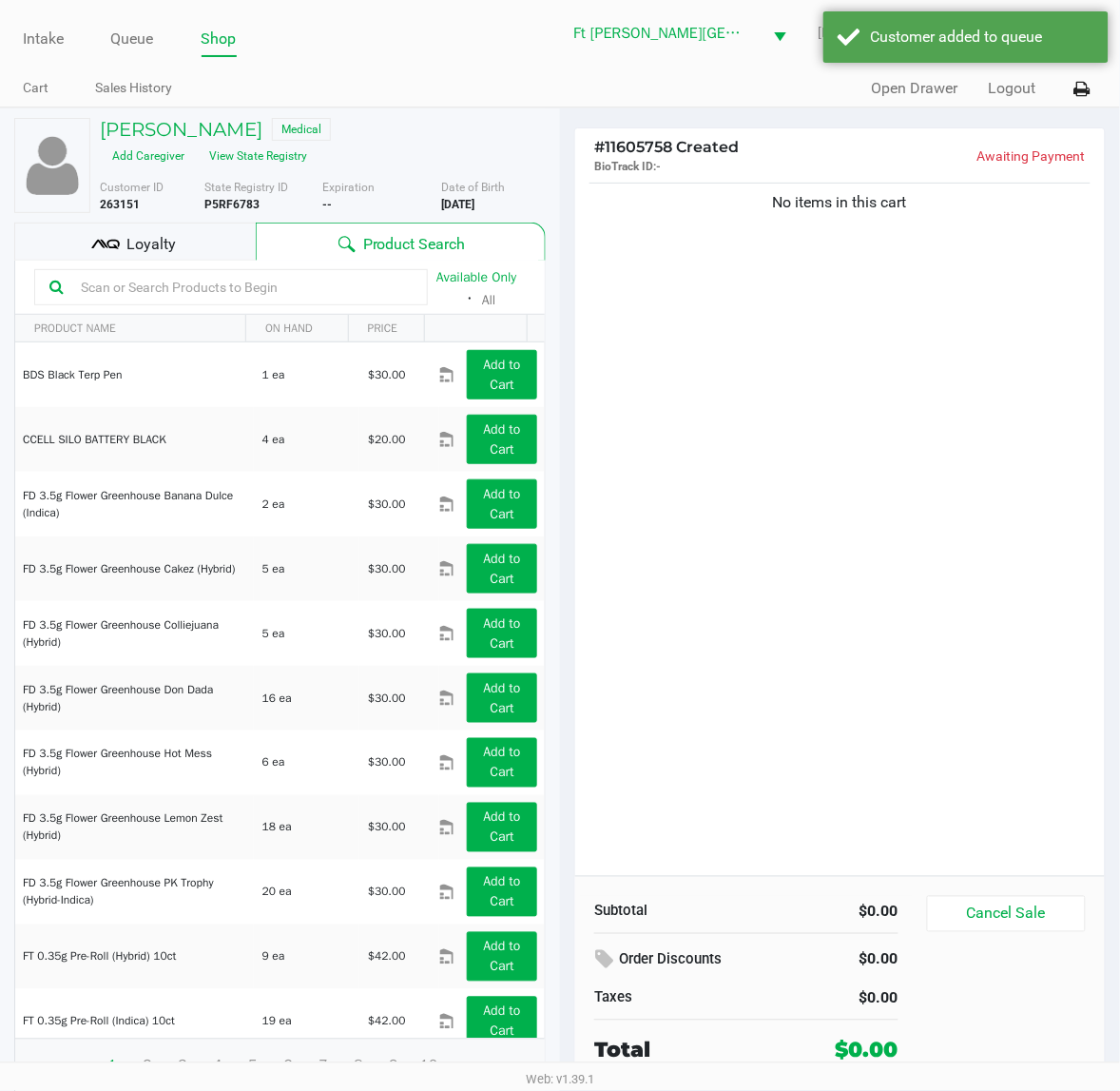 click 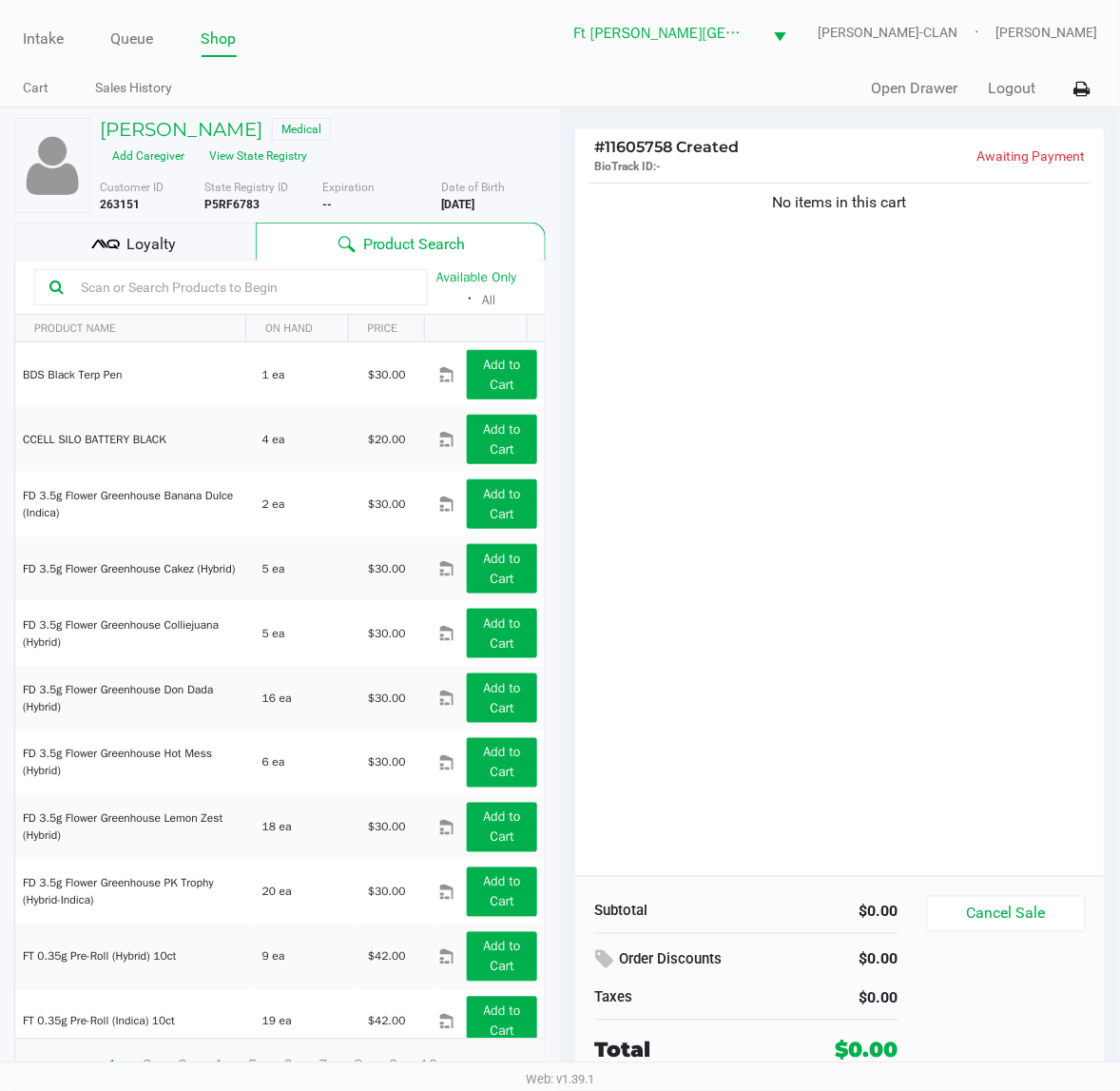 drag, startPoint x: 71, startPoint y: 21, endPoint x: 727, endPoint y: 496, distance: 809.9142 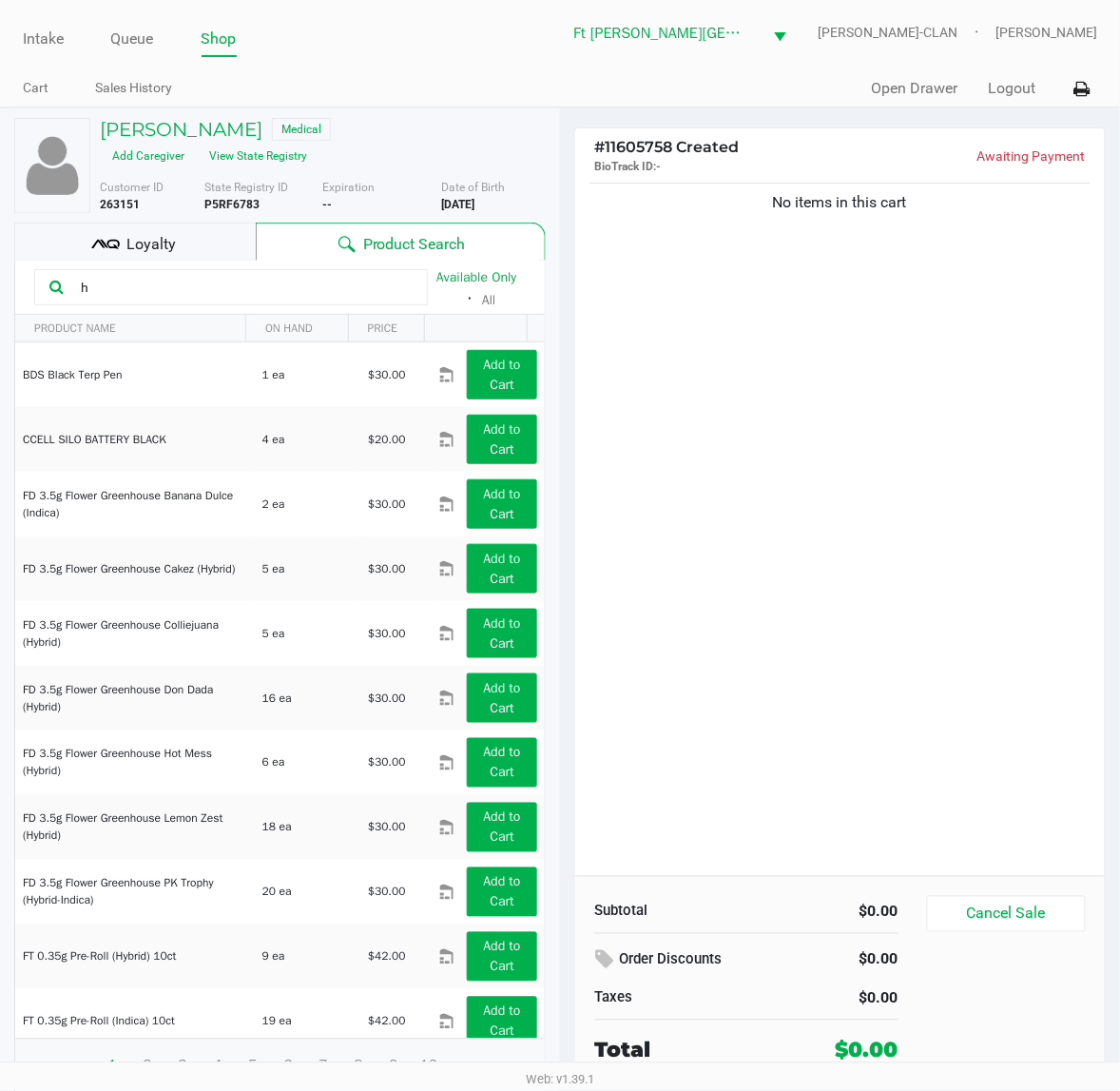 click on "h" 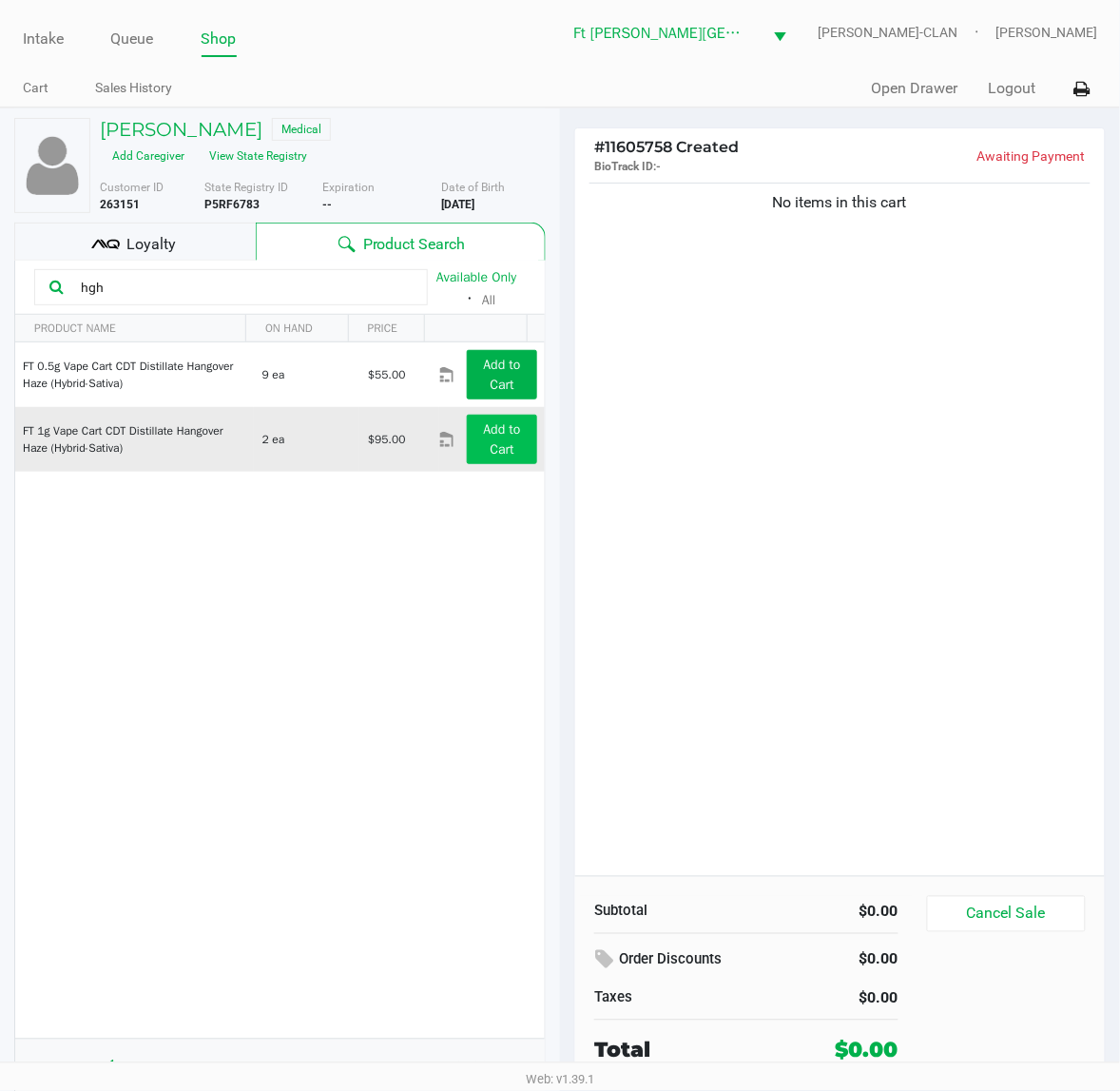 type on "hgh" 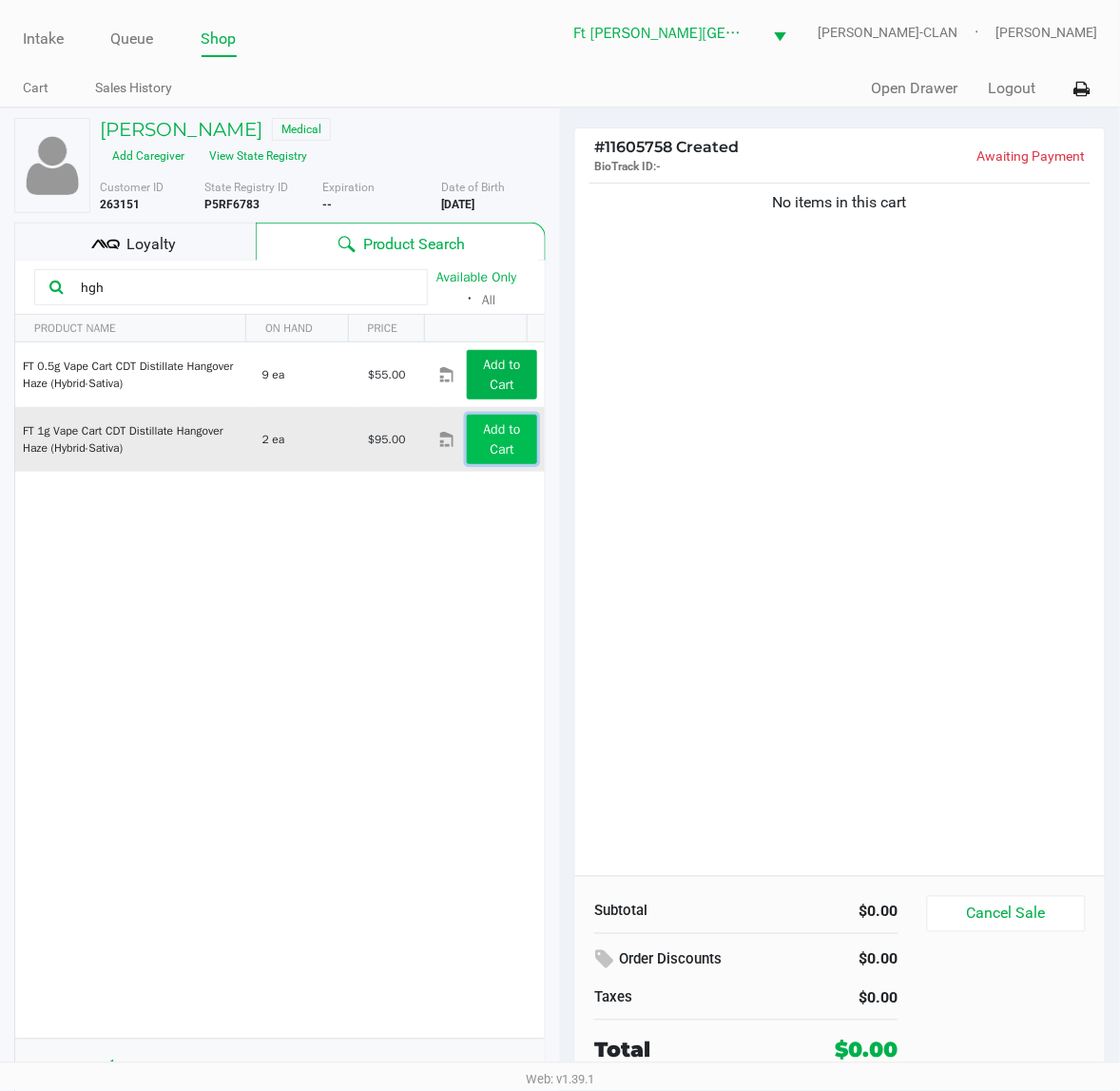 click on "Add to Cart" 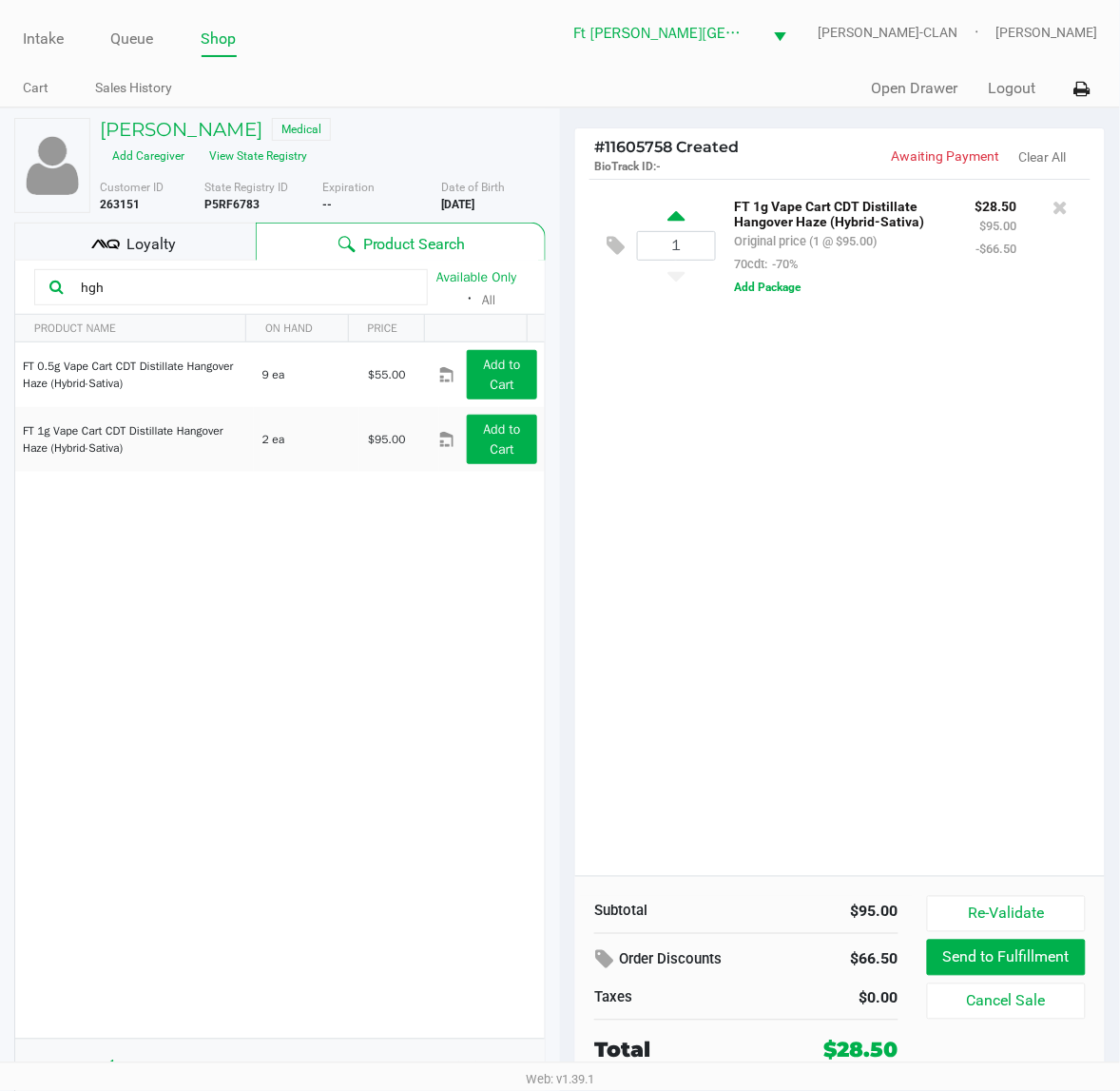 click 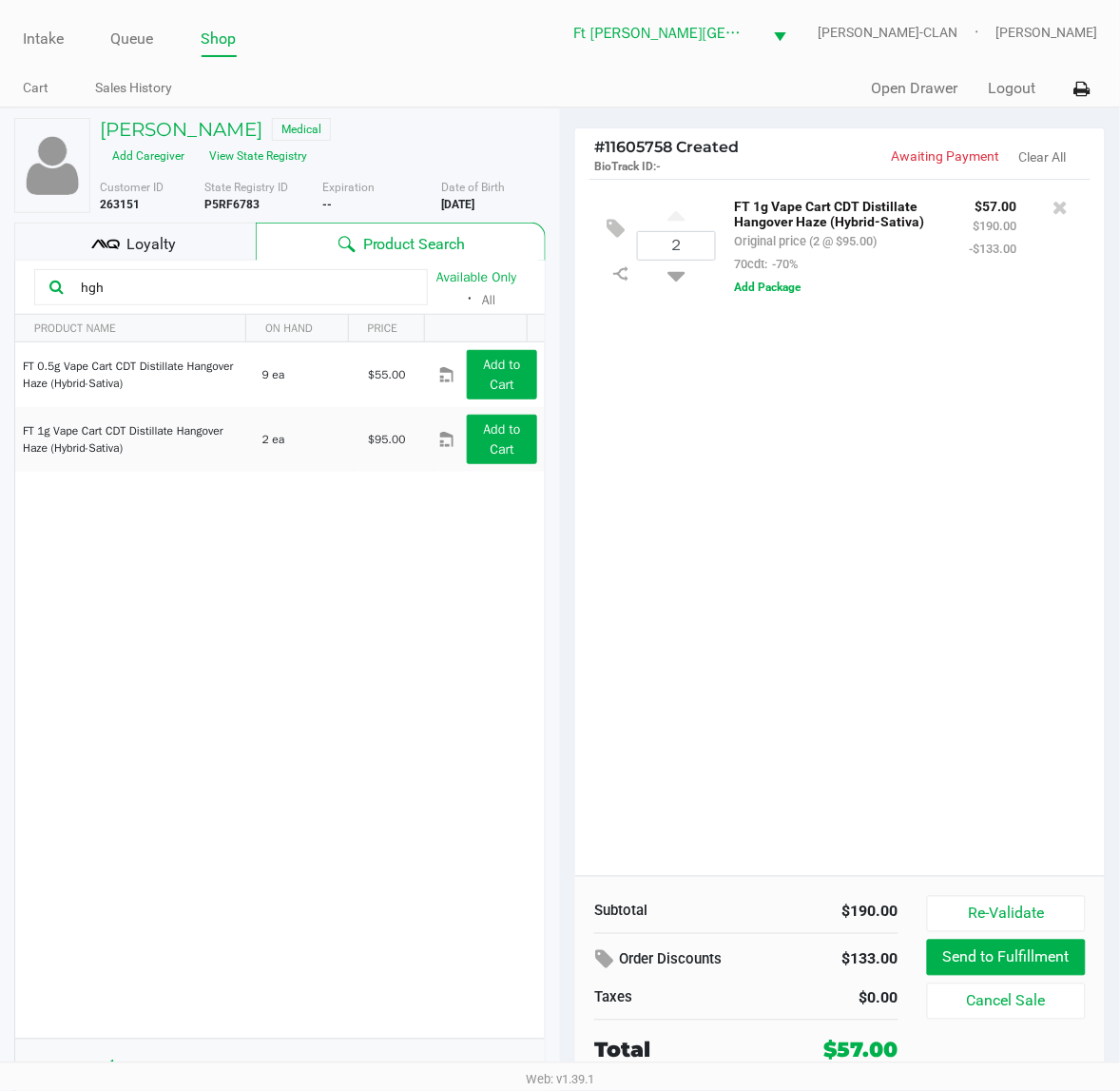 click on "Intake Queue Shop Ft [PERSON_NAME][GEOGRAPHIC_DATA] [PERSON_NAME]-CLAN   [PERSON_NAME] Sales History  Quick Sale   Open Drawer   Logout   [PERSON_NAME]   Medical   Add Caregiver   View State Registry   Customer ID   263151  State Registry ID  P5RF6783   Expiration  -- More  Date of Birth   [DEMOGRAPHIC_DATA]
Loyalty
Product Search  hgh  Available Only  ᛫  All   PRODUCT NAME  ON HAND PRICE  FT 0.5g Vape Cart CDT Distillate Hangover Haze (Hybrid-Sativa)   9 ea   $55.00  Add to Cart  FT 1g Vape Cart CDT Distillate Hangover Haze (Hybrid-Sativa)   2 ea   $95.00  Add to Cart  1   1  1 - 2 of 2 items #  11605758 Created   BioTrack ID:   -   Awaiting Payment   Clear All
2  FT 1g Vape Cart CDT Distillate Hangover Haze (Hybrid-Sativa)   Original price (2 @ $95.00)  70cdt:  -70% $57.00 $190.00 -$133.00  Add Package   Subtotal   $190.00   Order Discounts   $133.00   Taxes   $0.00" at bounding box center (560, 545) 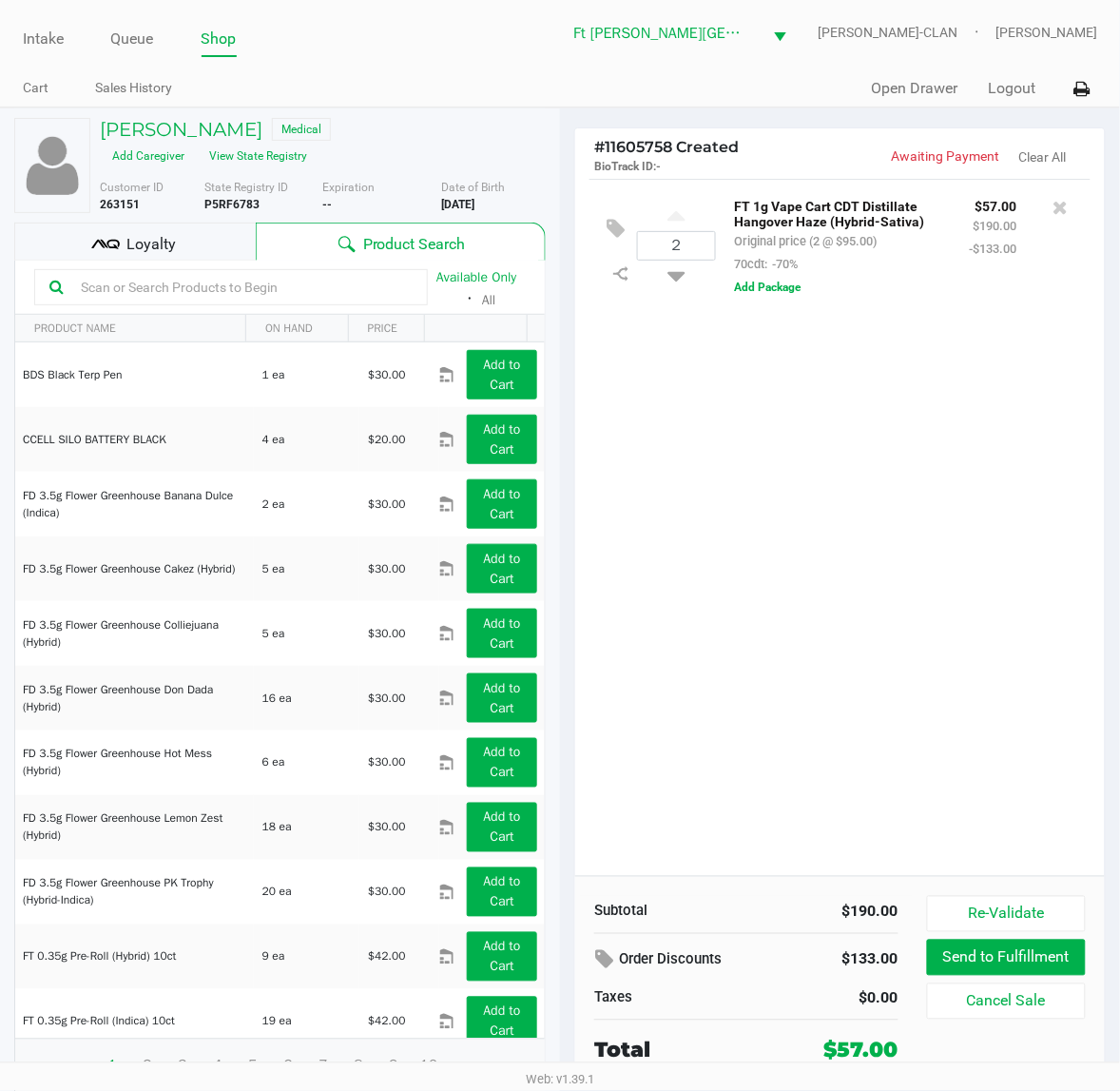 click 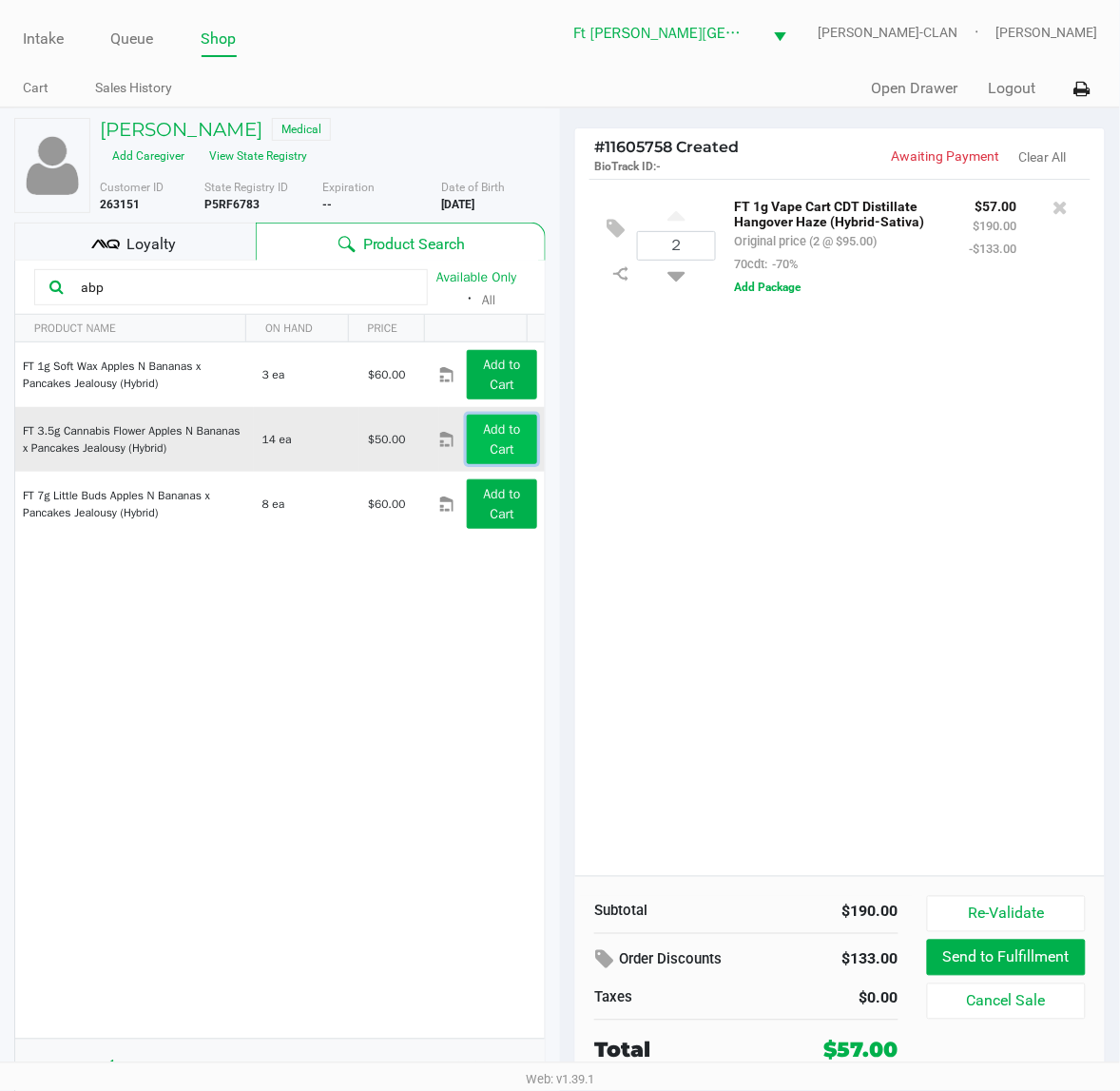 click on "Add to Cart" 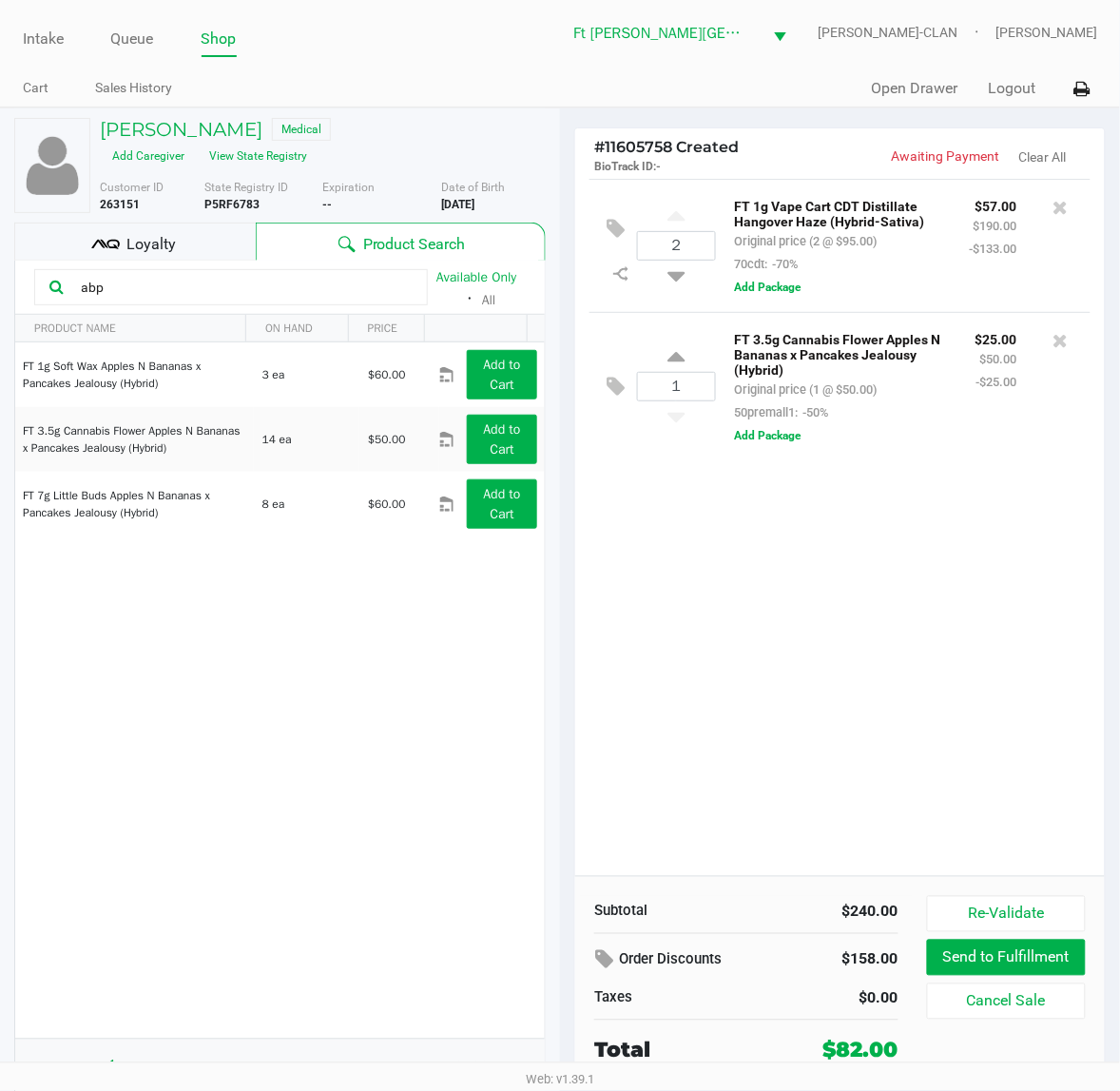 drag, startPoint x: 217, startPoint y: 283, endPoint x: -2, endPoint y: 343, distance: 227.07047 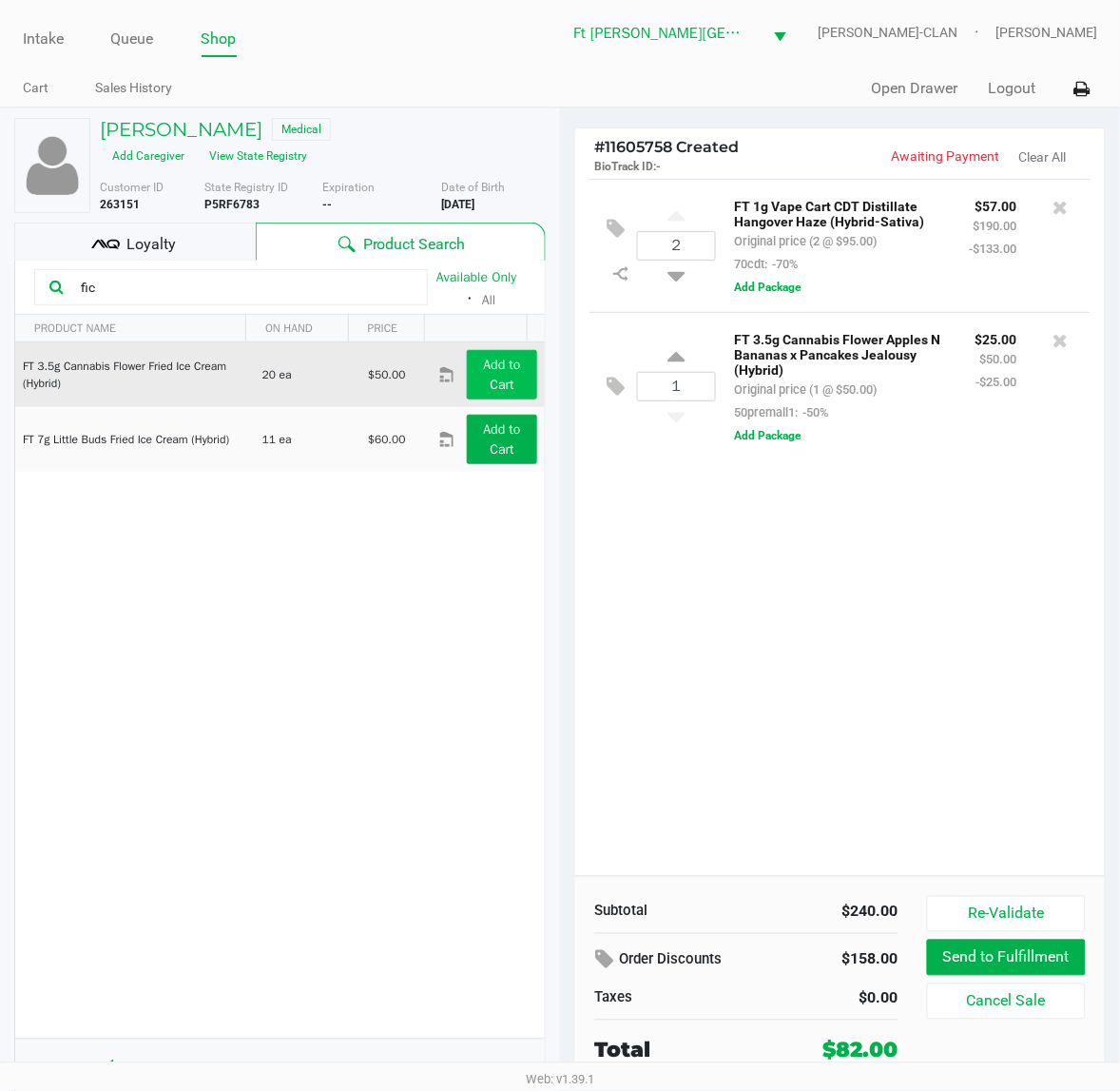 type on "fic" 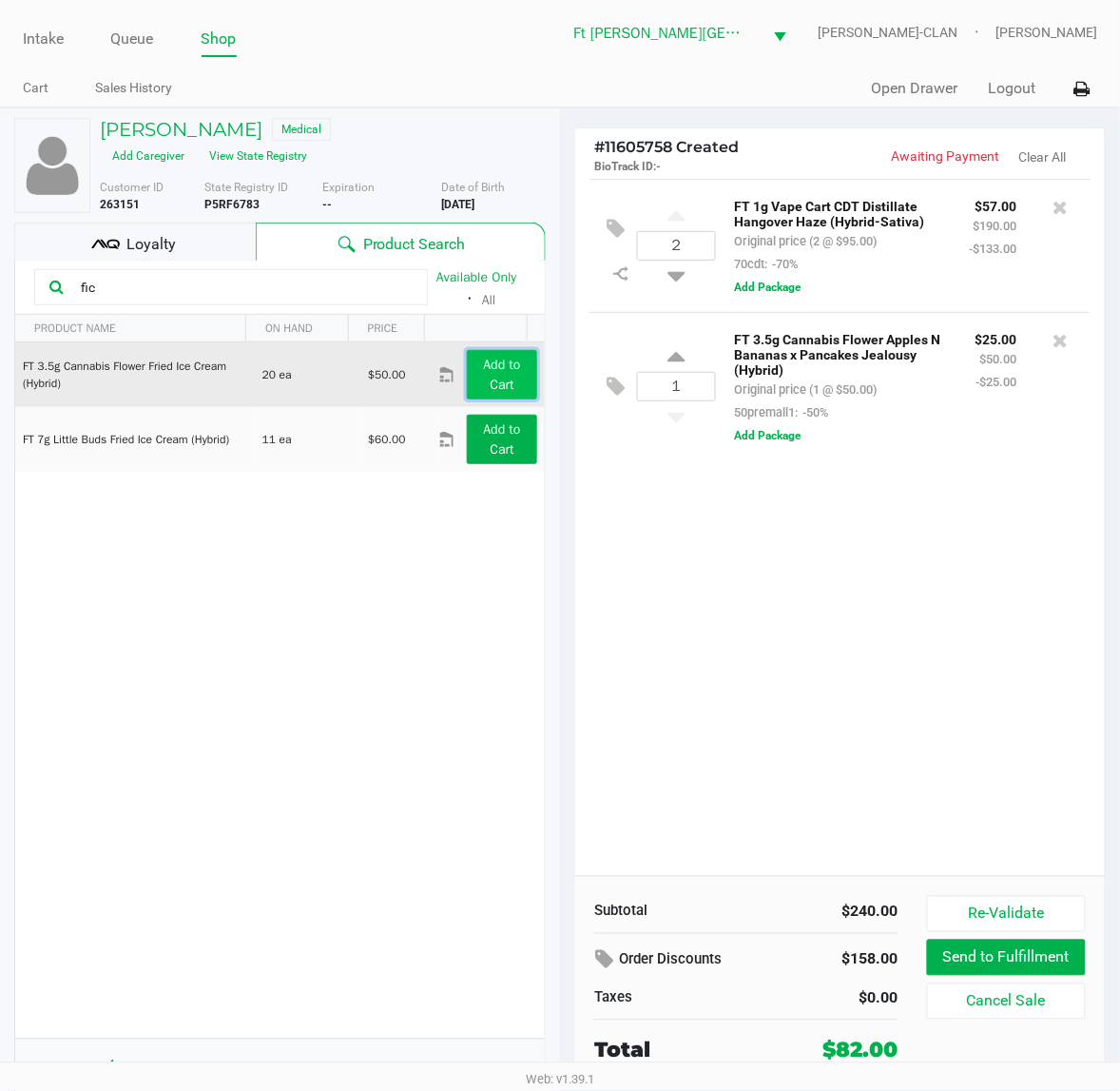 click on "Add to Cart" 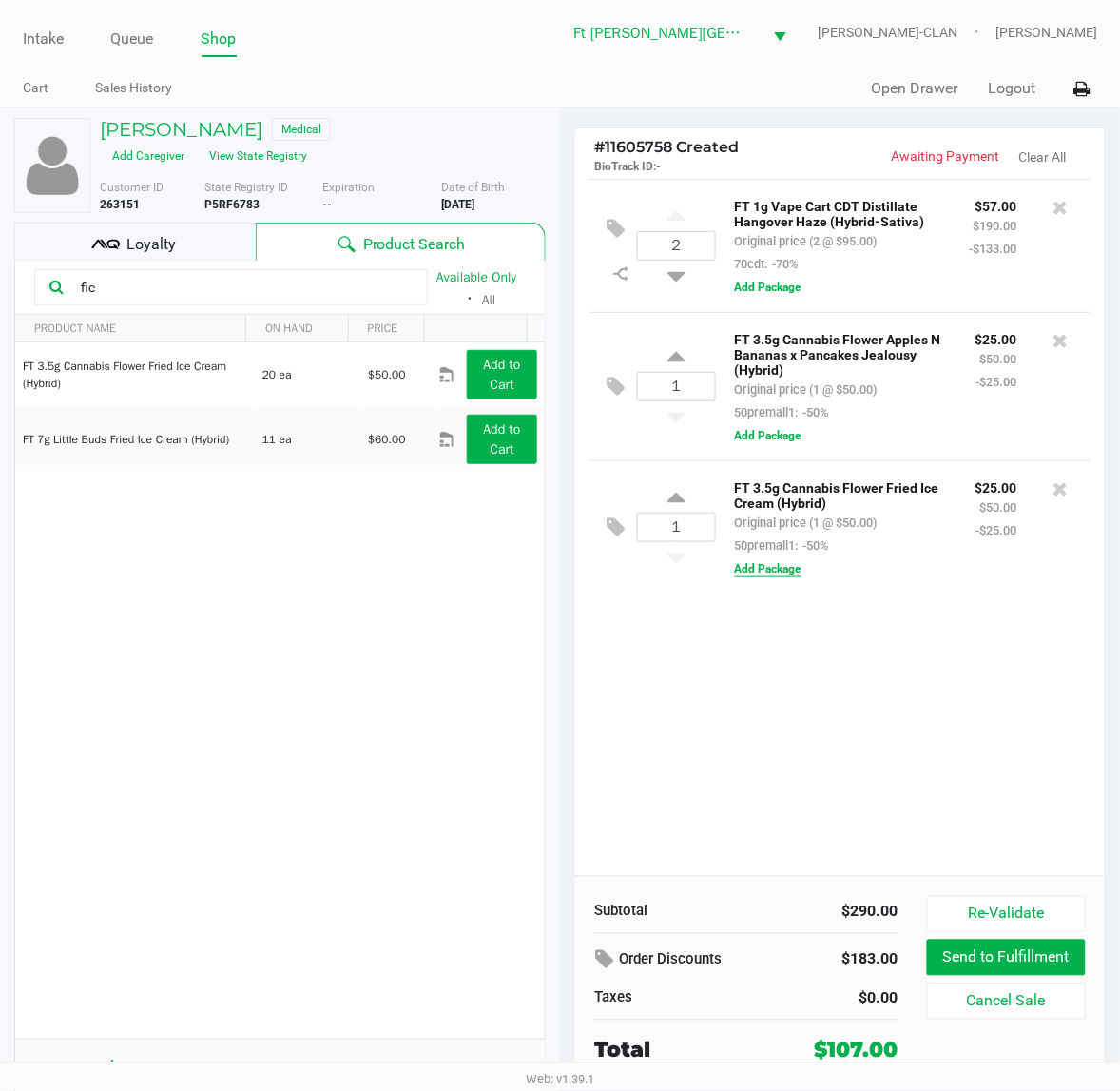 drag, startPoint x: 672, startPoint y: 499, endPoint x: 763, endPoint y: 575, distance: 118.562 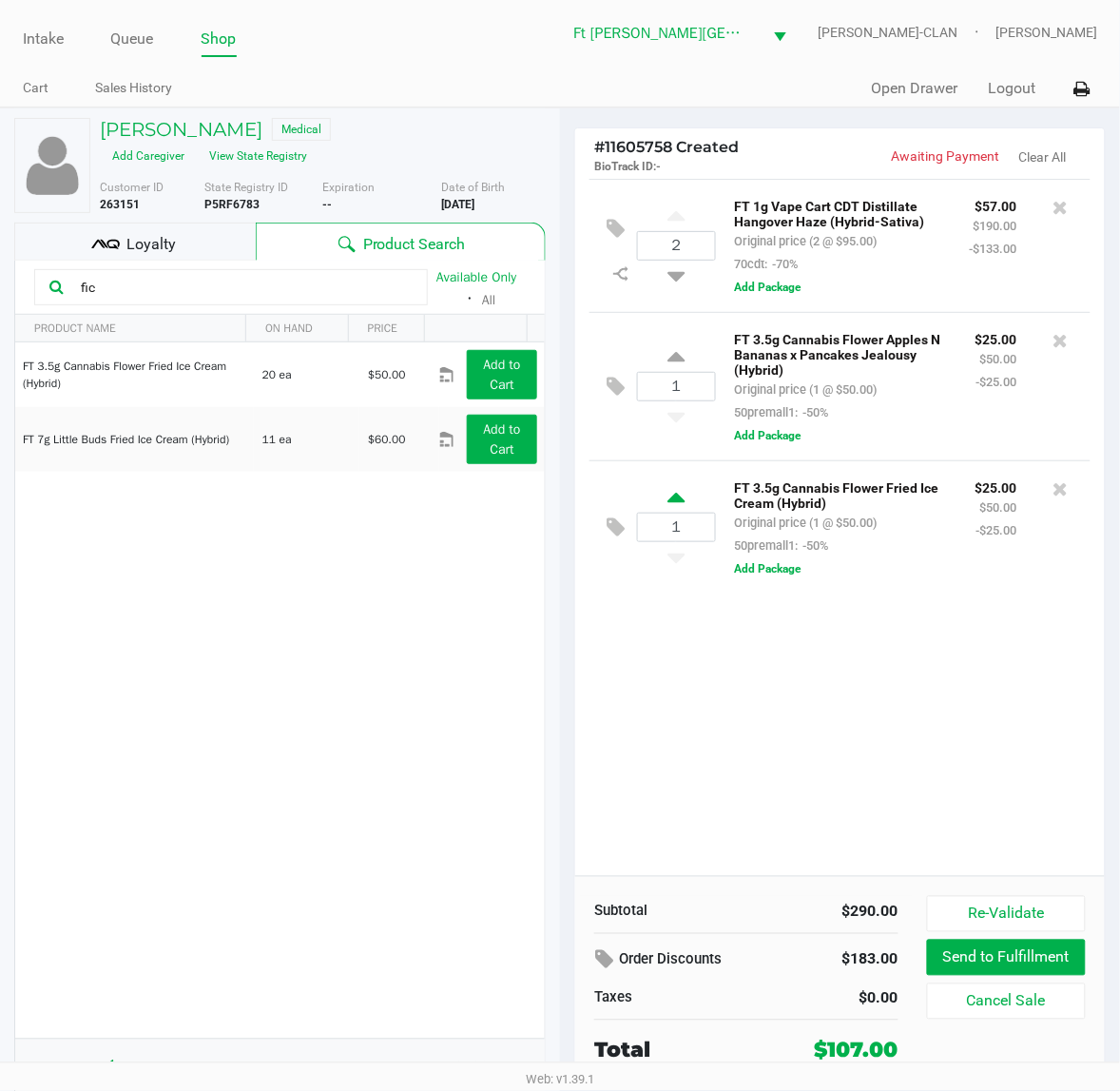 click 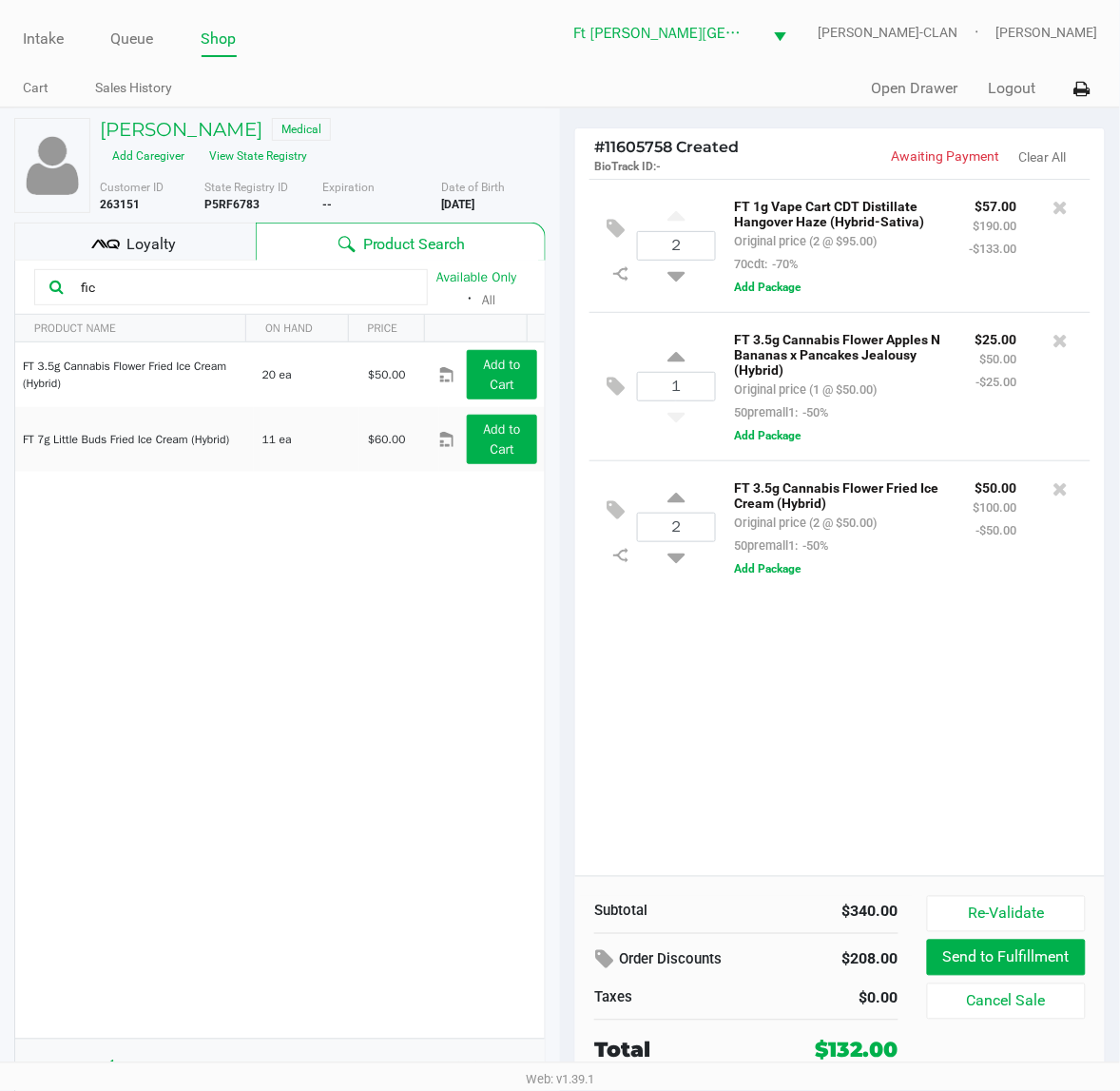 click on "2  FT 1g Vape Cart CDT Distillate Hangover Haze (Hybrid-Sativa)   Original price (2 @ $95.00)  70cdt:  -70% $57.00 $190.00 -$133.00  Add Package  1  FT 3.5g Cannabis Flower Apples N Bananas x Pancakes Jealousy (Hybrid)   Original price (1 @ $50.00)  50premall1:  -50% $25.00 $50.00 -$25.00  Add Package
2  FT 3.5g Cannabis Flower Fried Ice Cream (Hybrid)   Original price (2 @ $50.00)  50premall1:  -50% $50.00 $100.00 -$50.00  Add Package" 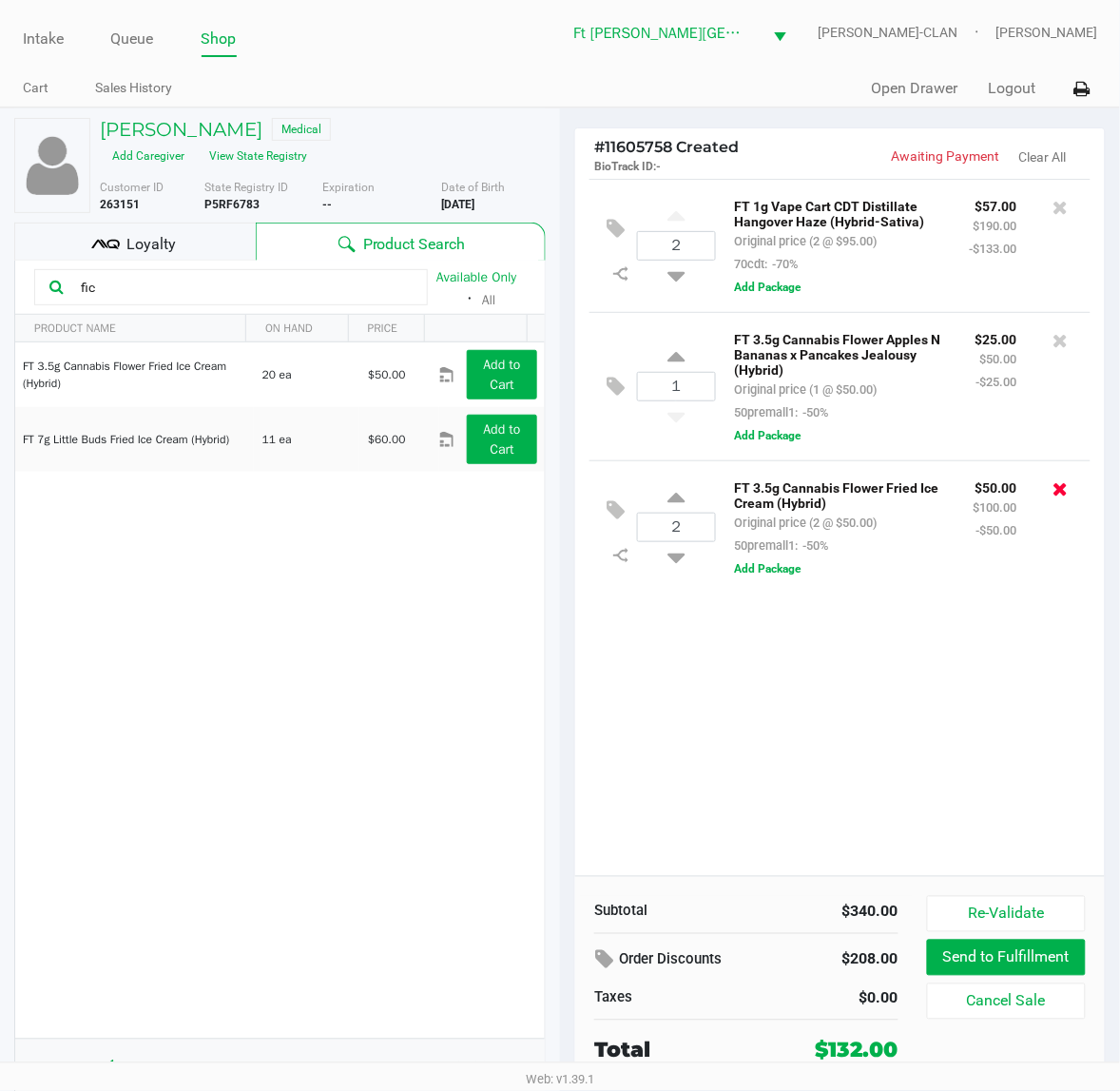 click 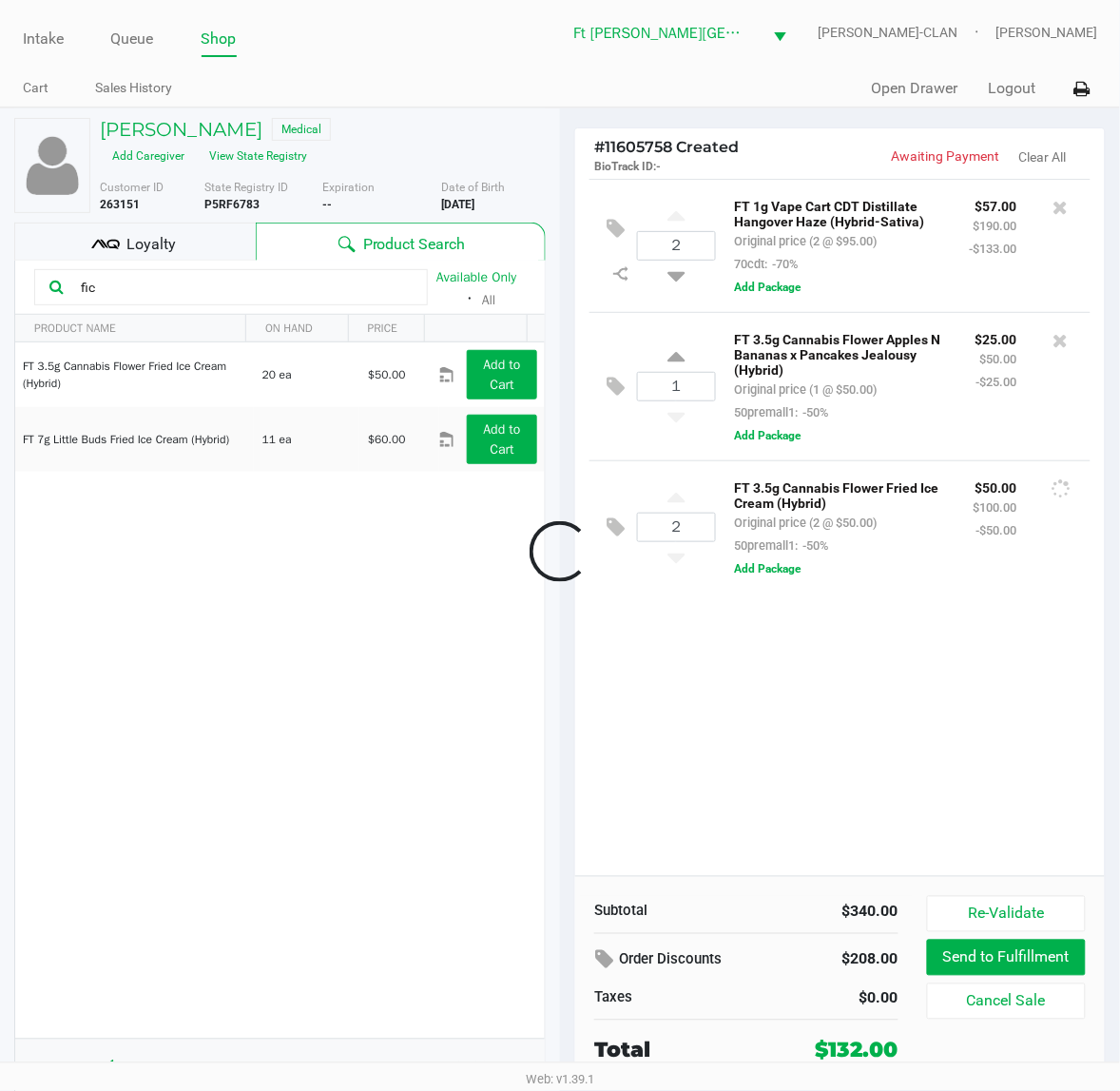 click 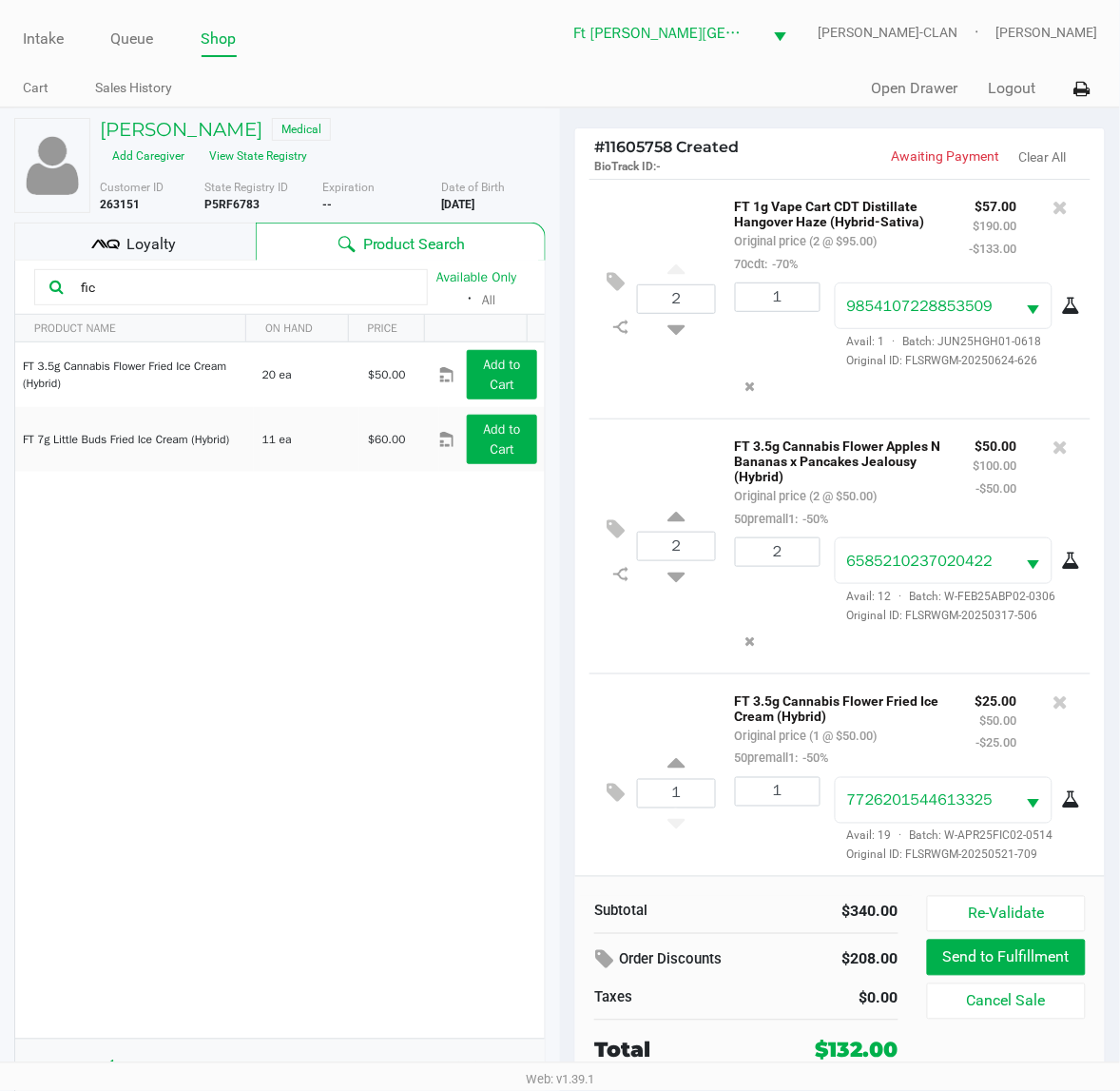 scroll, scrollTop: 49, scrollLeft: 0, axis: vertical 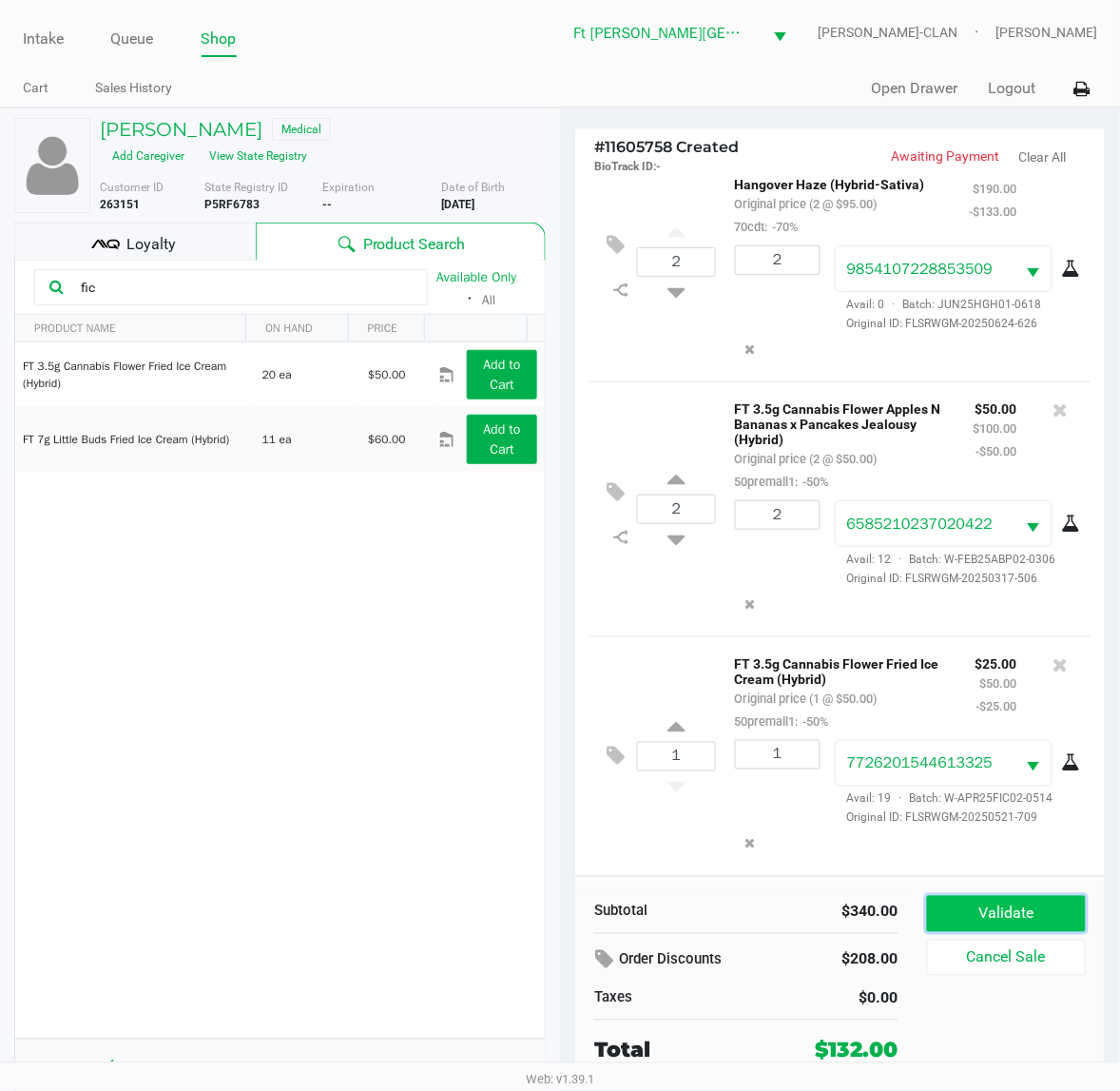 click on "Validate" 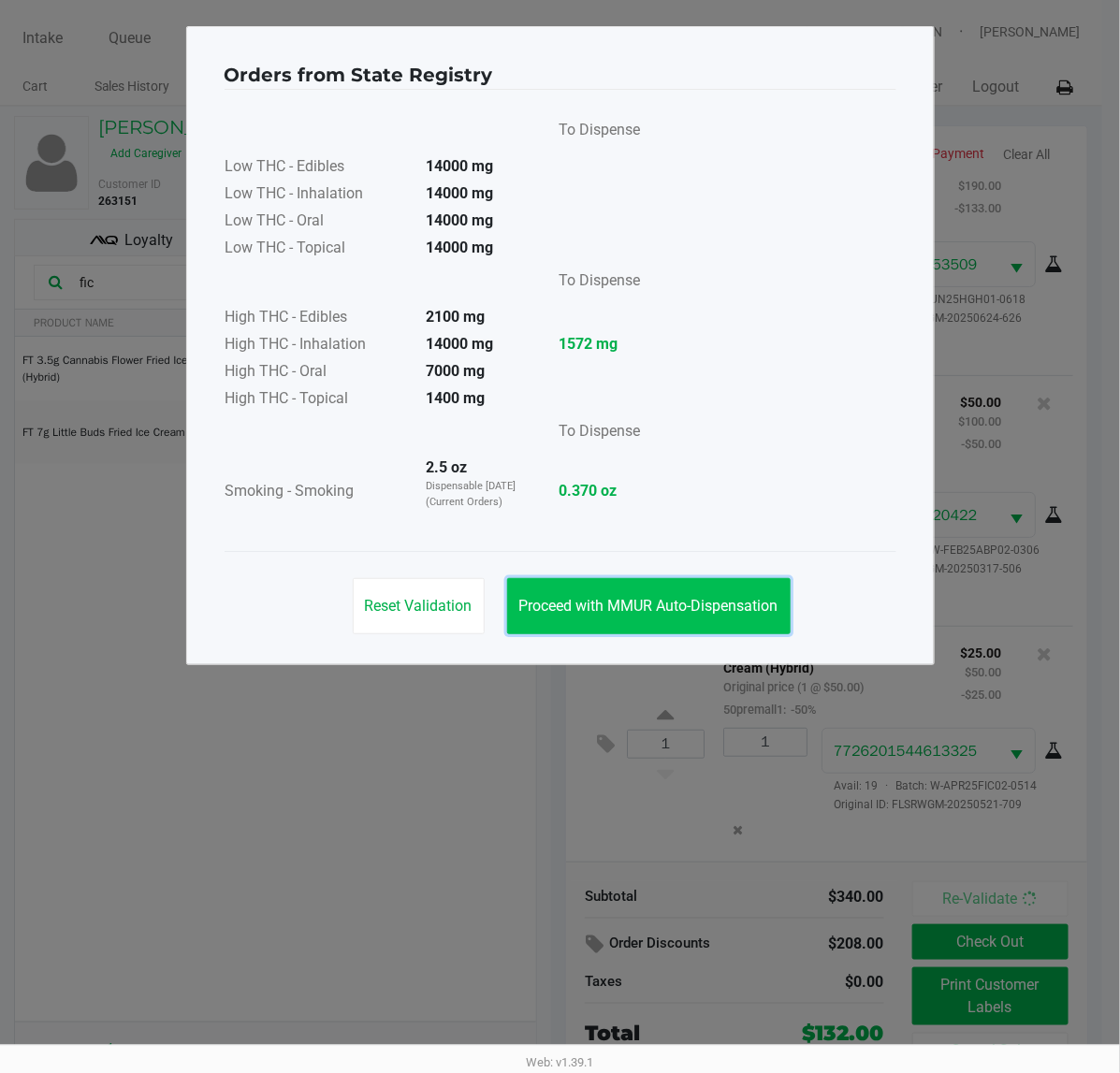 click on "Proceed with MMUR Auto-Dispensation" 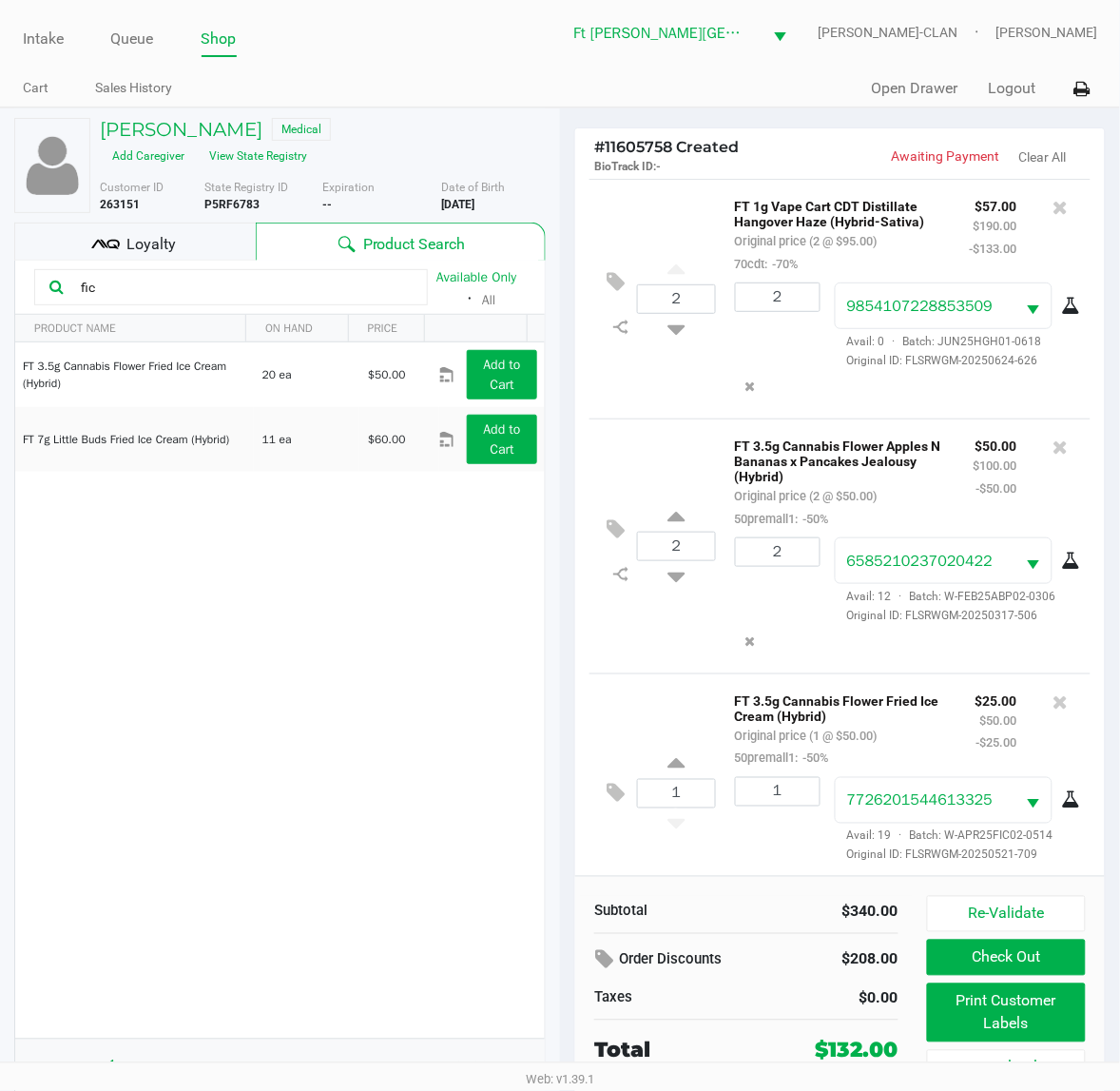 scroll, scrollTop: 49, scrollLeft: 0, axis: vertical 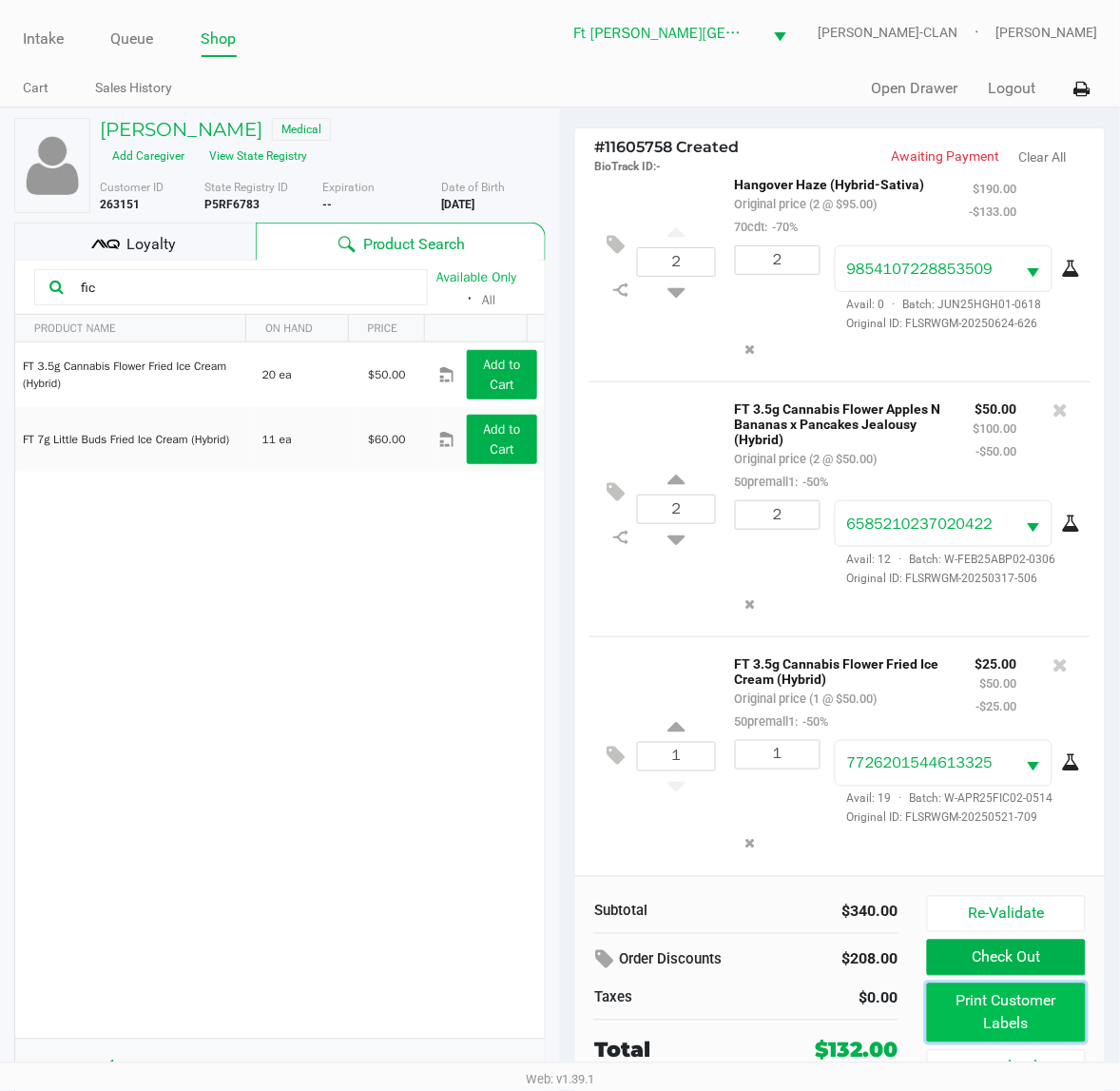 click on "Print Customer Labels" 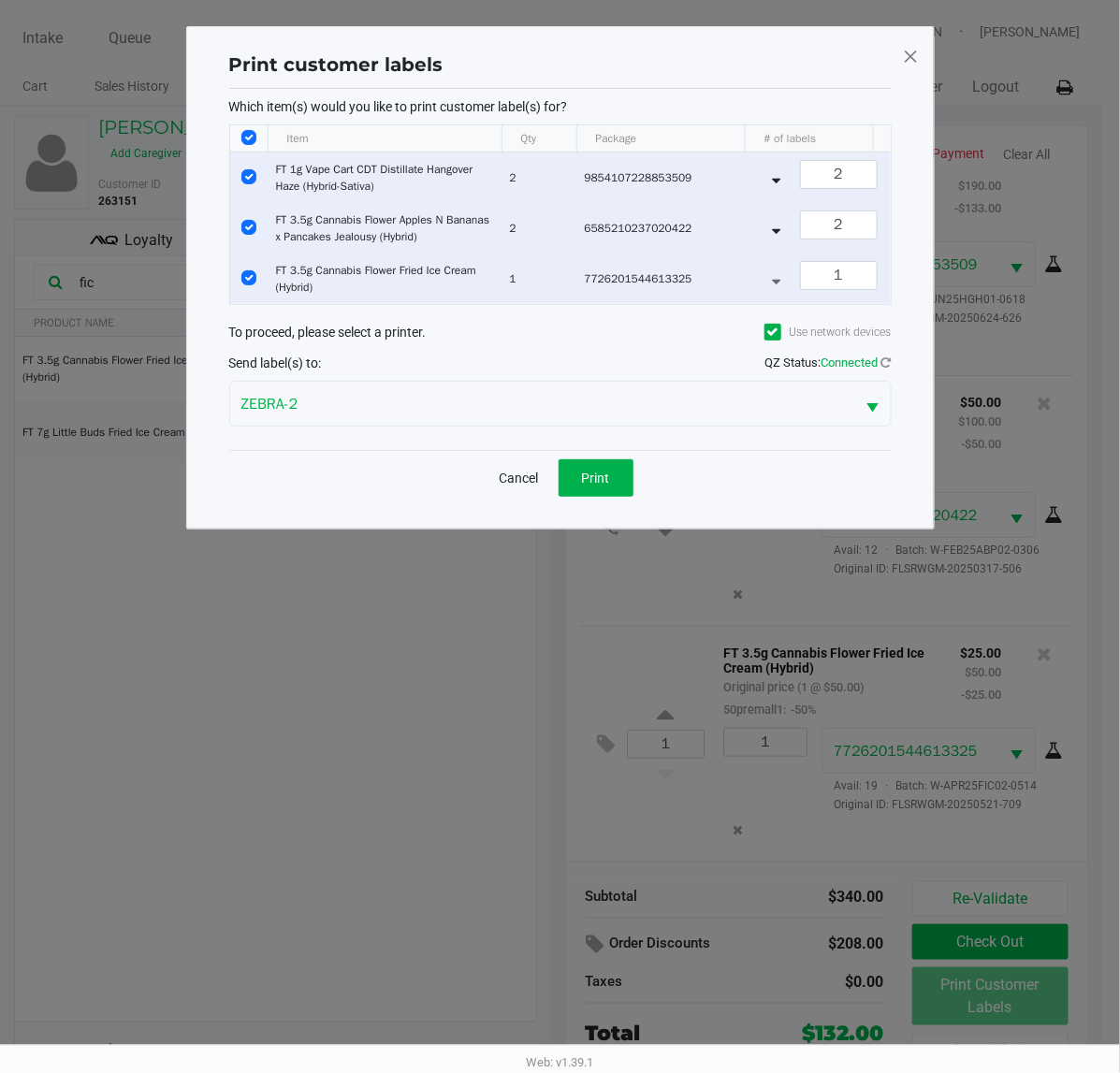 click on "Cancel   Print" 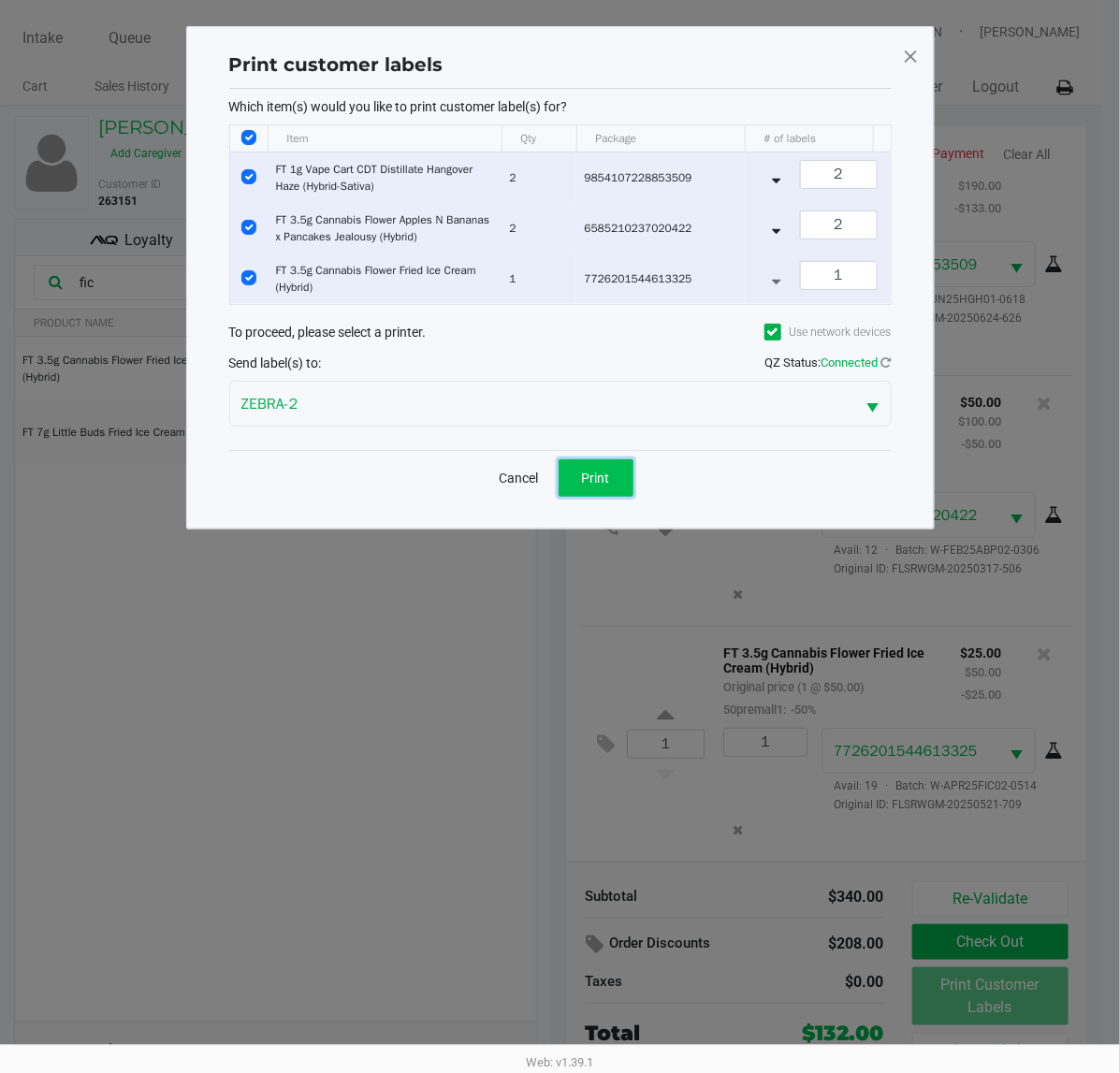 click on "Print" 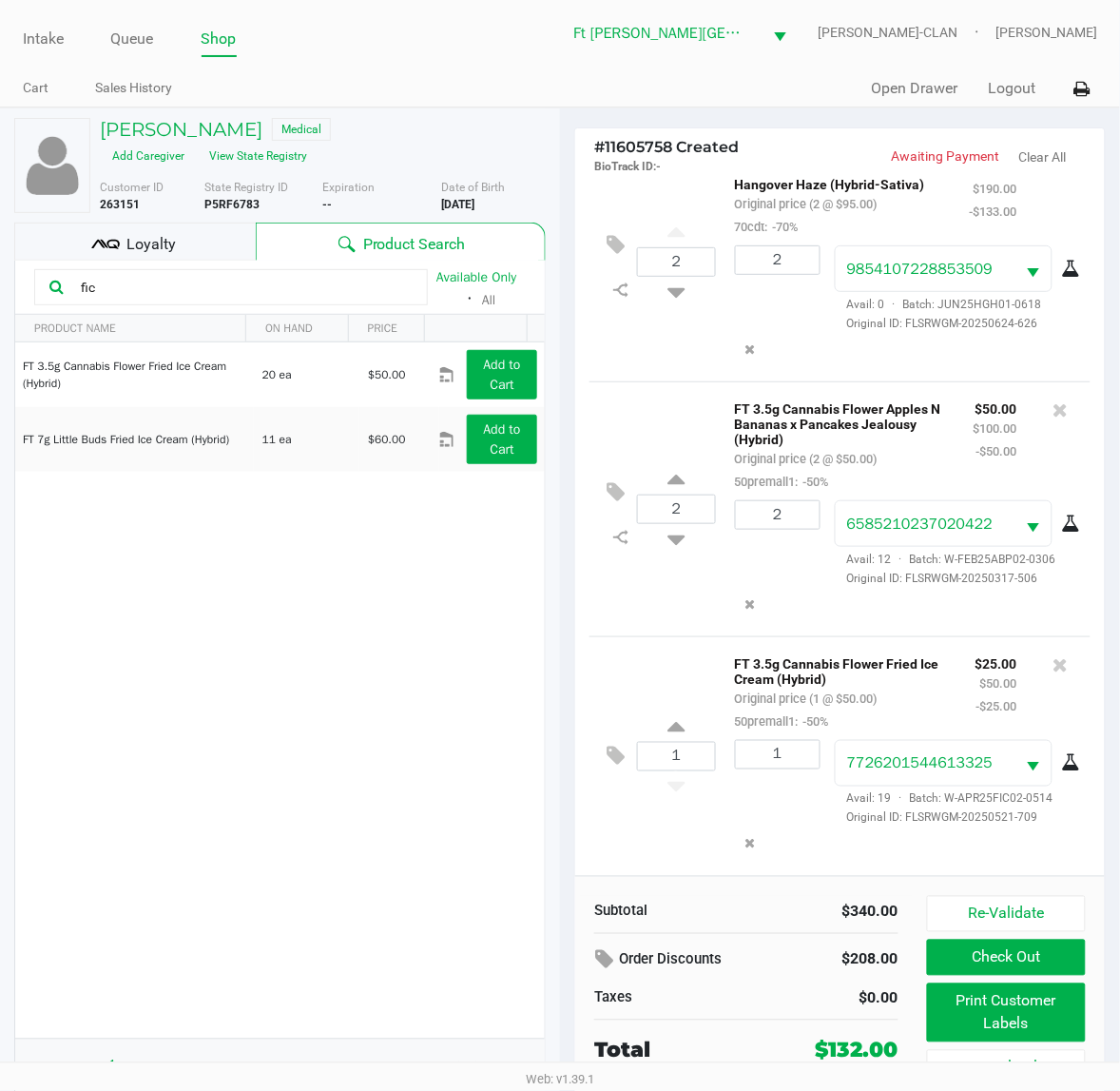 click on "Loyalty" 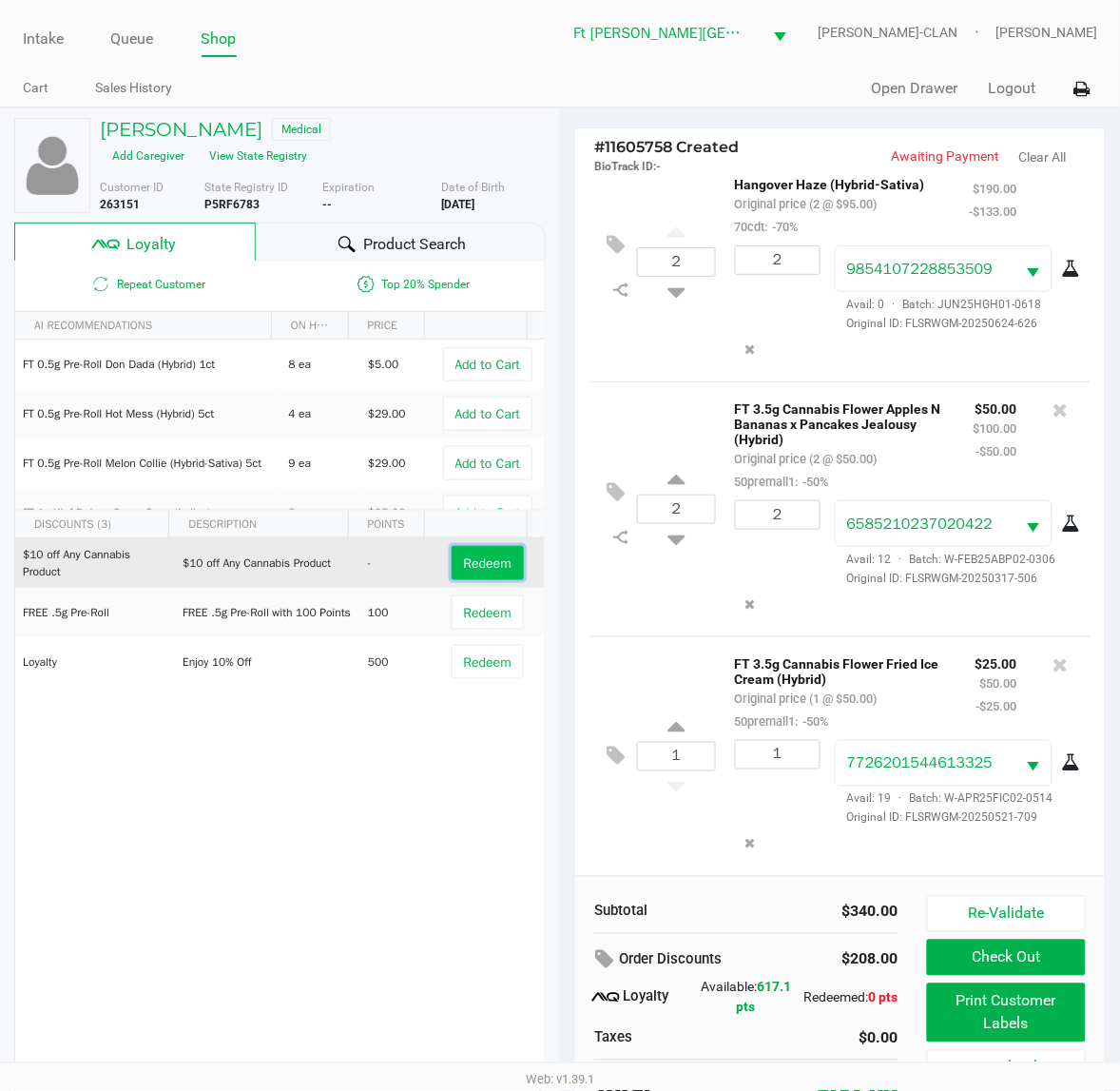 click on "Redeem" 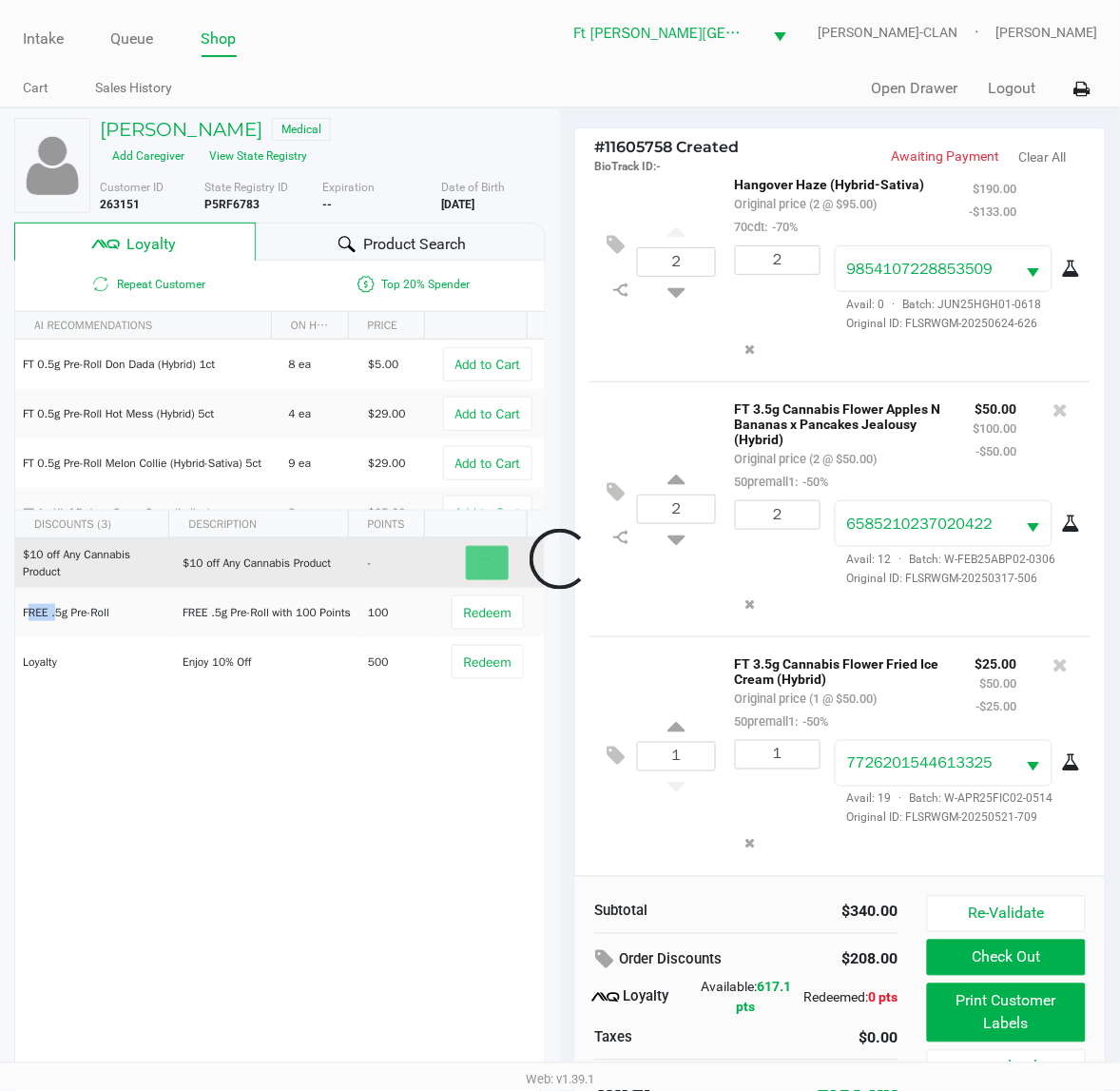 click on "Loading  [PERSON_NAME]   Medical   Add Caregiver   View State Registry   Customer ID   263151  State Registry ID  P5RF6783   Expiration  -- More  Date of Birth   [DEMOGRAPHIC_DATA]
Loyalty
Product Search
Repeat Customer
Top 20% Spender   AI RECOMMENDATIONS  ON HAND PRICE  FT 0.5g Pre-Roll Don Dada (Hybrid) 1ct   8 ea   $5.00   Add to Cart   FT 0.5g Pre-Roll Hot Mess (Hybrid) 5ct   4 ea   $29.00   Add to Cart   FT 0.5g Pre-Roll Melon Collie (Hybrid-Sativa) 5ct   9 ea   $29.00   Add to Cart   FT 1g Kief Deluxe Sugar Cane (Indica)   8 ea   $35.00   Add to Cart   FT 1g Vape Cart CDT Distillate El Ranchero (Hybrid)   7 ea   $95.00   Add to Cart   FT 1g Vape Cart CDT Distillate PB & Smelly (Hybrid)   4 ea   $95.00   Add to Cart   2 ea   $90.00   Add to Cart   -" 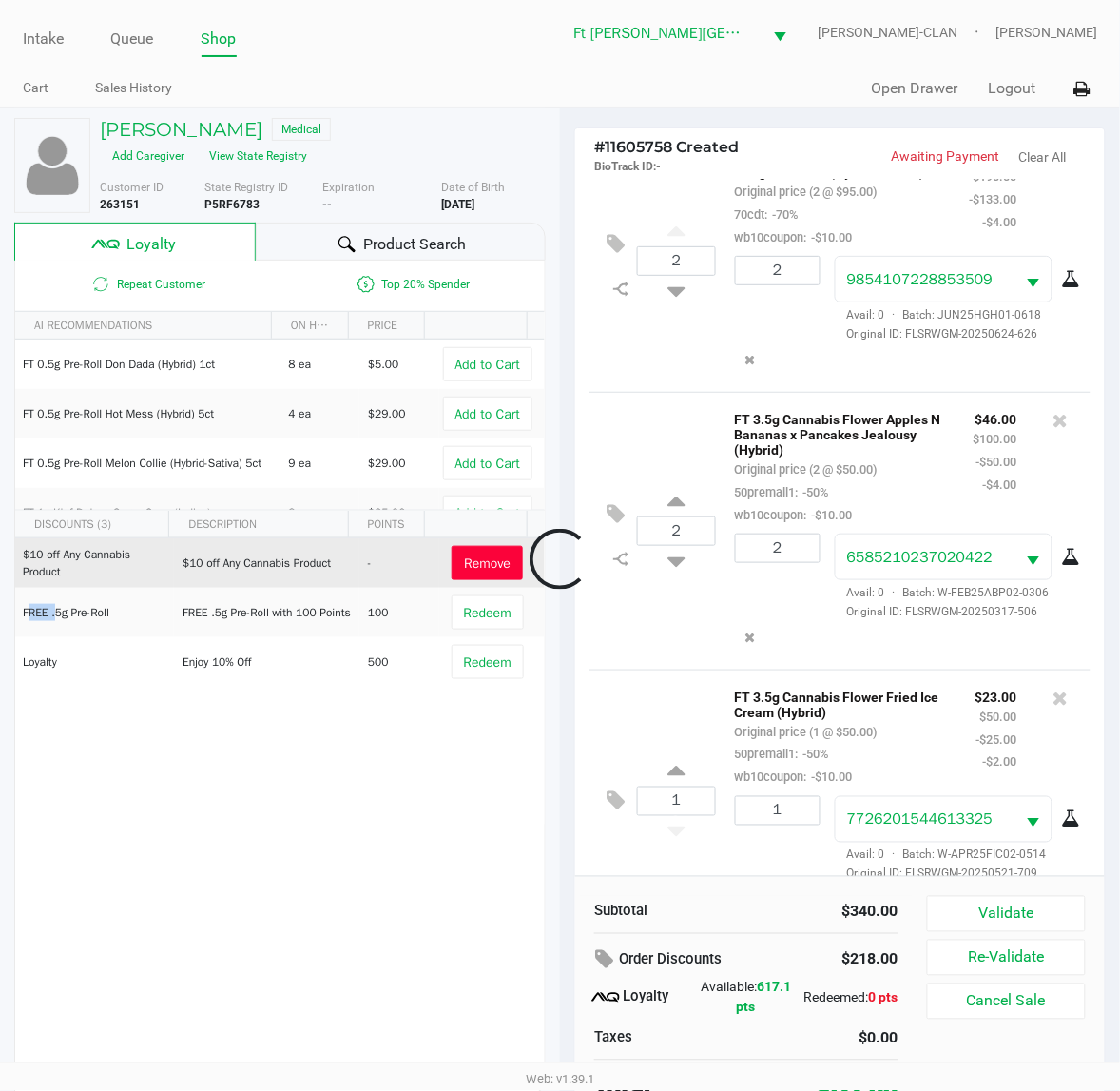 scroll, scrollTop: 117, scrollLeft: 0, axis: vertical 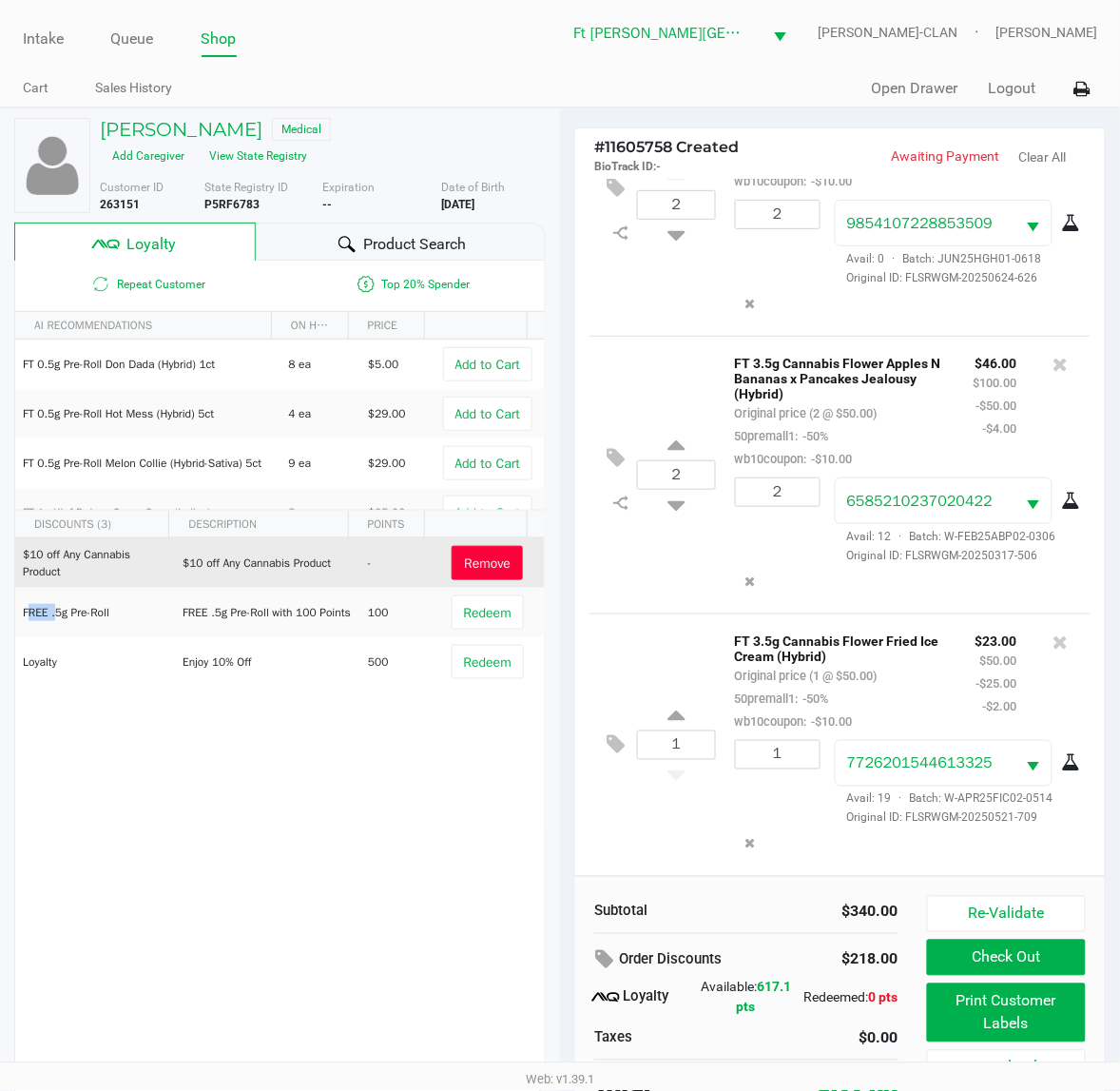 click on "Remove" 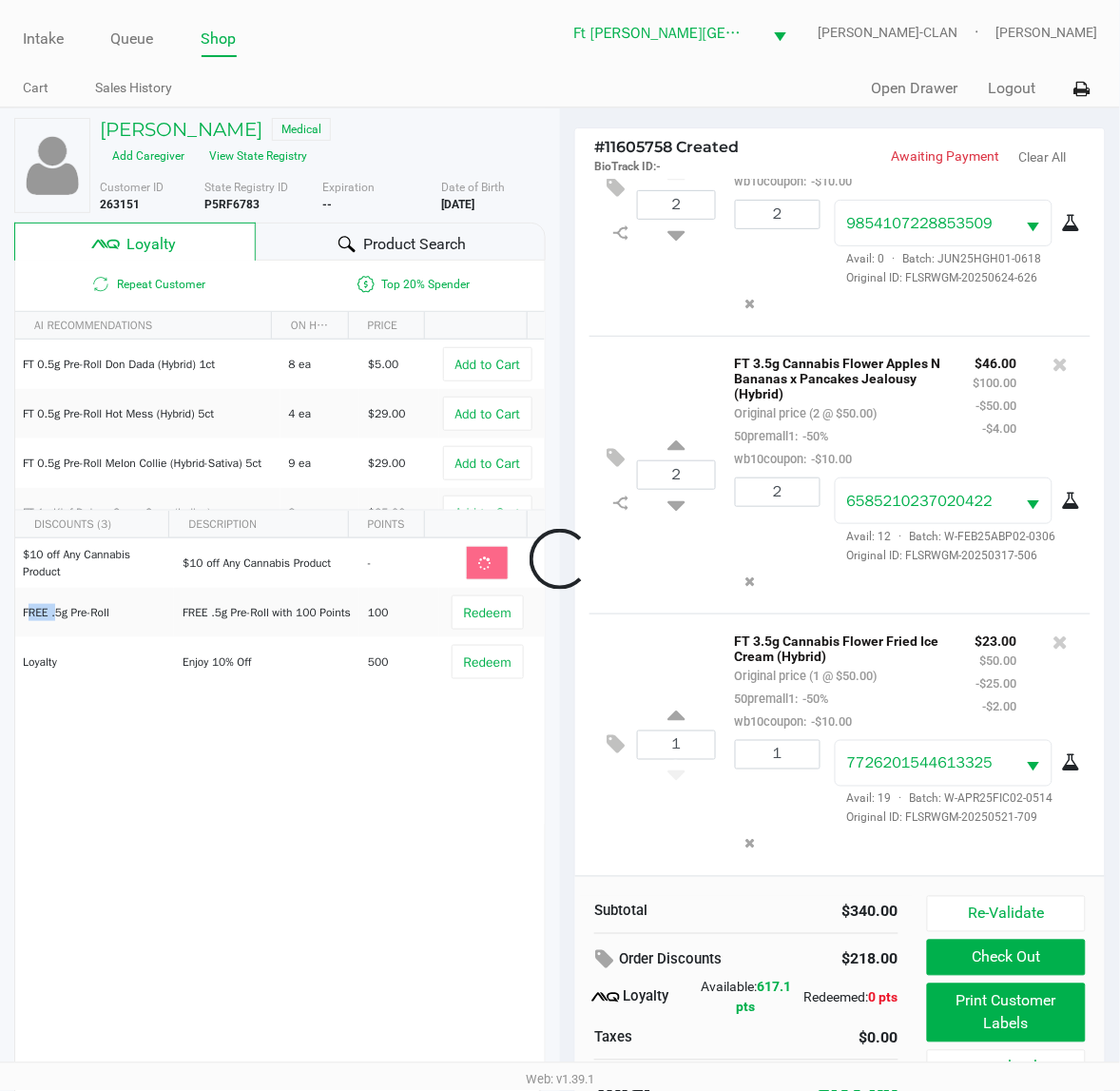 scroll, scrollTop: 49, scrollLeft: 0, axis: vertical 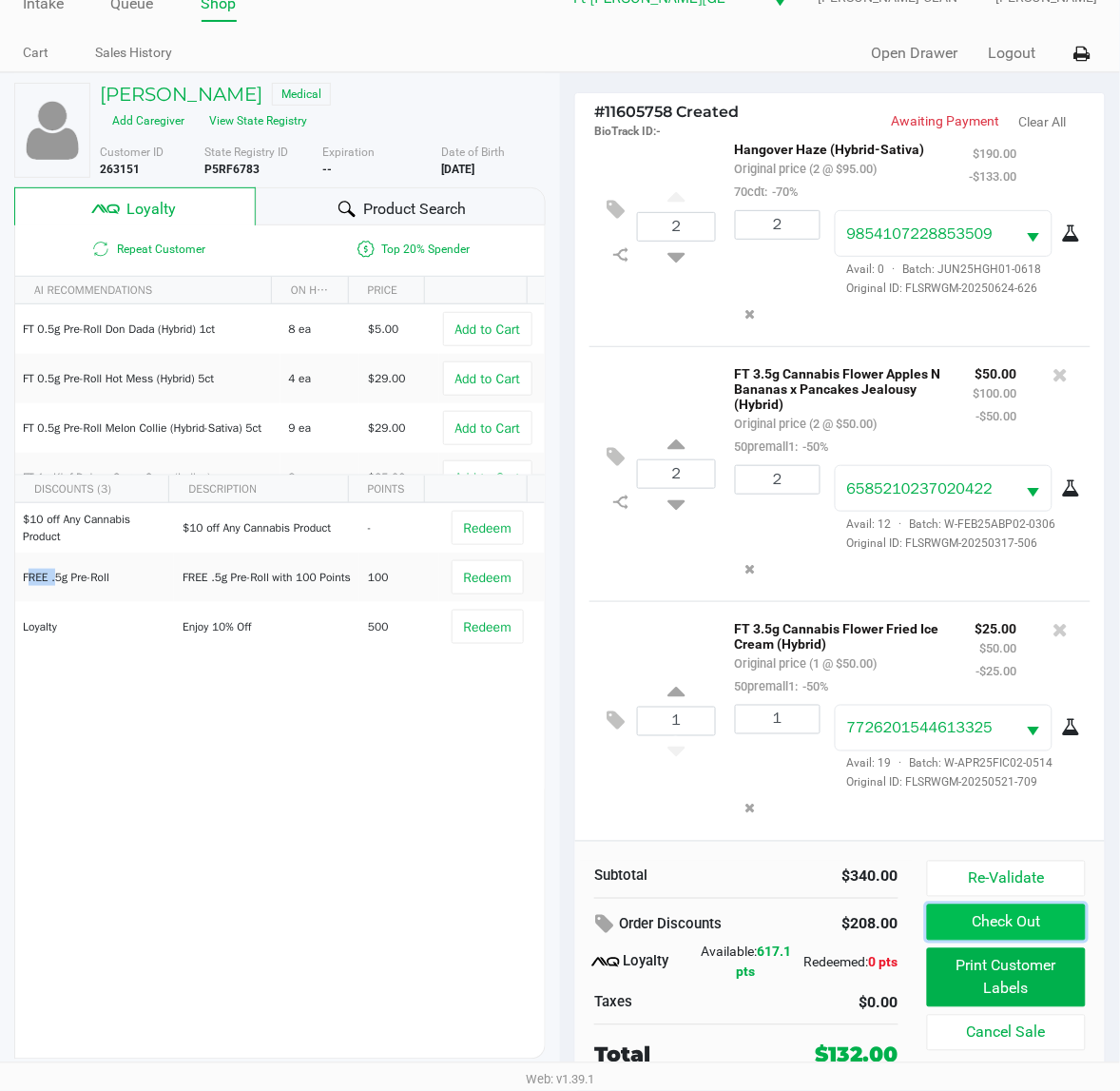 click on "Check Out" 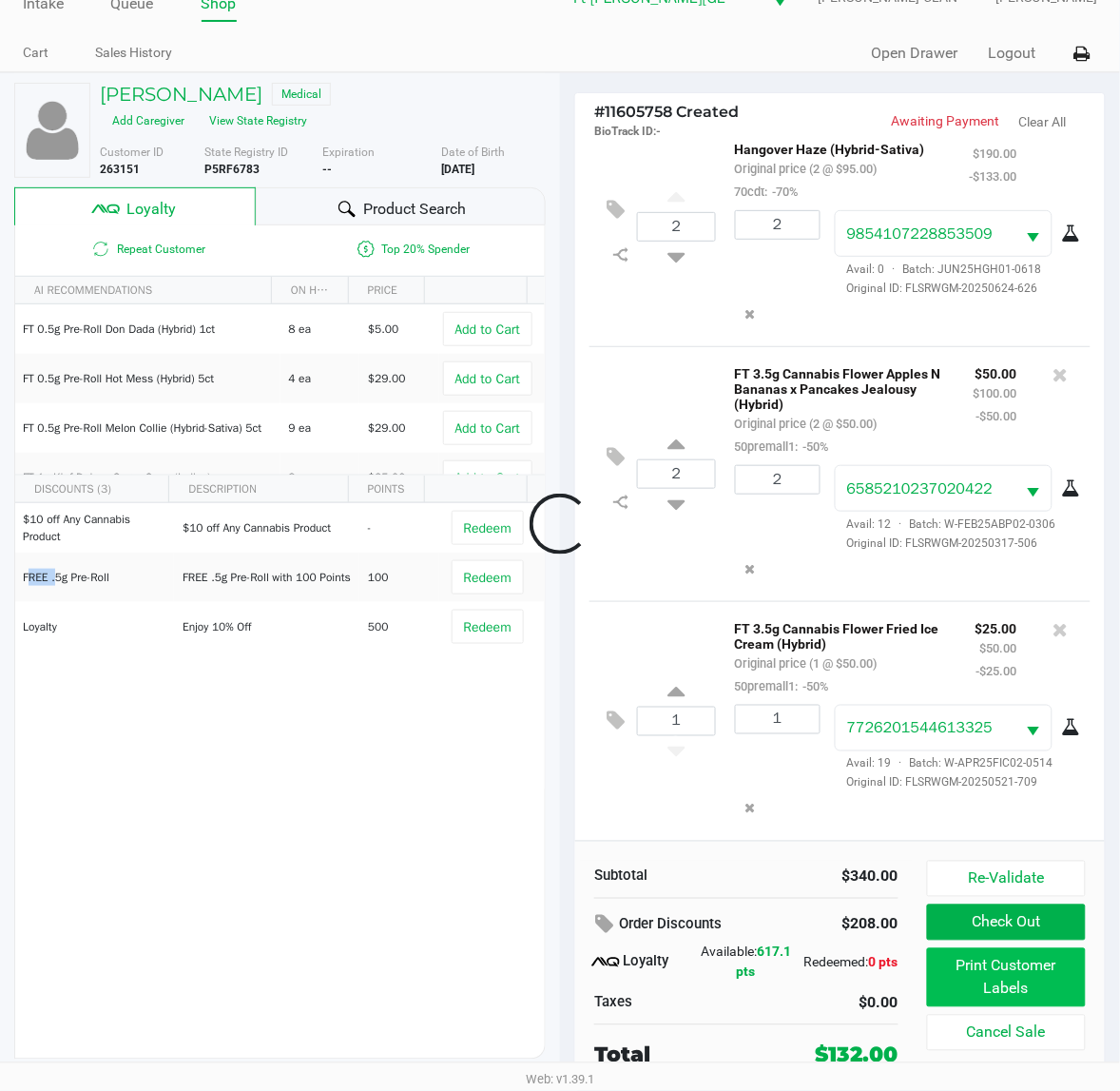 scroll, scrollTop: 49, scrollLeft: 0, axis: vertical 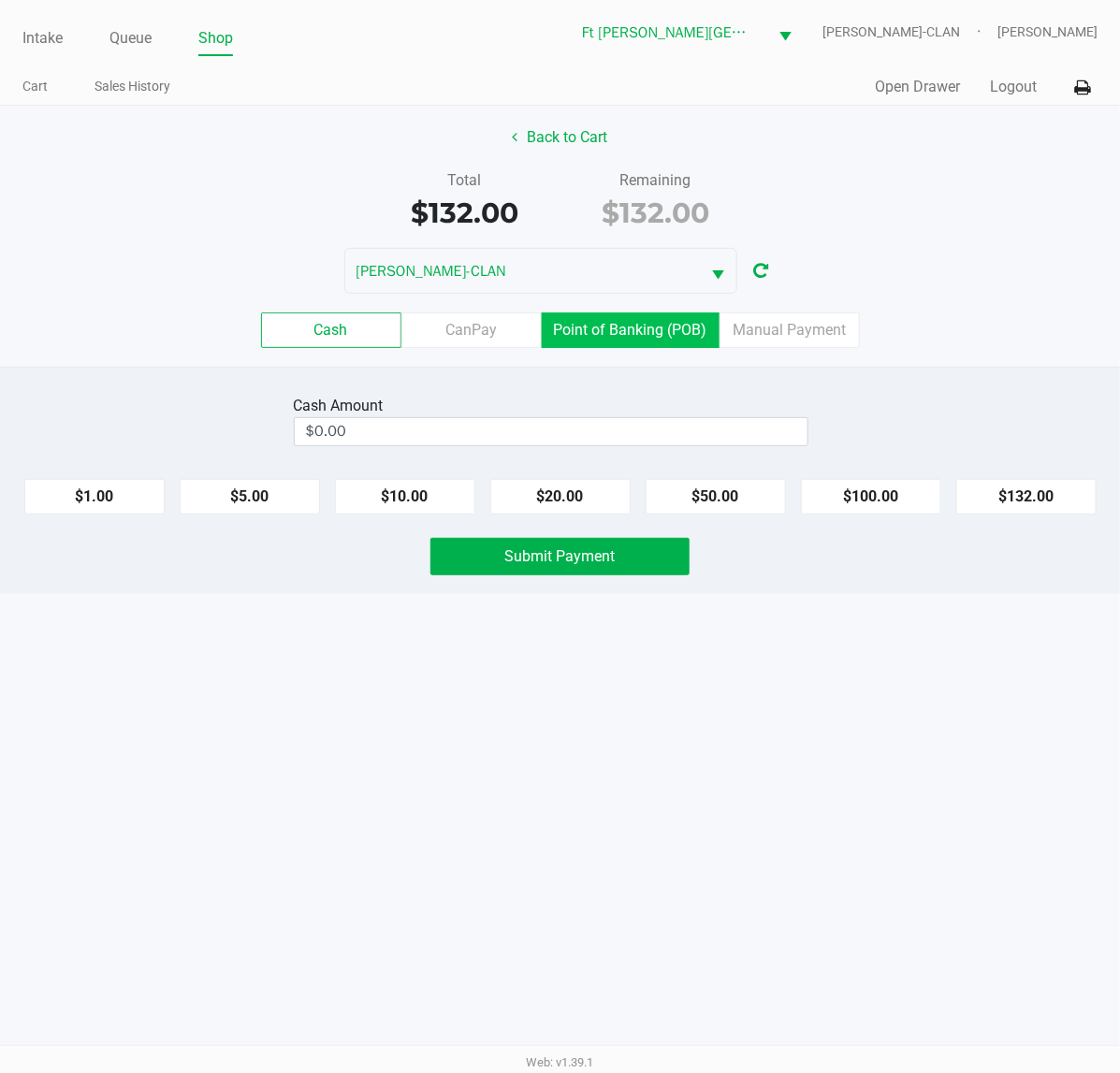 click on "Point of Banking (POB)" 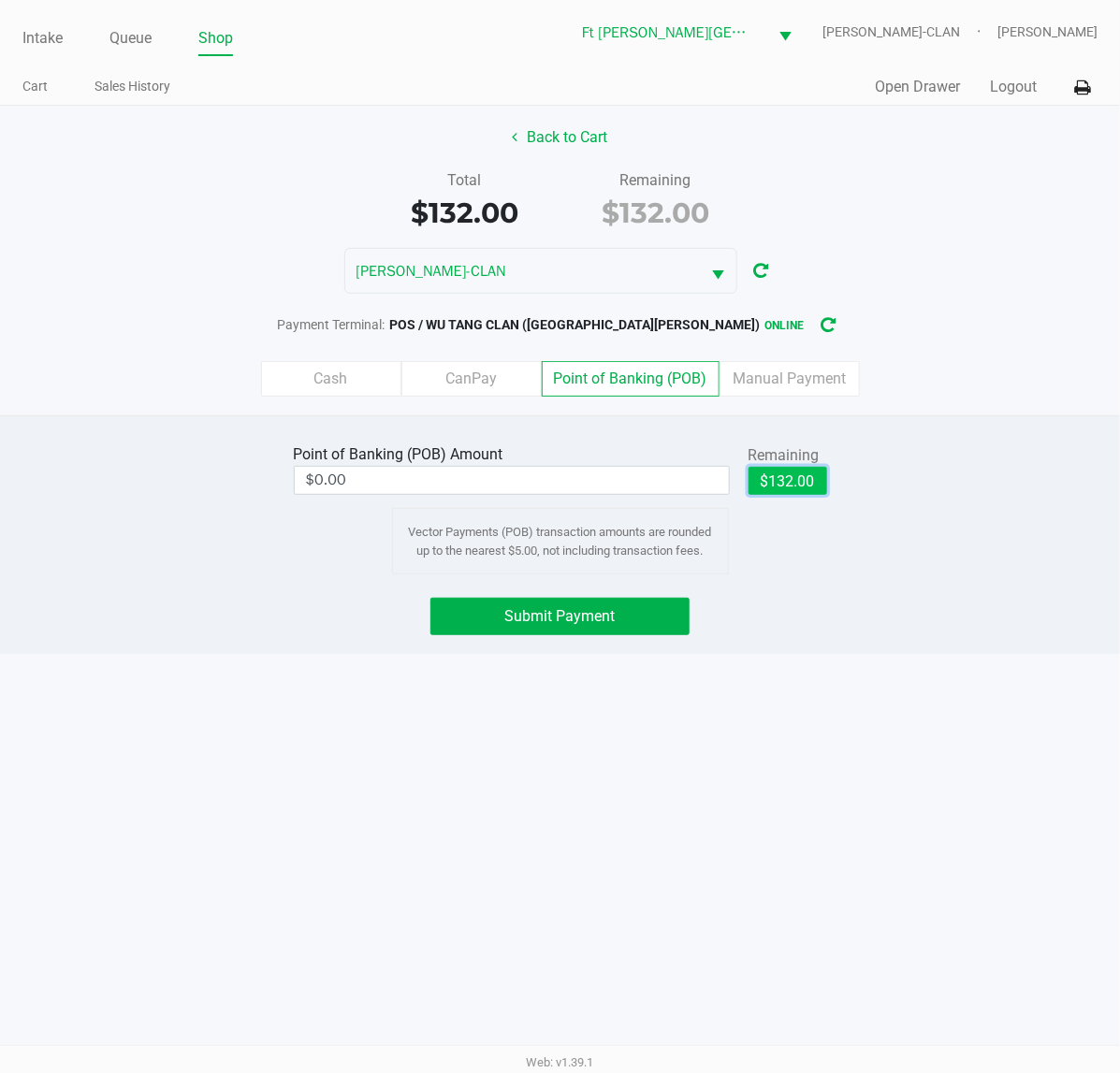 click on "$132.00" 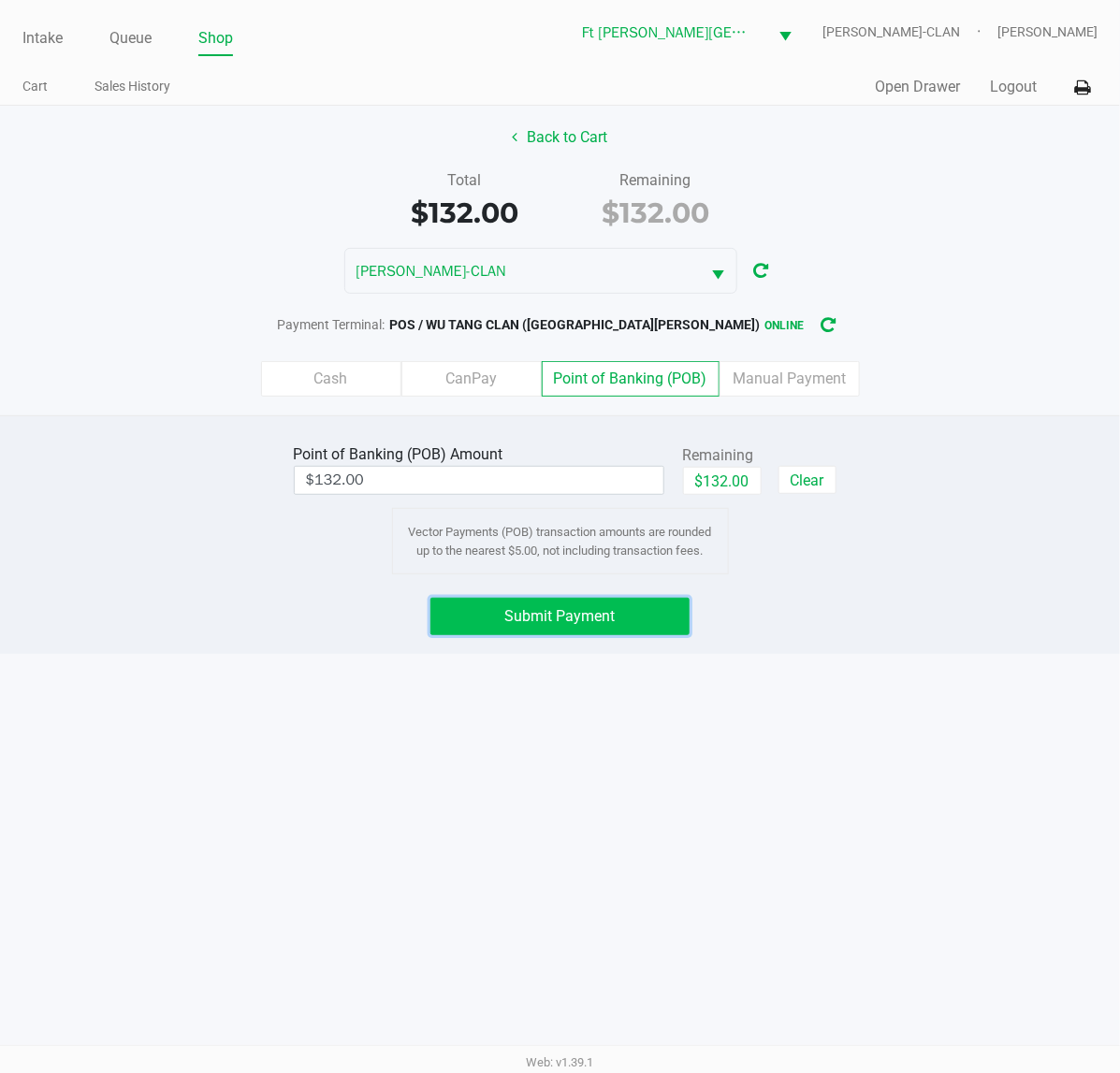 click on "Submit Payment" 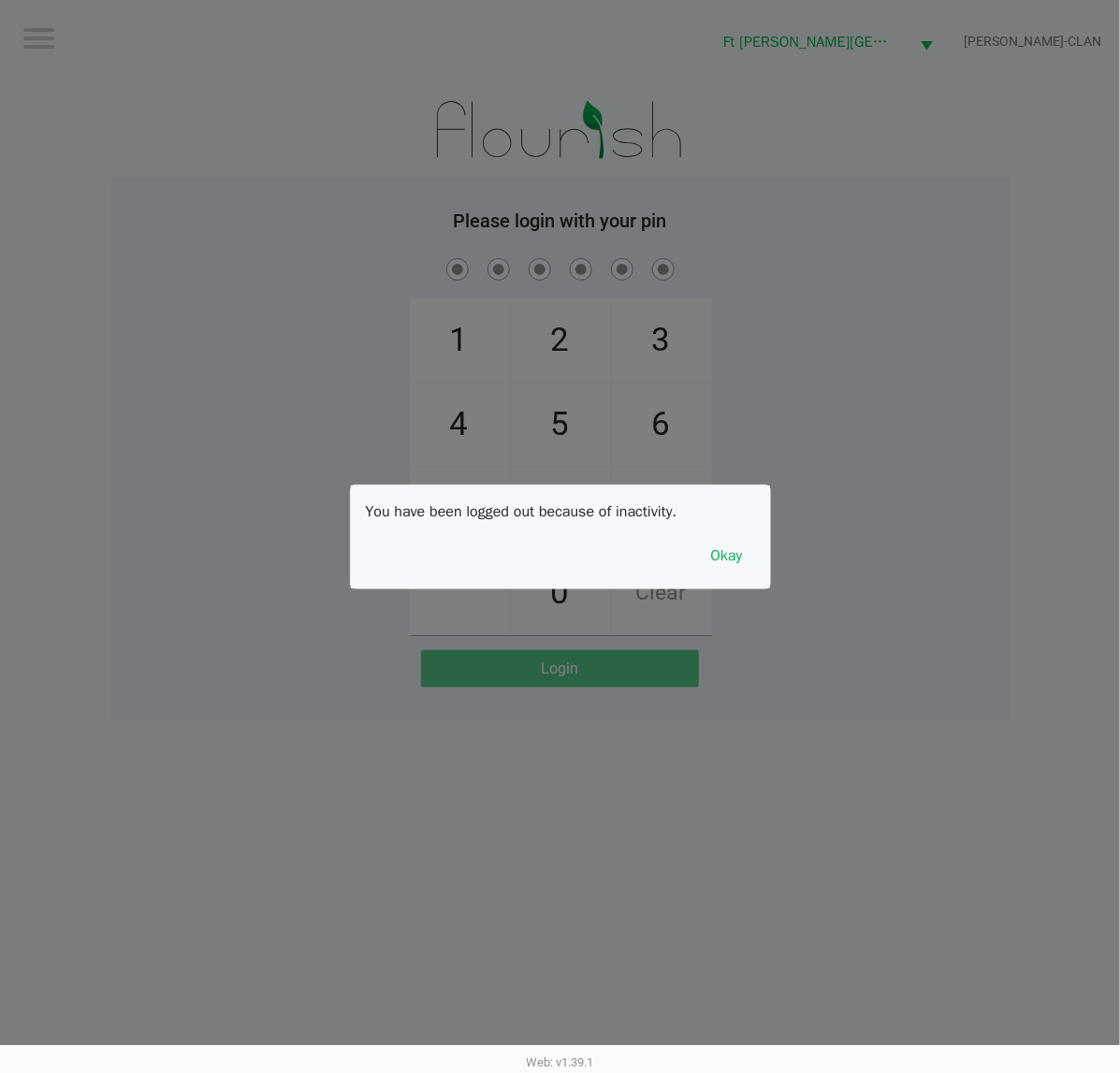 click on "You have been logged out because of inactivity. Okay" 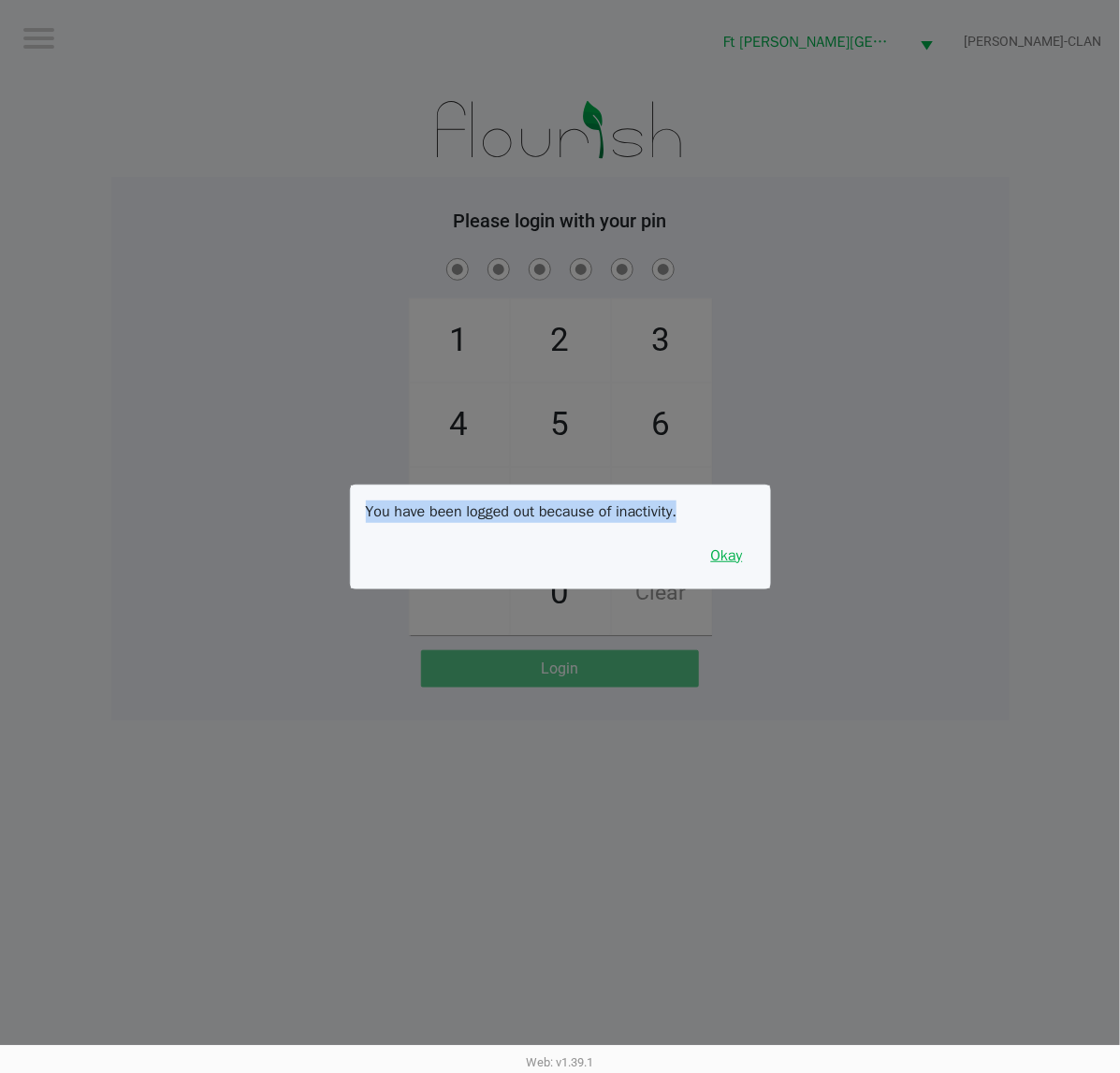 click on "Okay" at bounding box center [727, 556] 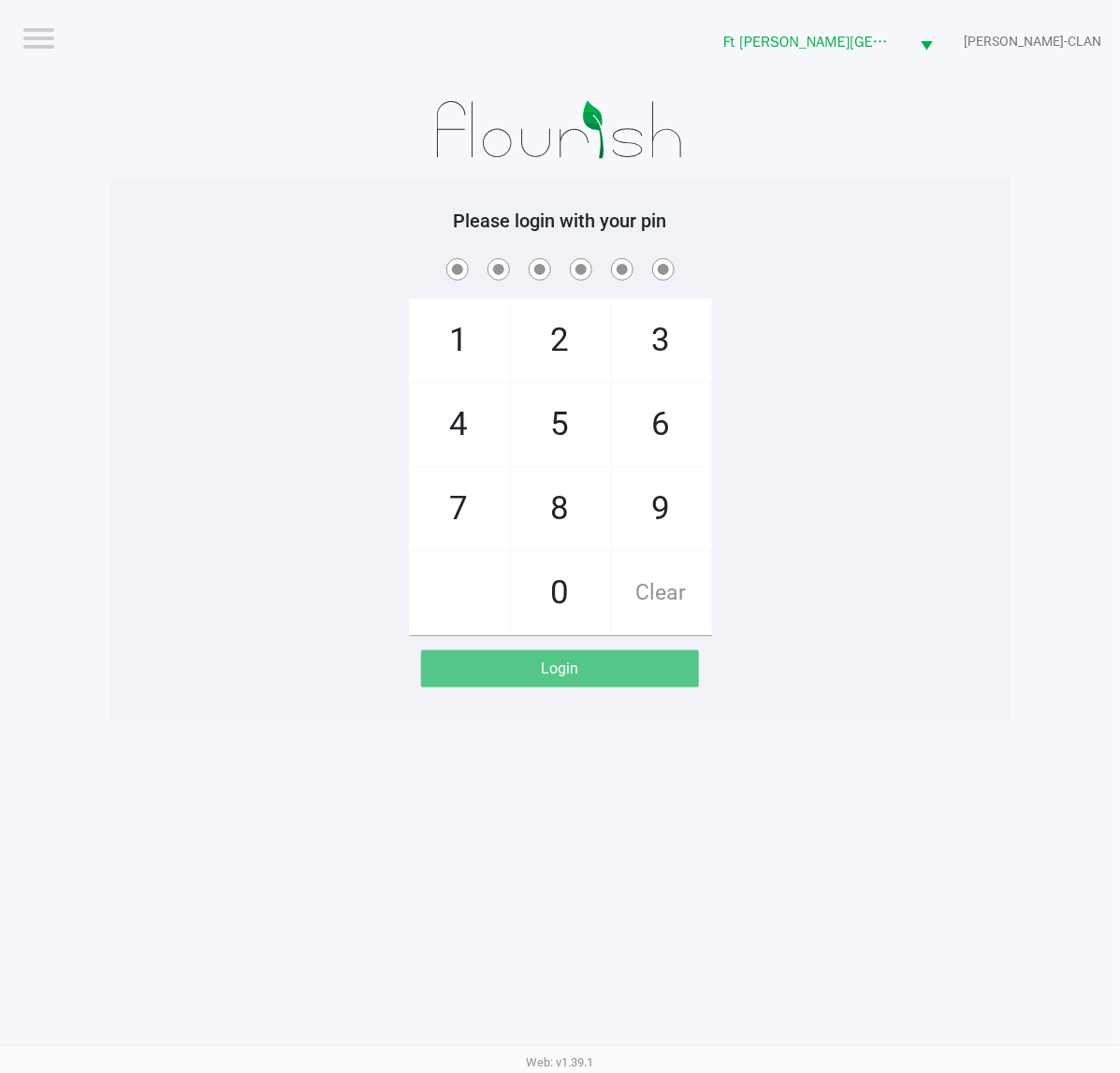 click on "1   4   7       2   5   8   0   3   6   9   Clear" 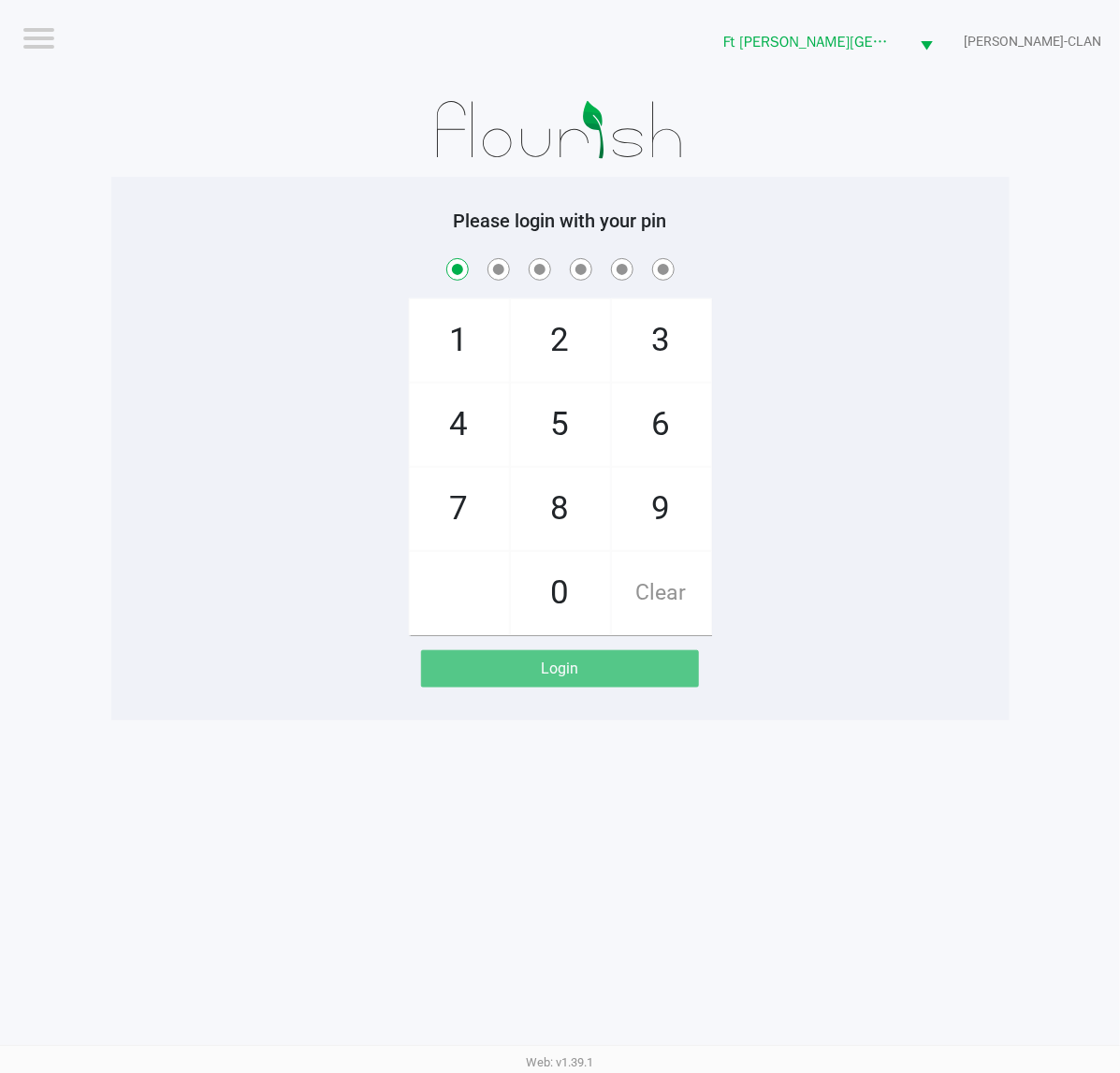 checkbox on "true" 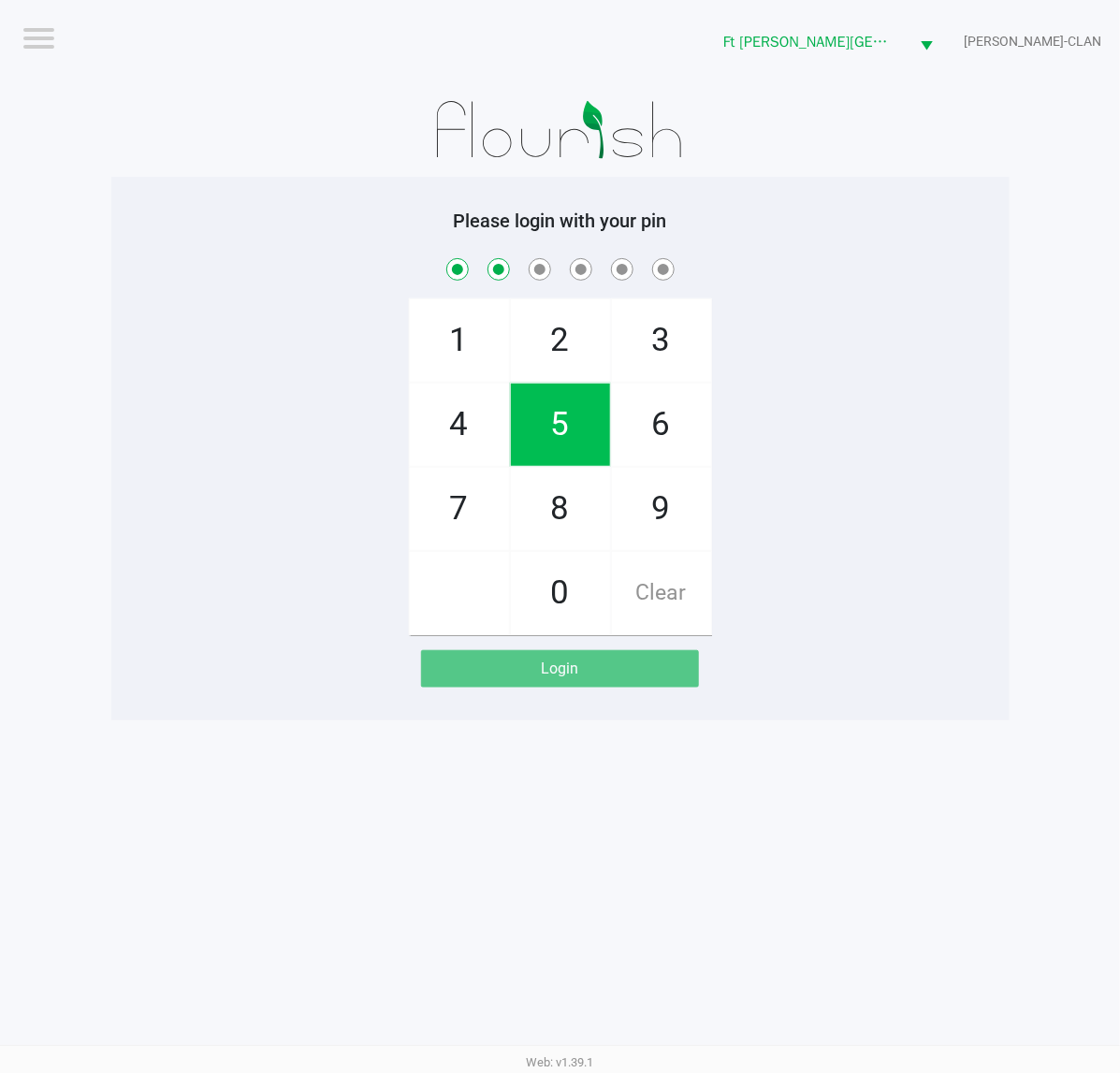 checkbox on "true" 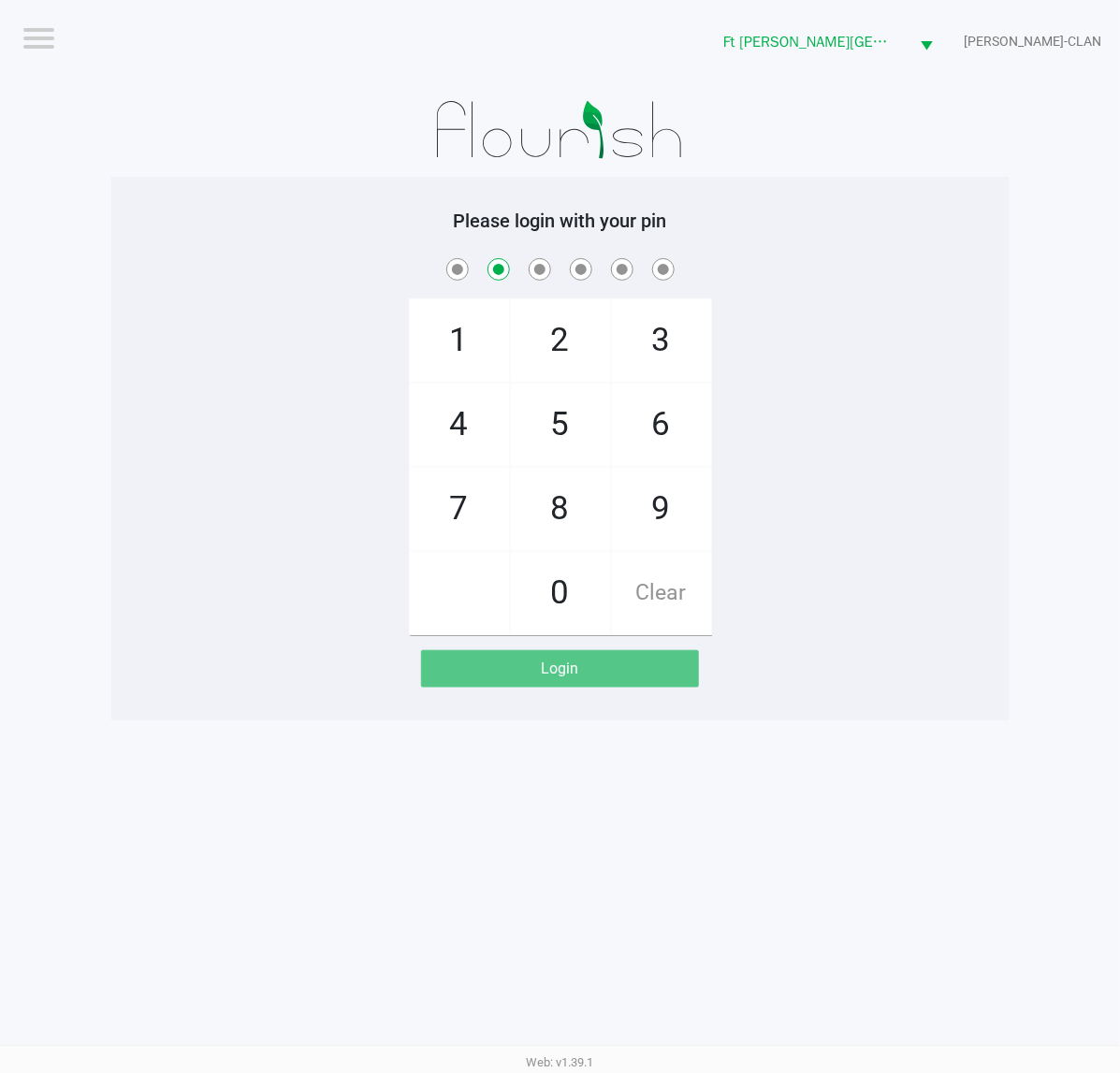 checkbox on "false" 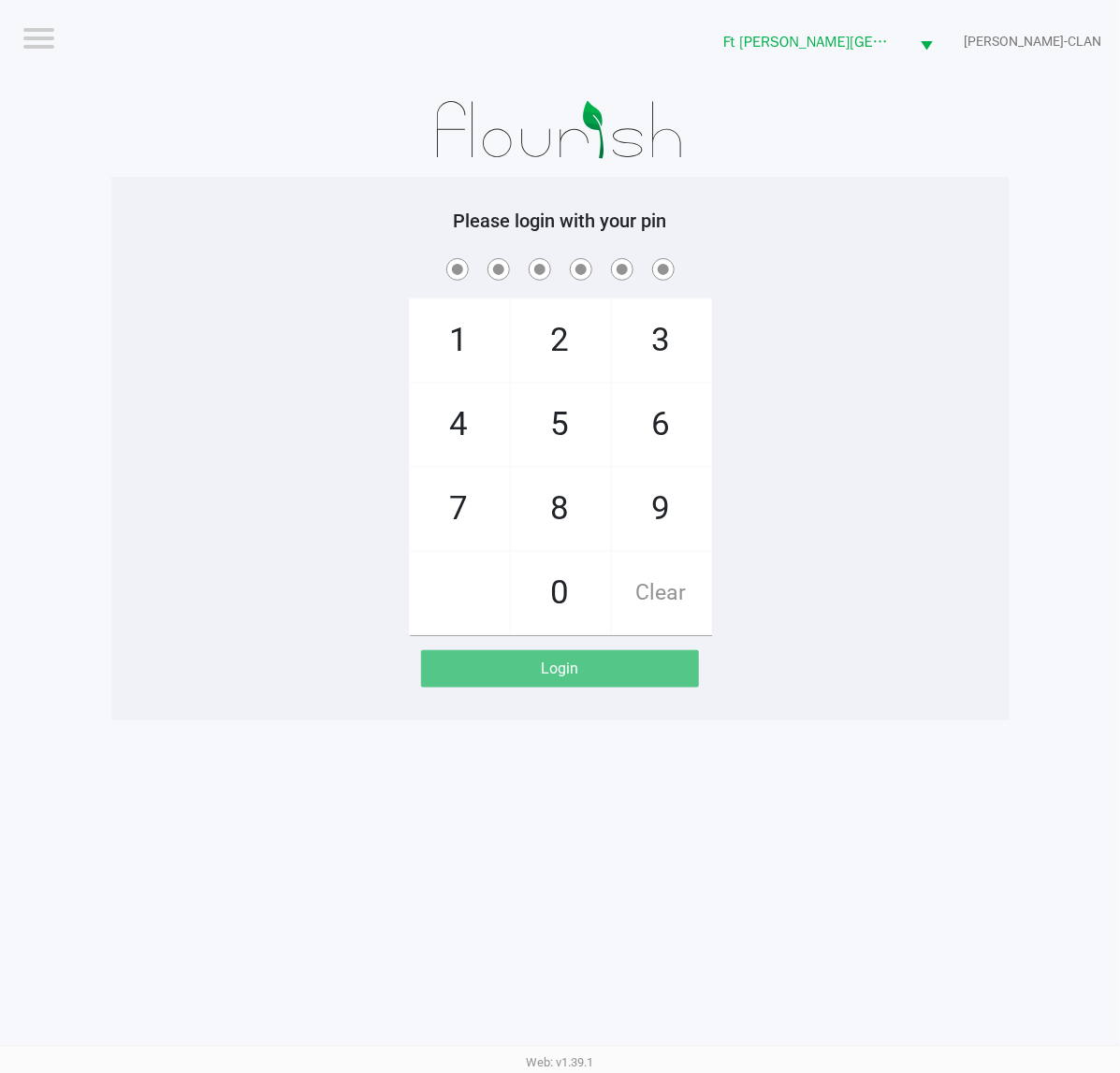 checkbox on "true" 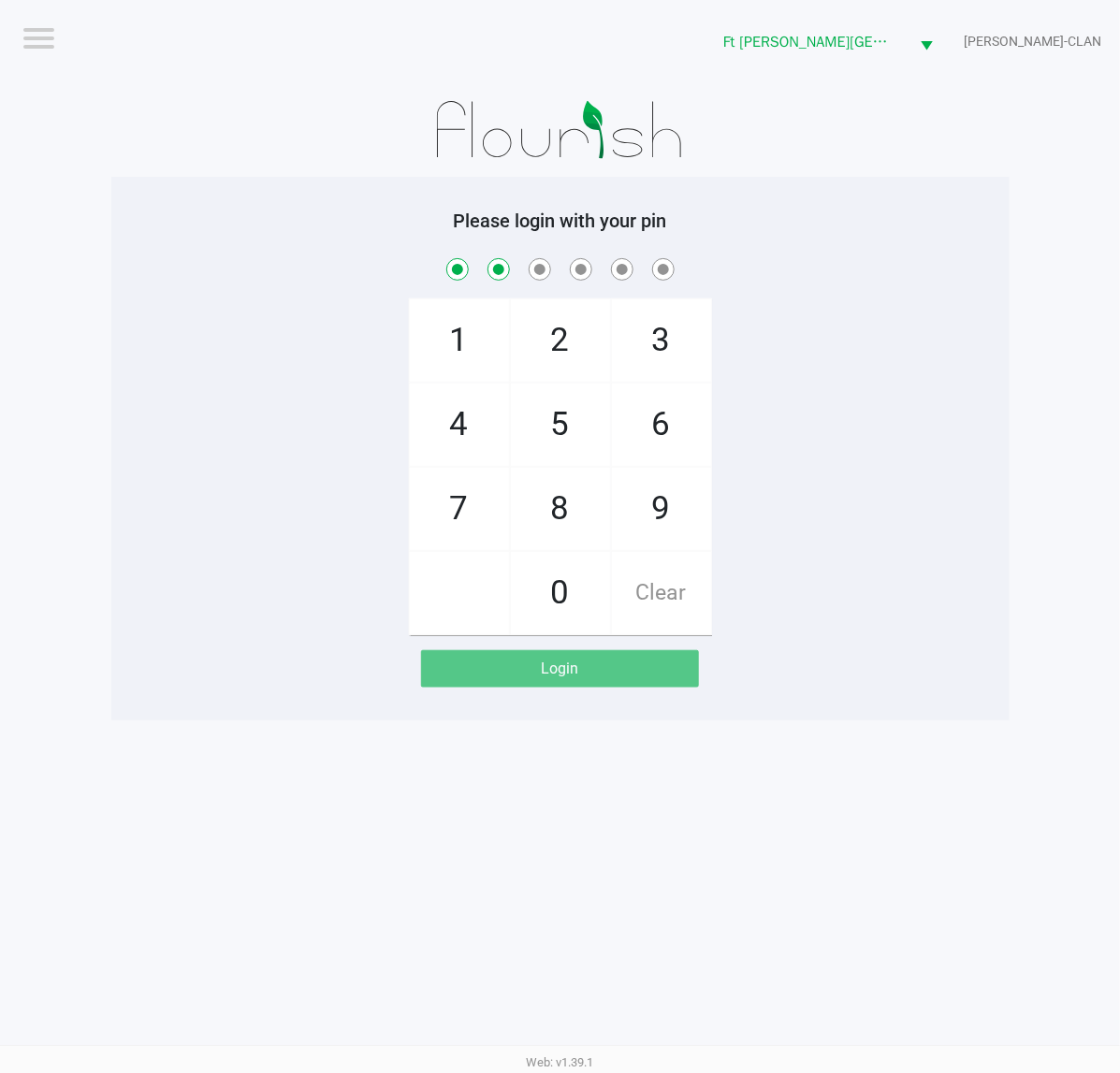 checkbox on "true" 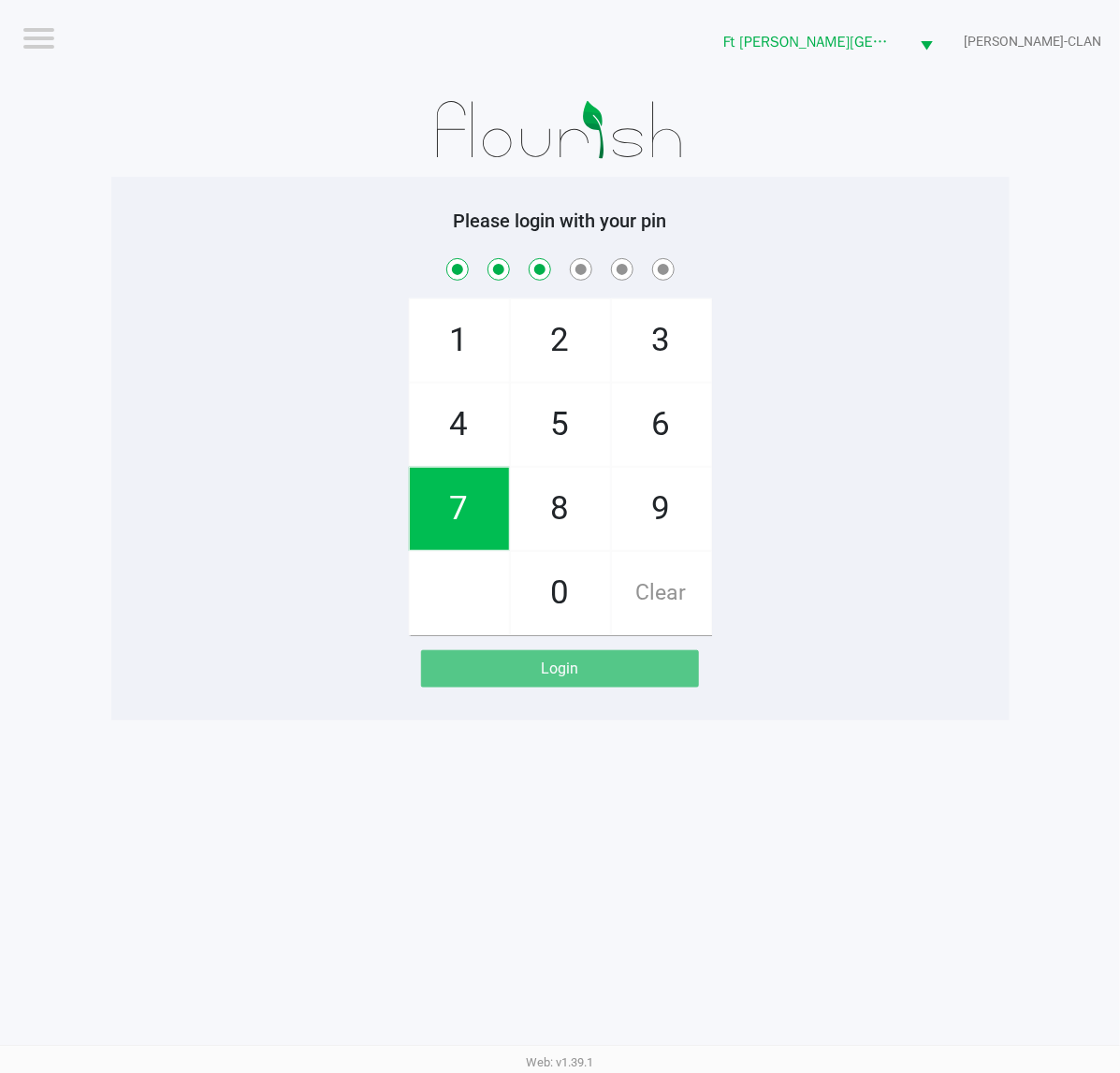 checkbox on "true" 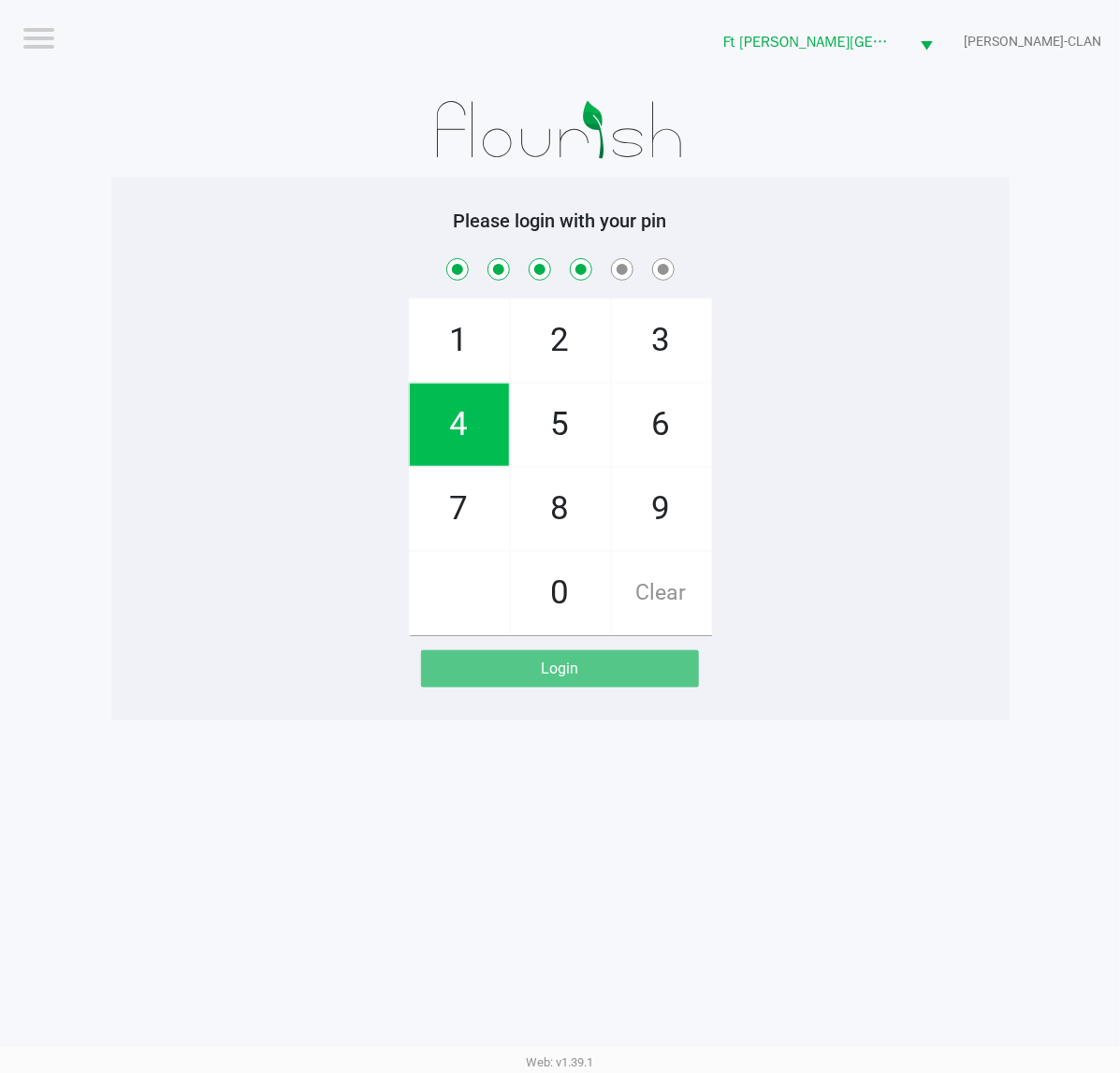 checkbox on "true" 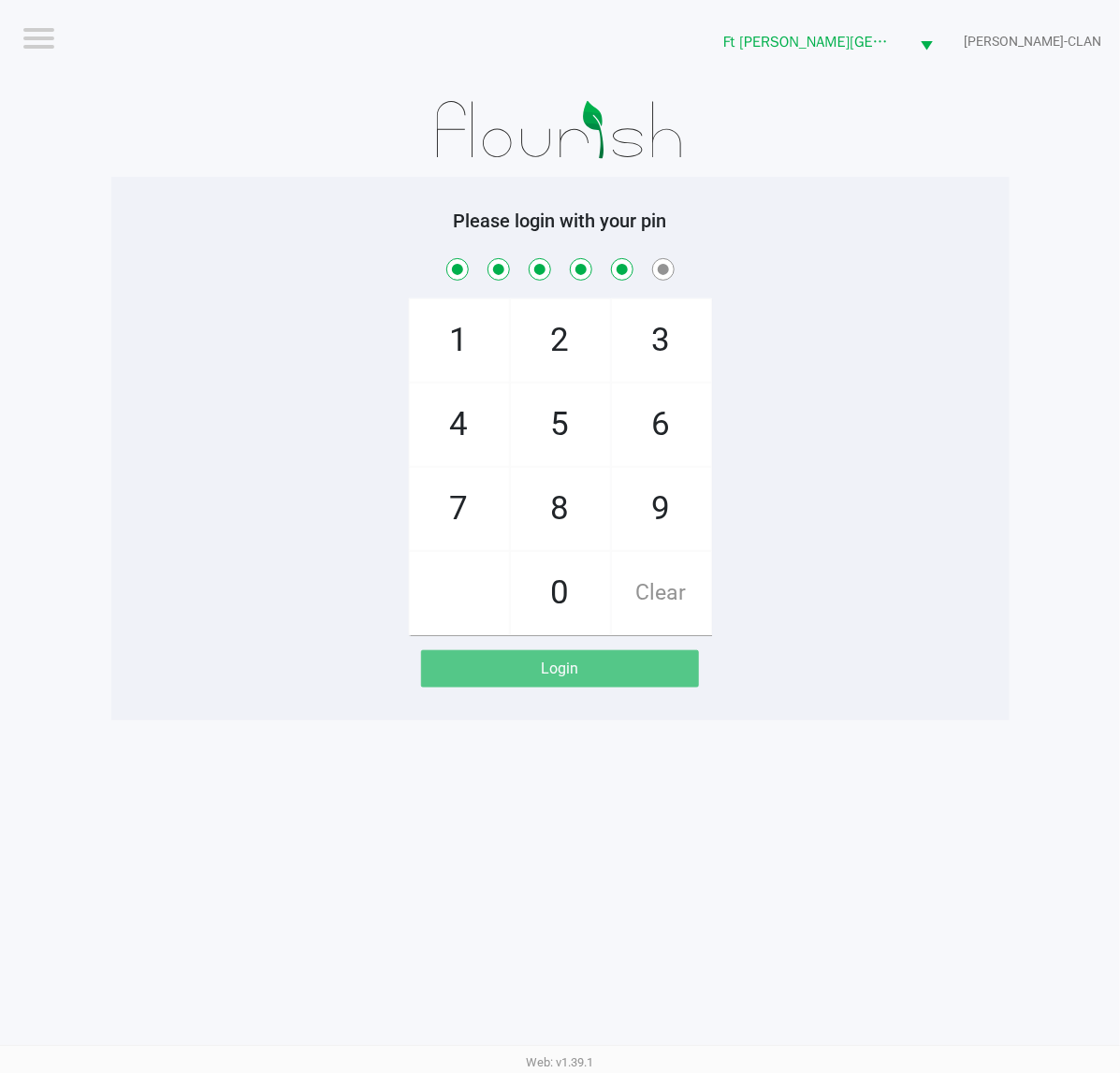 checkbox on "true" 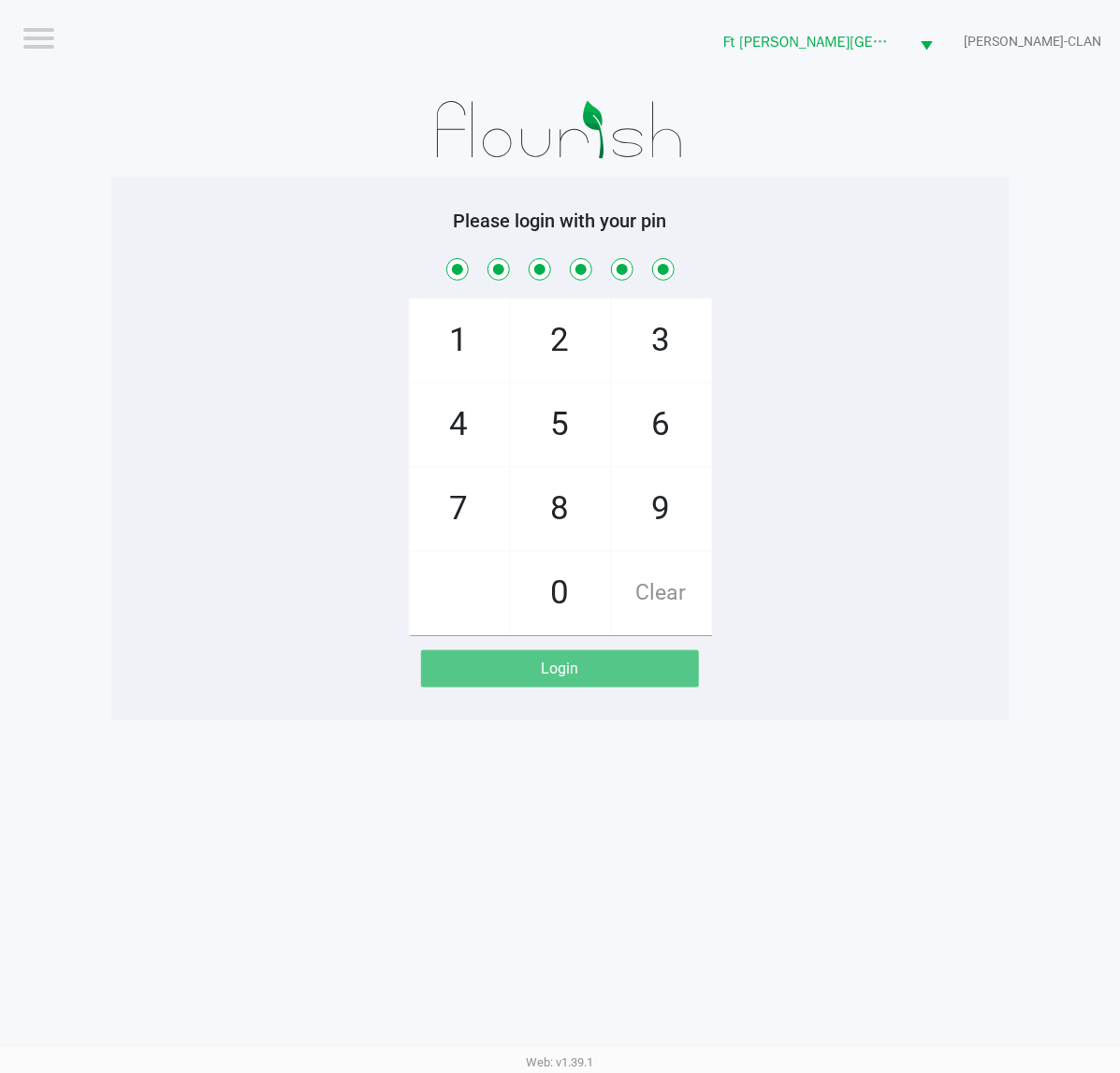 checkbox on "true" 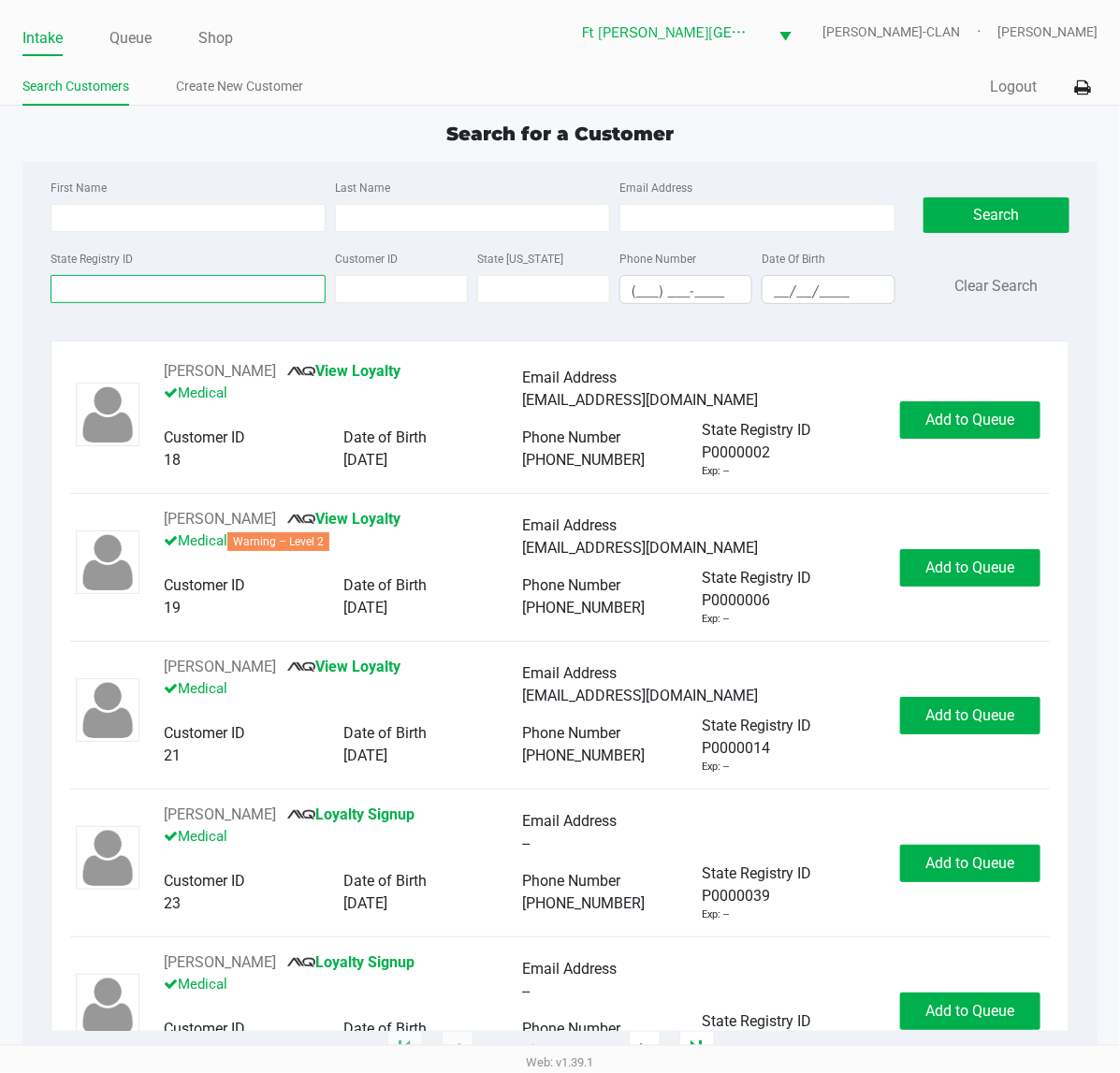 click on "State Registry ID" at bounding box center (188, 289) 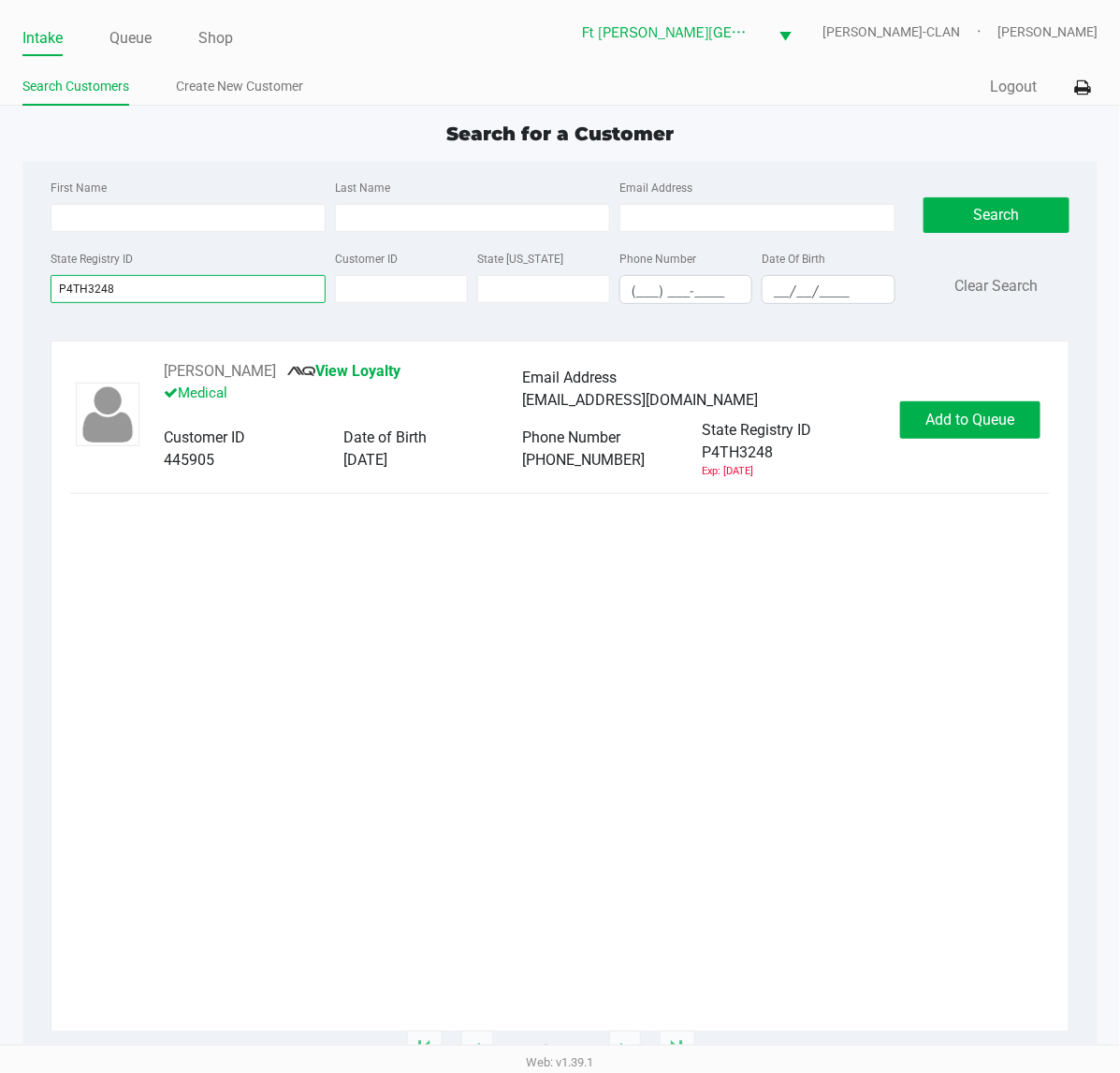 type on "P4TH3248" 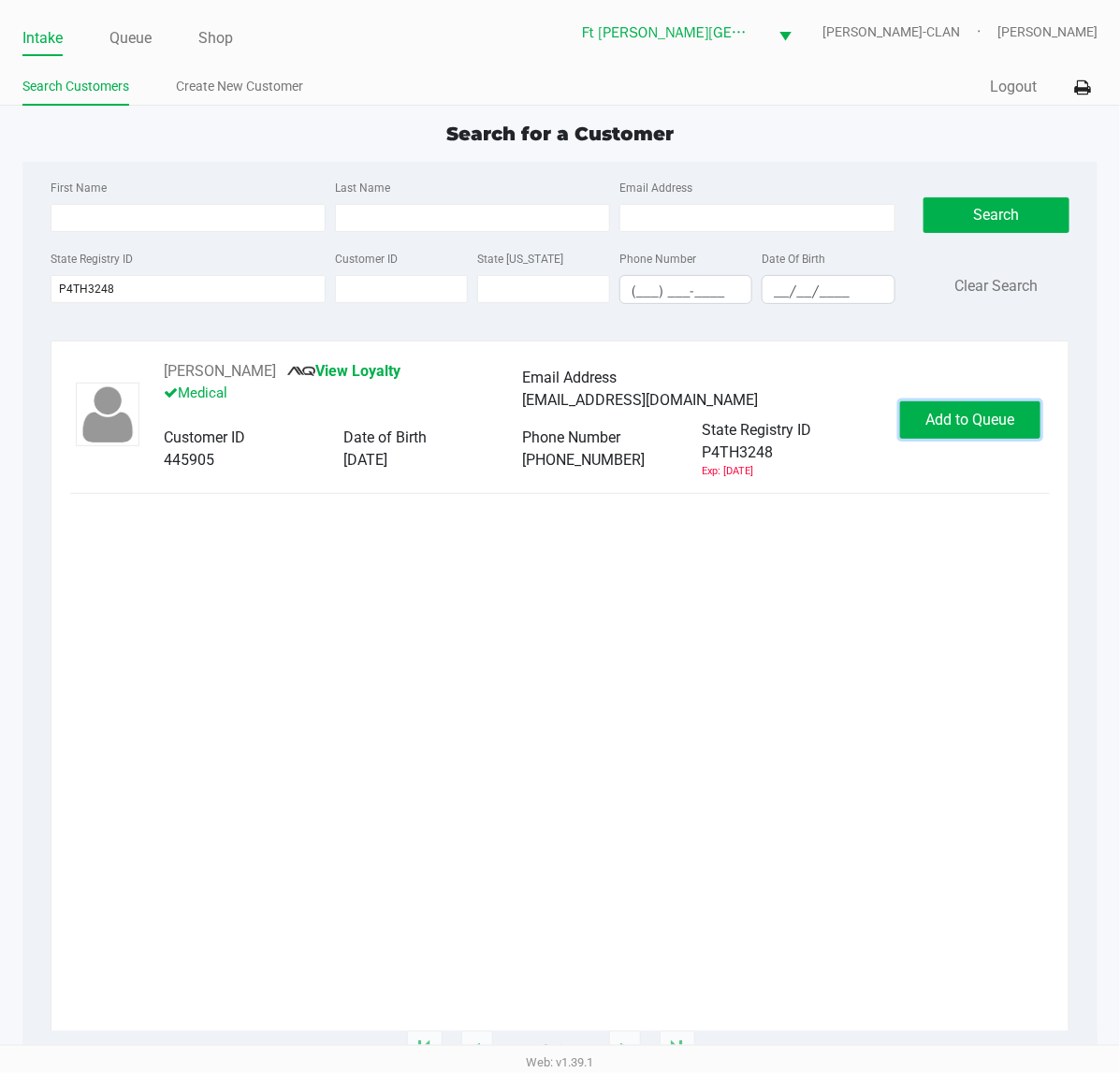 click on "Add to Queue" 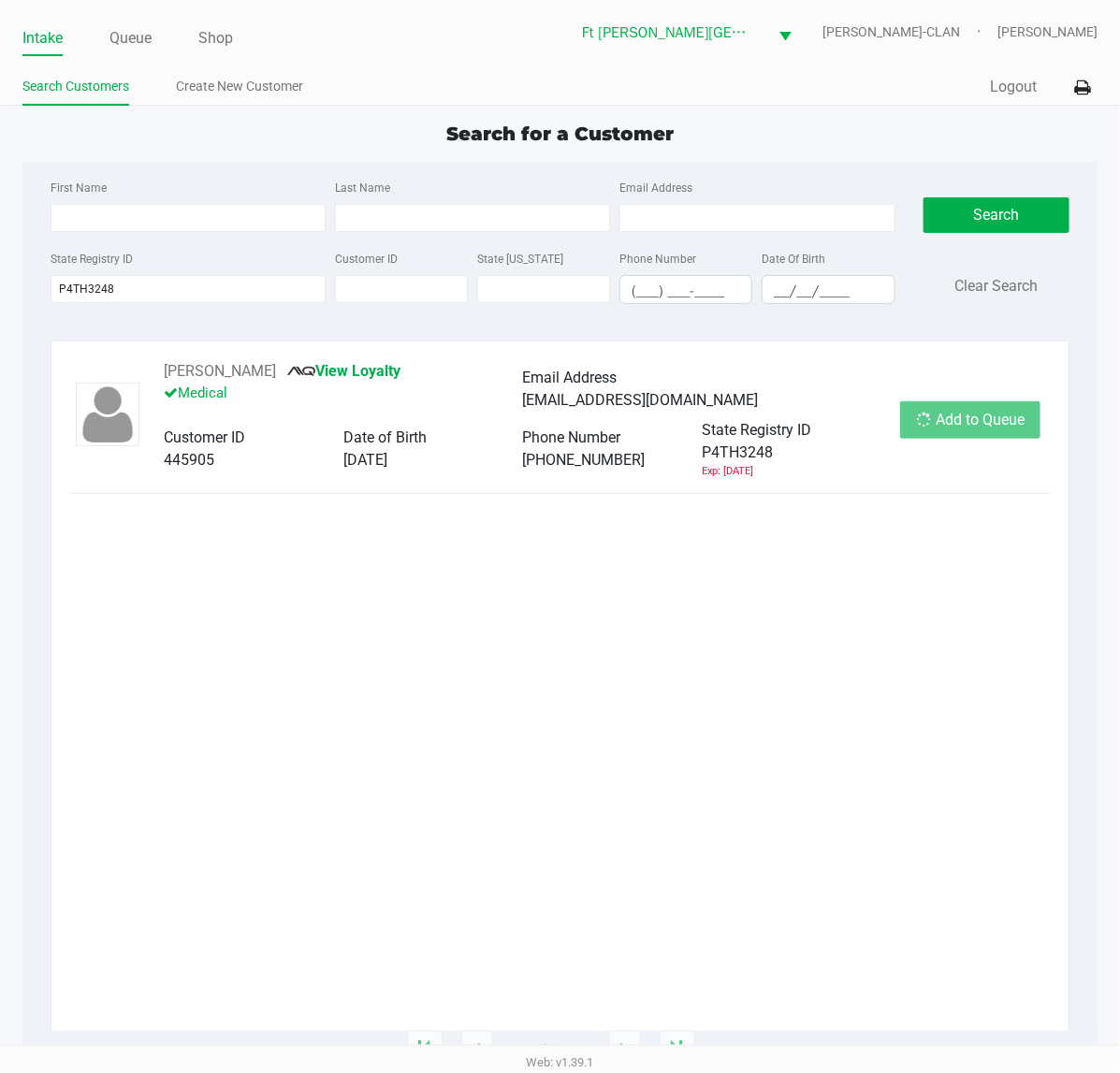 click on "Intake Queue Shop [GEOGRAPHIC_DATA][PERSON_NAME] [PERSON_NAME]-CLAN   [PERSON_NAME]  Search Customers Create New Customer  Quick Sale   Logout  Search for a Customer First Name Last Name Email Address State Registry ID P4TH3248 Customer ID State [US_STATE] Phone Number (___) ___-____ Date Of Birth __/__/____  Search   Clear Search   [PERSON_NAME]       View Loyalty   Medical   Email Address   [EMAIL_ADDRESS][DOMAIN_NAME]   Customer ID   445905   Date of Birth   [DEMOGRAPHIC_DATA]   Phone Number   [PHONE_NUMBER]   State Registry ID   P4TH3248   Exp: [DATE]   Add to Queue   1 - 1 of 1 items   Web: v1.39.1" at bounding box center (560, 522) 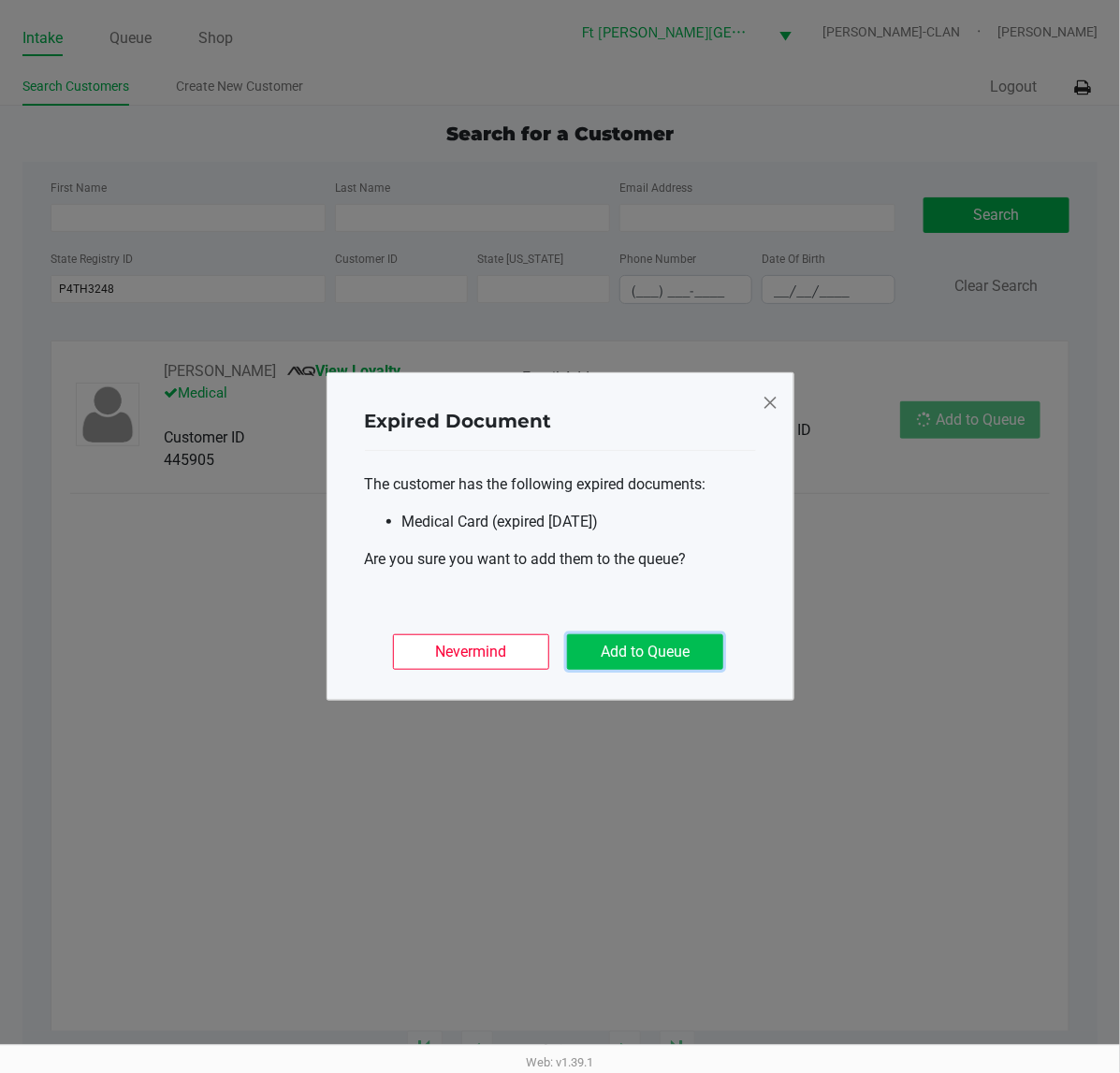 click on "Add to Queue" 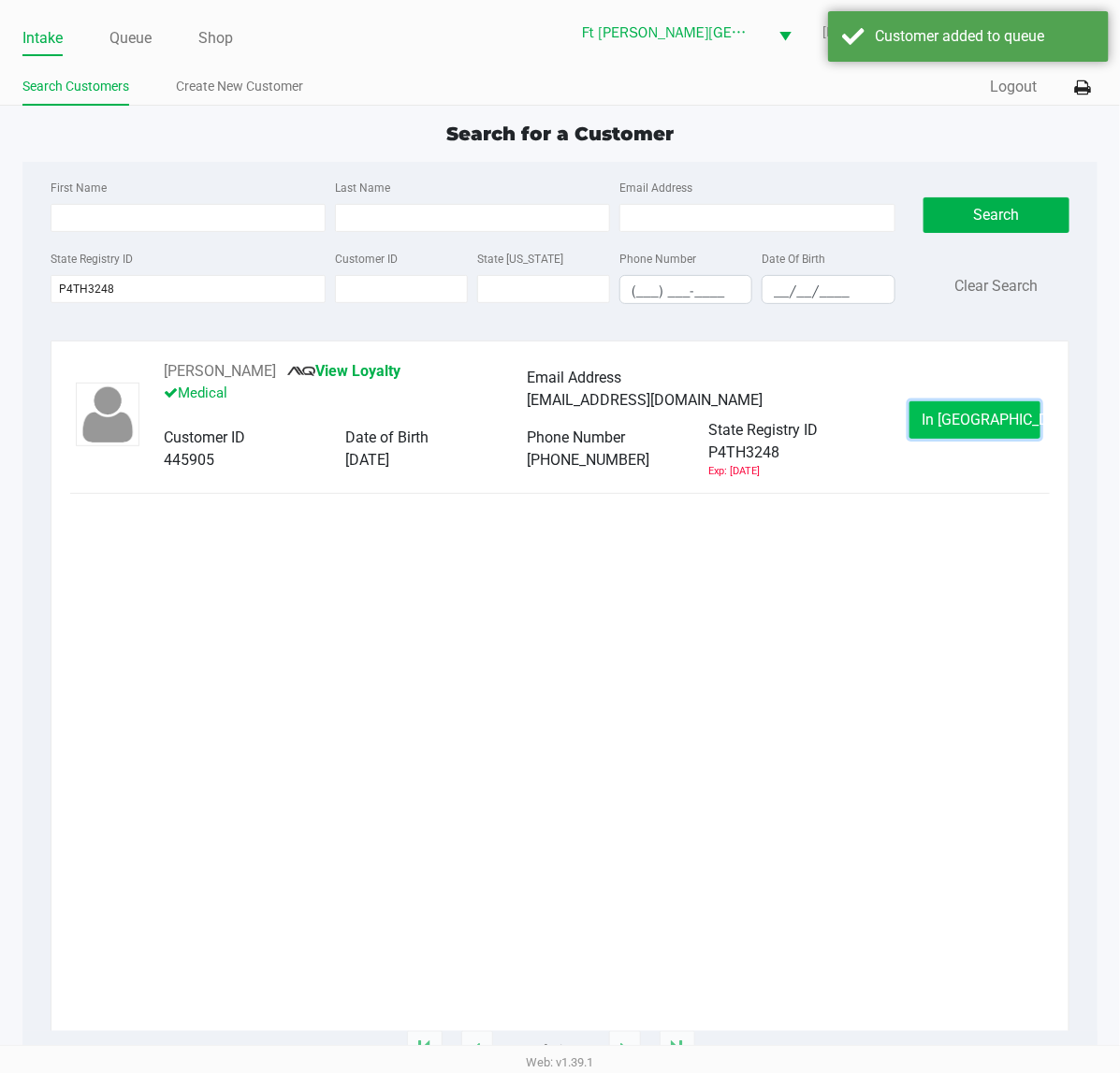 click on "In [GEOGRAPHIC_DATA]" 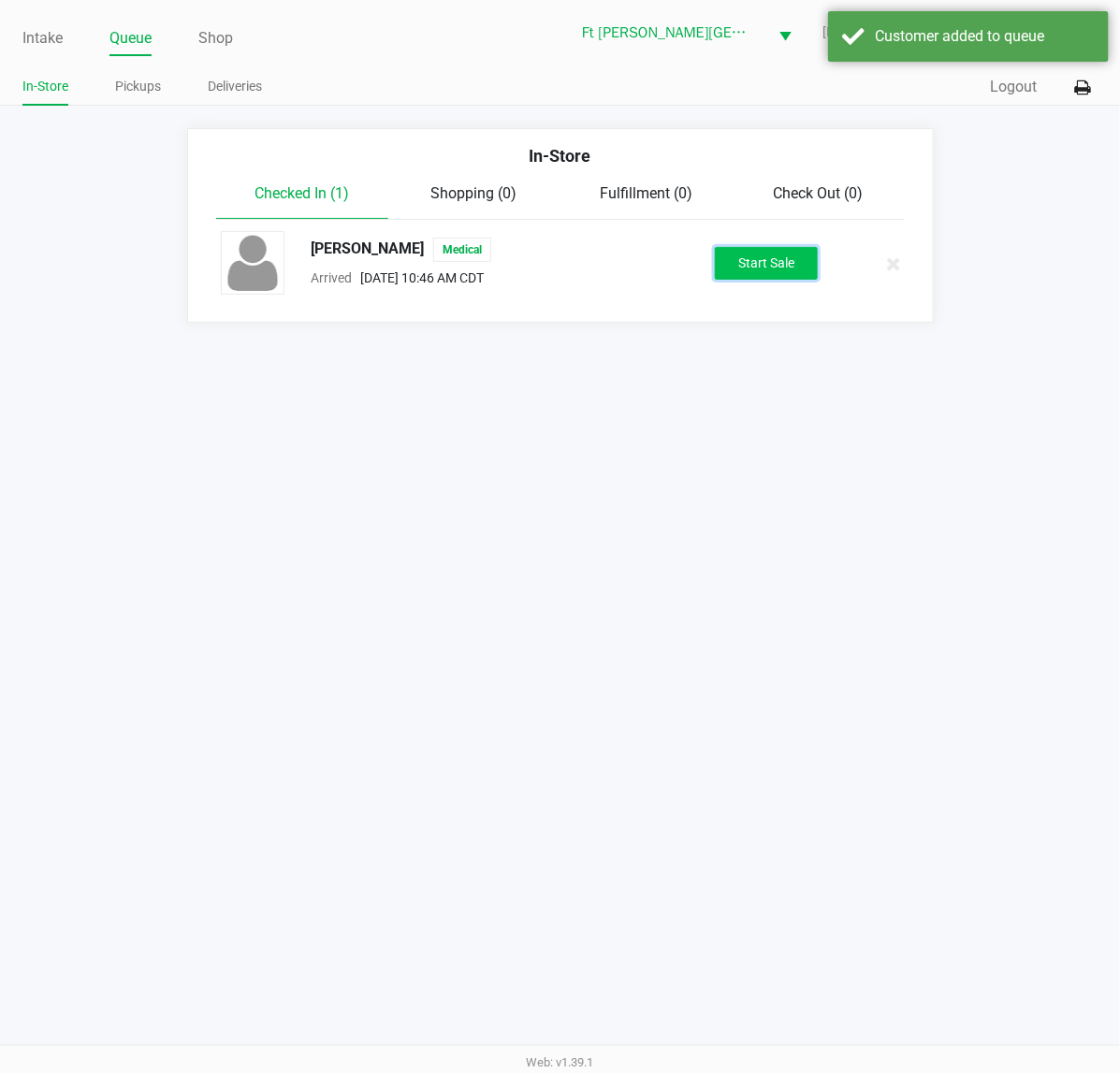 click on "Start Sale" 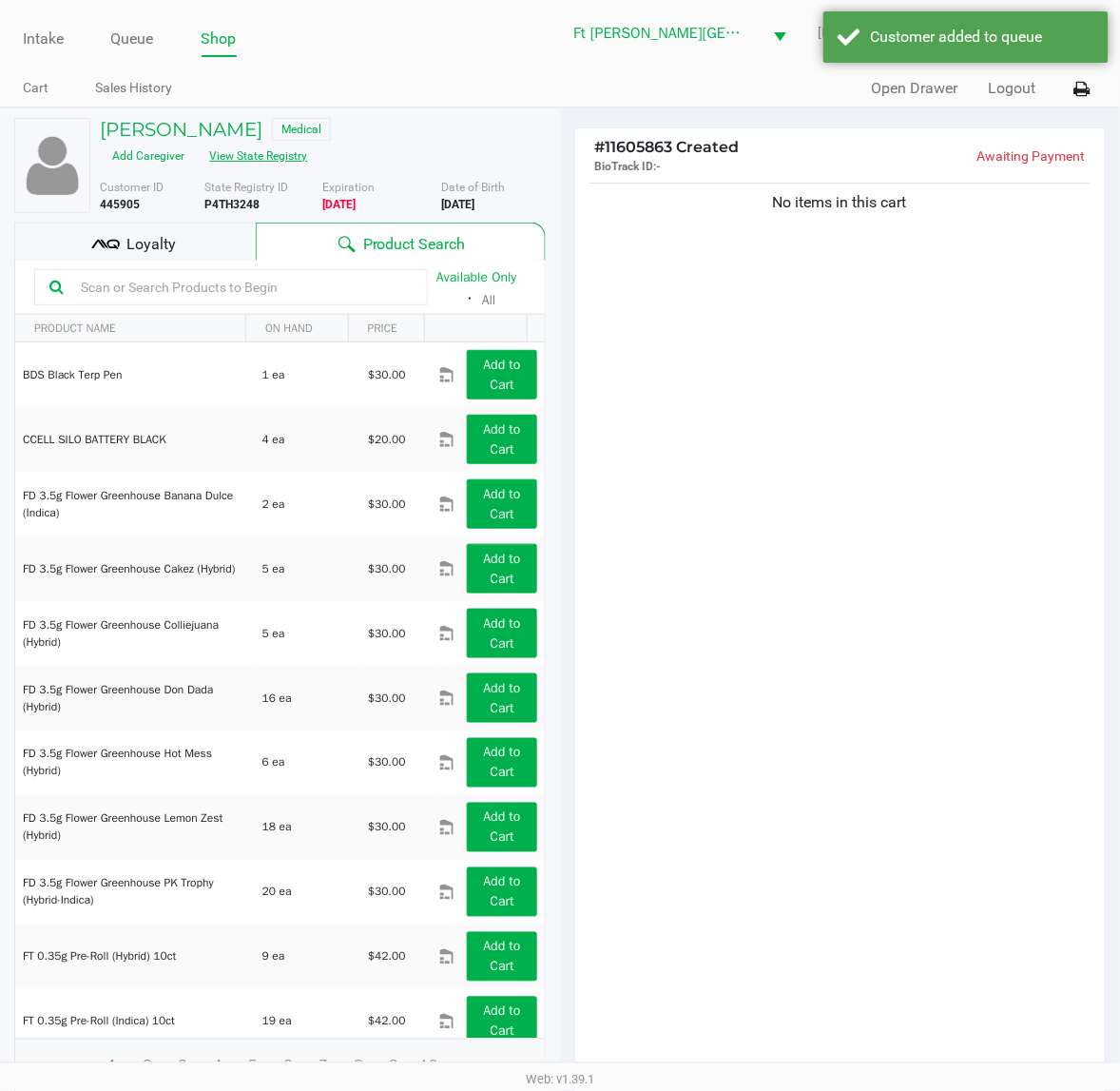 click on "View State Registry" 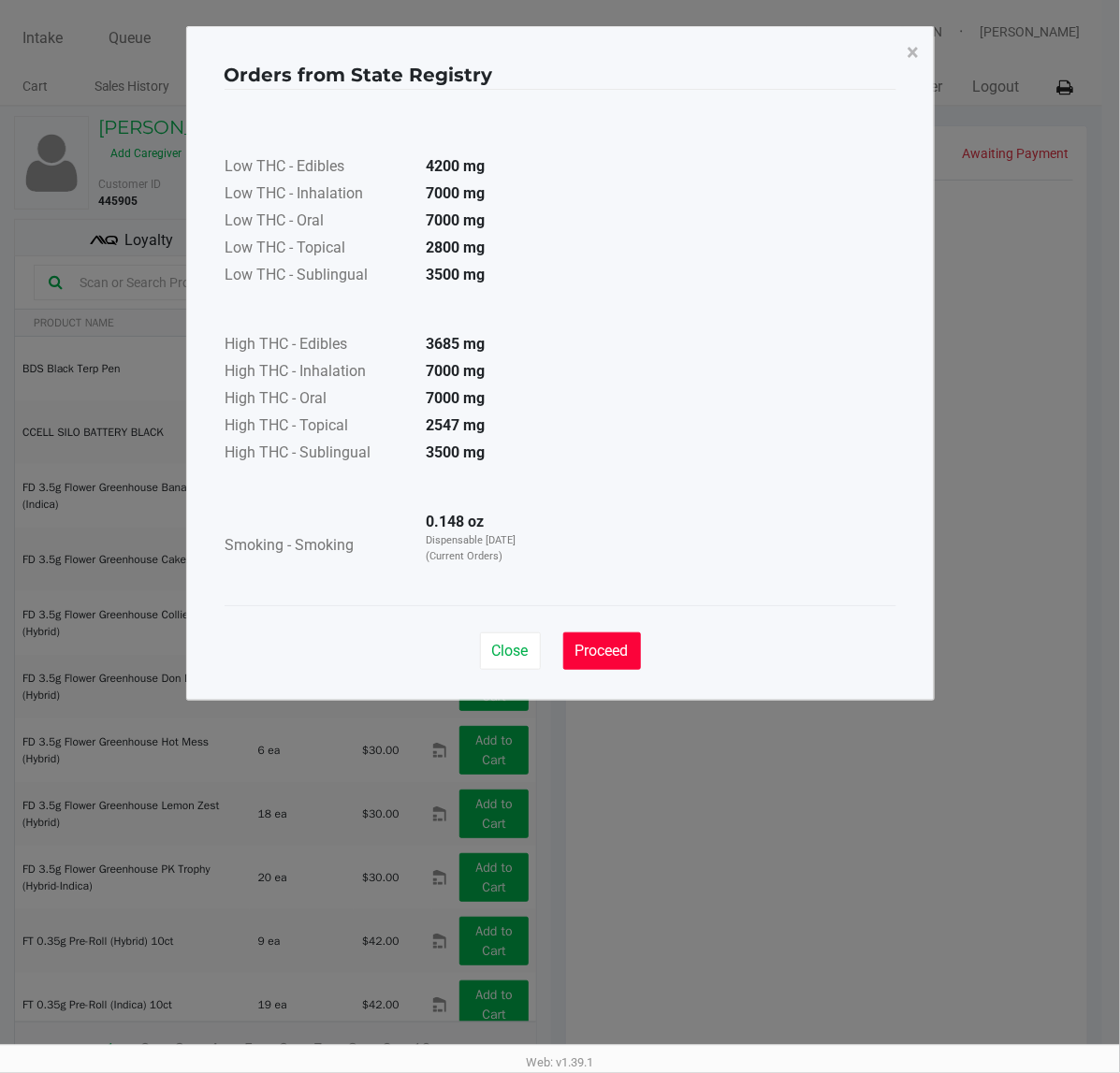 click on "Proceed" 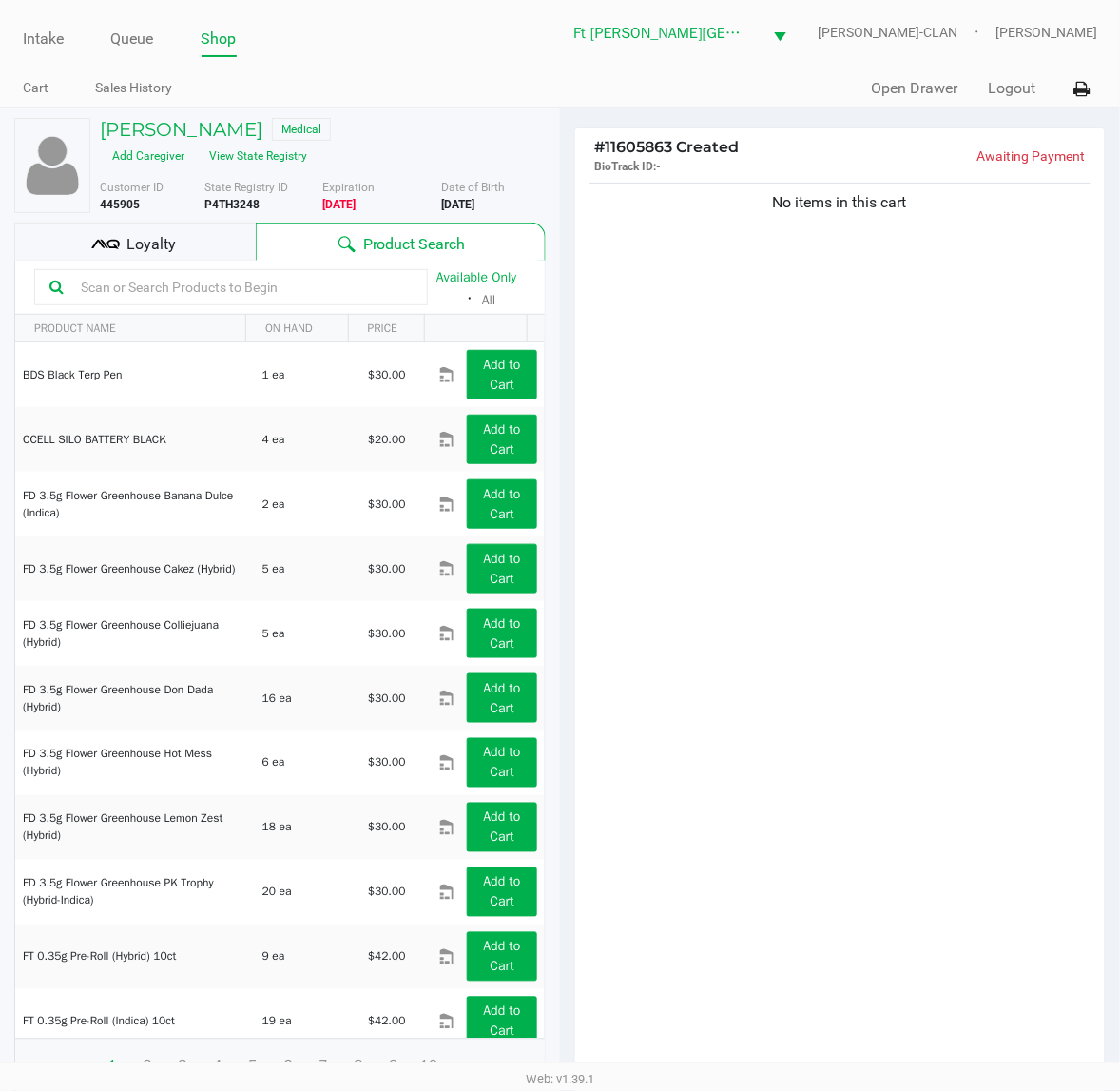 click 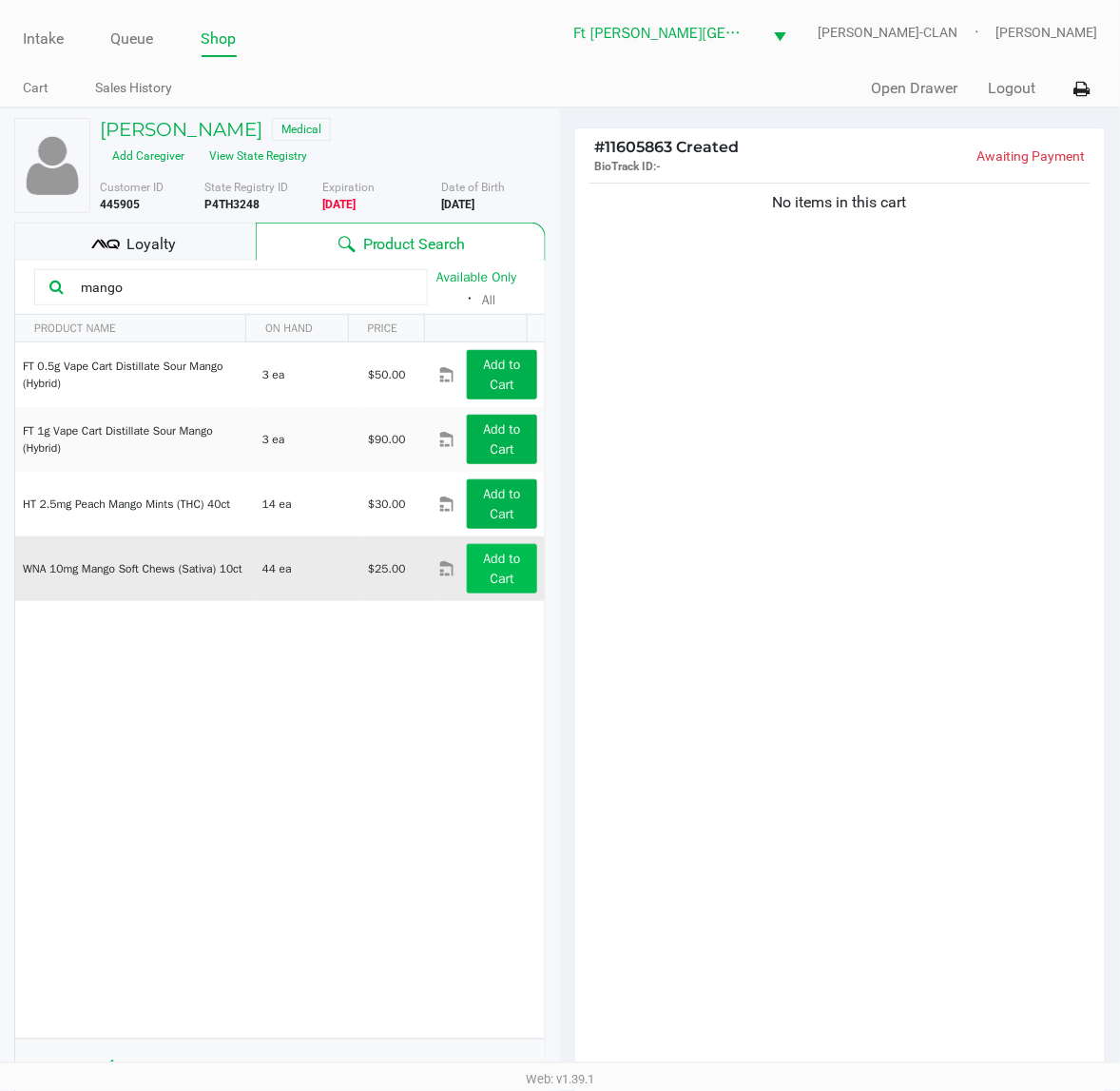 type on "mango" 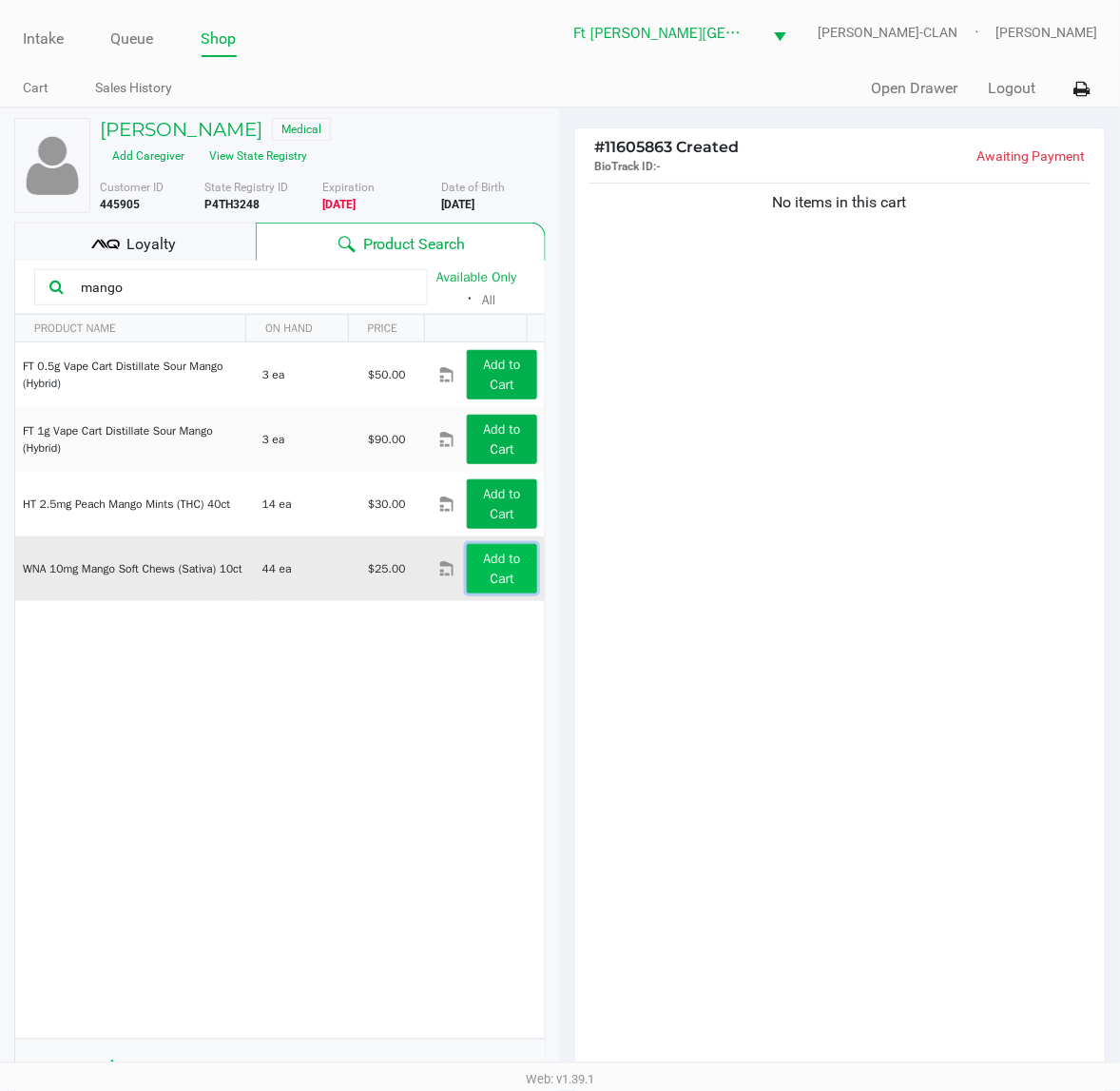 click on "Add to Cart" 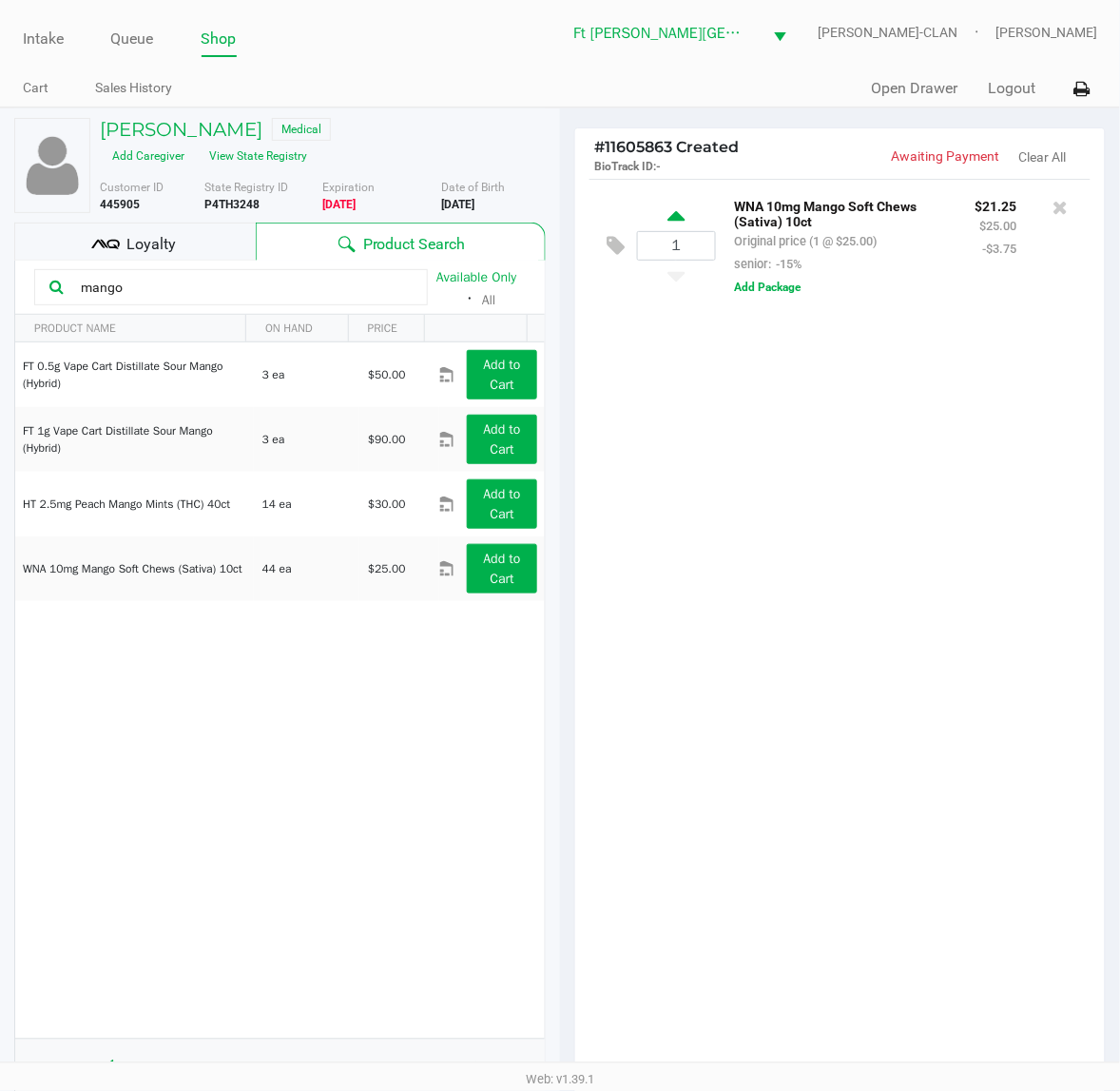 click 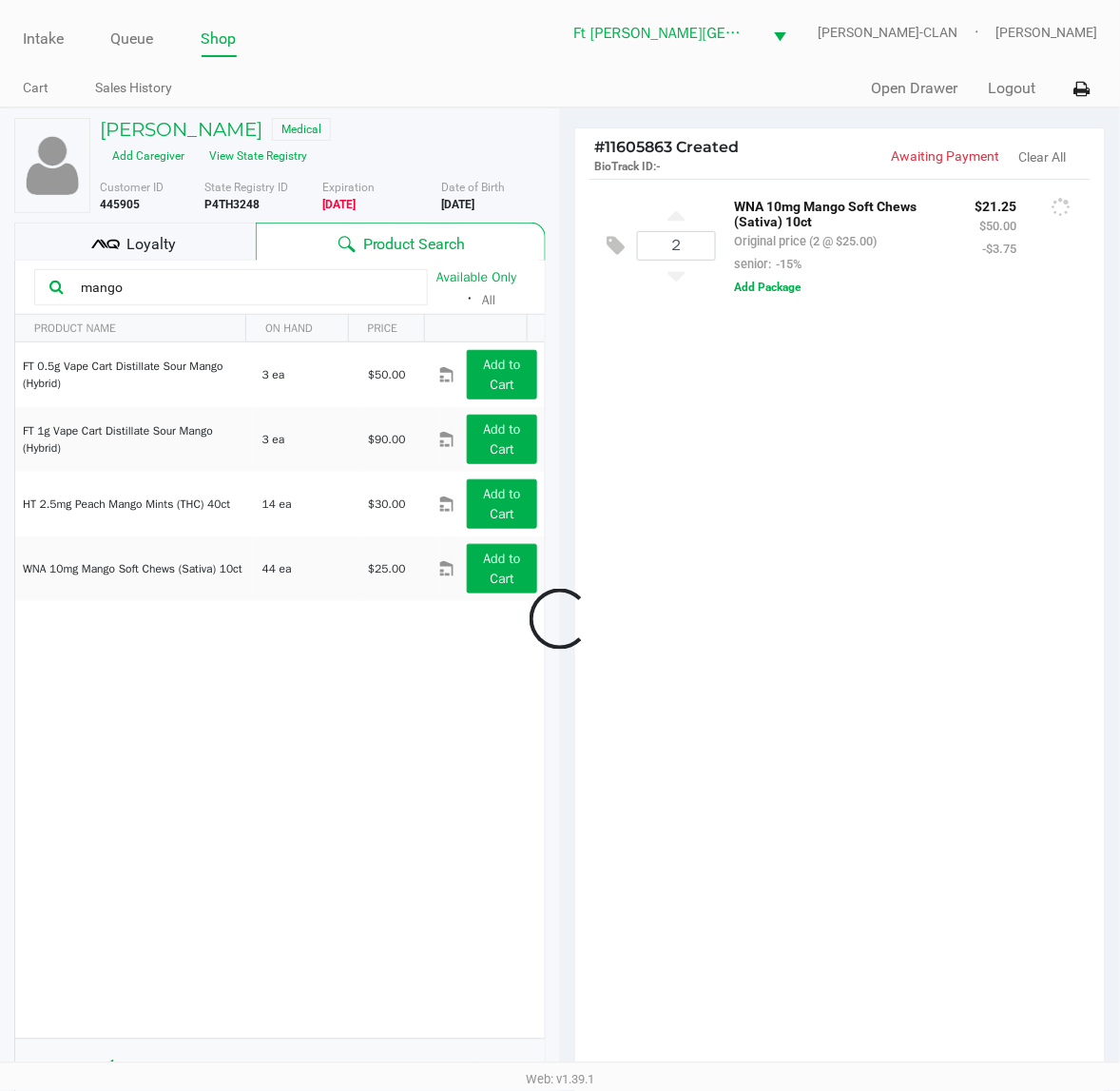 click 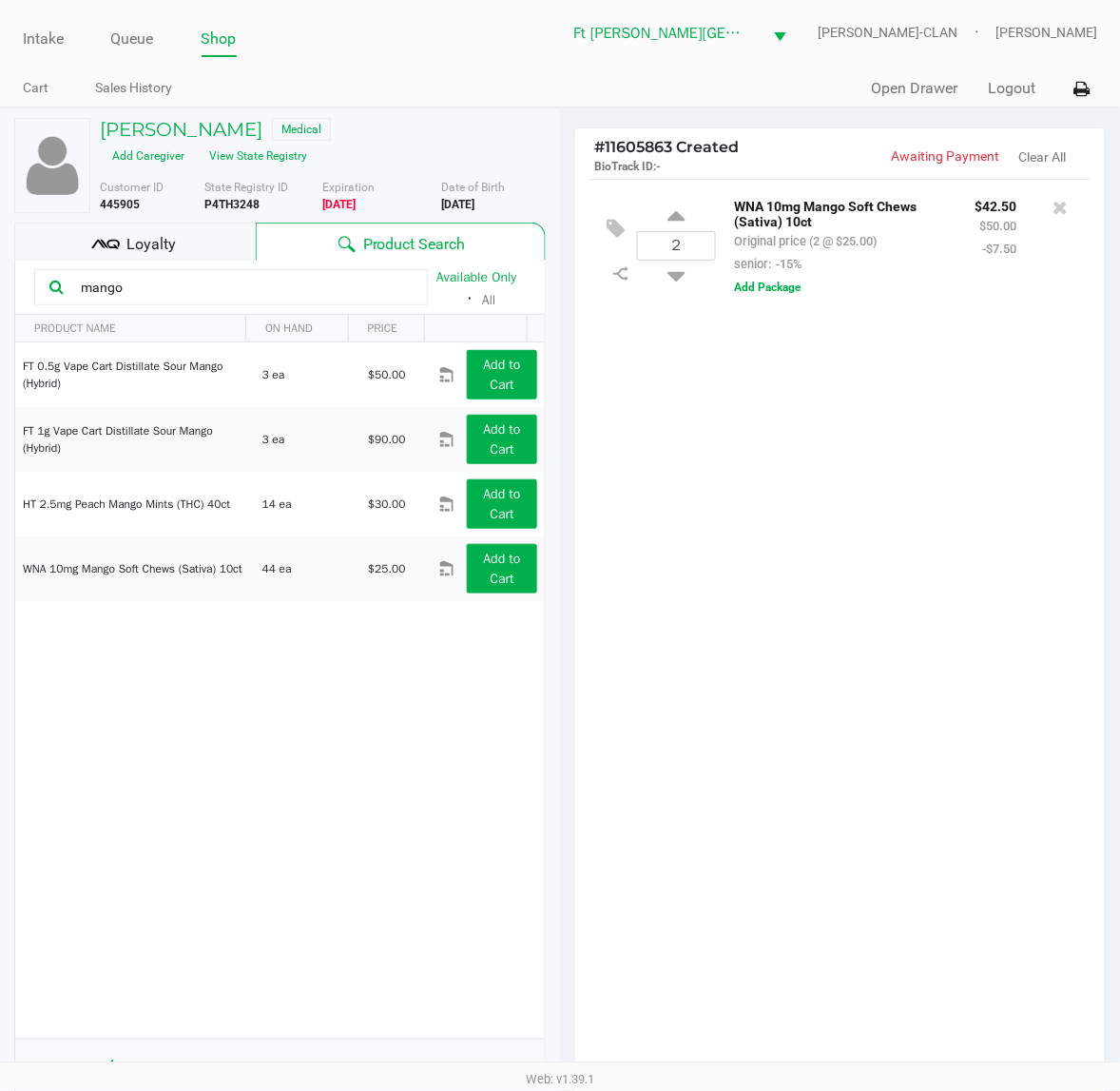 click on "2  WNA 10mg Mango Soft Chews (Sativa) 10ct   Original price (2 @ $25.00)  senior:  -15% $42.50 $50.00 -$7.50  Add Package" 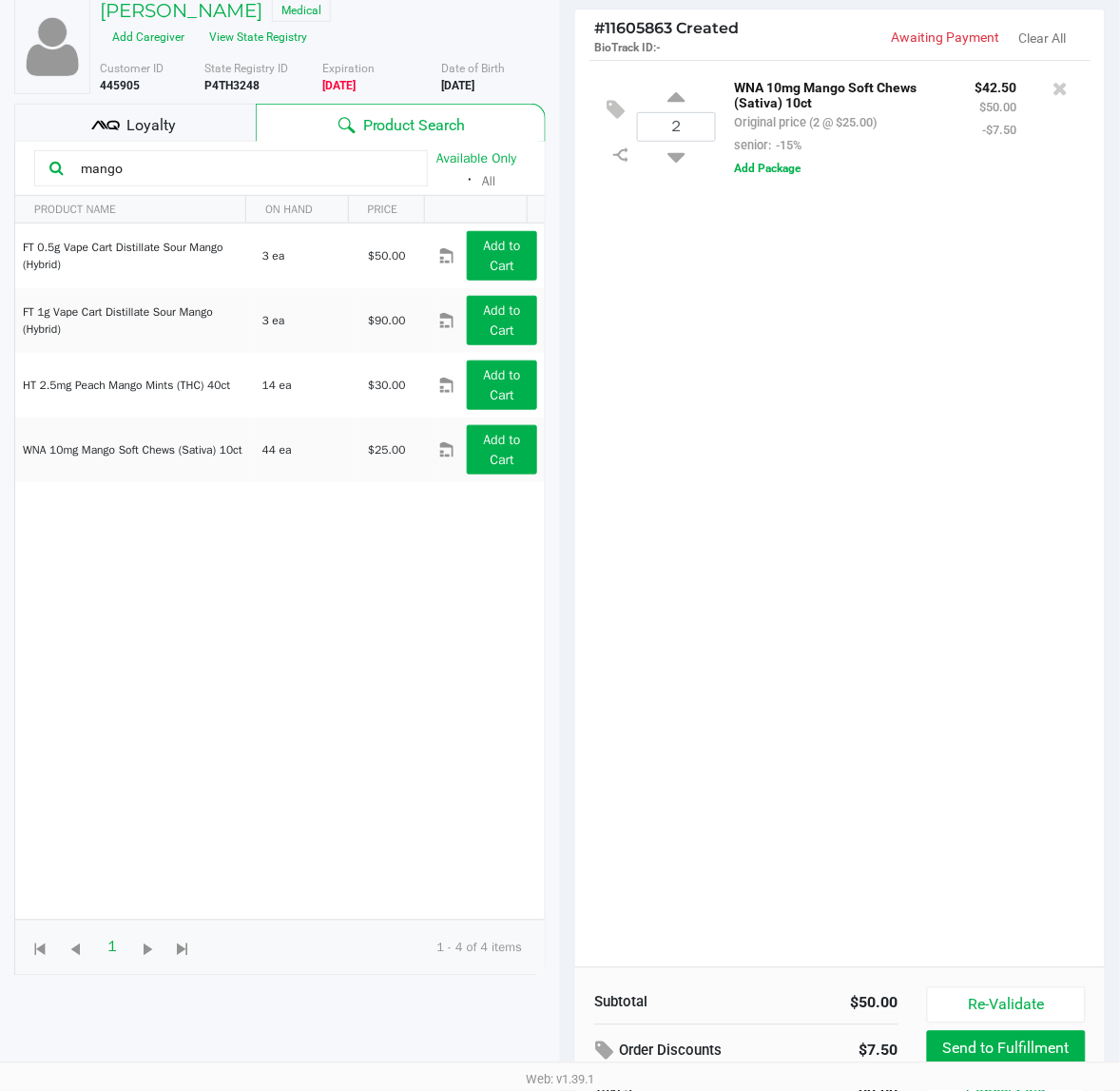 click on "2  WNA 10mg Mango Soft Chews (Sativa) 10ct   Original price (2 @ $25.00)  senior:  -15% $42.50 $50.00 -$7.50  Add Package" 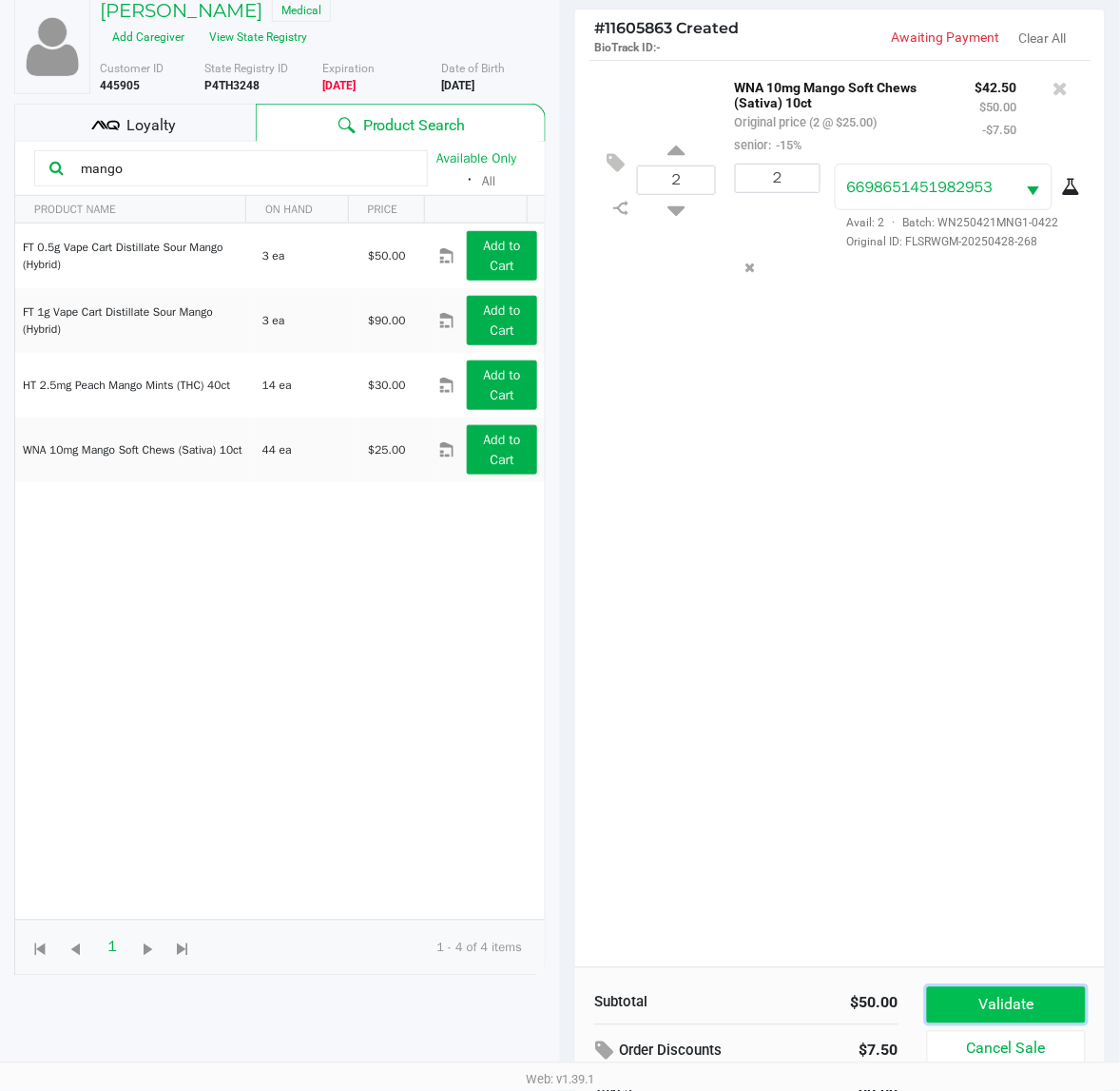 click on "Validate" 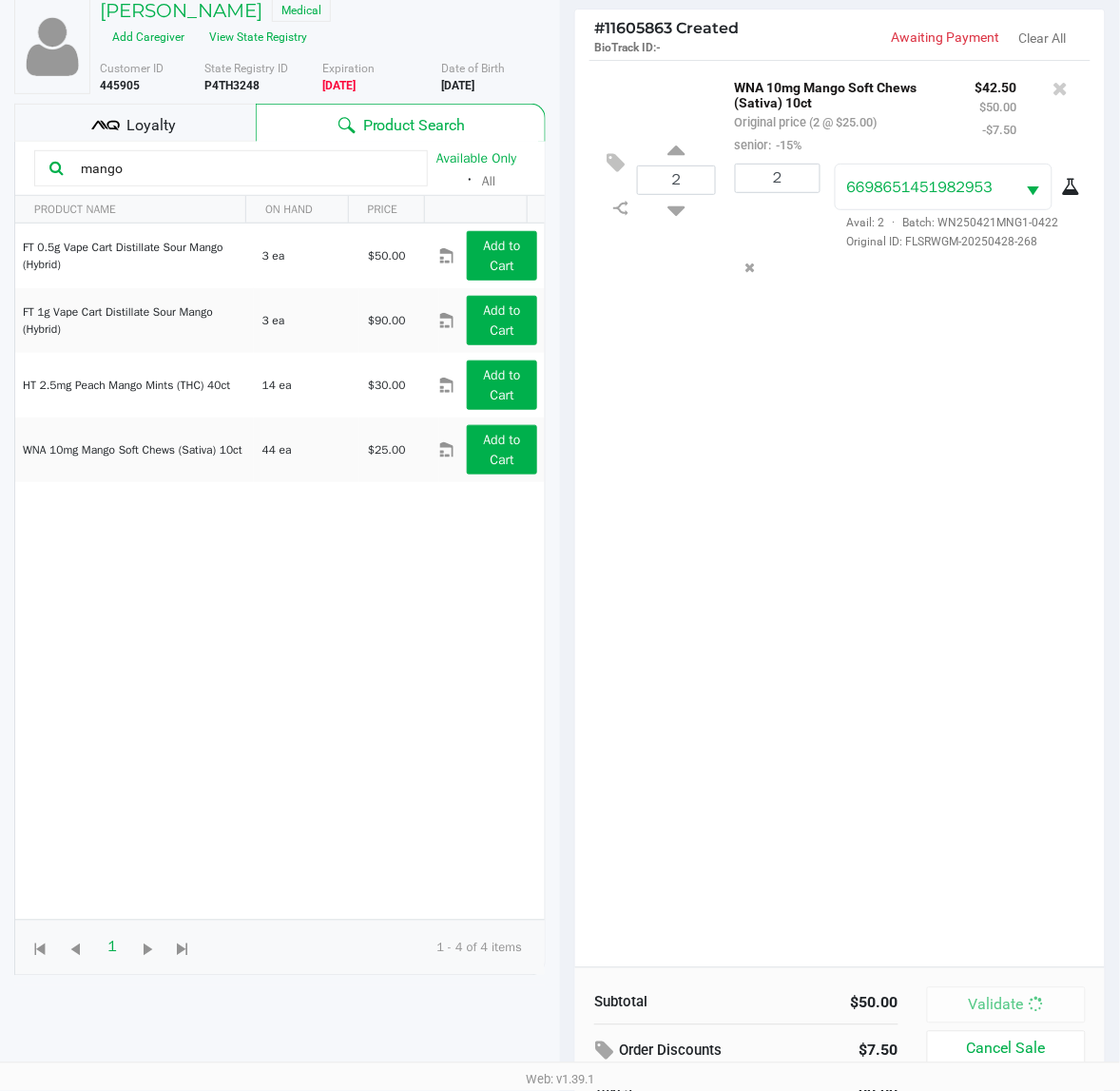 scroll, scrollTop: 0, scrollLeft: 0, axis: both 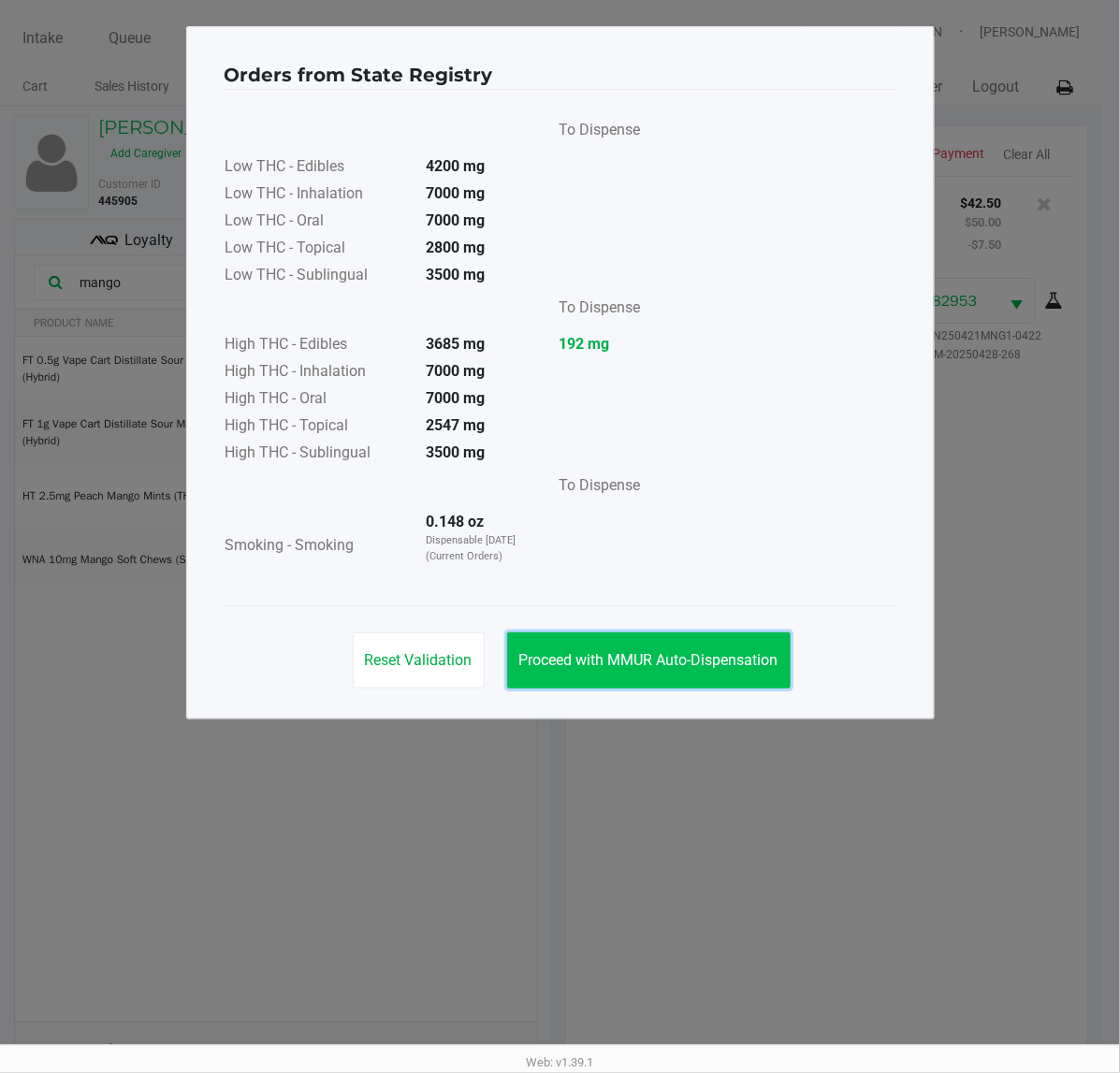 click on "Proceed with MMUR Auto-Dispensation" 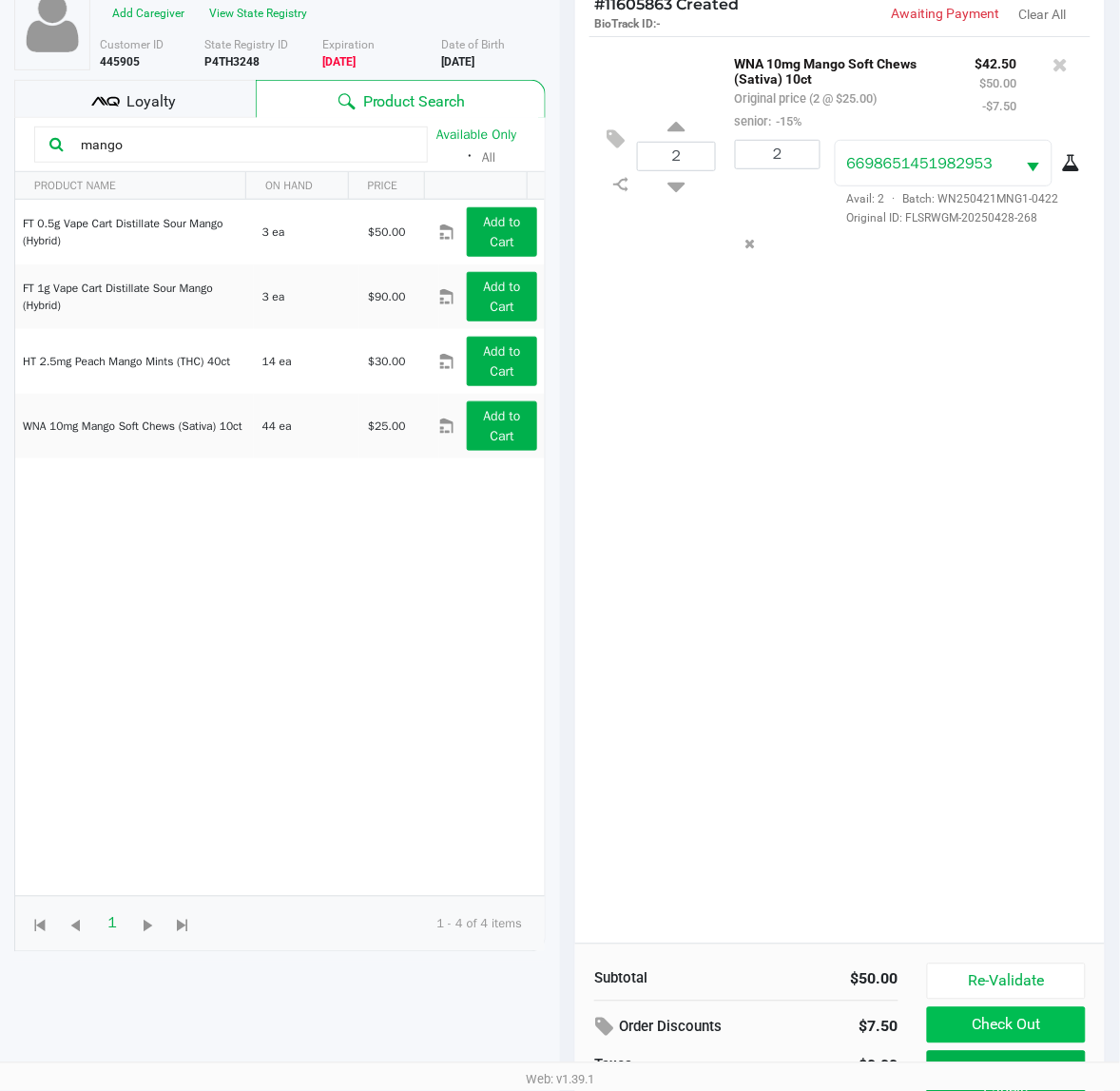 scroll, scrollTop: 228, scrollLeft: 0, axis: vertical 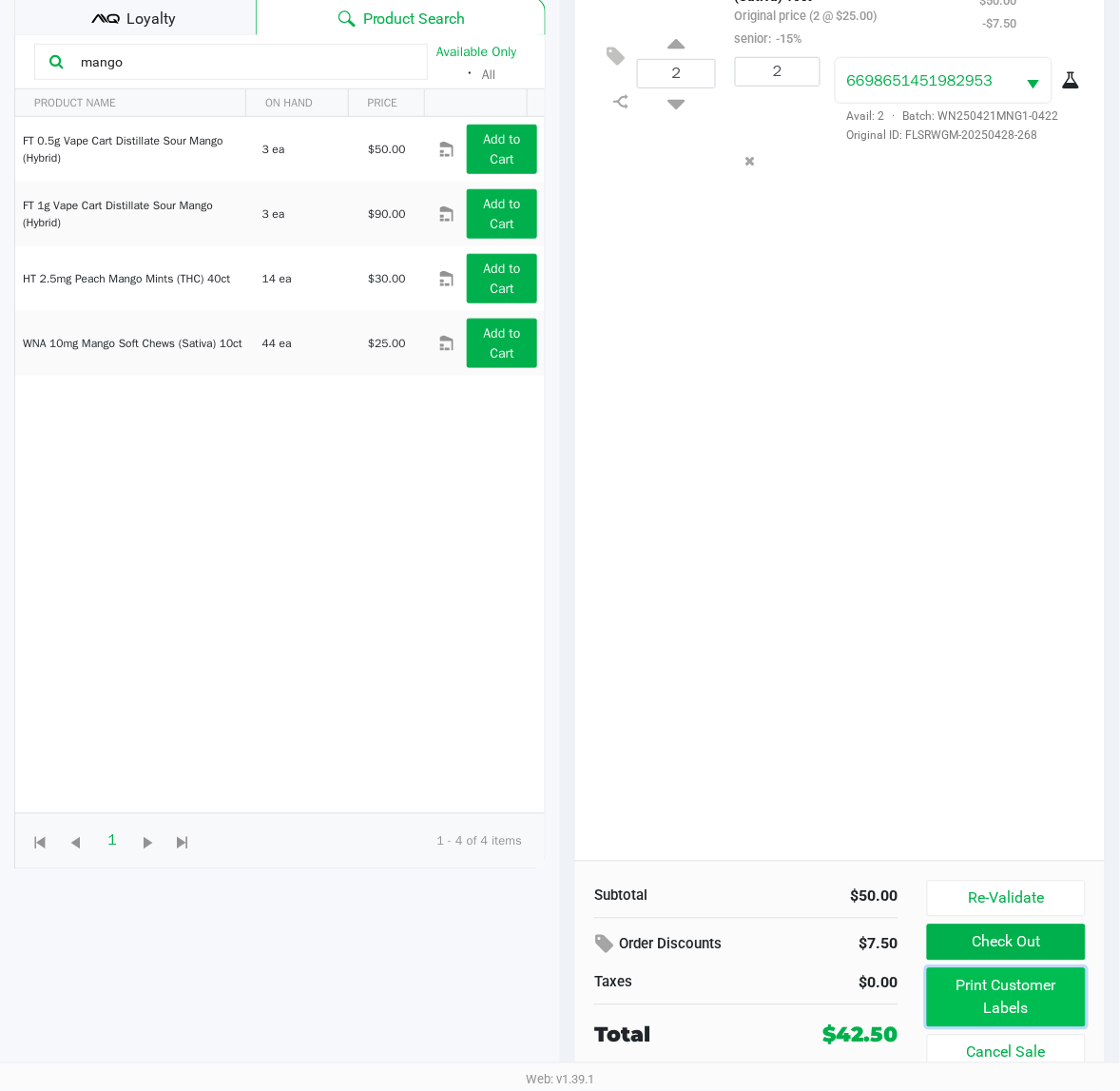 click on "Print Customer Labels" 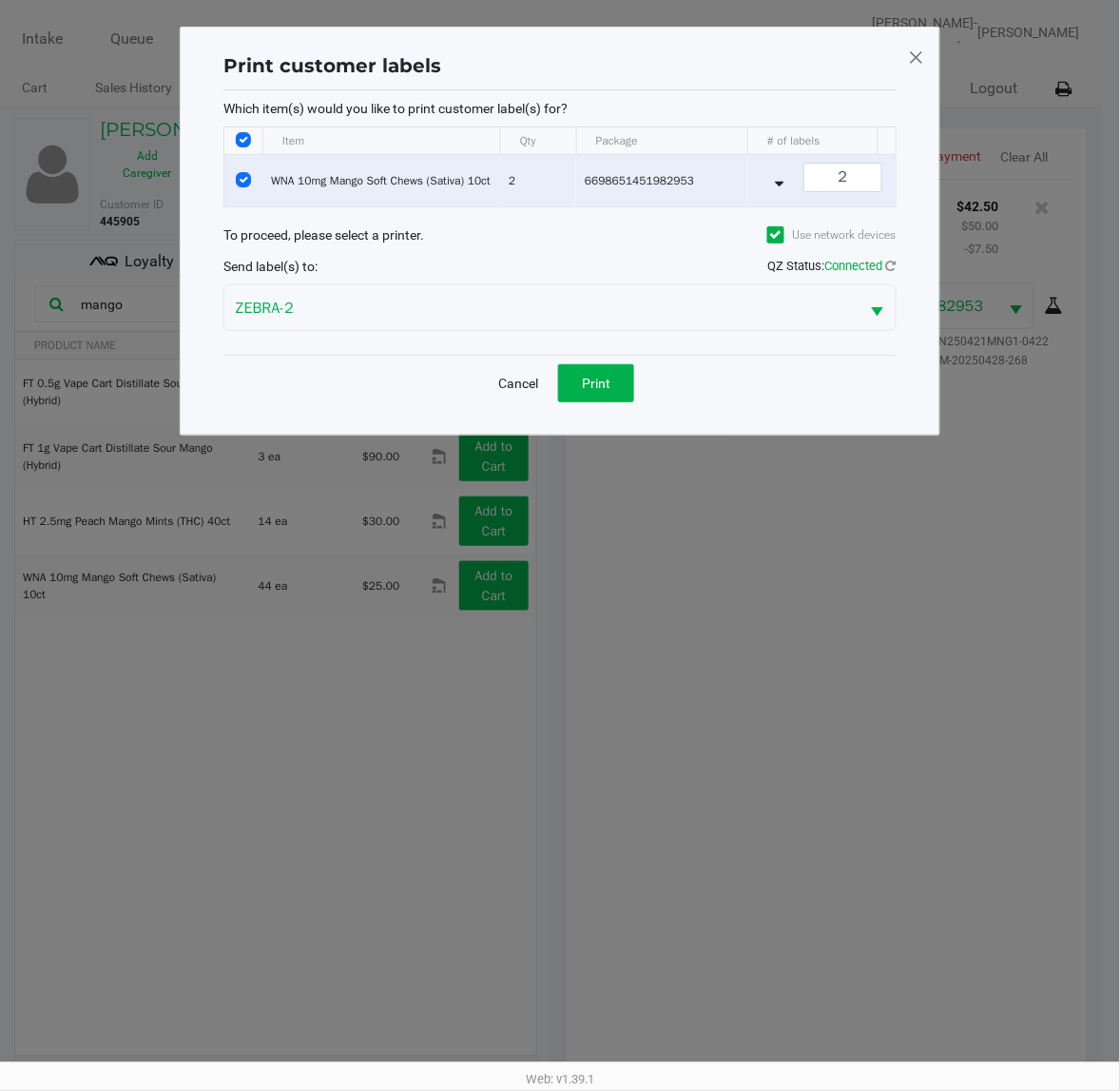 scroll, scrollTop: 0, scrollLeft: 0, axis: both 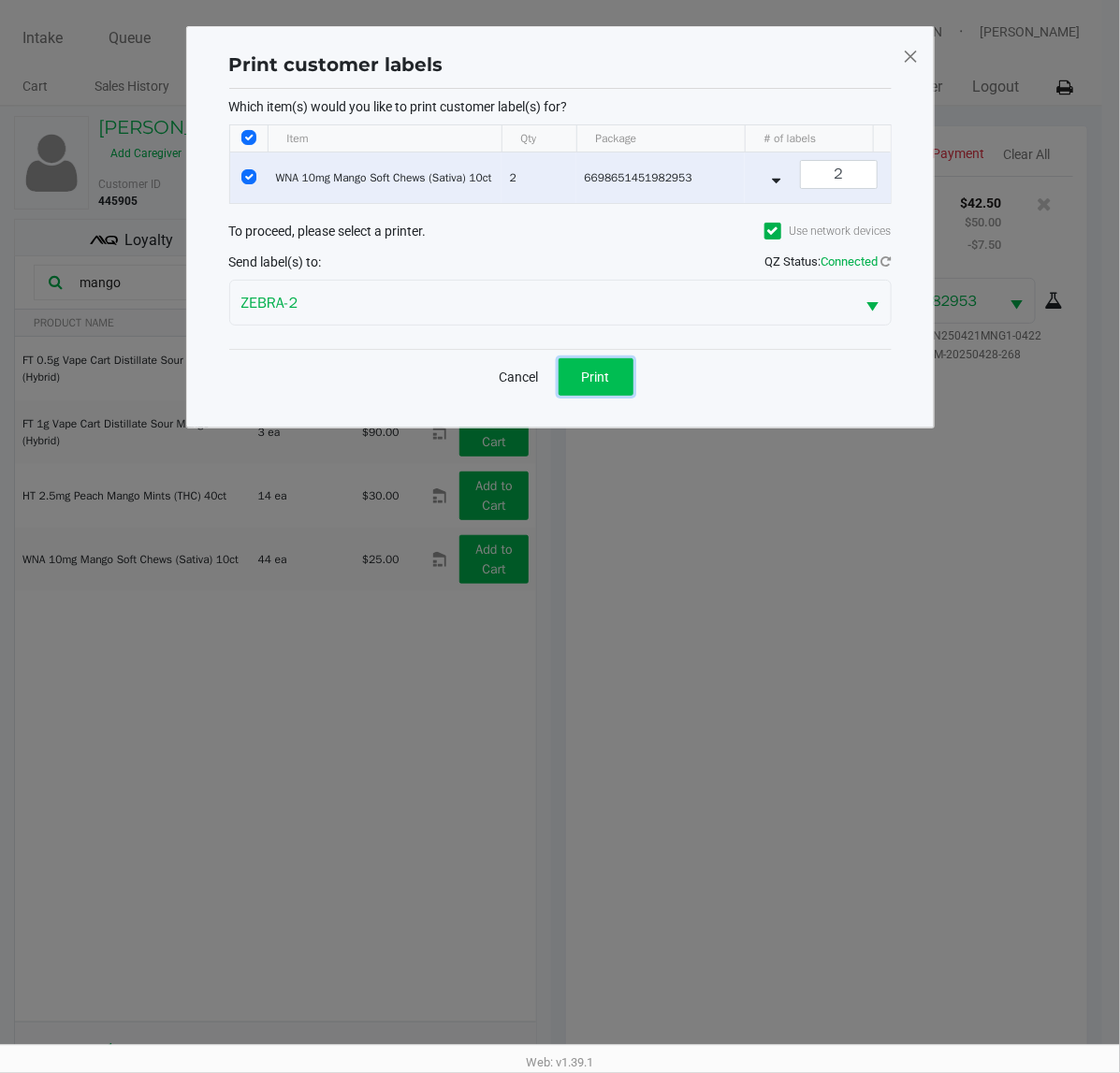 click on "Print" 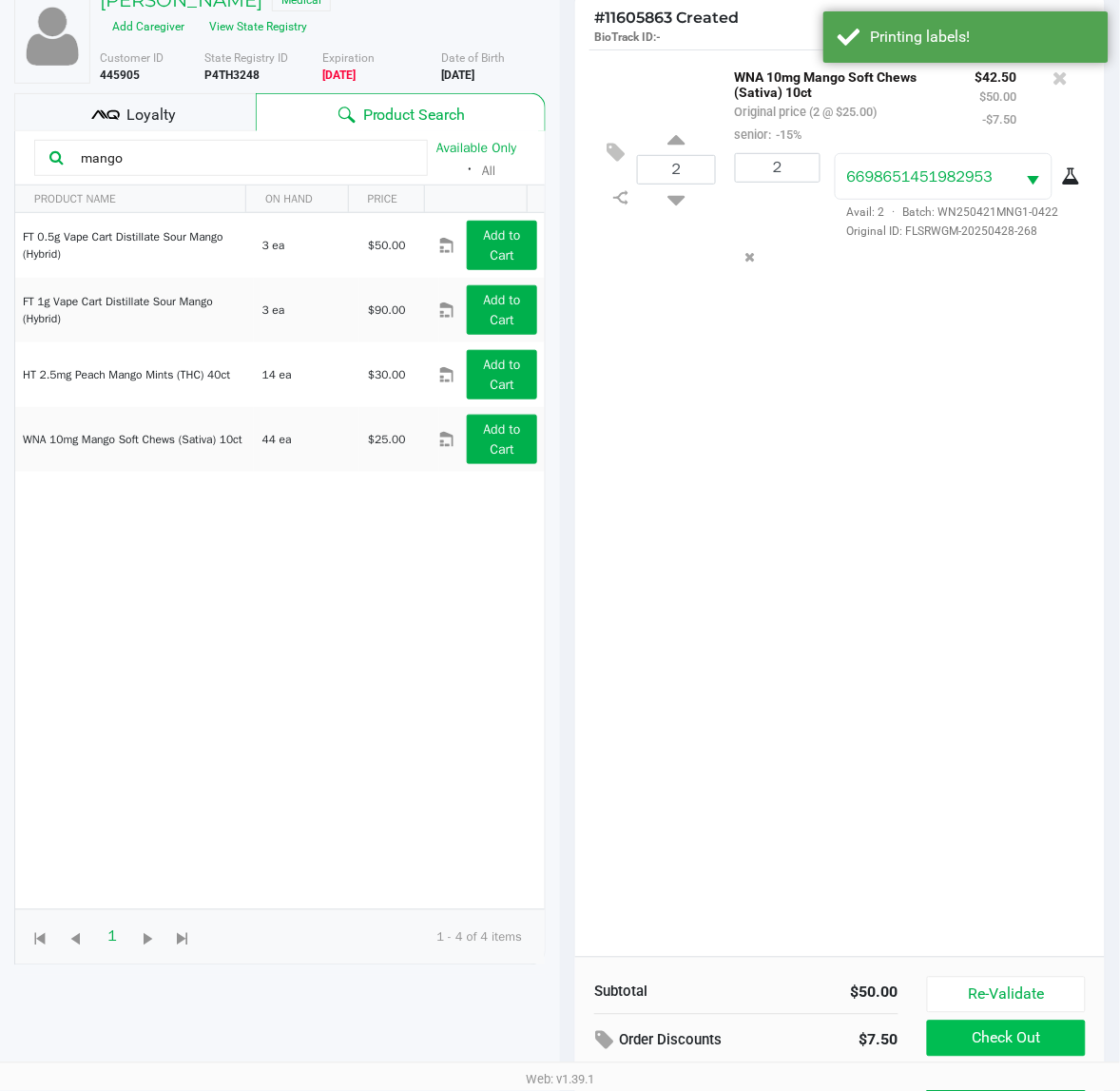 scroll, scrollTop: 228, scrollLeft: 0, axis: vertical 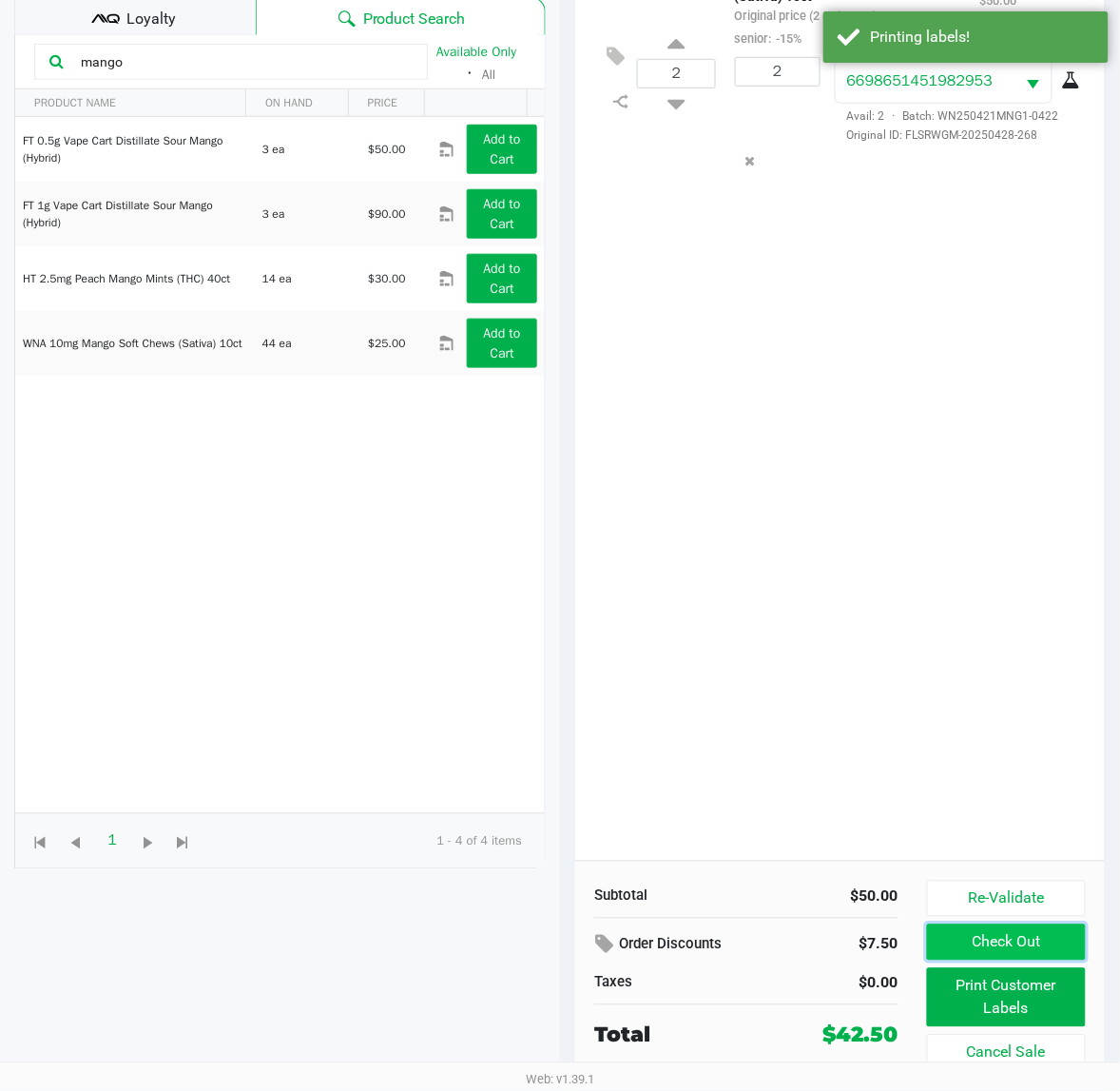 click on "Check Out" 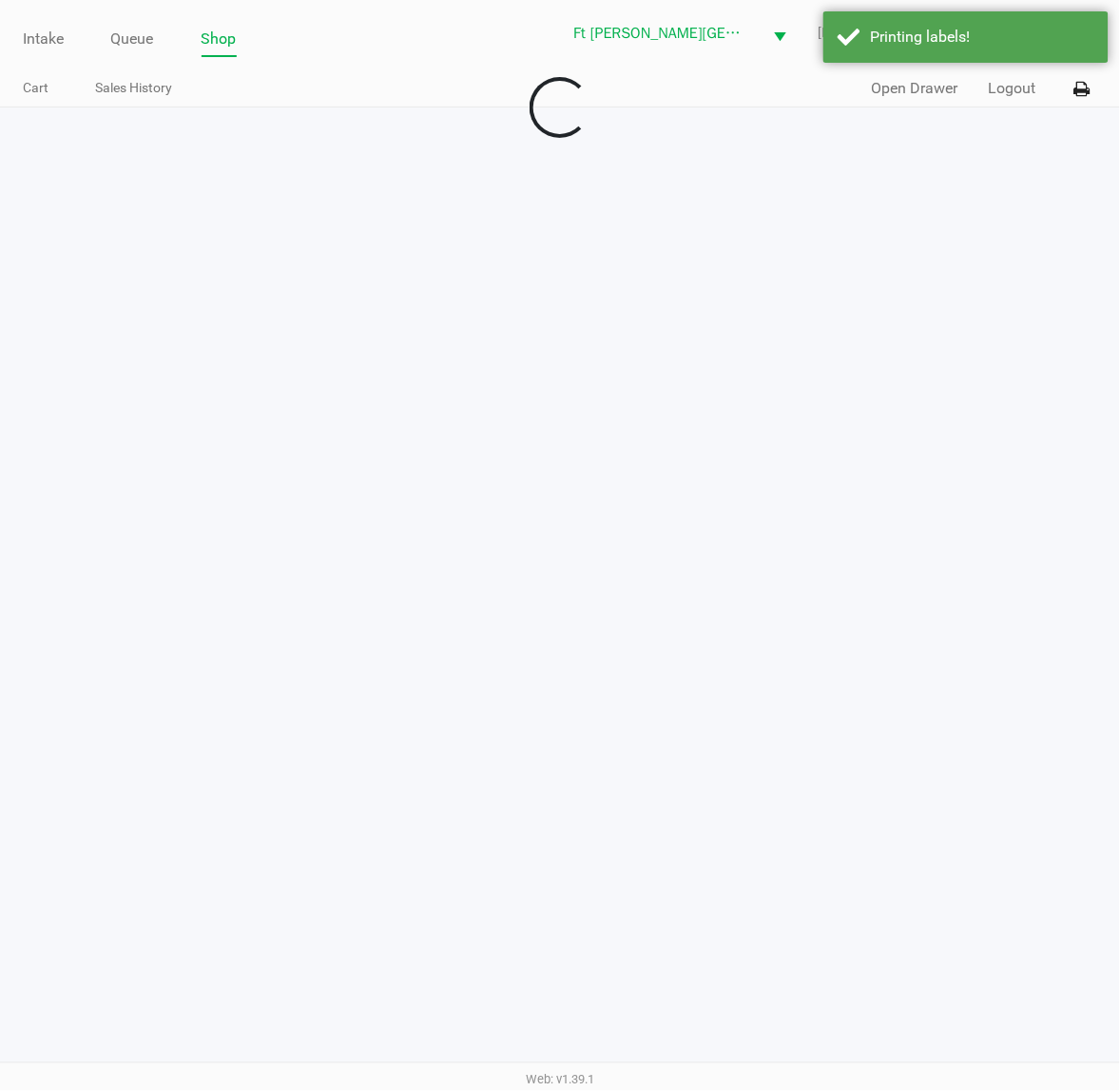 scroll, scrollTop: 0, scrollLeft: 0, axis: both 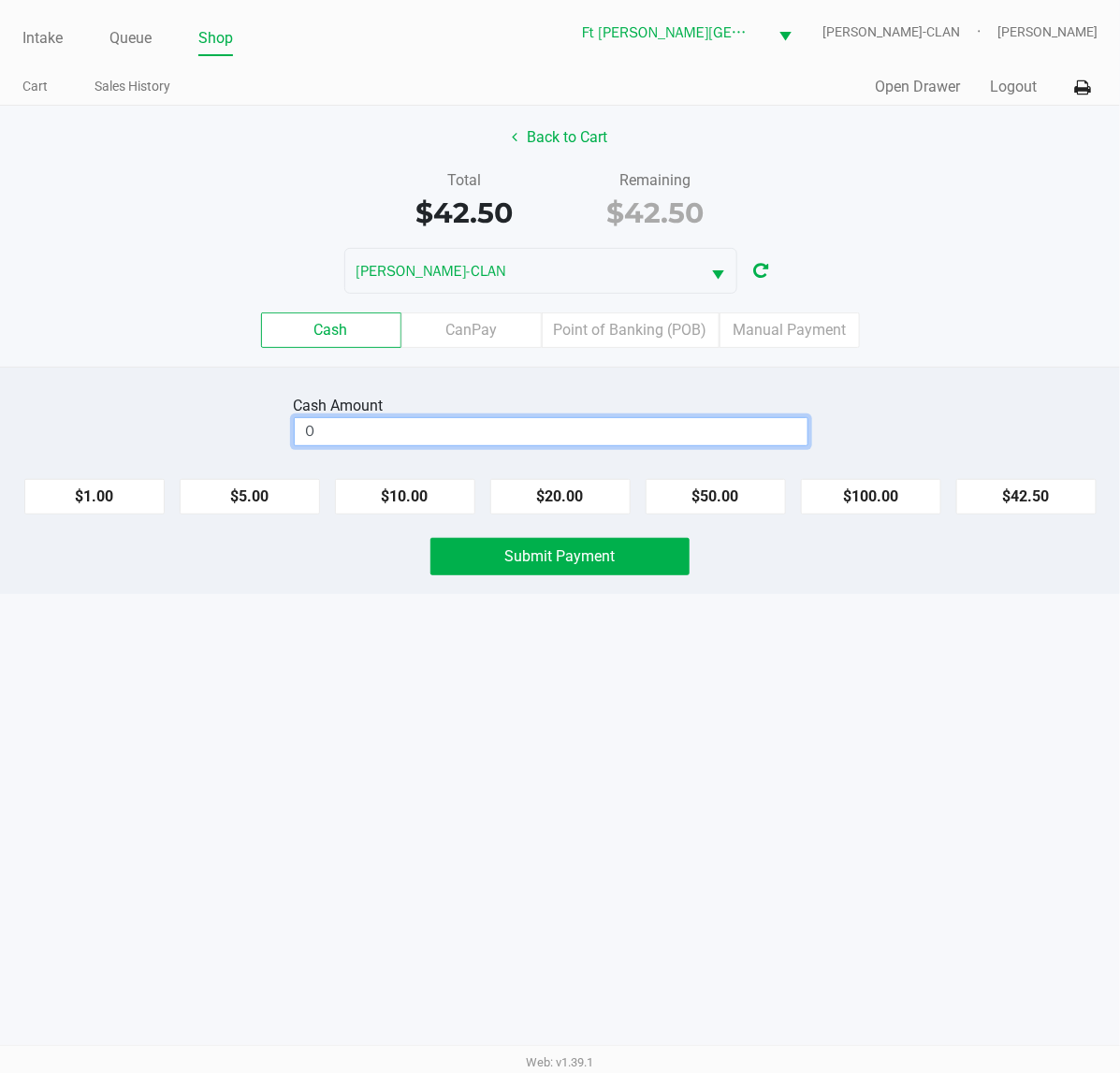 click on "0" at bounding box center (551, 431) 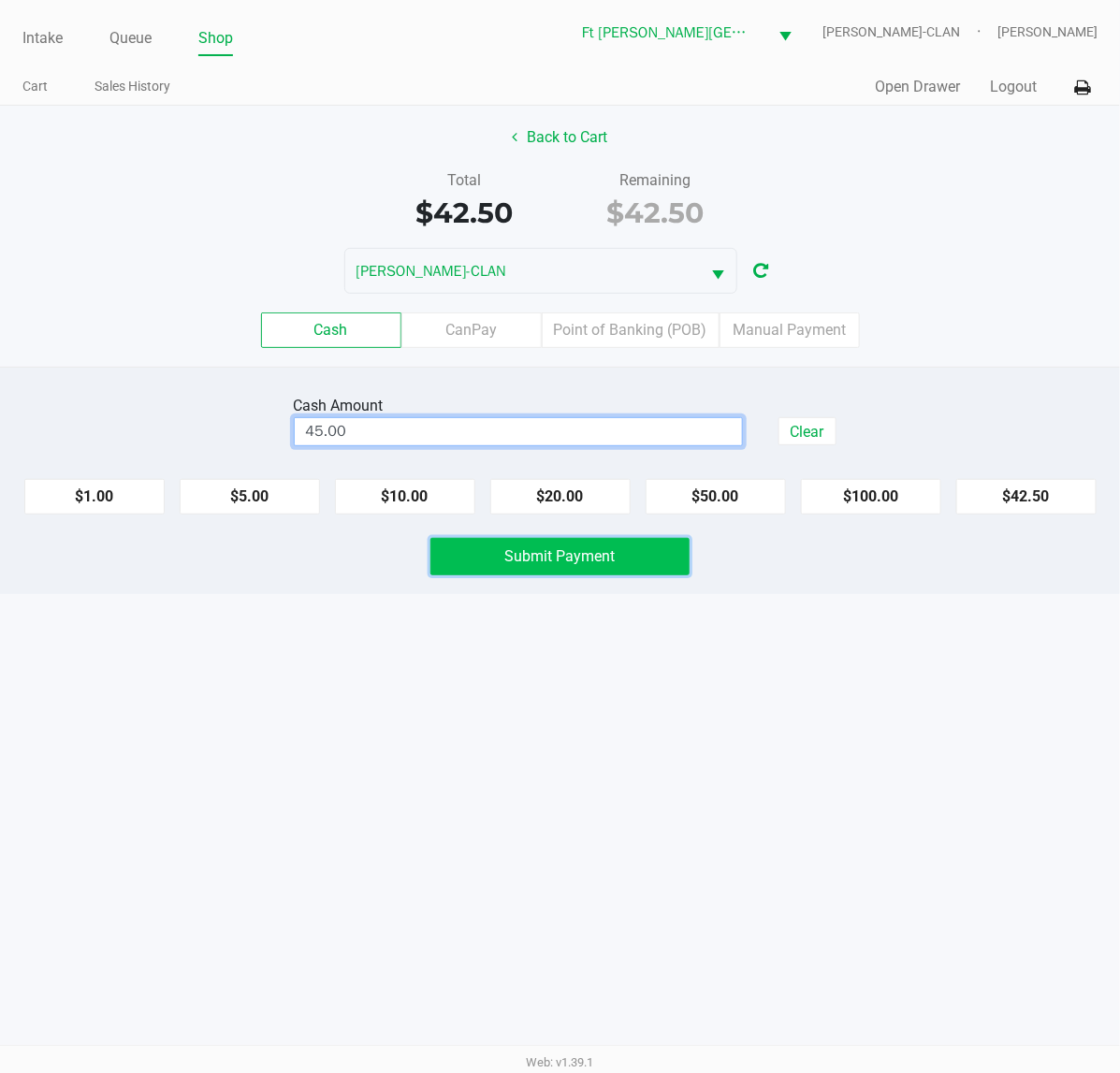type on "$45.00" 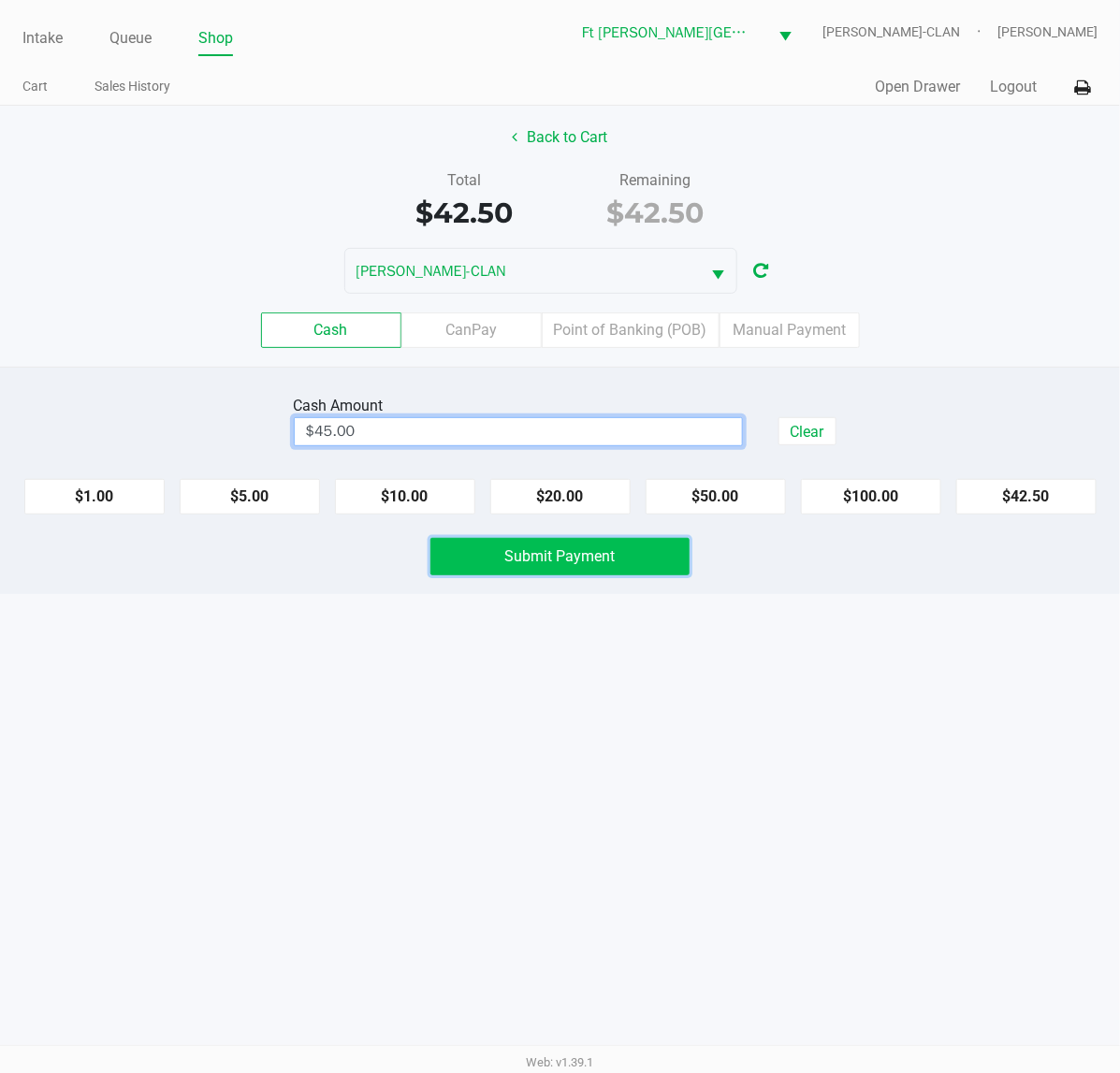 click on "Submit Payment" 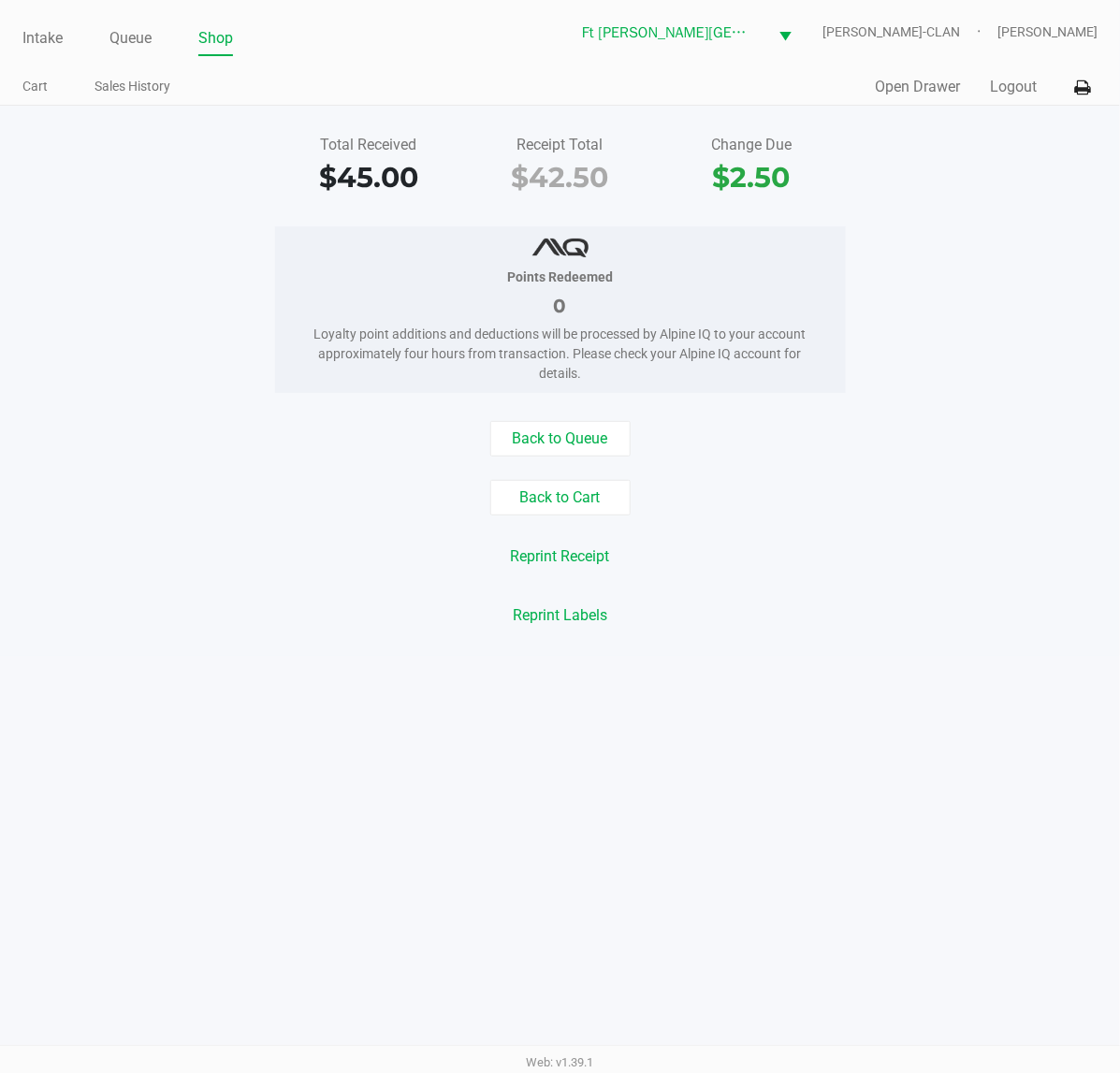click on "Points Redeemed   0   Loyalty point additions and deductions will be processed by Alpine IQ to your account approximately four hours from transaction. Please check your Alpine IQ account for details." 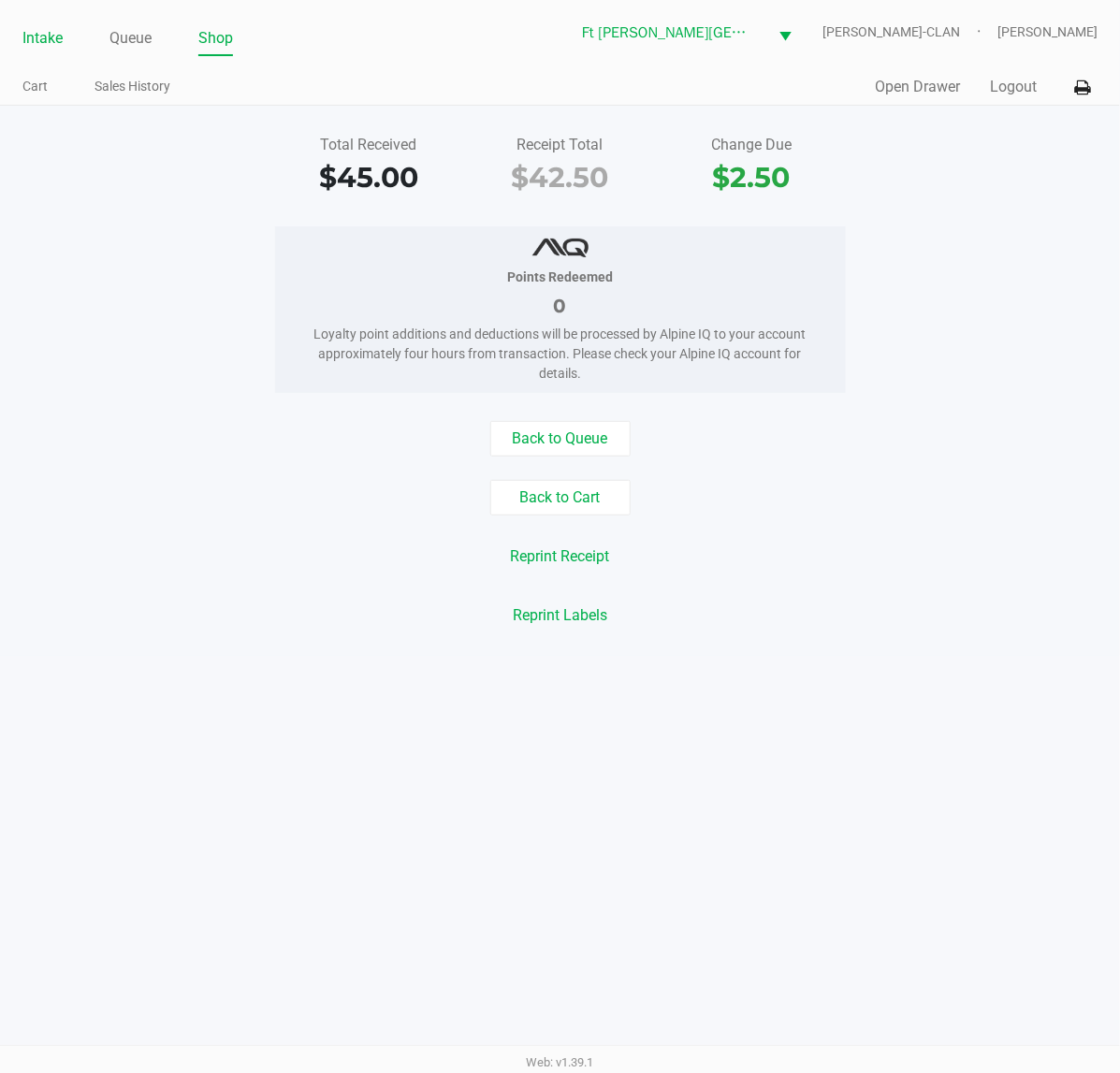 click on "Intake" 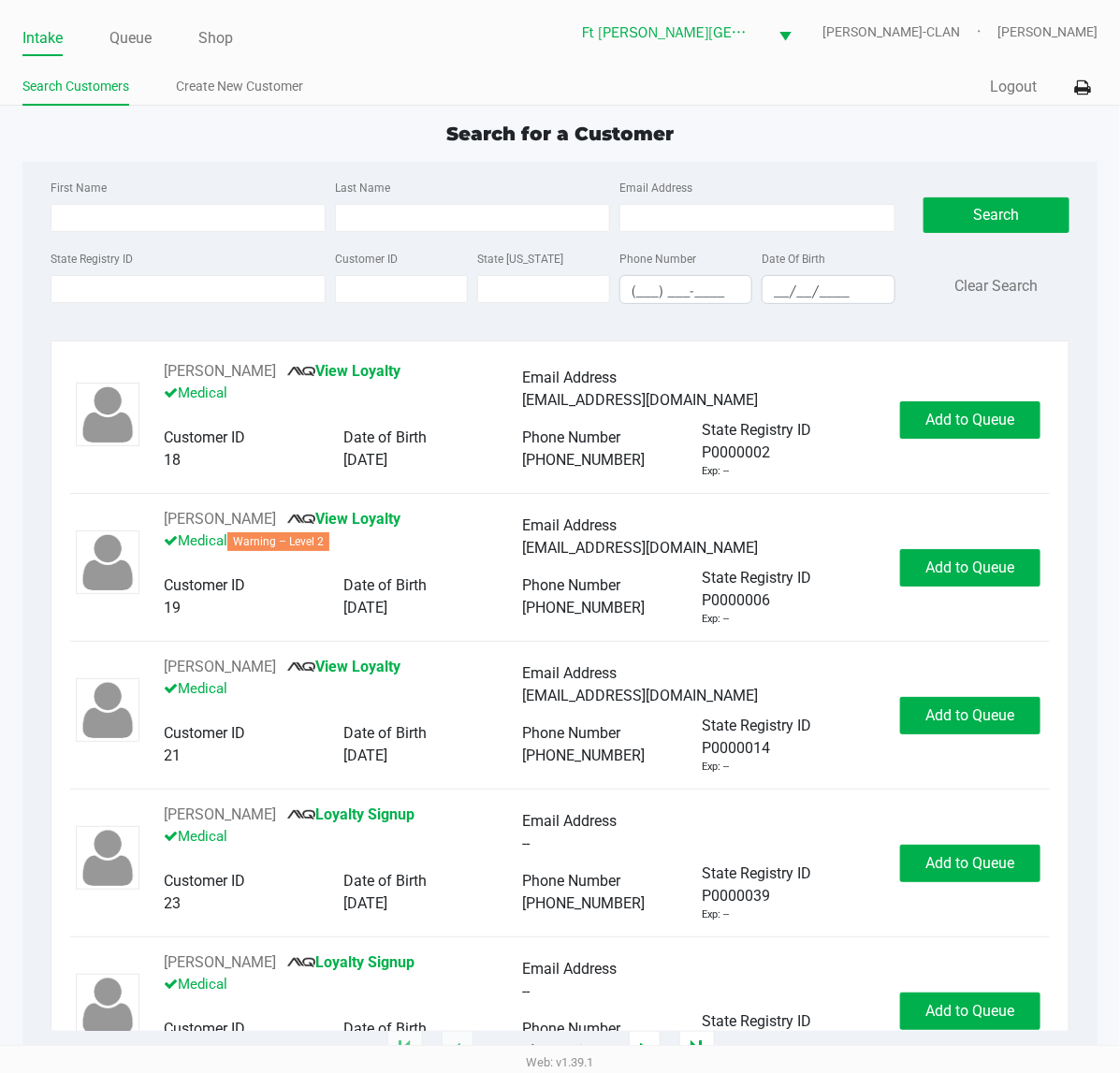 click on "State Registry ID" 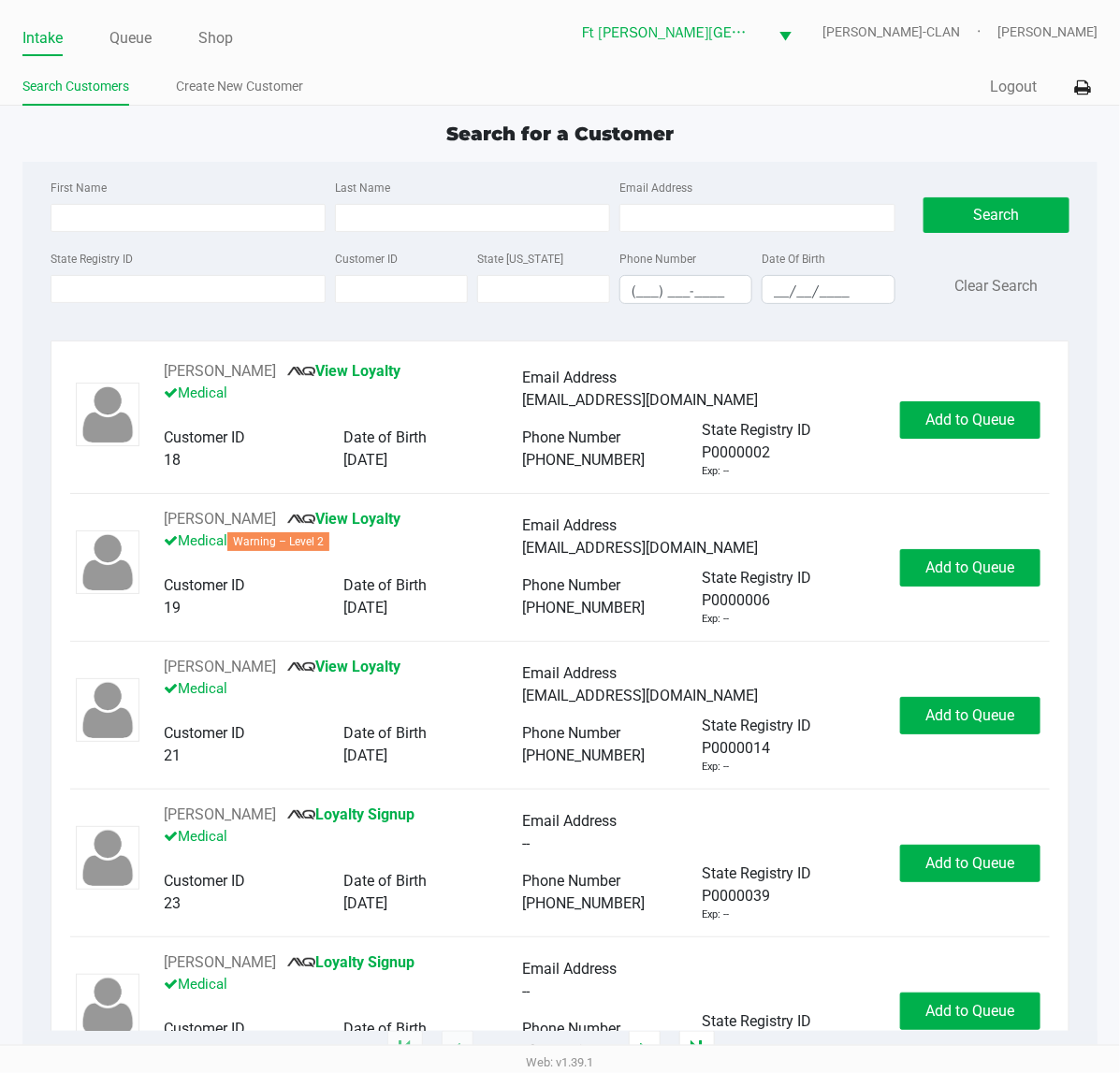 type on "AUSTIN" 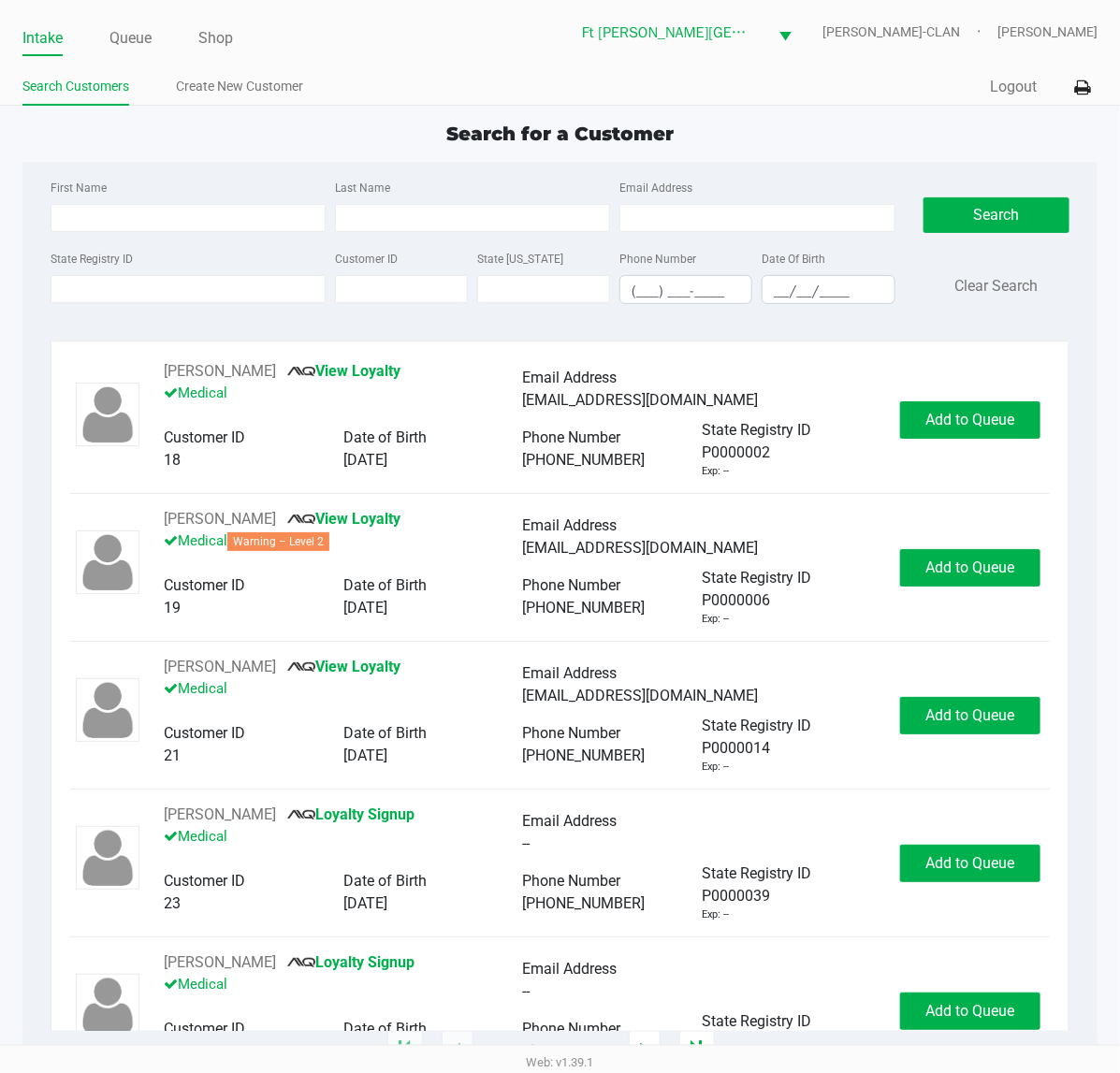 type on "FORD" 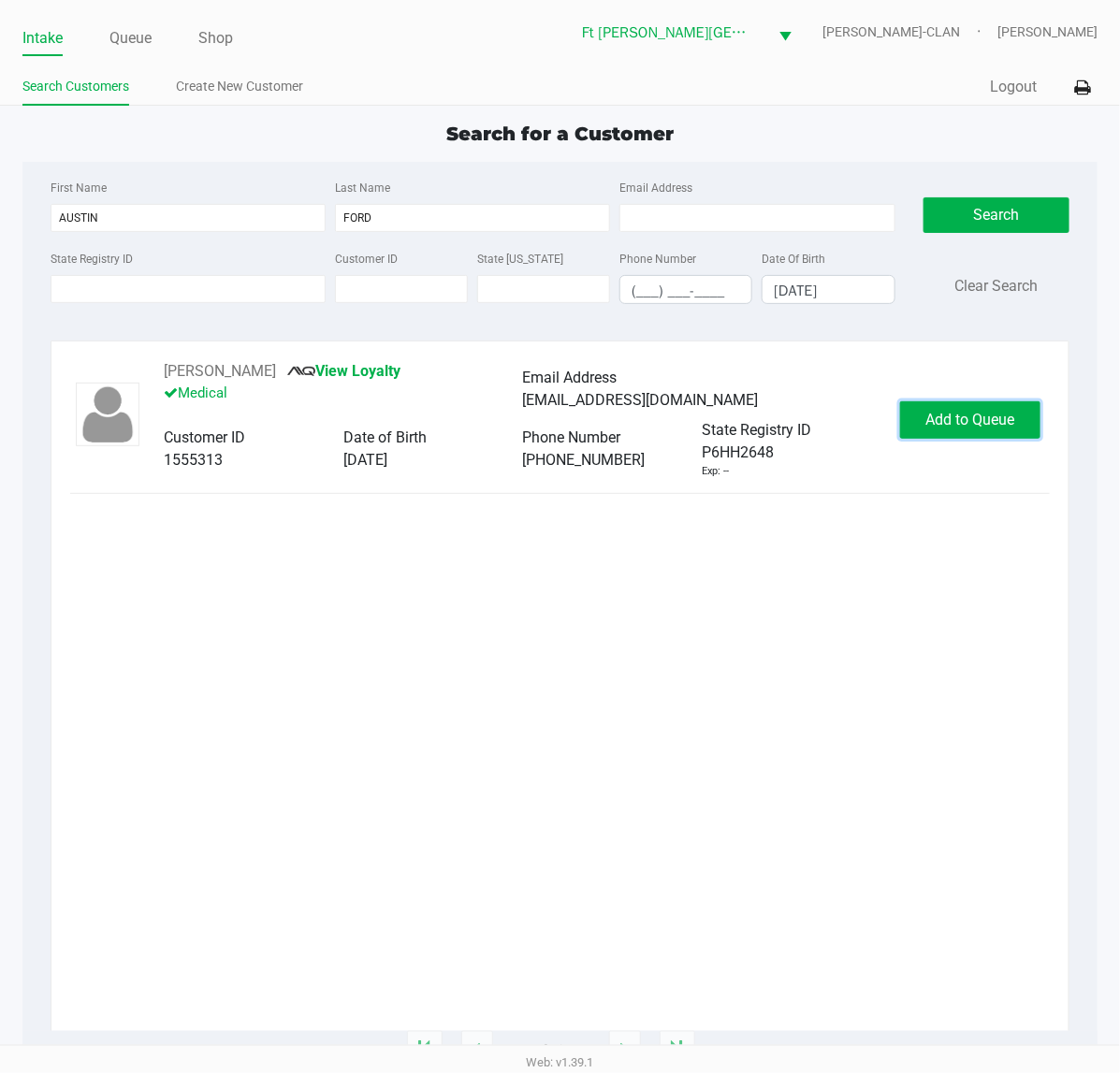 click on "Add to Queue" 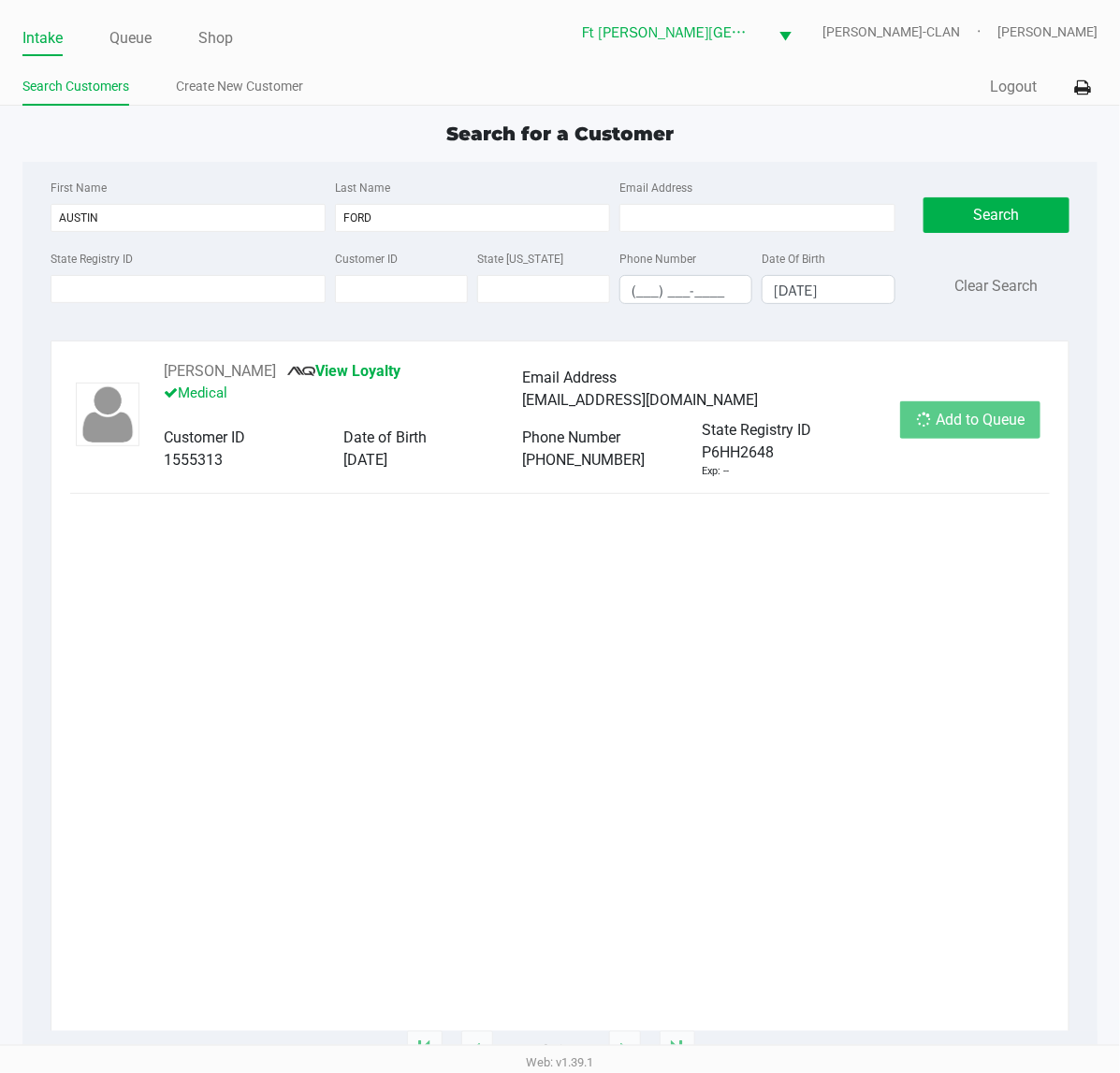click on "Add to Queue" 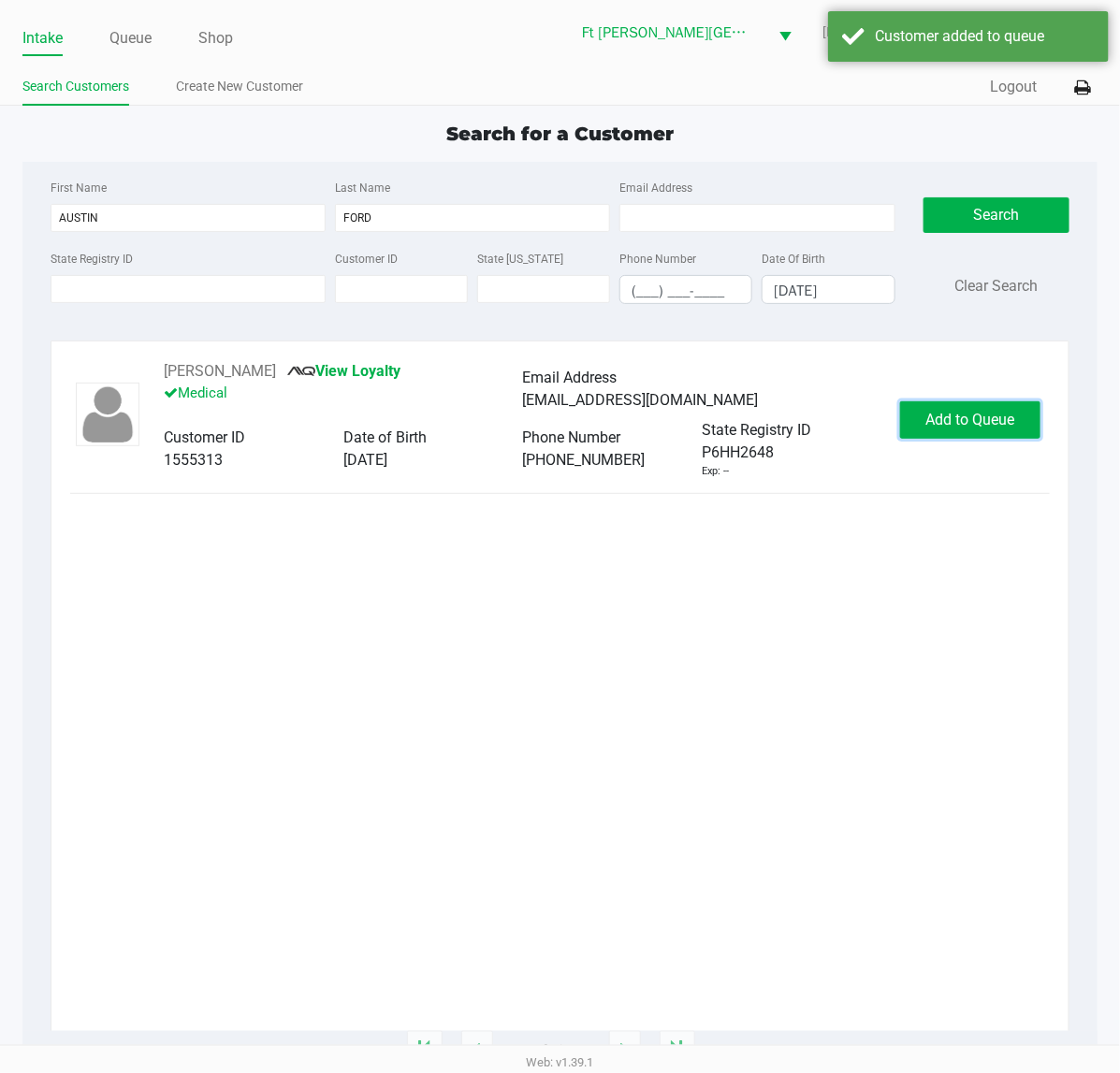 click on "Add to Queue" 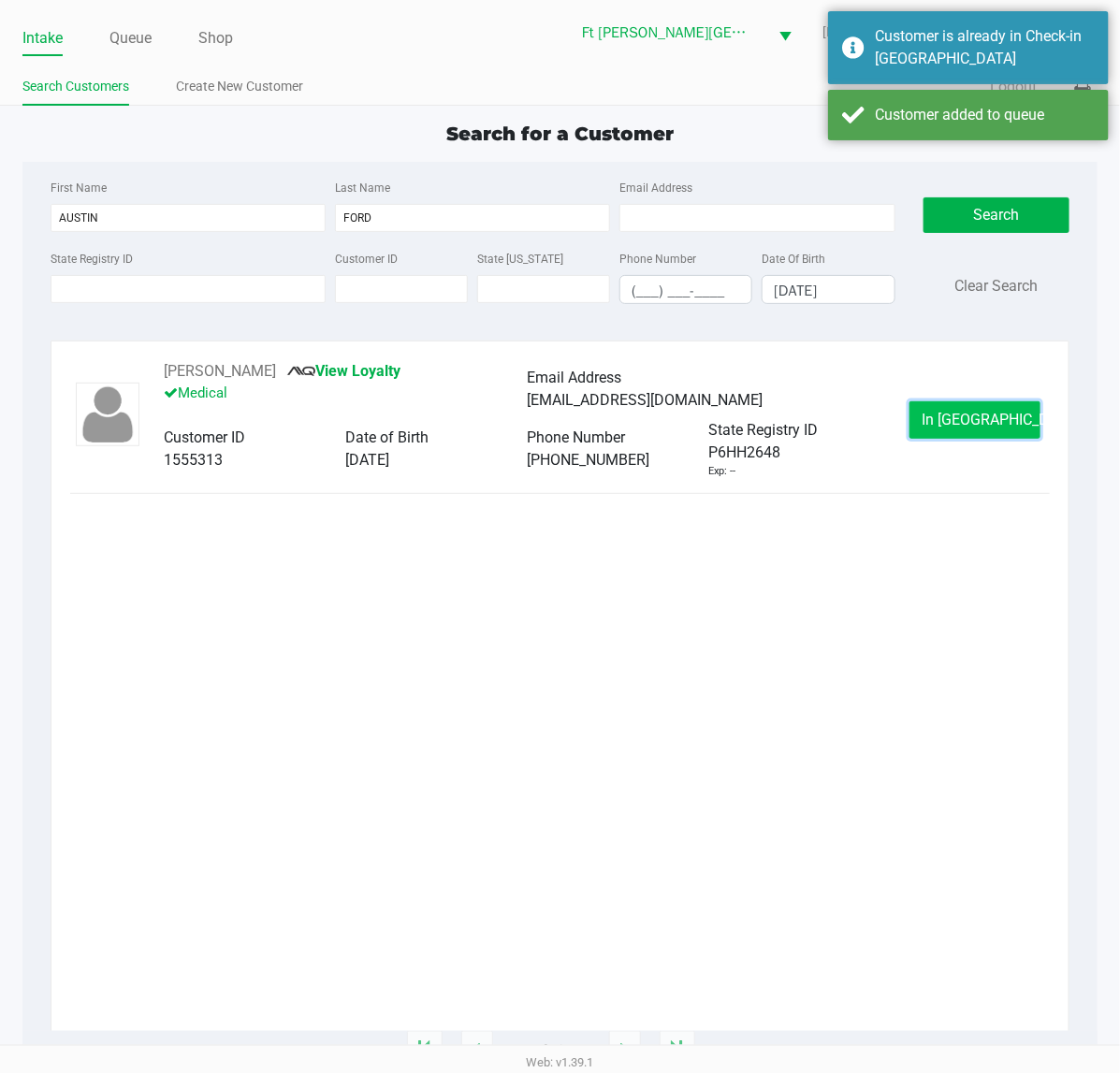 click on "In [GEOGRAPHIC_DATA]" 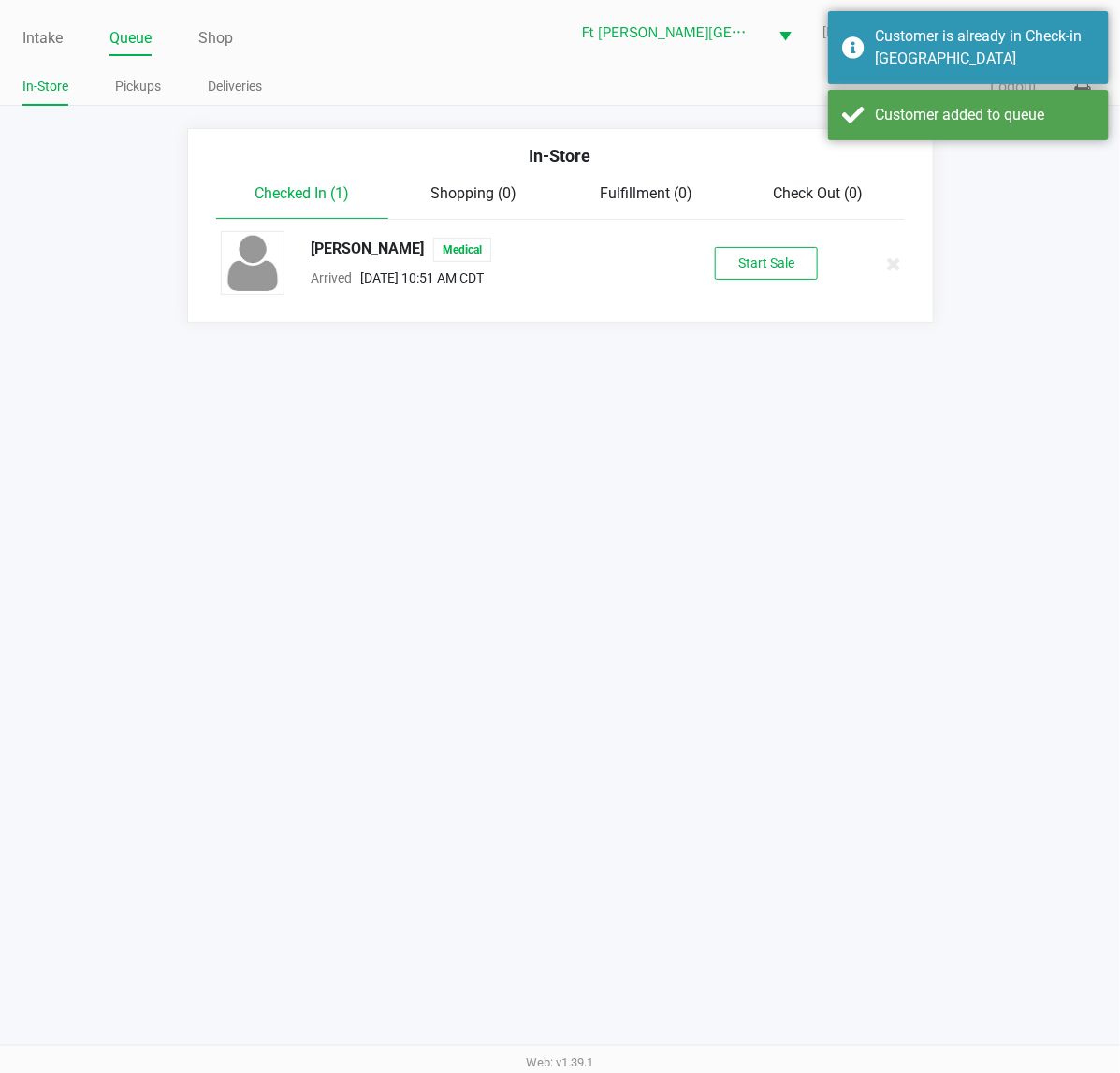 click on "[PERSON_NAME]   Medical  Arrived      [DATE] 10:51 AM CDT   Start Sale" 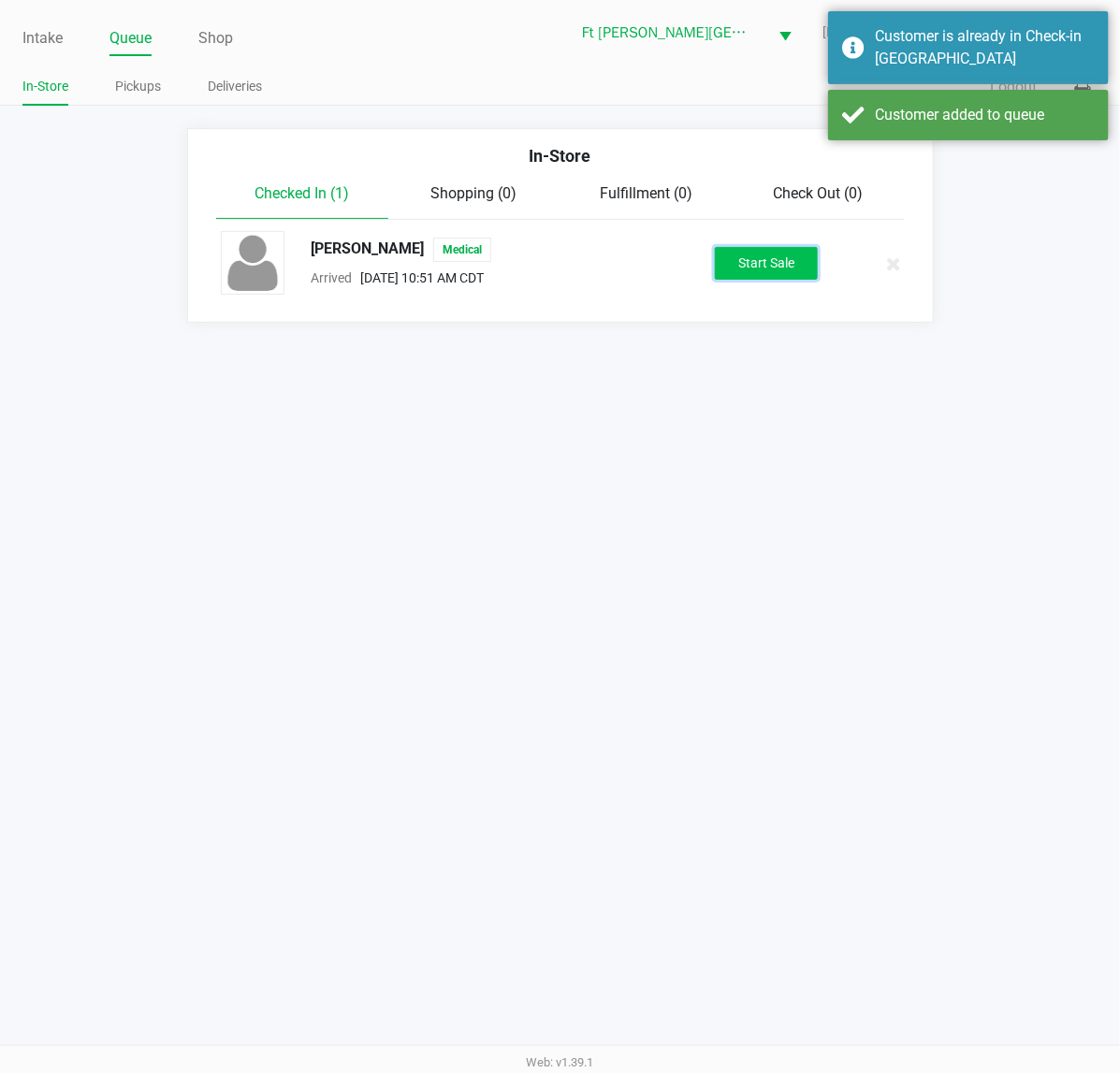 click on "Start Sale" 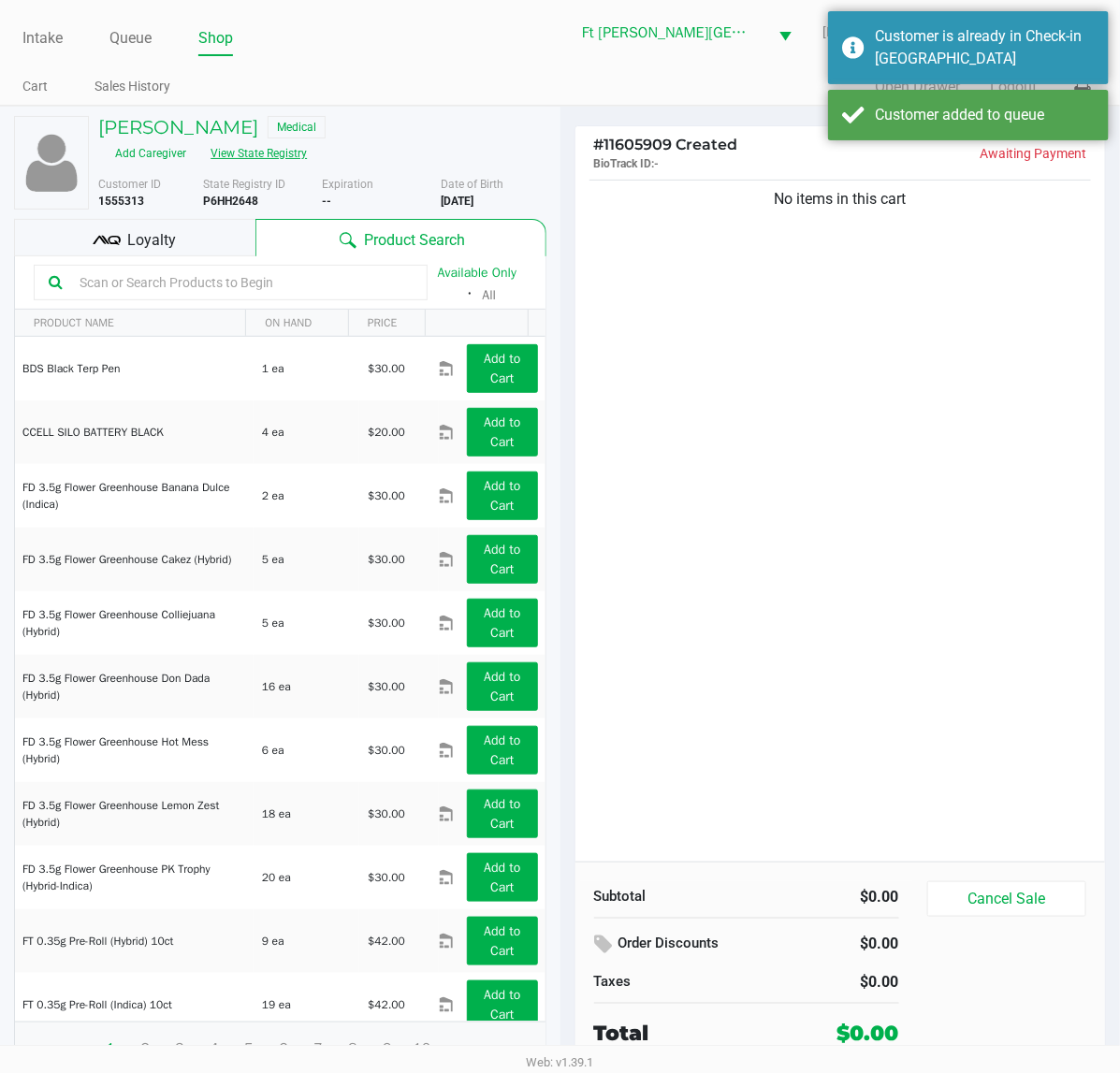 click on "View State Registry" 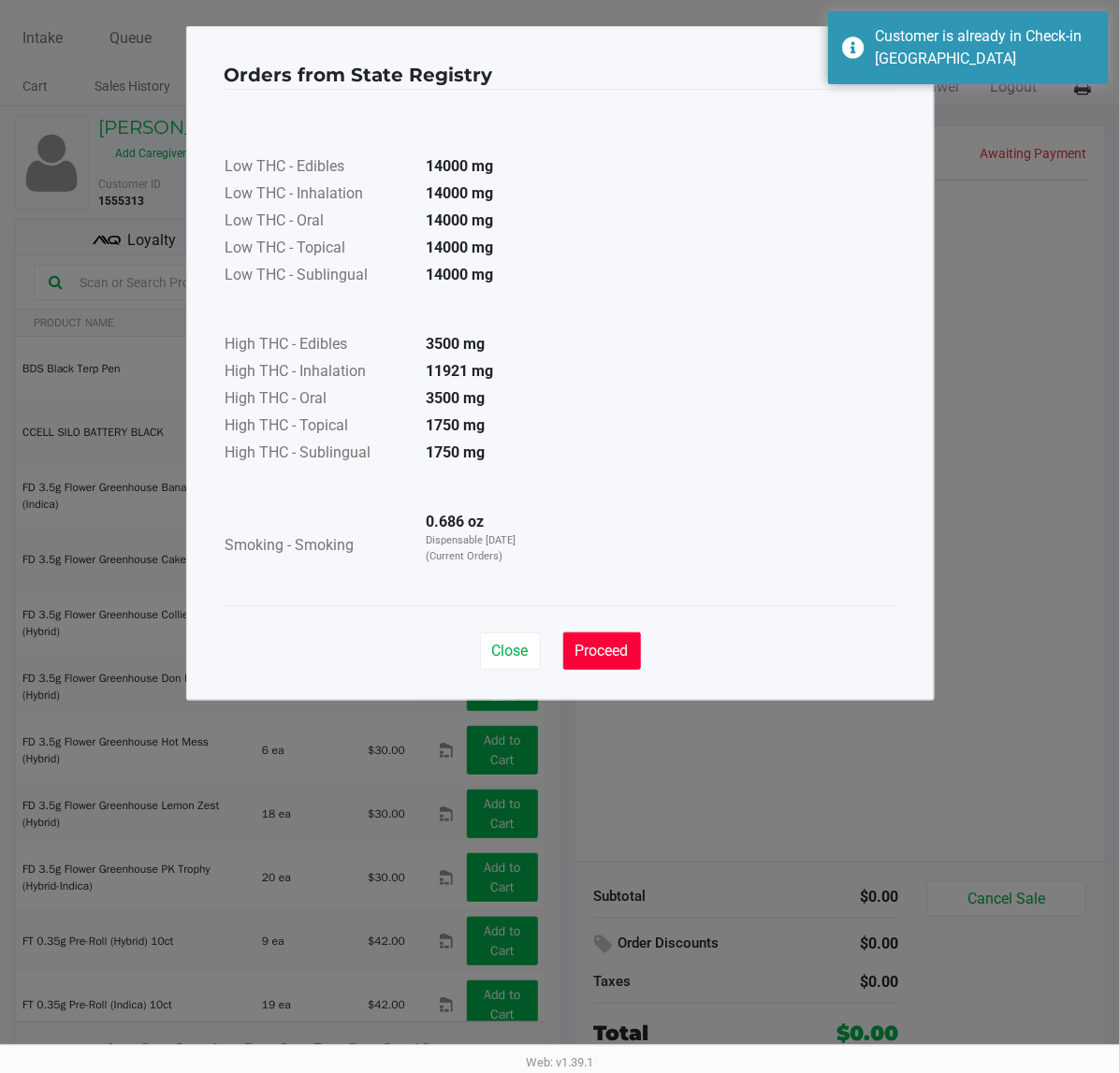 click on "Proceed" 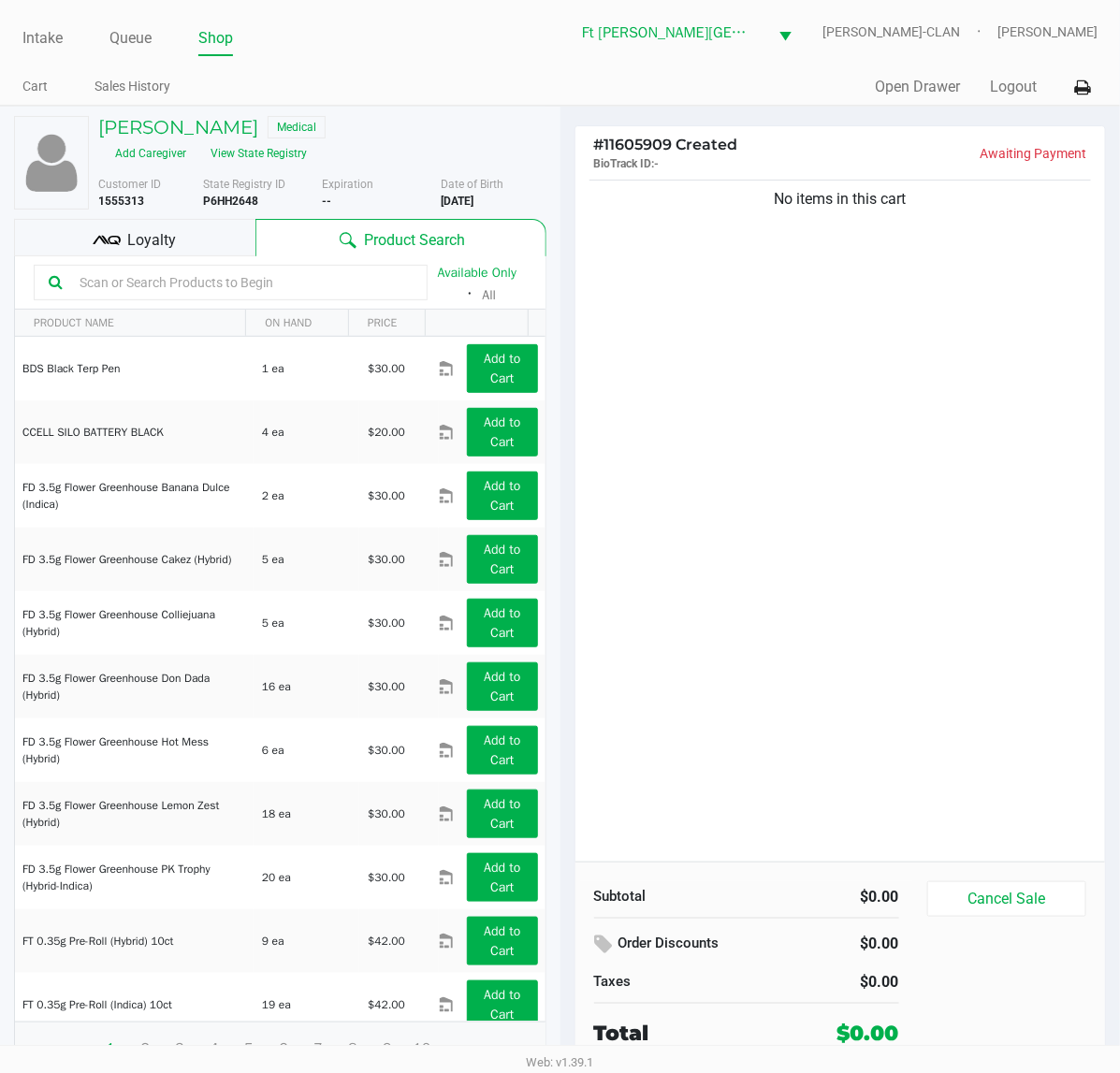 click on "No items in this cart" 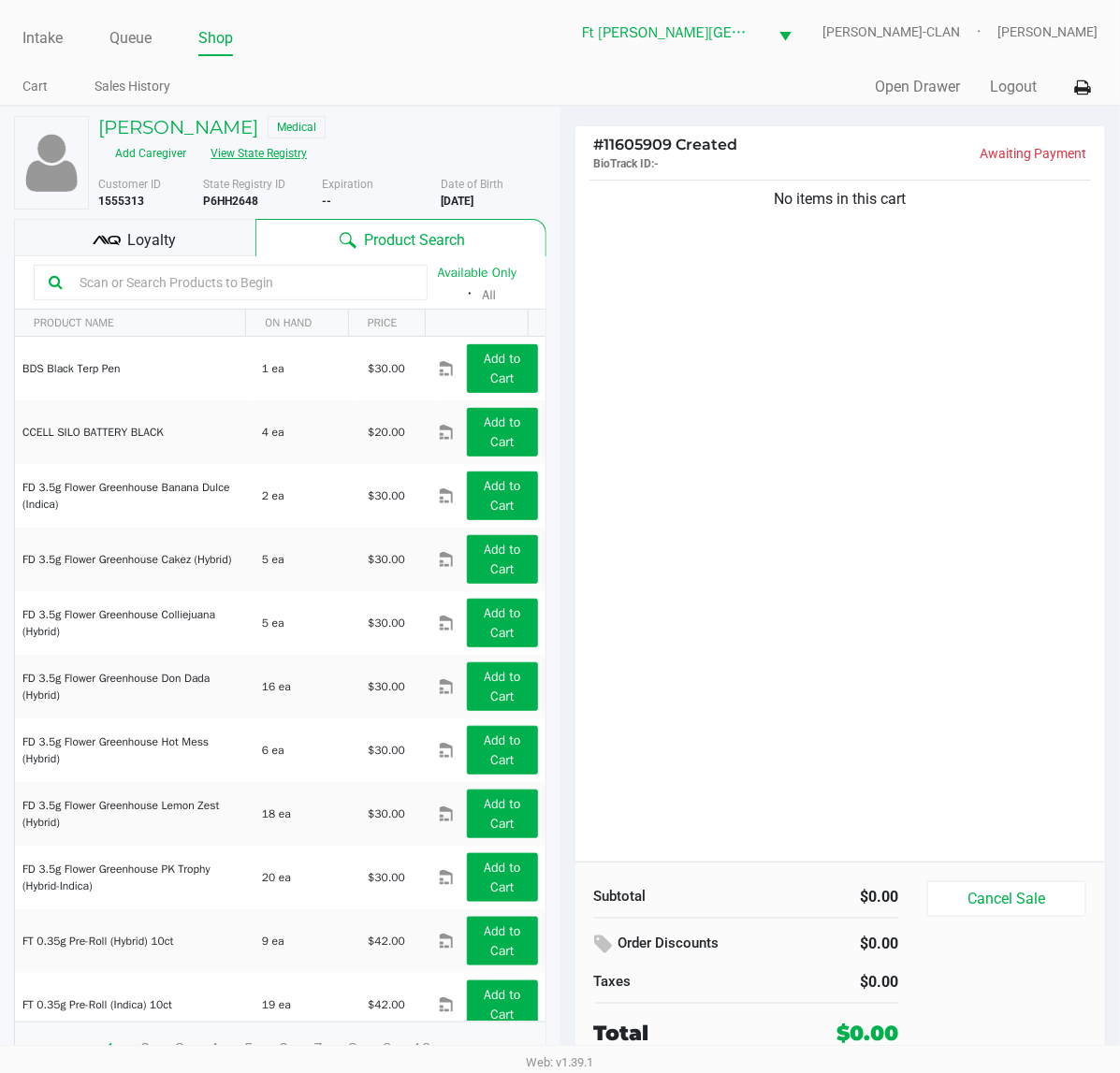 click on "View State Registry" 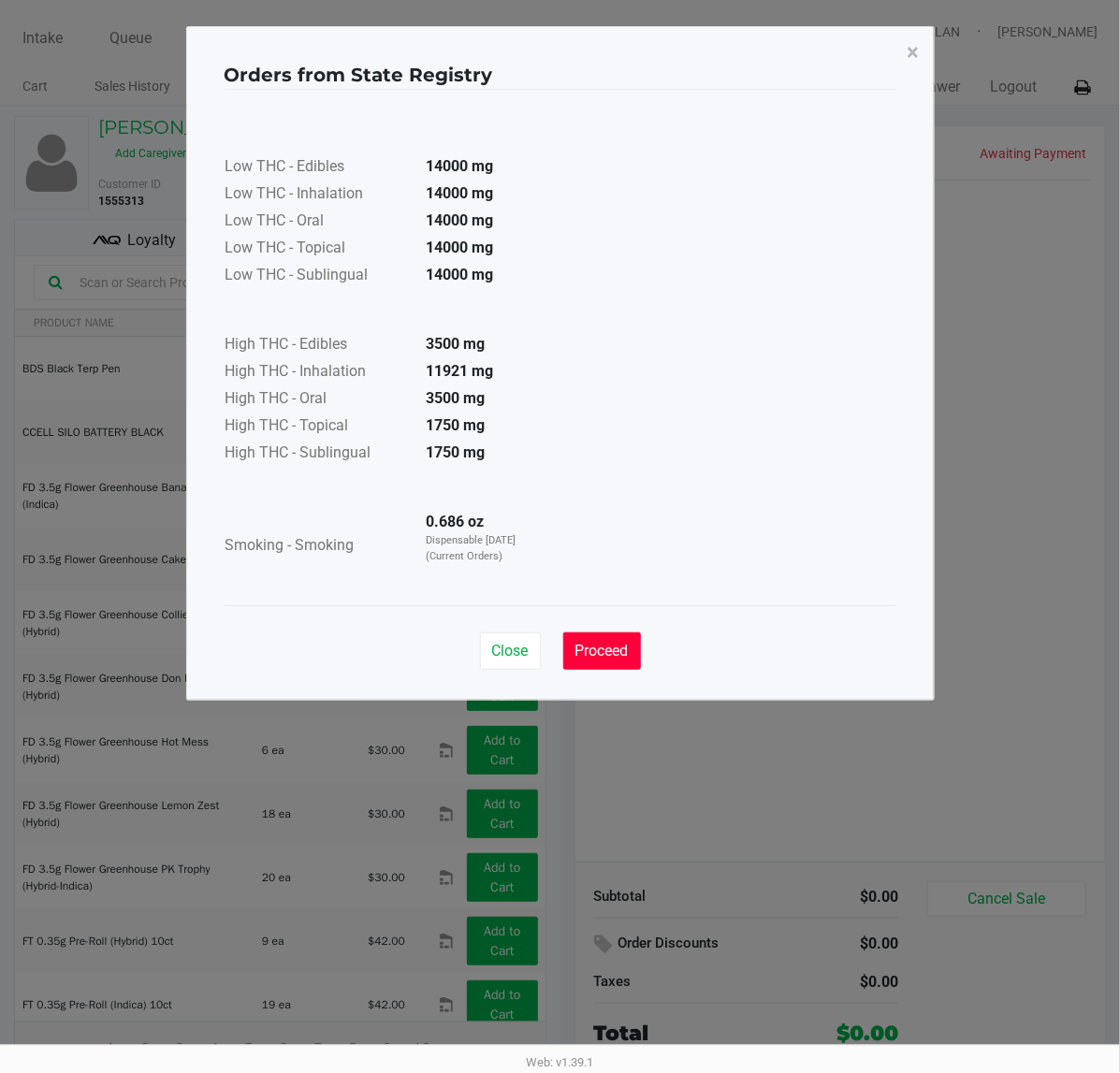 click on "Proceed" 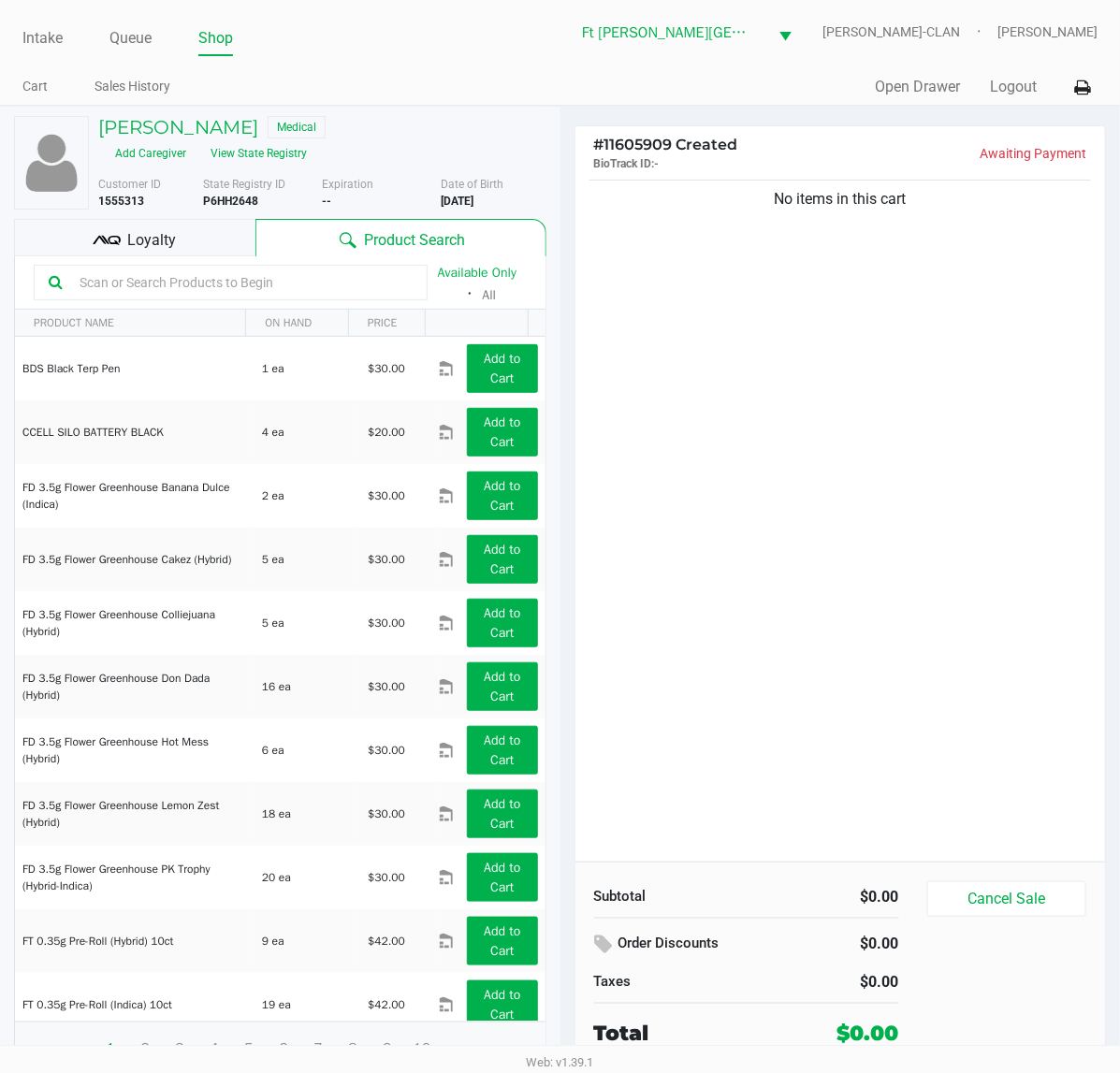 click 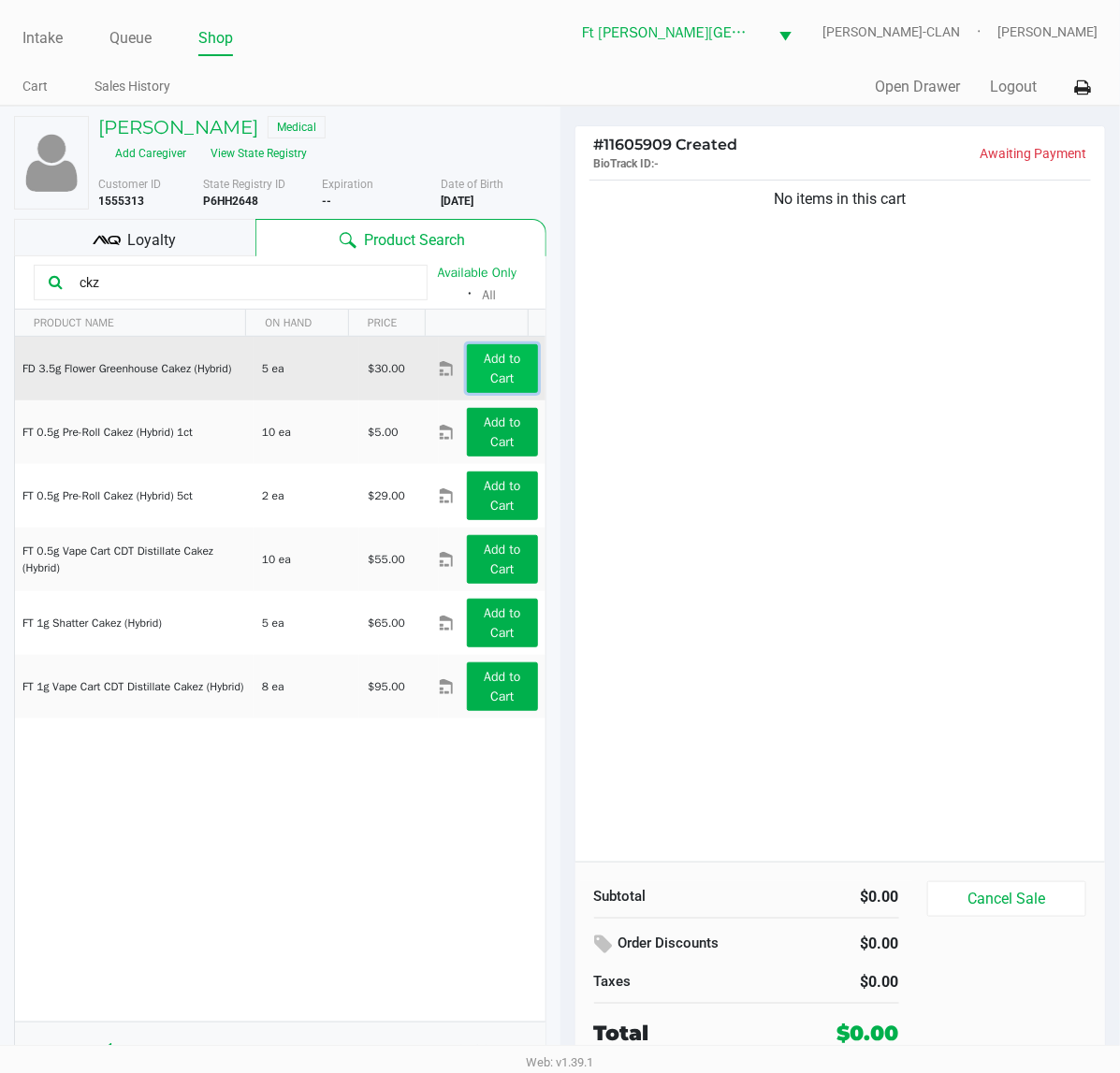 click on "Add to Cart" 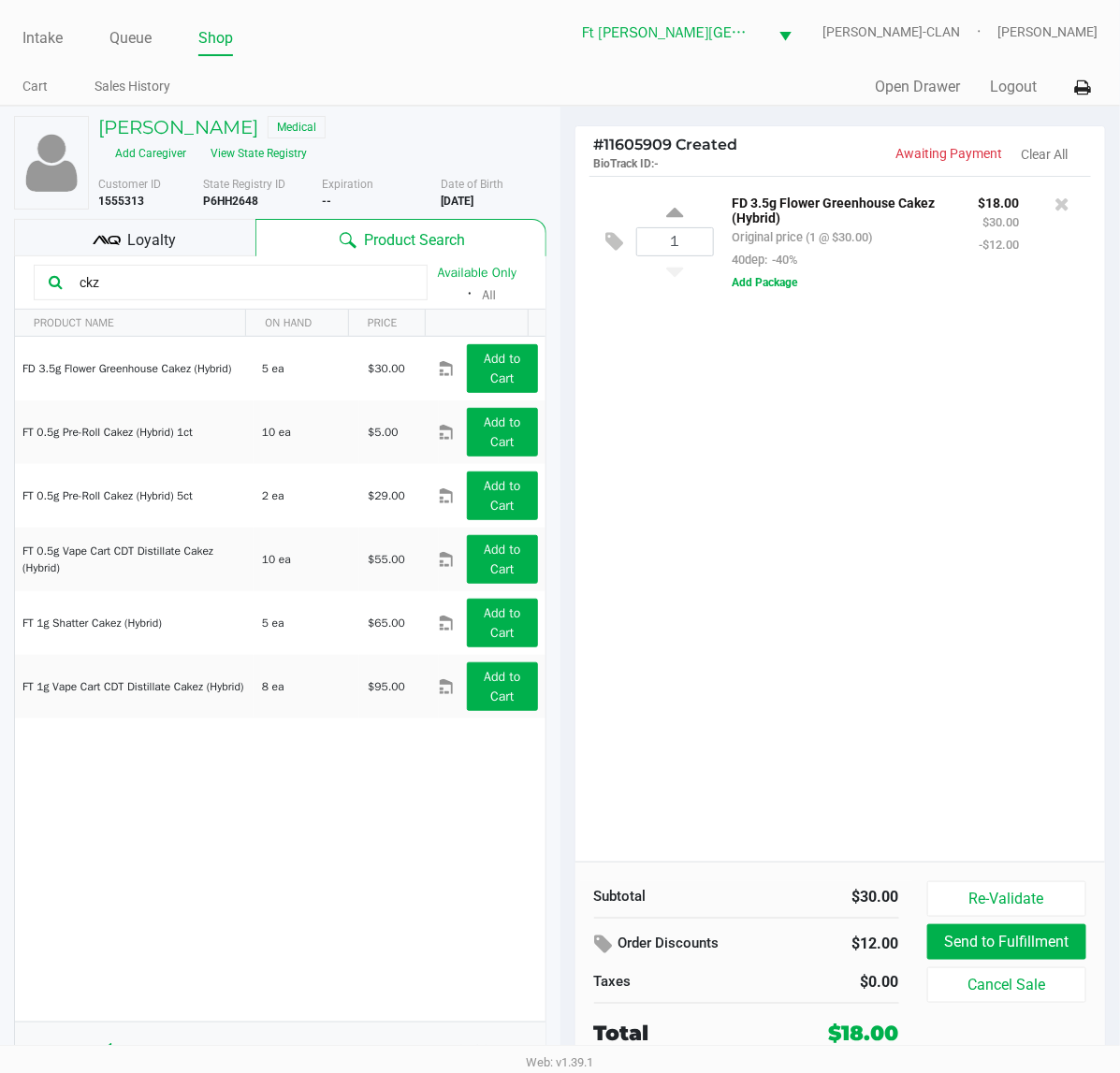 drag, startPoint x: 126, startPoint y: 262, endPoint x: -2, endPoint y: 285, distance: 130.04999 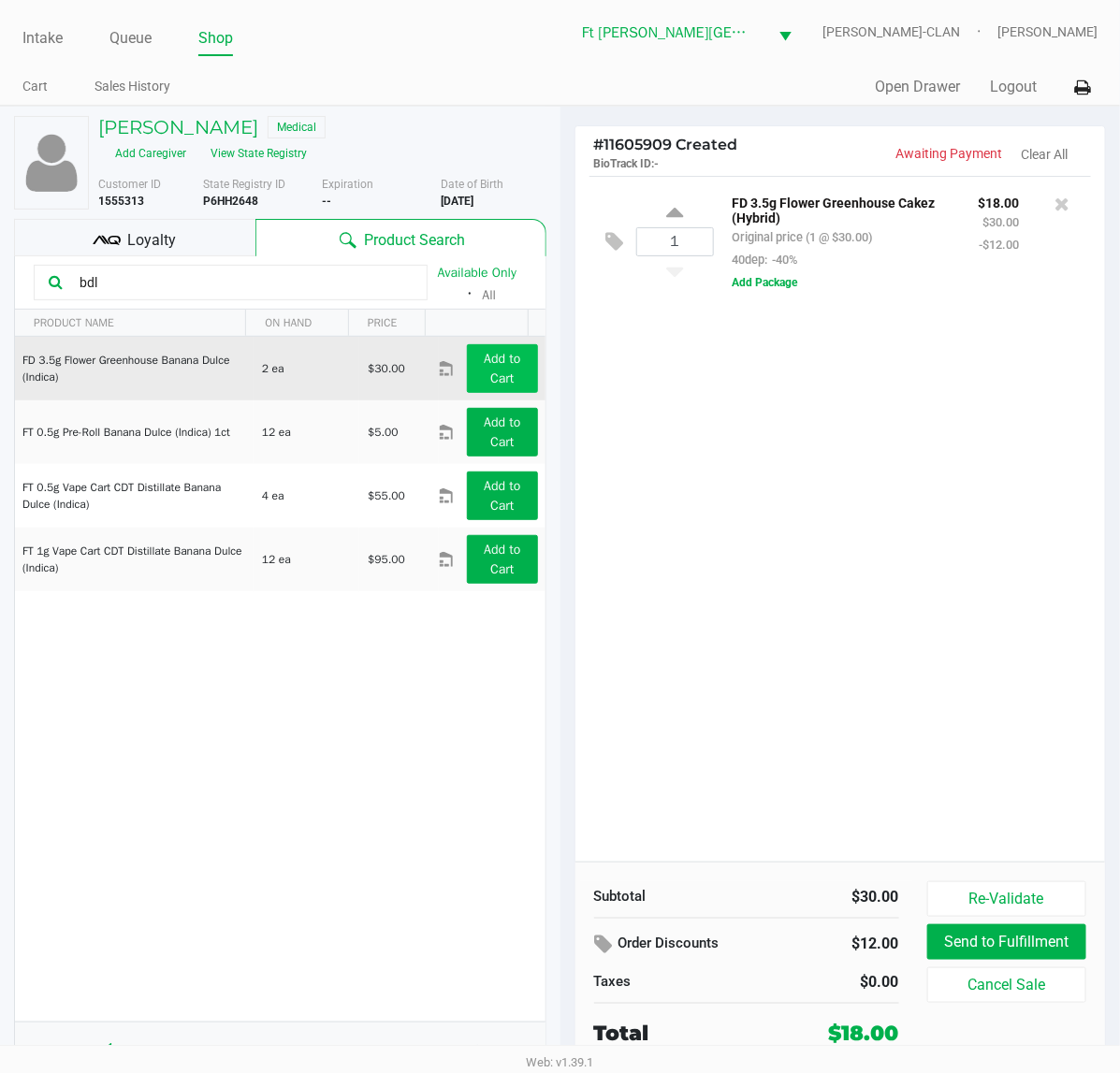 type on "bdl" 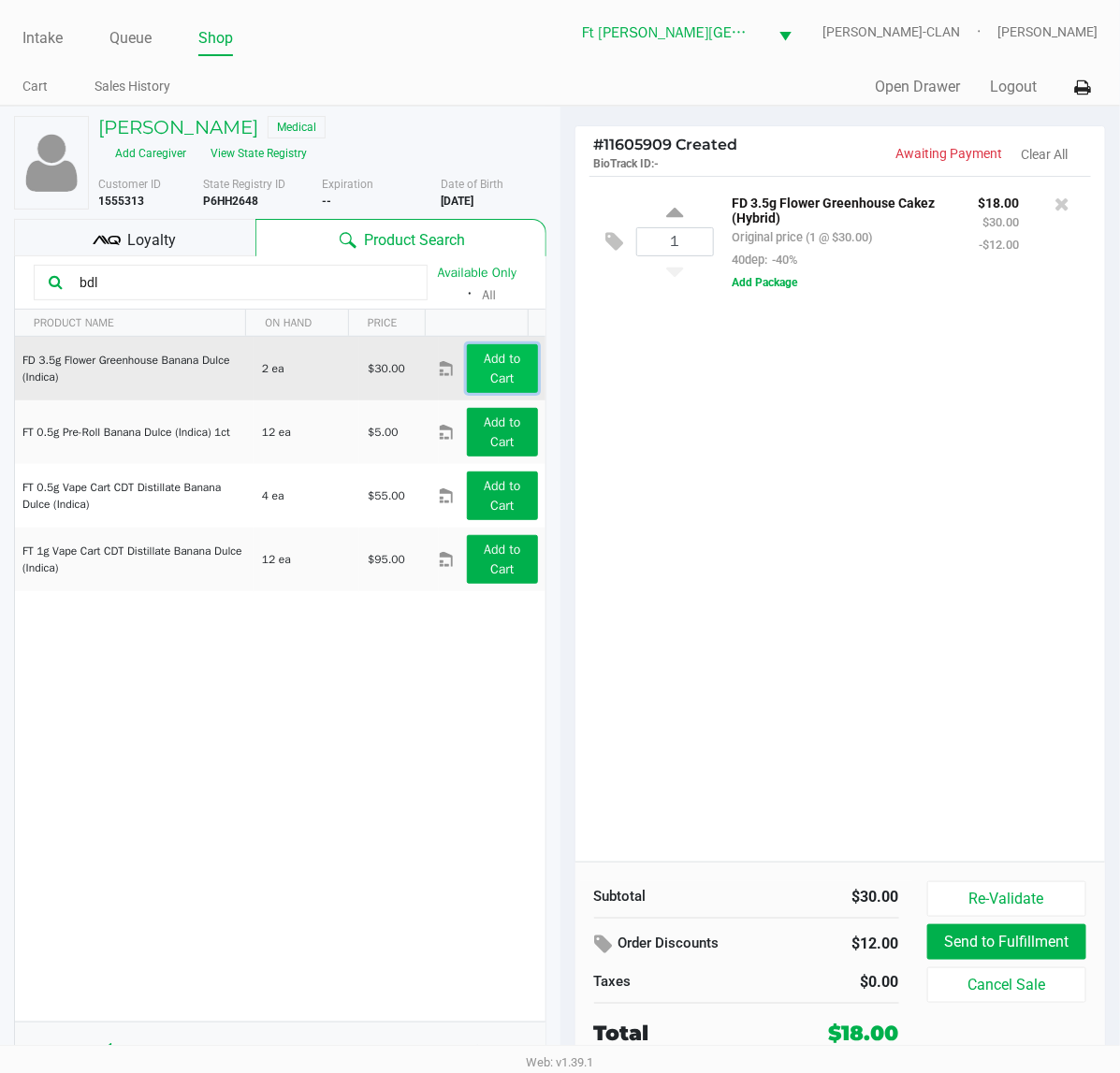 click on "Add to Cart" 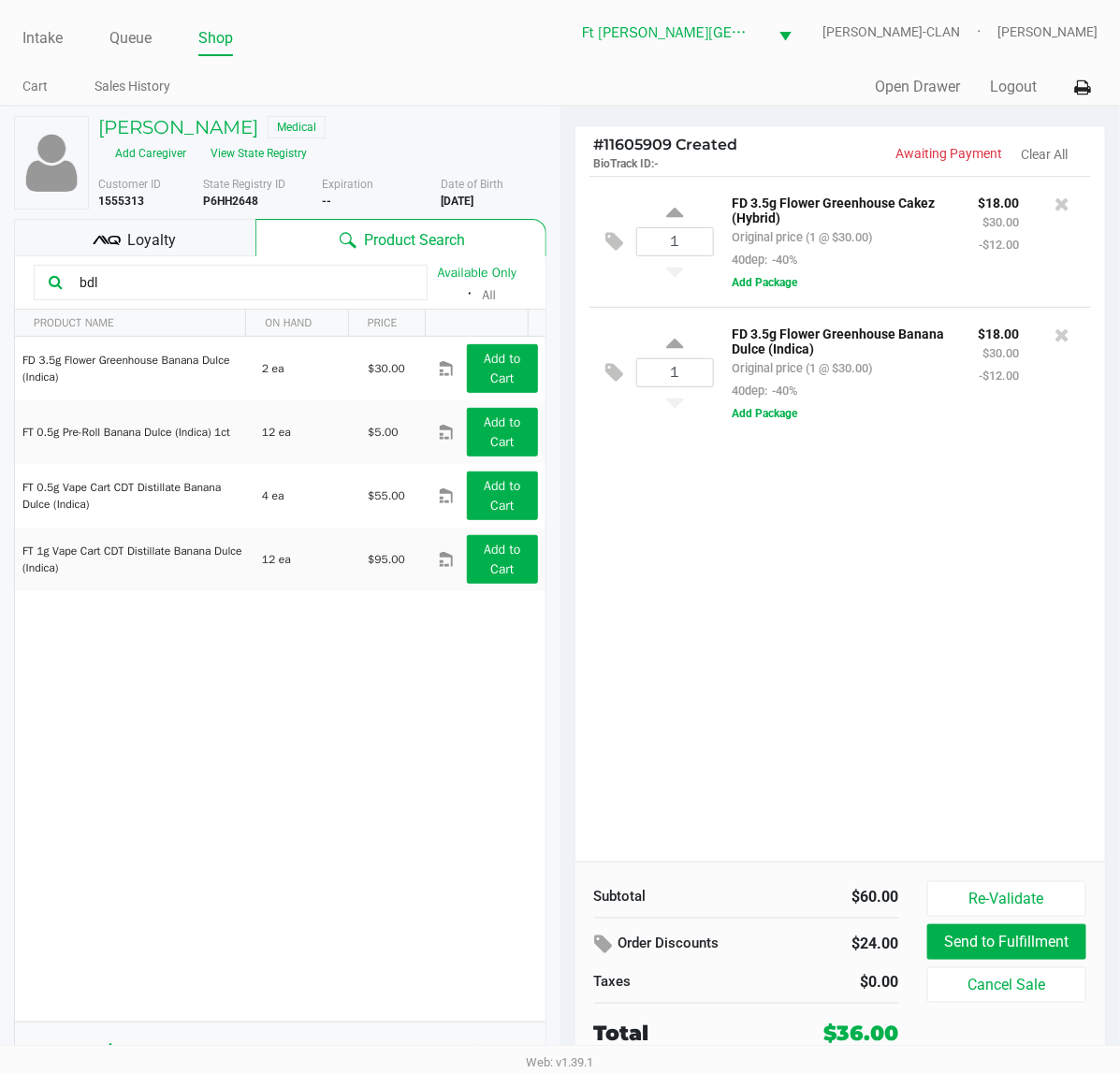 drag, startPoint x: 112, startPoint y: 258, endPoint x: -2, endPoint y: 268, distance: 114.437756 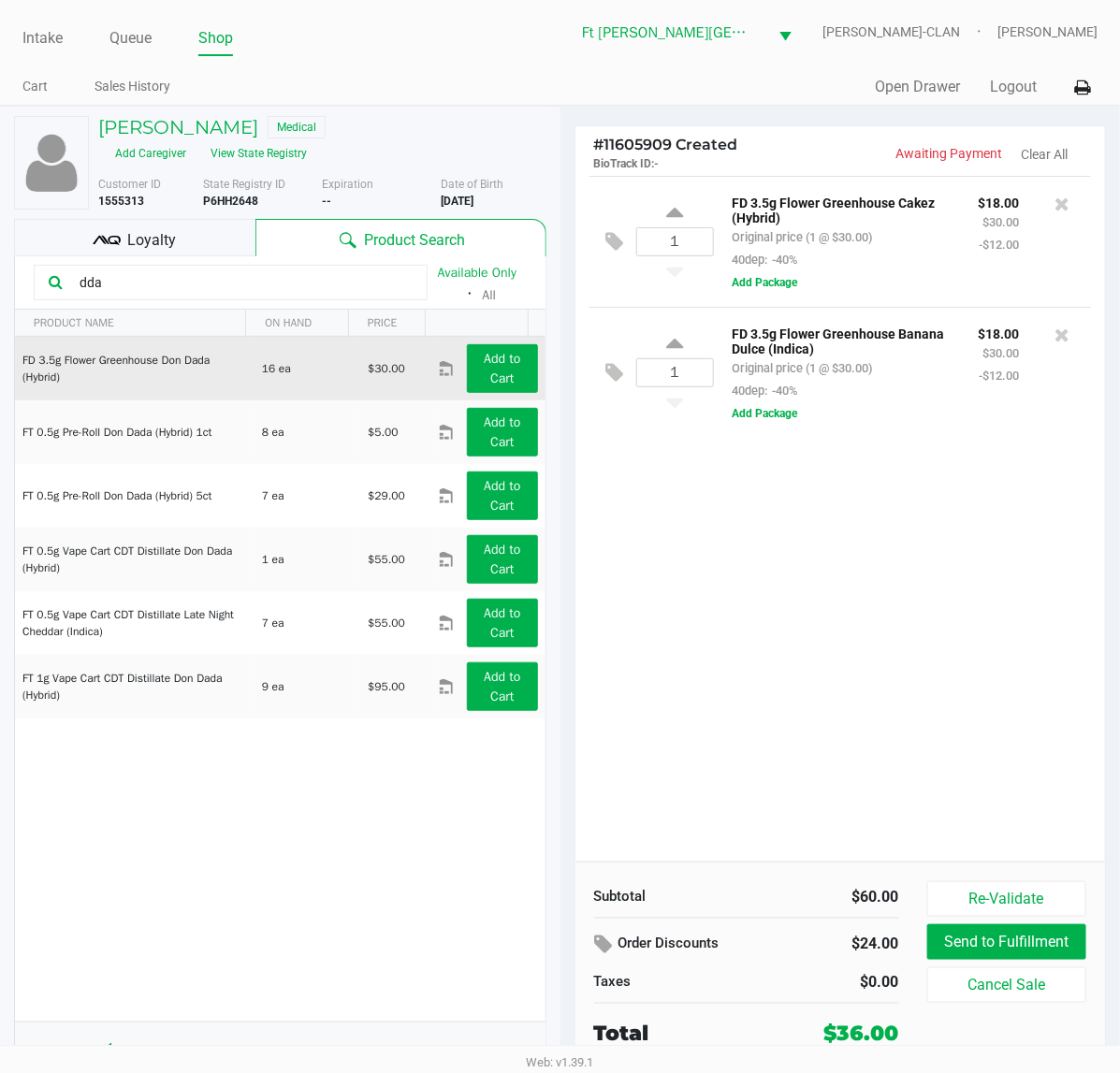 type on "dda" 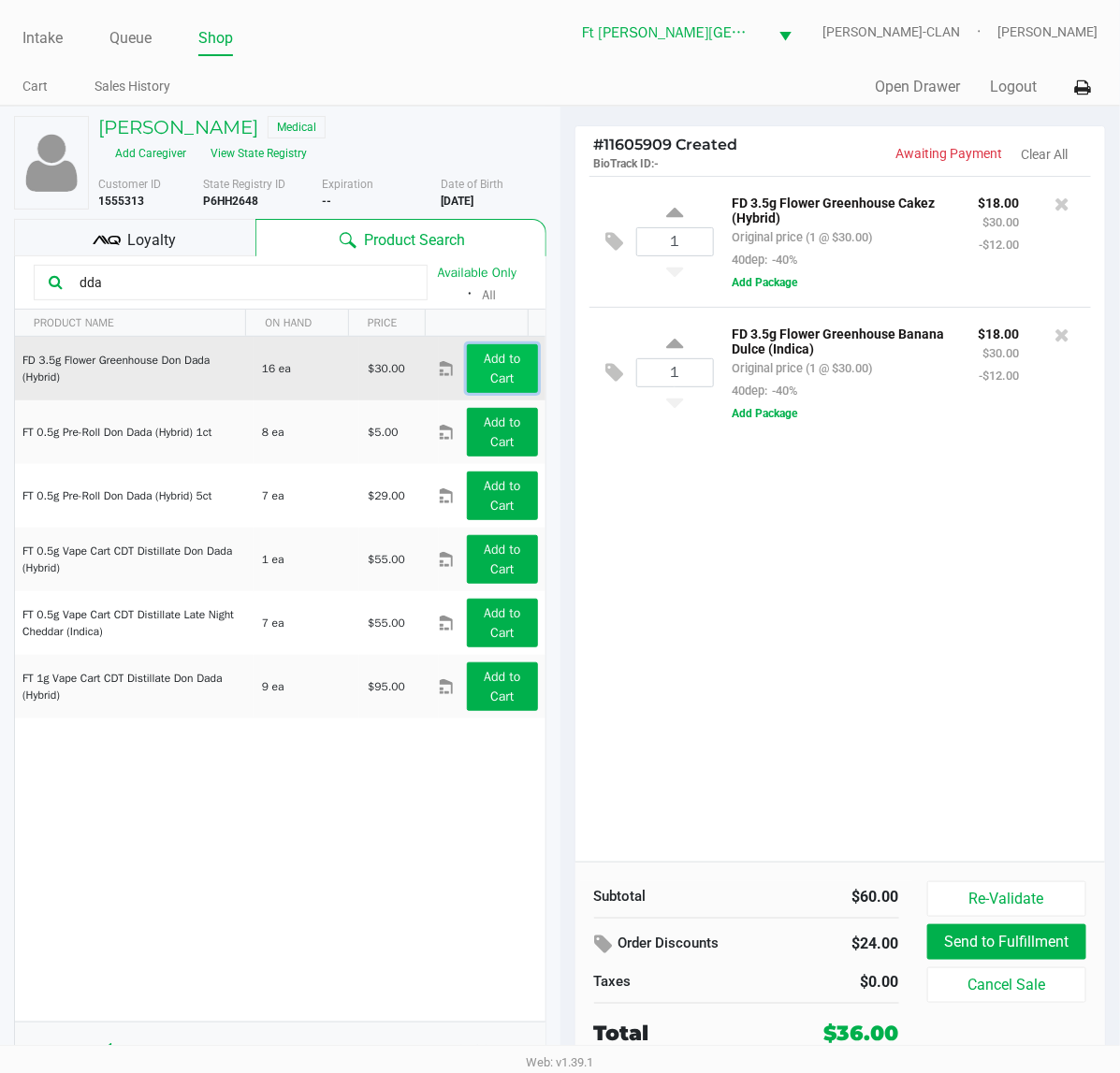 click on "Add to Cart" 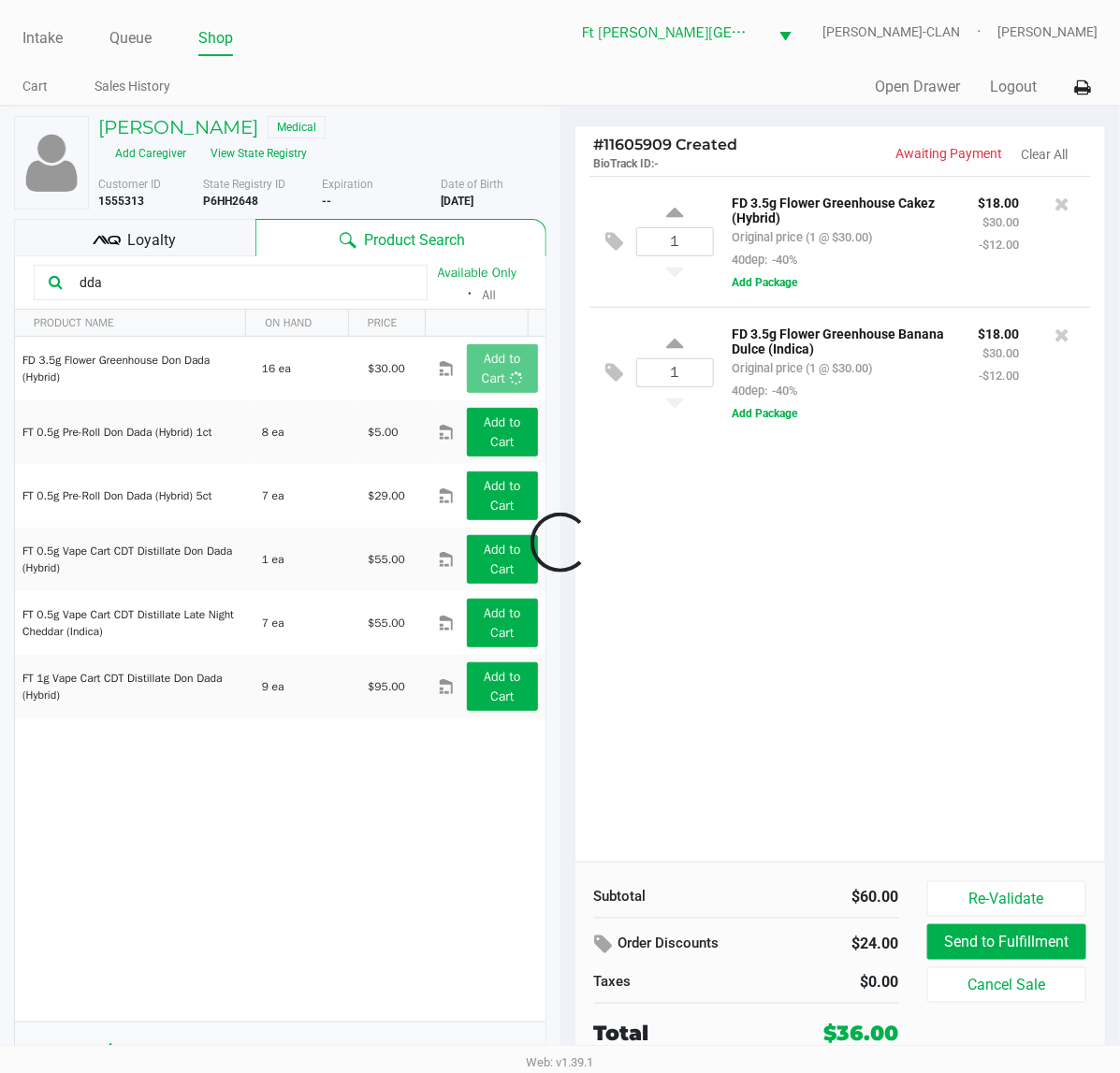 click 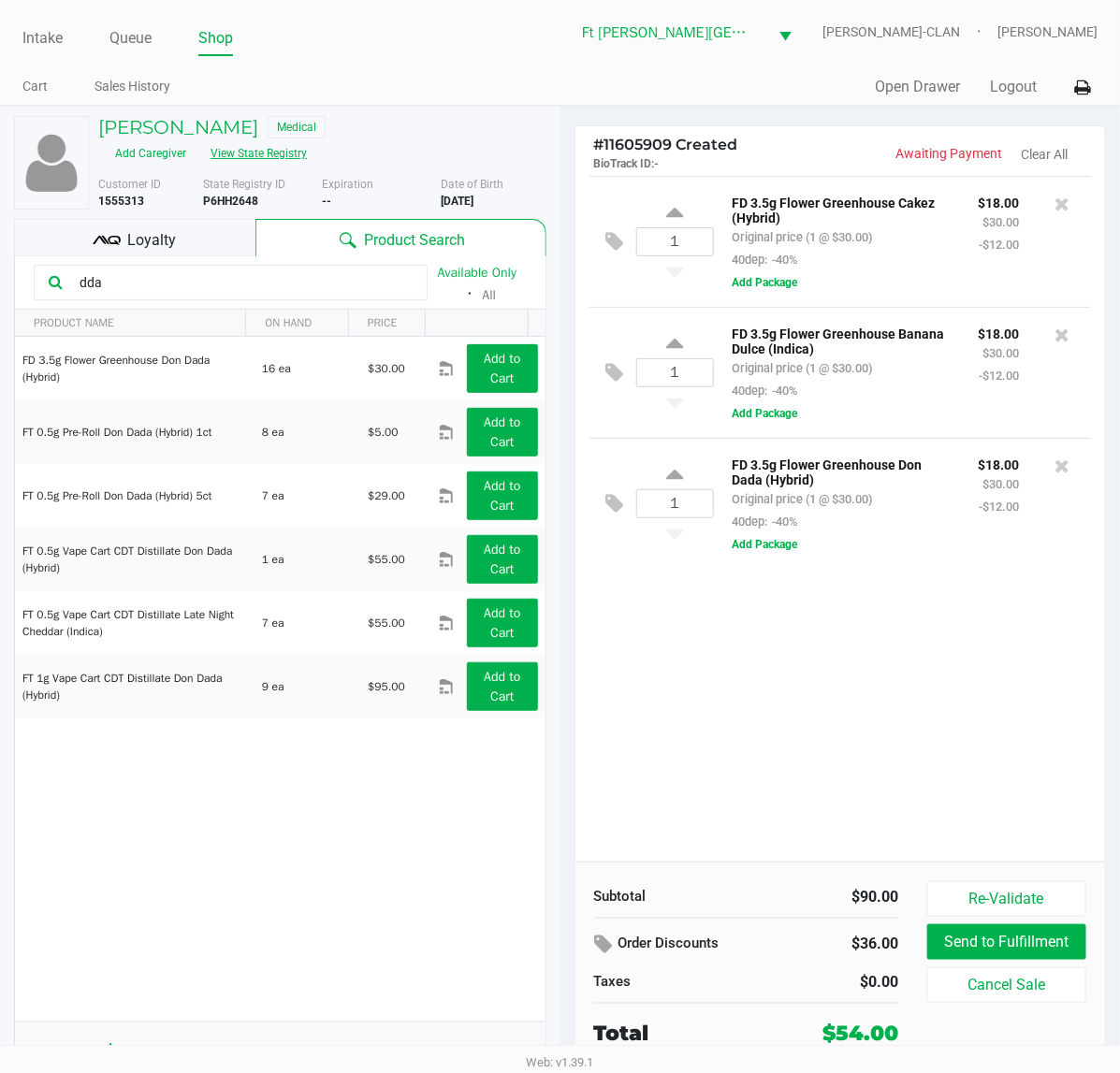 click on "View State Registry" 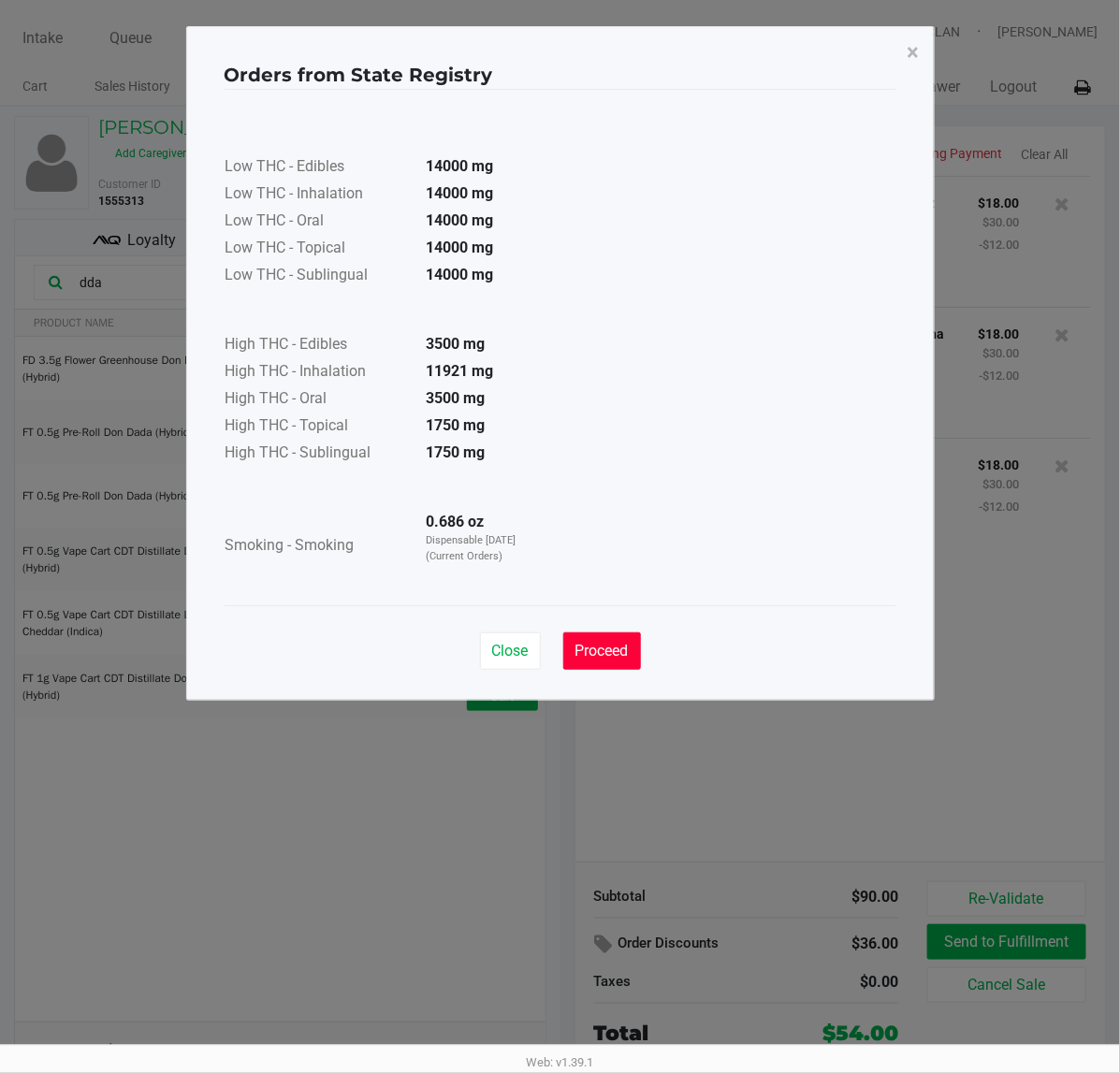 click on "Proceed" 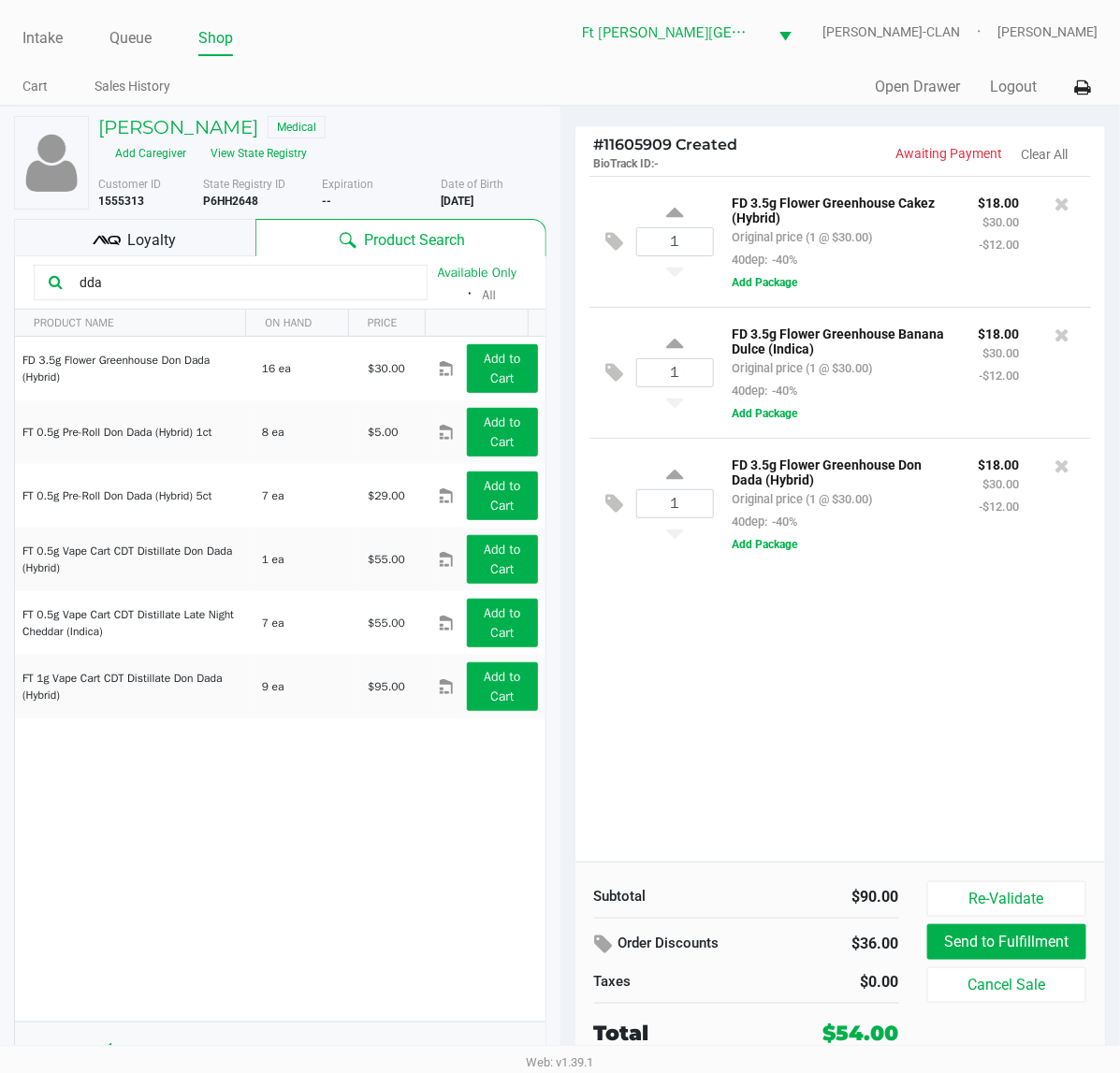 click on "Loyalty" 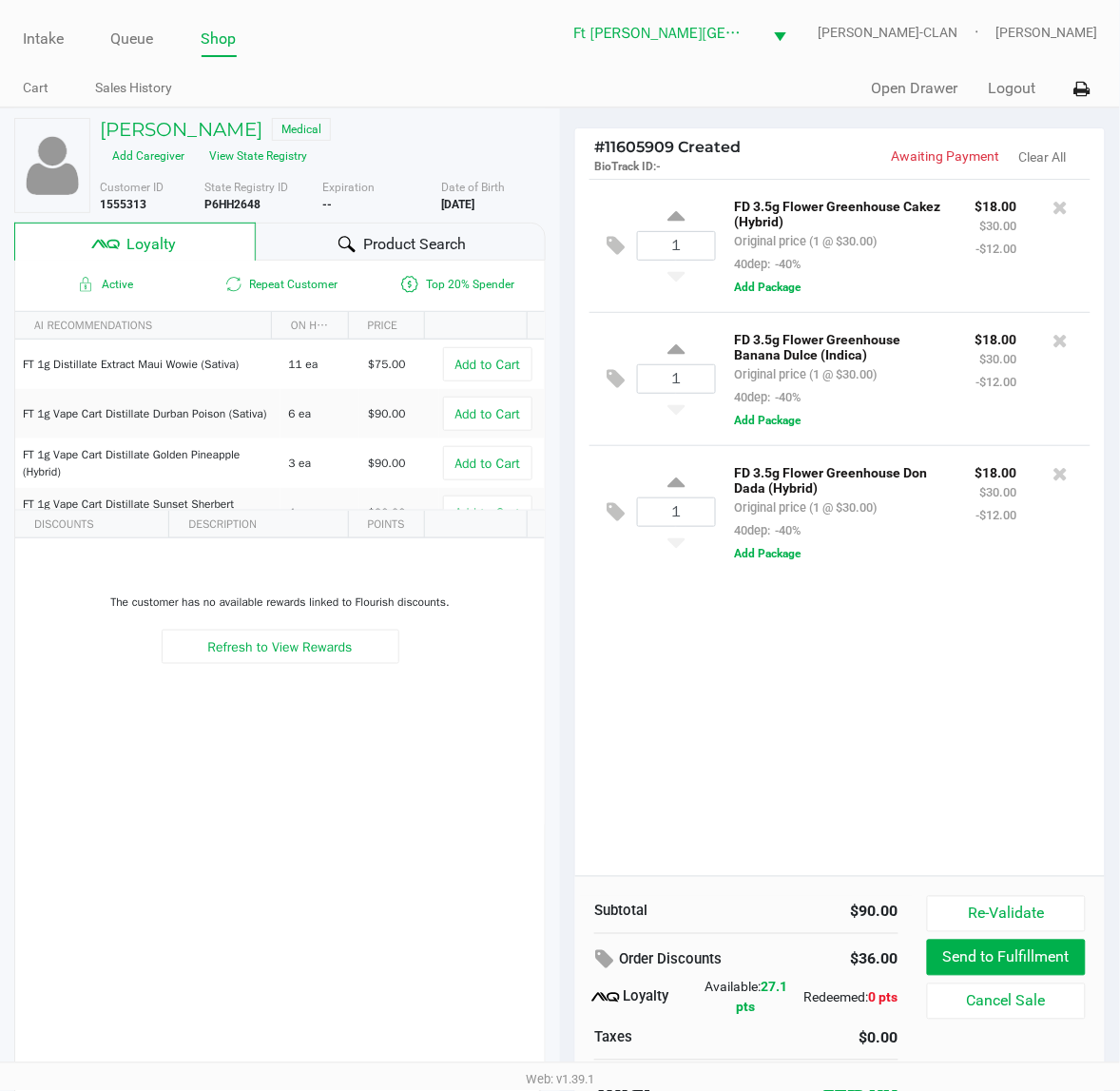 click on "Product Search" 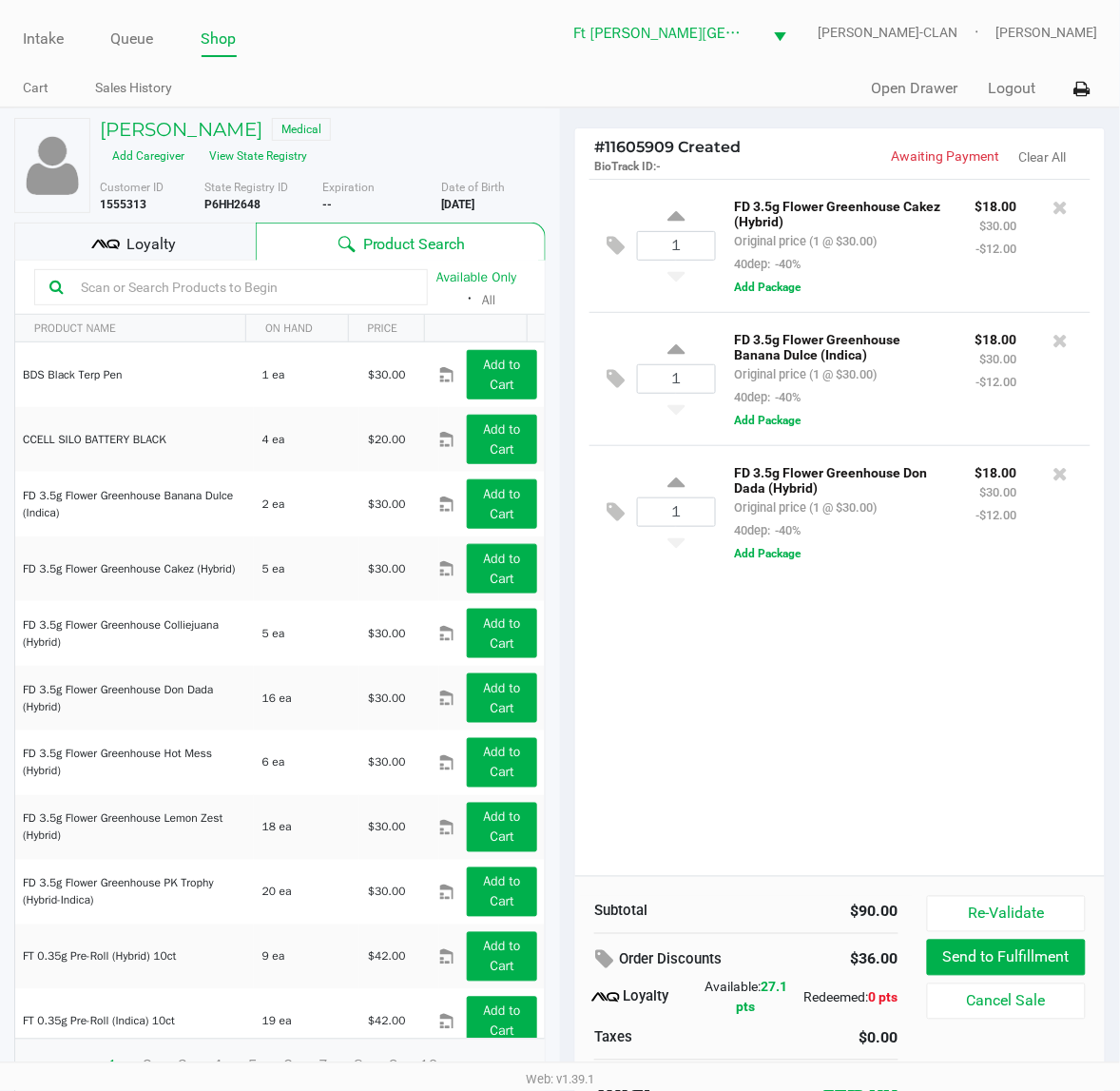 click on "1  FD 3.5g Flower Greenhouse Cakez (Hybrid)   Original price (1 @ $30.00)  40dep:  -40% $18.00 $30.00 -$12.00  Add Package  1  FD 3.5g Flower Greenhouse Banana Dulce (Indica)   Original price (1 @ $30.00)  40dep:  -40% $18.00 $30.00 -$12.00  Add Package  1  FD 3.5g Flower Greenhouse Don Dada (Hybrid)   Original price (1 @ $30.00)  40dep:  -40% $18.00 $30.00 -$12.00  Add Package" 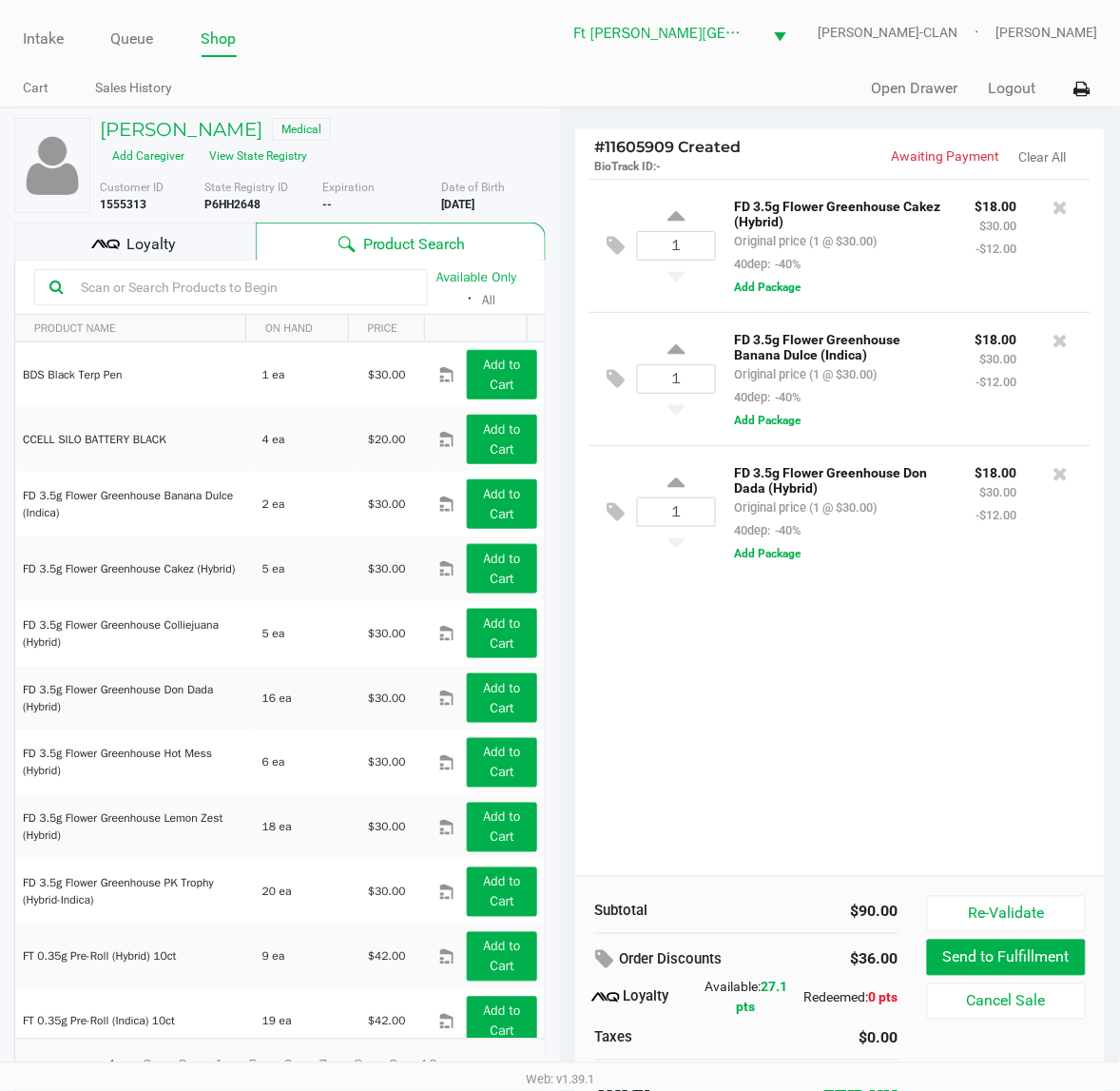 click on "1  FD 3.5g Flower Greenhouse Cakez (Hybrid)   Original price (1 @ $30.00)  40dep:  -40% $18.00 $30.00 -$12.00  Add Package  1  FD 3.5g Flower Greenhouse Banana Dulce (Indica)   Original price (1 @ $30.00)  40dep:  -40% $18.00 $30.00 -$12.00  Add Package  1  FD 3.5g Flower Greenhouse Don Dada (Hybrid)   Original price (1 @ $30.00)  40dep:  -40% $18.00 $30.00 -$12.00  Add Package" 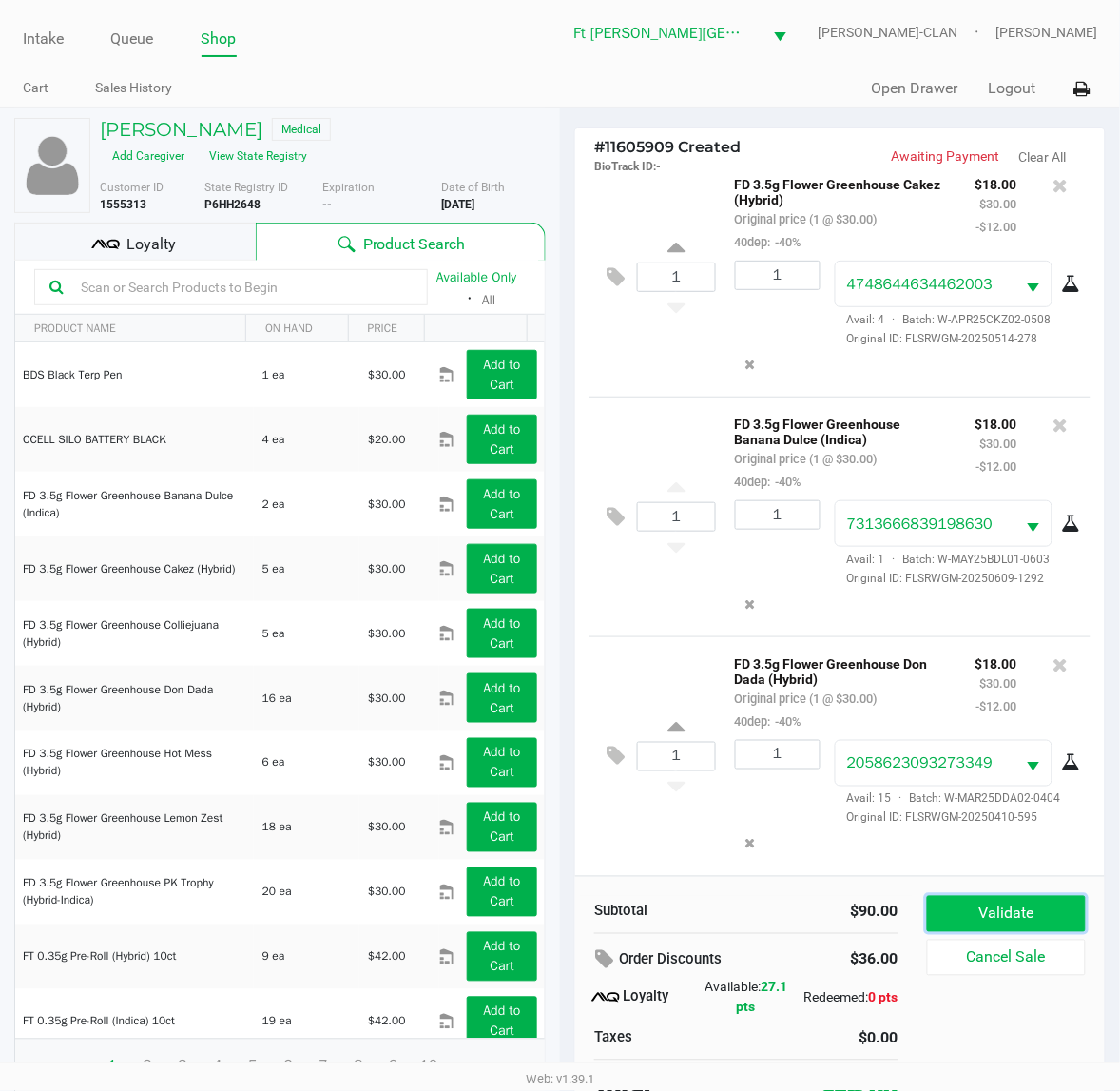 click on "Validate" 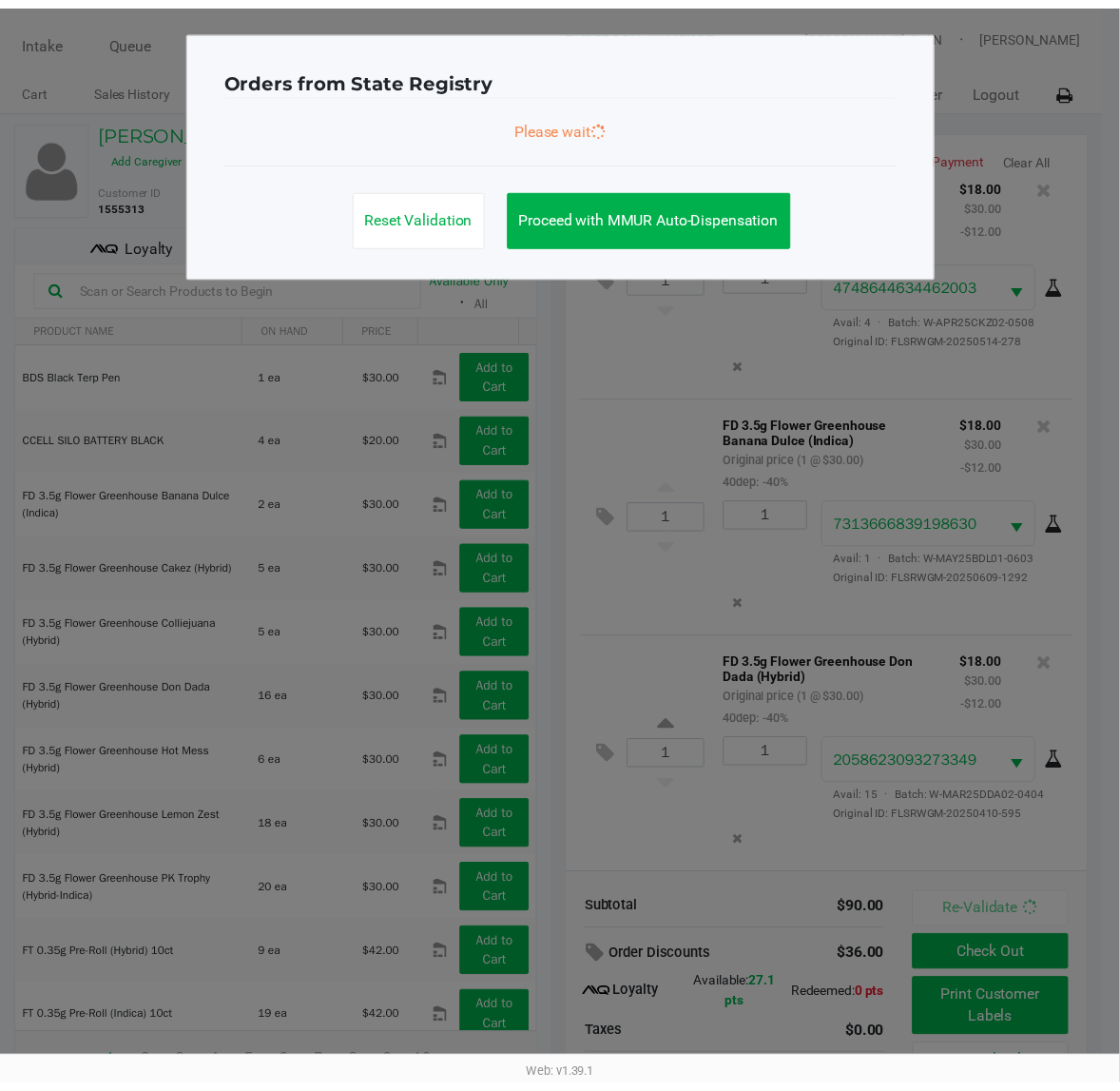 scroll, scrollTop: 55, scrollLeft: 0, axis: vertical 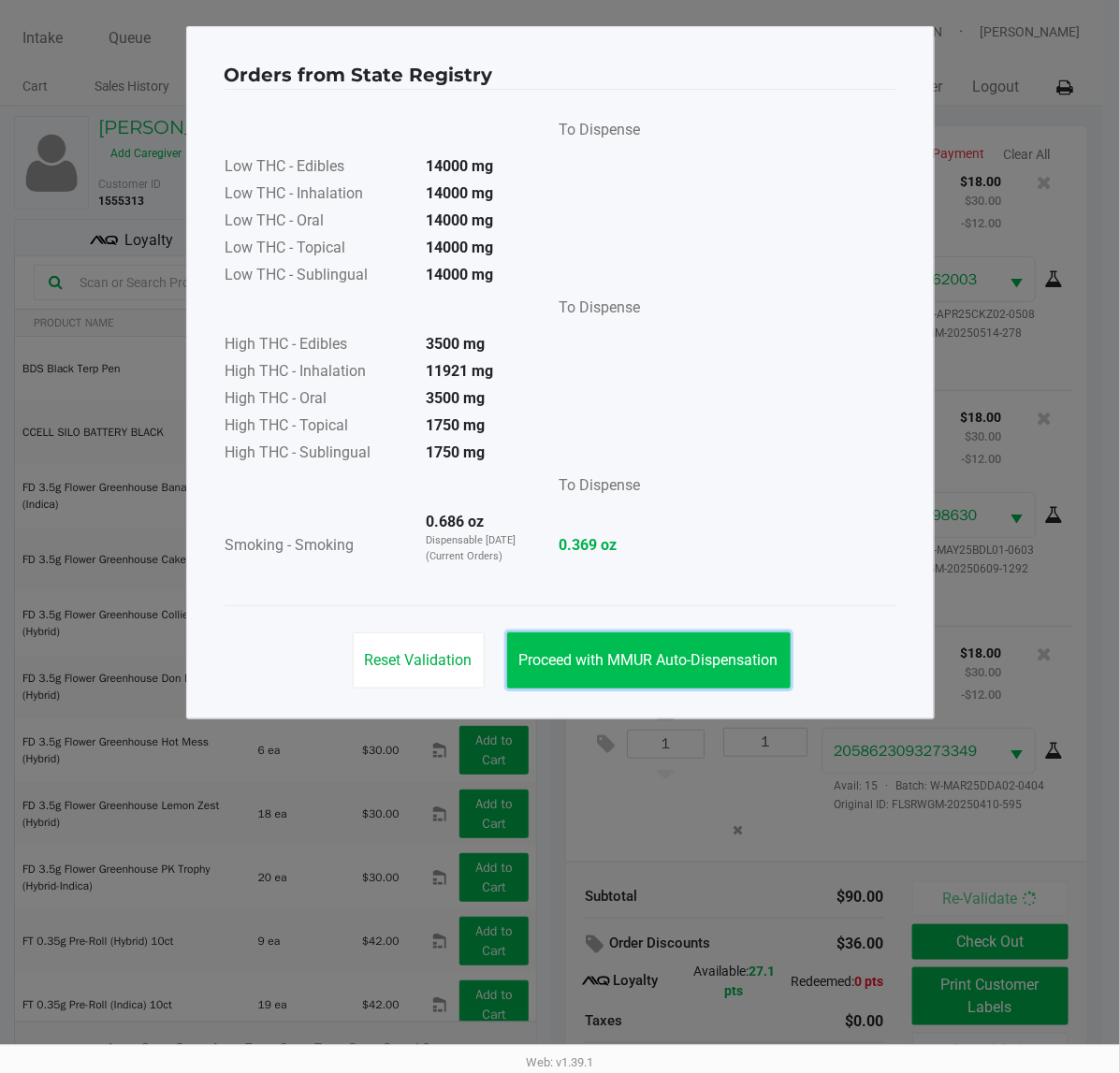 click on "Proceed with MMUR Auto-Dispensation" 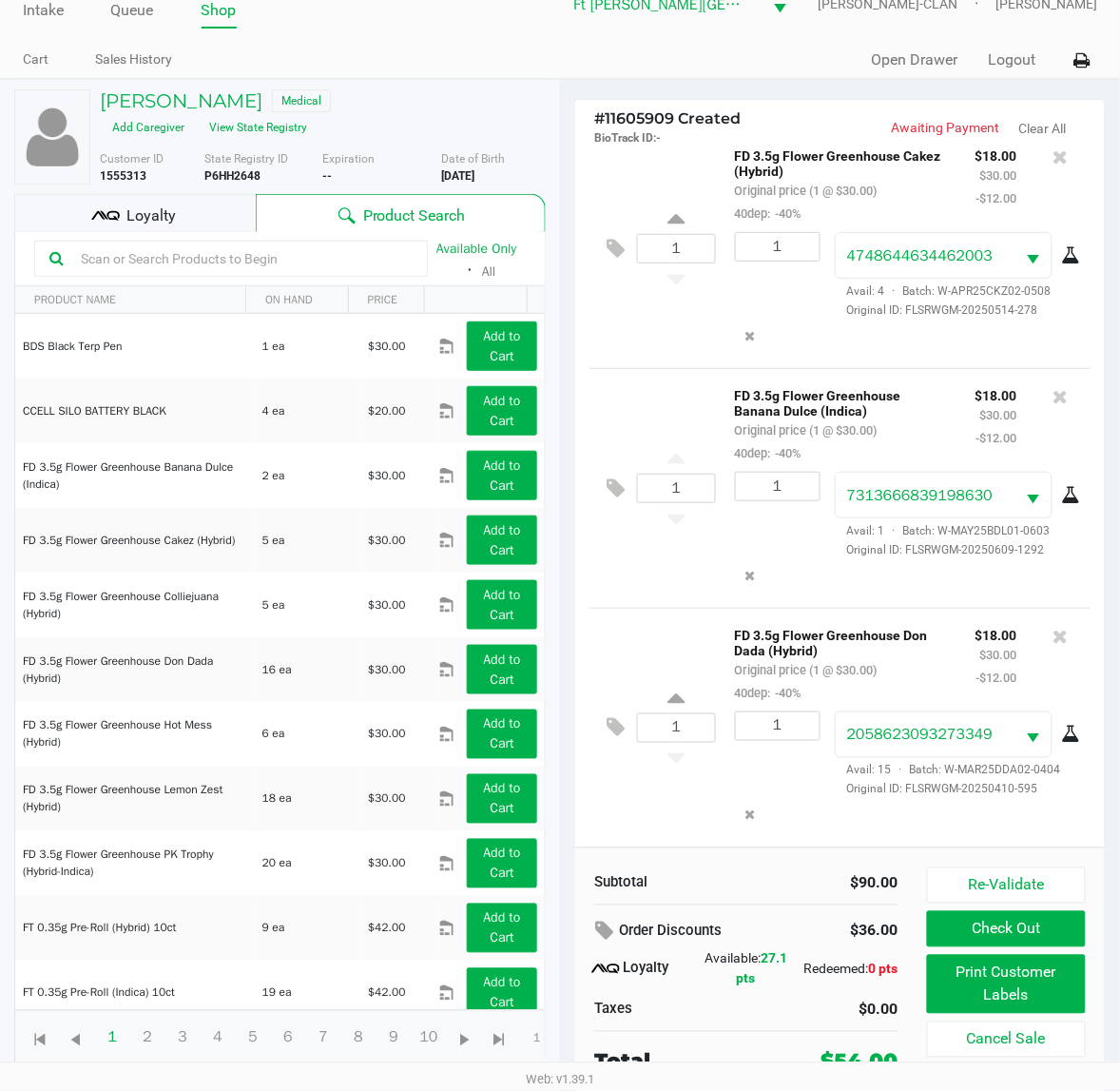 scroll, scrollTop: 36, scrollLeft: 0, axis: vertical 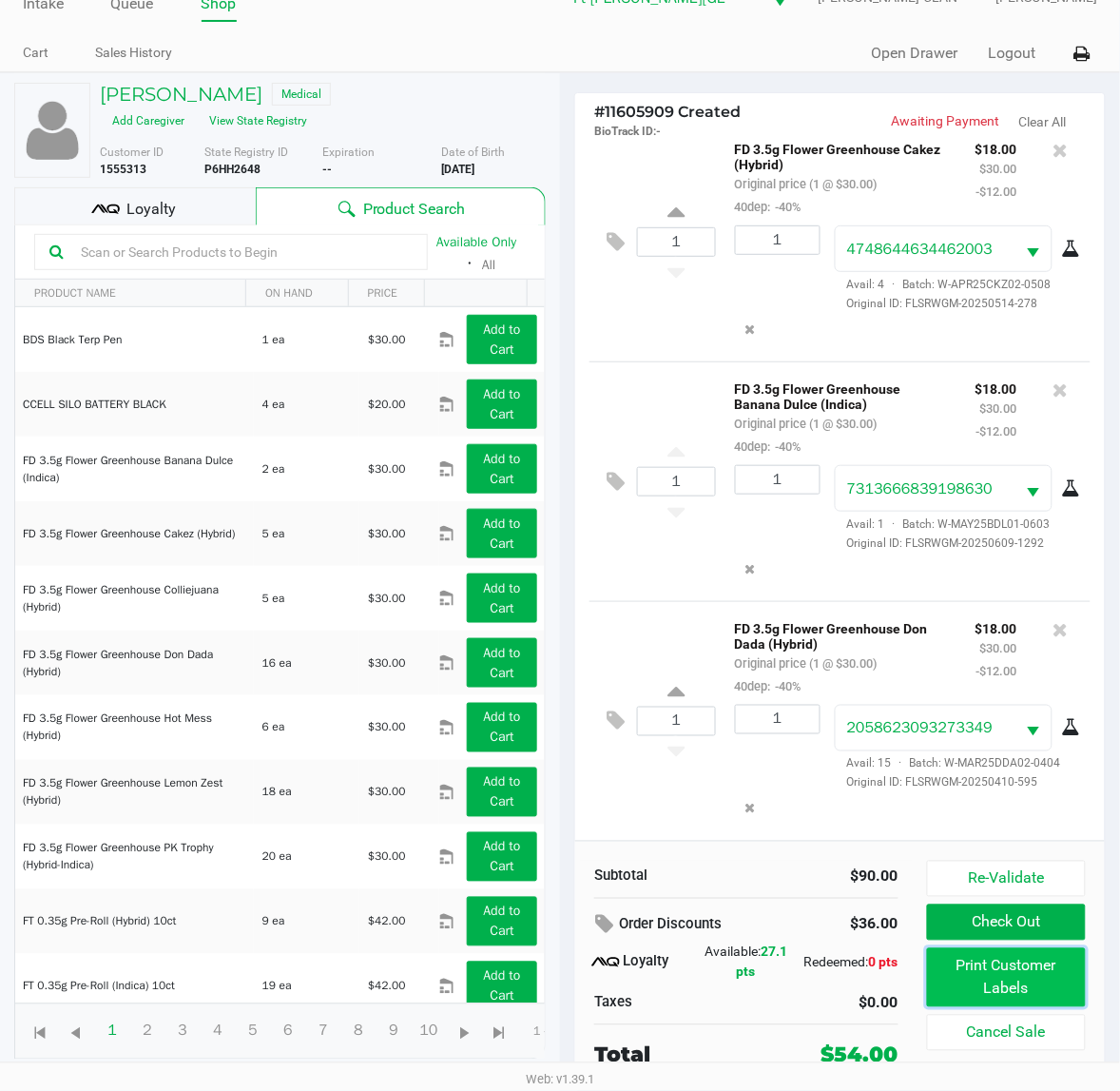 click on "Print Customer Labels" 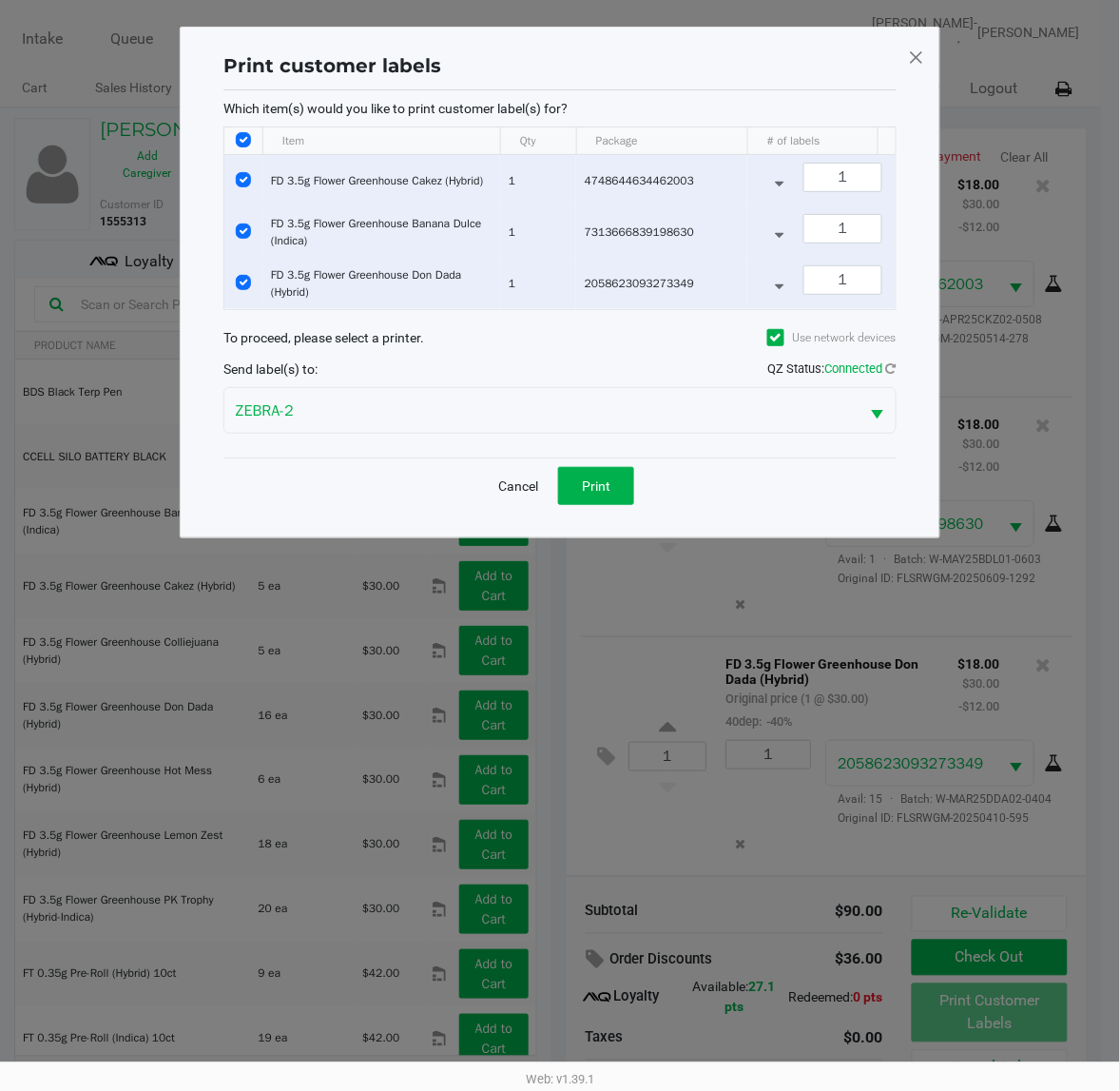scroll, scrollTop: 0, scrollLeft: 0, axis: both 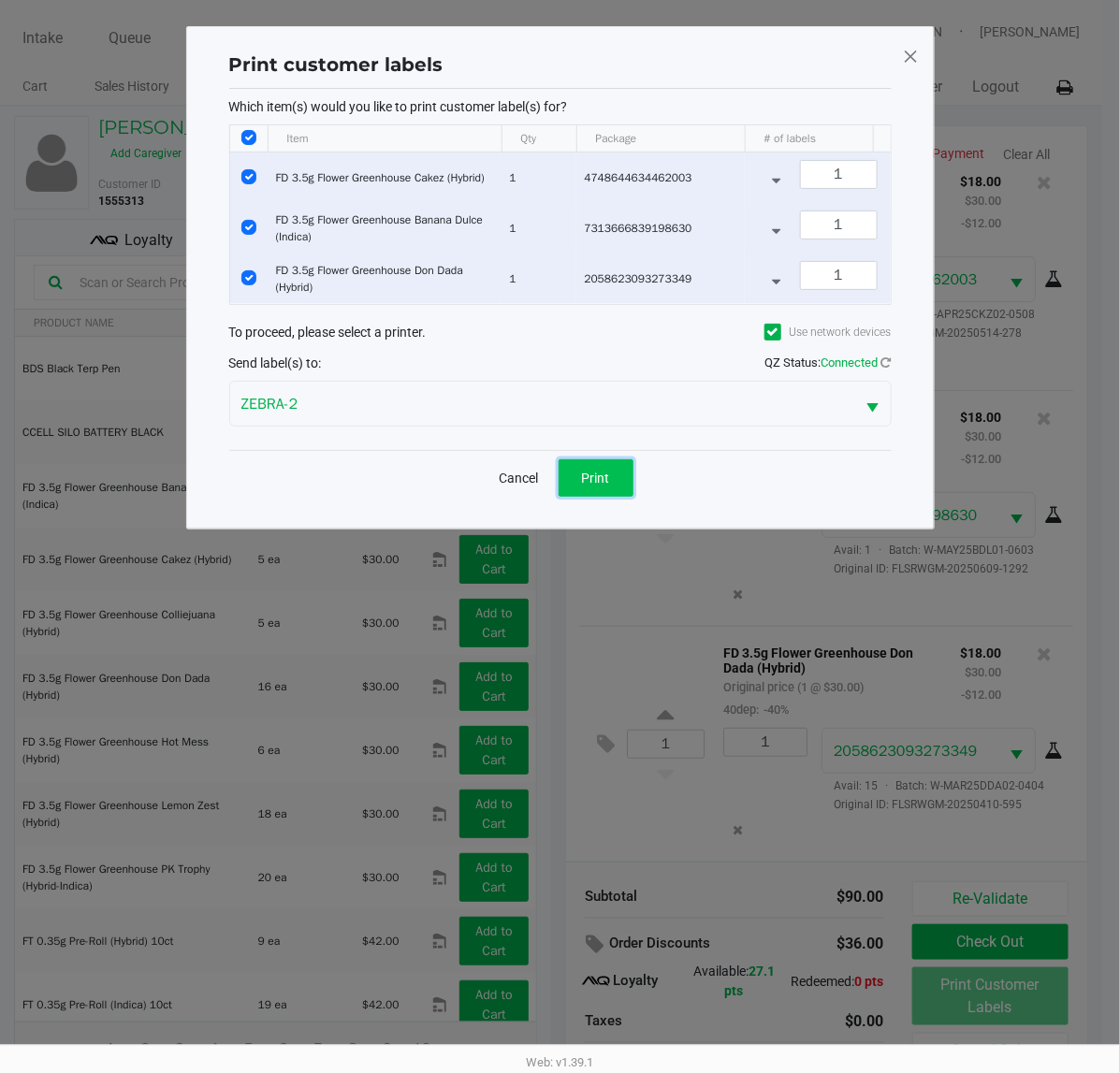 click on "Print" 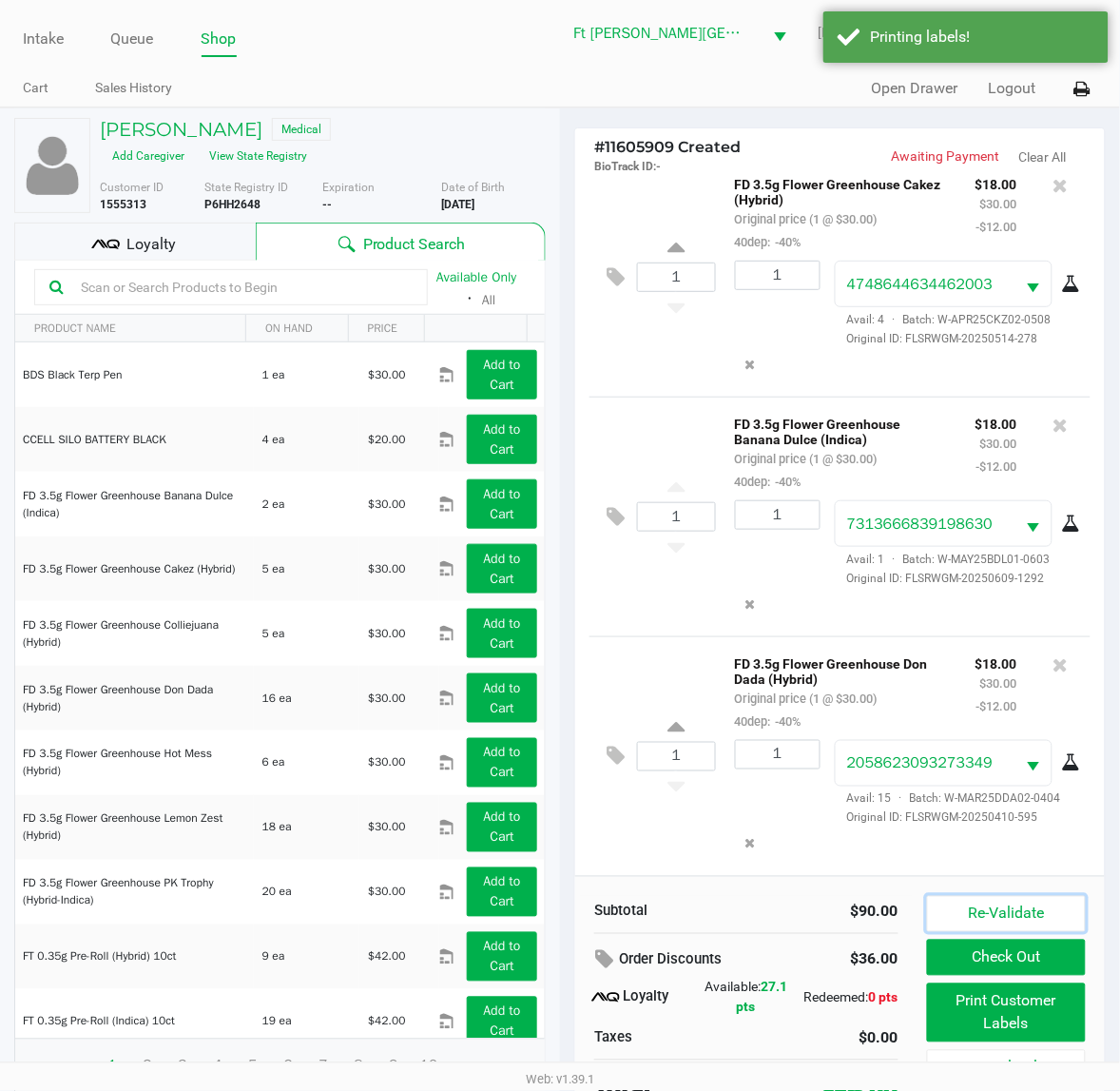 click on "Re-Validate" 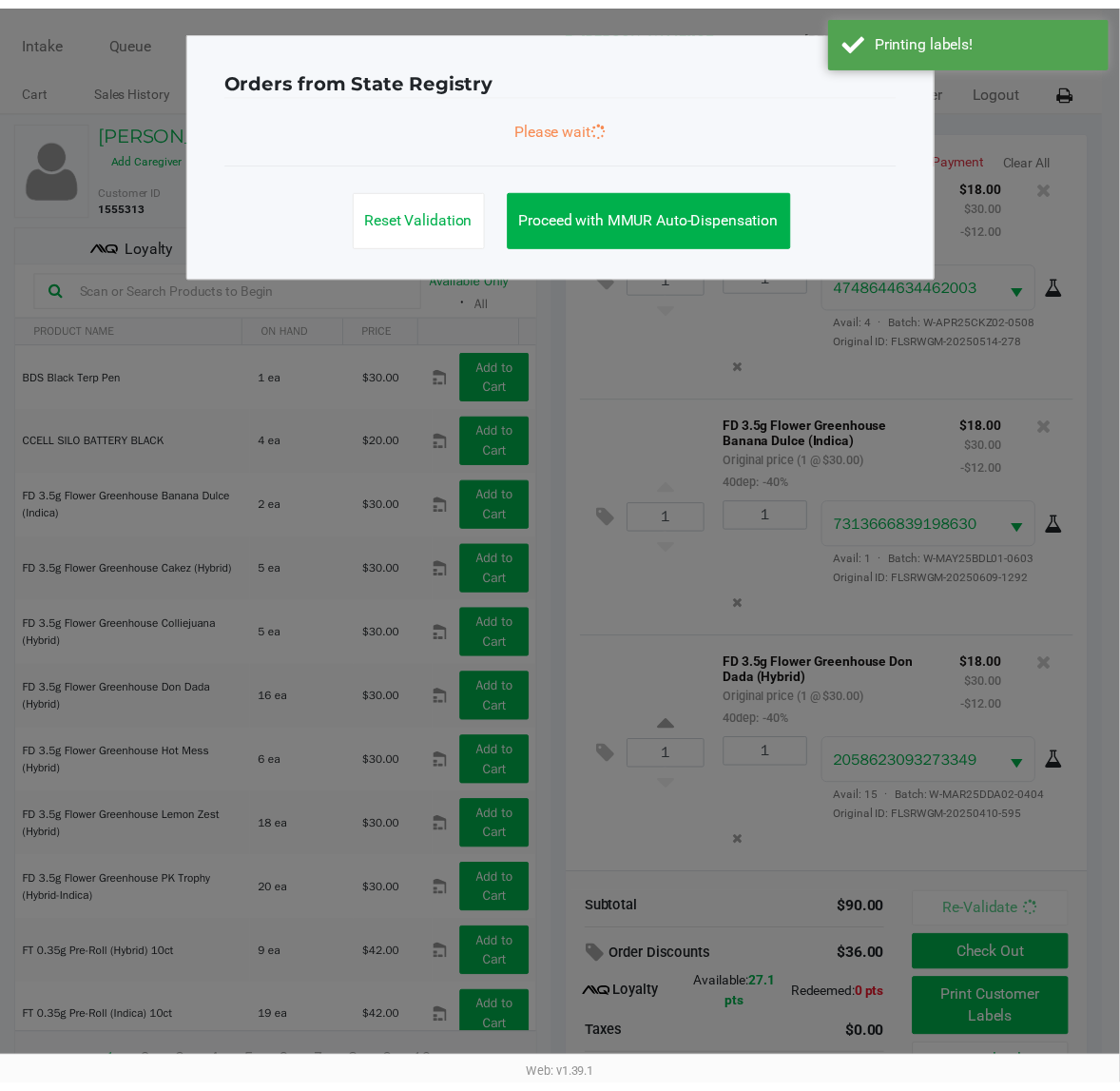 scroll, scrollTop: 55, scrollLeft: 0, axis: vertical 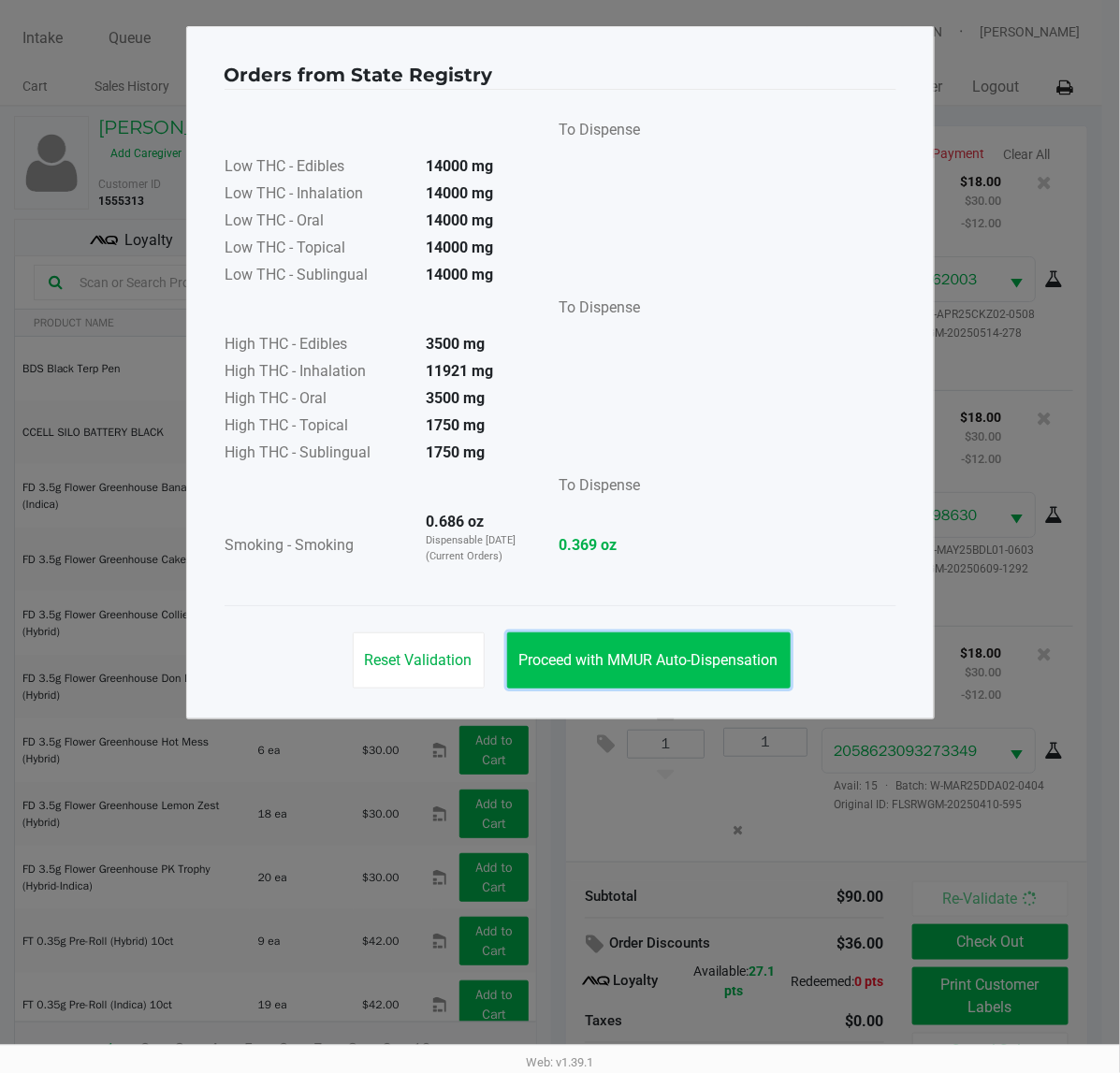 click on "Proceed with MMUR Auto-Dispensation" 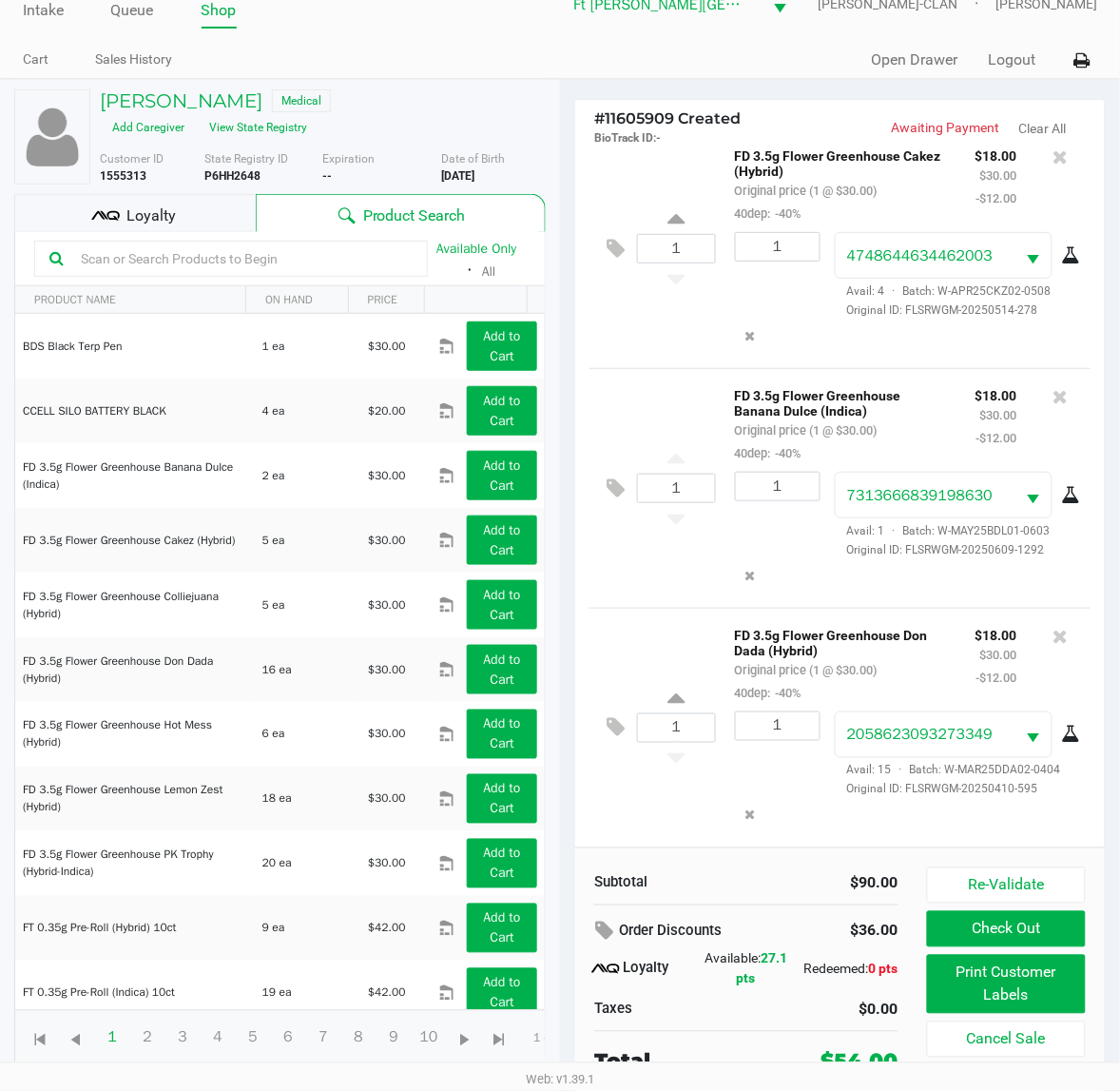 scroll, scrollTop: 36, scrollLeft: 0, axis: vertical 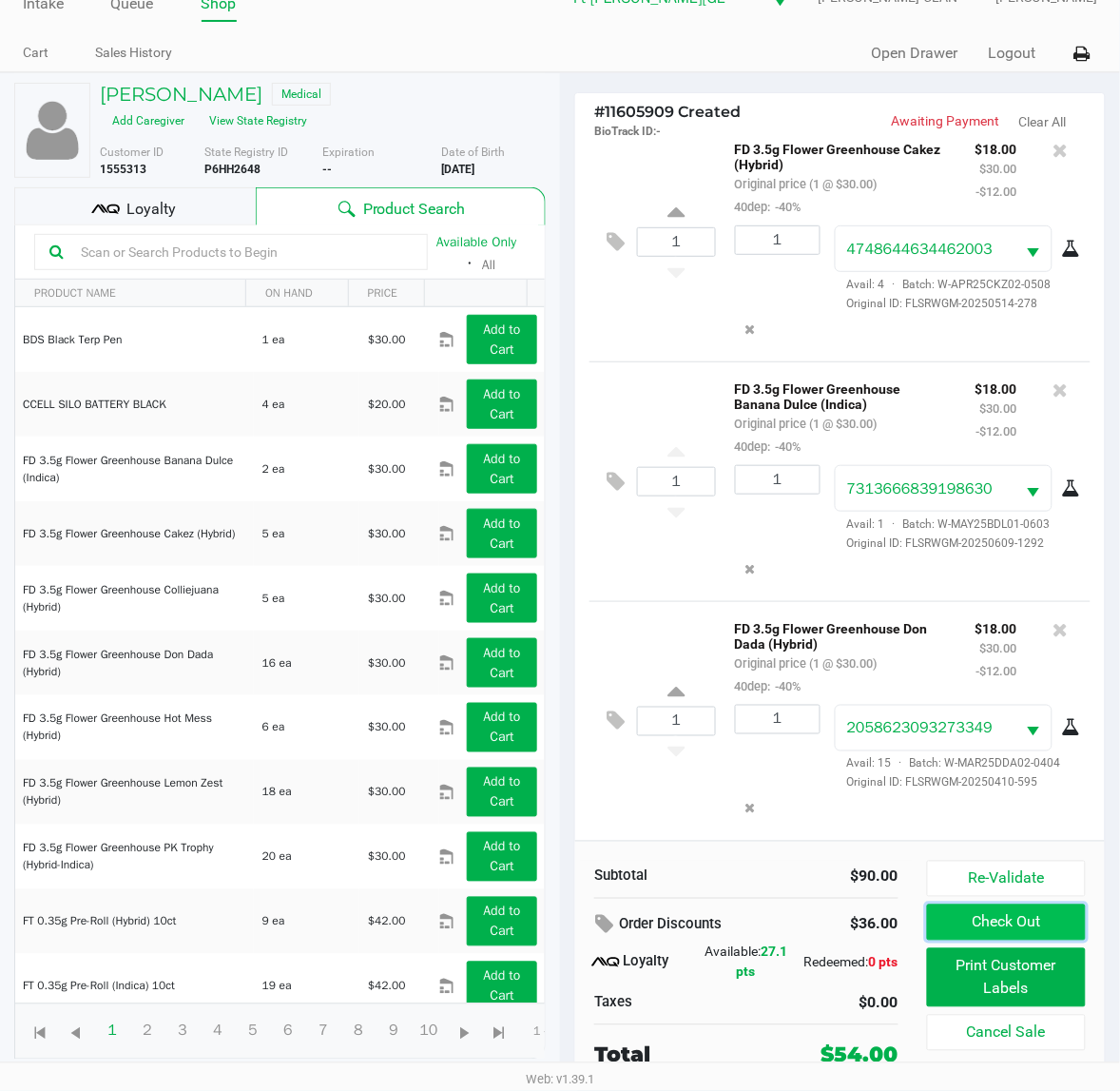 click on "Check Out" 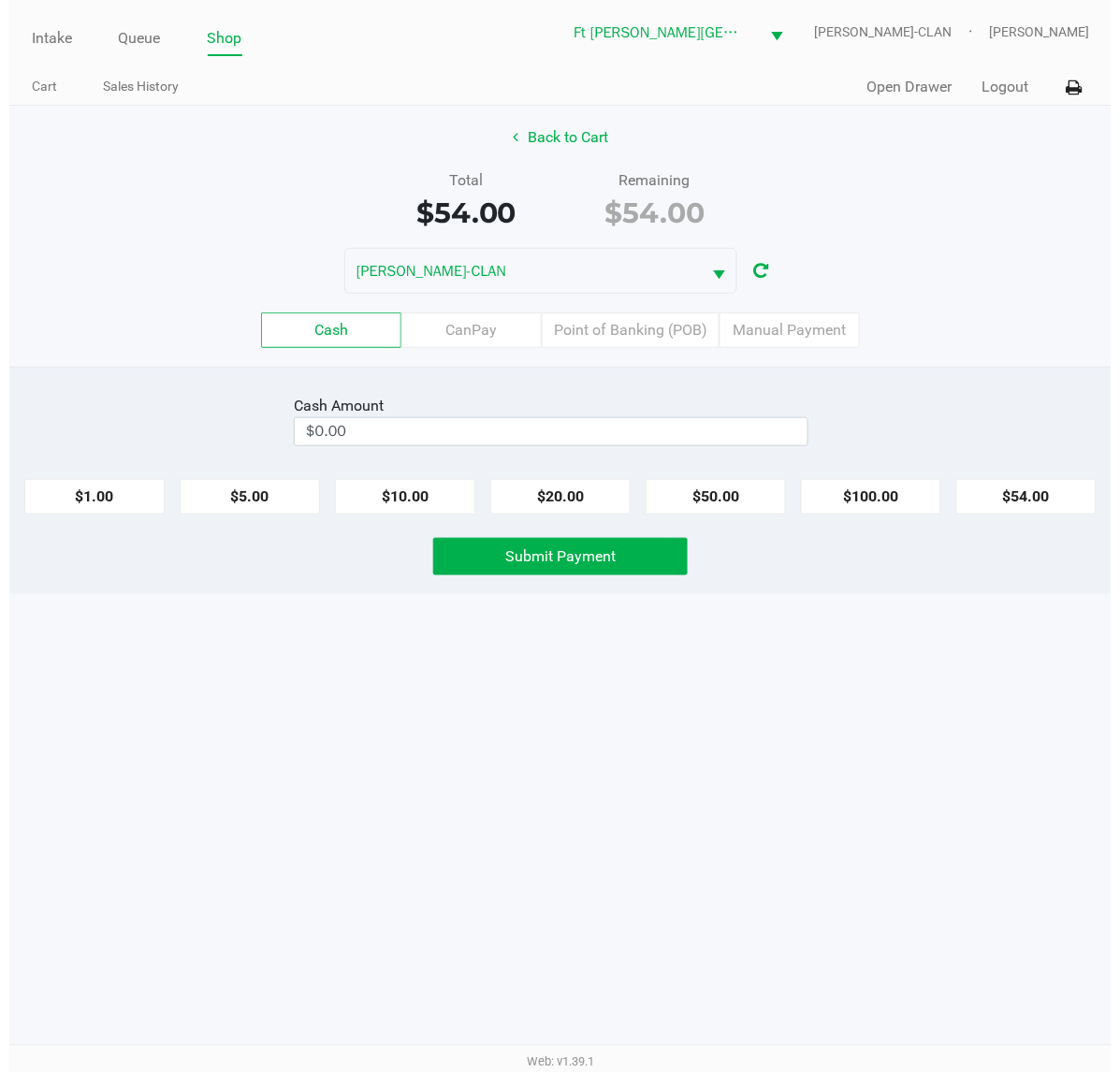 scroll, scrollTop: 0, scrollLeft: 0, axis: both 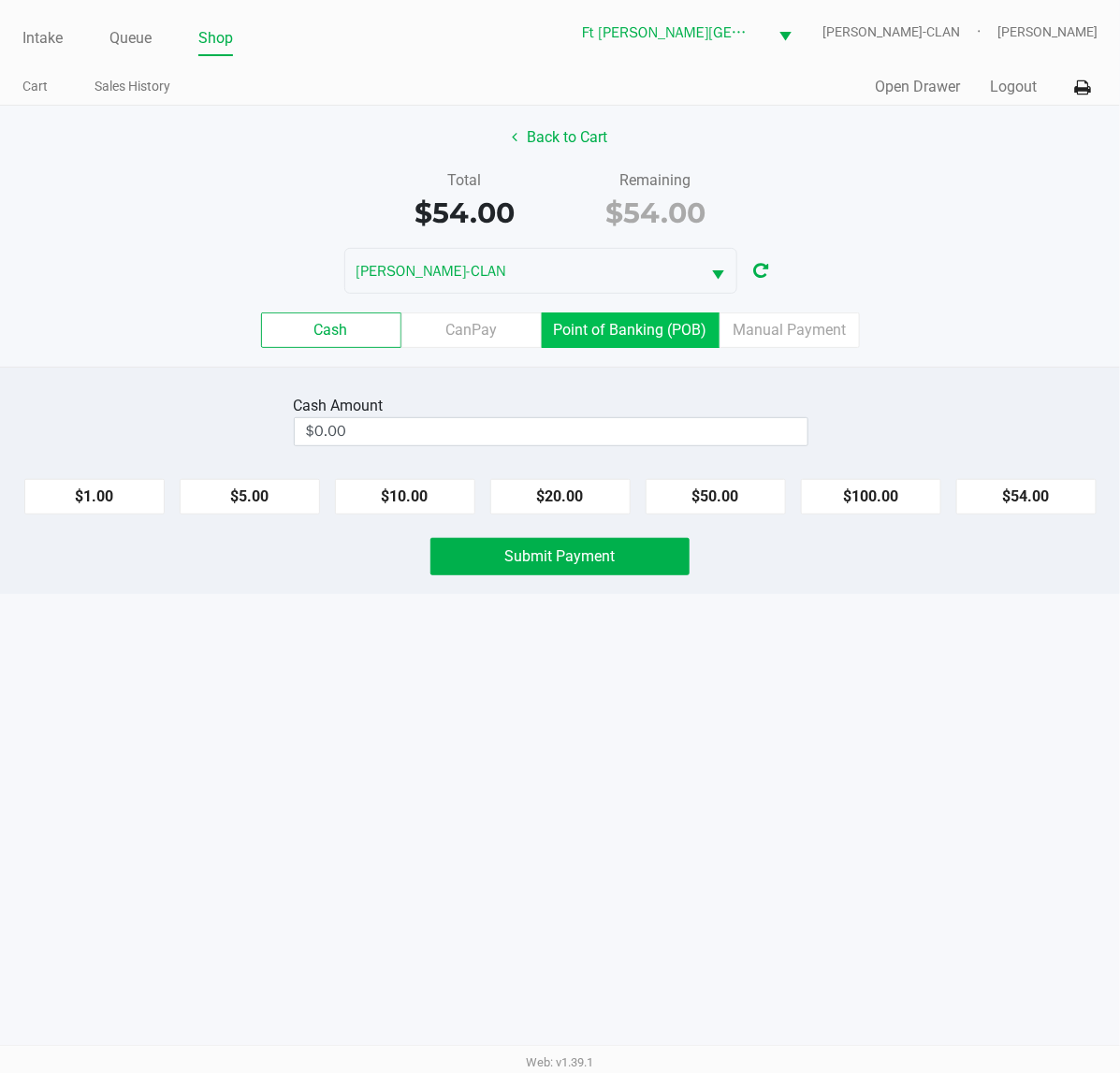 click on "Point of Banking (POB)" 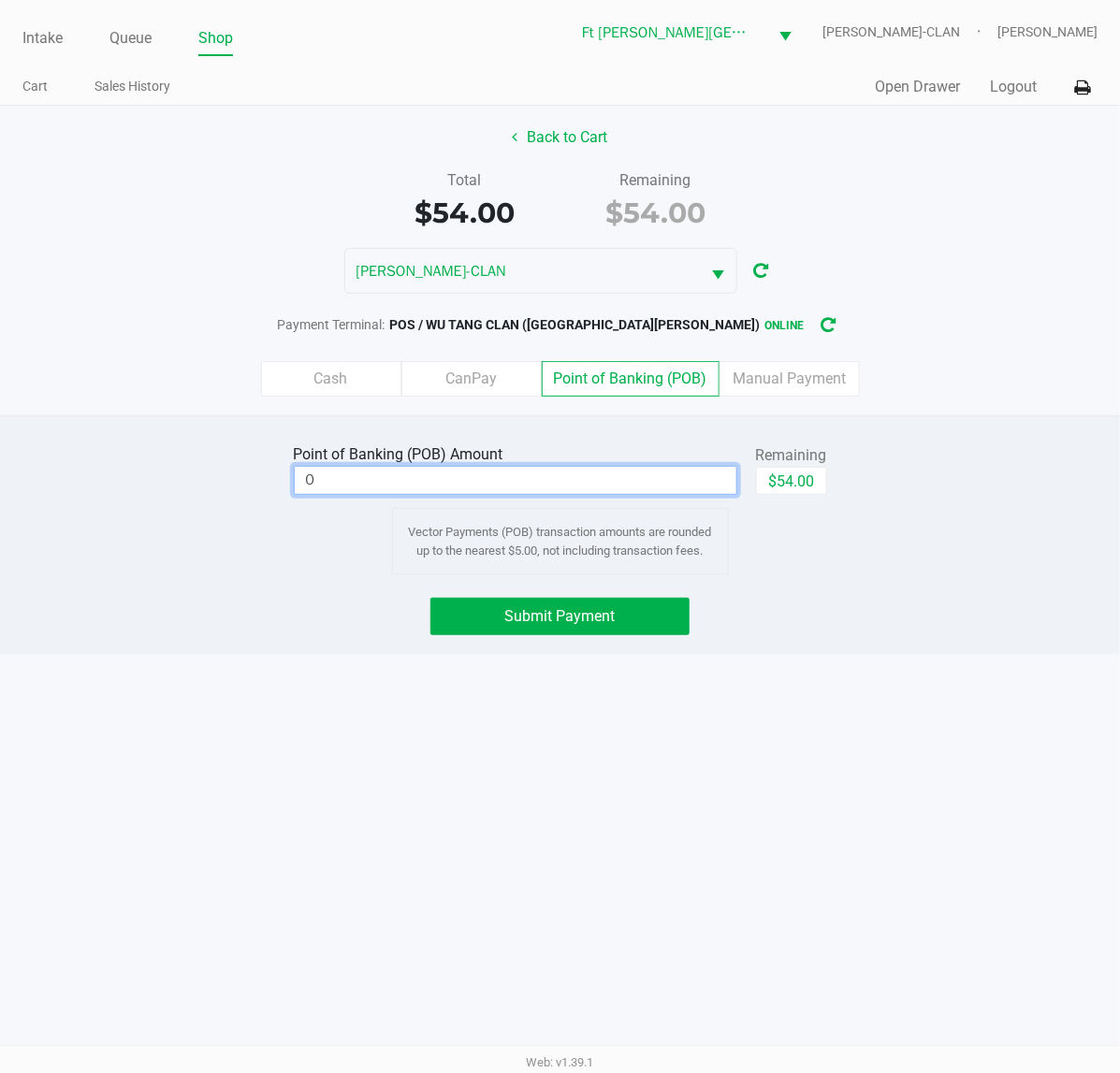 click on "0" at bounding box center (516, 480) 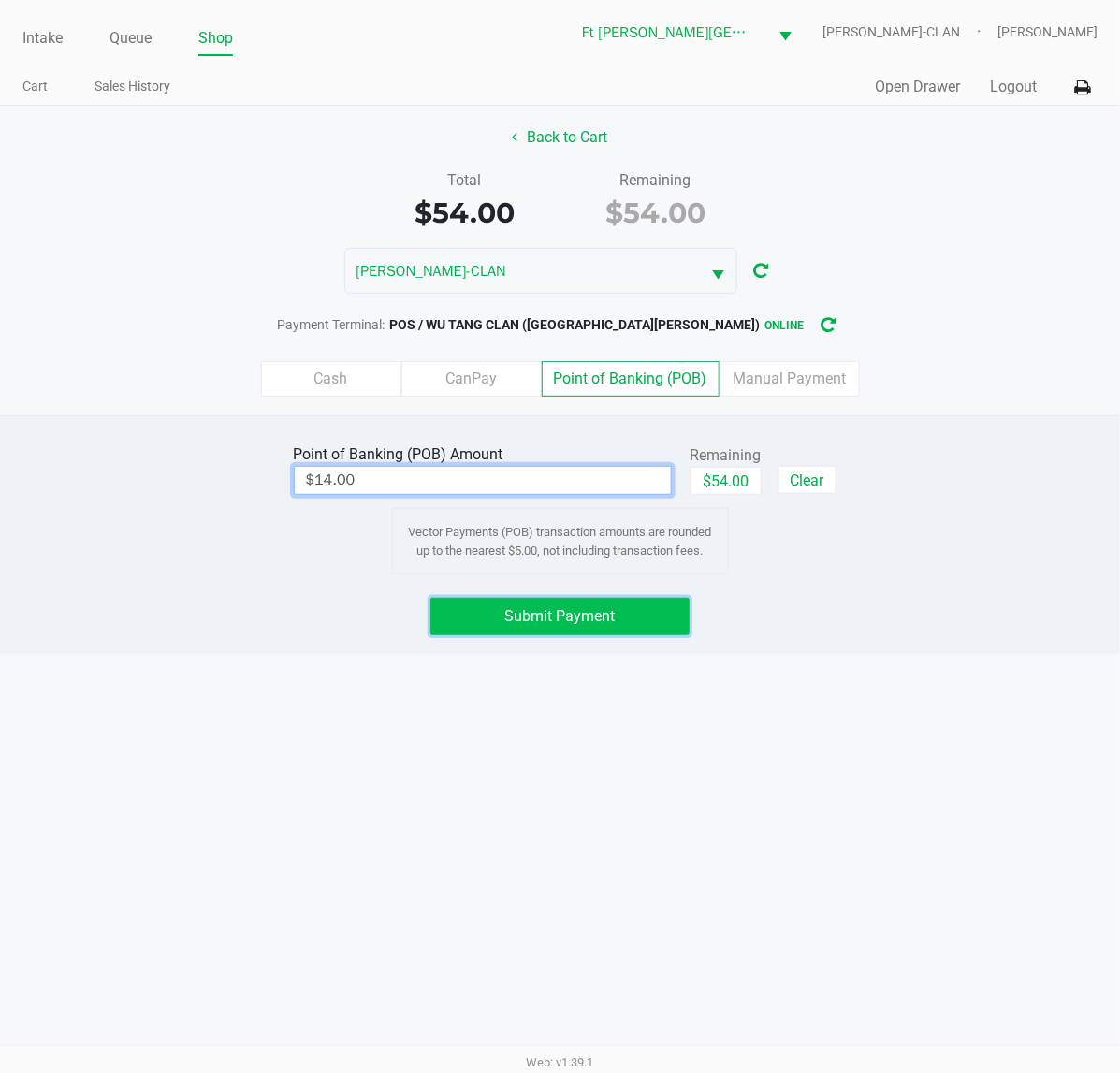 click on "Submit Payment" 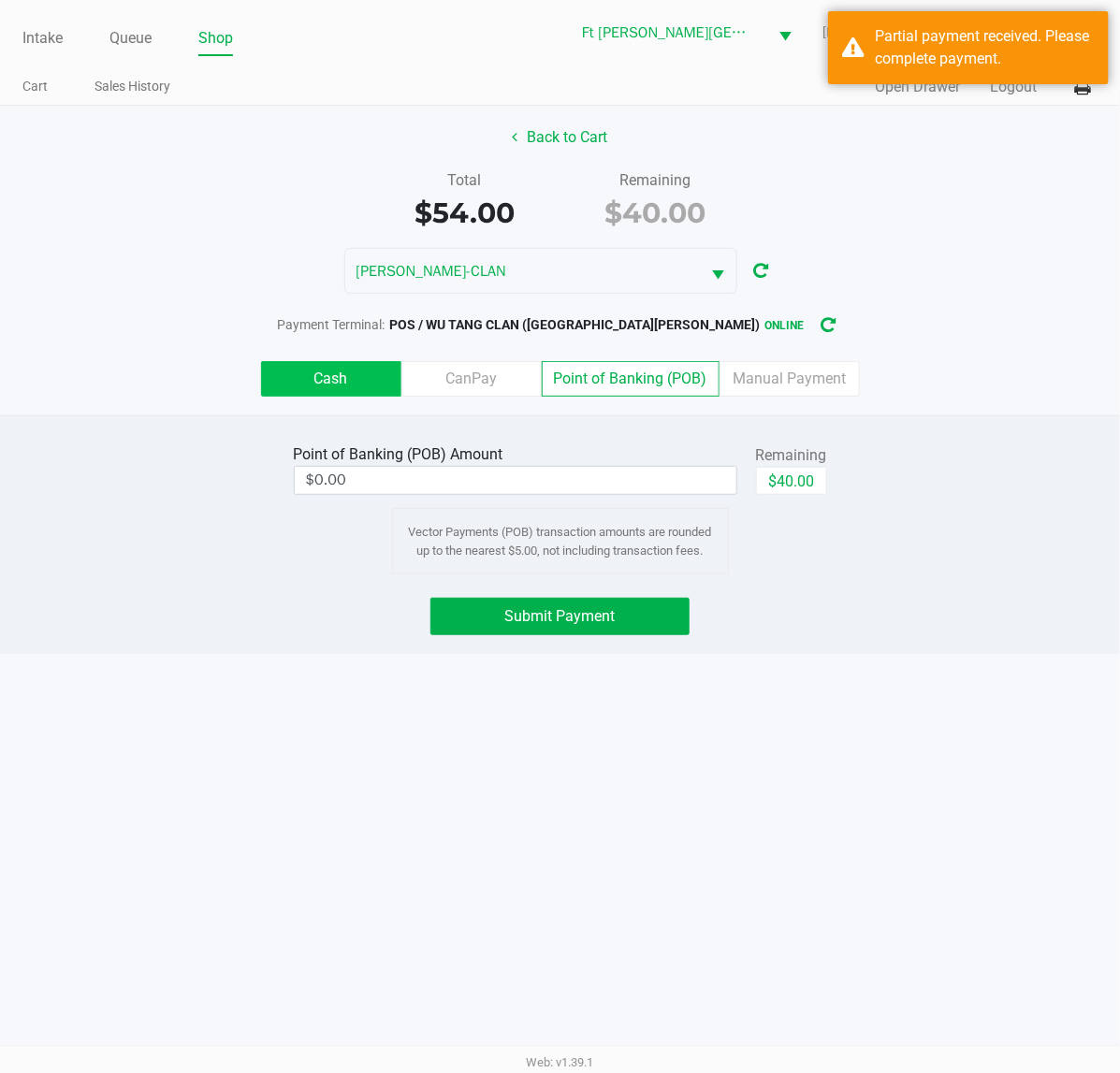 click on "Cash" 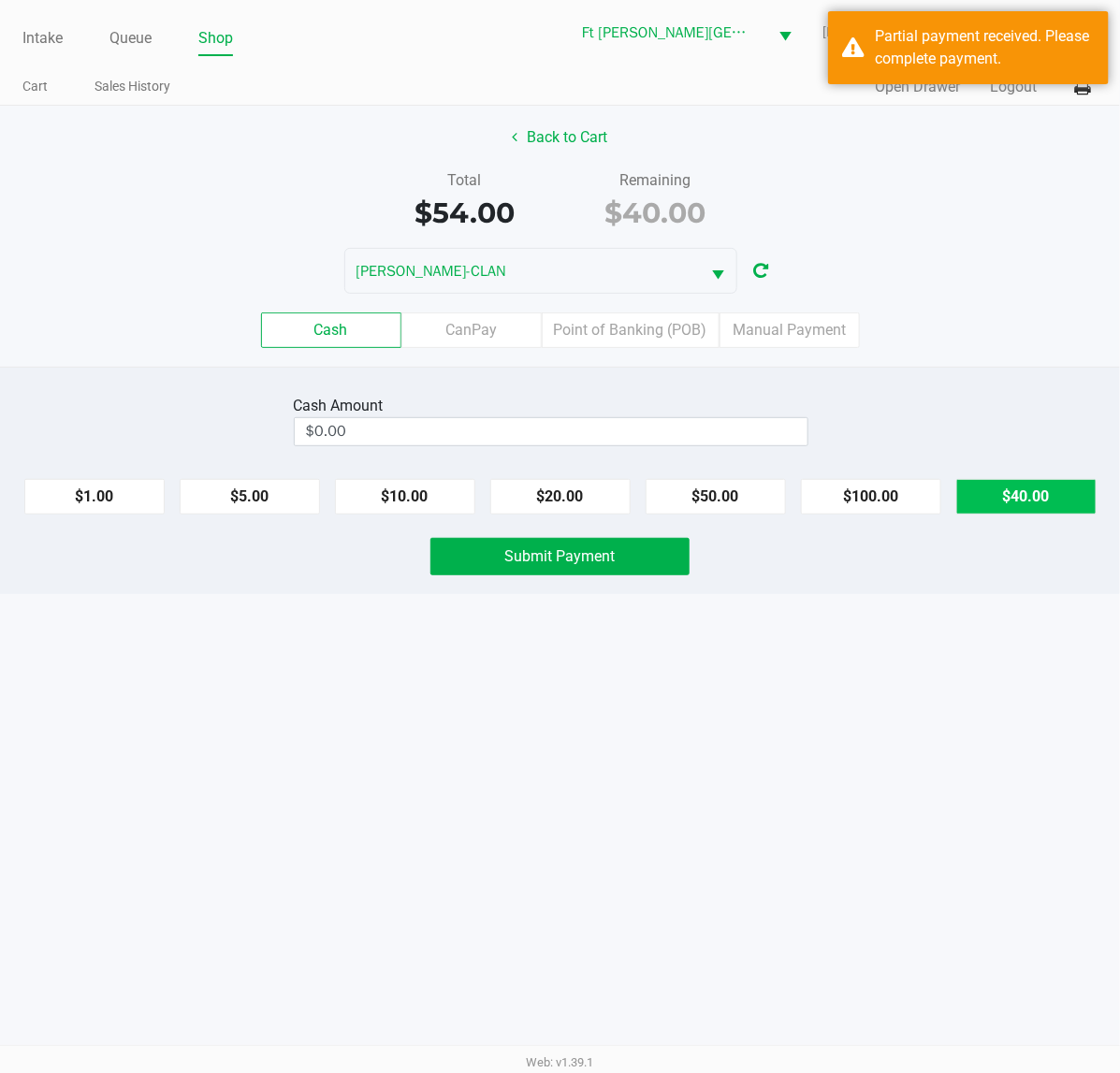 click on "$40.00" 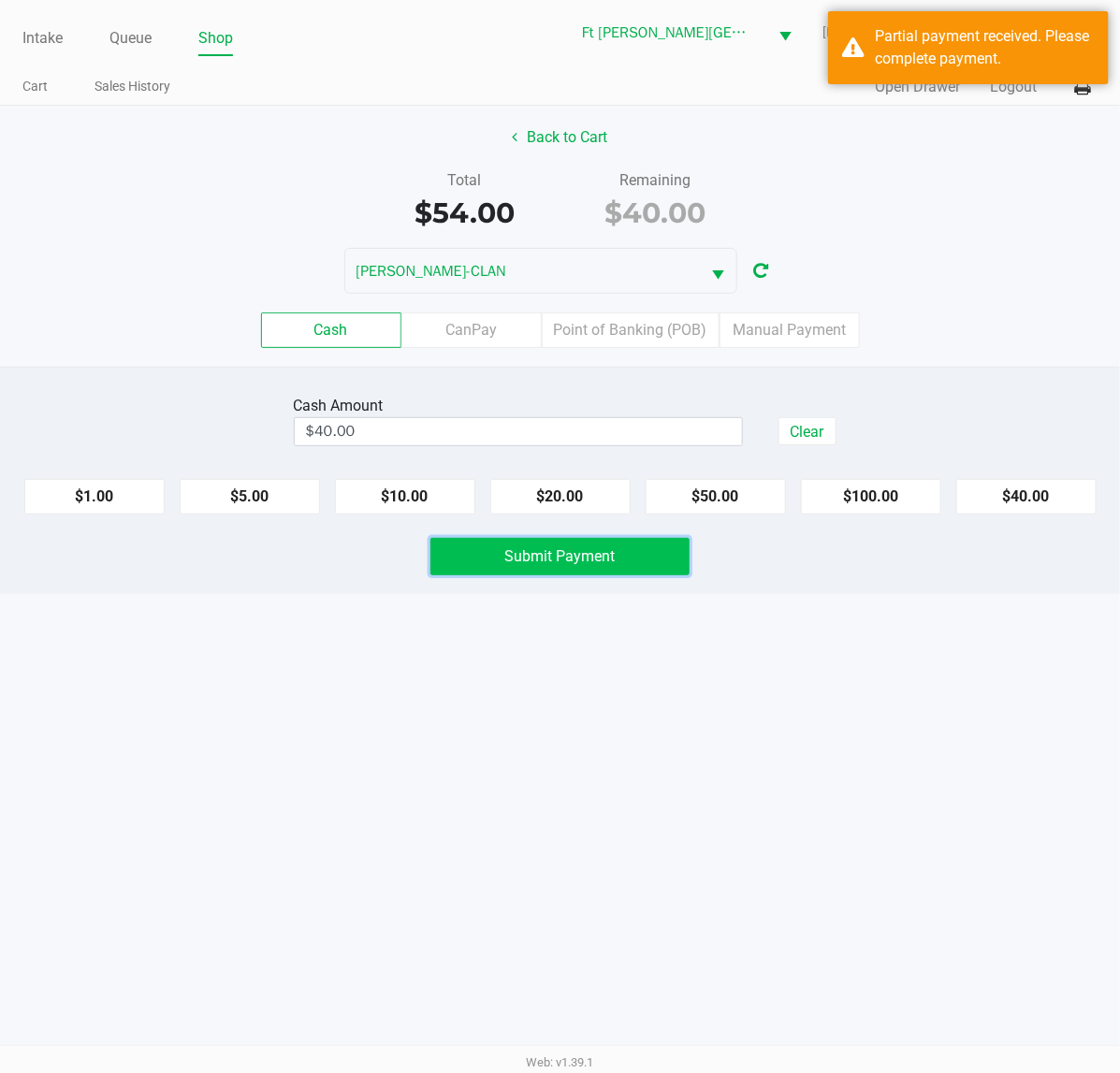 click on "Submit Payment" 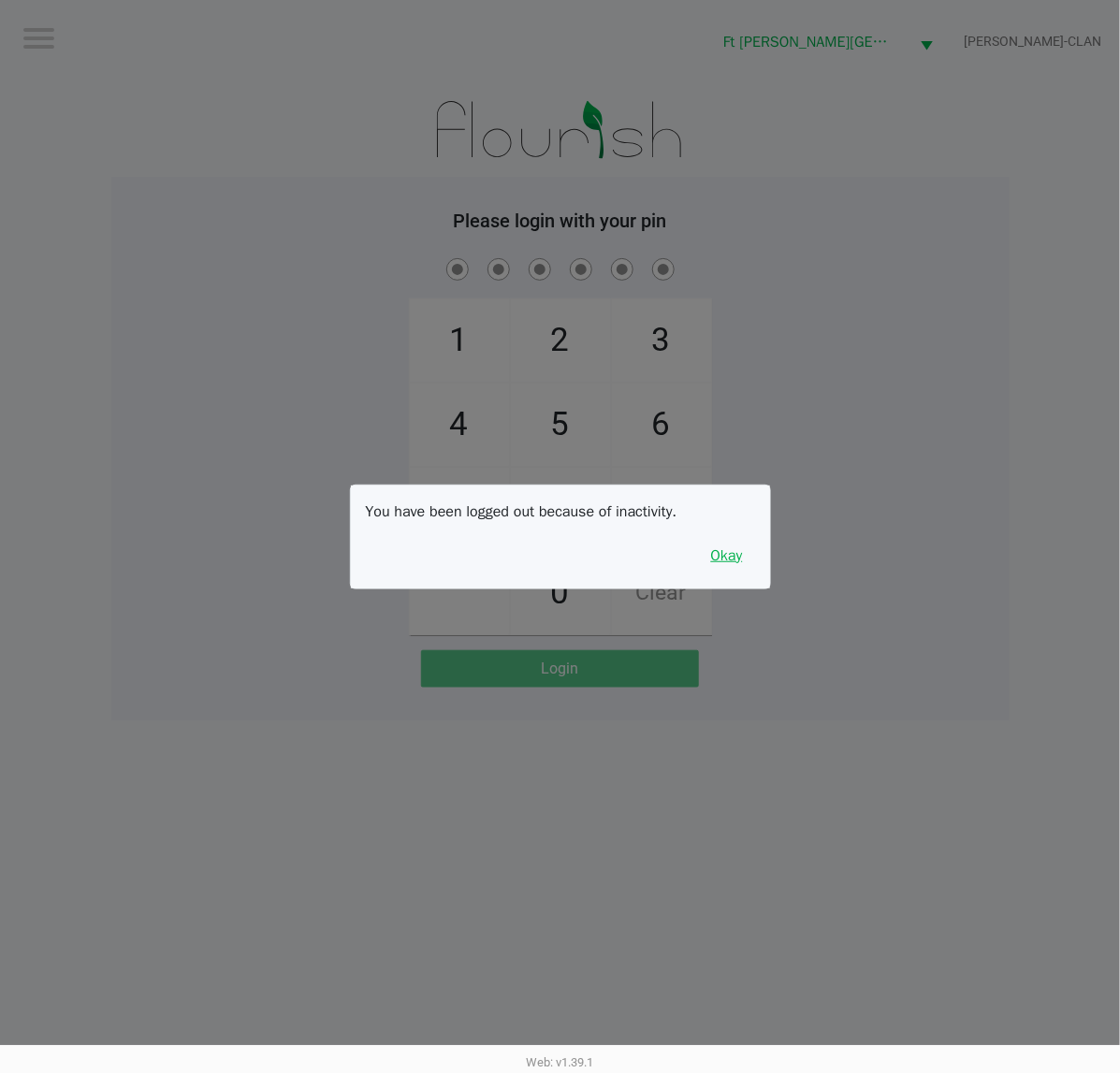 click on "Okay" at bounding box center [727, 556] 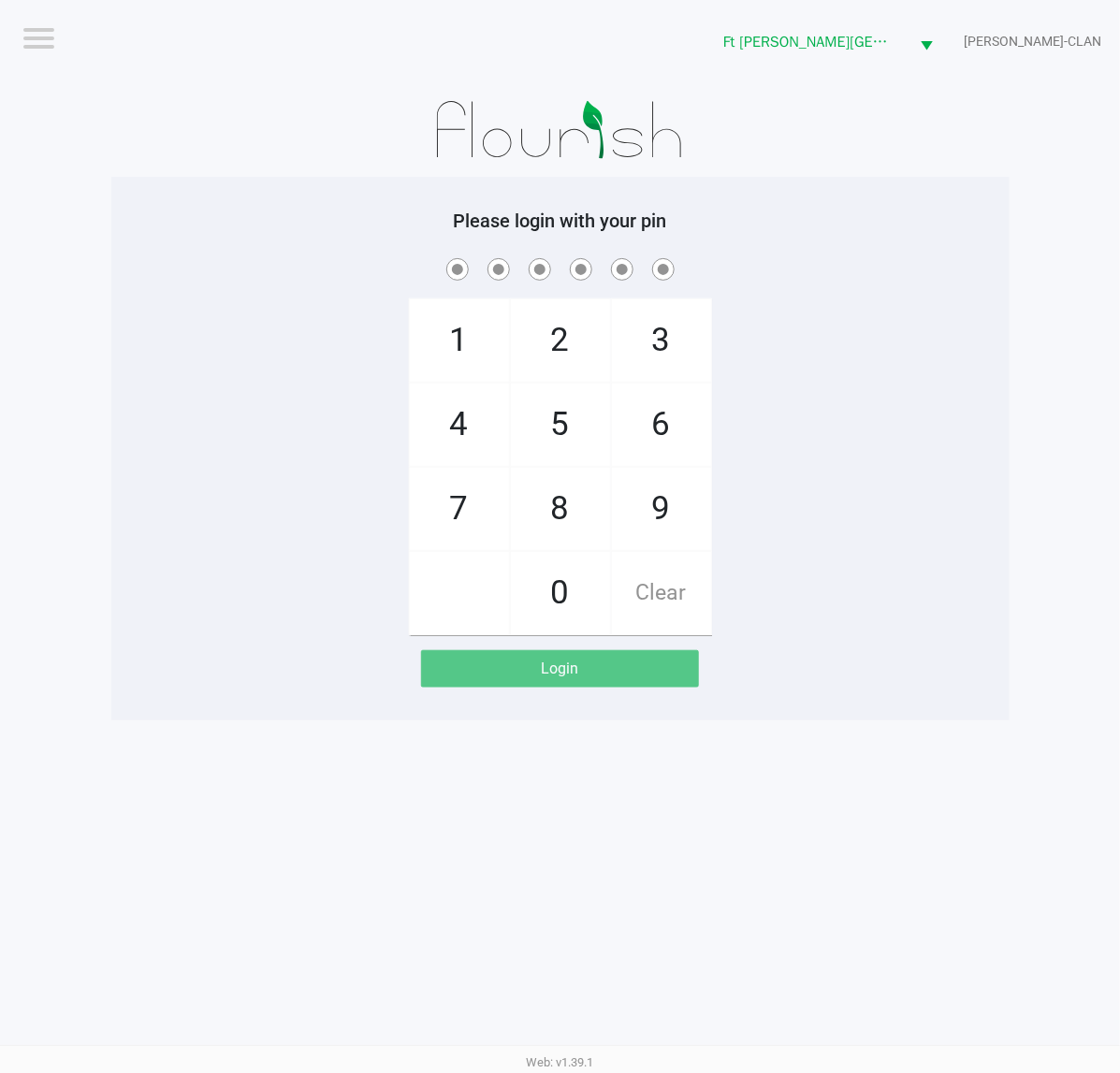 click on "3" 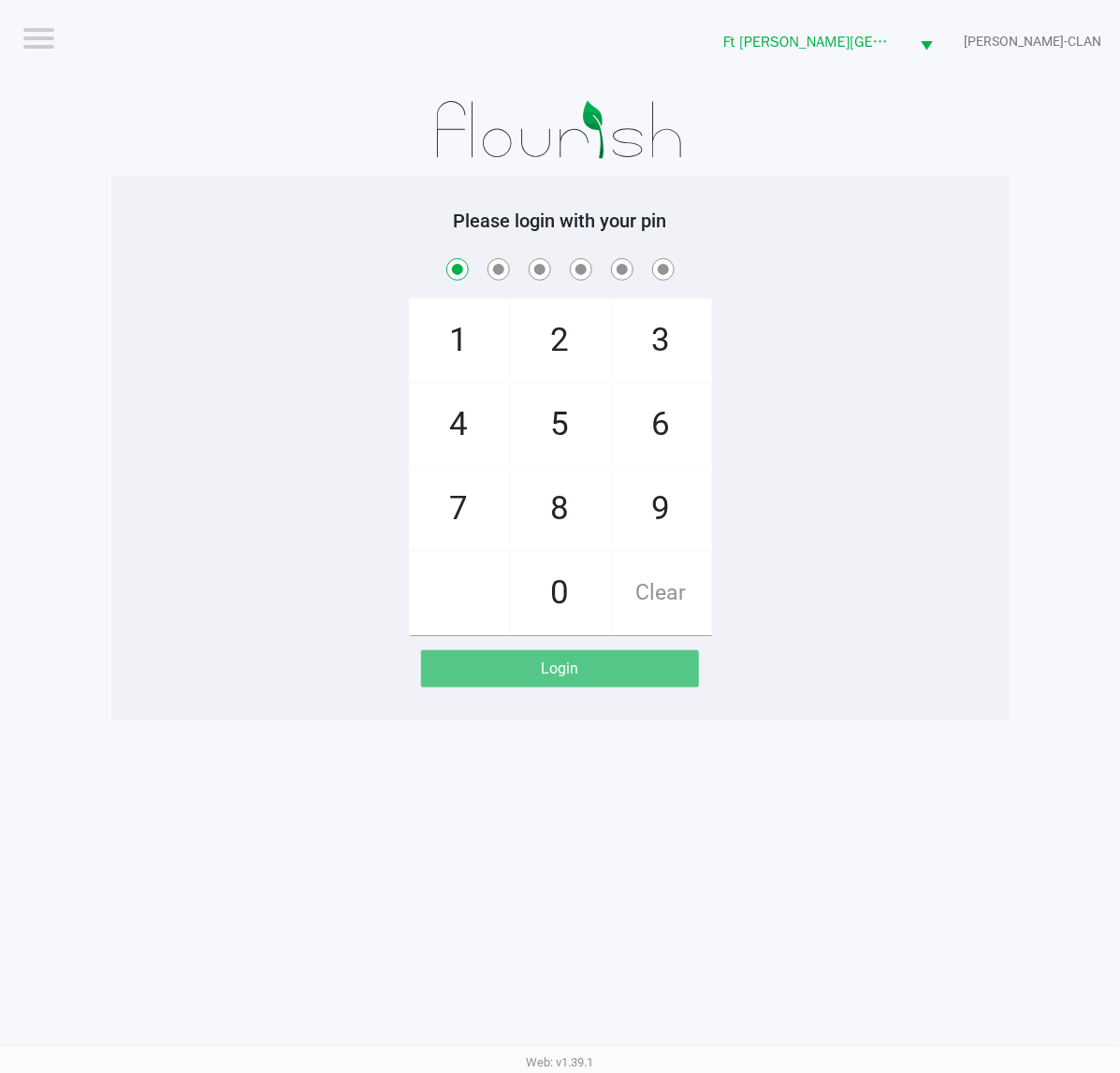 checkbox on "true" 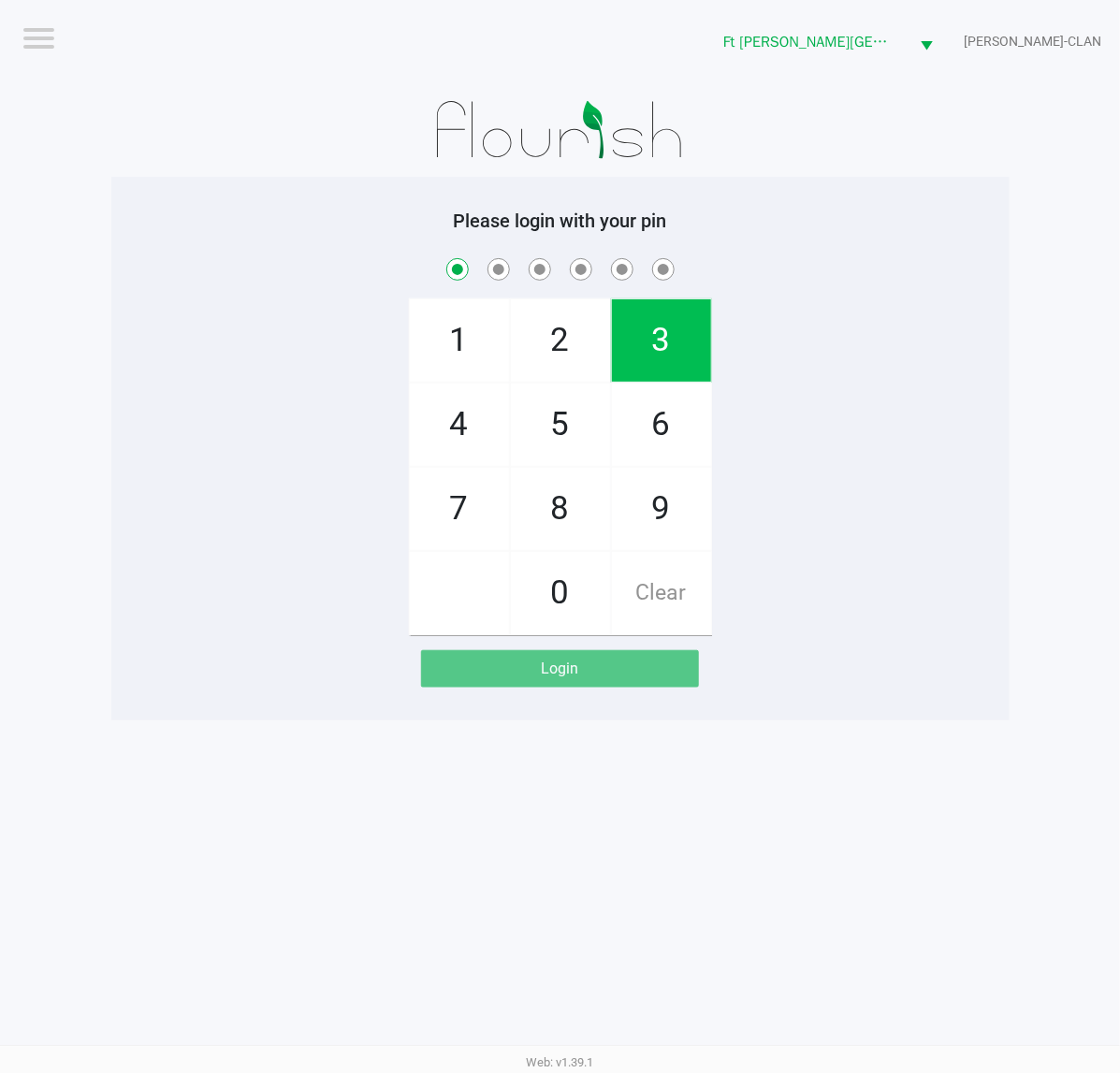 click on "3" 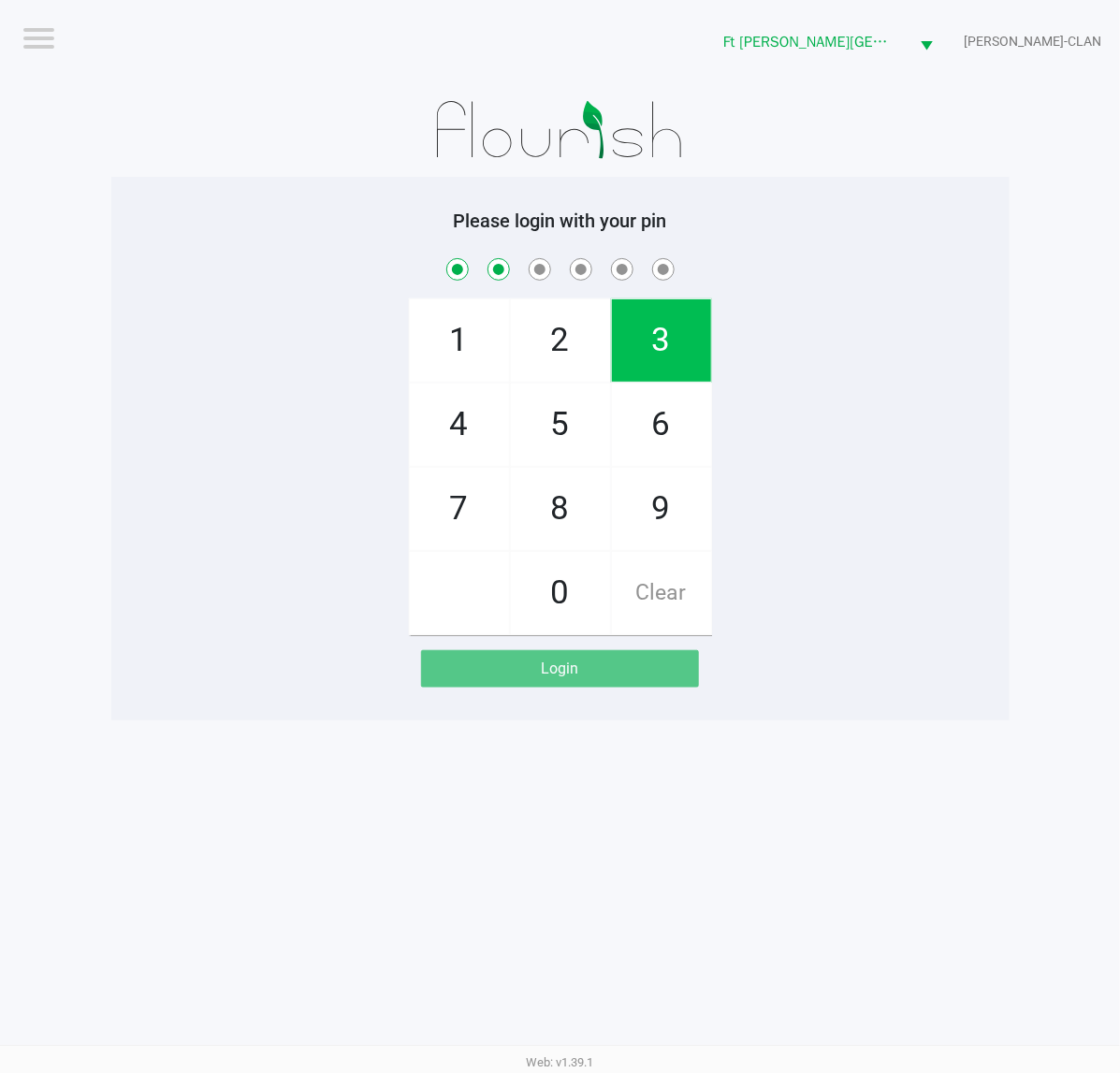 checkbox on "true" 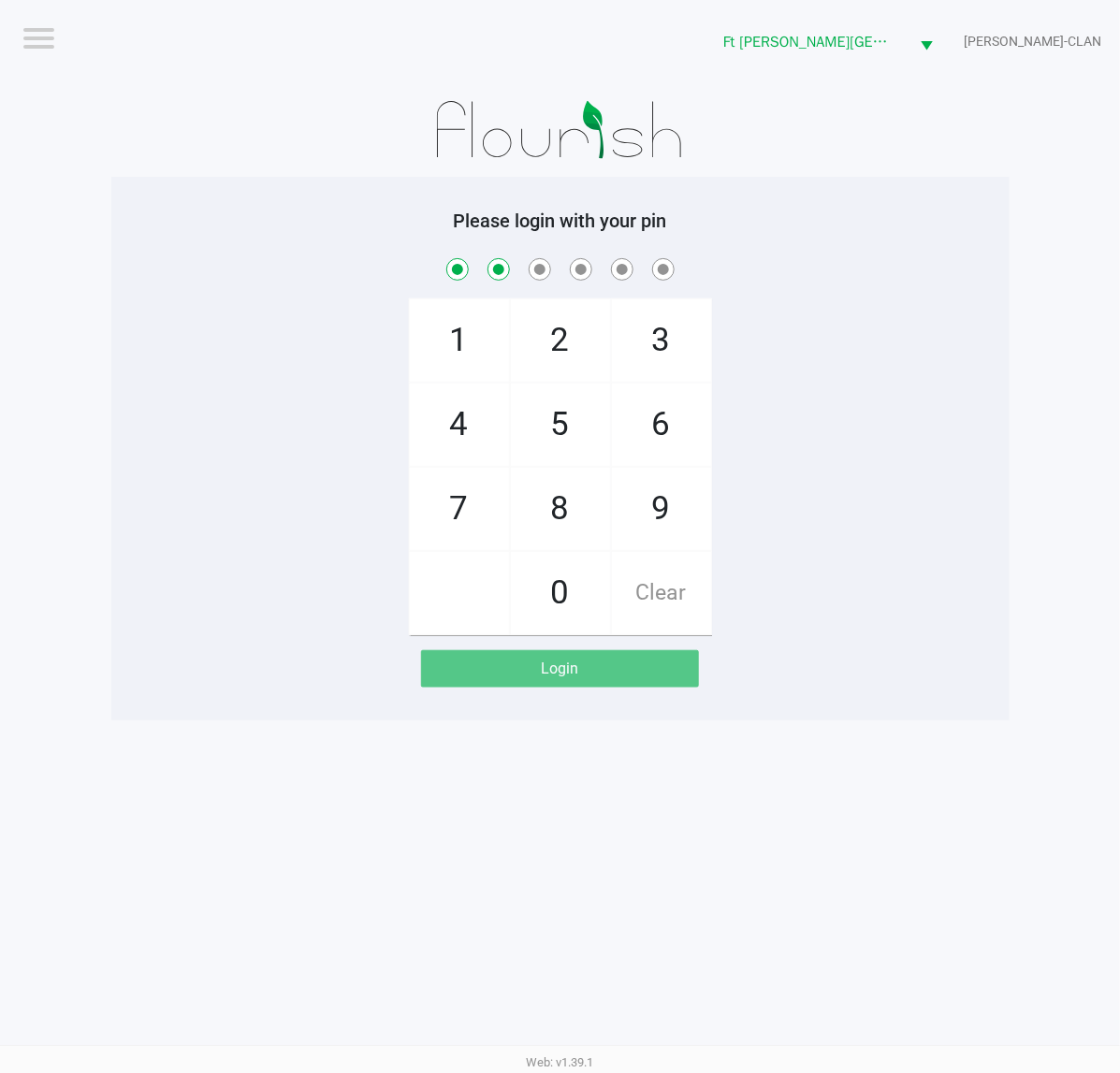 drag, startPoint x: 660, startPoint y: 433, endPoint x: 633, endPoint y: 412, distance: 34.20526 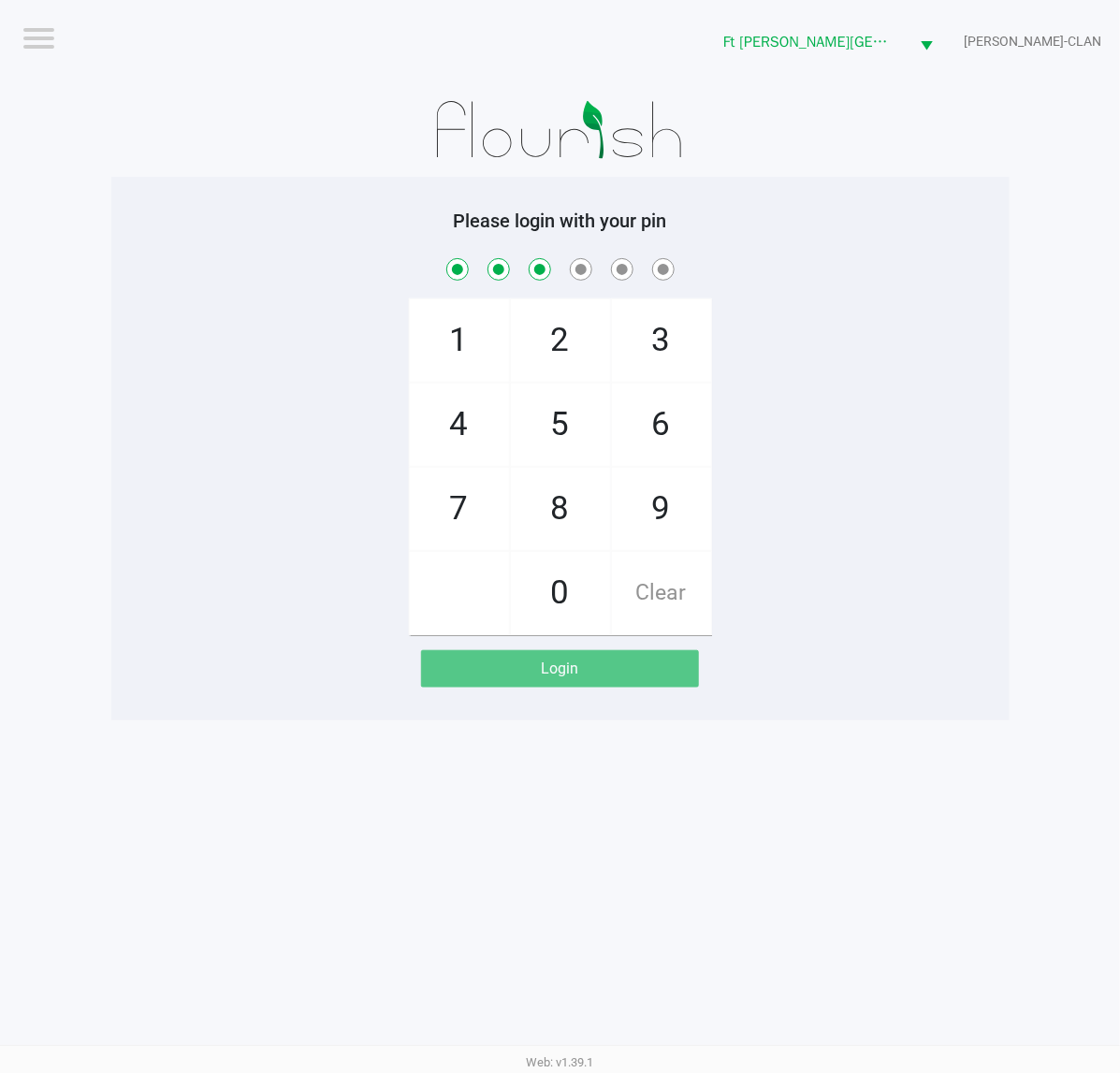 checkbox on "true" 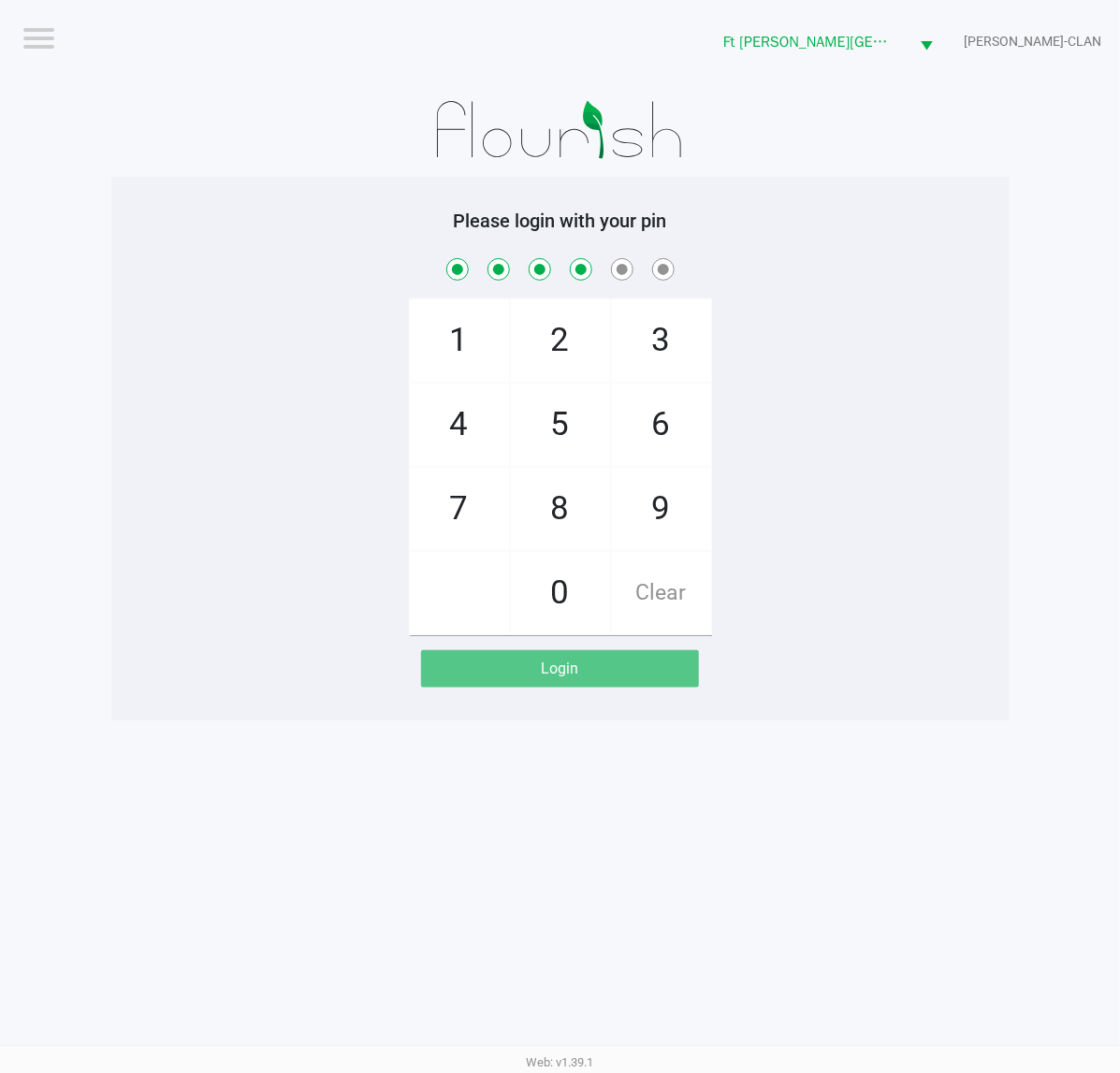 checkbox on "true" 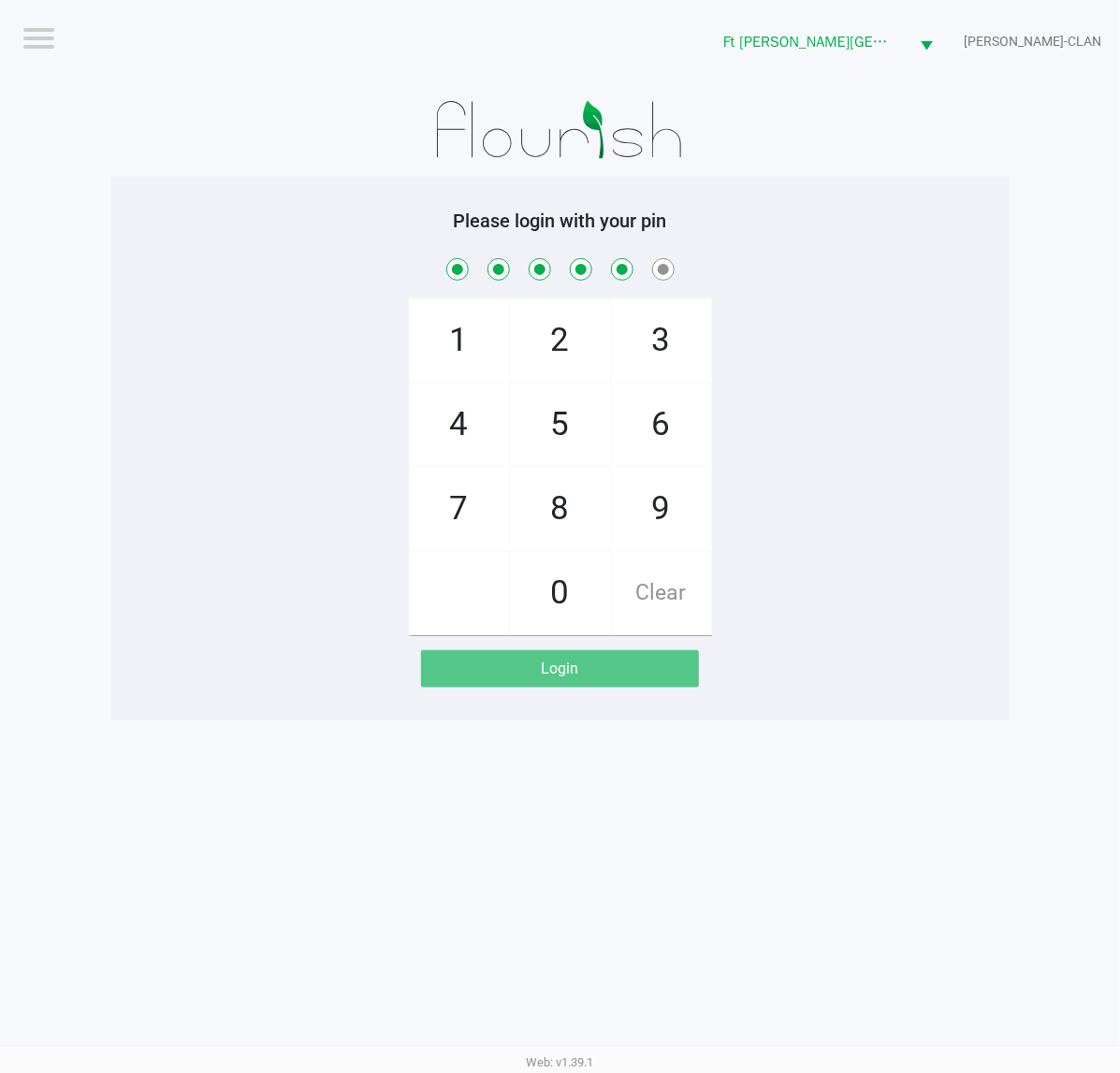 checkbox on "true" 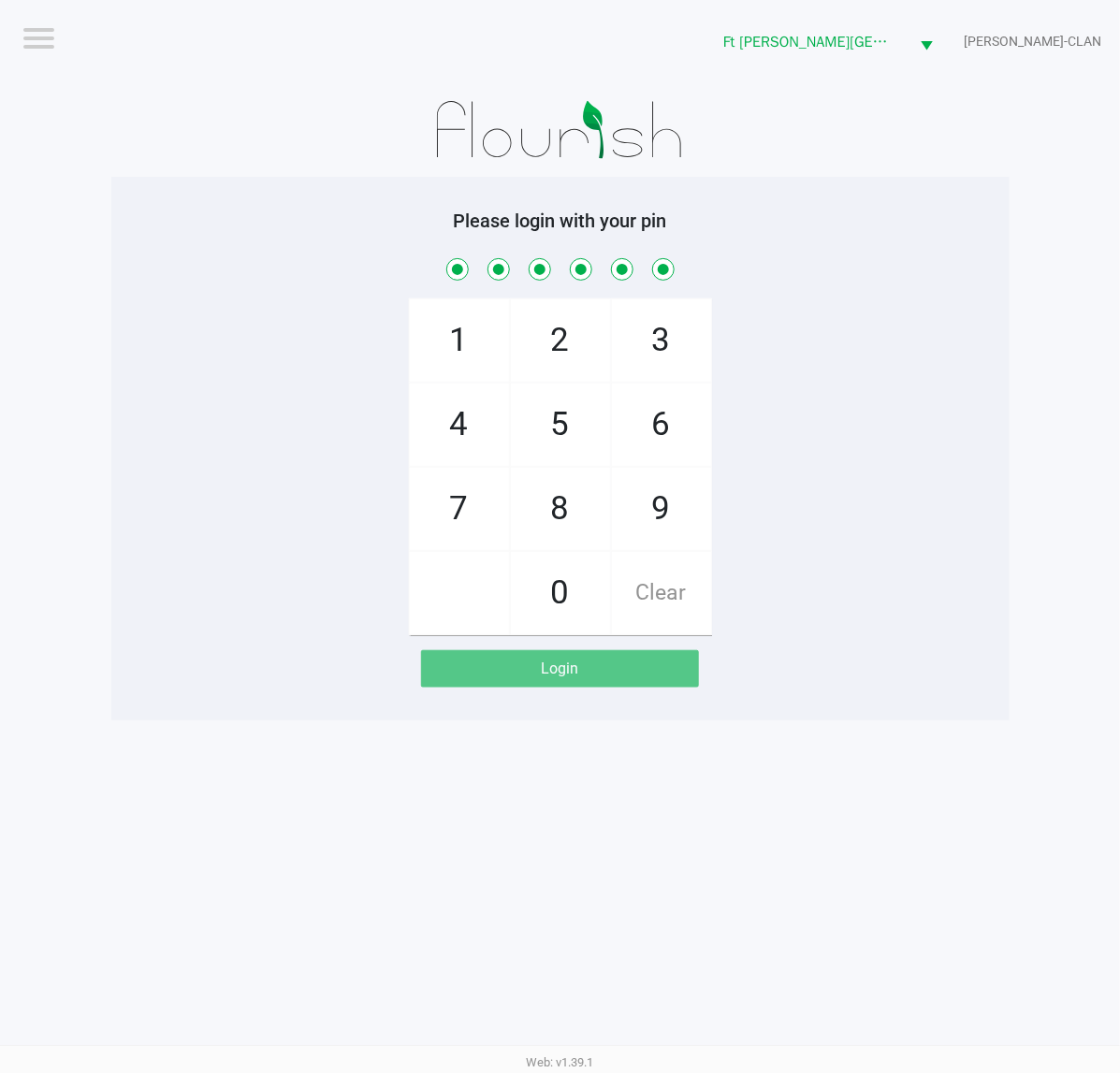 checkbox on "true" 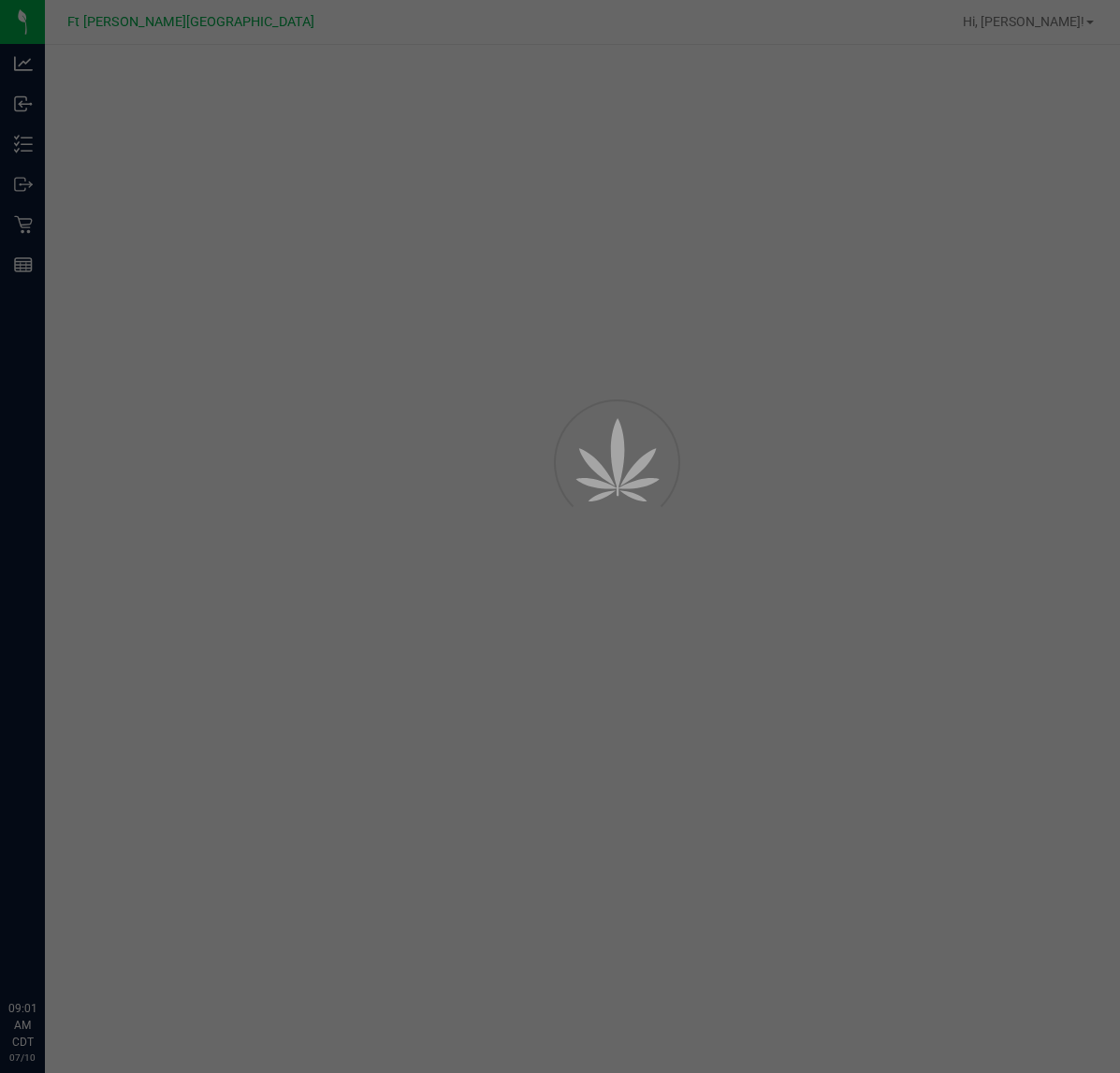 scroll, scrollTop: 0, scrollLeft: 0, axis: both 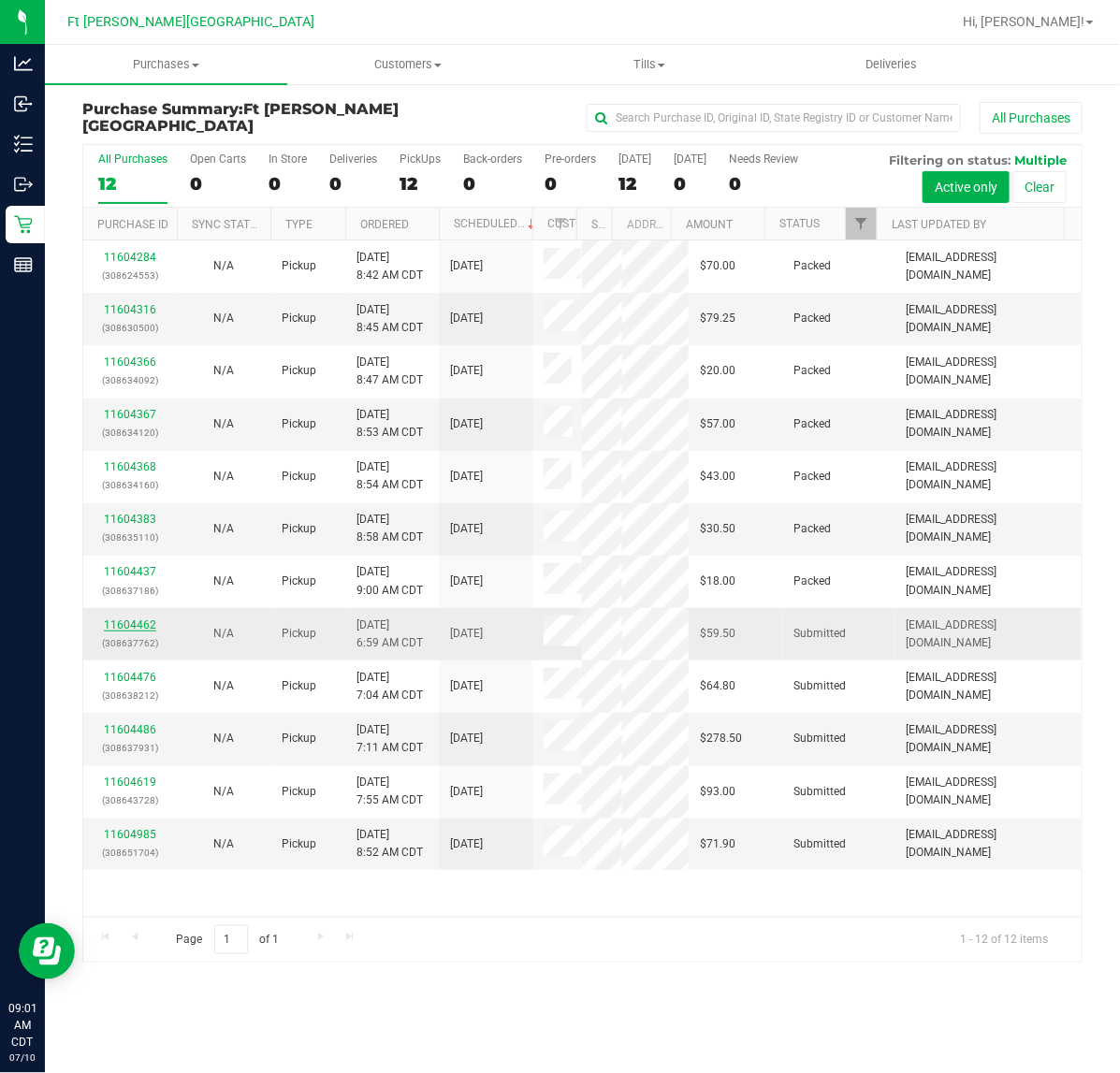 click on "11604462" at bounding box center [130, 625] 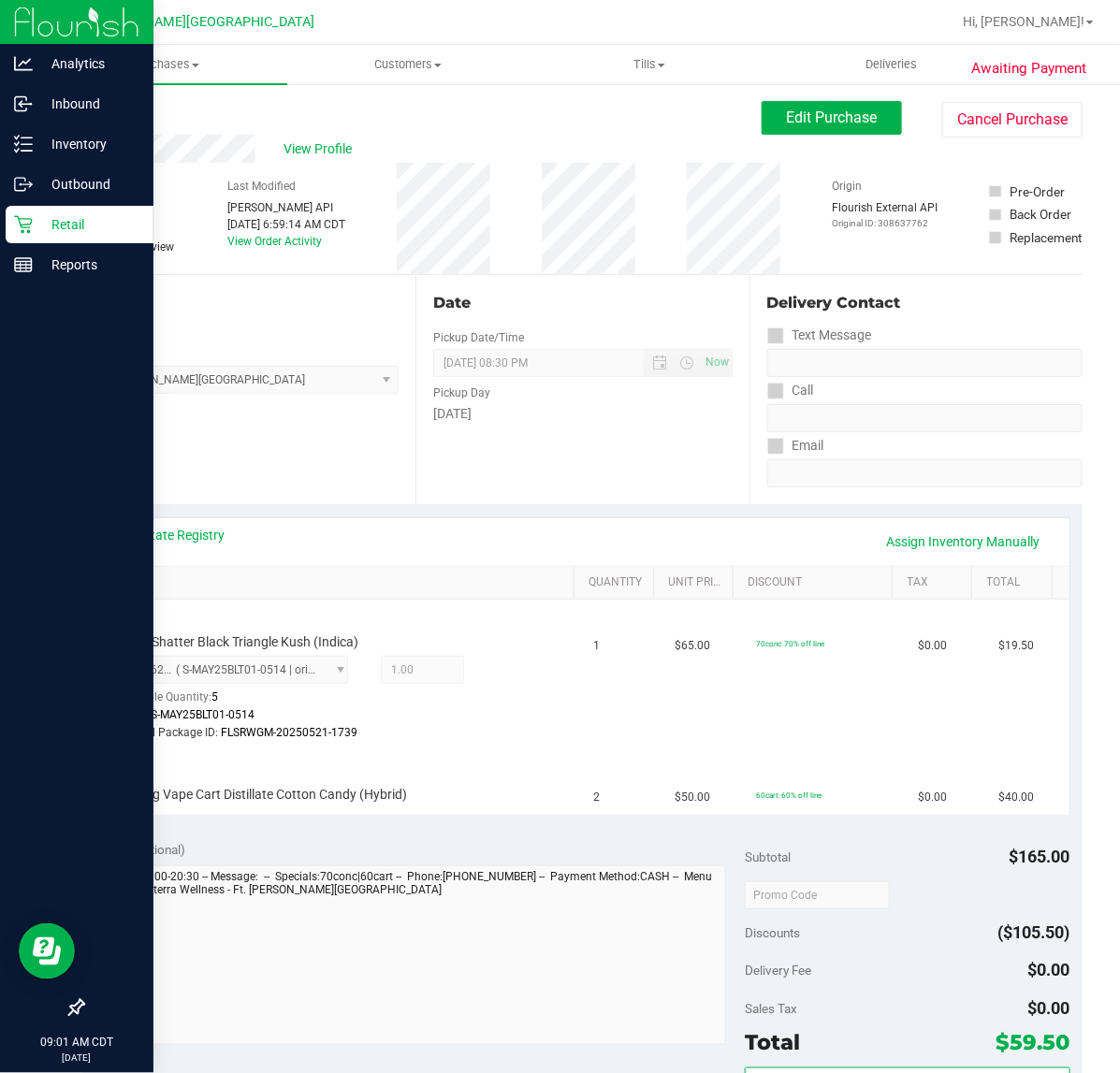 click on "Retail" at bounding box center (89, 225) 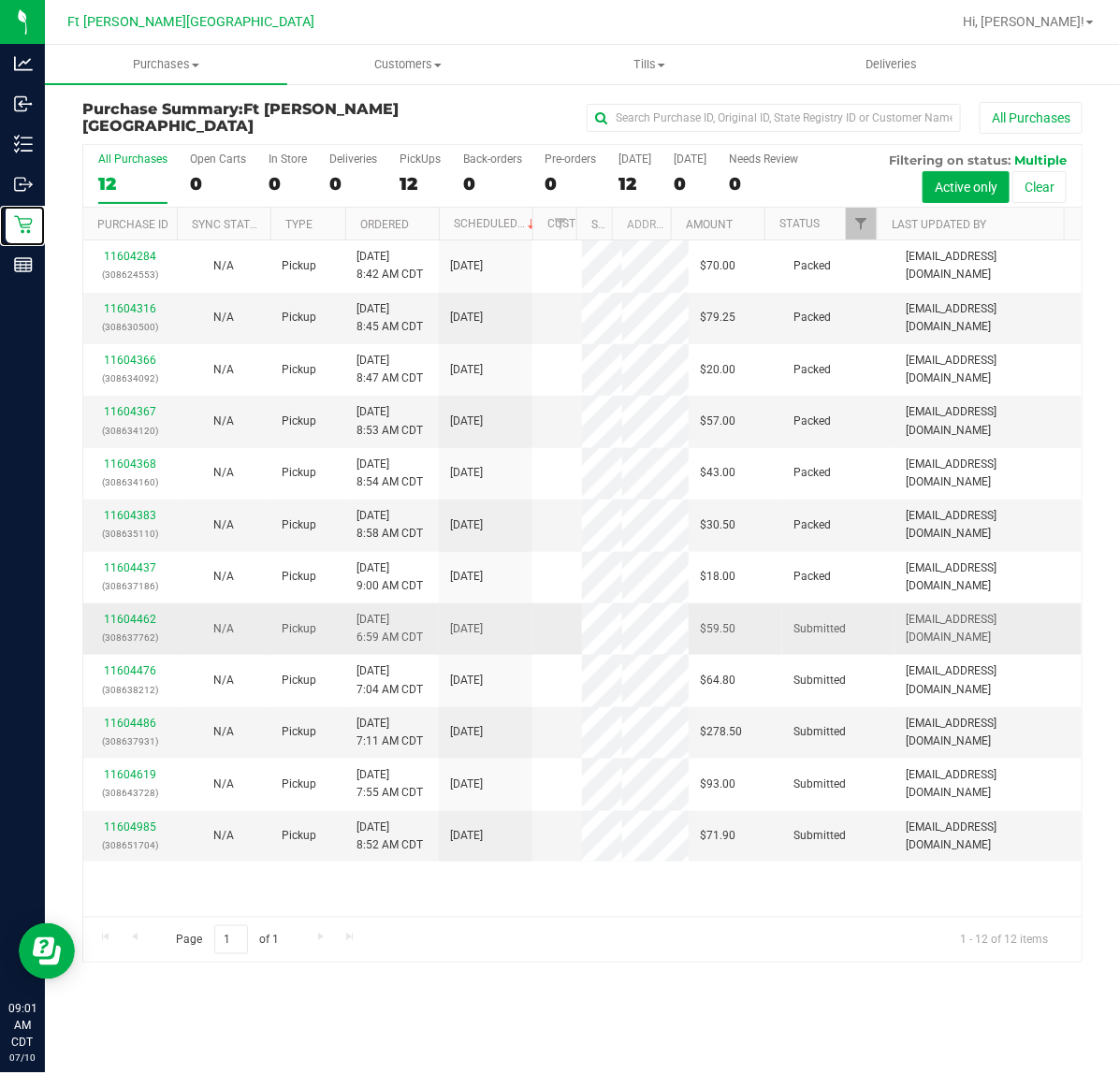 scroll, scrollTop: 1, scrollLeft: 0, axis: vertical 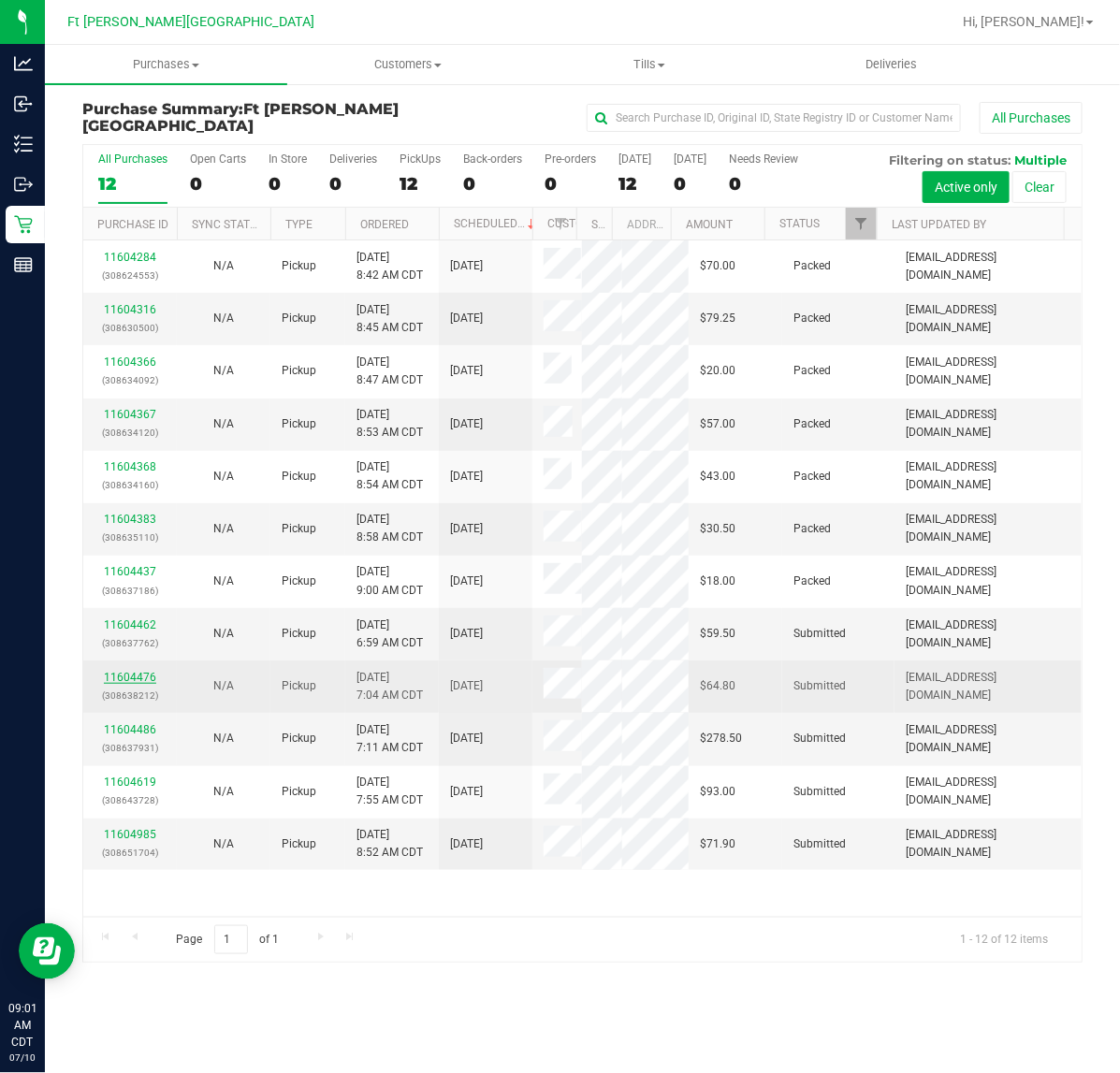 click on "11604476" at bounding box center (130, 677) 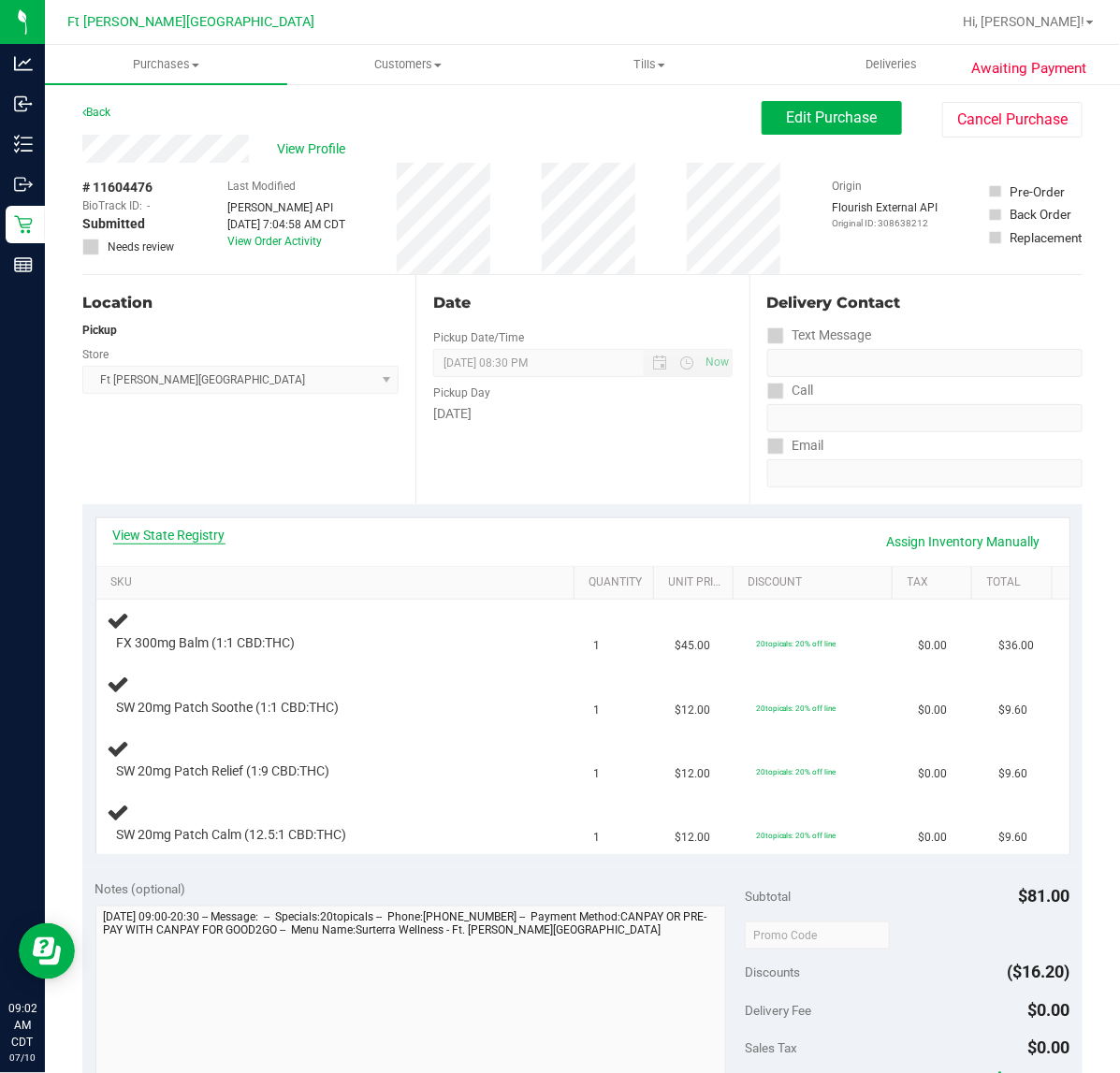 click on "View State Registry" at bounding box center [169, 535] 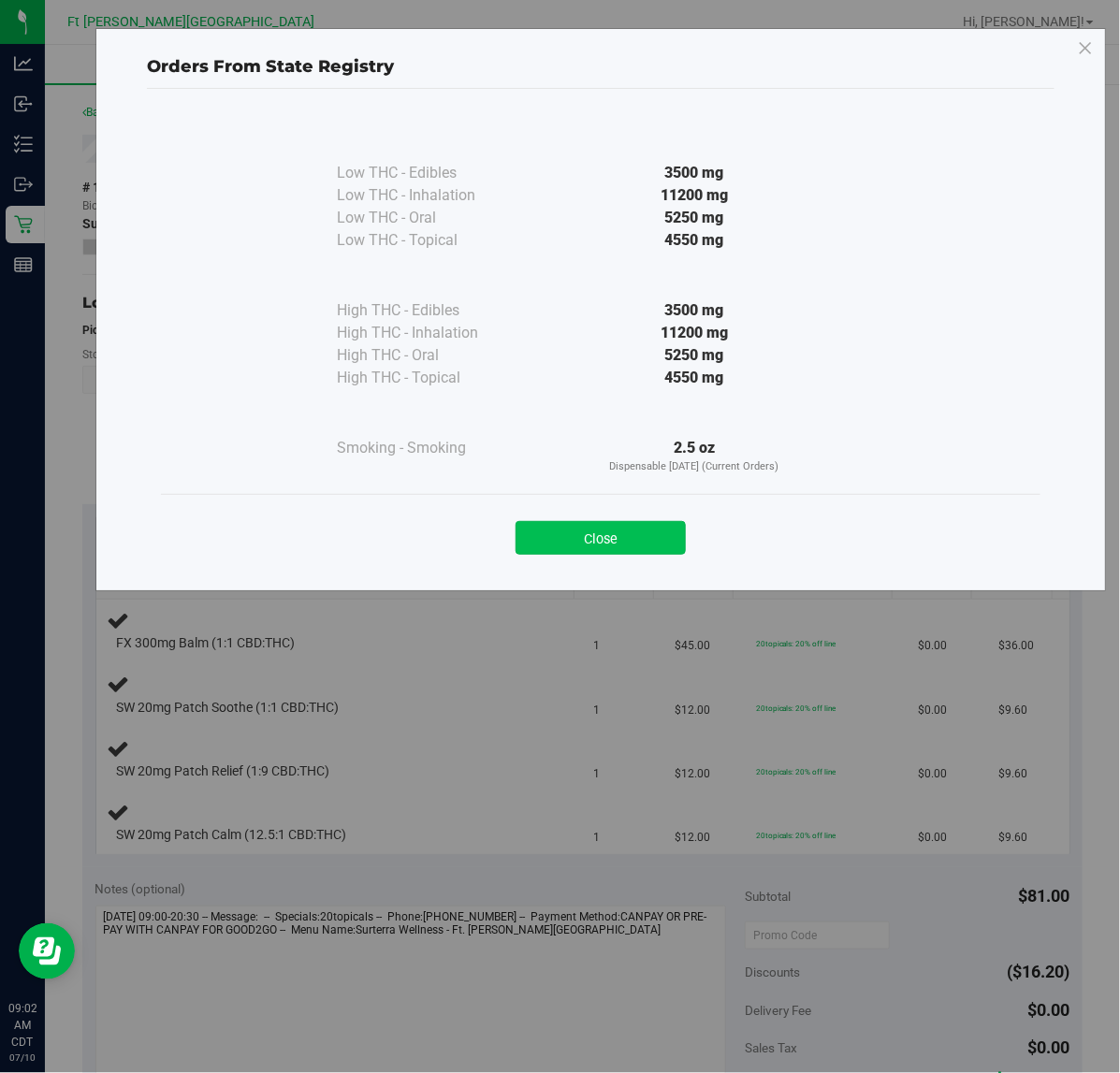 click on "Close" at bounding box center (601, 538) 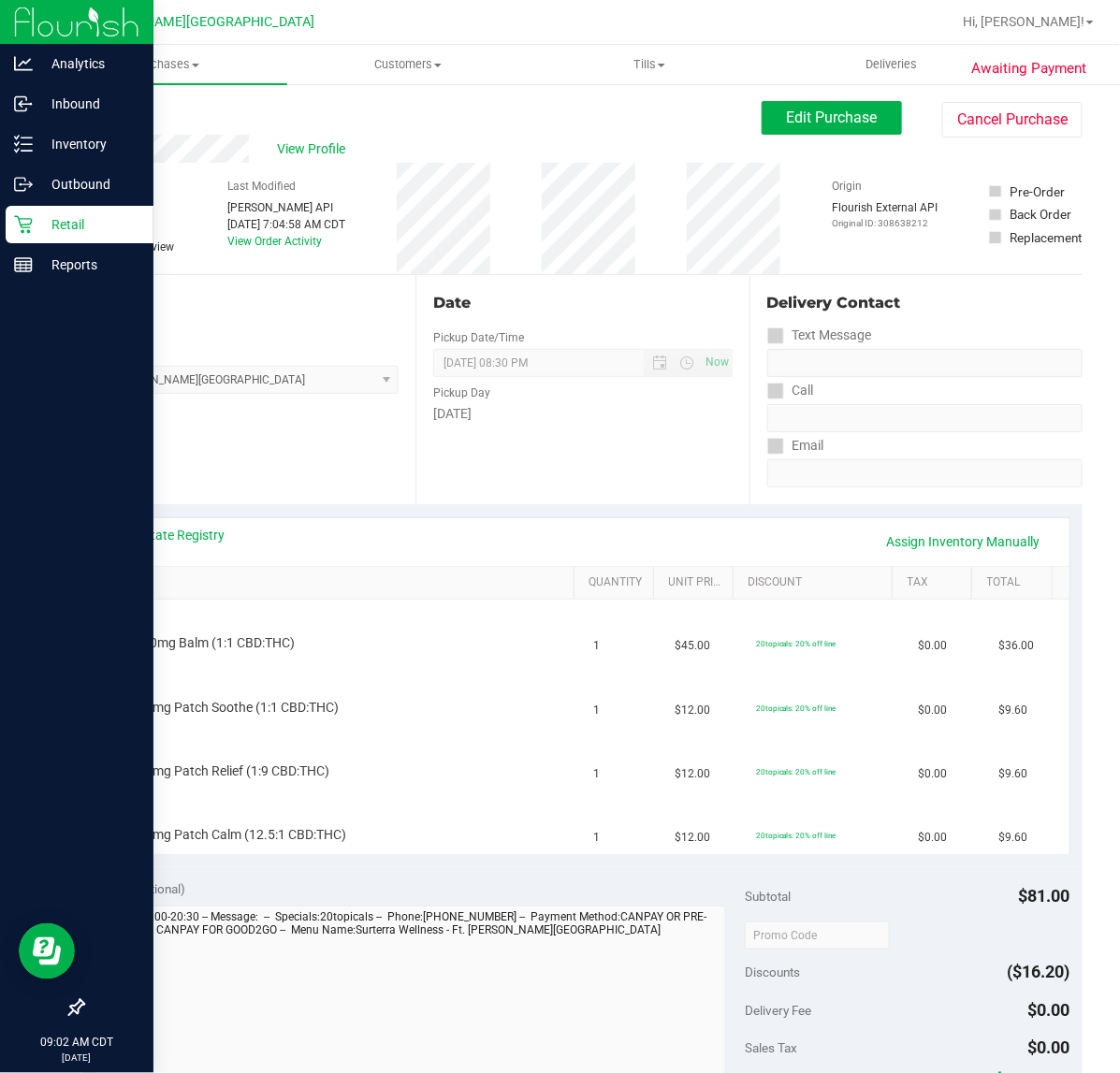 click on "Retail" at bounding box center (80, 225) 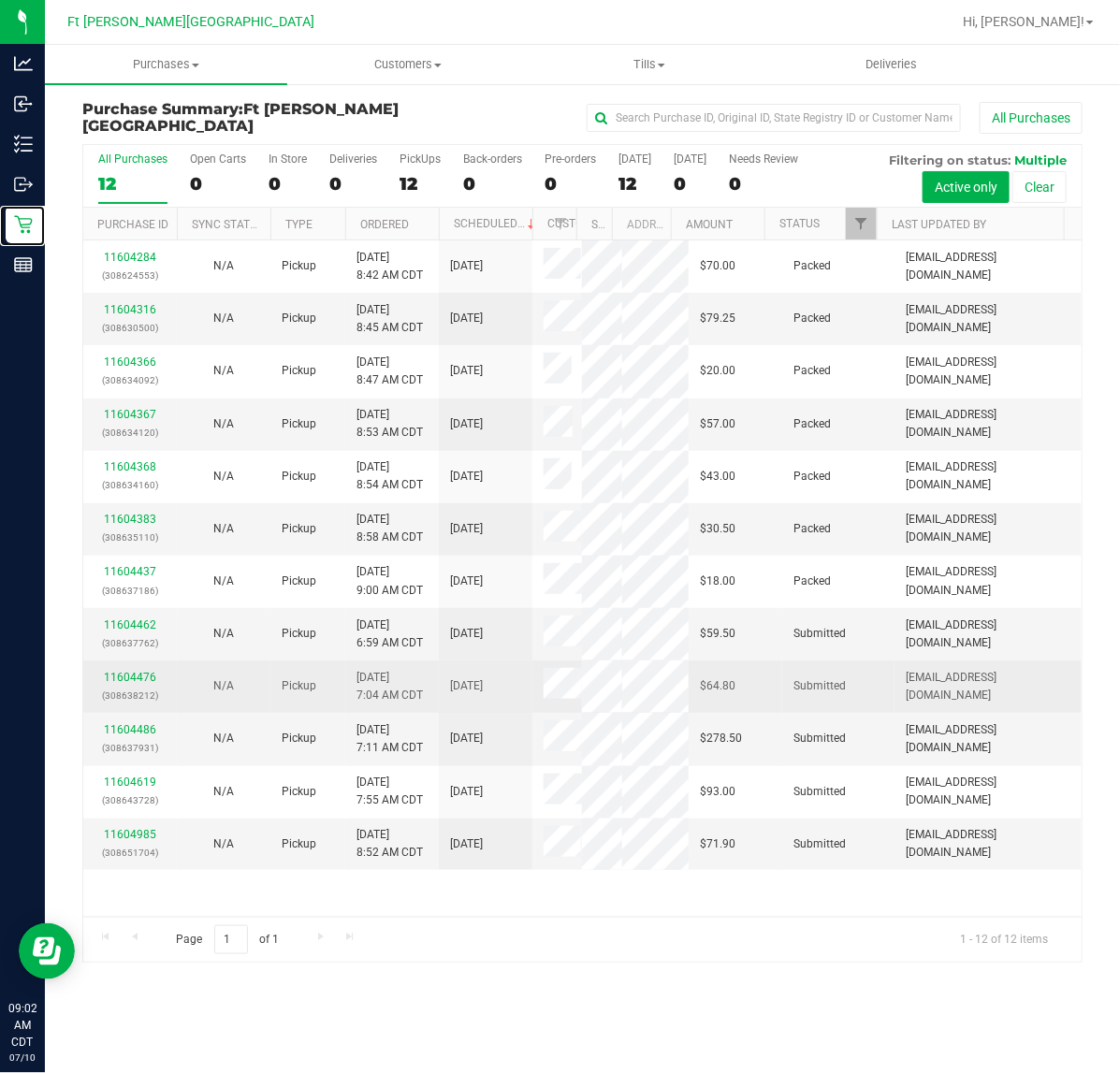 scroll, scrollTop: 1, scrollLeft: 0, axis: vertical 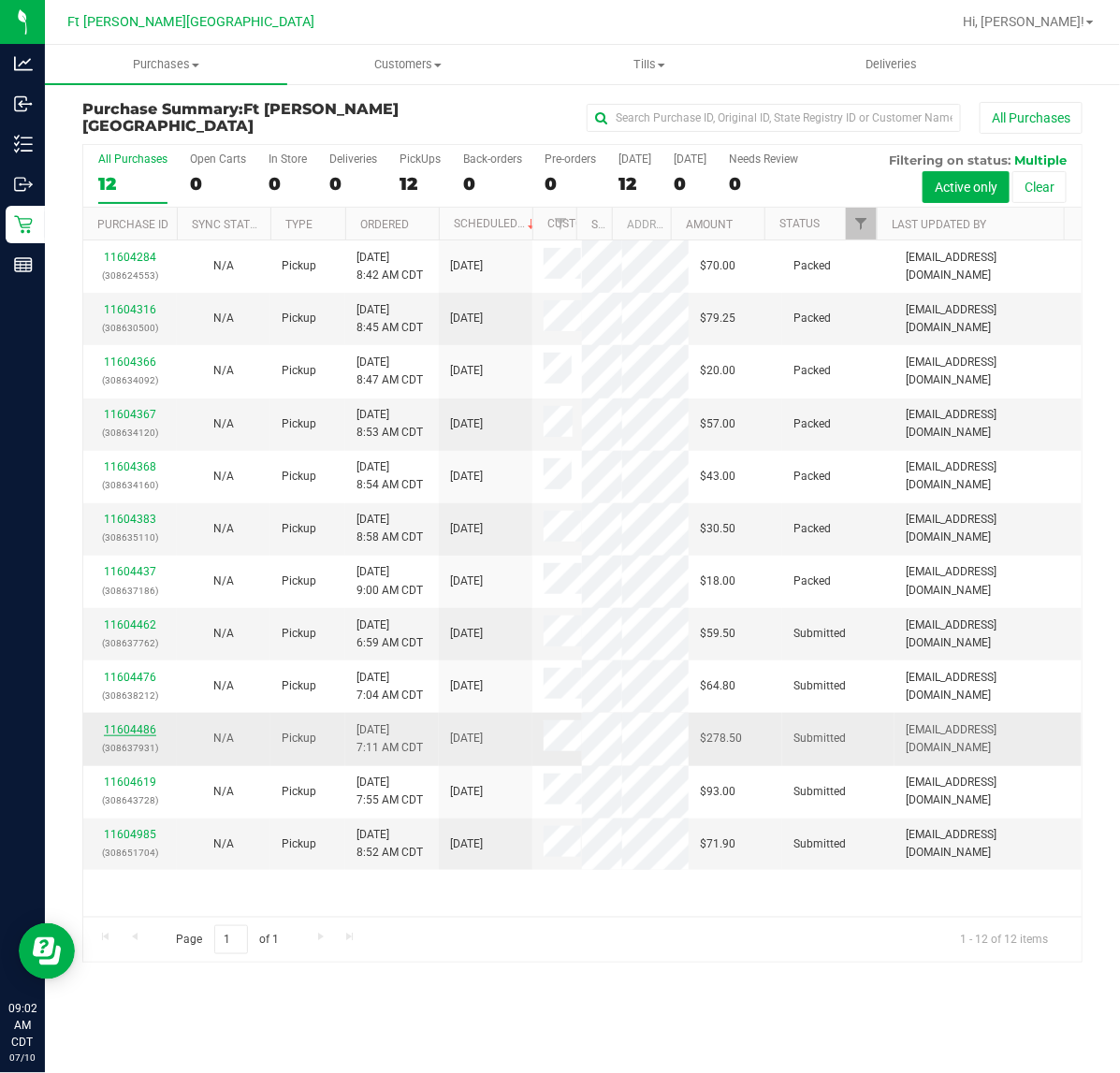 click on "11604486" at bounding box center (130, 730) 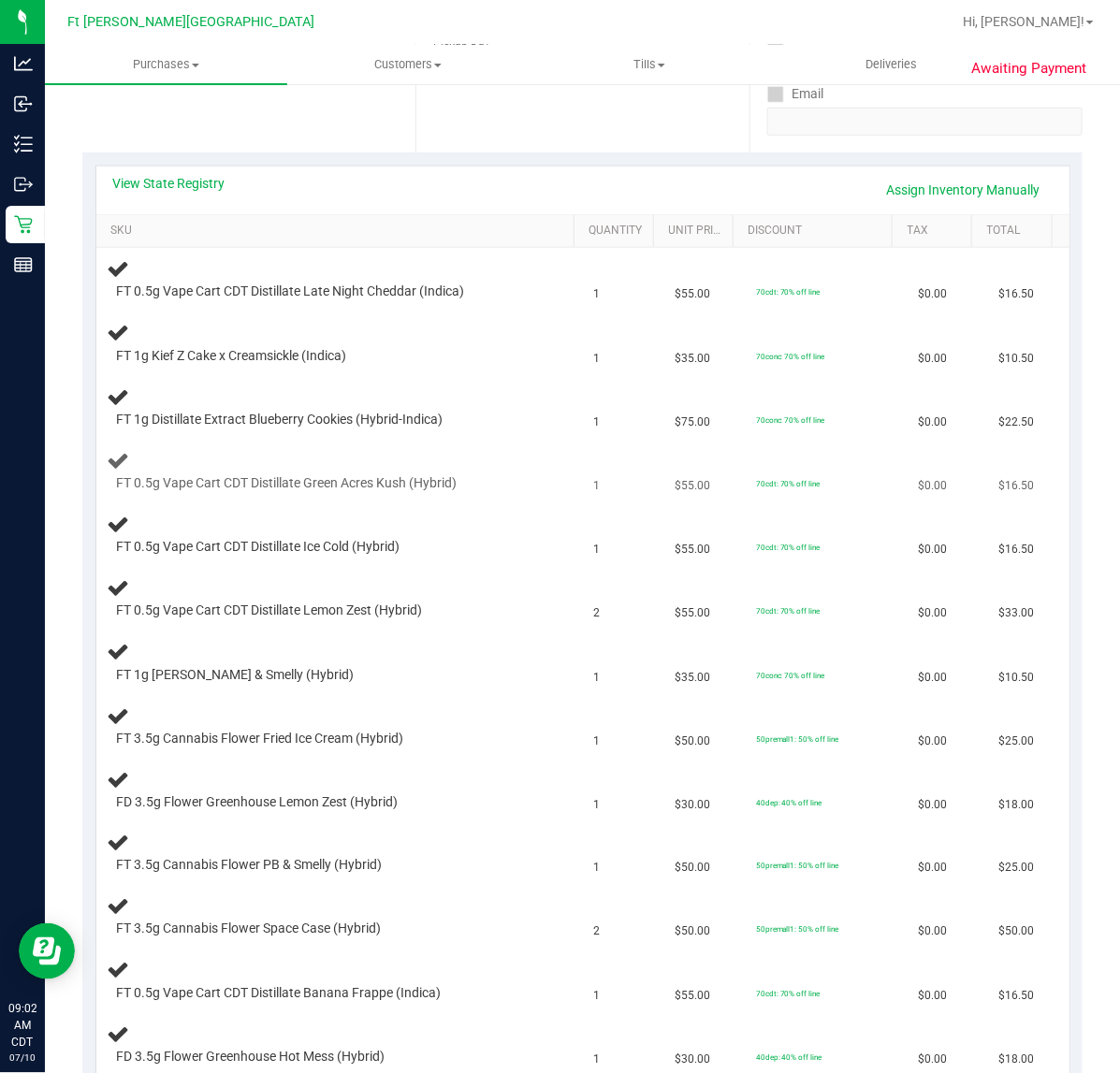 scroll, scrollTop: 351, scrollLeft: 0, axis: vertical 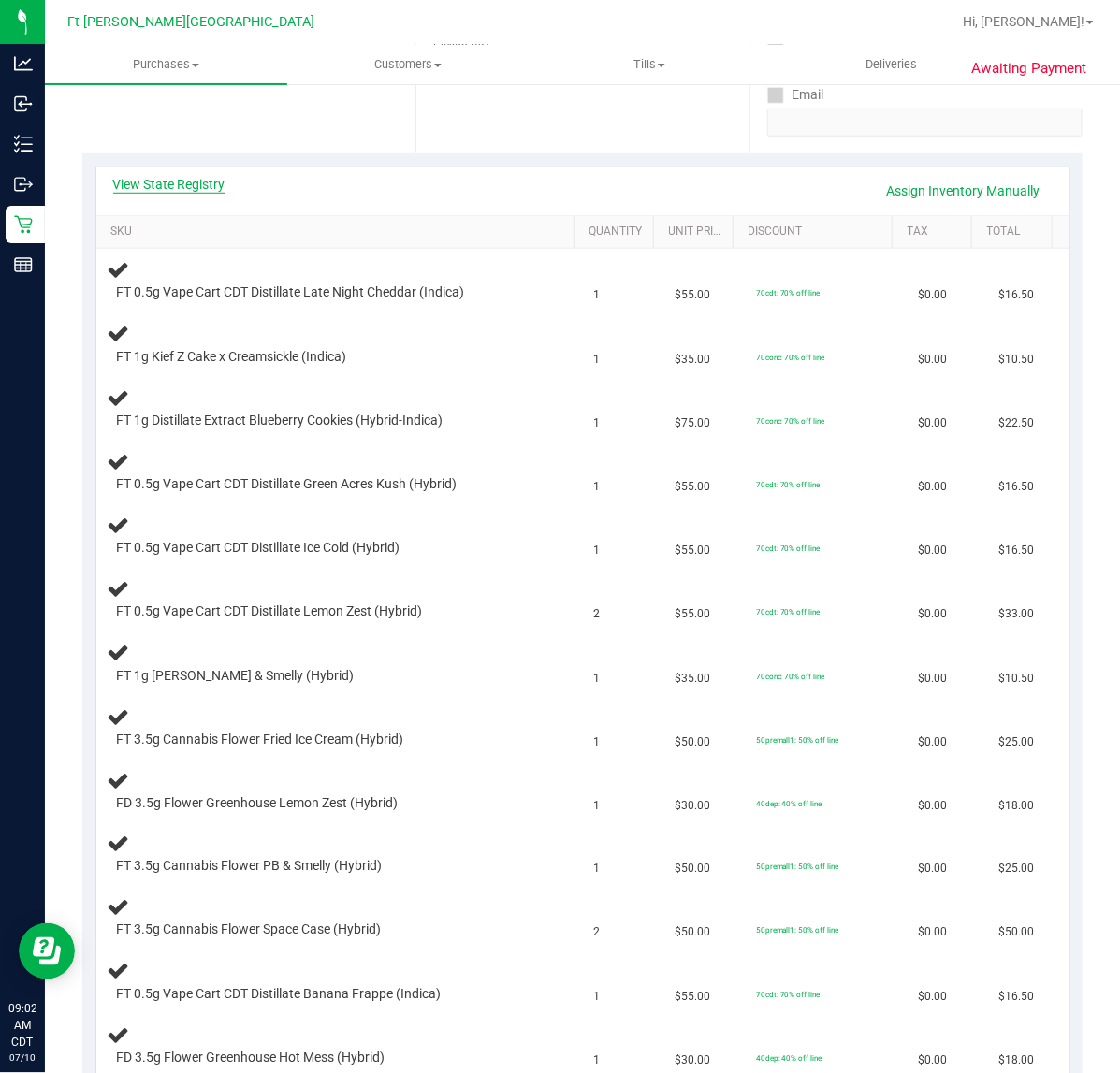 click on "View State Registry" at bounding box center [169, 184] 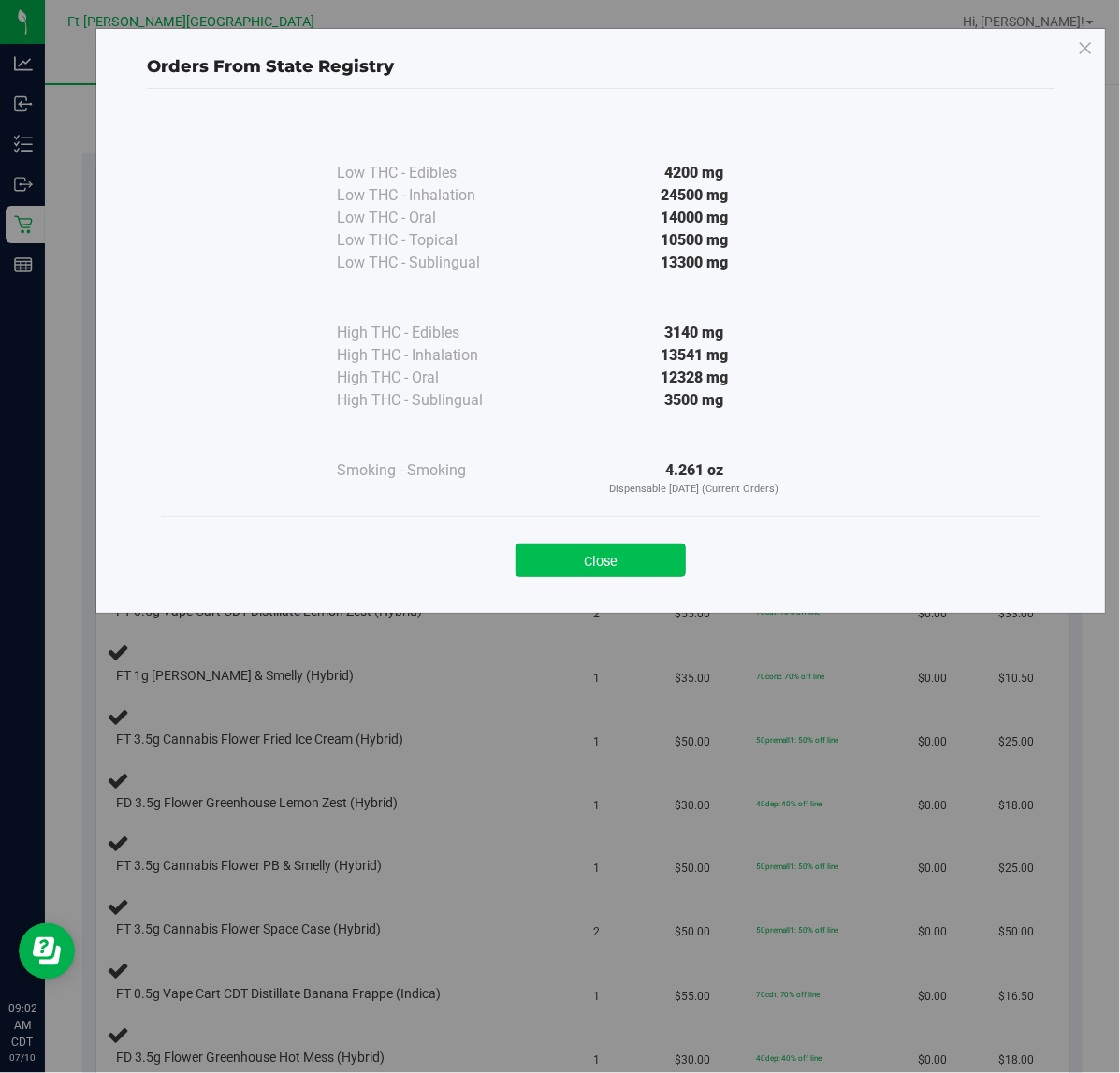 click on "Close" at bounding box center [601, 560] 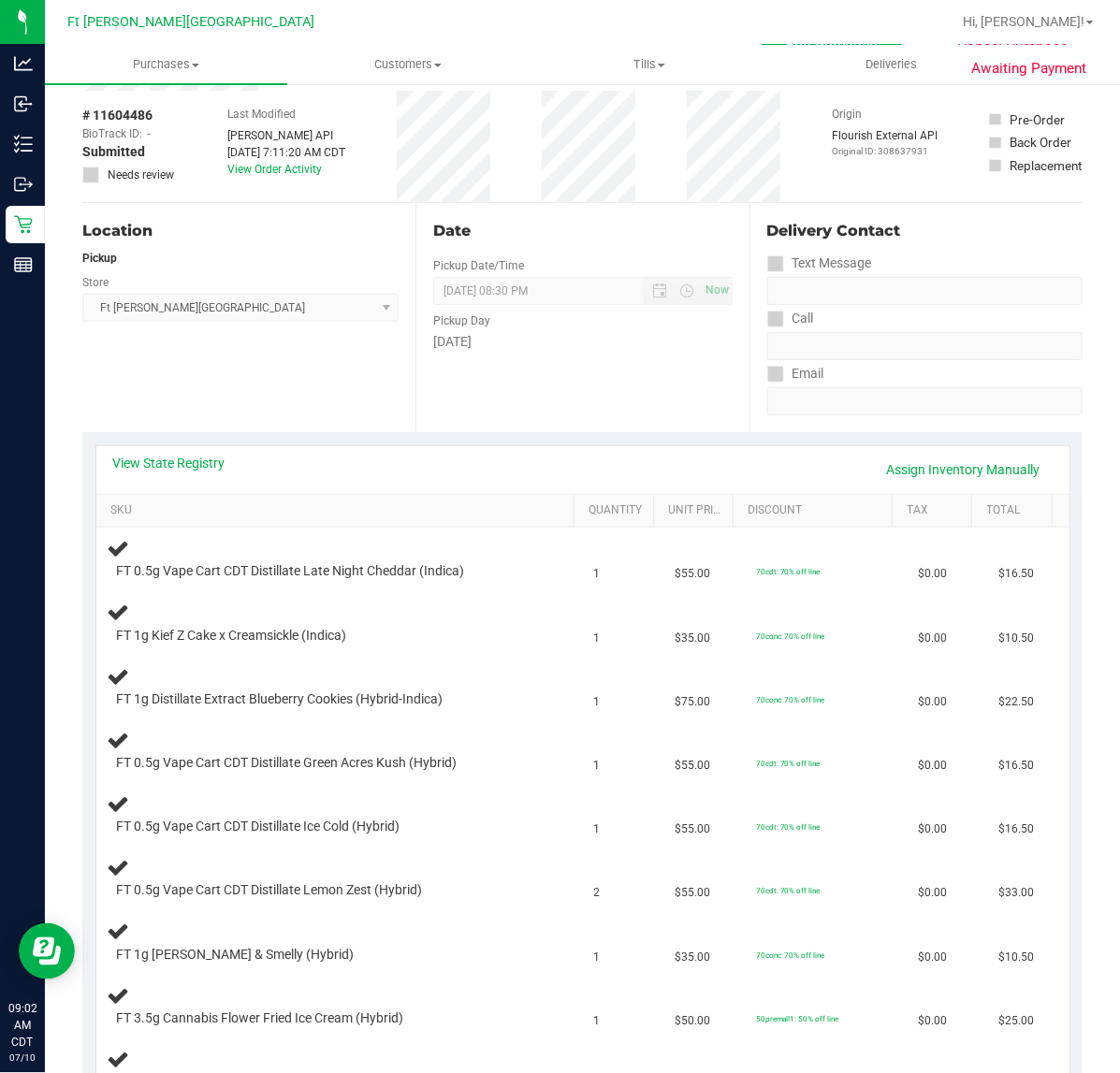 scroll, scrollTop: 0, scrollLeft: 0, axis: both 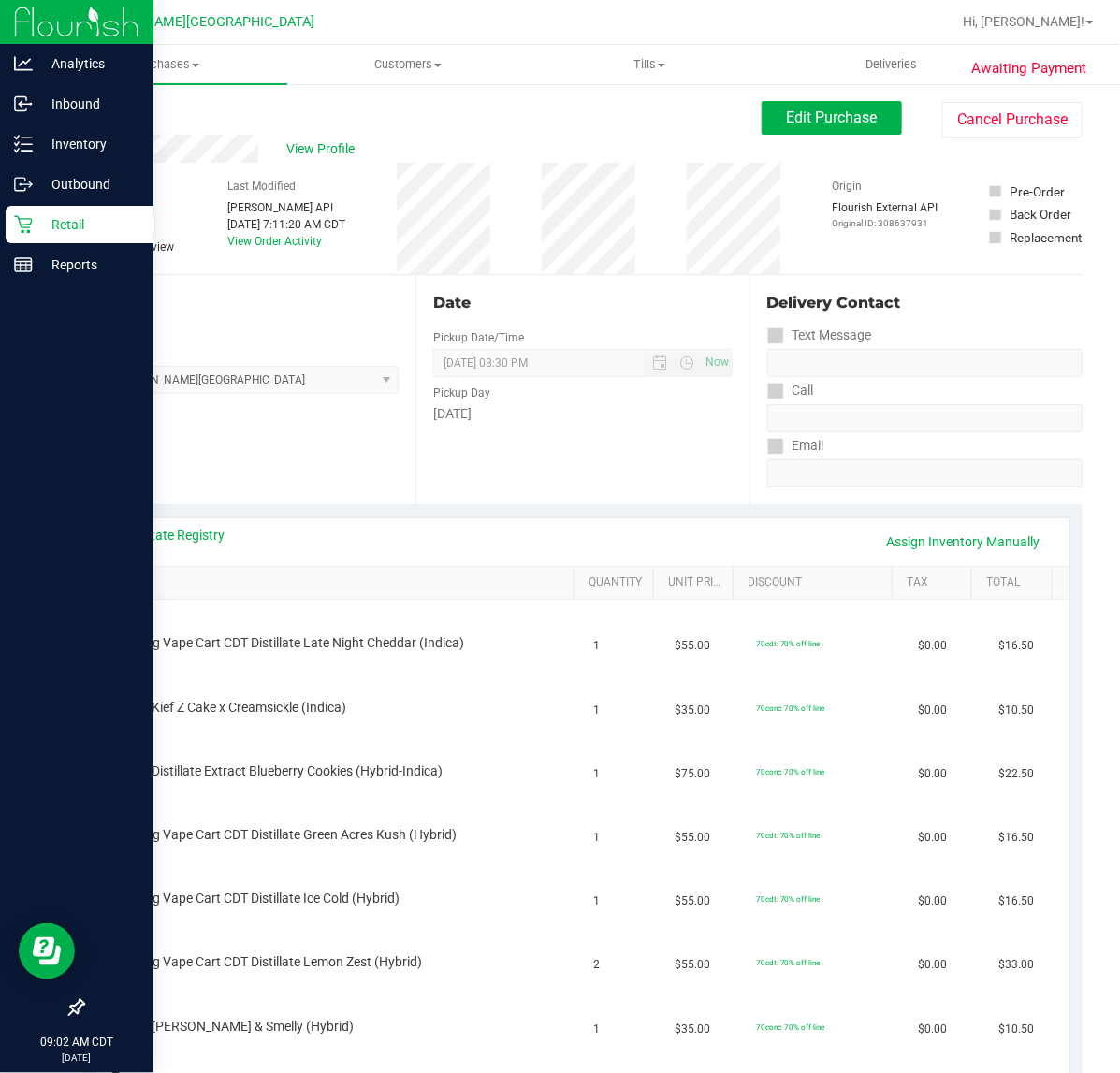 click 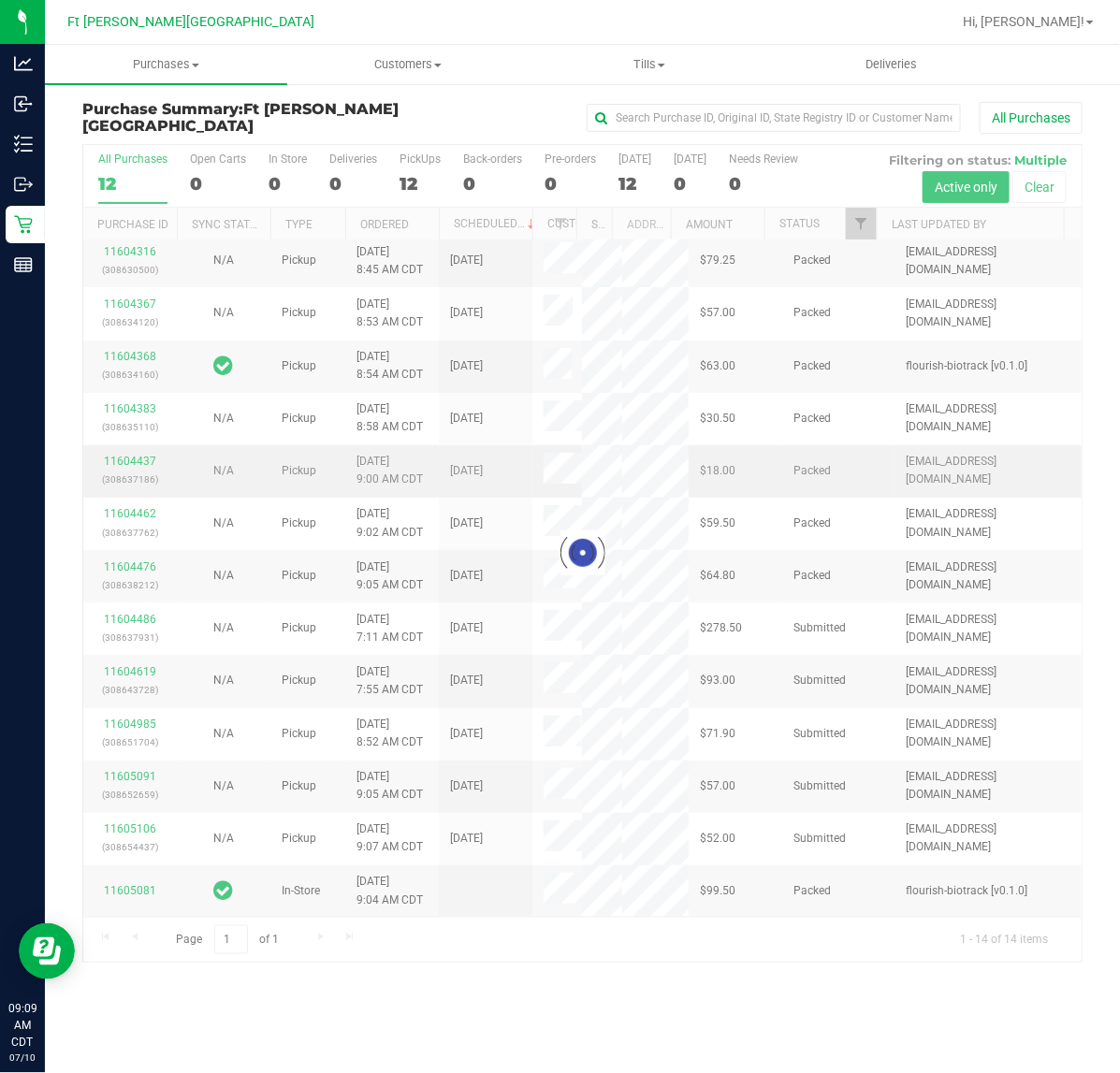 scroll, scrollTop: 0, scrollLeft: 0, axis: both 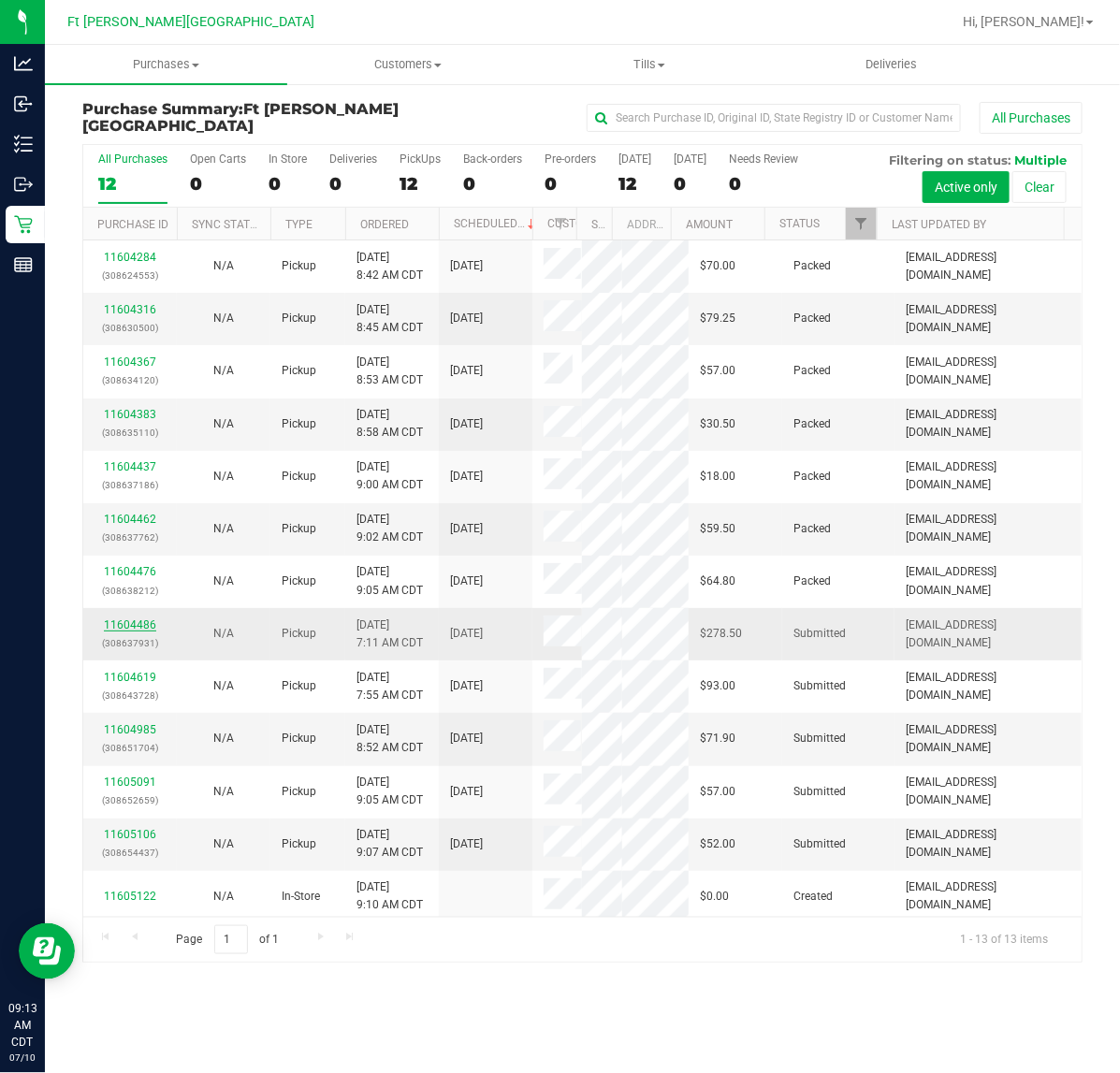click on "11604486" at bounding box center [130, 625] 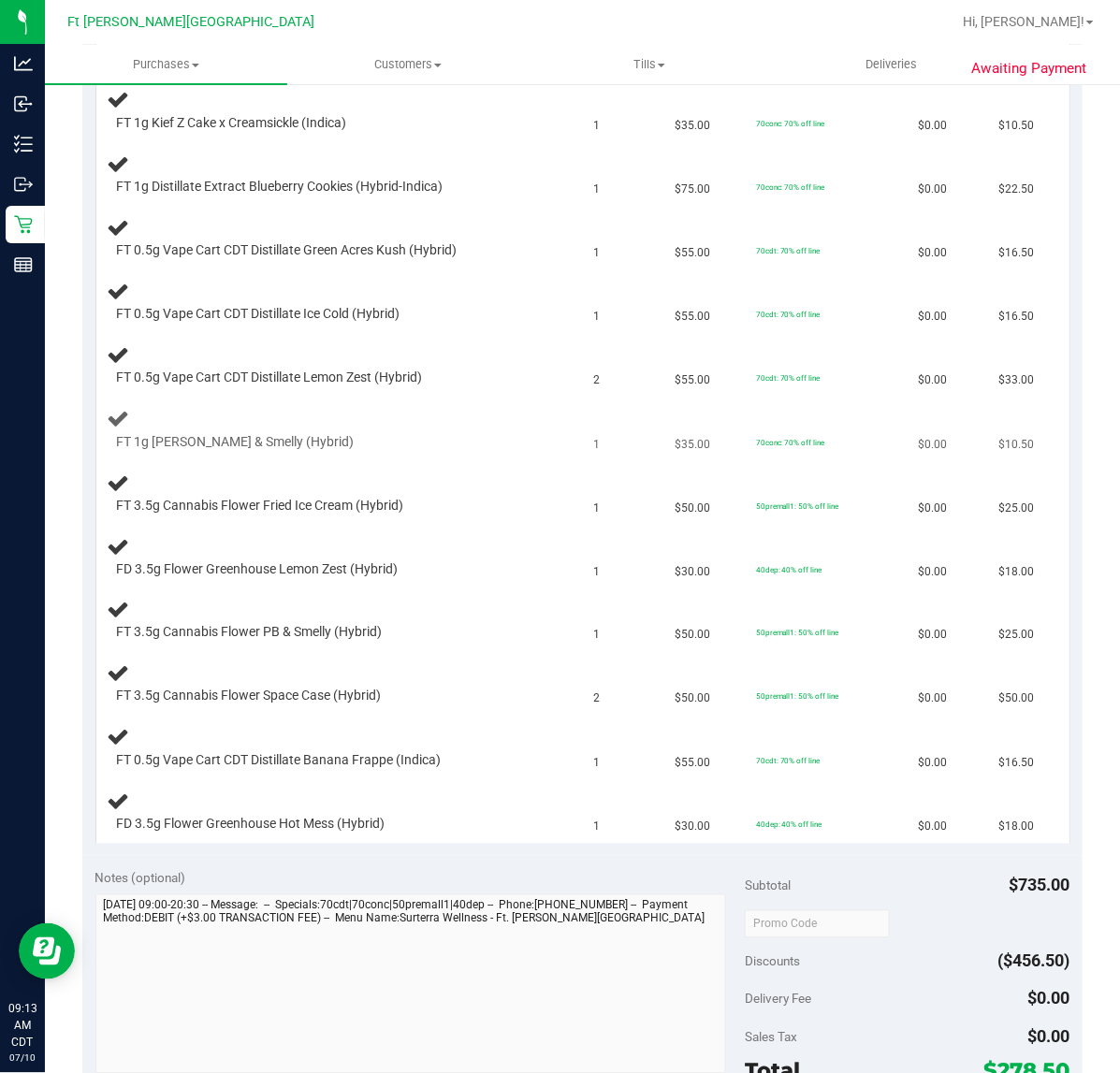 scroll, scrollTop: 468, scrollLeft: 0, axis: vertical 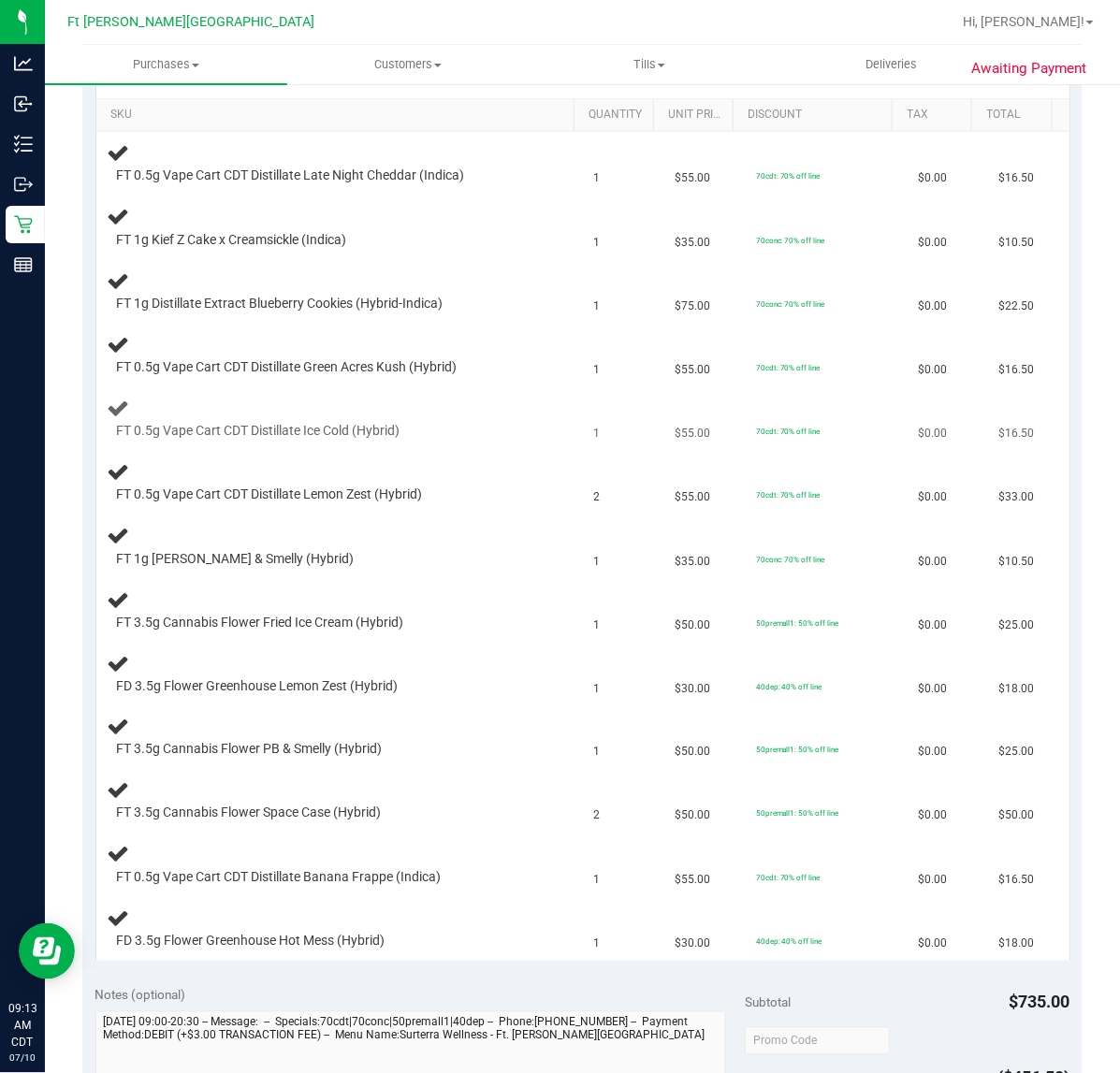 drag, startPoint x: 365, startPoint y: 653, endPoint x: 298, endPoint y: 451, distance: 212.82152 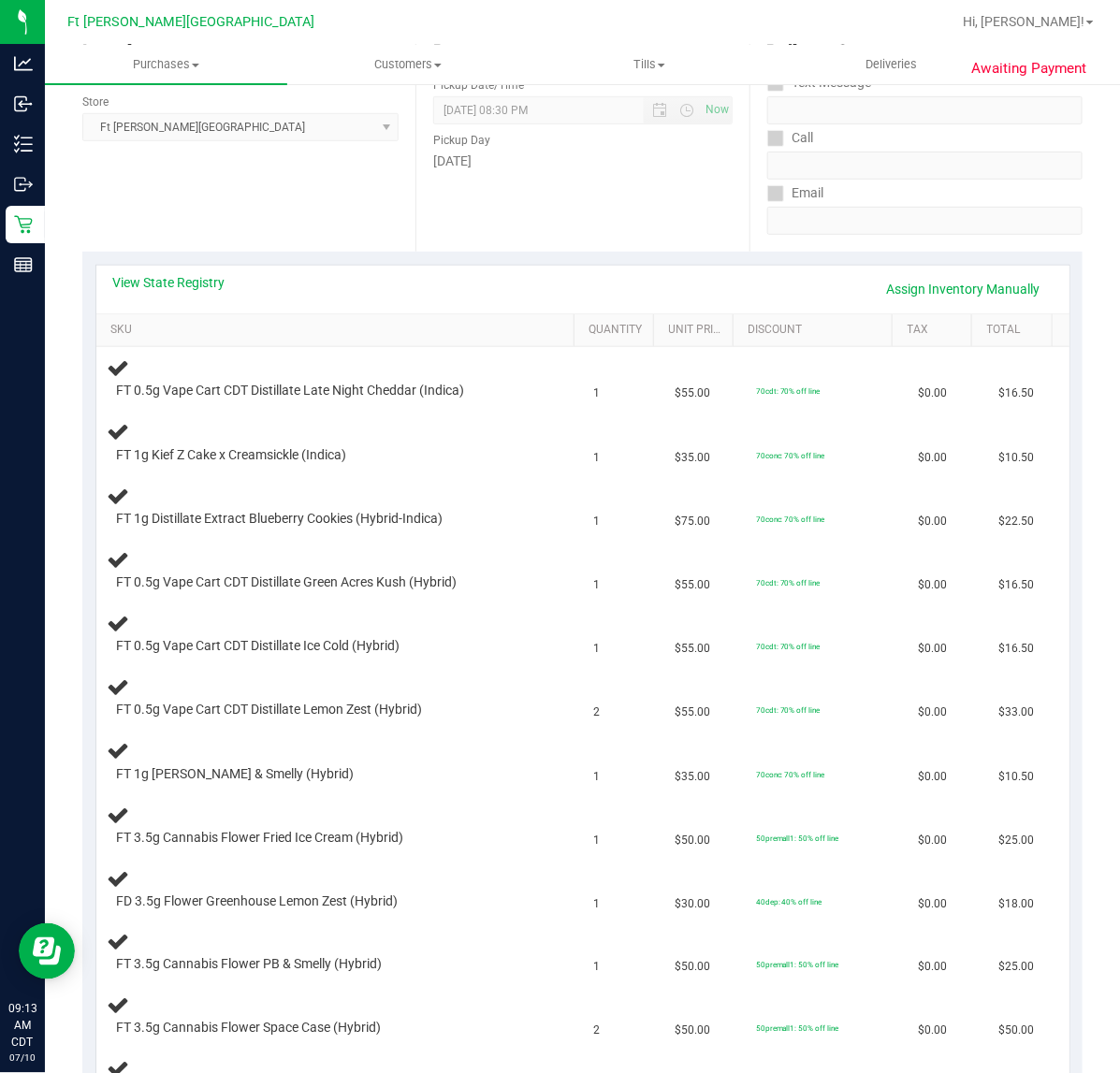 scroll, scrollTop: 234, scrollLeft: 0, axis: vertical 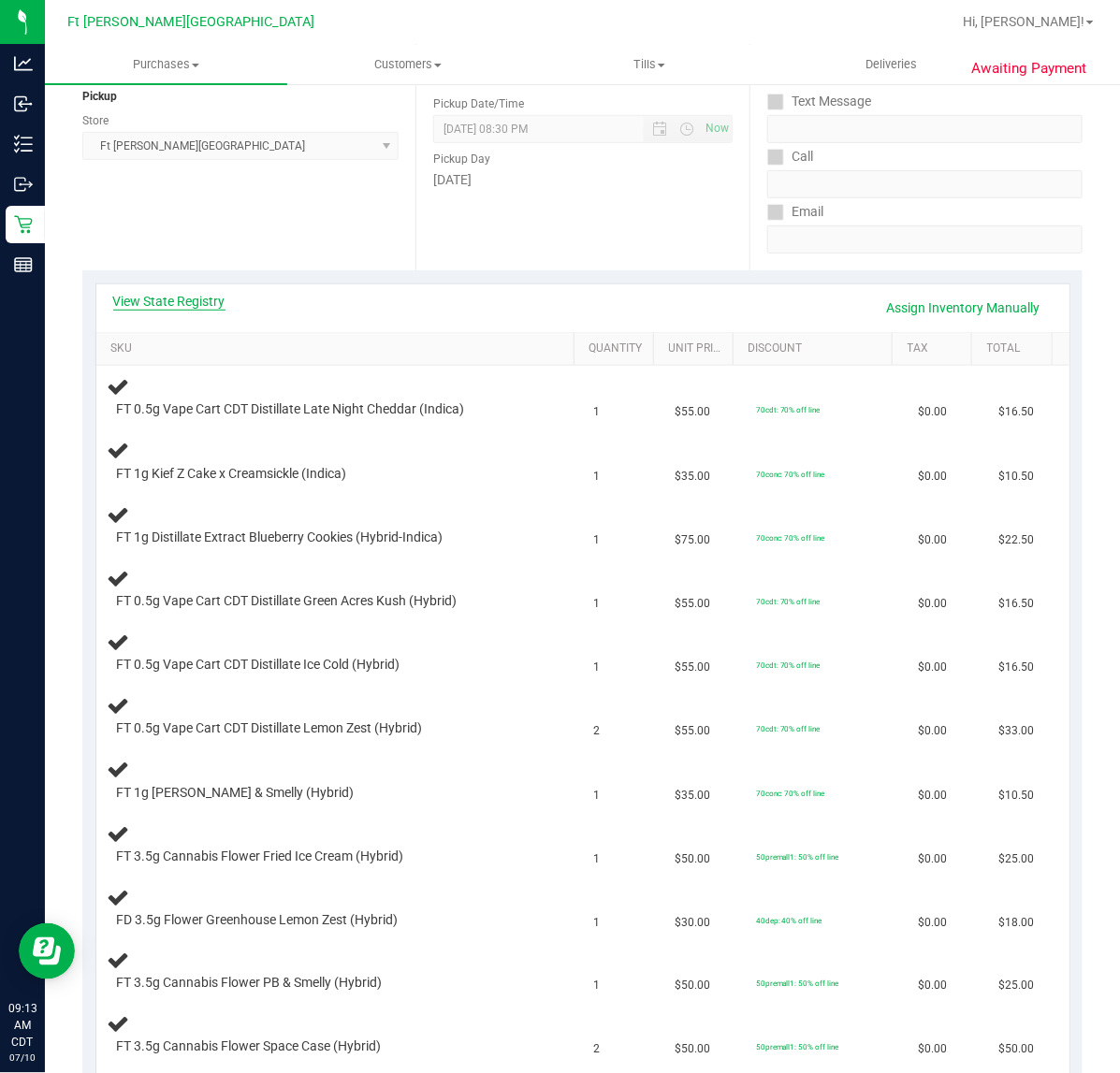 click on "View State Registry" at bounding box center (169, 301) 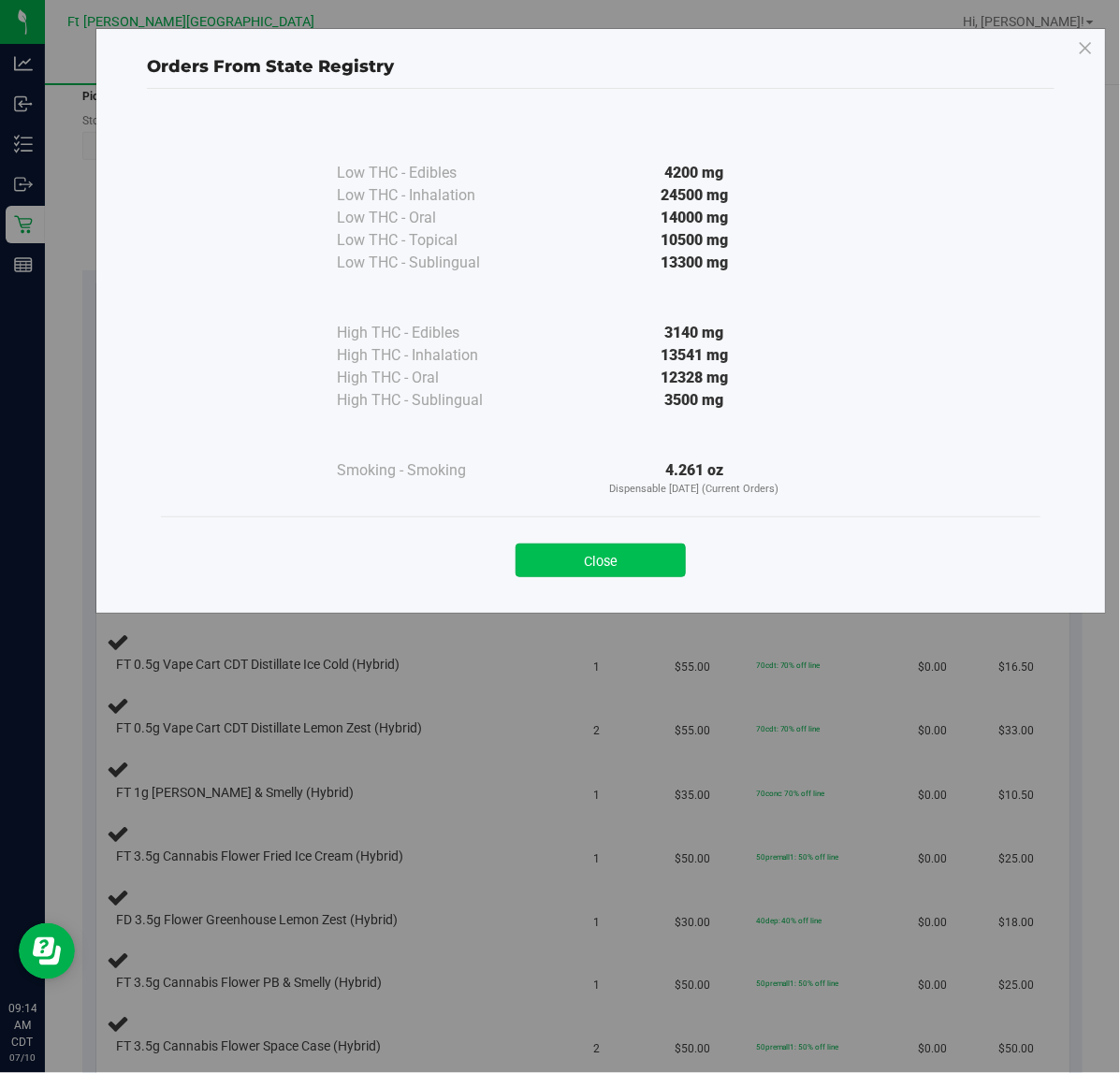 click on "Close" at bounding box center [601, 560] 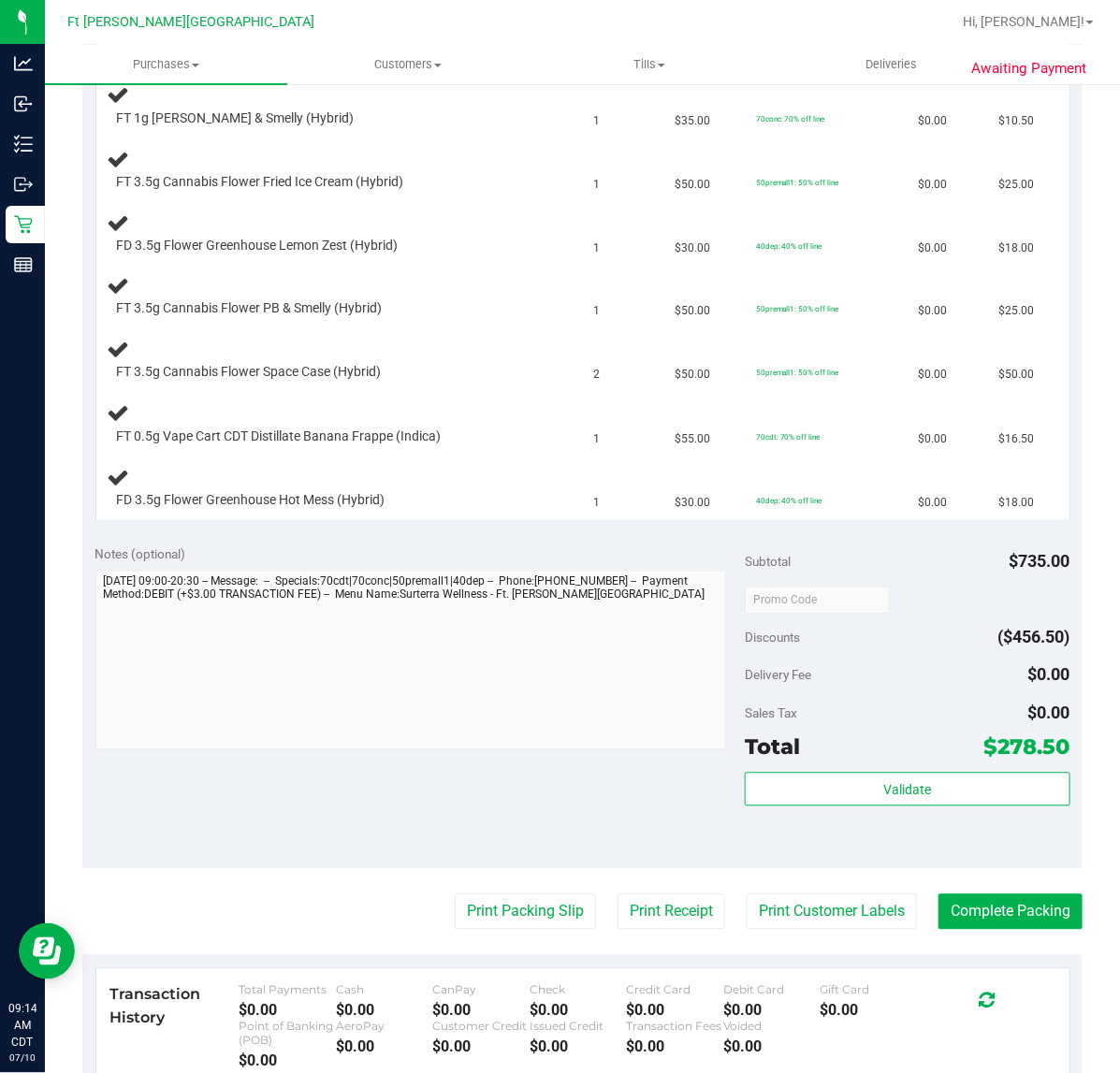 scroll, scrollTop: 935, scrollLeft: 0, axis: vertical 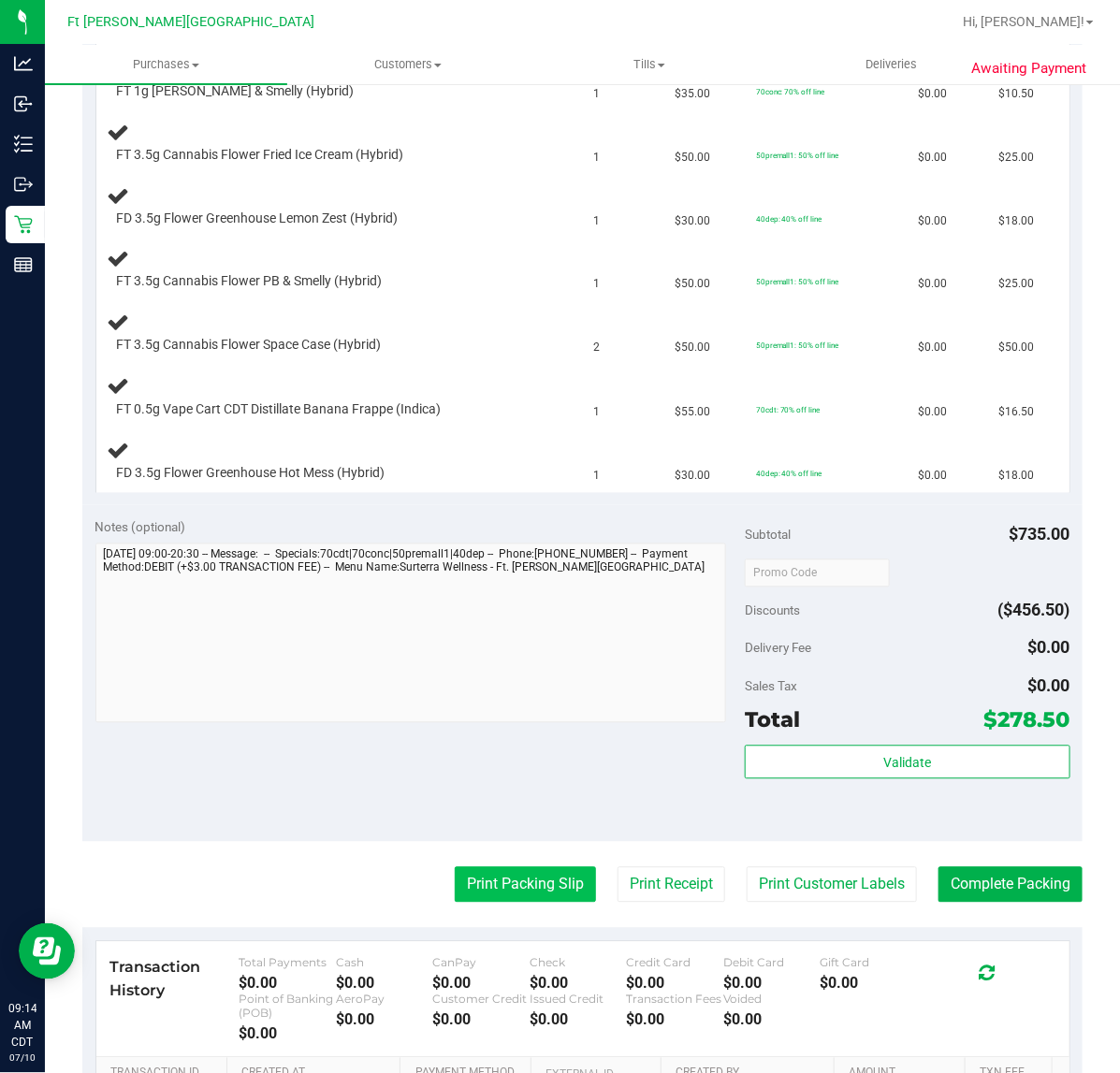 click on "Print Packing Slip" at bounding box center [525, 885] 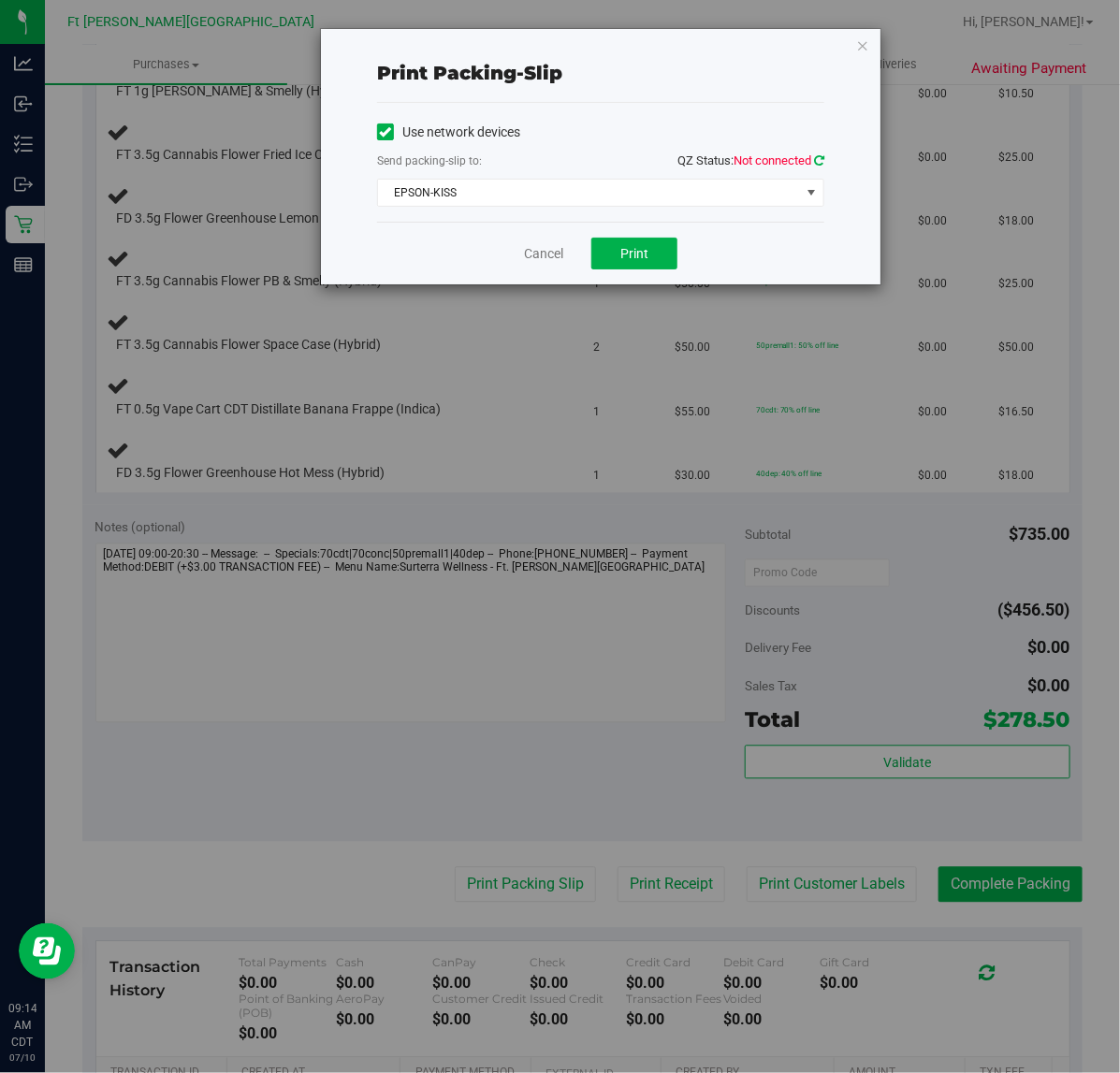click at bounding box center [819, 160] 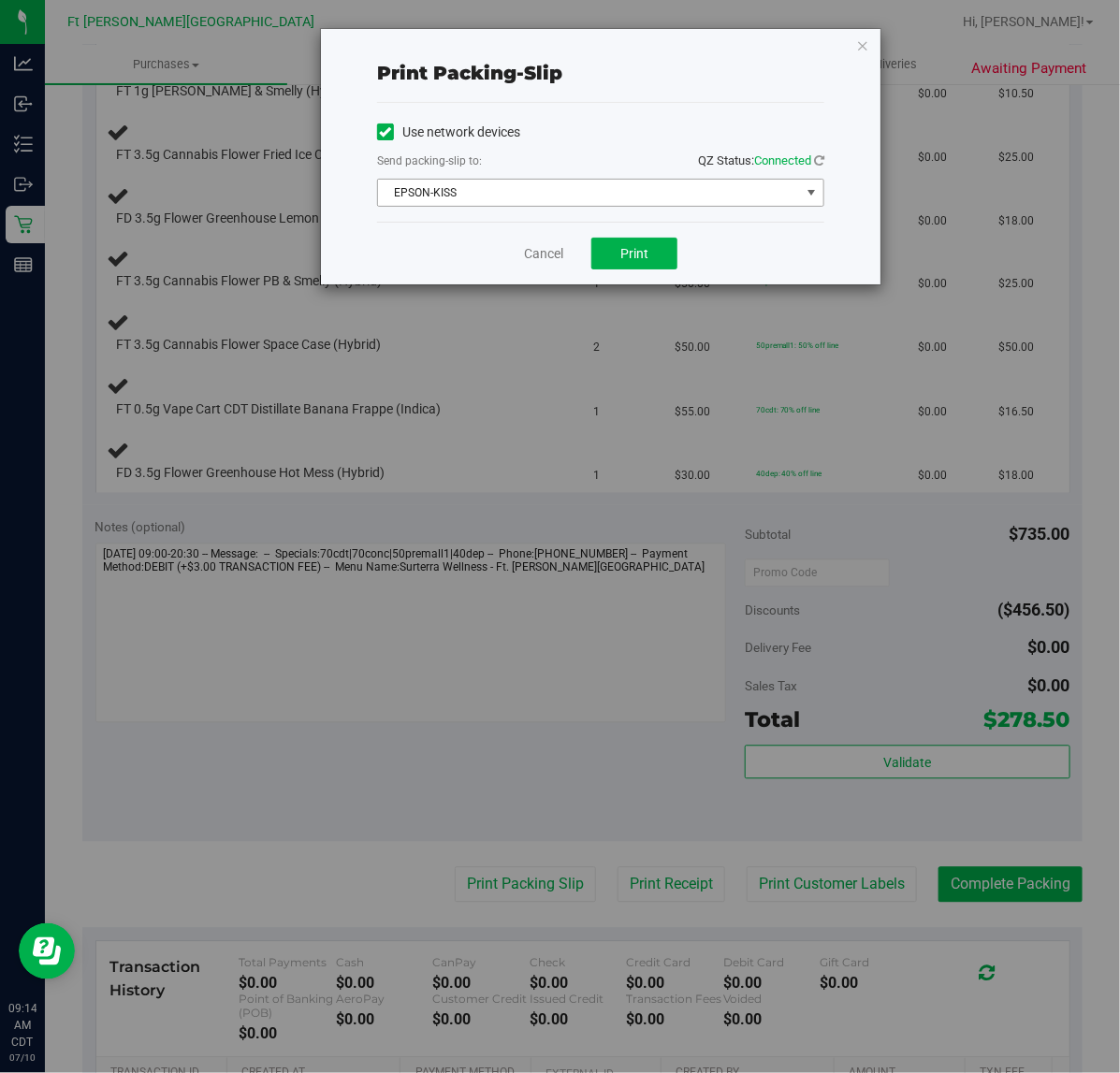 click on "EPSON-KISS" at bounding box center (589, 193) 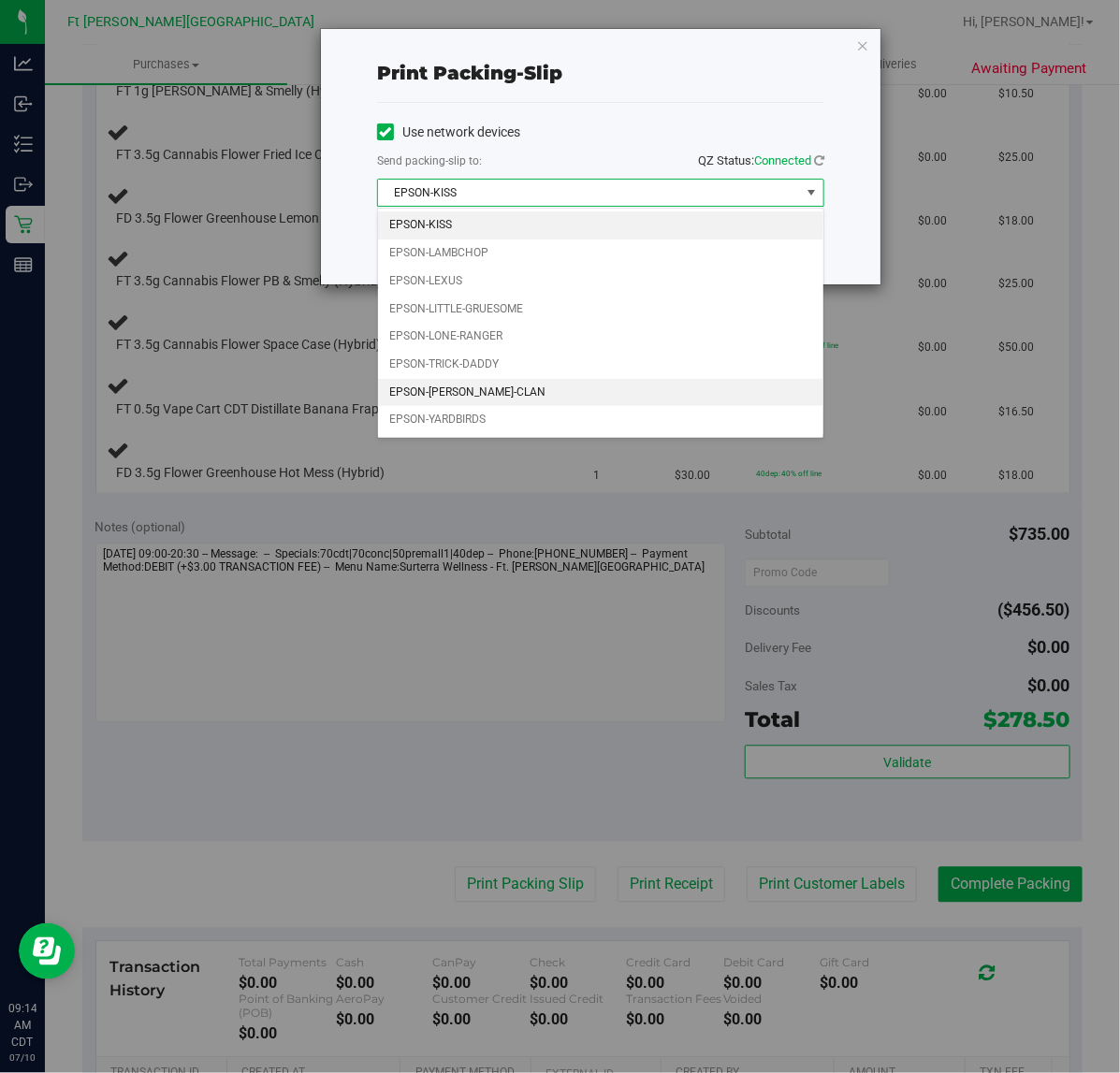click on "EPSON-[PERSON_NAME]-CLAN" at bounding box center (601, 393) 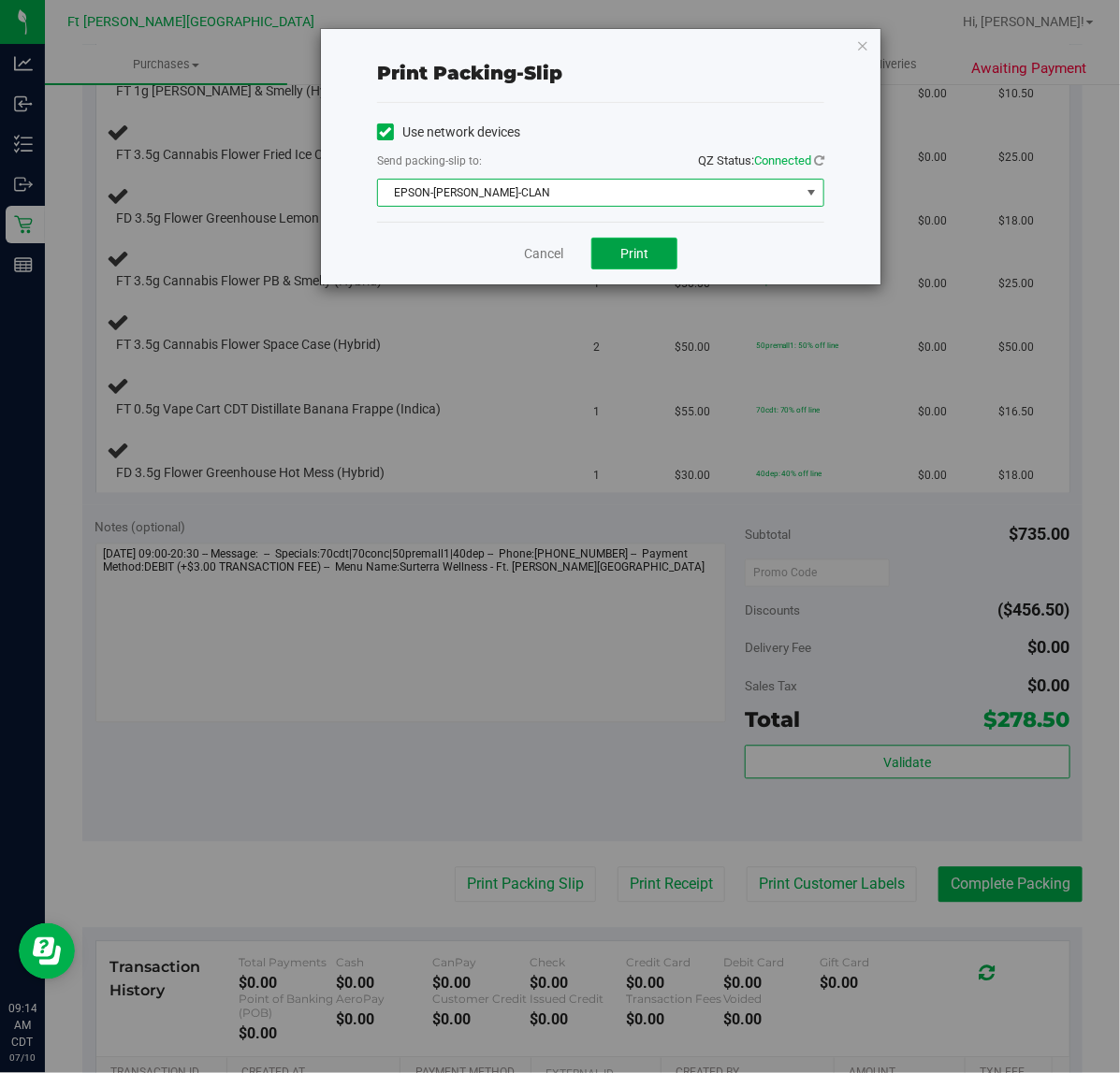 click on "Print" at bounding box center [634, 254] 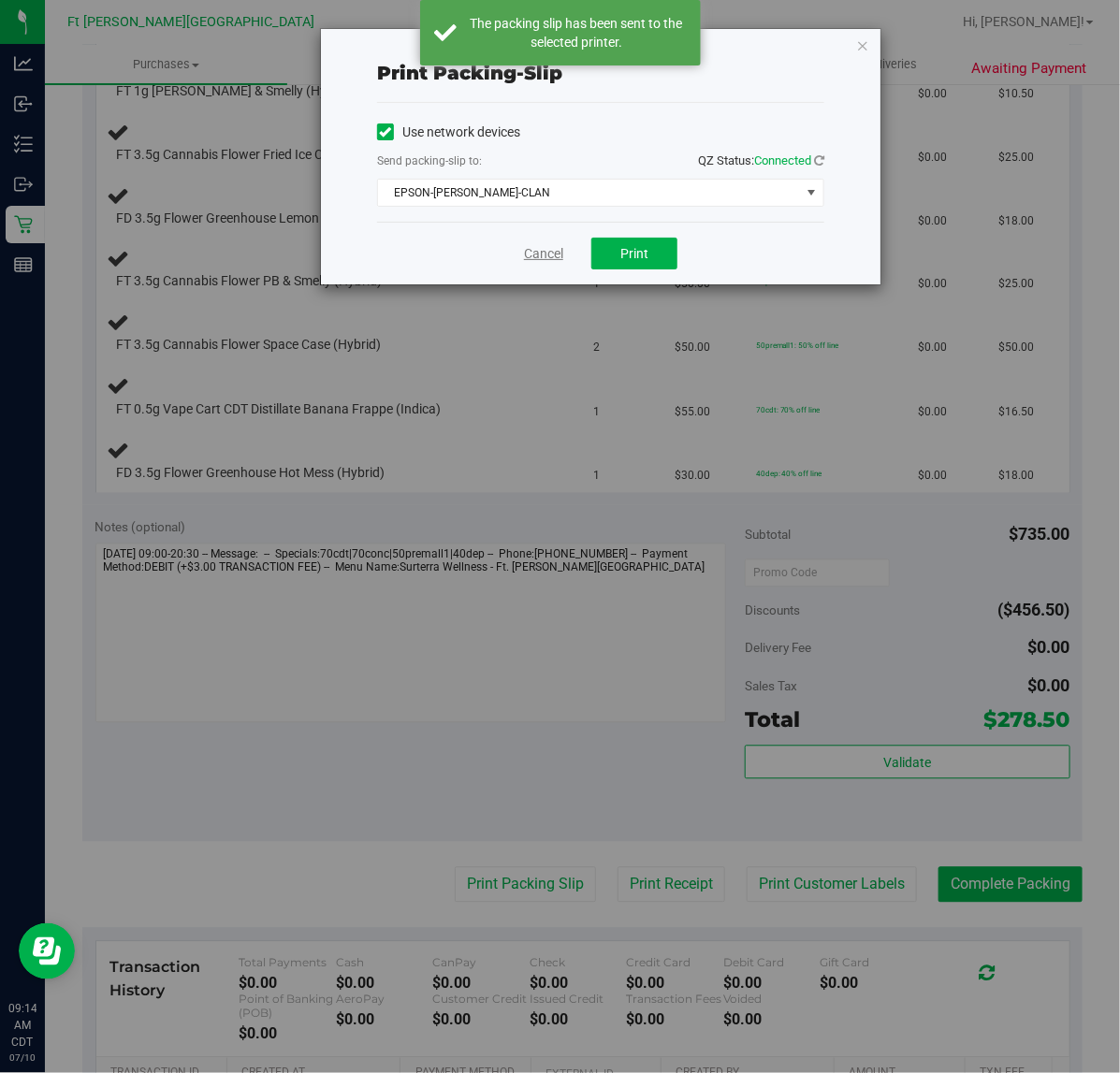 click on "Cancel" at bounding box center [544, 254] 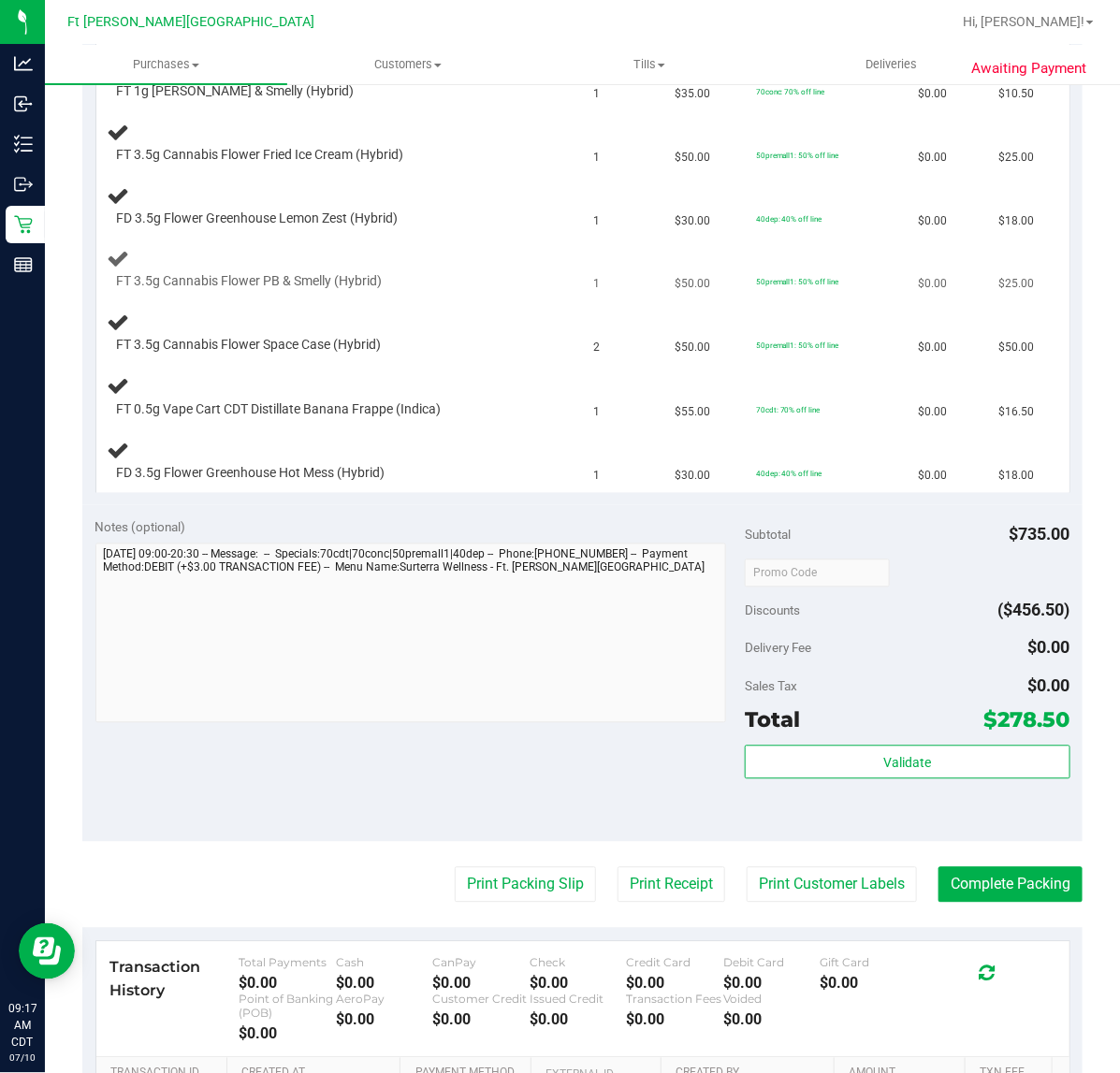 type 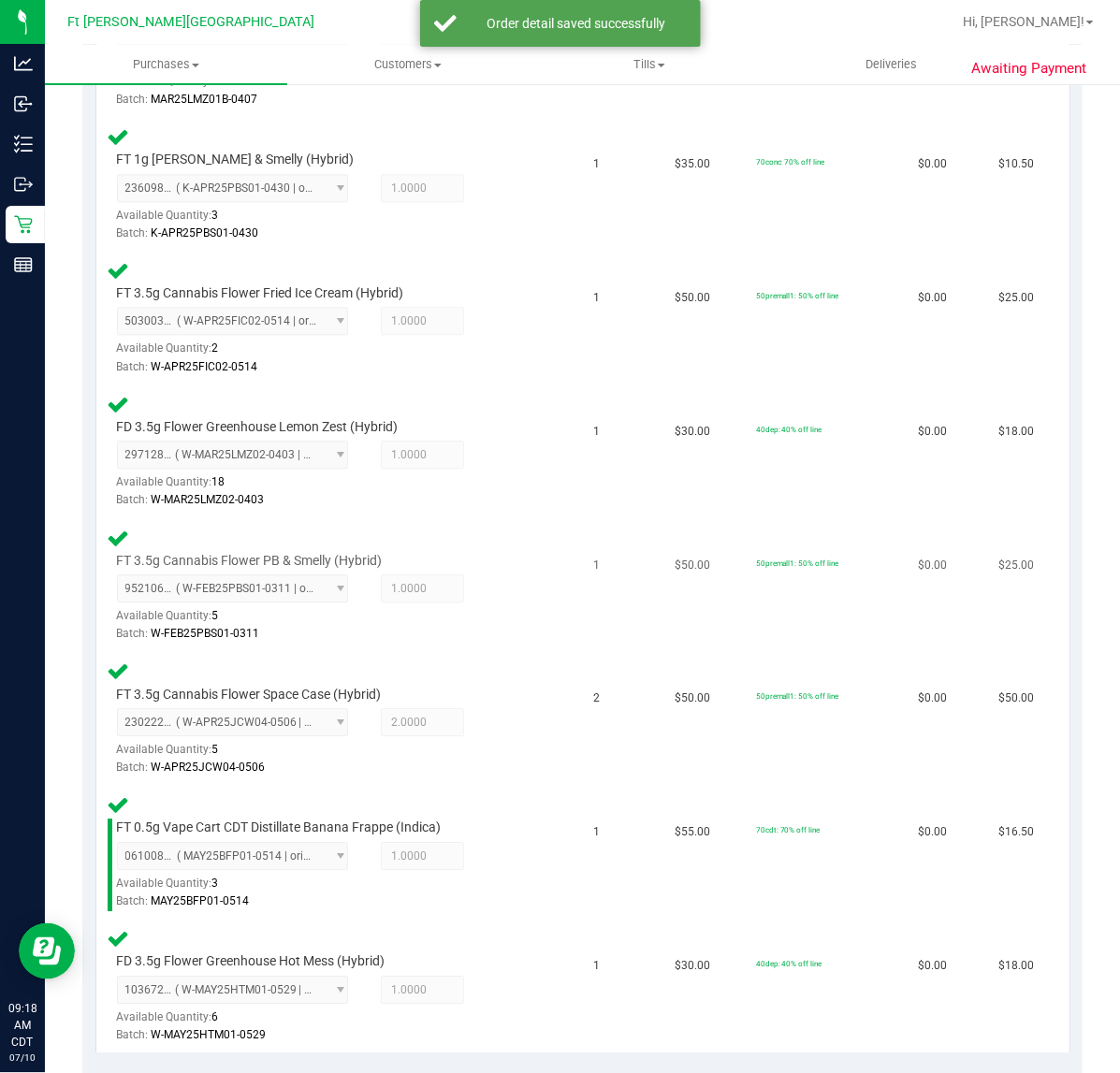 scroll, scrollTop: 1637, scrollLeft: 0, axis: vertical 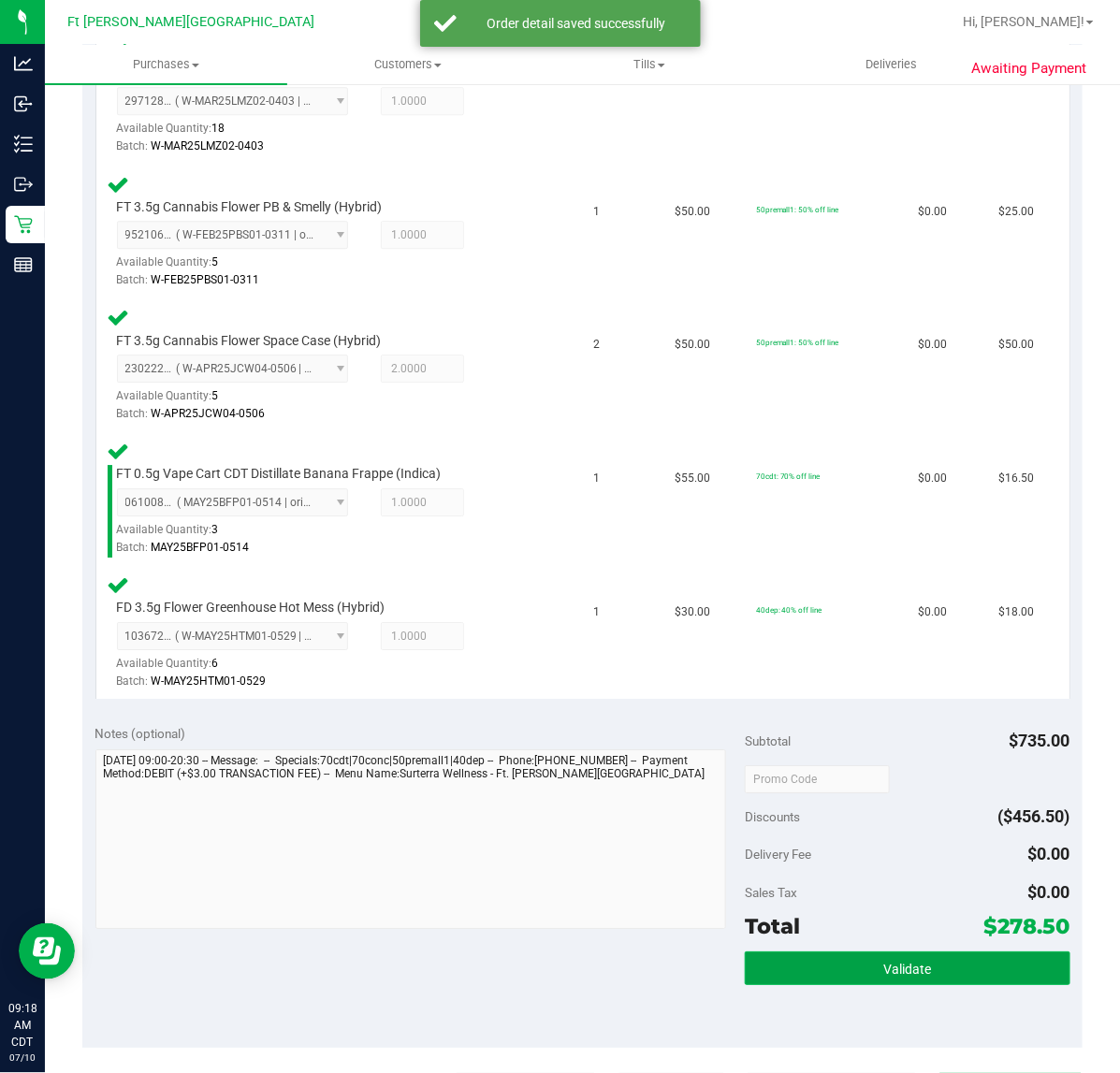click on "Validate" at bounding box center (907, 968) 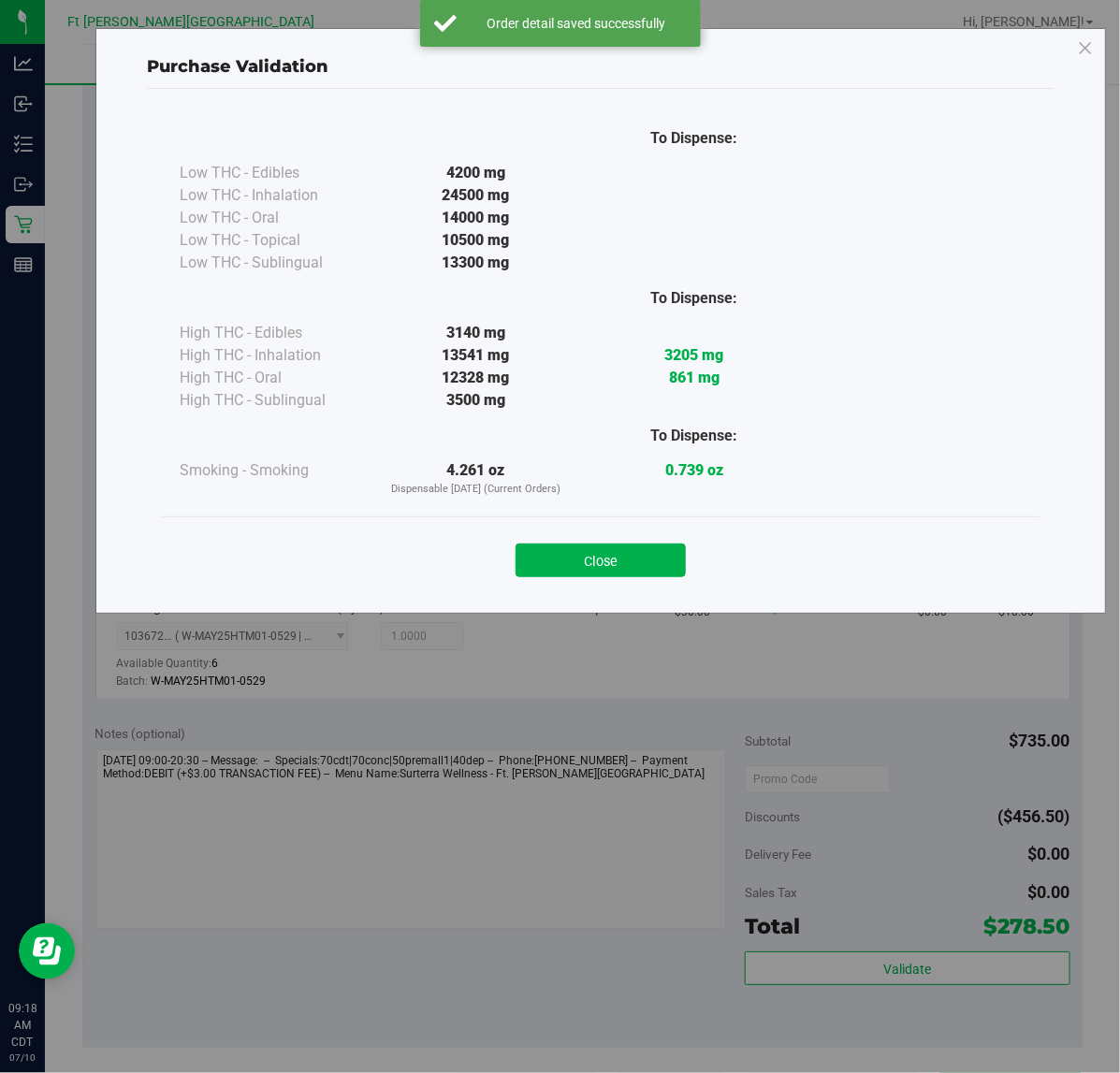 scroll, scrollTop: 1988, scrollLeft: 0, axis: vertical 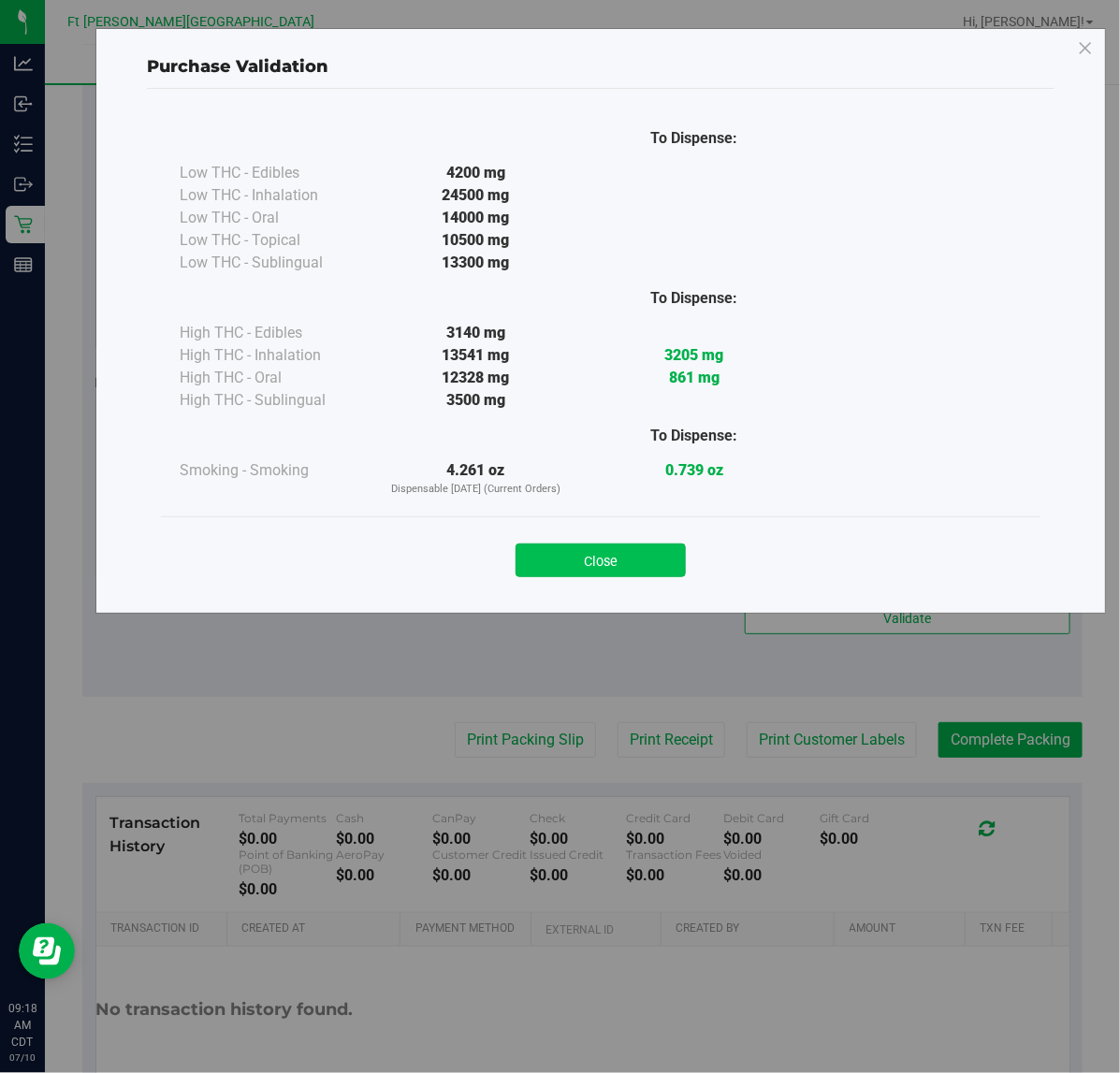 click on "Close" at bounding box center [601, 560] 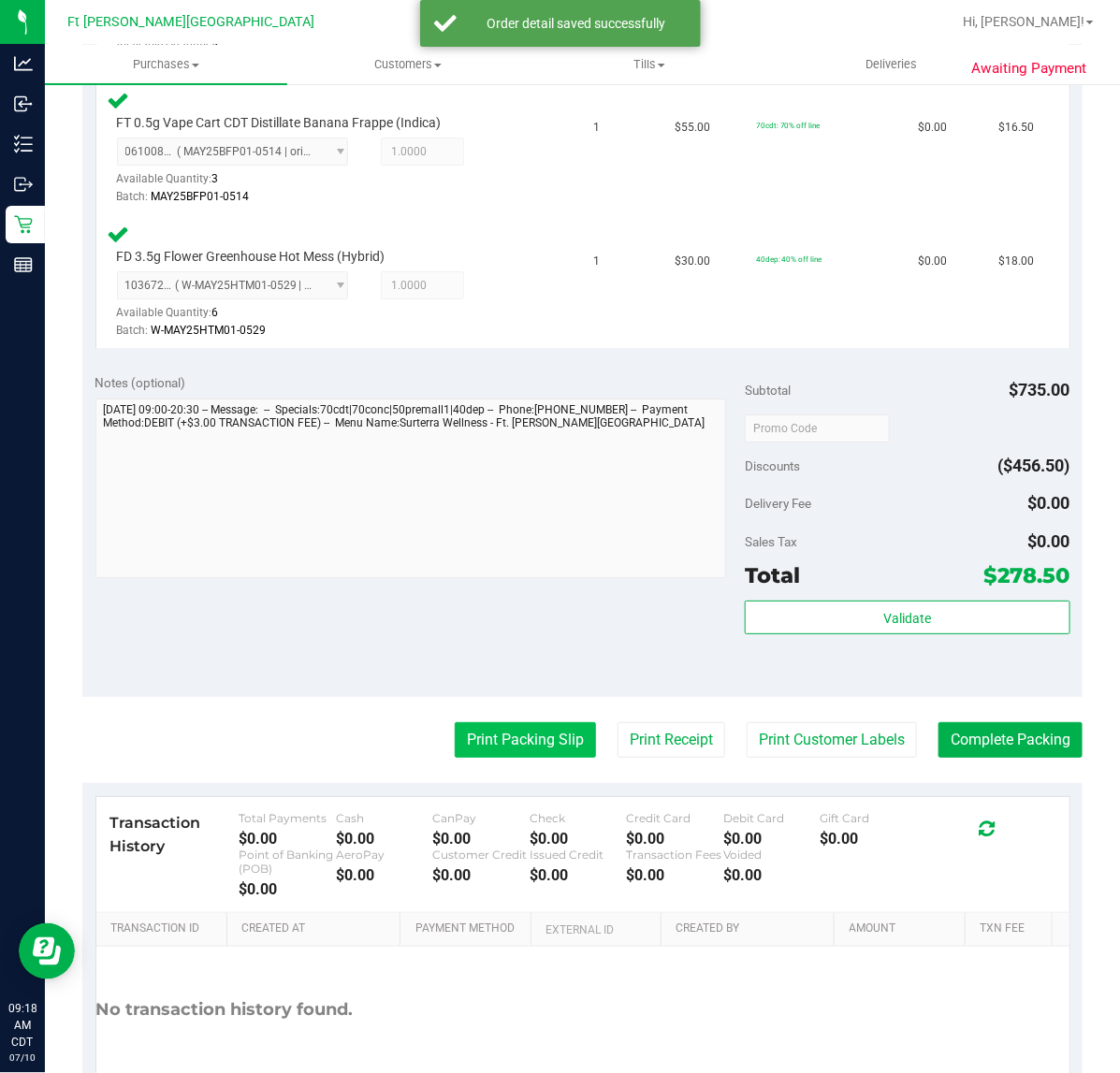 click on "Print Packing Slip" at bounding box center [525, 740] 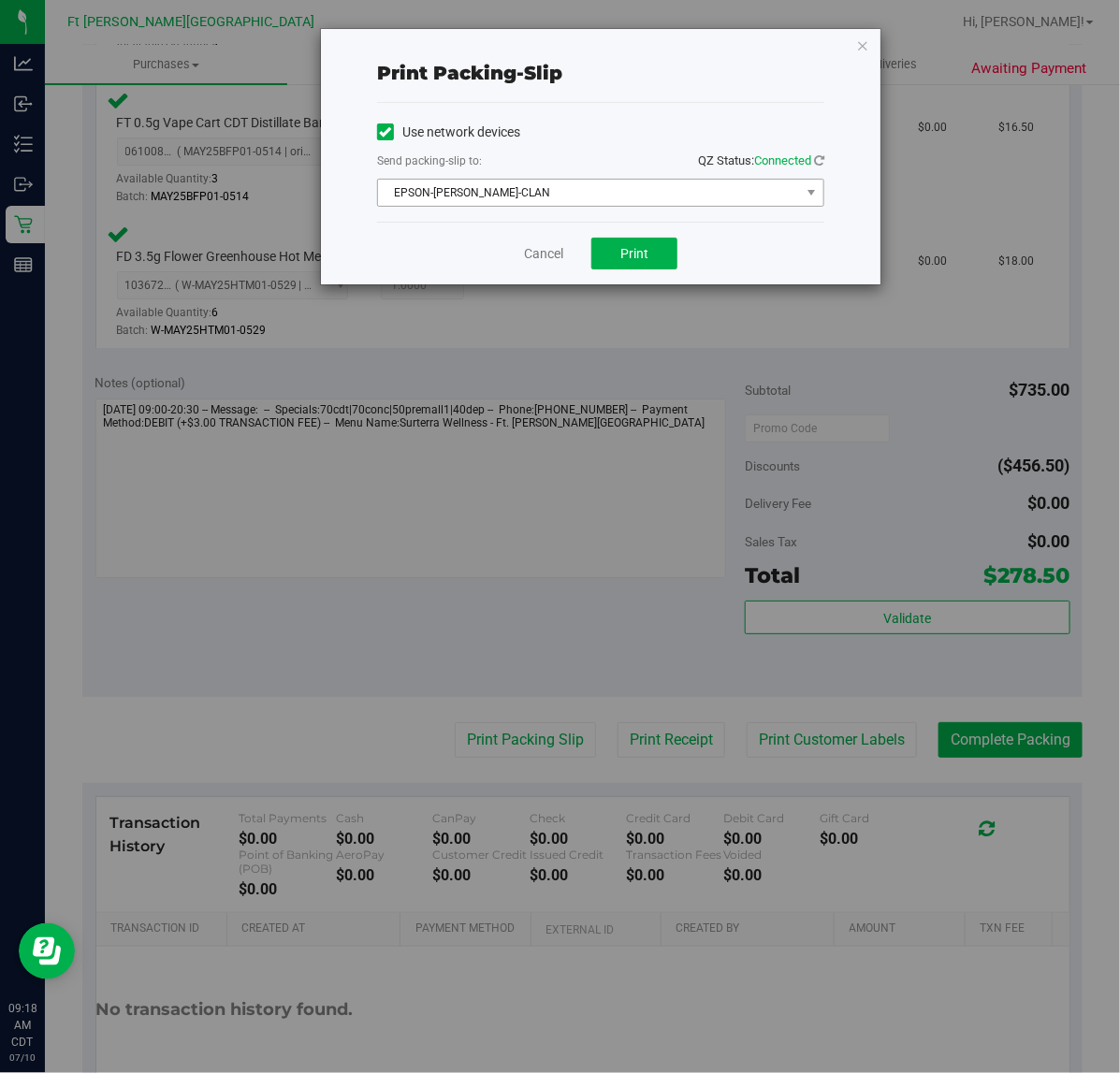 click on "EPSON-[PERSON_NAME]-CLAN" at bounding box center (589, 193) 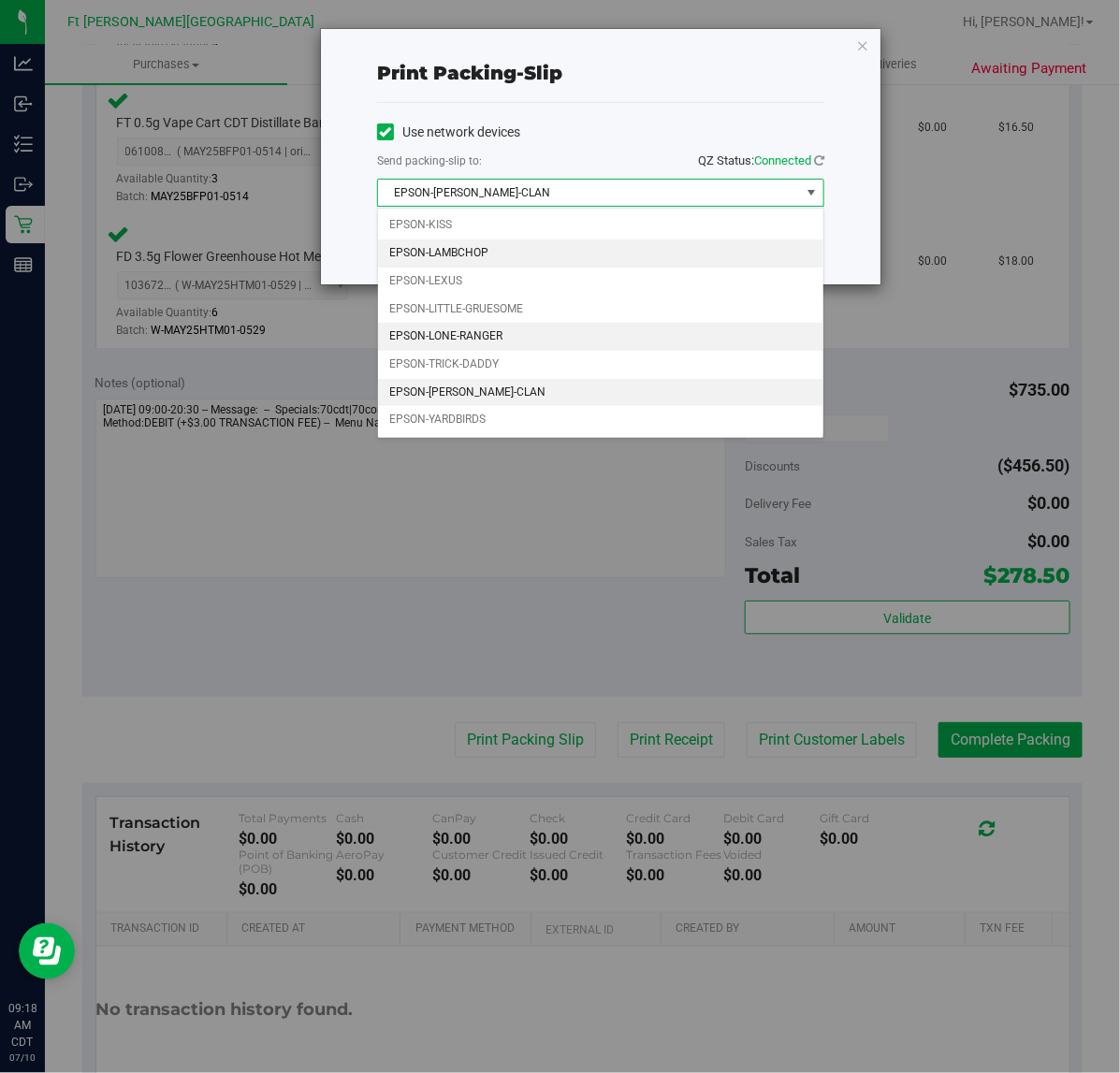 click on "EPSON-LAMBCHOP" at bounding box center (601, 254) 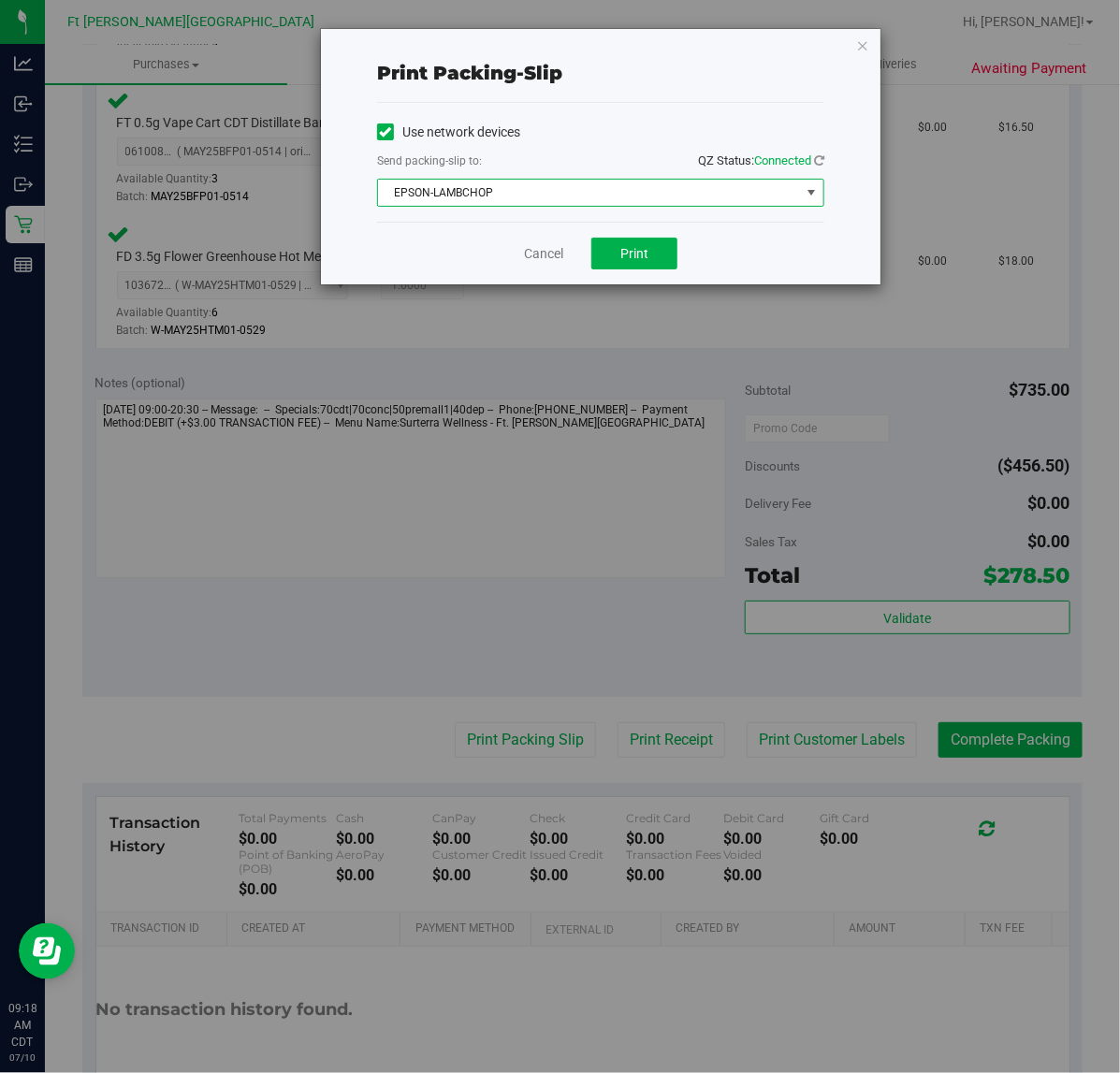 click on "EPSON-LAMBCHOP" at bounding box center [589, 193] 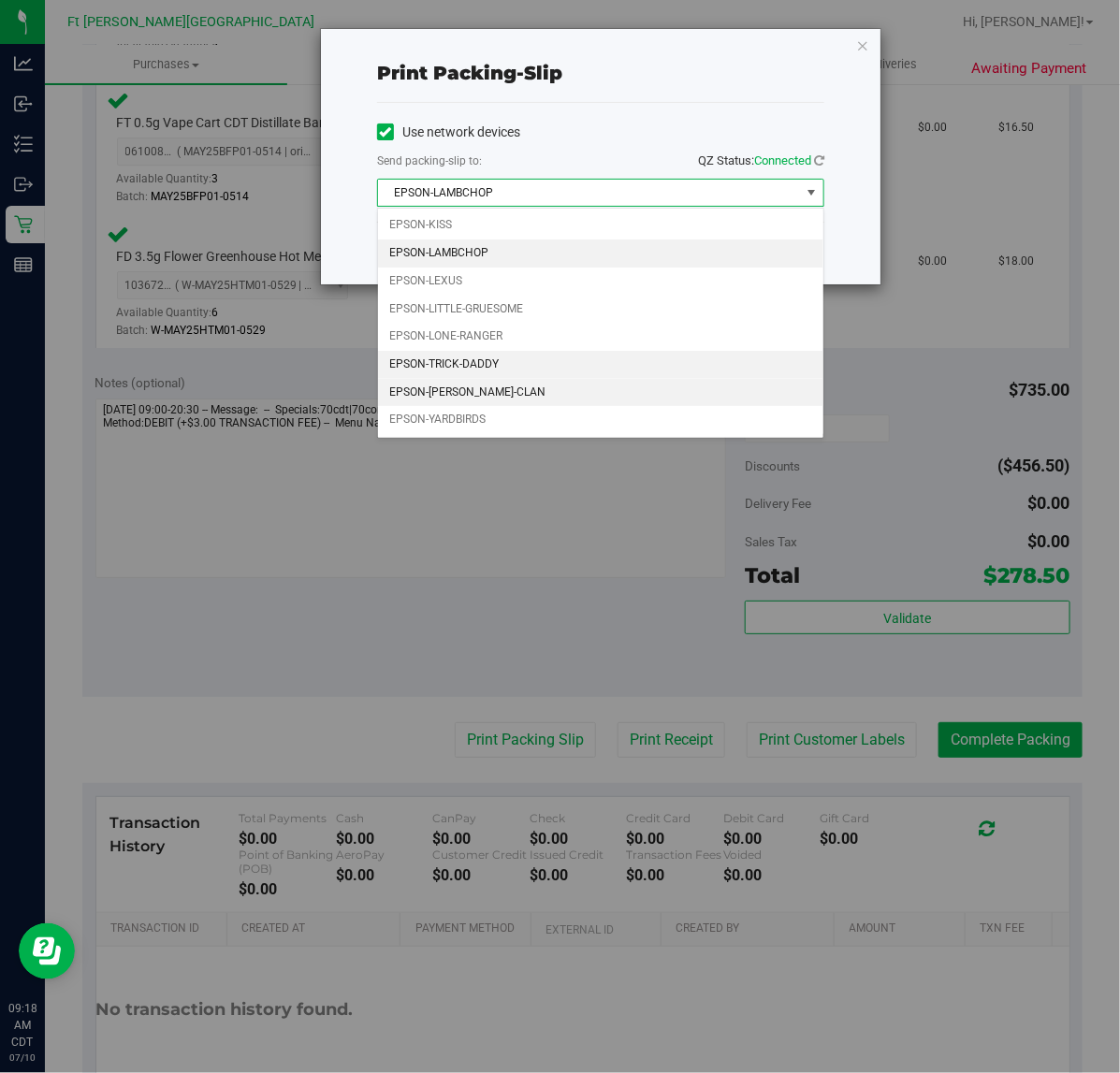 drag, startPoint x: 543, startPoint y: 367, endPoint x: 545, endPoint y: 386, distance: 19.104973 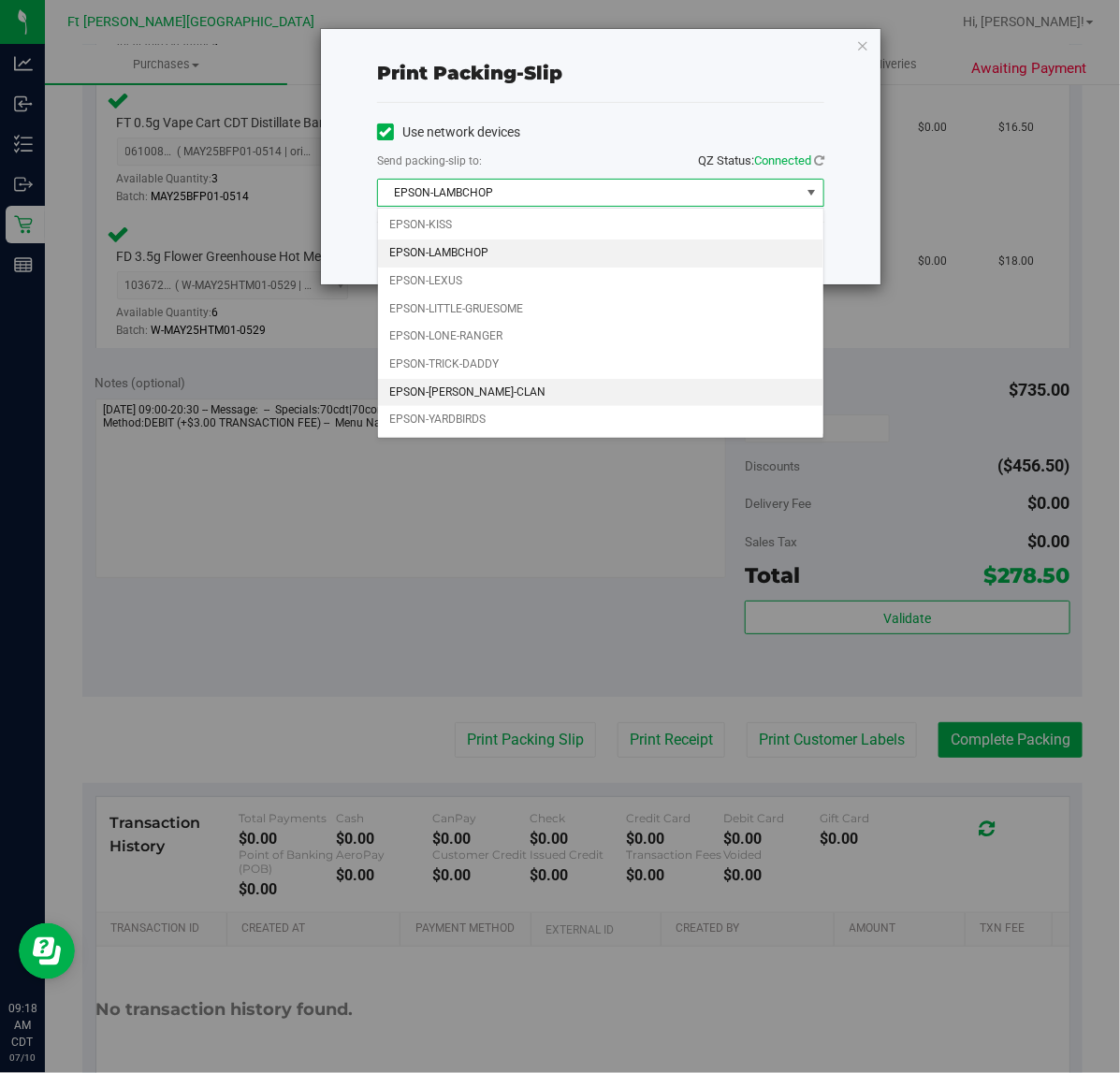 click on "EPSON-[PERSON_NAME]-CLAN" at bounding box center (601, 393) 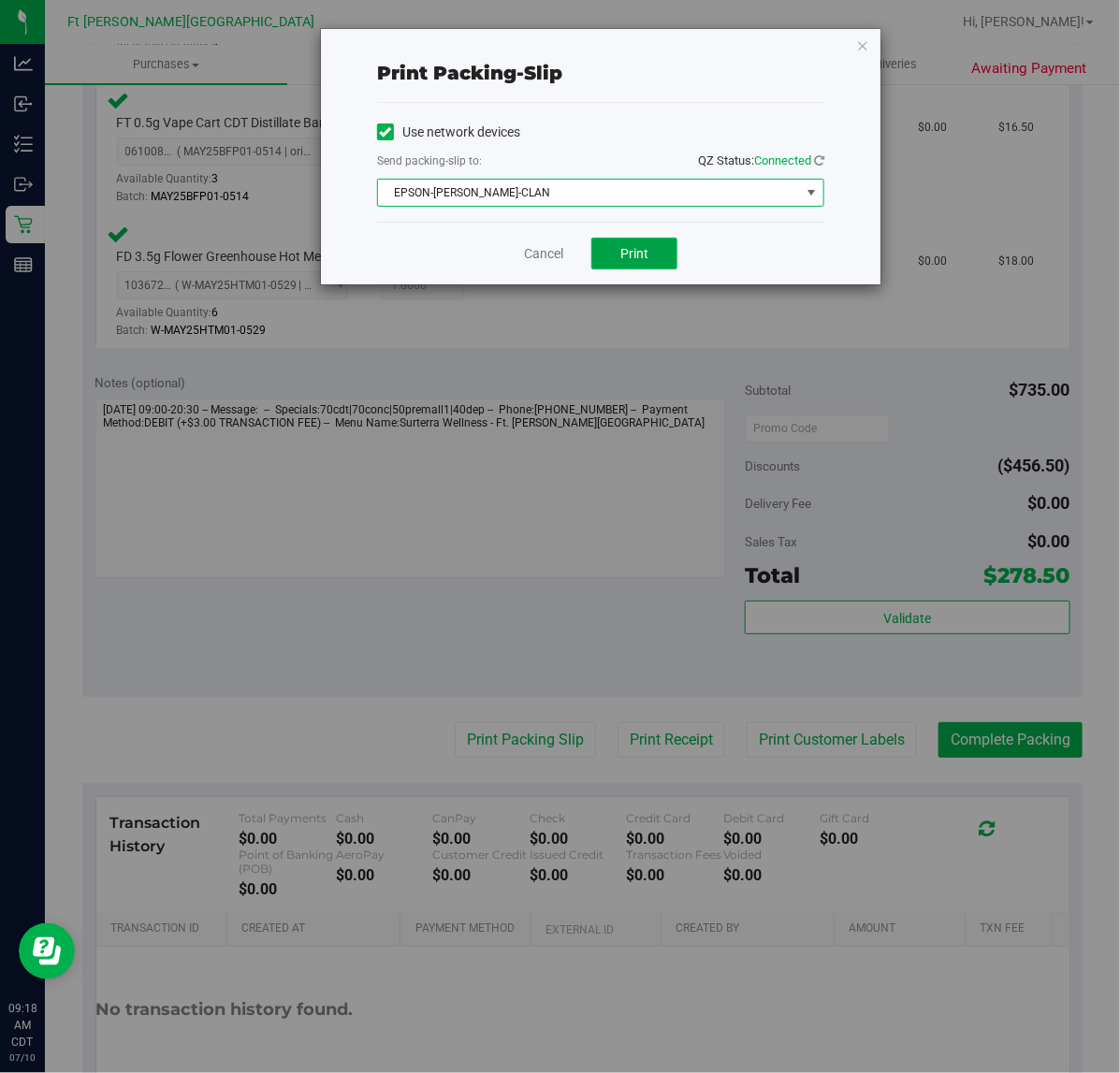 click on "Print" at bounding box center (634, 254) 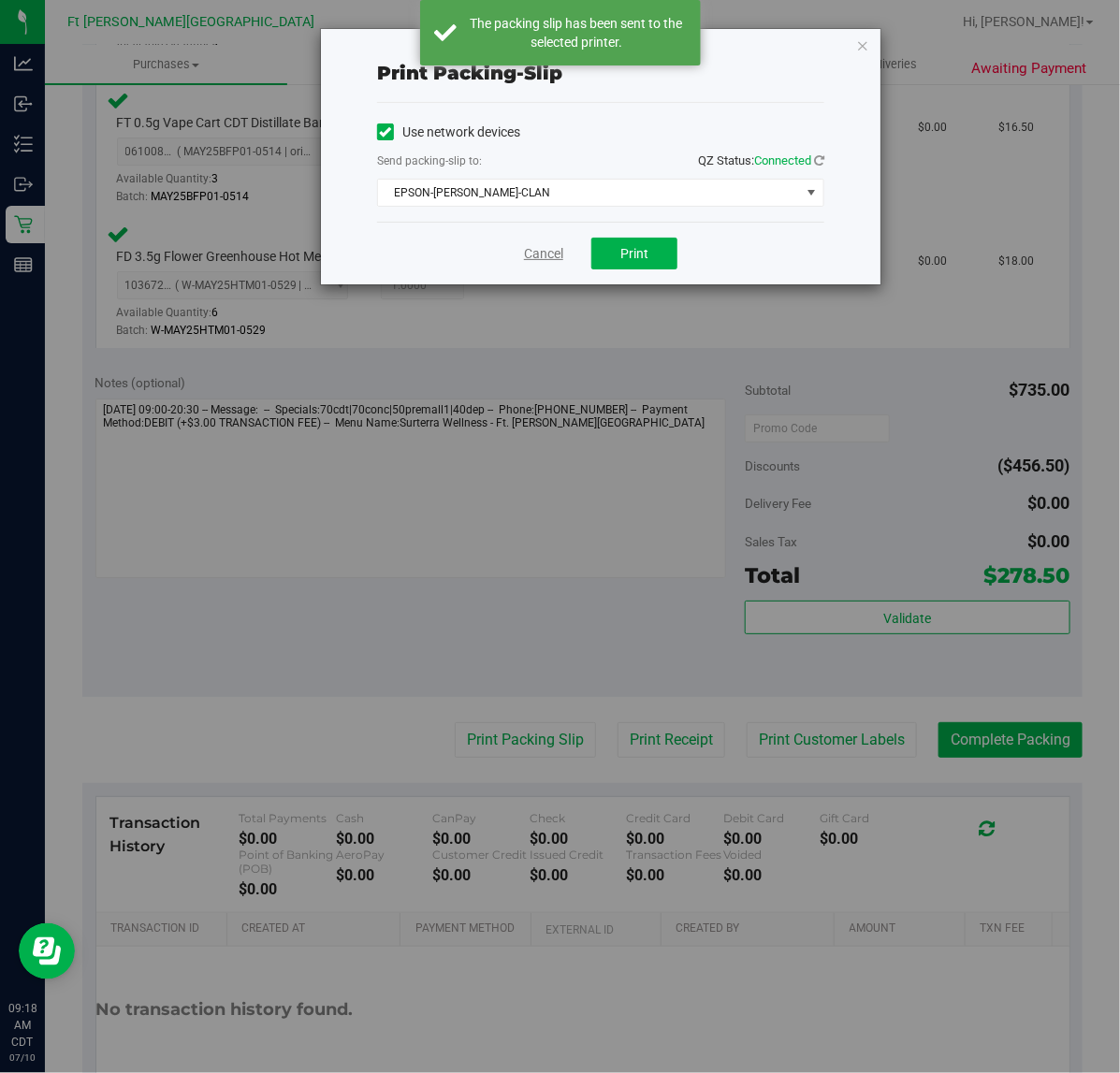 click on "Cancel" at bounding box center [544, 254] 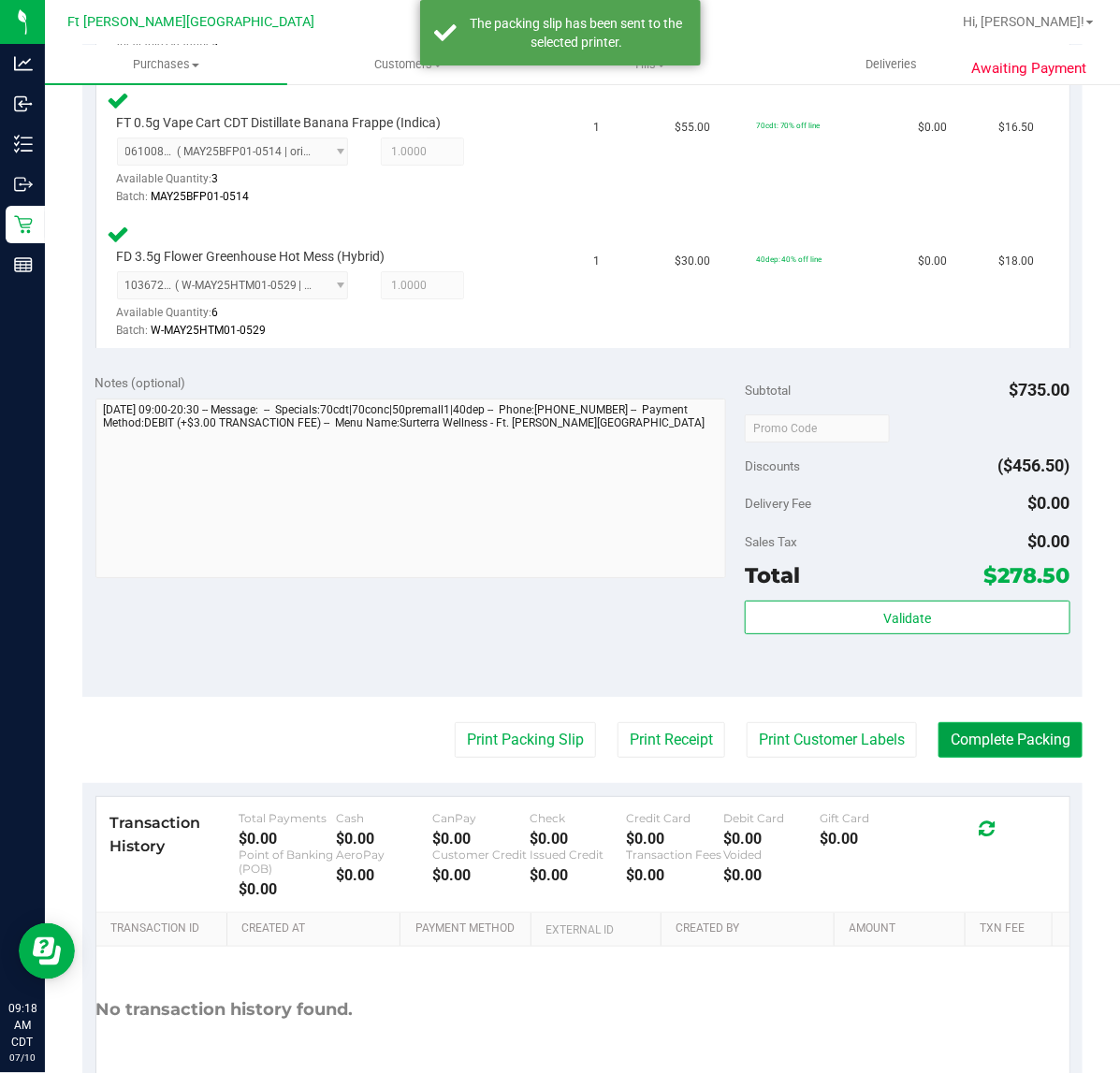 click on "Complete Packing" at bounding box center (1011, 740) 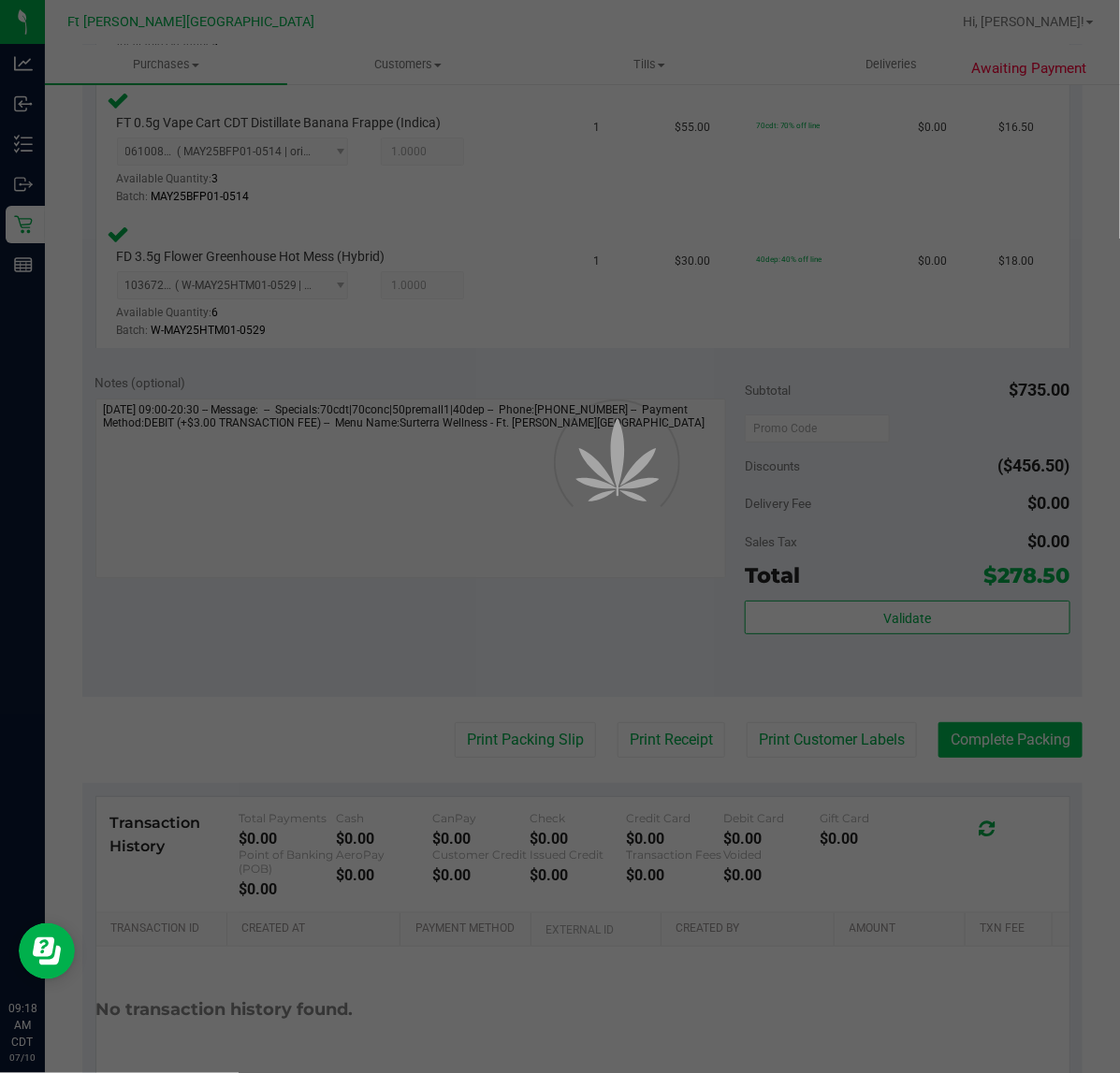 scroll, scrollTop: 0, scrollLeft: 0, axis: both 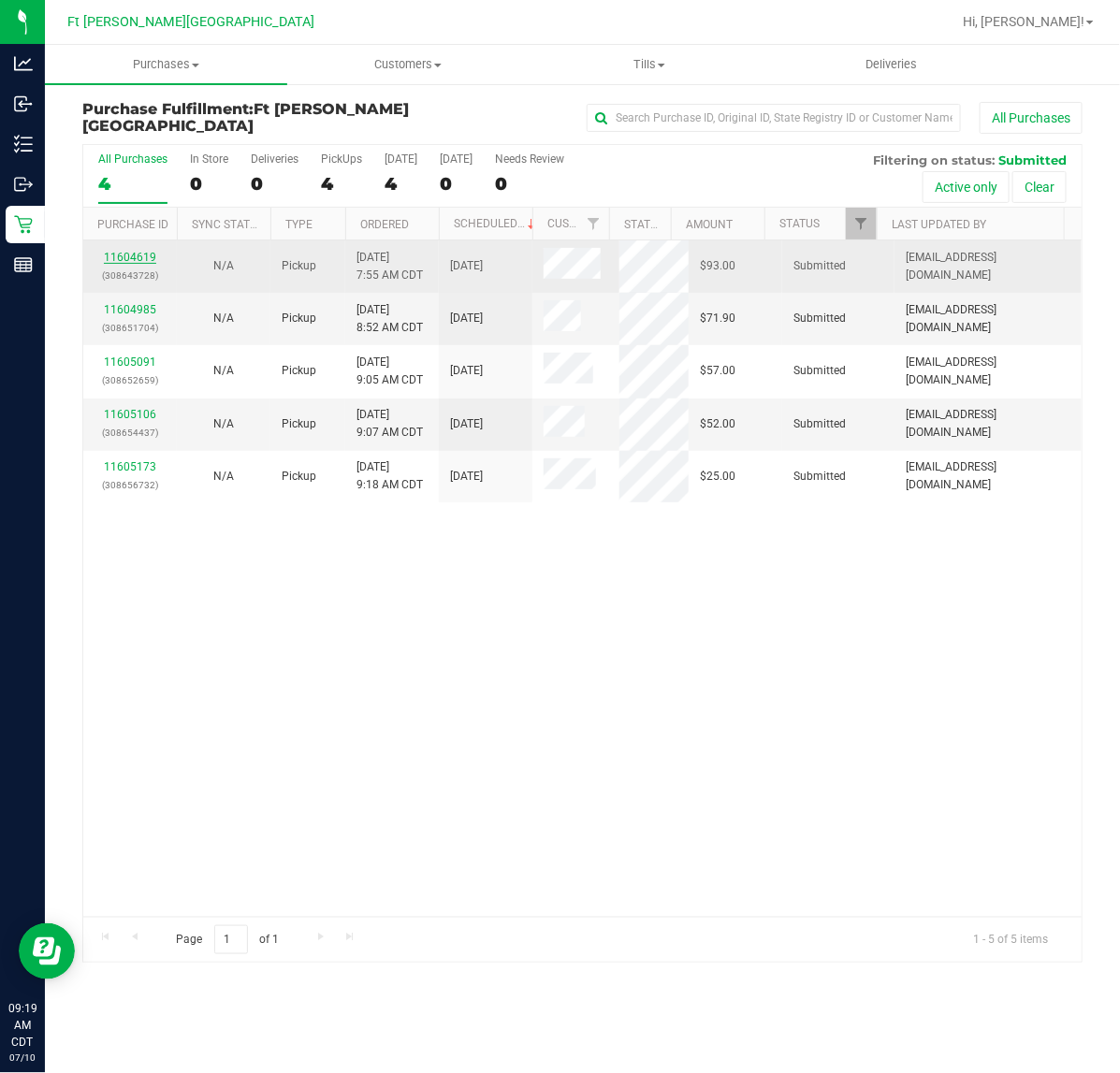 click on "11604619" at bounding box center [130, 257] 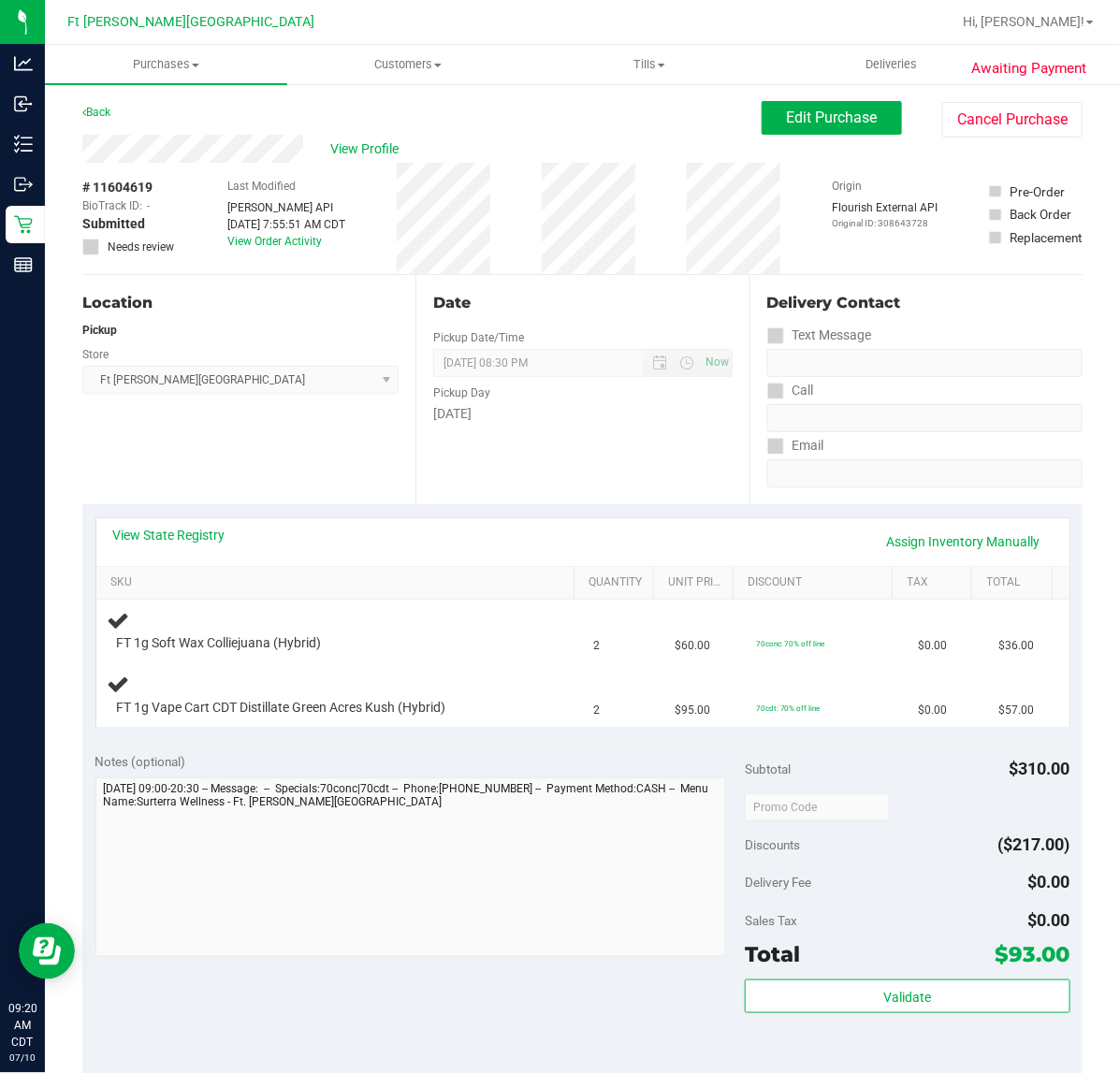 click on "Notes (optional)" at bounding box center (420, 761) 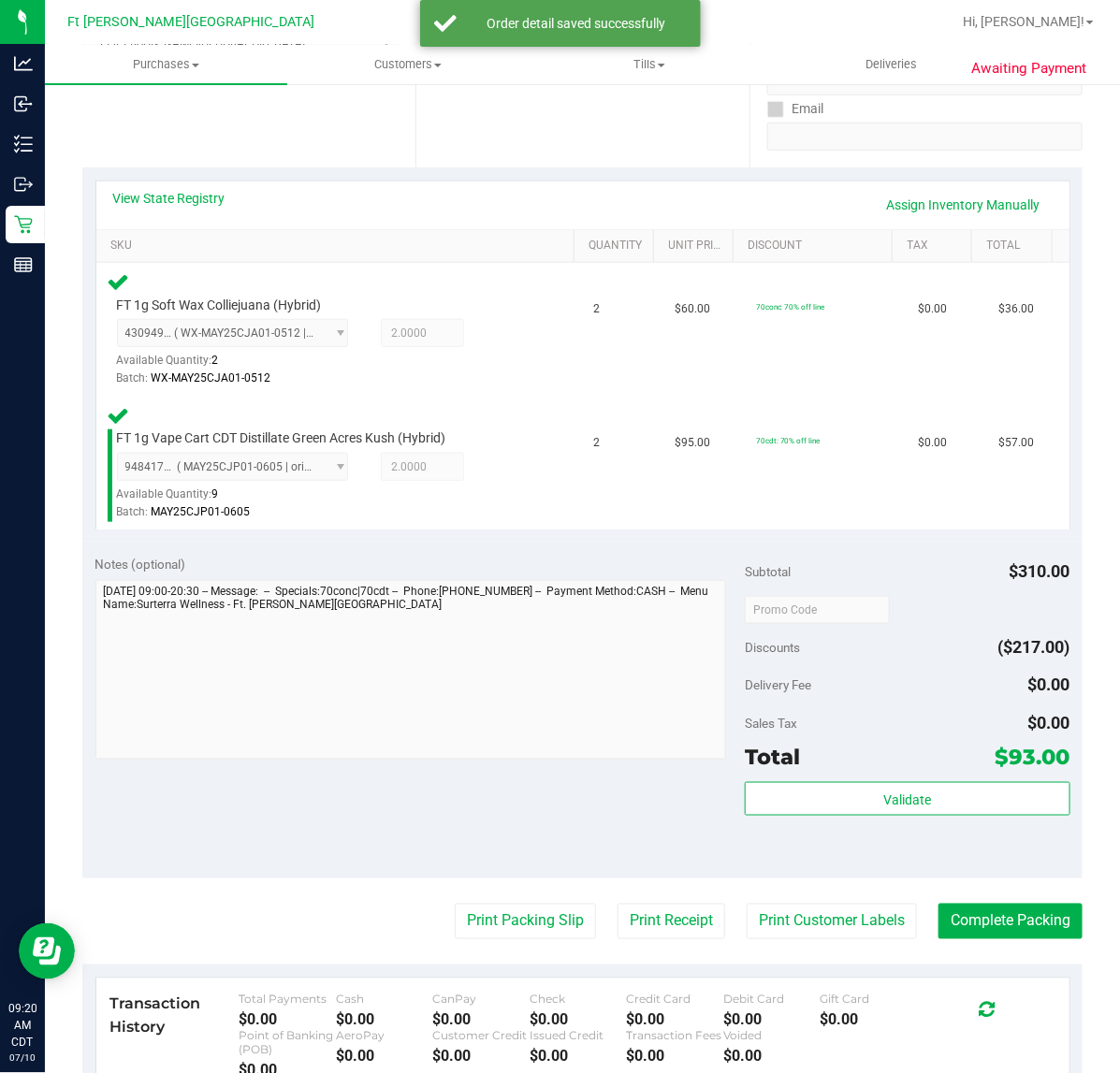 scroll, scrollTop: 351, scrollLeft: 0, axis: vertical 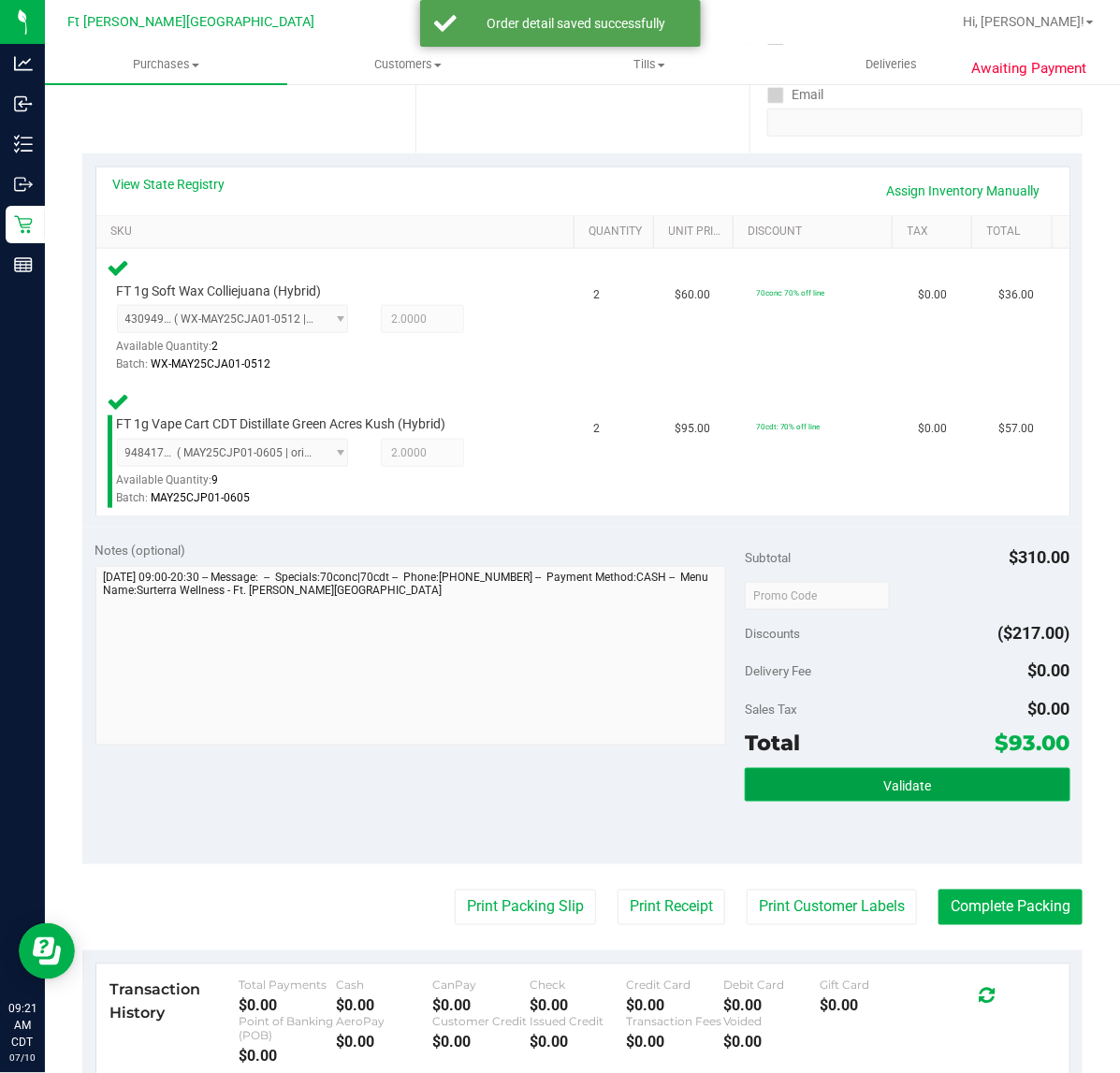 click on "Validate" at bounding box center [907, 785] 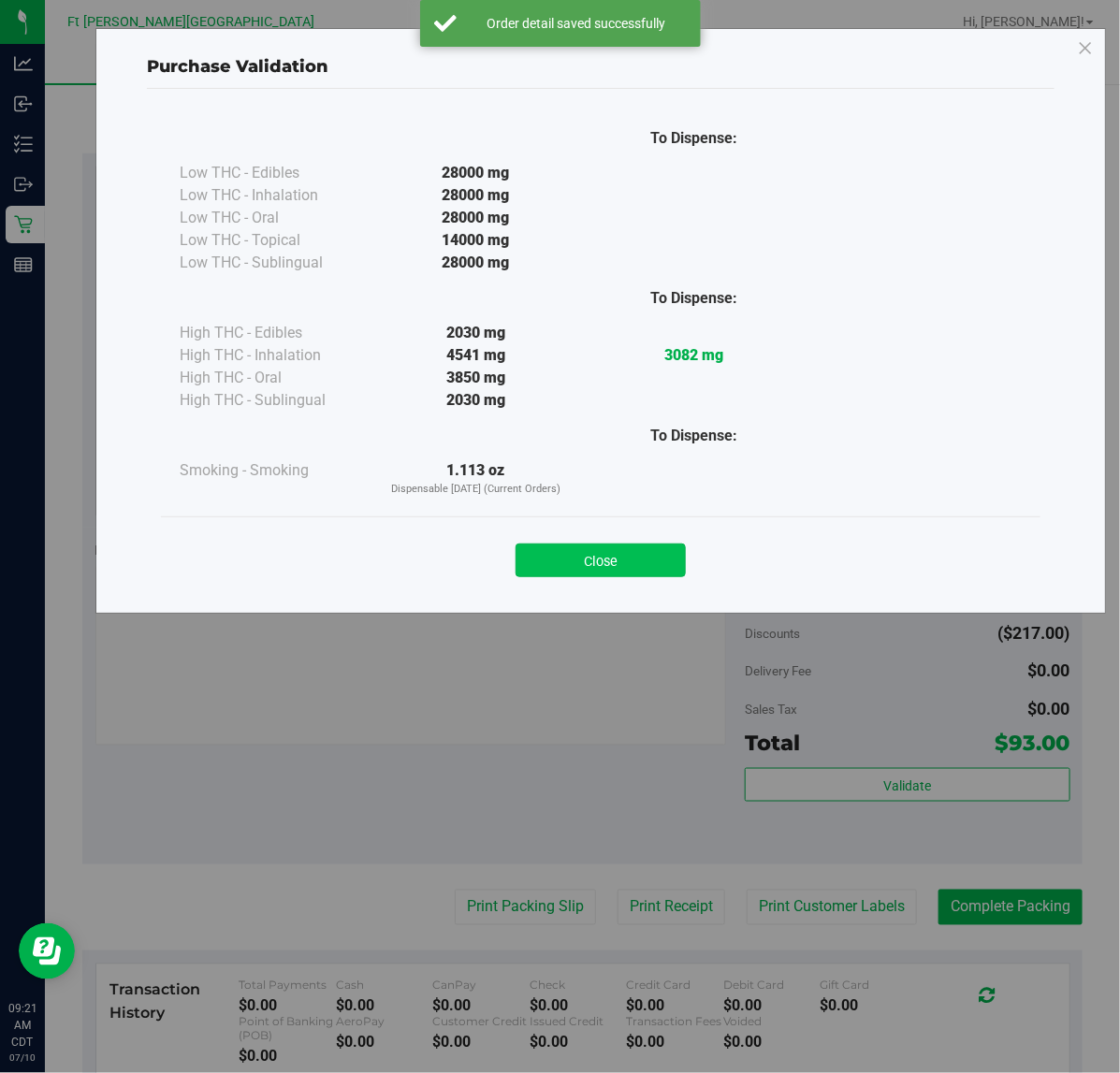 click on "Close" at bounding box center [601, 560] 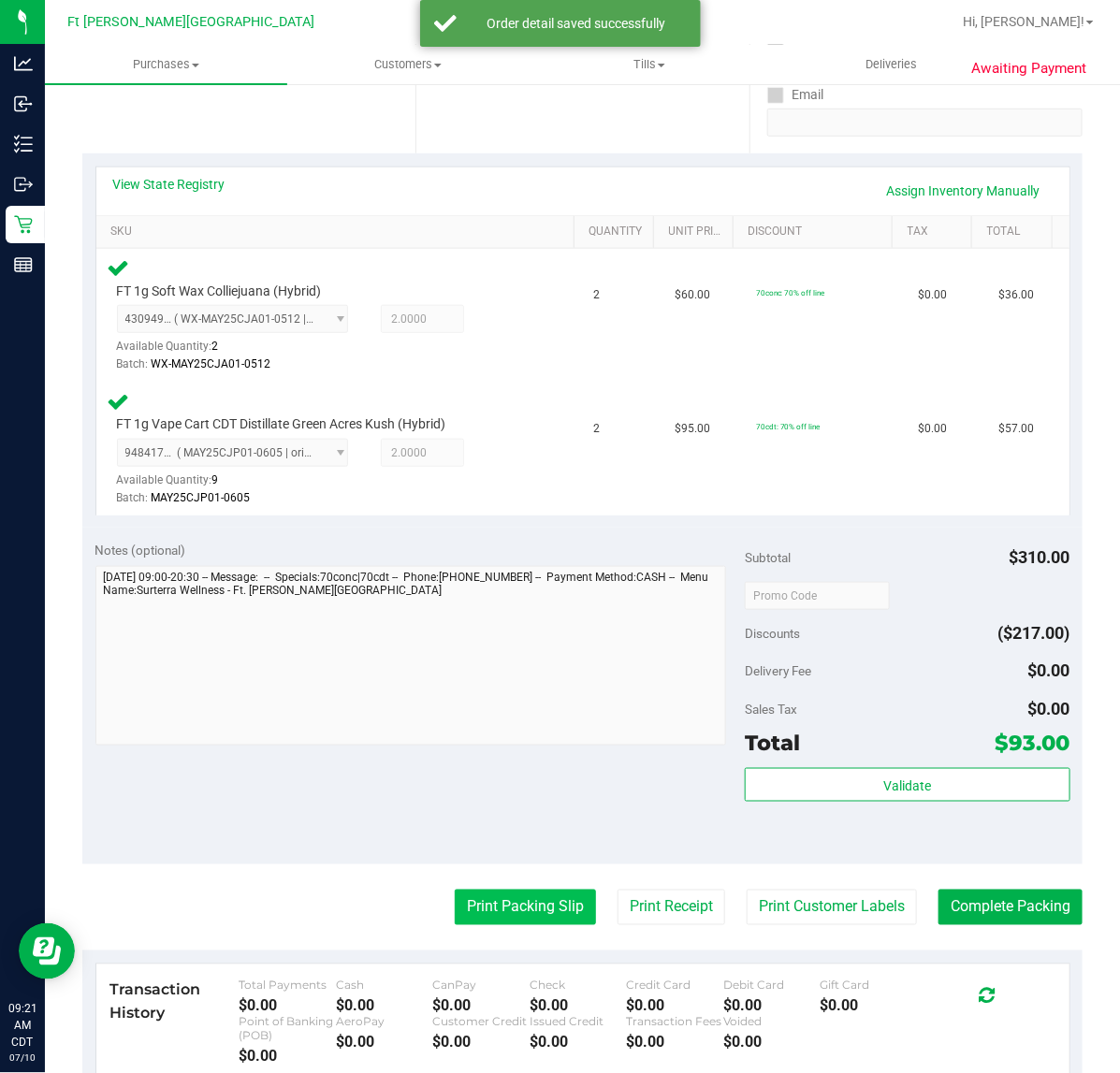 click on "Print Packing Slip" at bounding box center [525, 907] 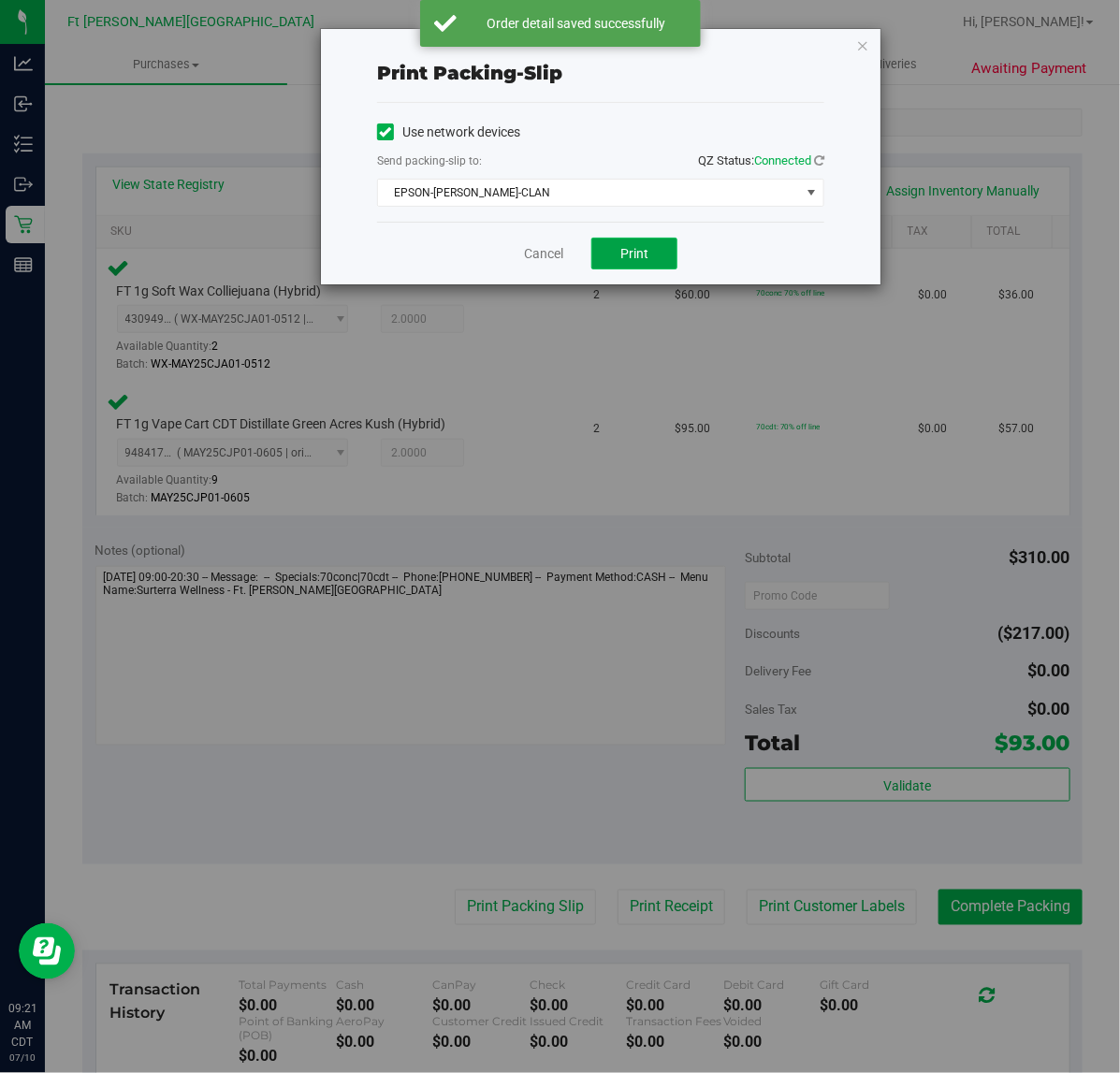 click on "Print" at bounding box center [634, 254] 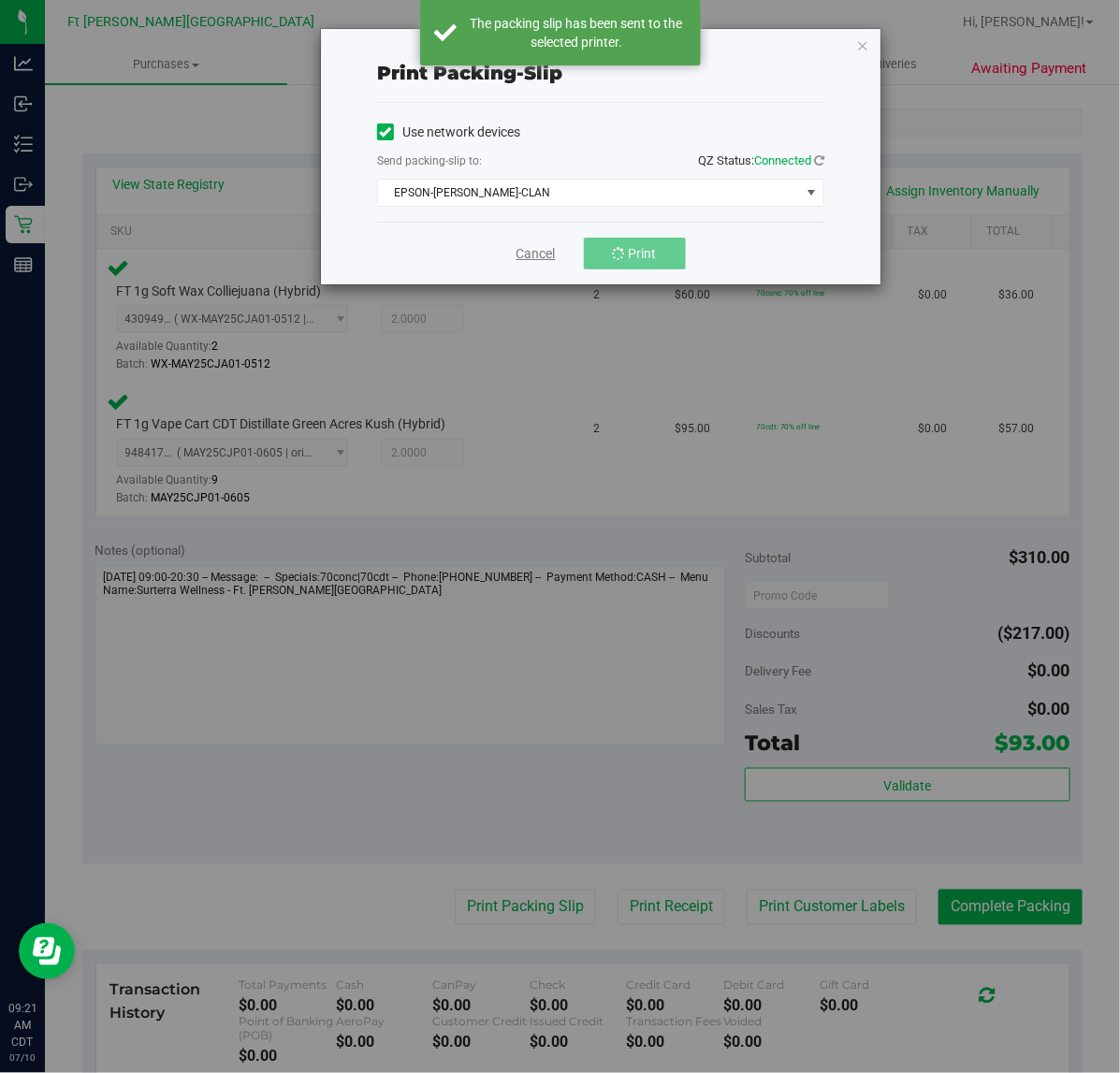 click on "Cancel" at bounding box center [536, 254] 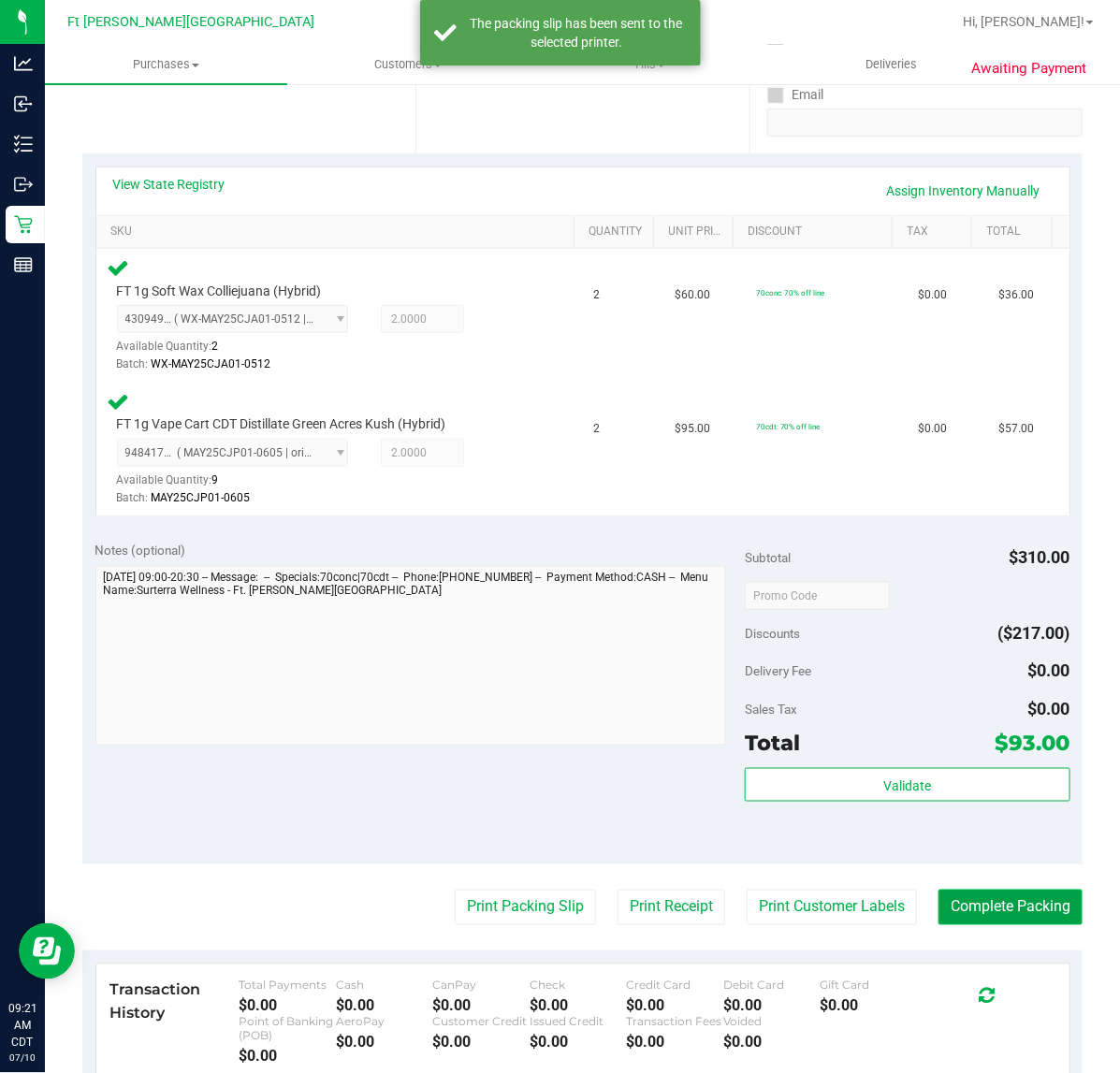 click on "Complete Packing" at bounding box center (1011, 907) 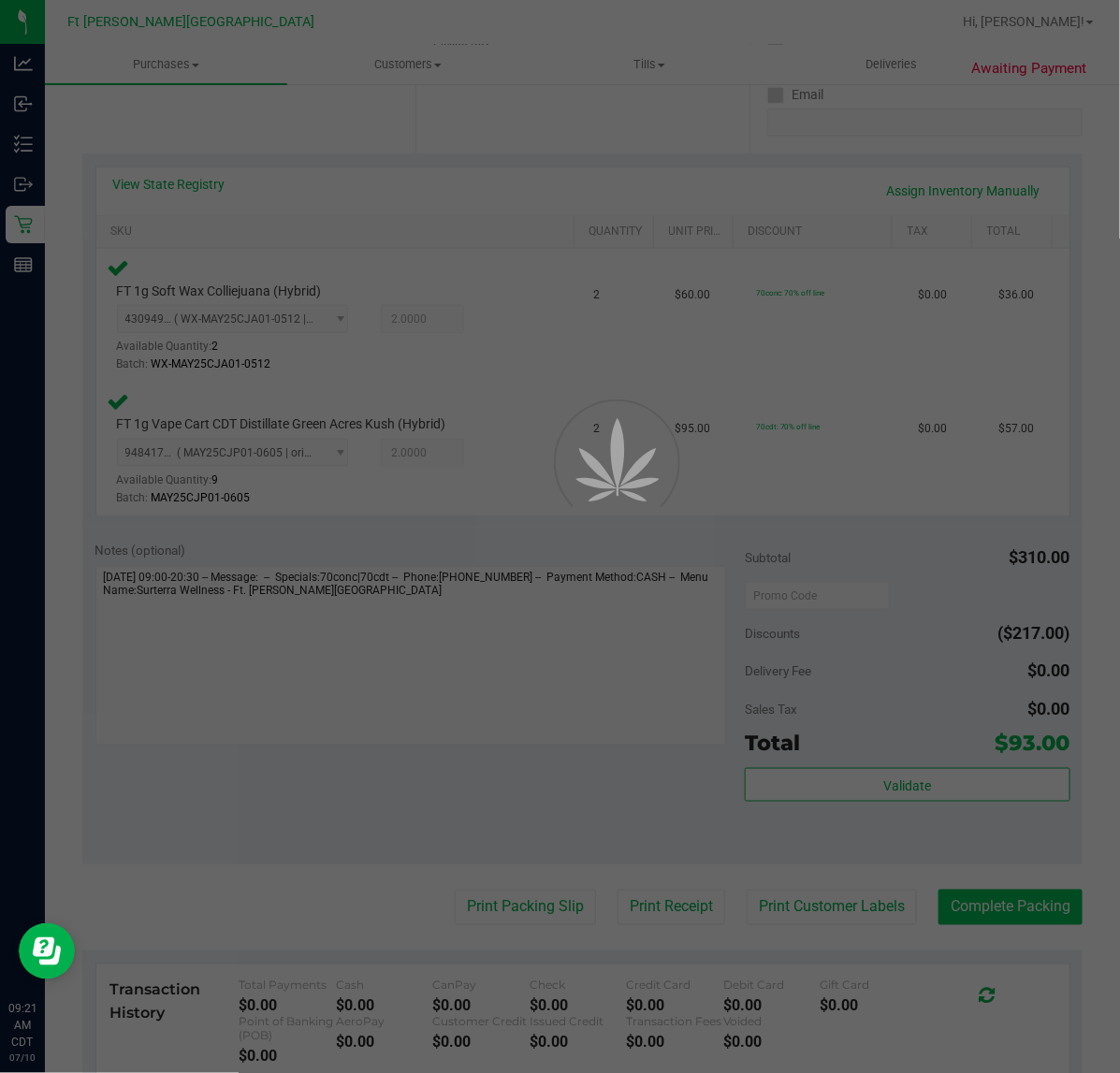 scroll, scrollTop: 0, scrollLeft: 0, axis: both 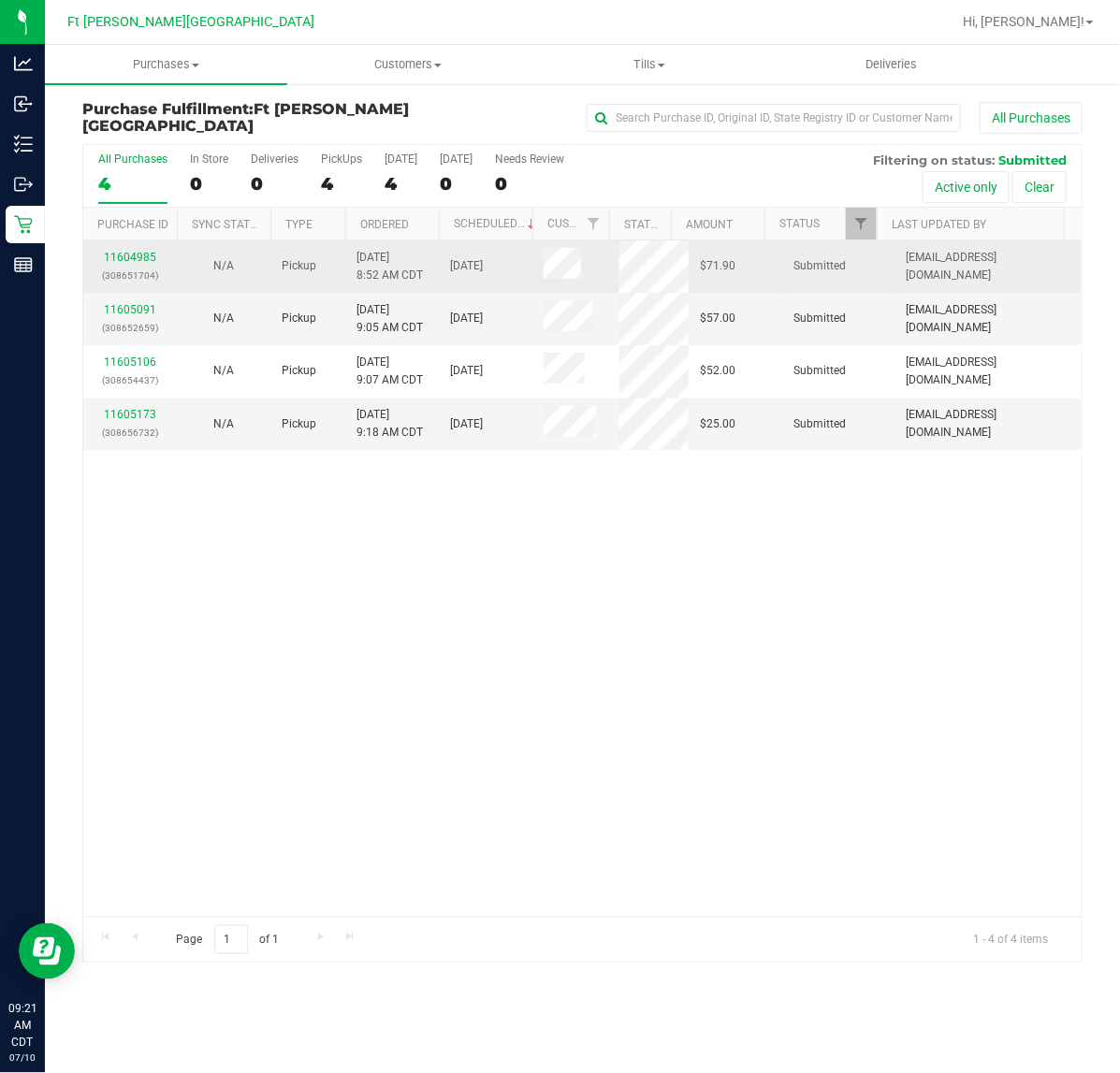 click on "11604985
(308651704)" at bounding box center (130, 267) 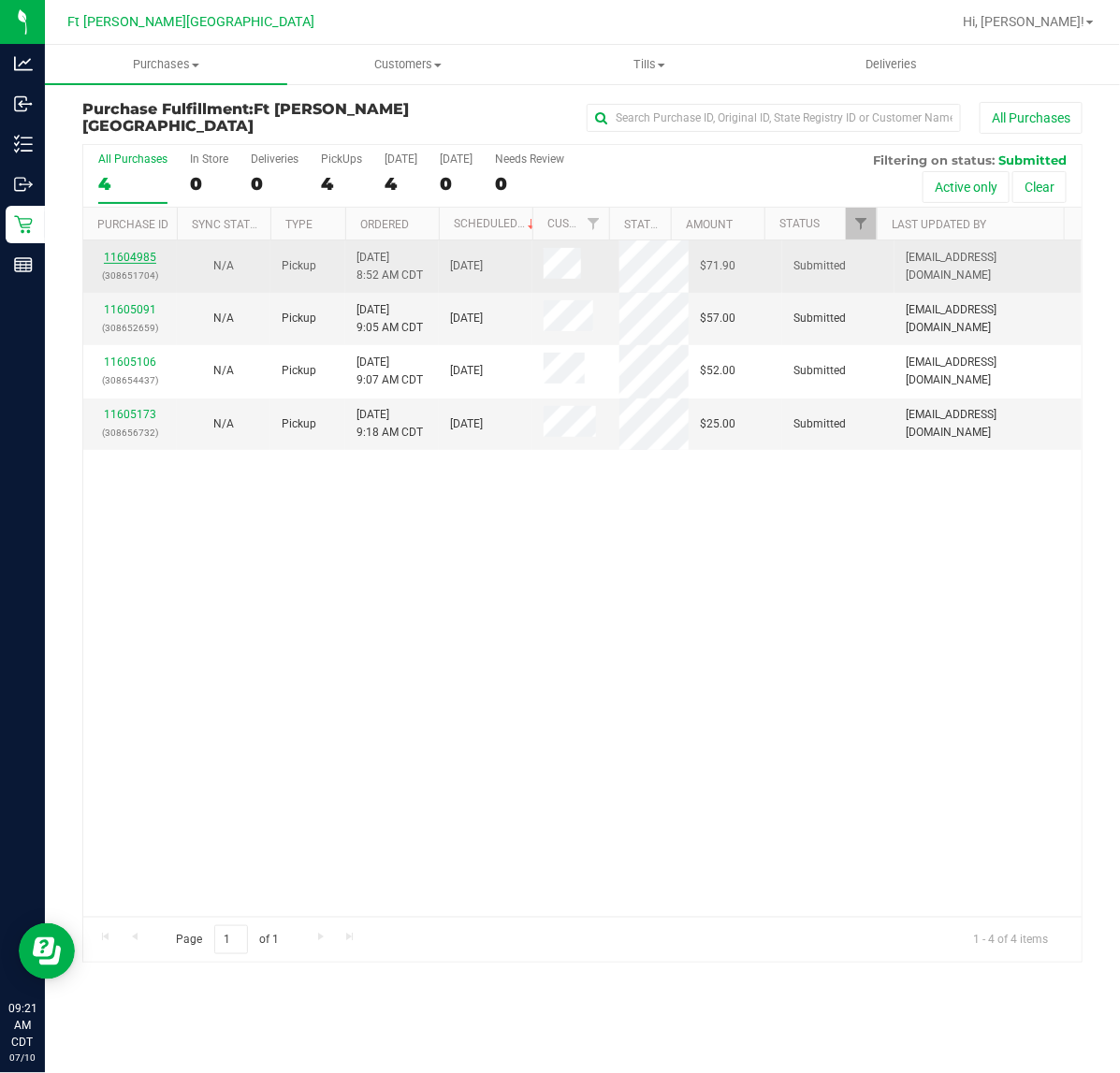 click on "11604985" at bounding box center [130, 257] 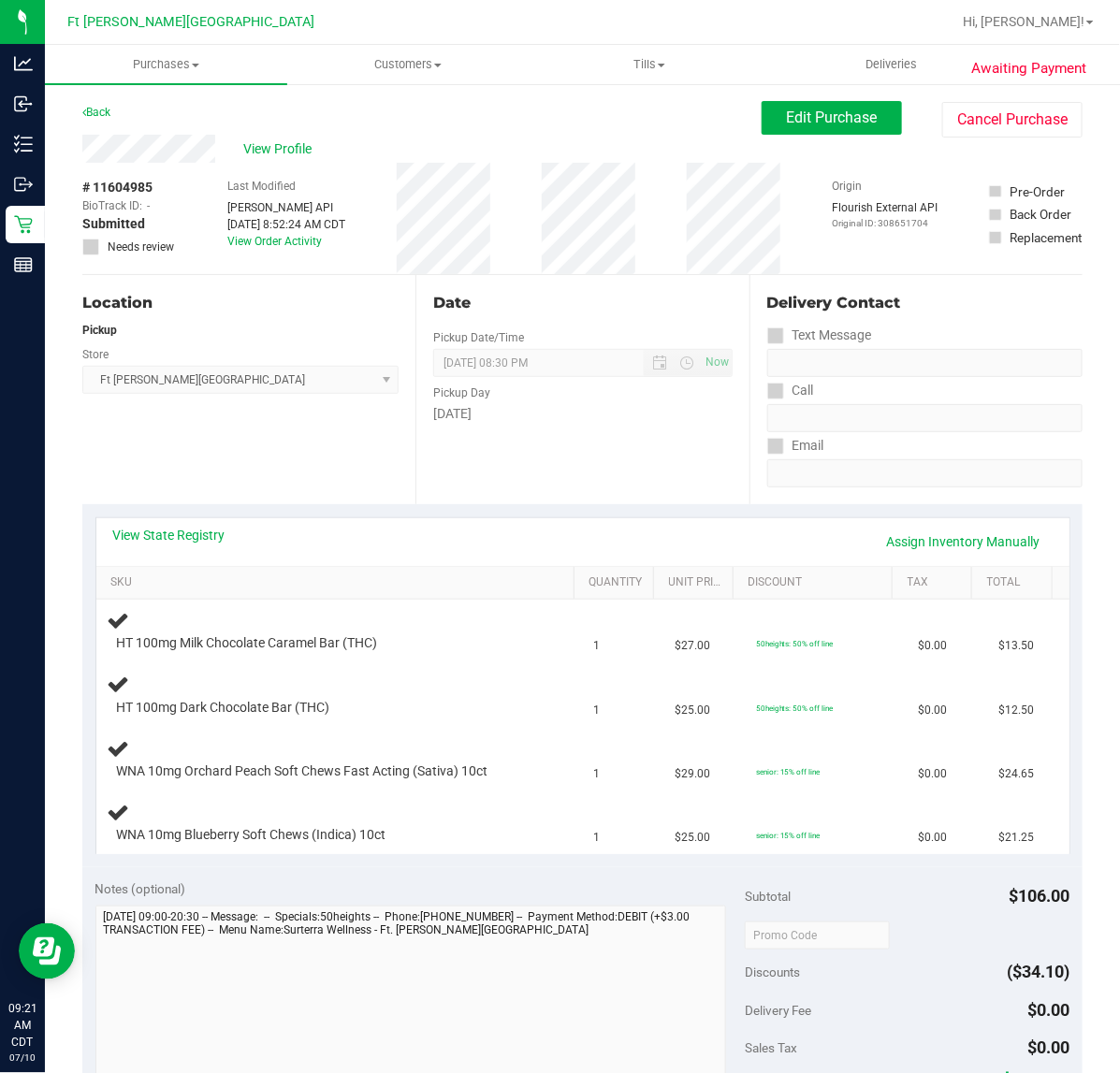 drag, startPoint x: 138, startPoint y: 264, endPoint x: 662, endPoint y: 493, distance: 571.854 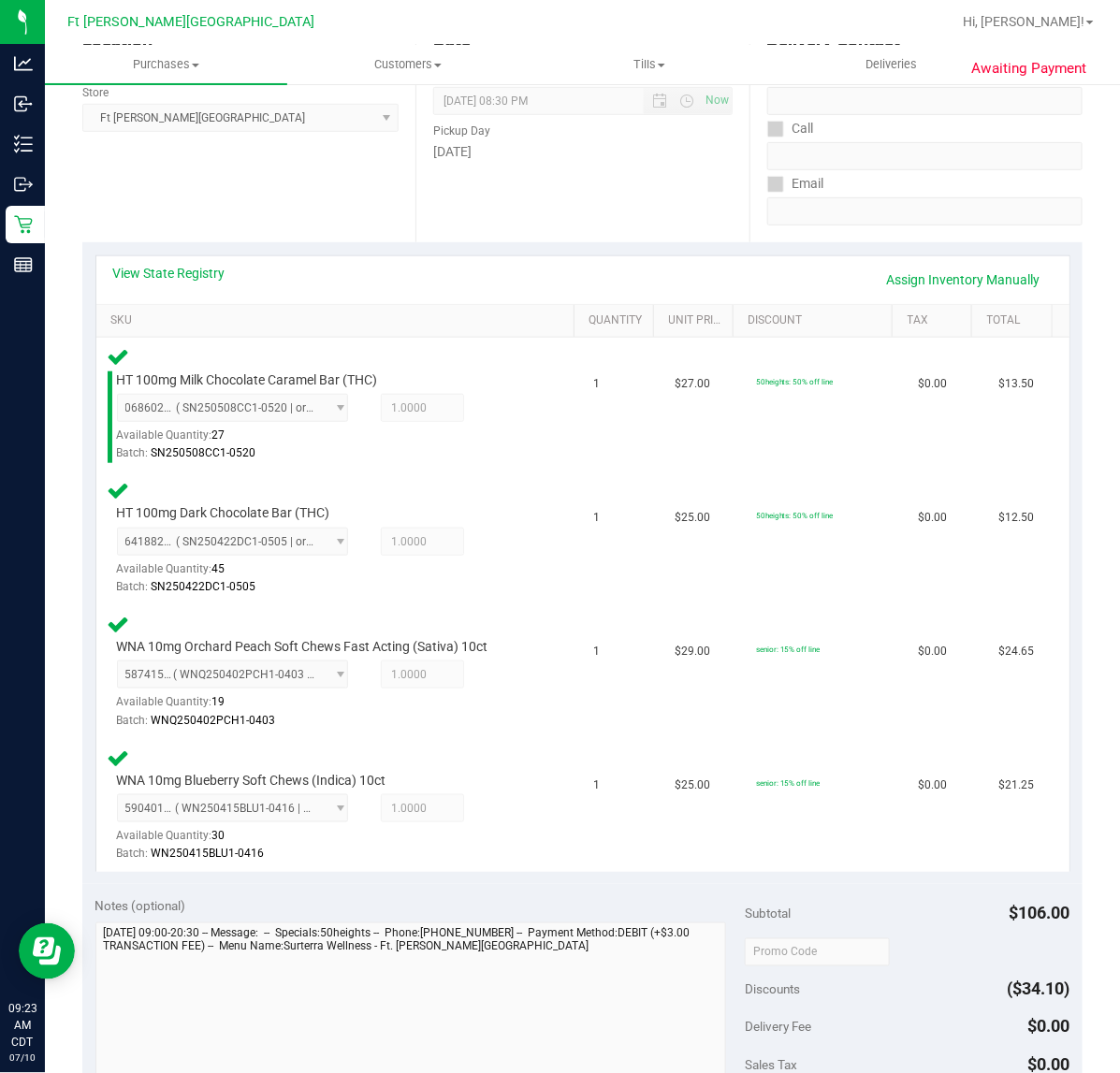 scroll, scrollTop: 819, scrollLeft: 0, axis: vertical 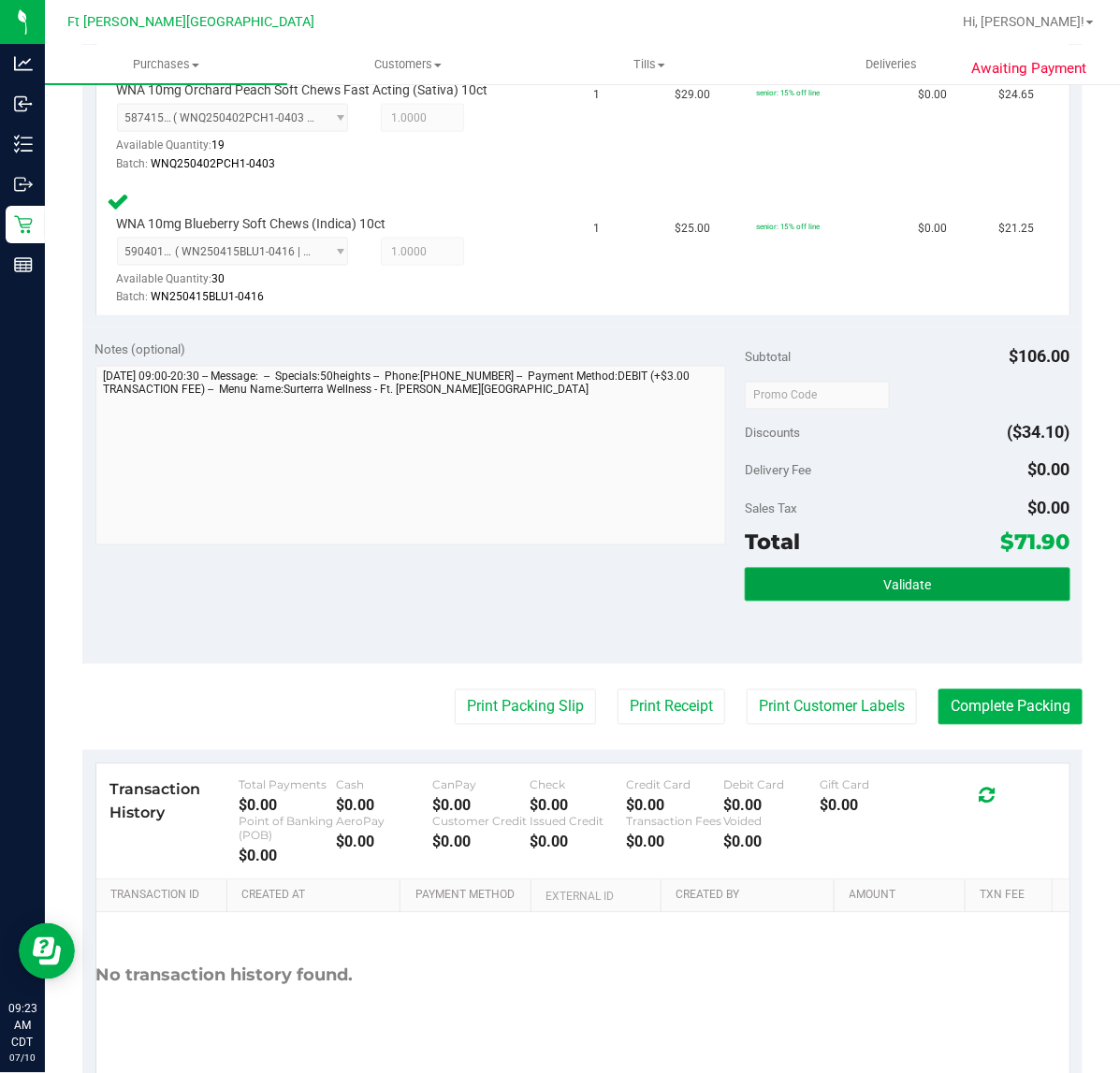 click on "Validate" at bounding box center (907, 585) 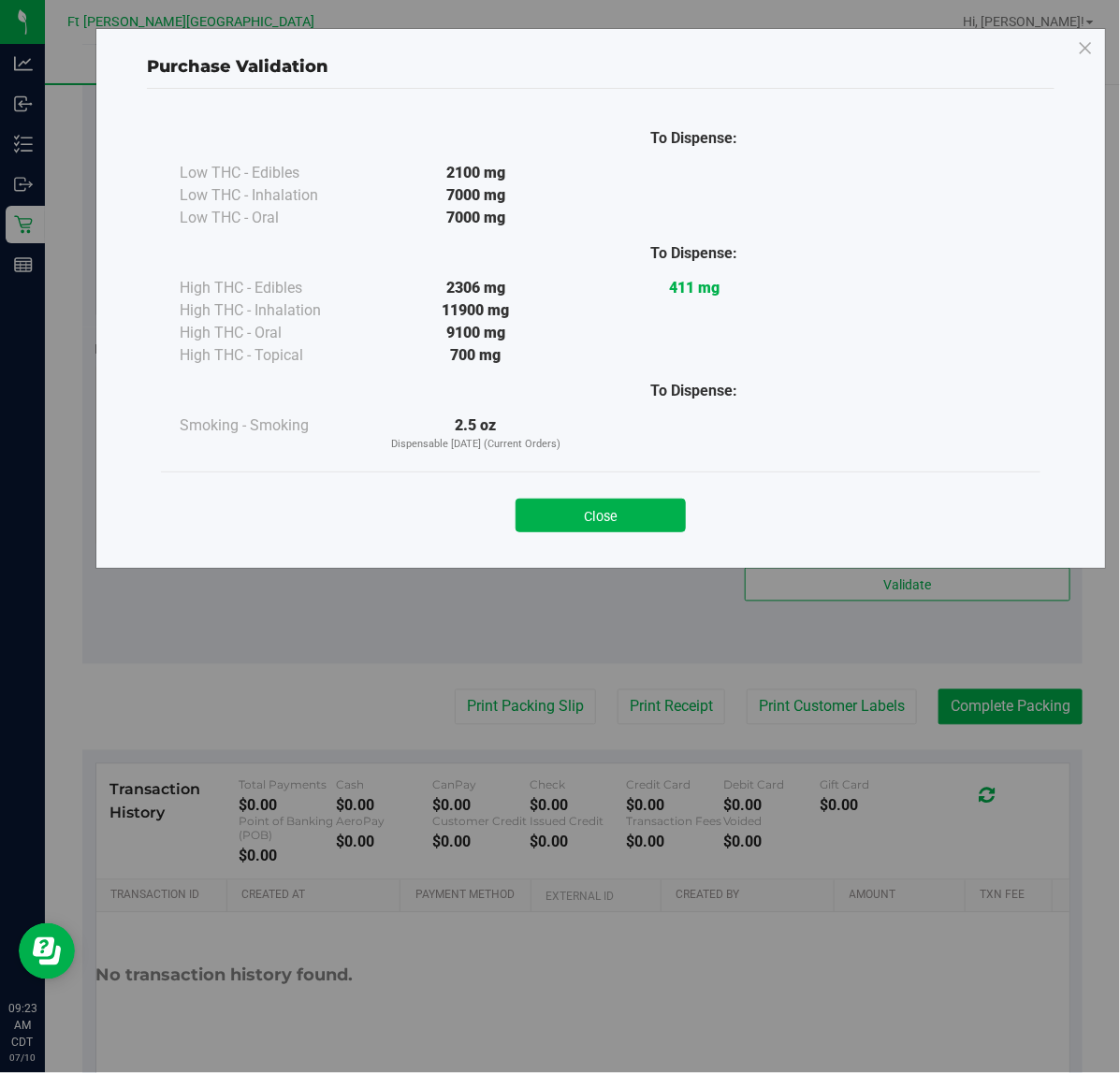 drag, startPoint x: 662, startPoint y: 506, endPoint x: 630, endPoint y: 585, distance: 85.23497 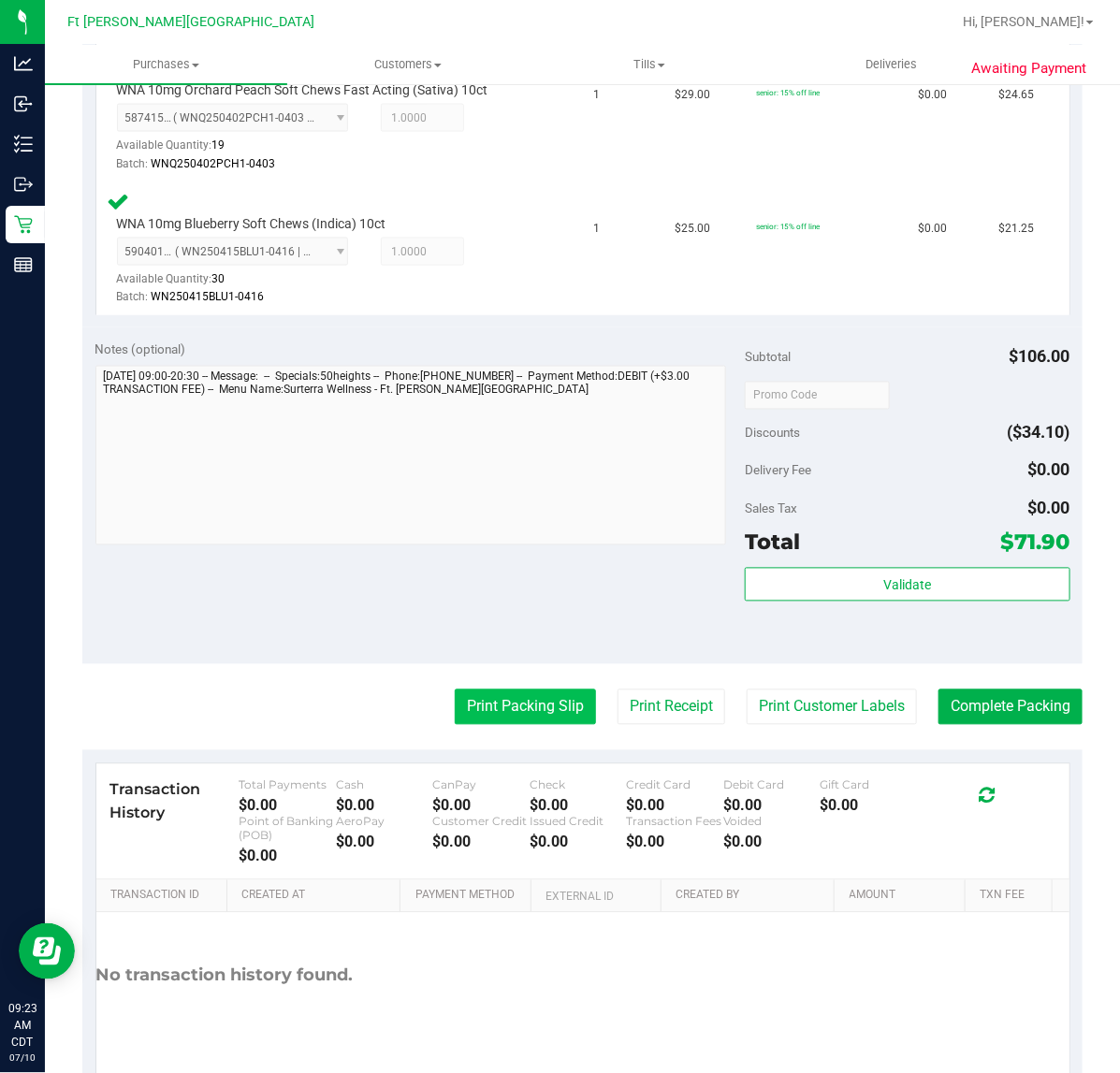 click on "Print Packing Slip" at bounding box center [525, 707] 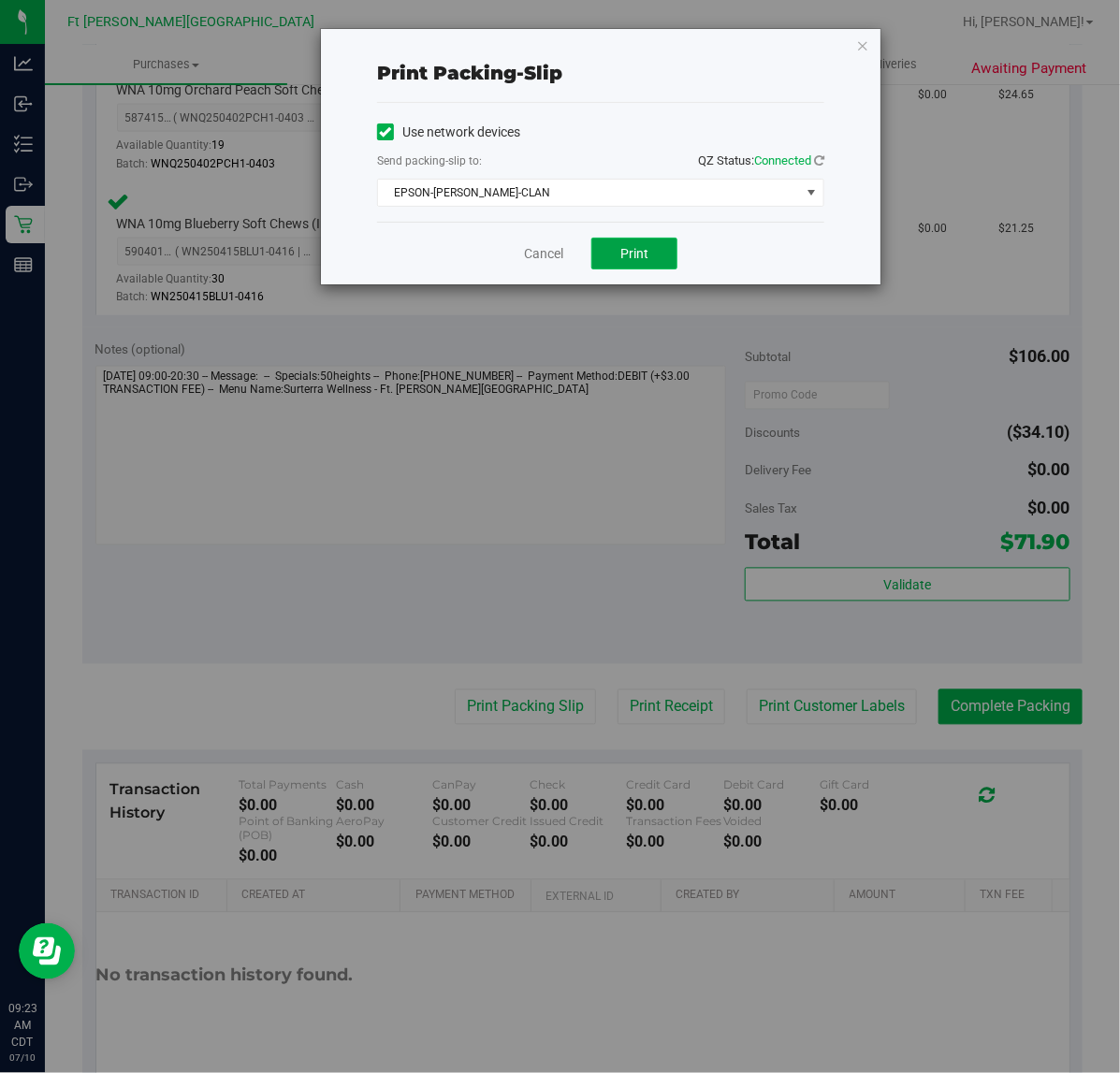 click on "Print" at bounding box center (634, 254) 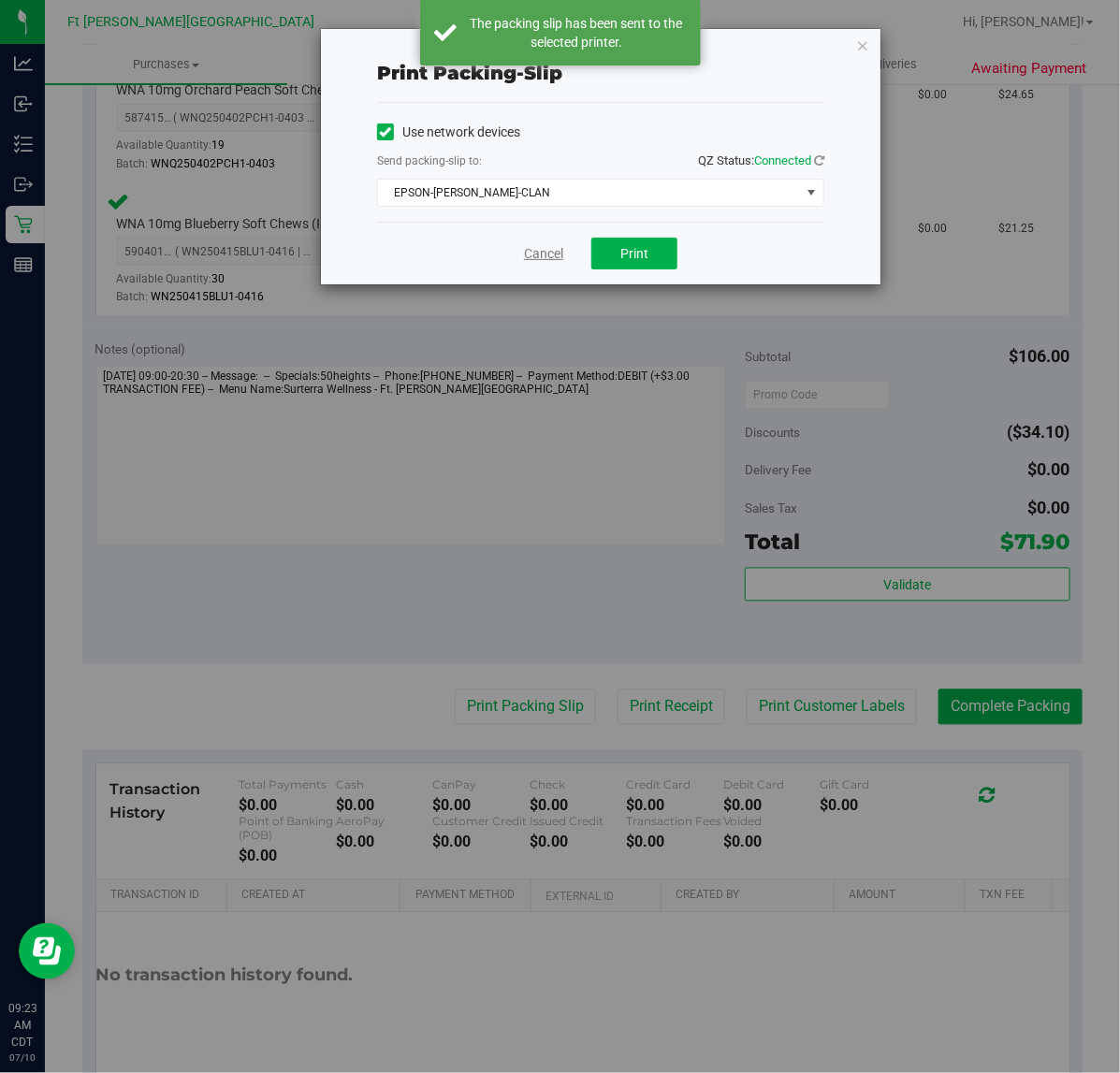 click on "Cancel" at bounding box center [544, 254] 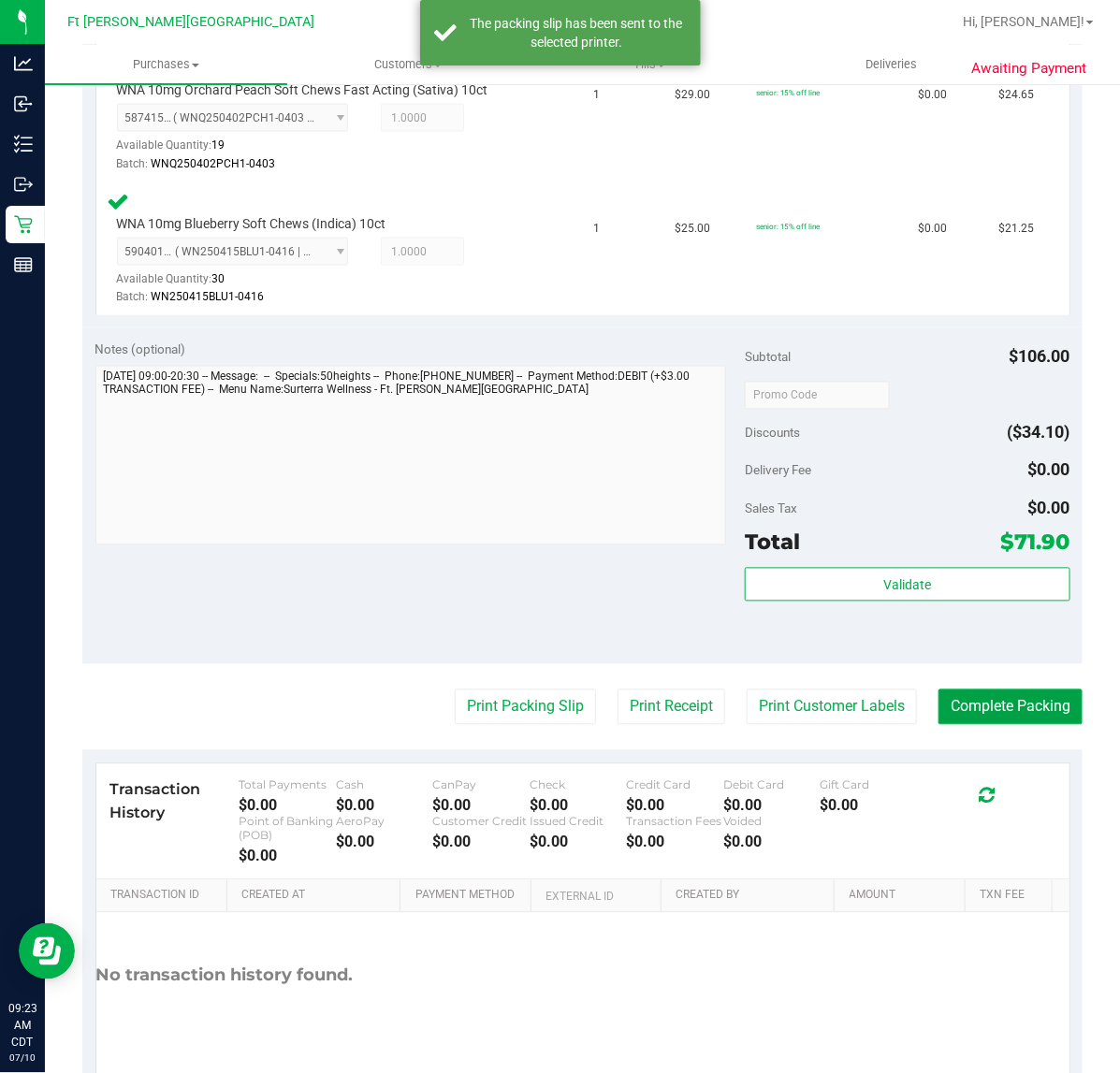 click on "Complete Packing" at bounding box center (1011, 707) 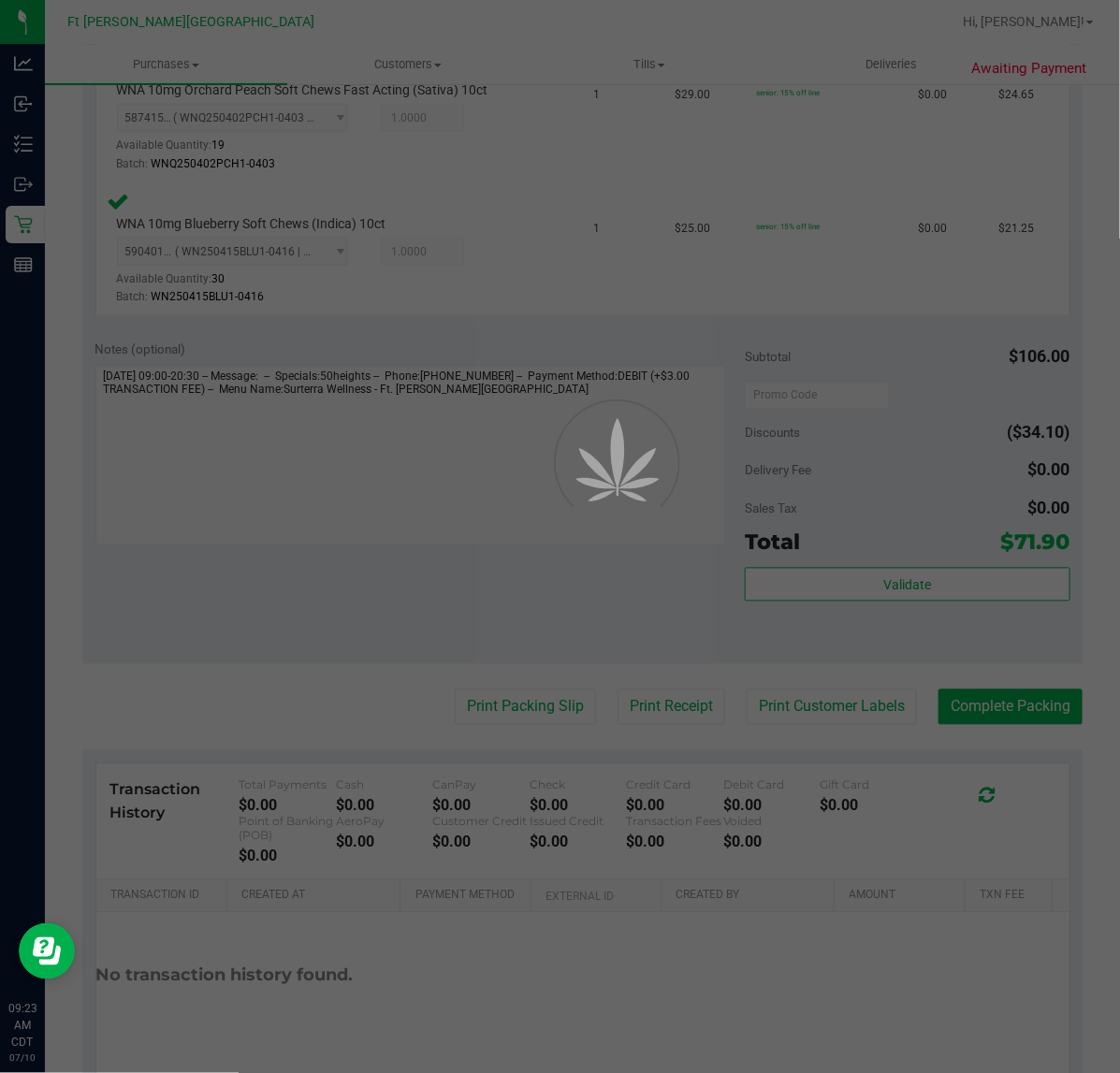 scroll, scrollTop: 0, scrollLeft: 0, axis: both 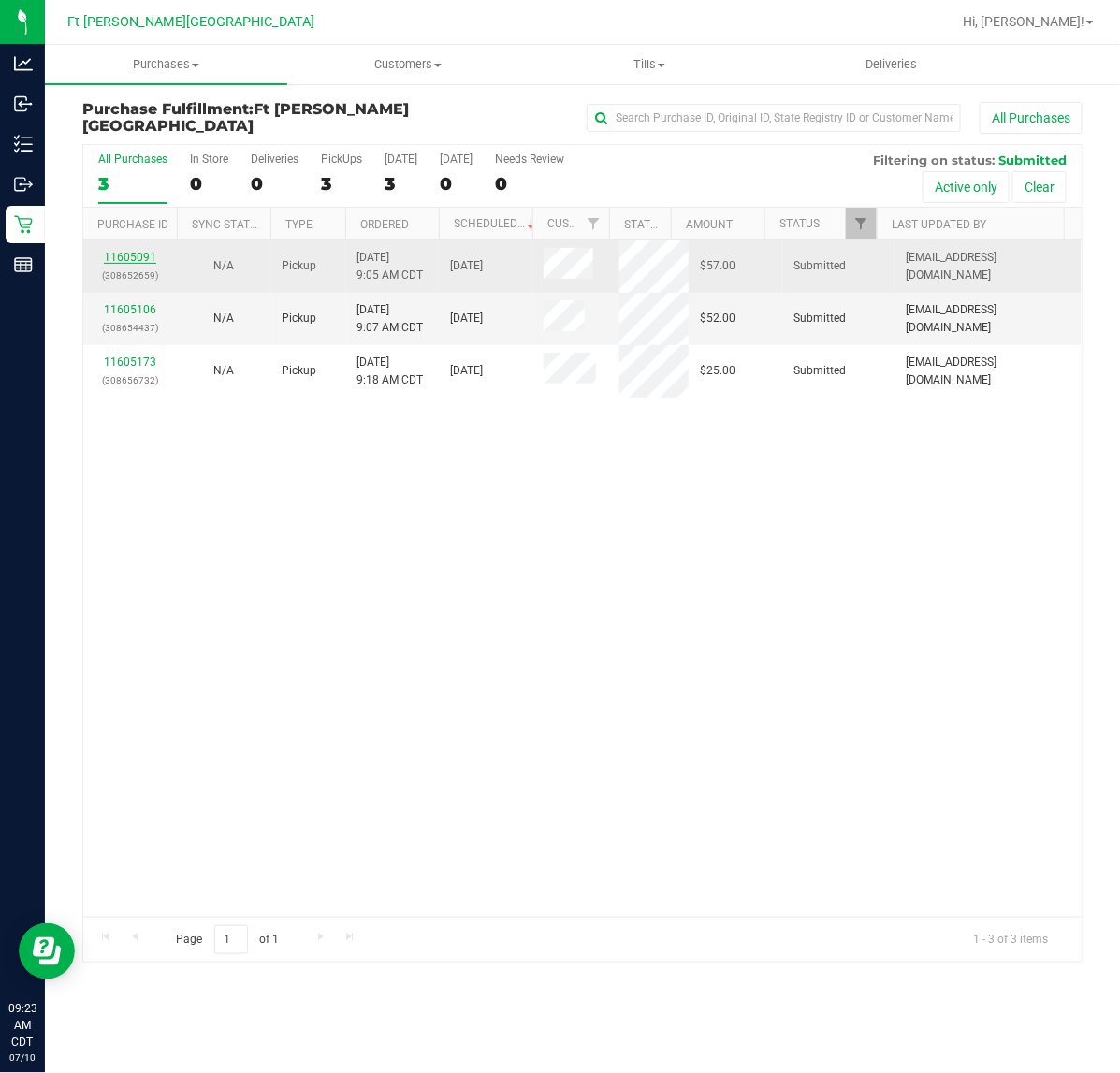 click on "11605091" at bounding box center (130, 257) 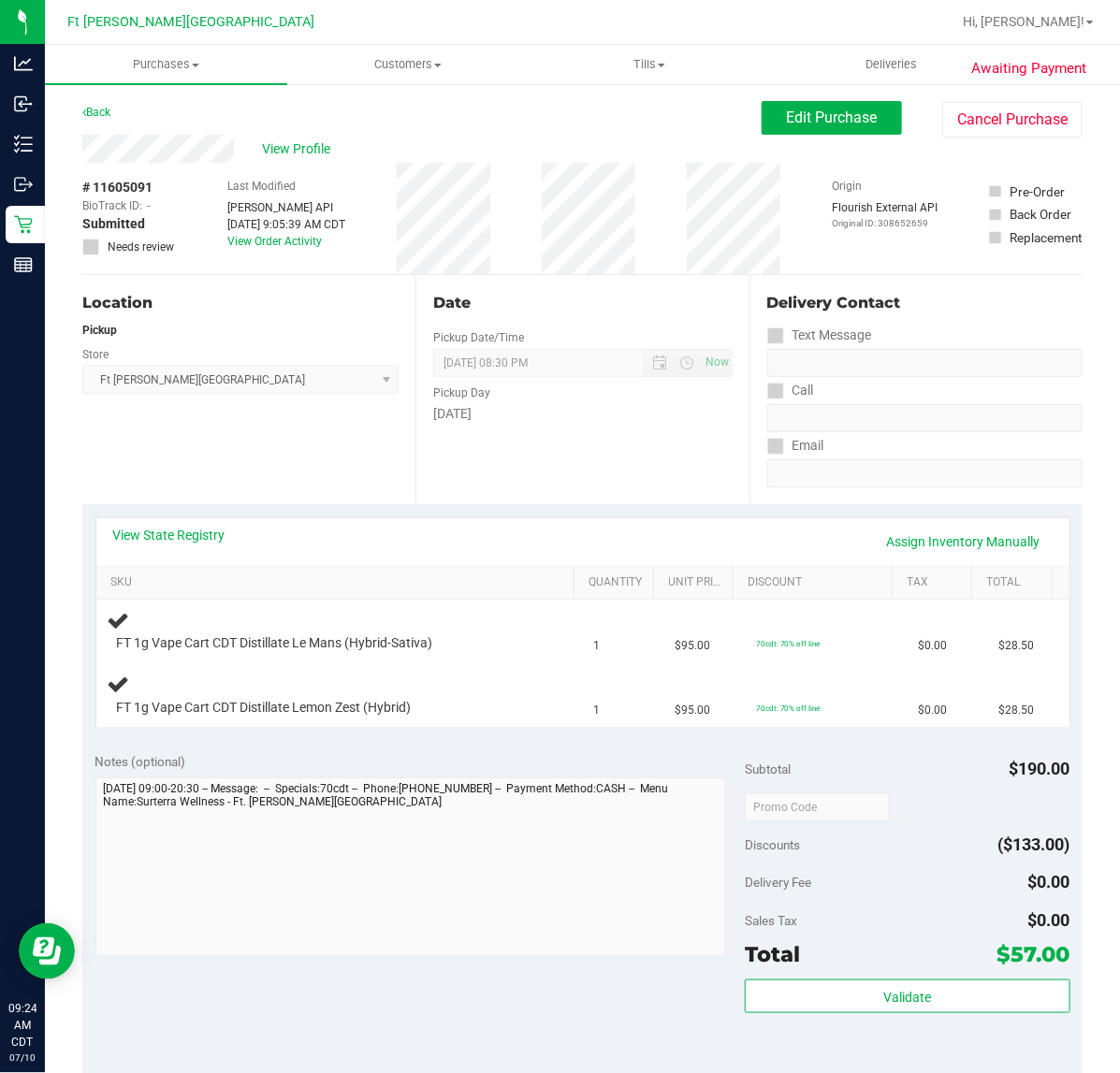 click on "Date
Pickup Date/Time
07/10/2025
Now
07/10/2025 08:30 PM
Now
Pickup Day
Thursday" at bounding box center (582, 389) 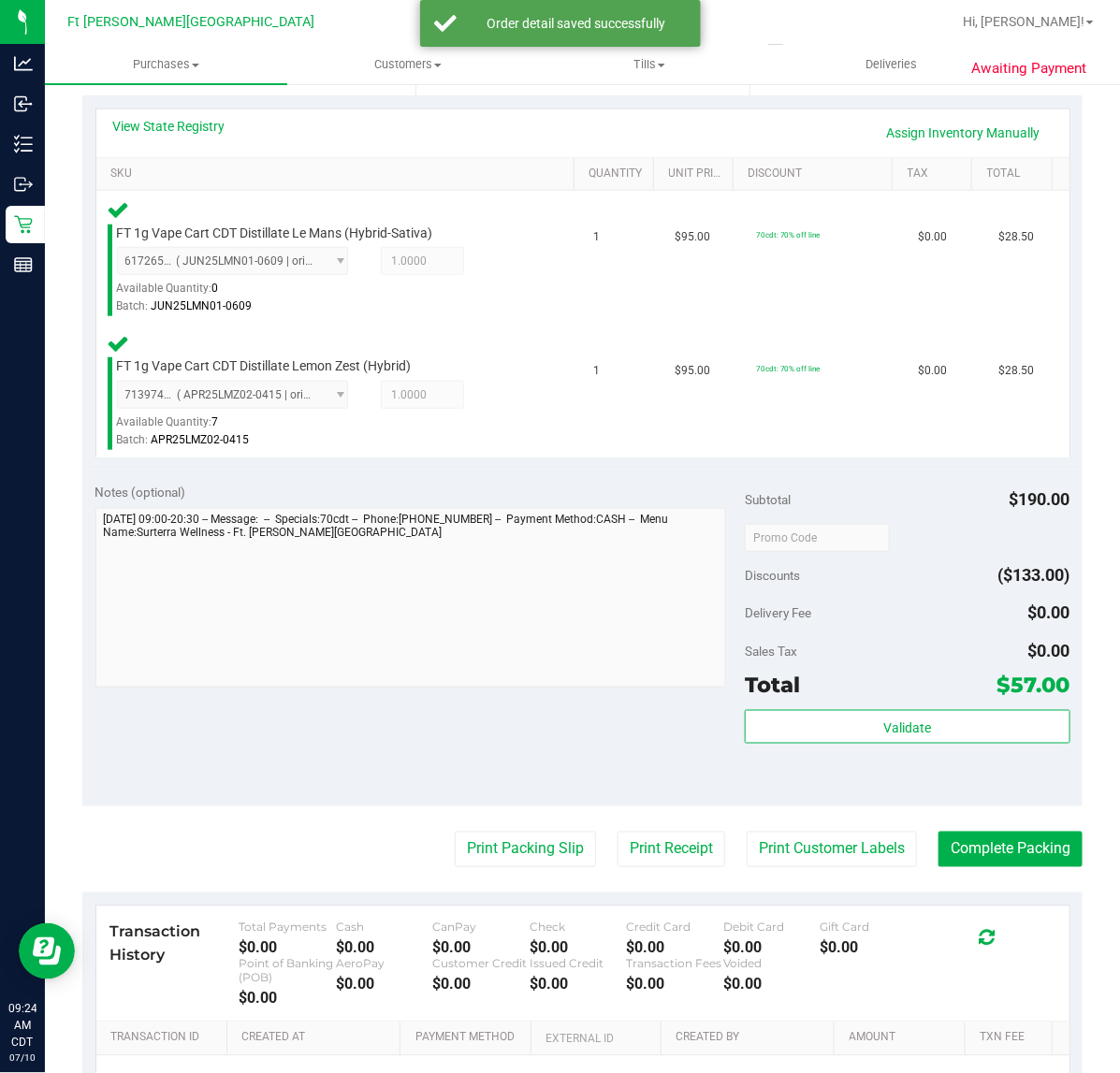 scroll, scrollTop: 468, scrollLeft: 0, axis: vertical 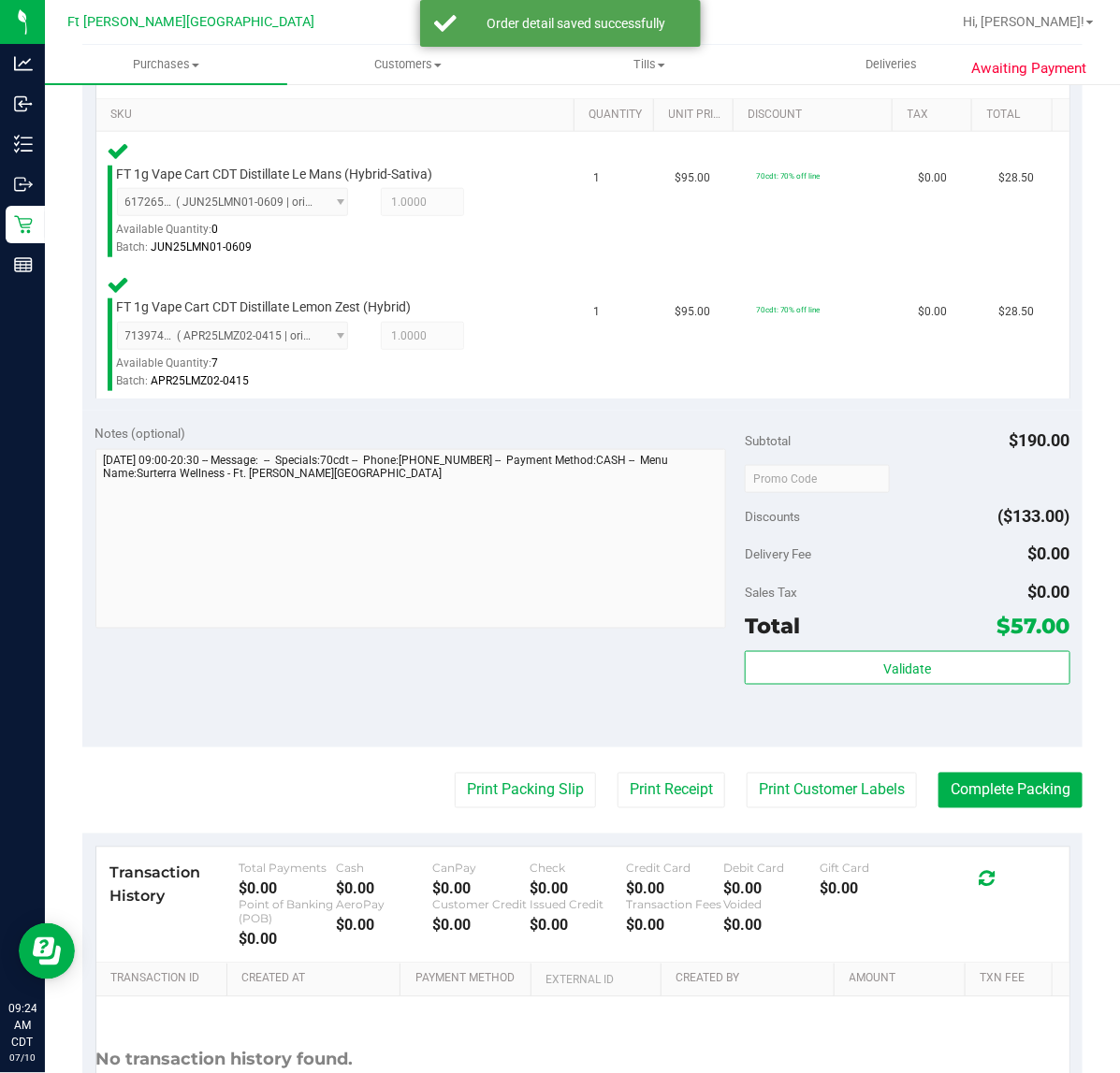 click on "Validate" at bounding box center [907, 693] 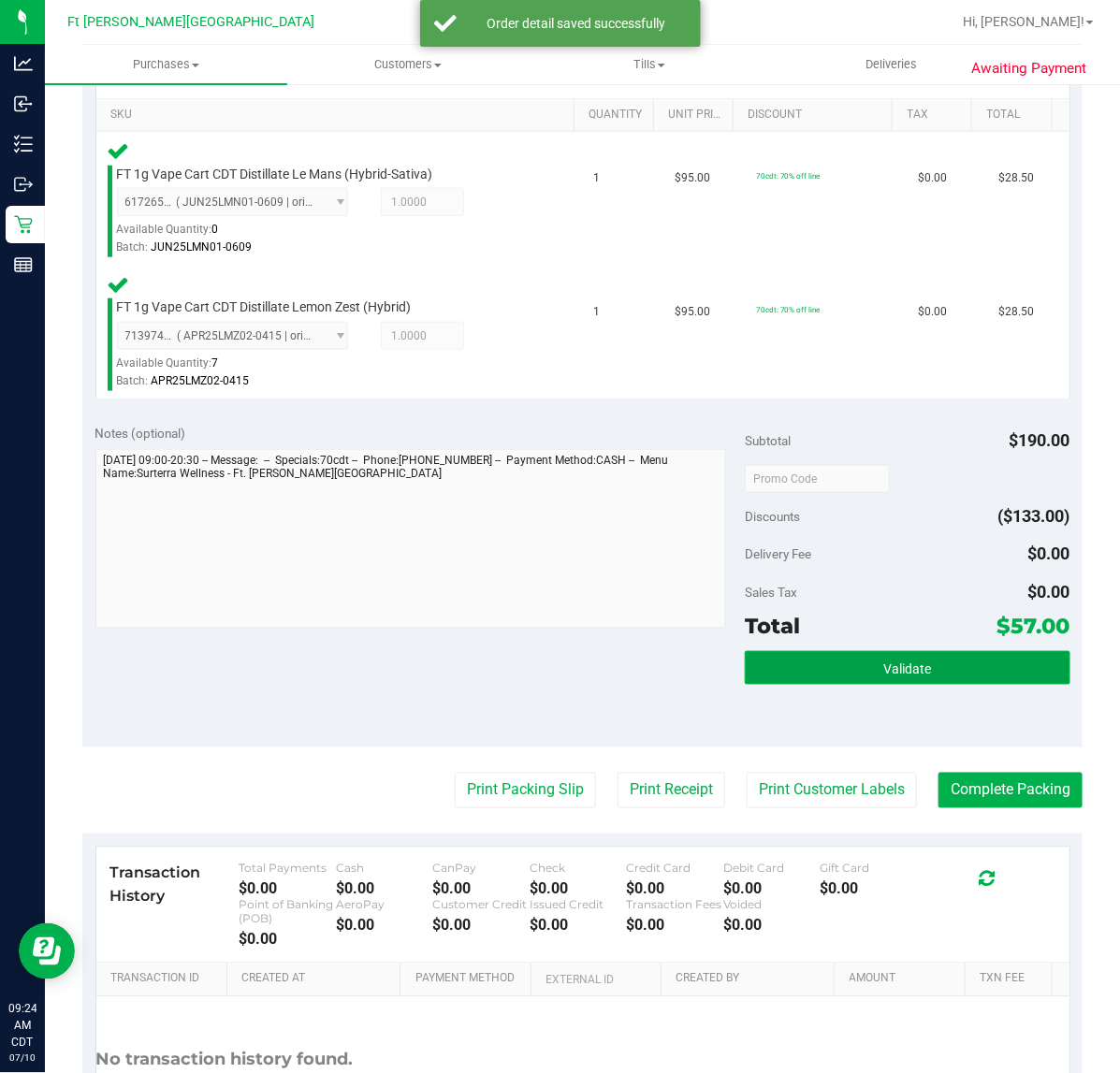 click on "Validate" at bounding box center [907, 668] 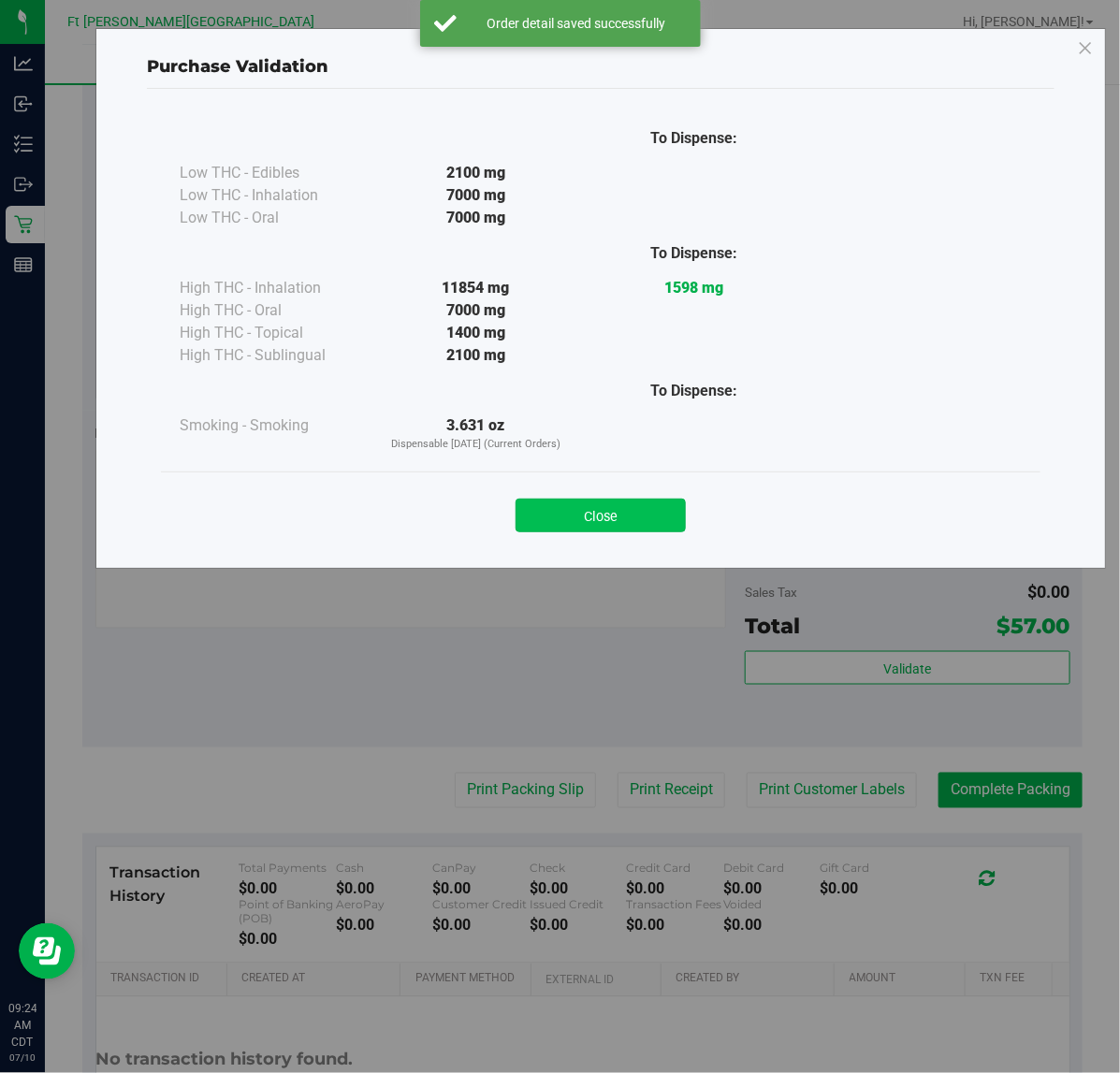 click on "Close" at bounding box center [601, 515] 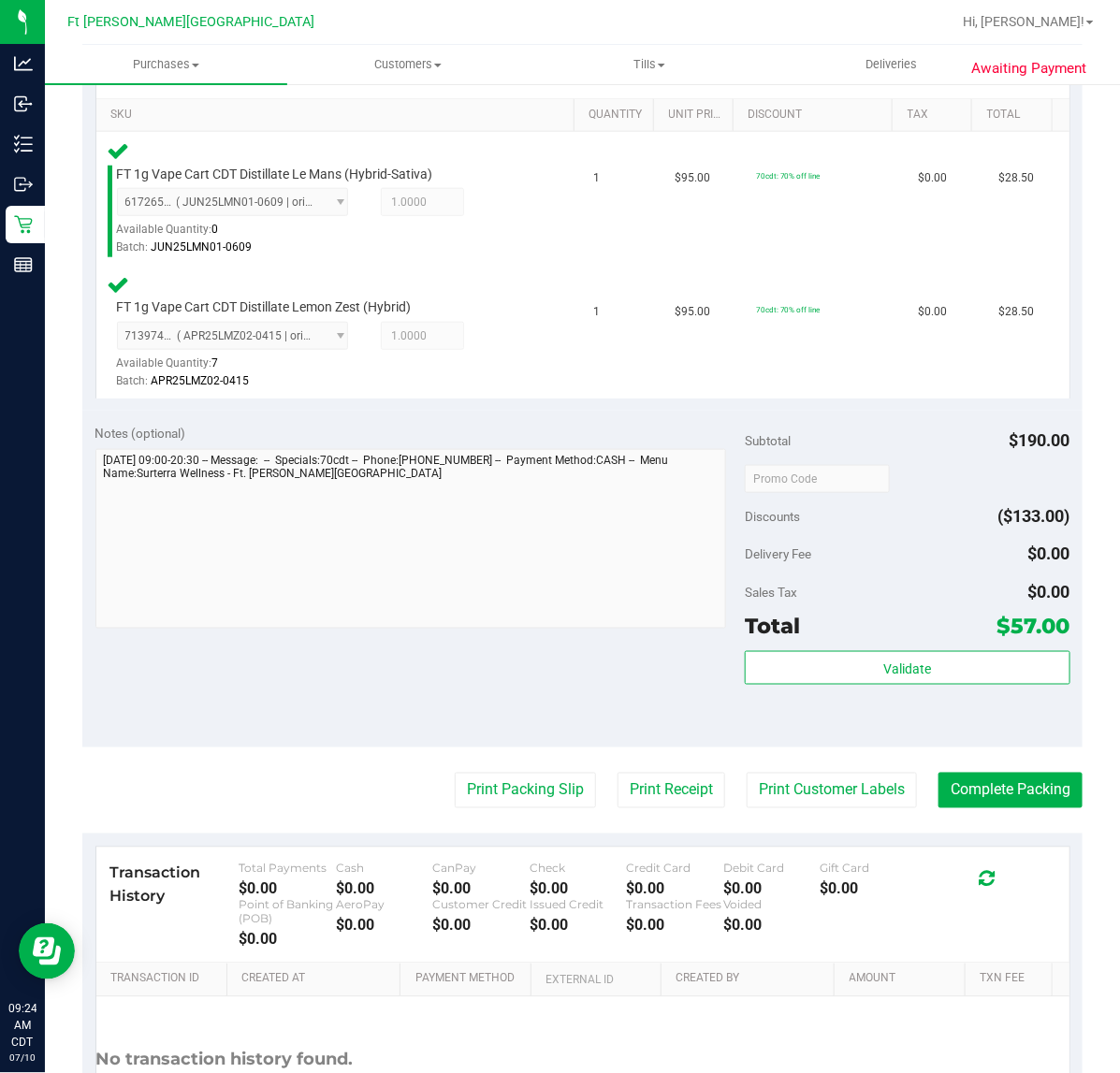 click on "Back
Edit Purchase
Cancel Purchase
View Profile
# 11605091
BioTrack ID:
-
Submitted
Needs review
Last Modified
Jane API
Jul 10, 2025 9:05:39 AM CDT" at bounding box center [582, 415] 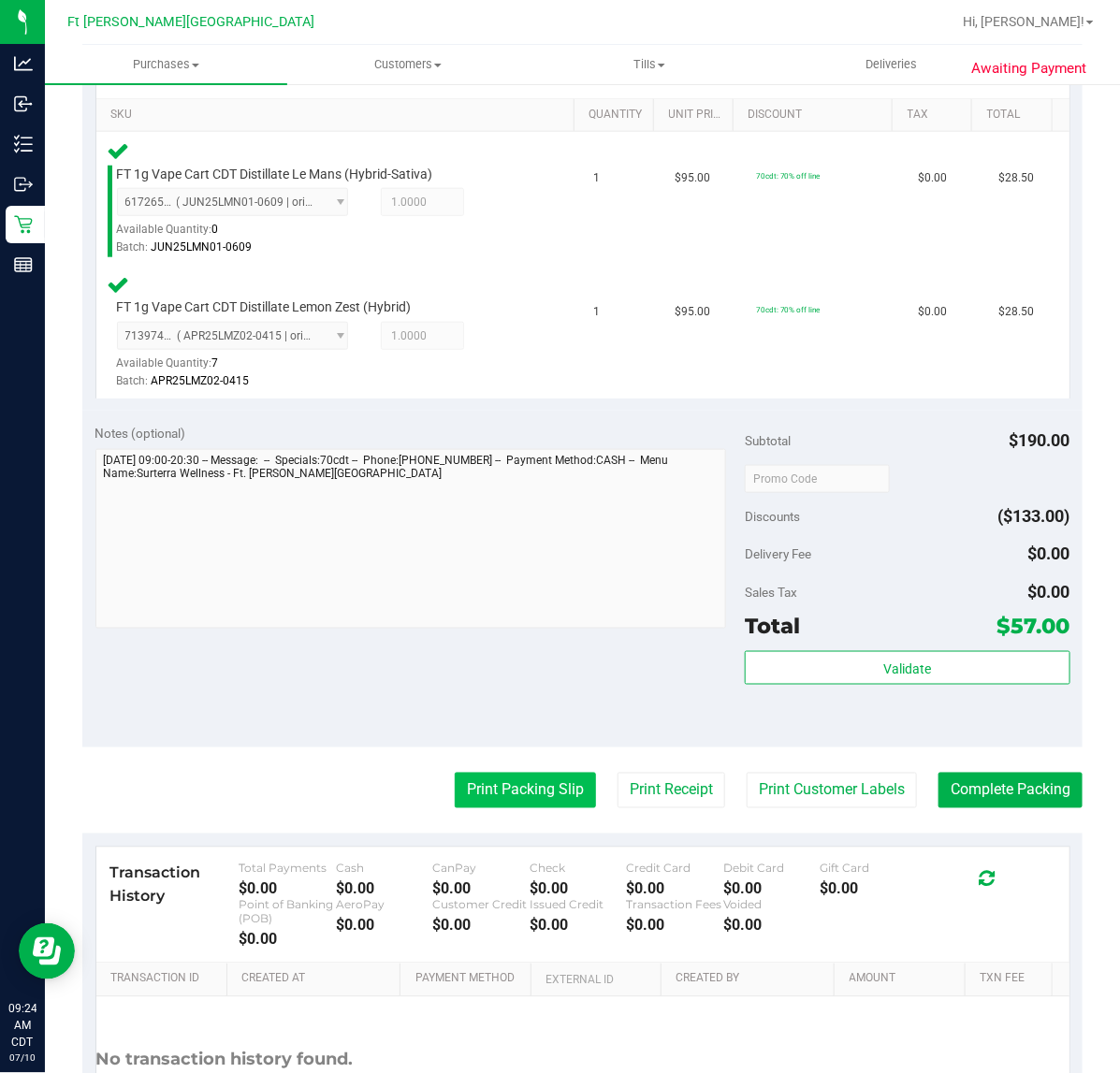 click on "Print Packing Slip" at bounding box center (525, 790) 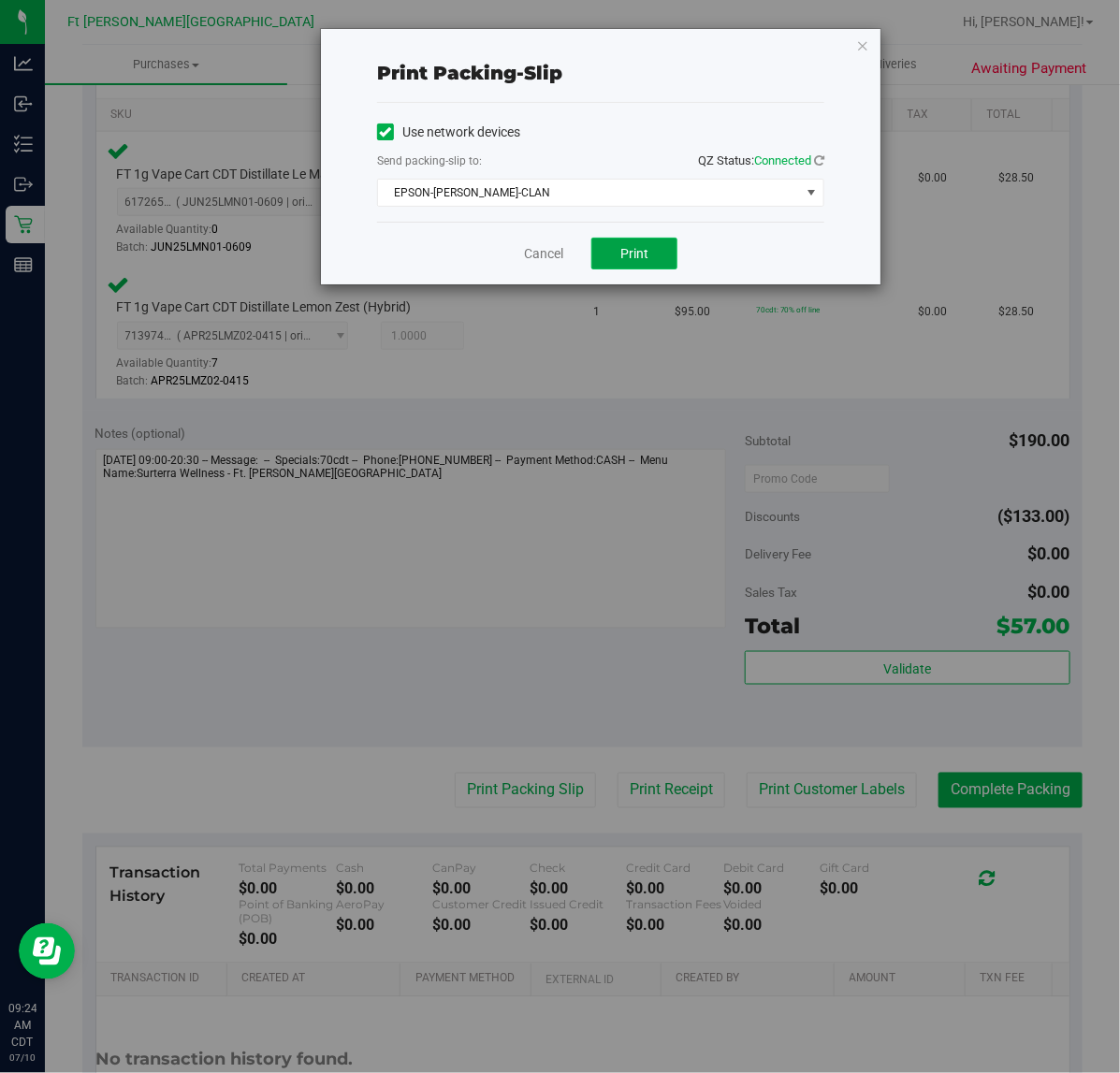 click on "Print" at bounding box center (634, 254) 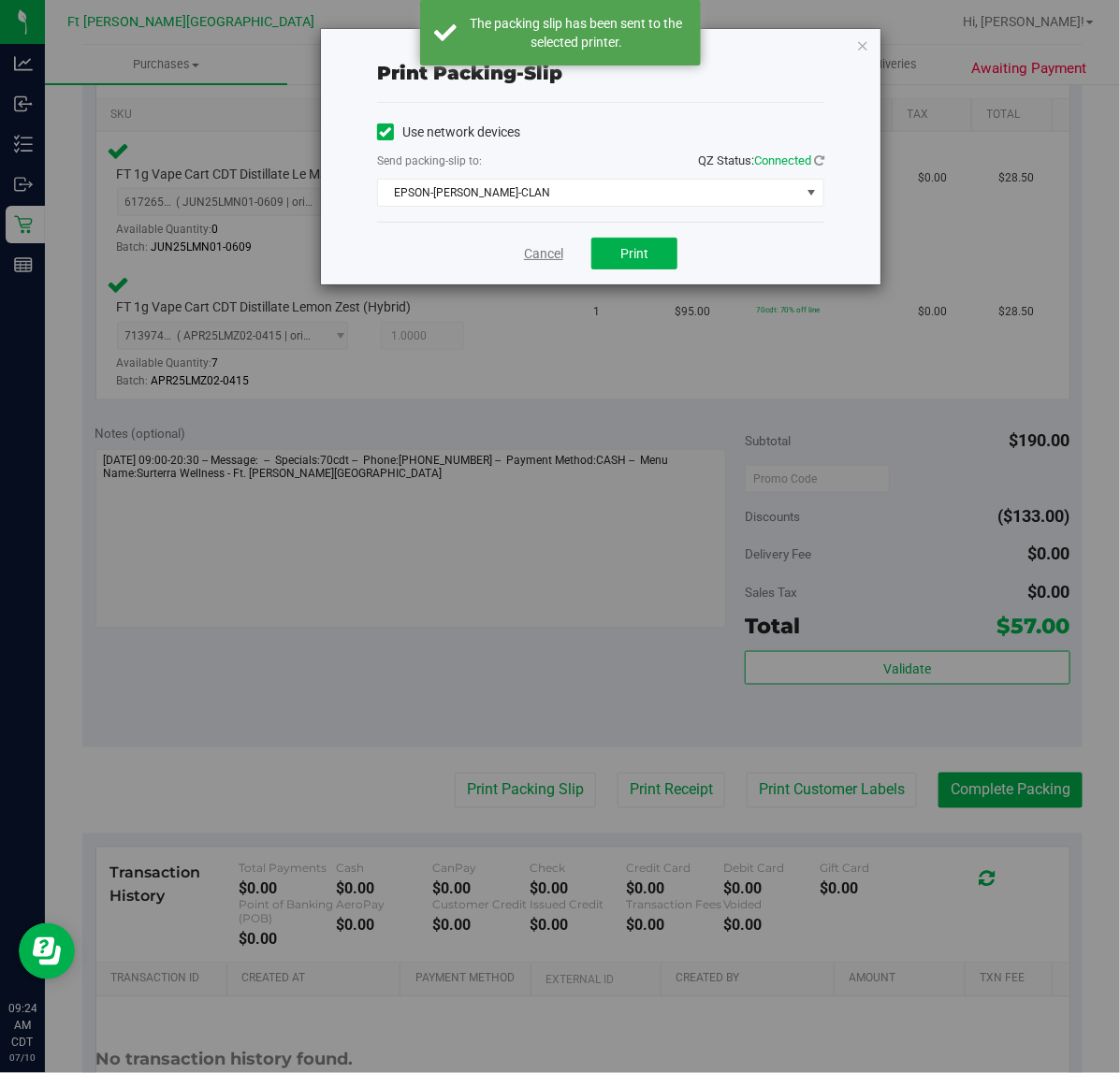 click on "Cancel" at bounding box center [544, 254] 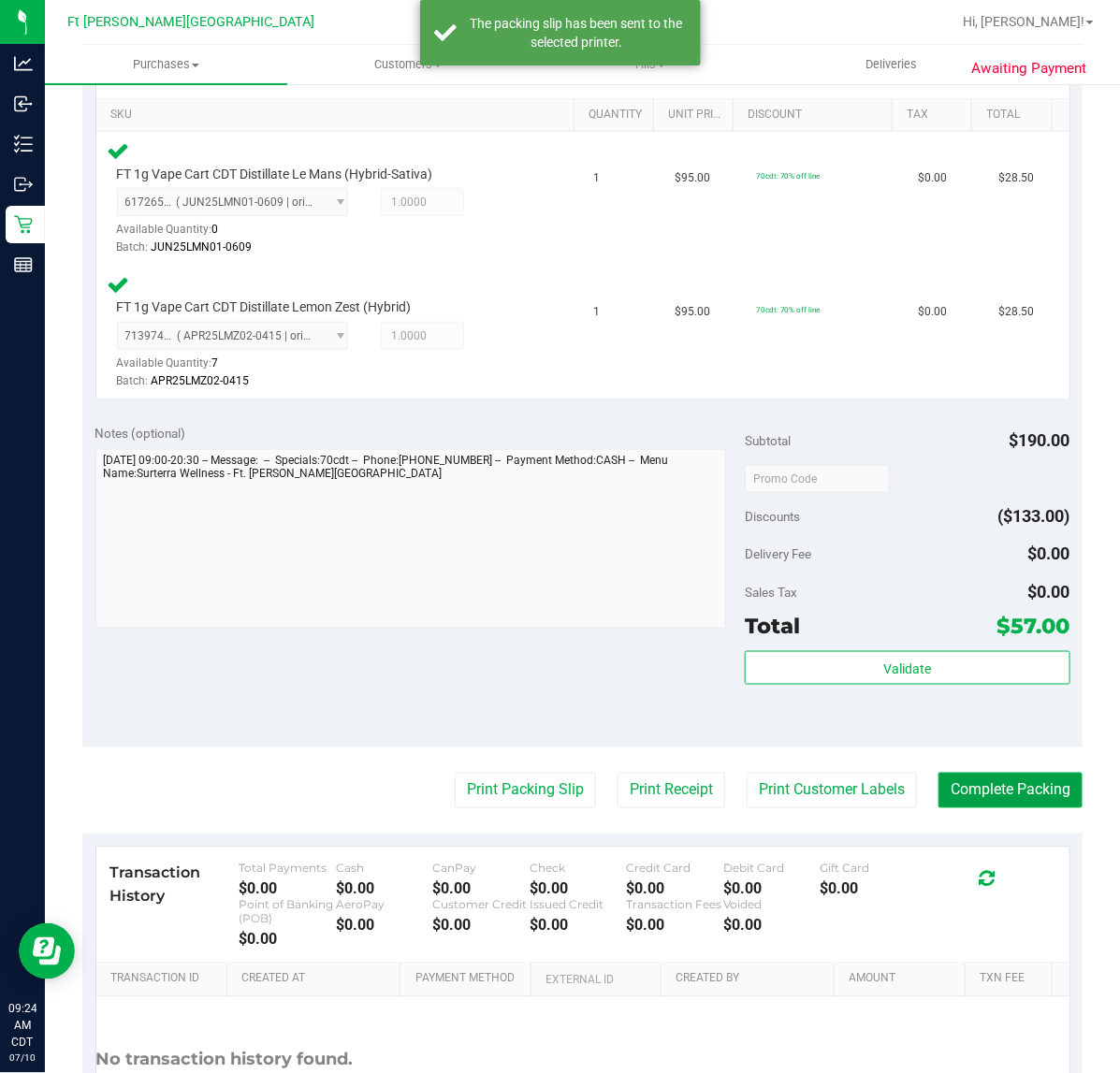 click on "Complete Packing" at bounding box center (1011, 790) 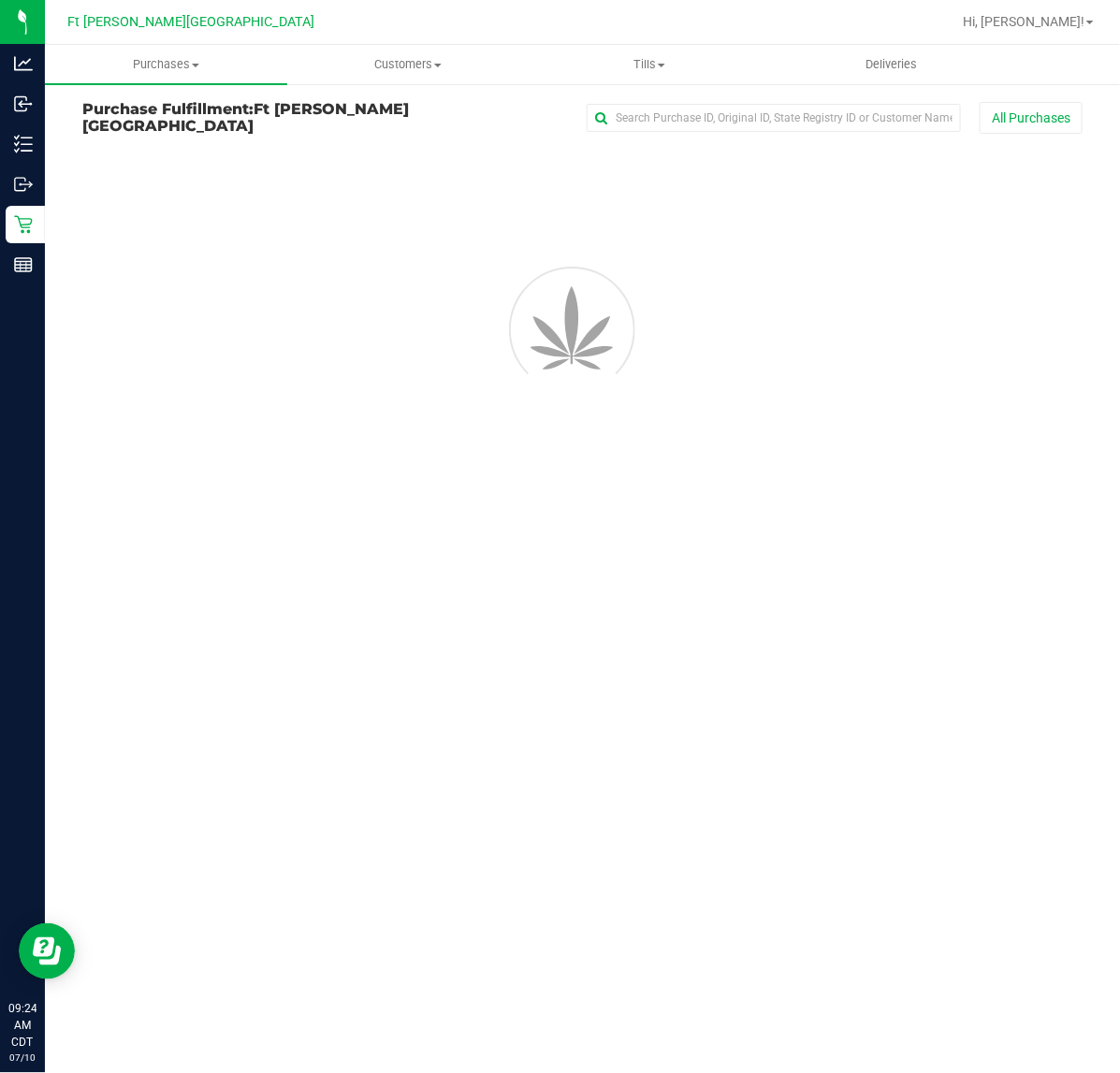 scroll, scrollTop: 0, scrollLeft: 0, axis: both 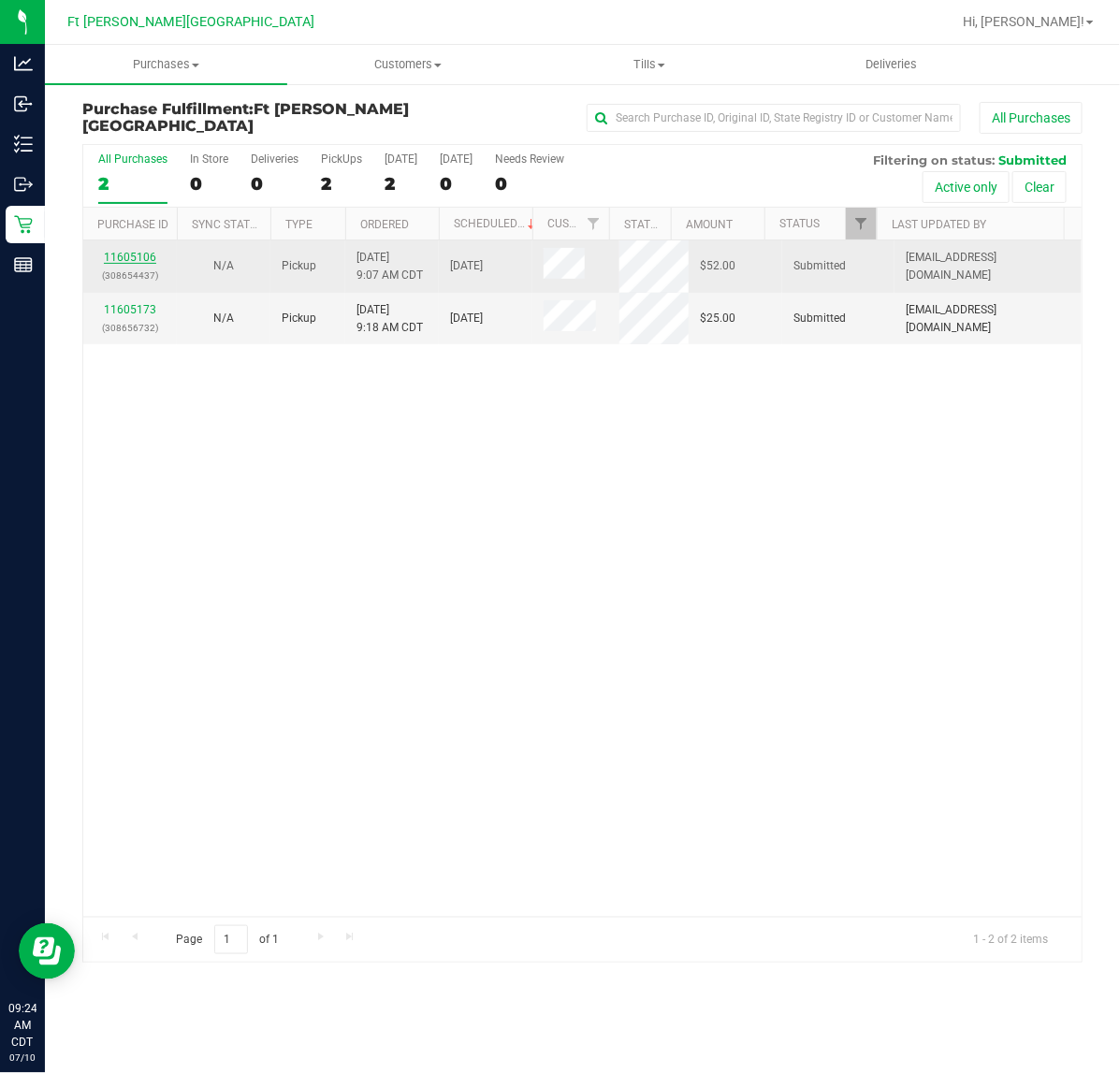 click on "11605106" at bounding box center [130, 257] 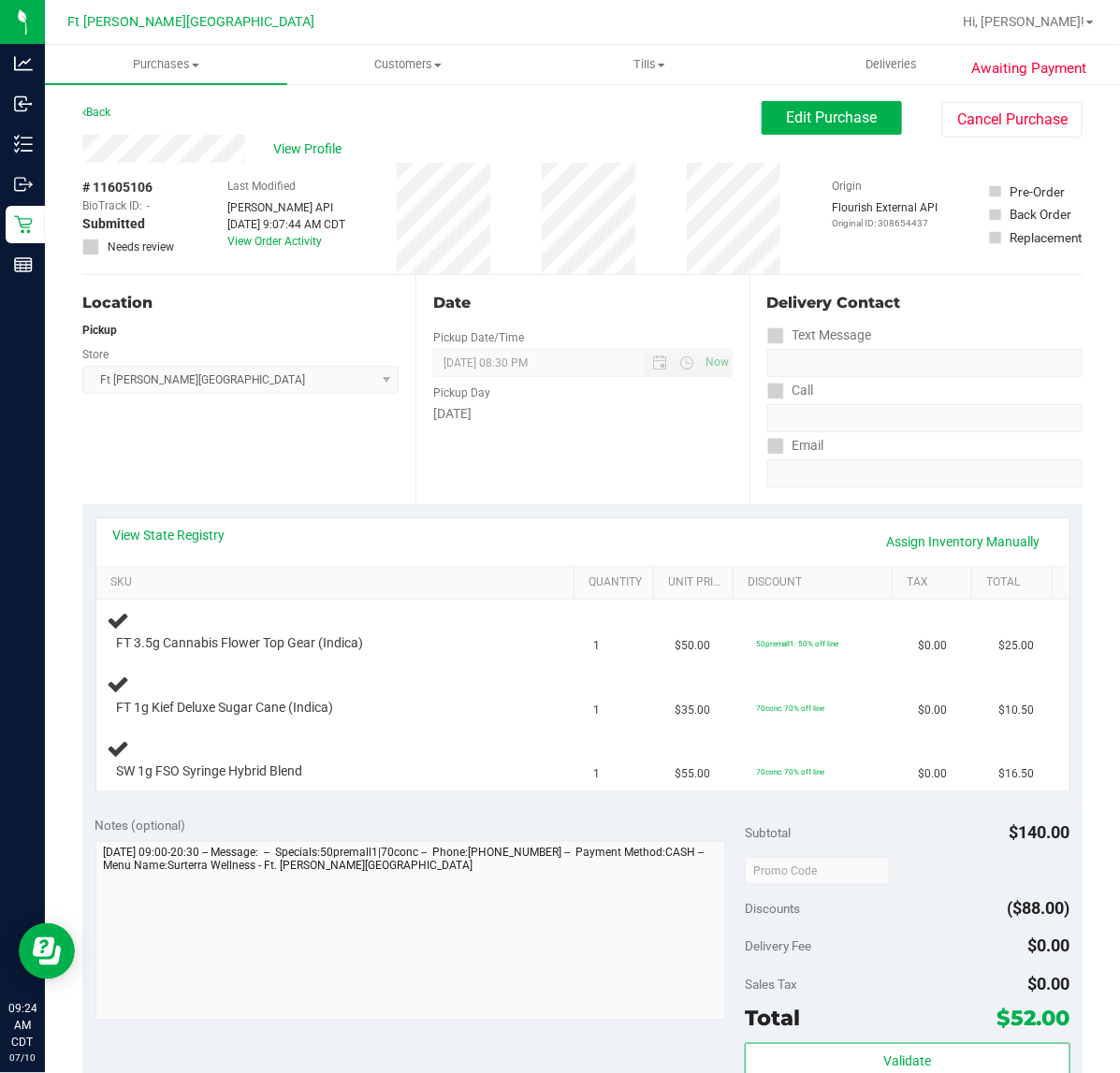click on "Notes (optional)" at bounding box center [420, 825] 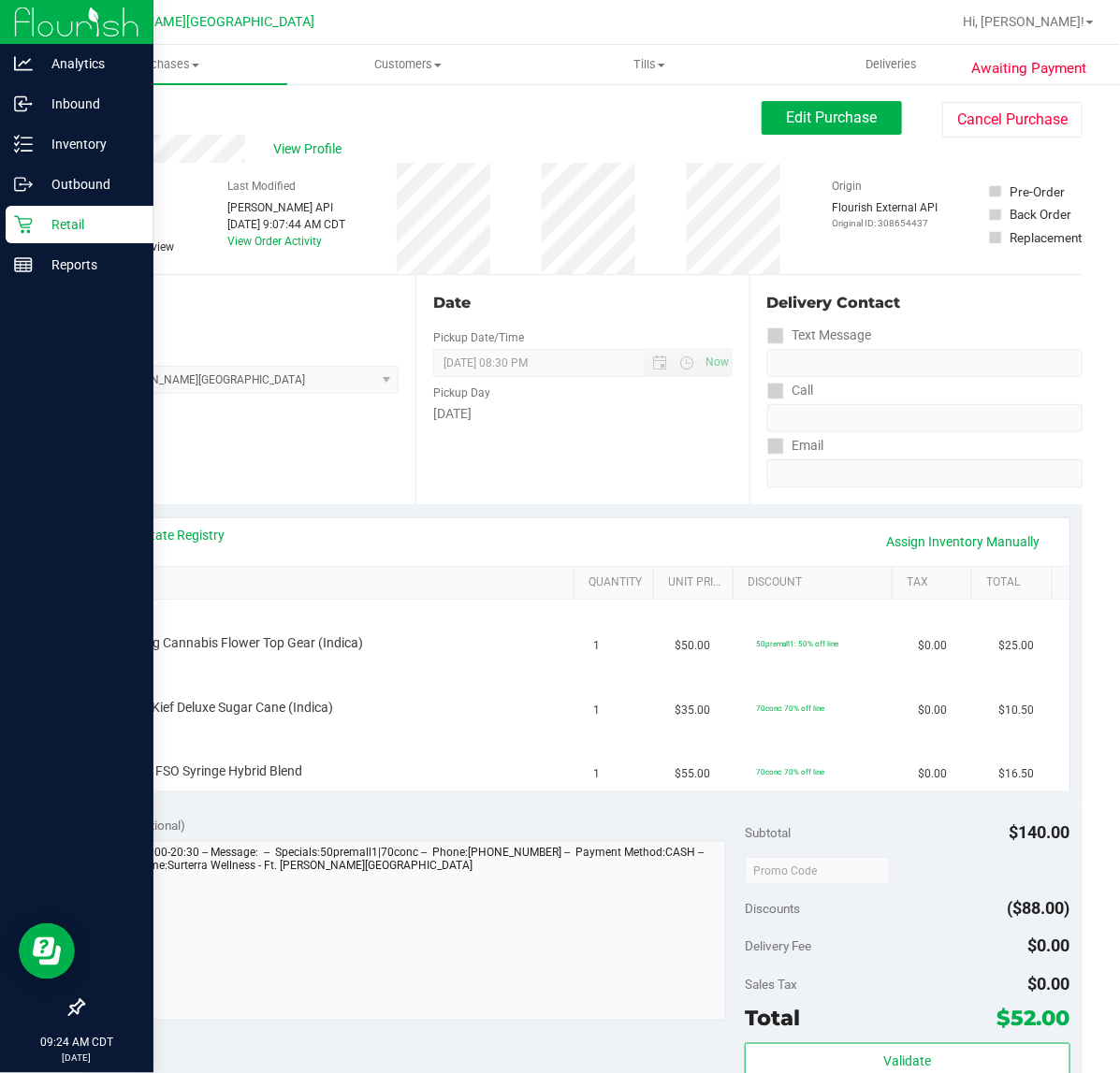 click 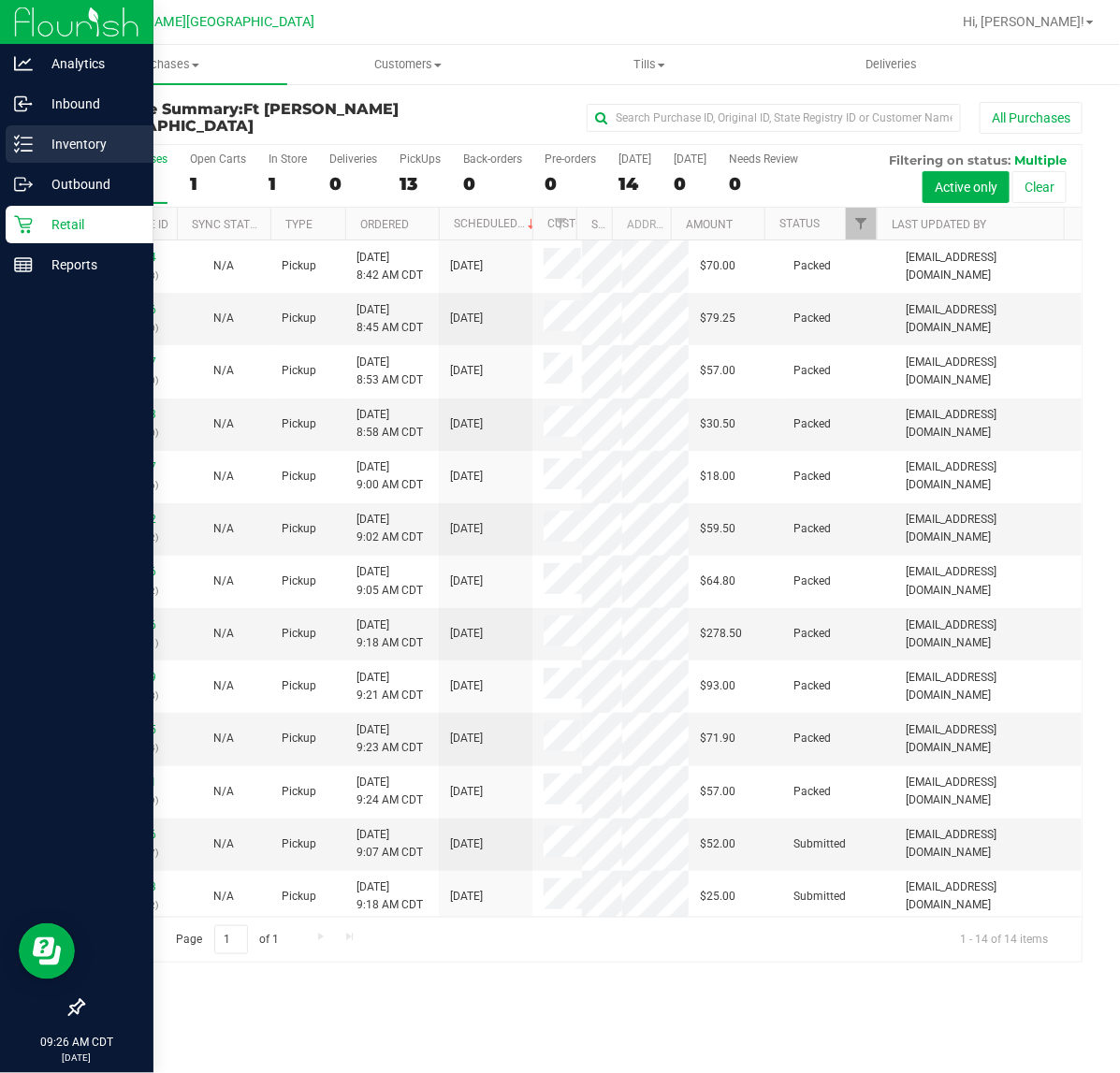 click 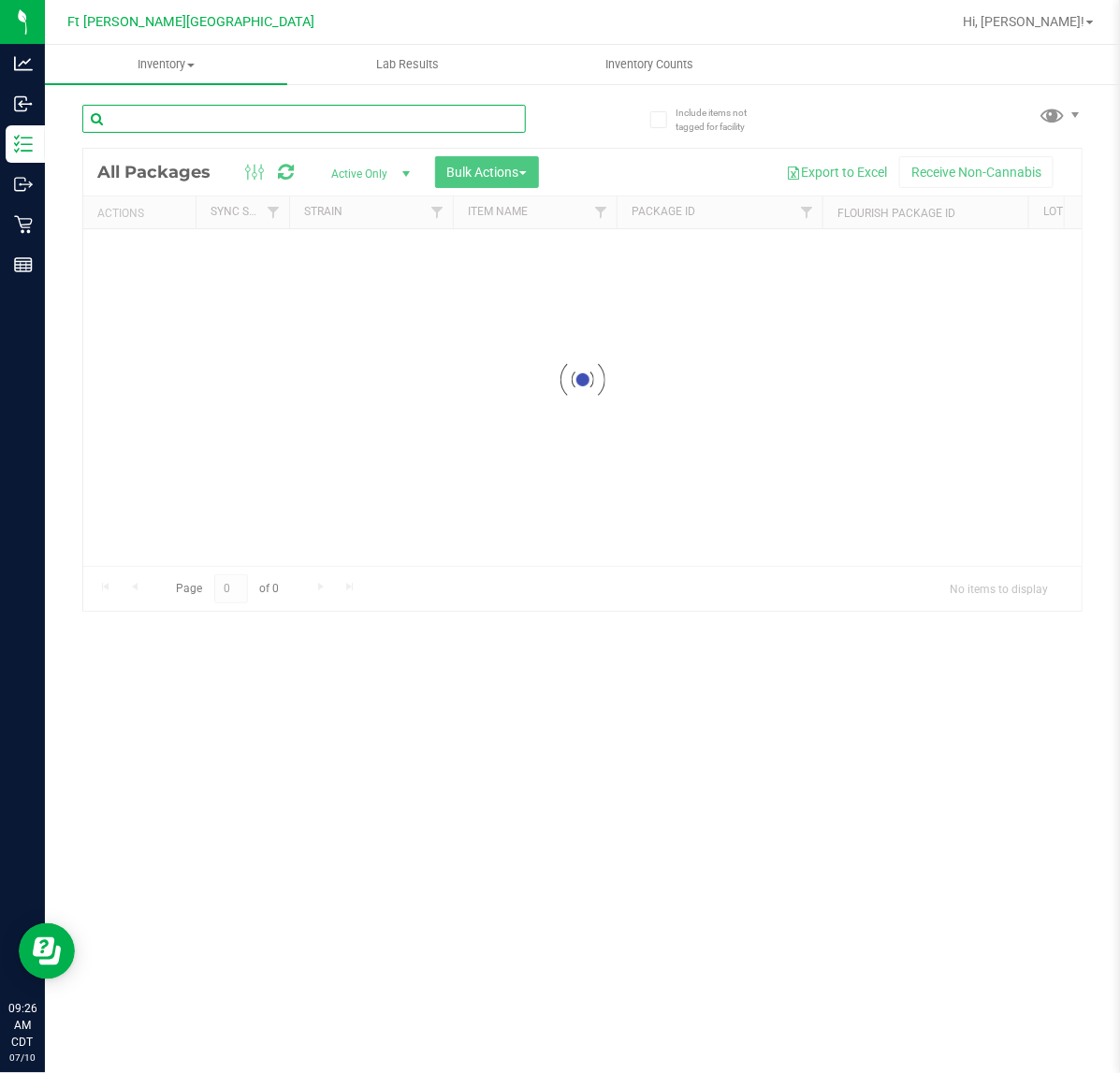click at bounding box center (304, 119) 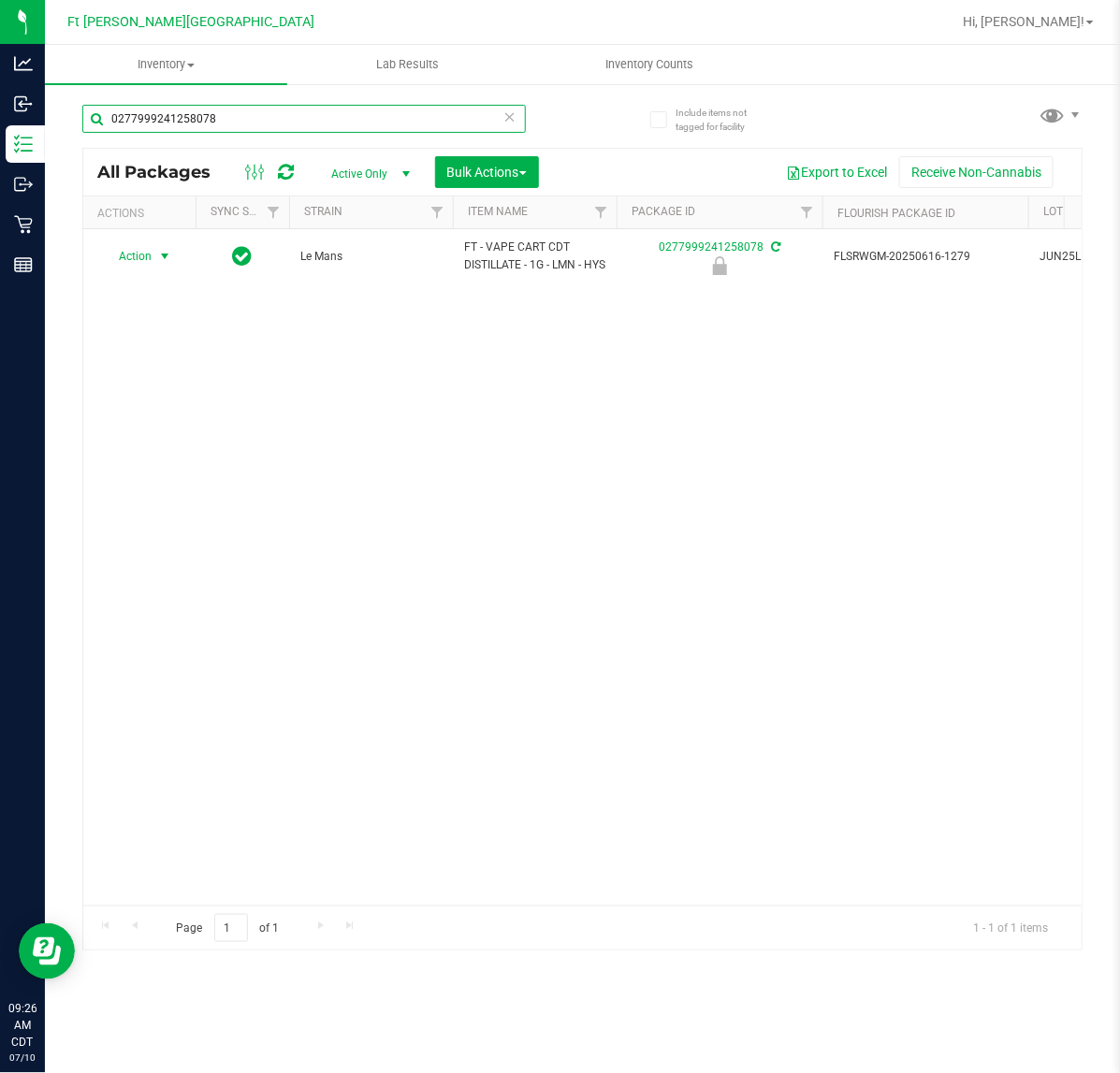 type on "0277999241258078" 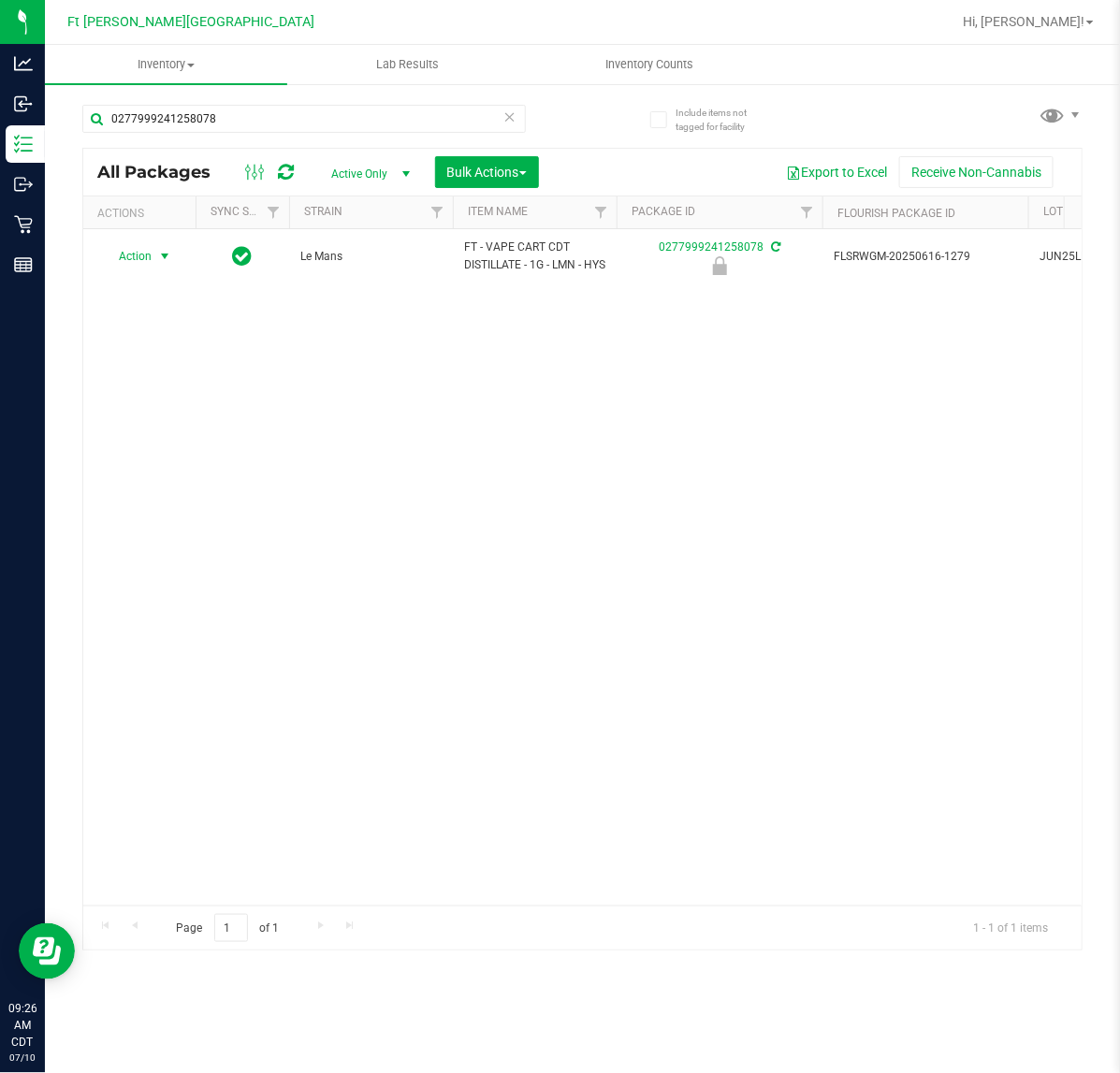 click on "Action" at bounding box center [127, 256] 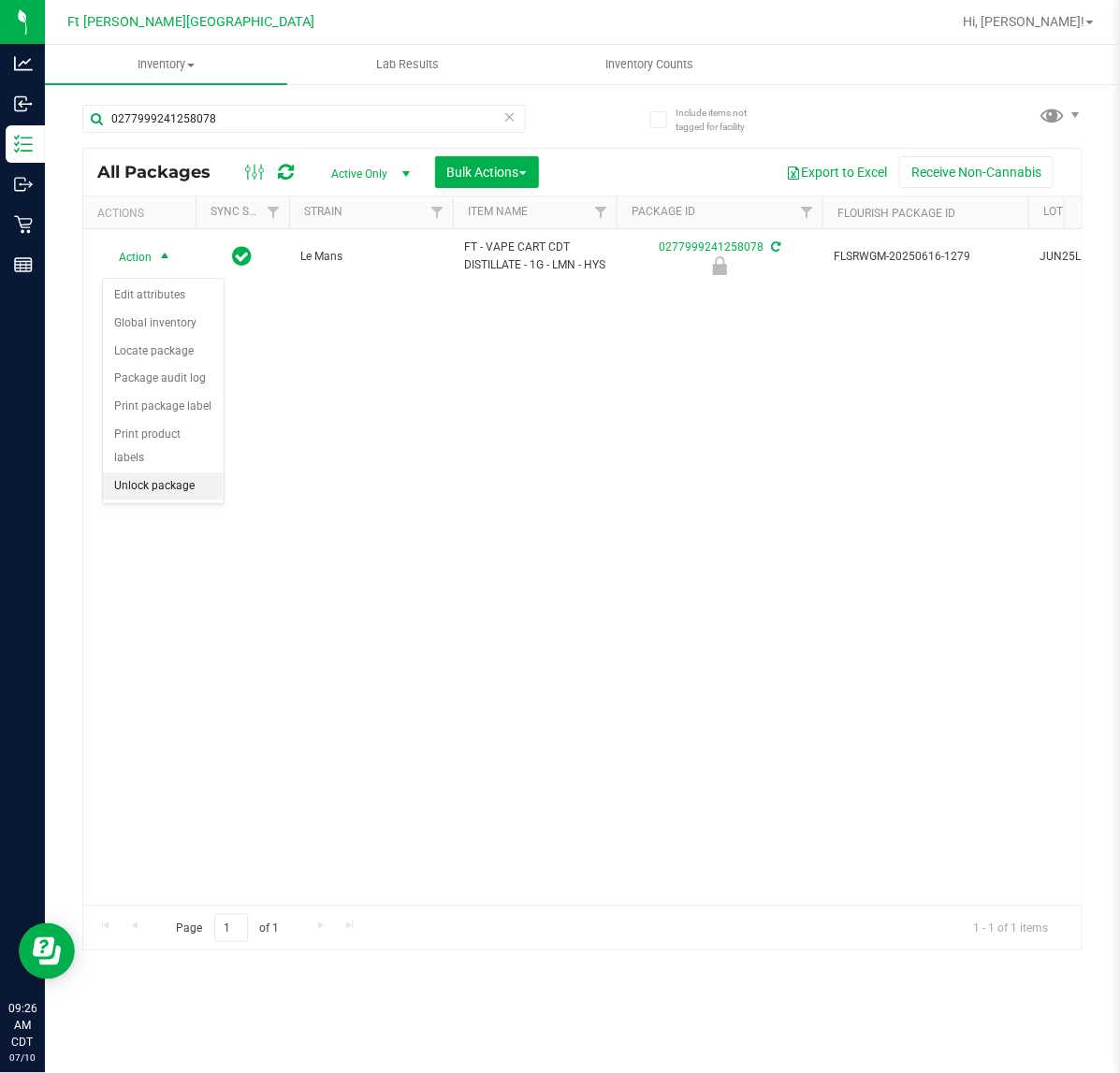 click on "Unlock package" at bounding box center [163, 486] 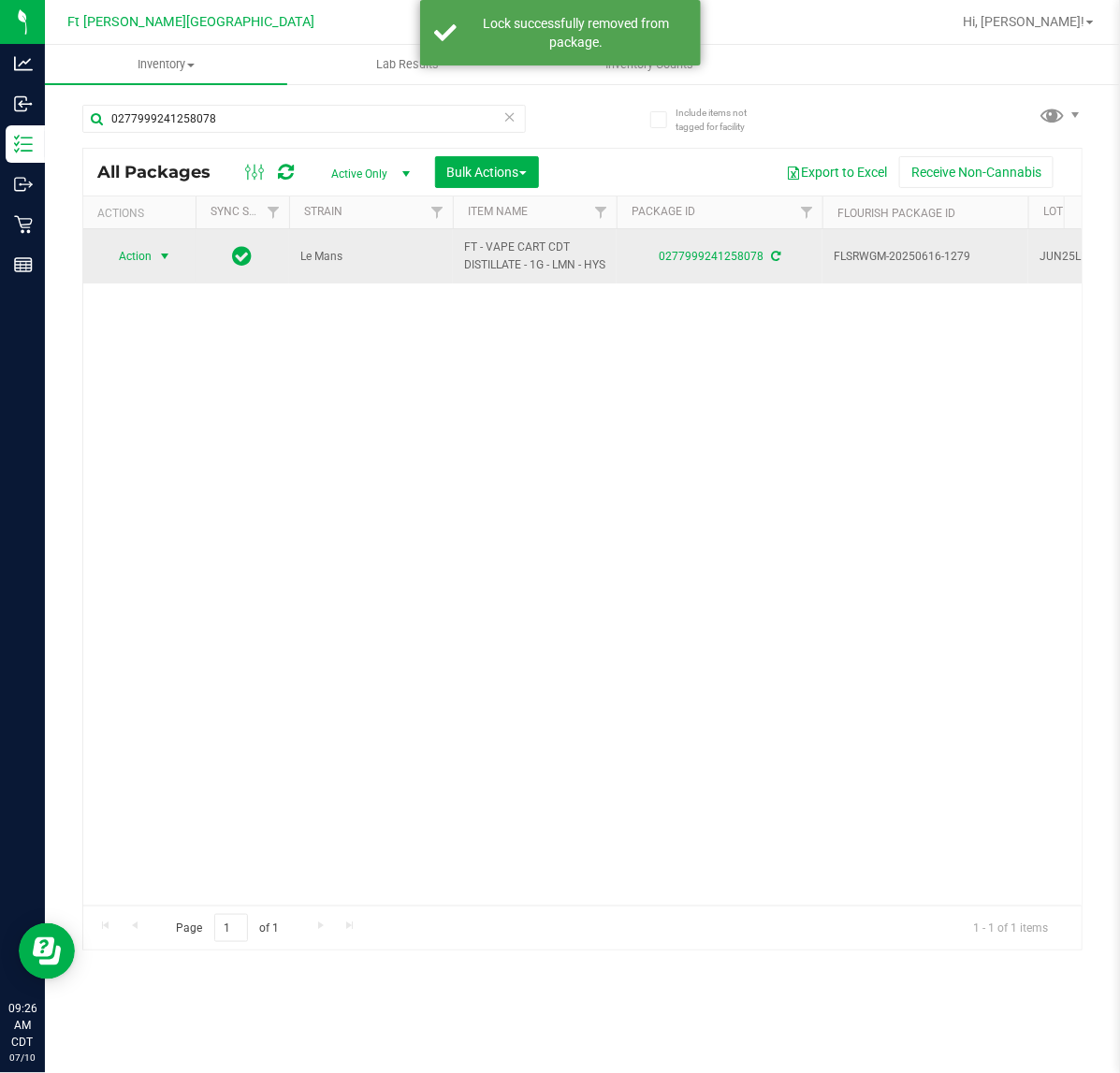 click at bounding box center [165, 256] 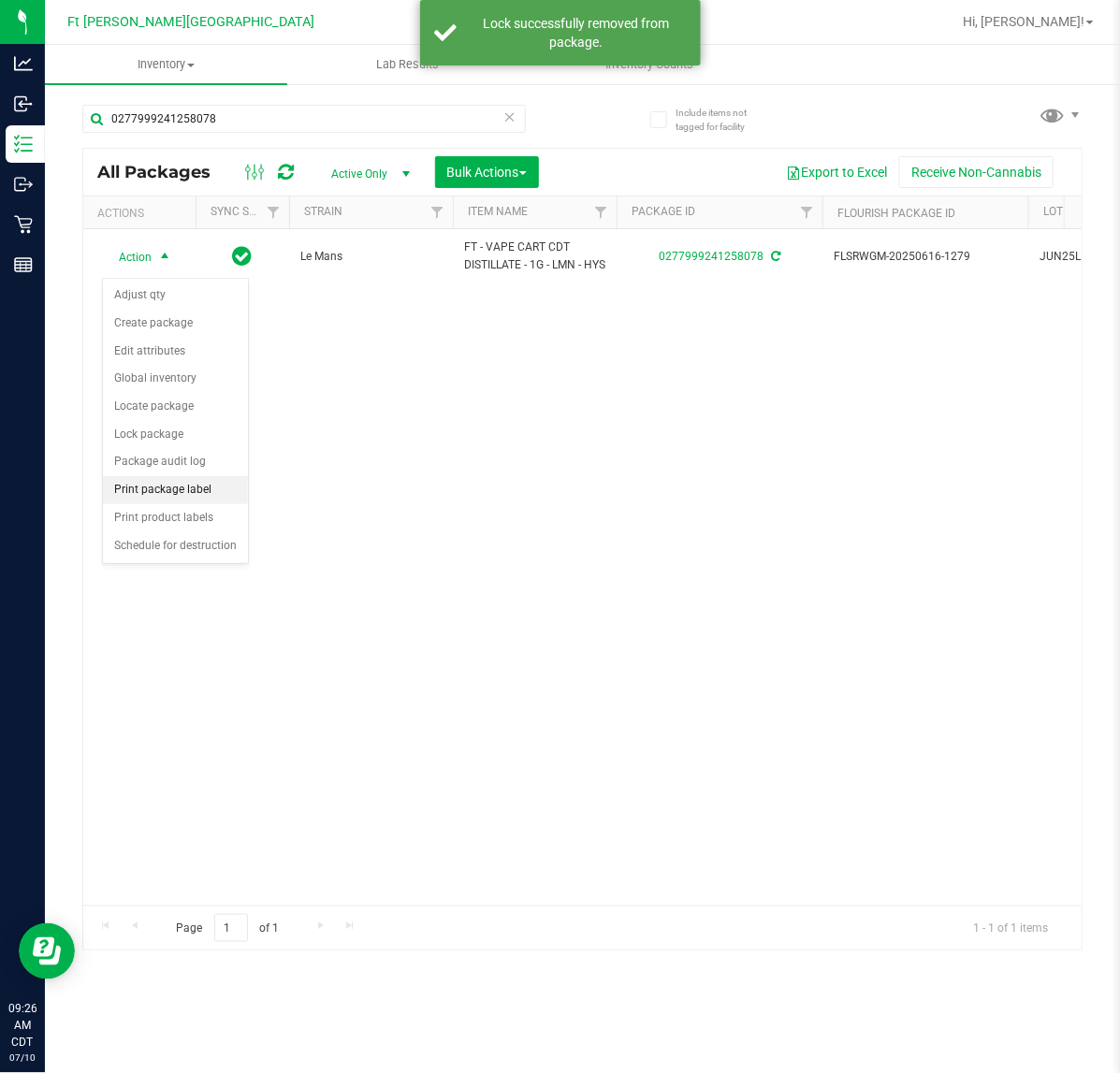 click on "Print package label" at bounding box center [175, 490] 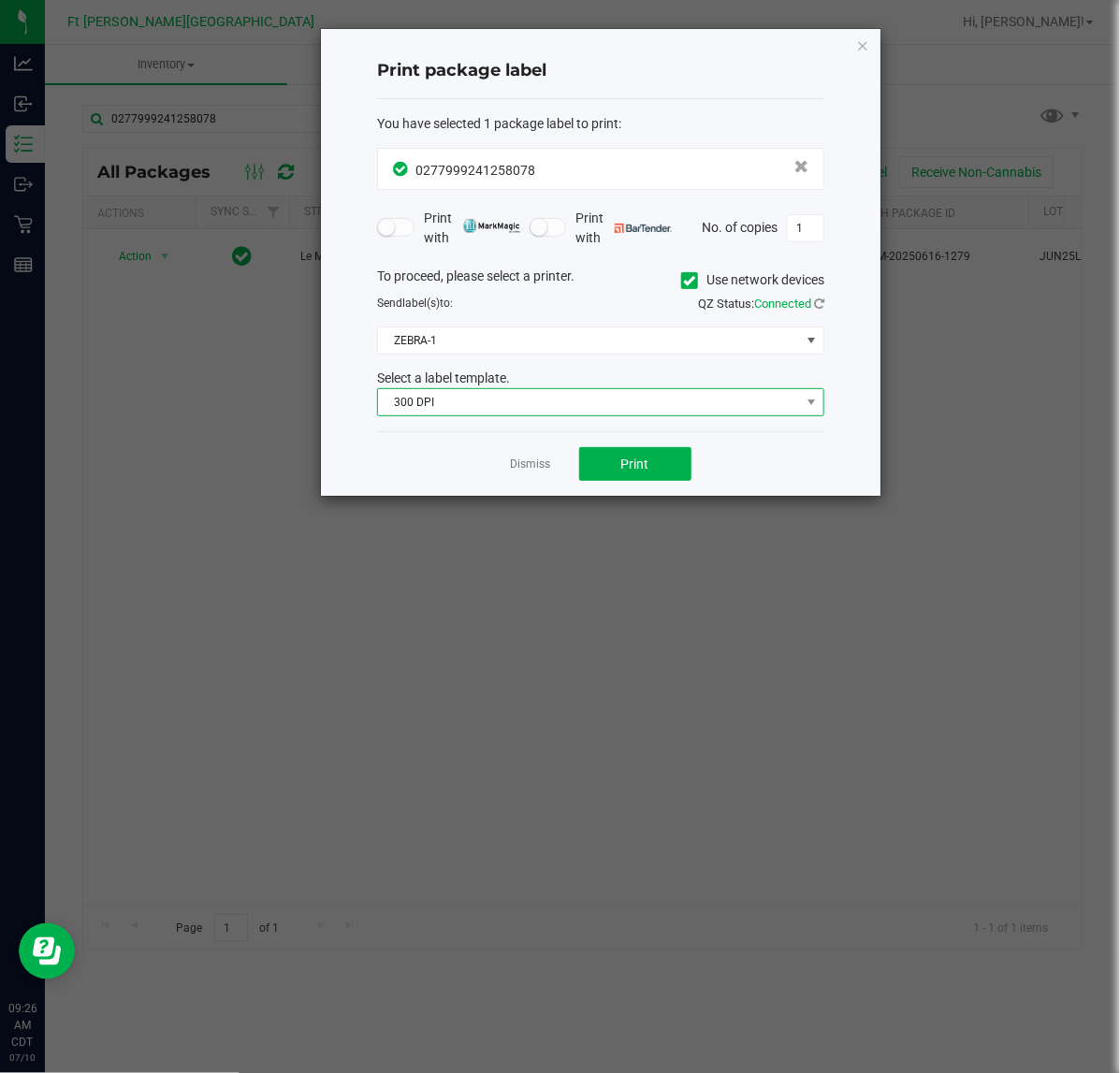 click on "300 DPI" at bounding box center [589, 402] 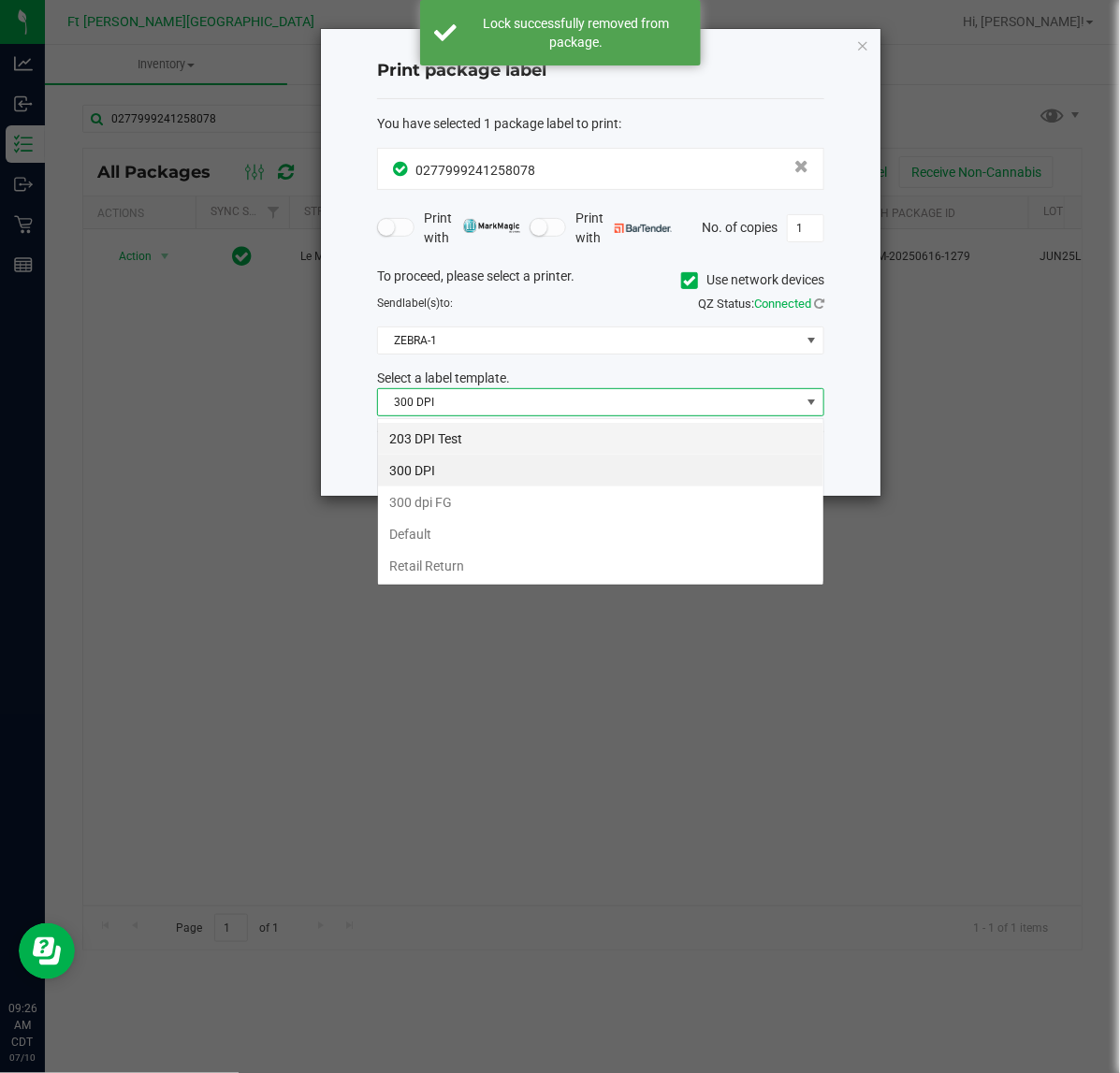 scroll, scrollTop: 93520, scrollLeft: 93120, axis: both 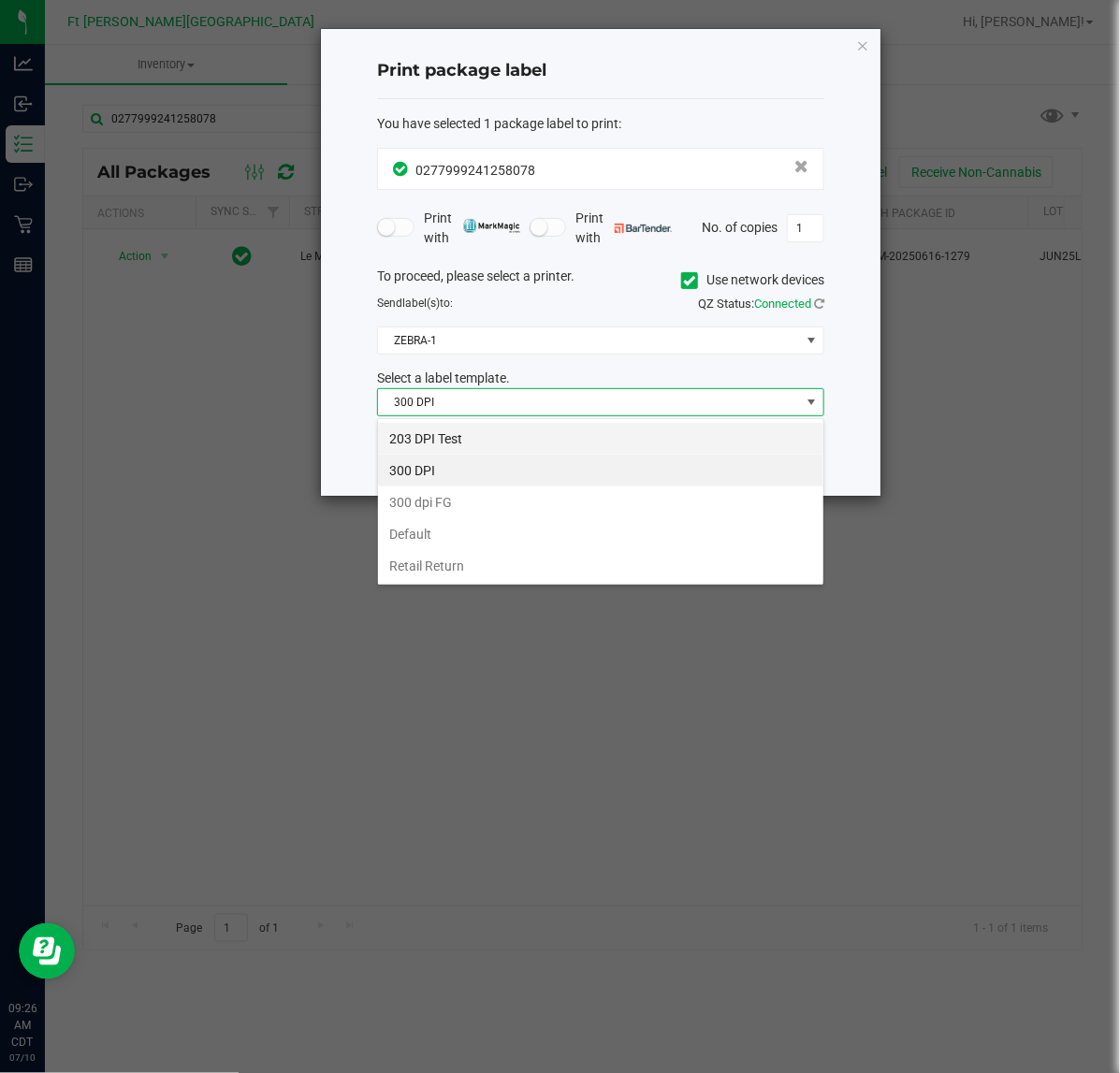 click on "203 DPI Test" at bounding box center [601, 439] 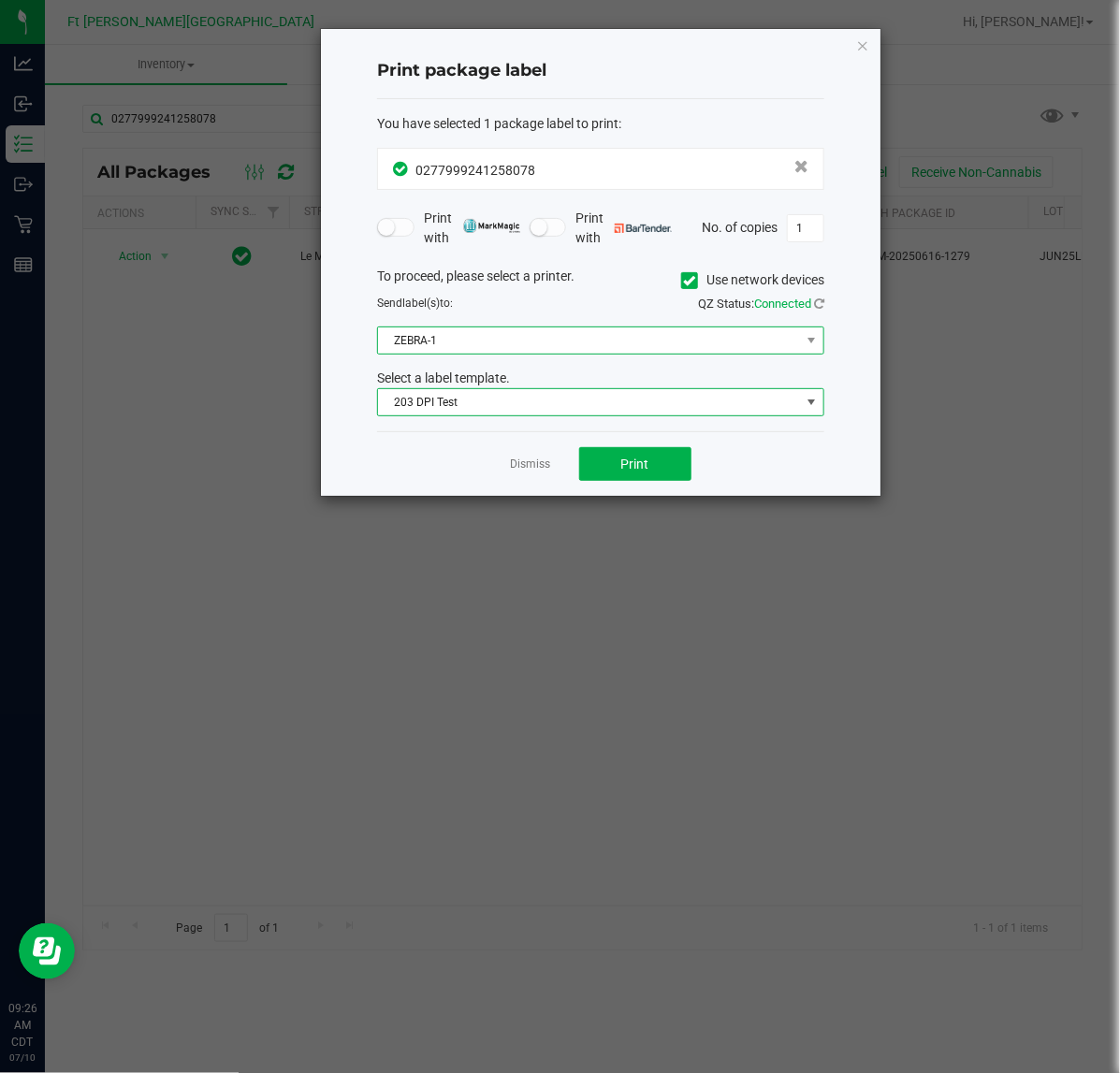 click on "ZEBRA-1" at bounding box center (589, 341) 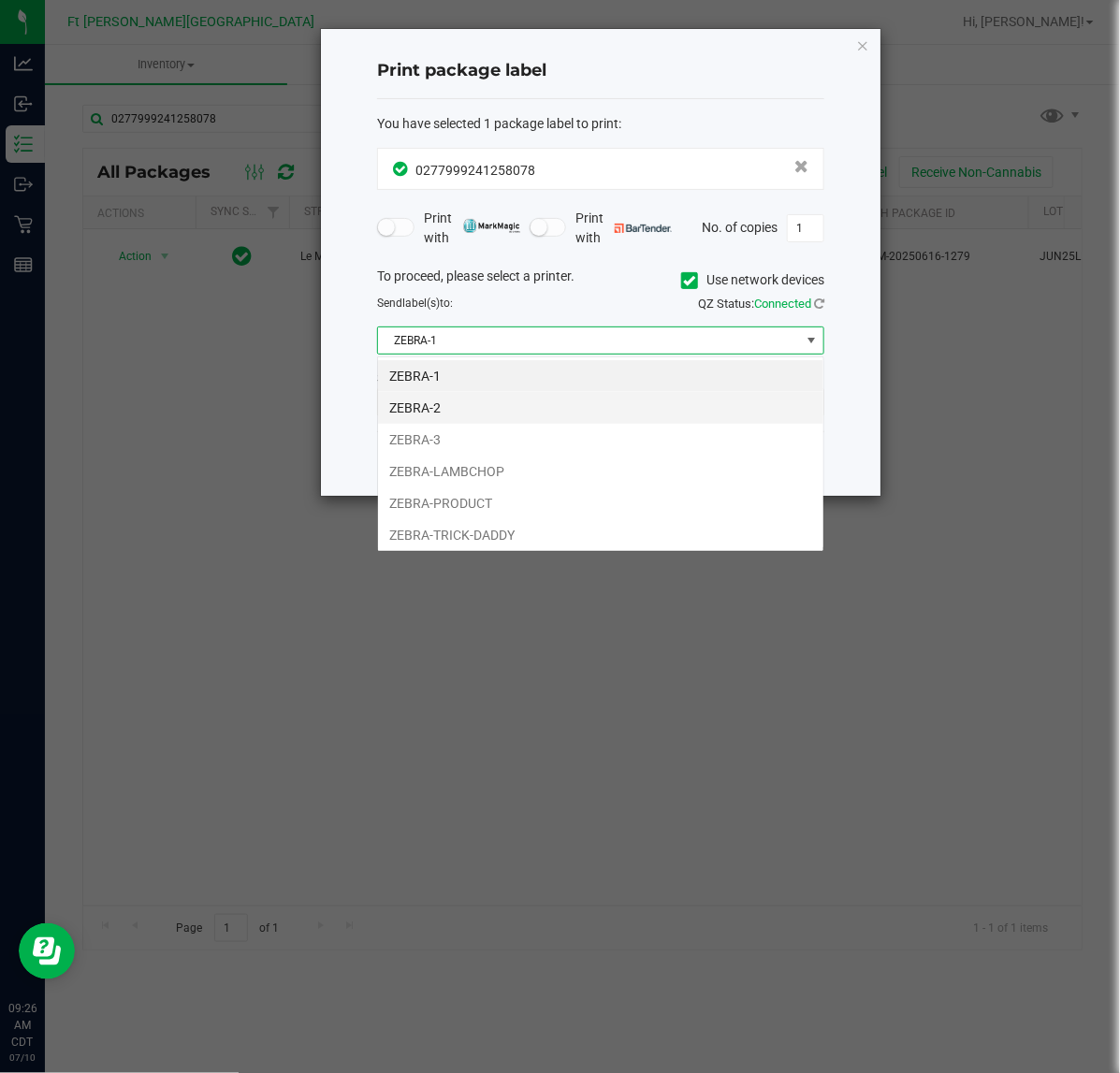 scroll, scrollTop: 93520, scrollLeft: 93120, axis: both 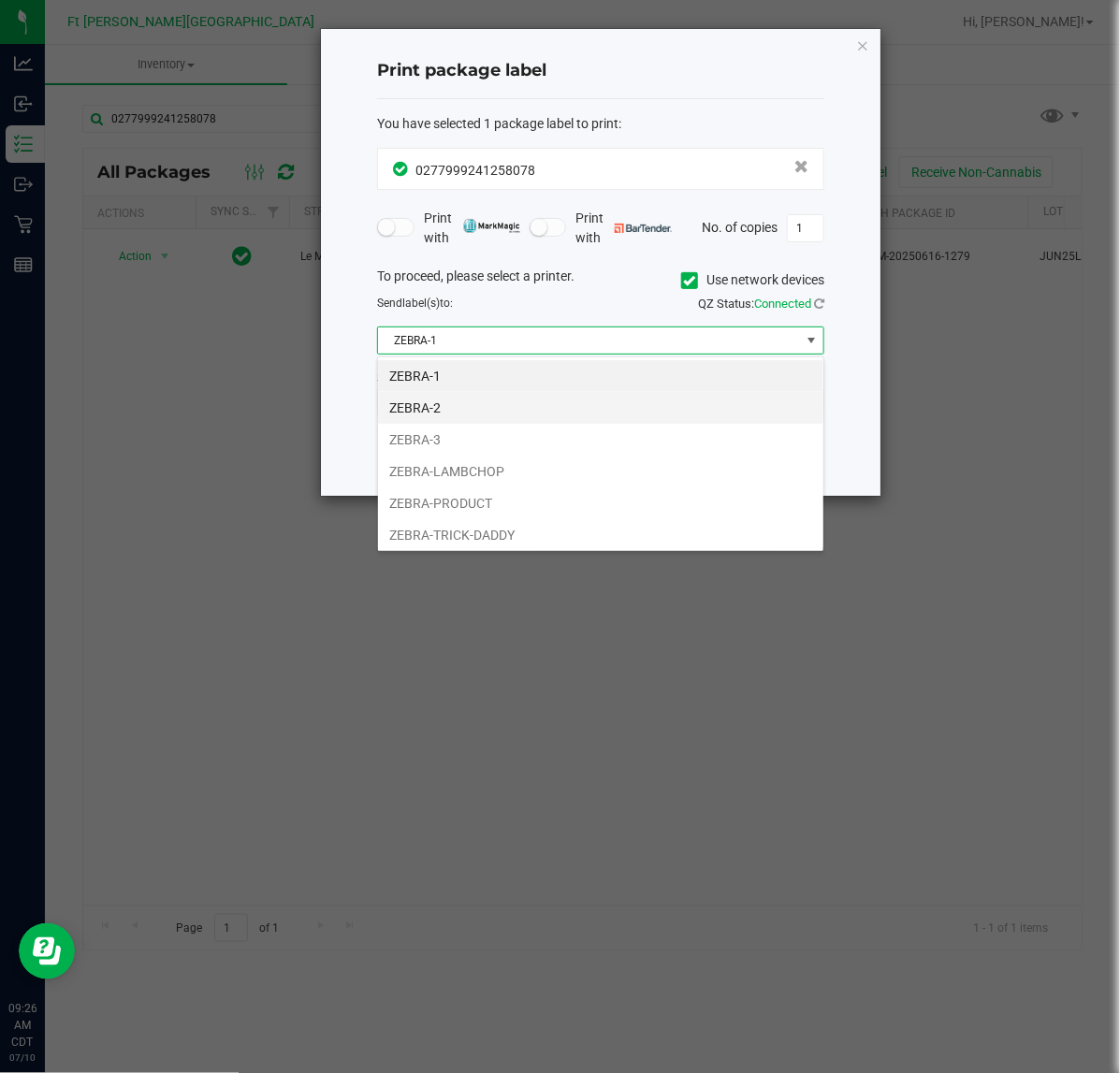 click on "ZEBRA-2" at bounding box center [601, 408] 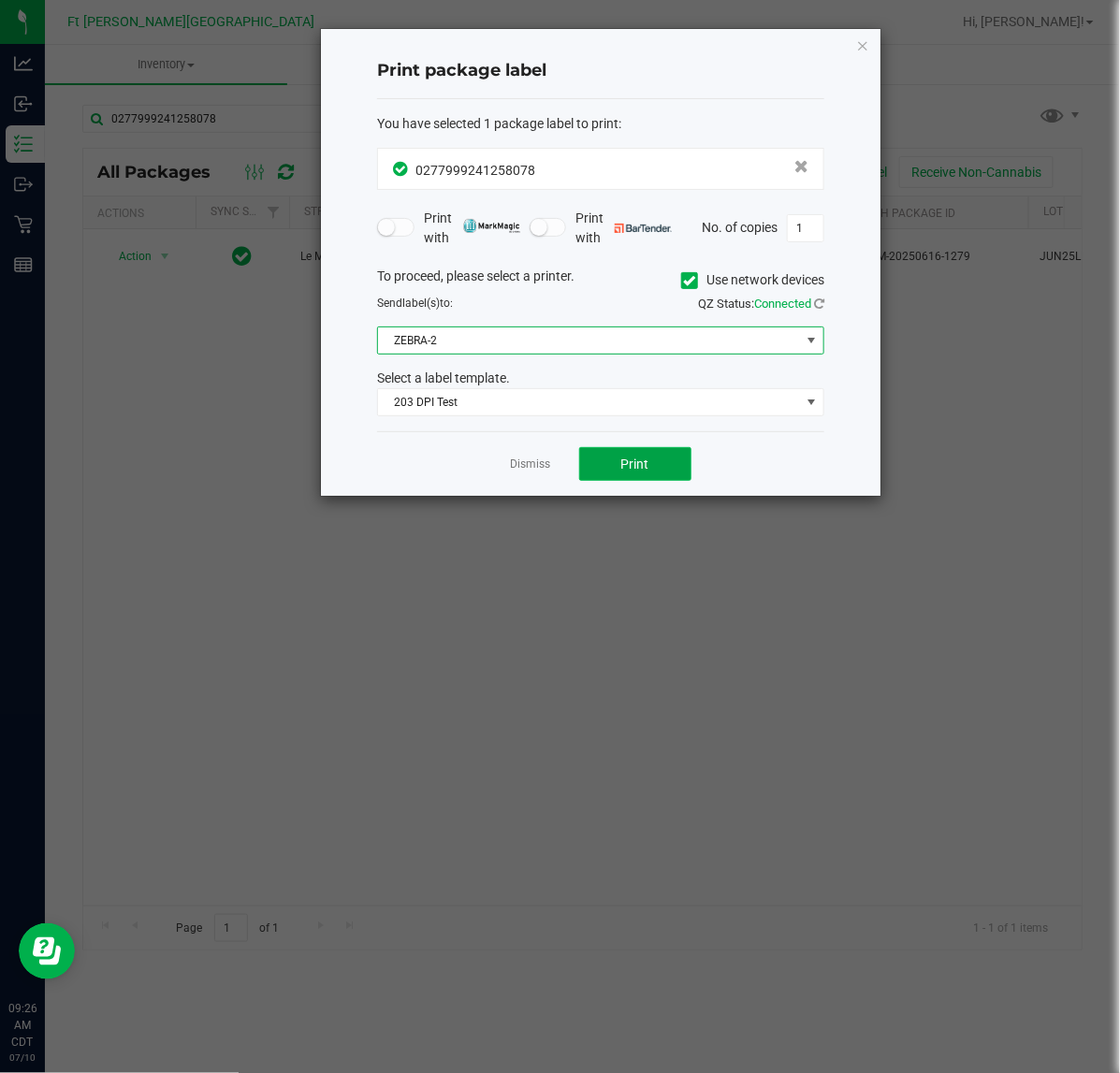 click on "Print" 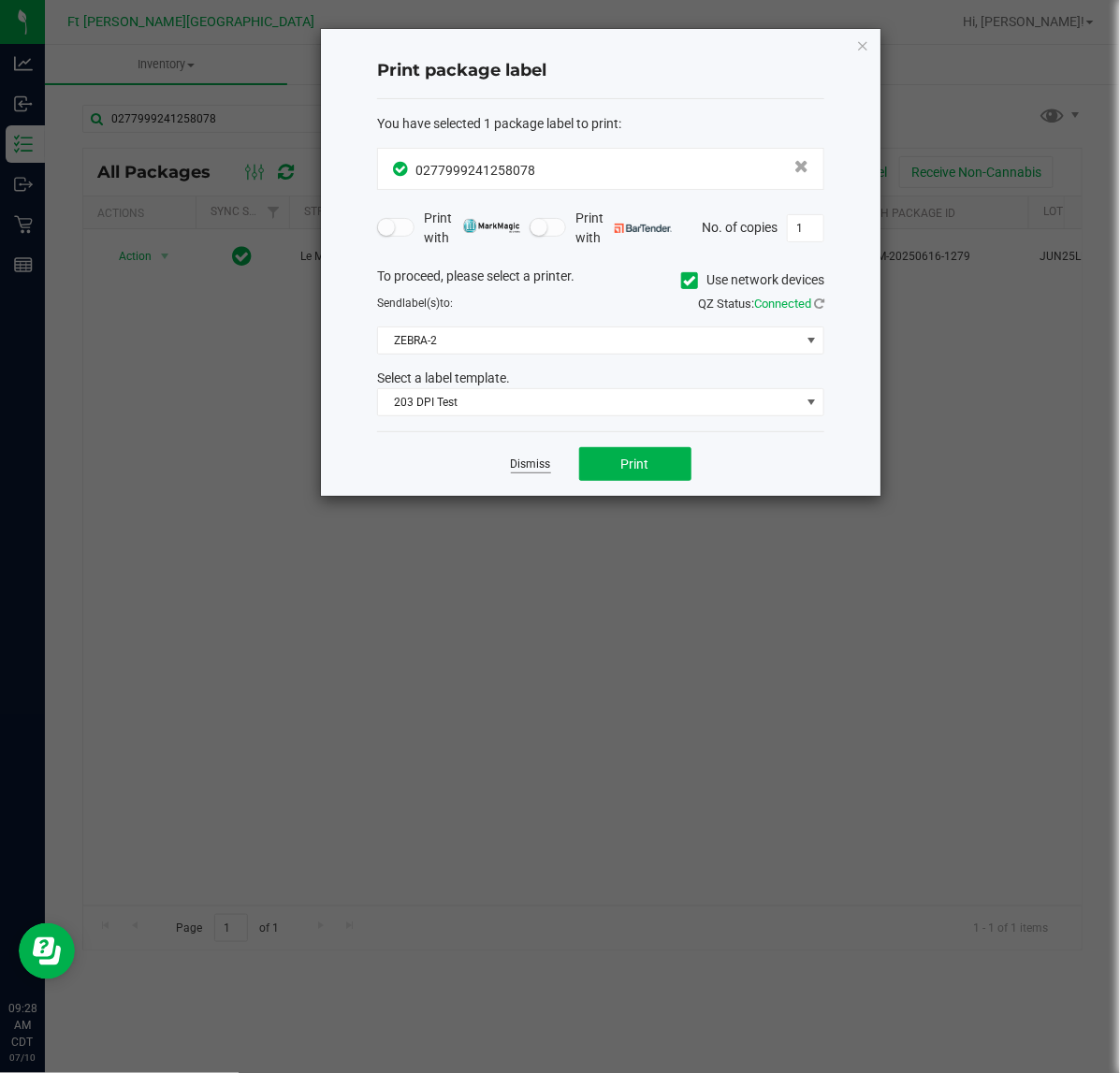 click on "Dismiss" 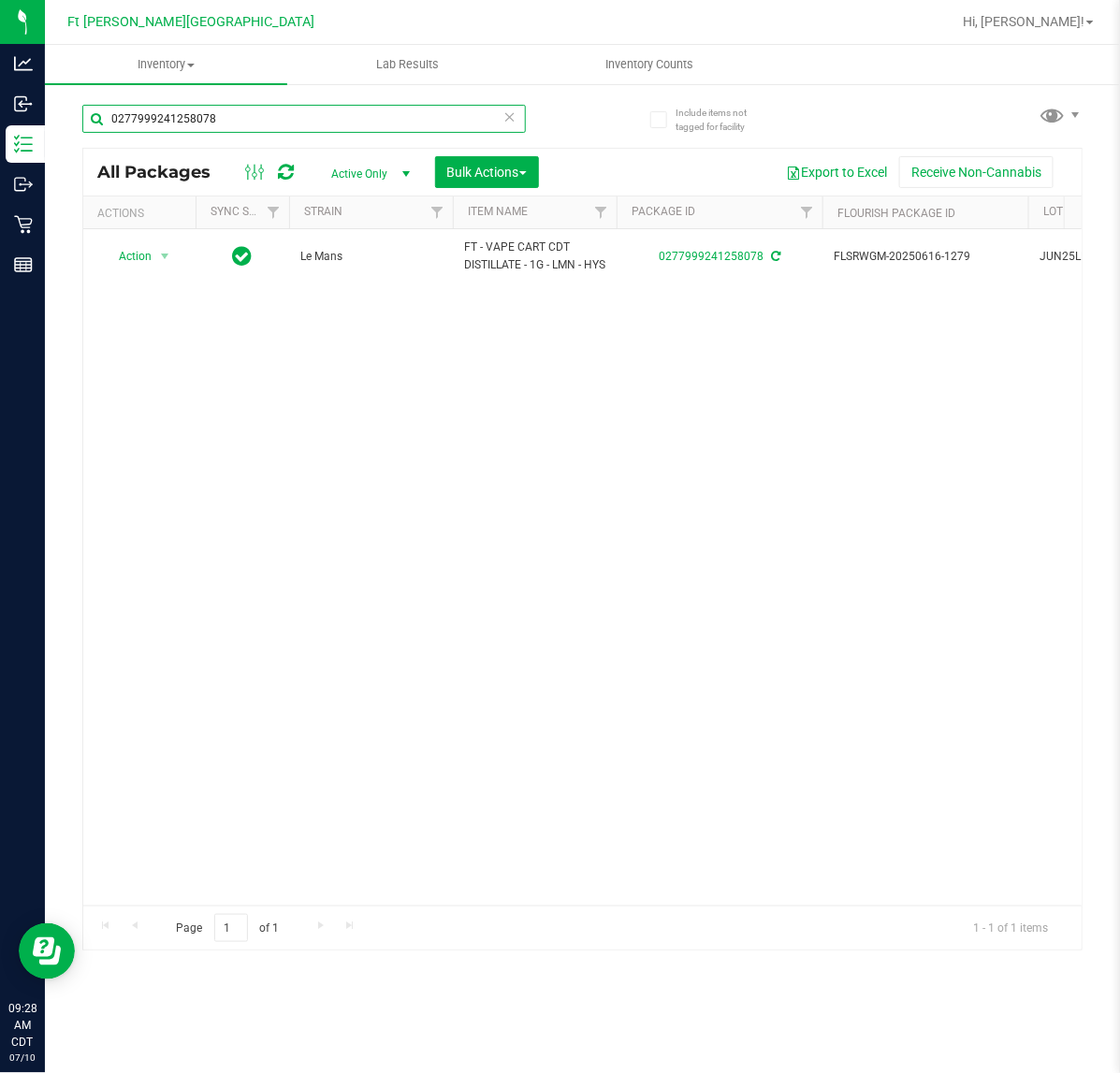 drag, startPoint x: 225, startPoint y: 127, endPoint x: -449, endPoint y: 138, distance: 674.08976 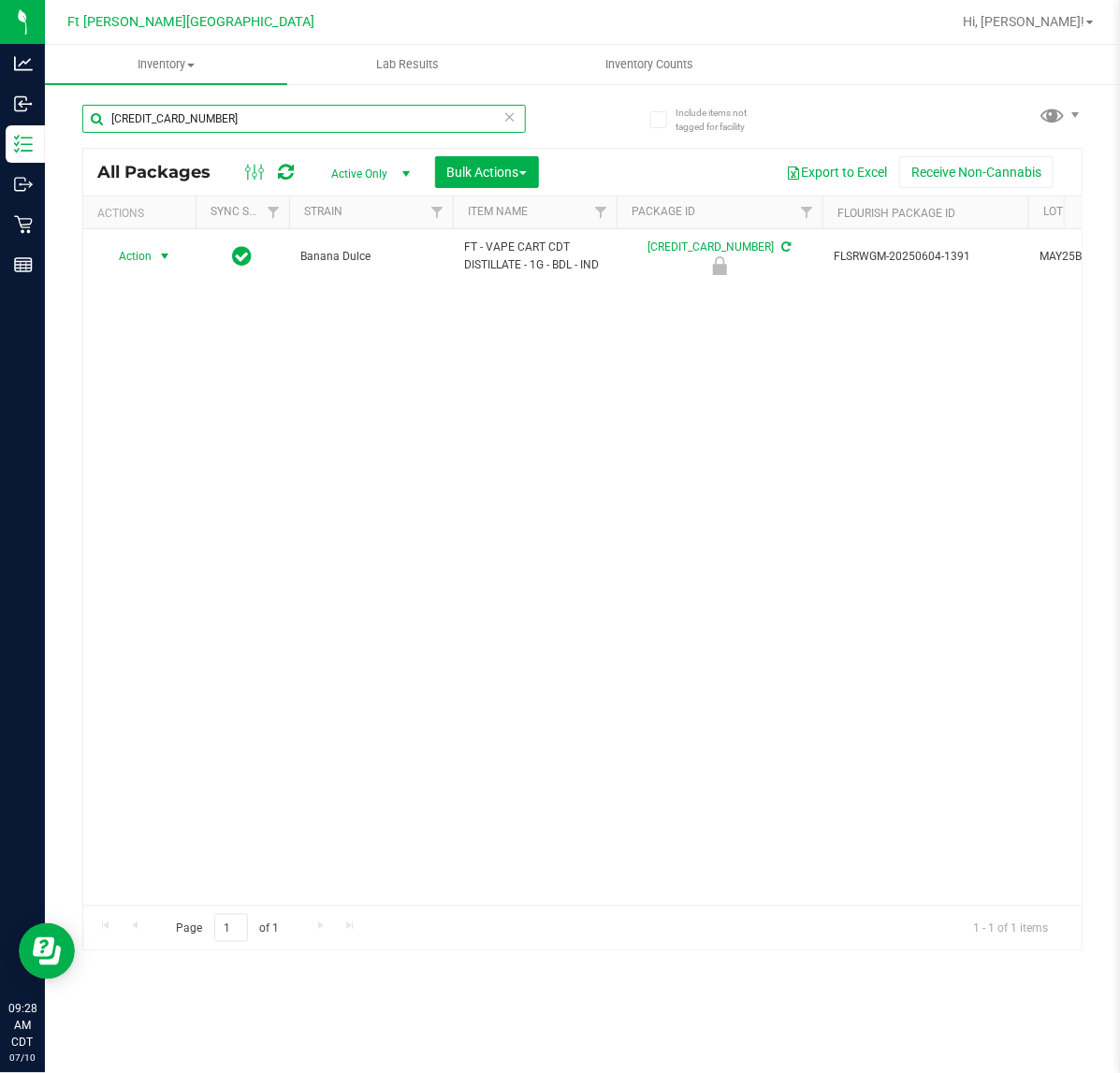 type on "4512978332201953" 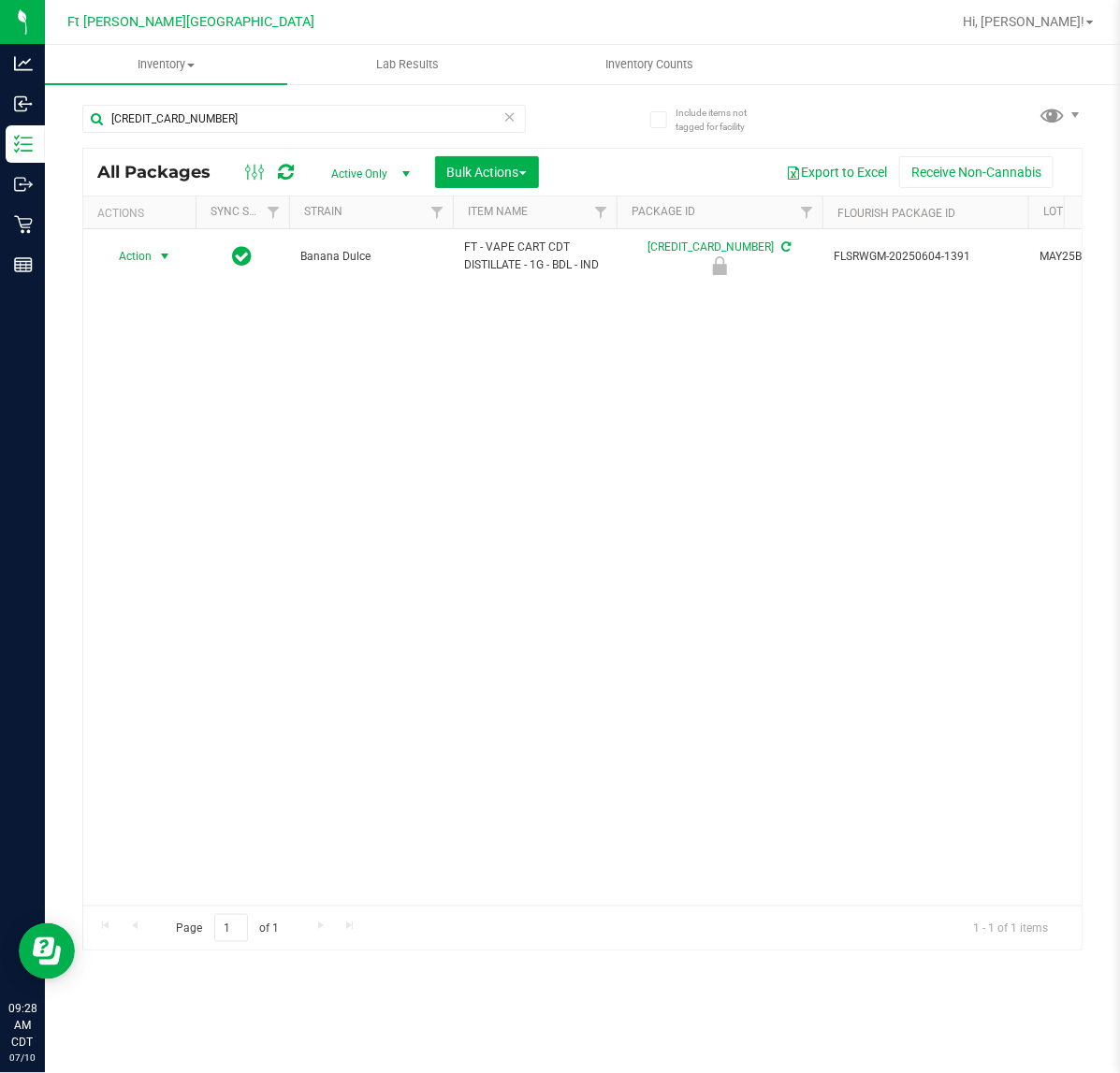 click on "Action" at bounding box center (127, 256) 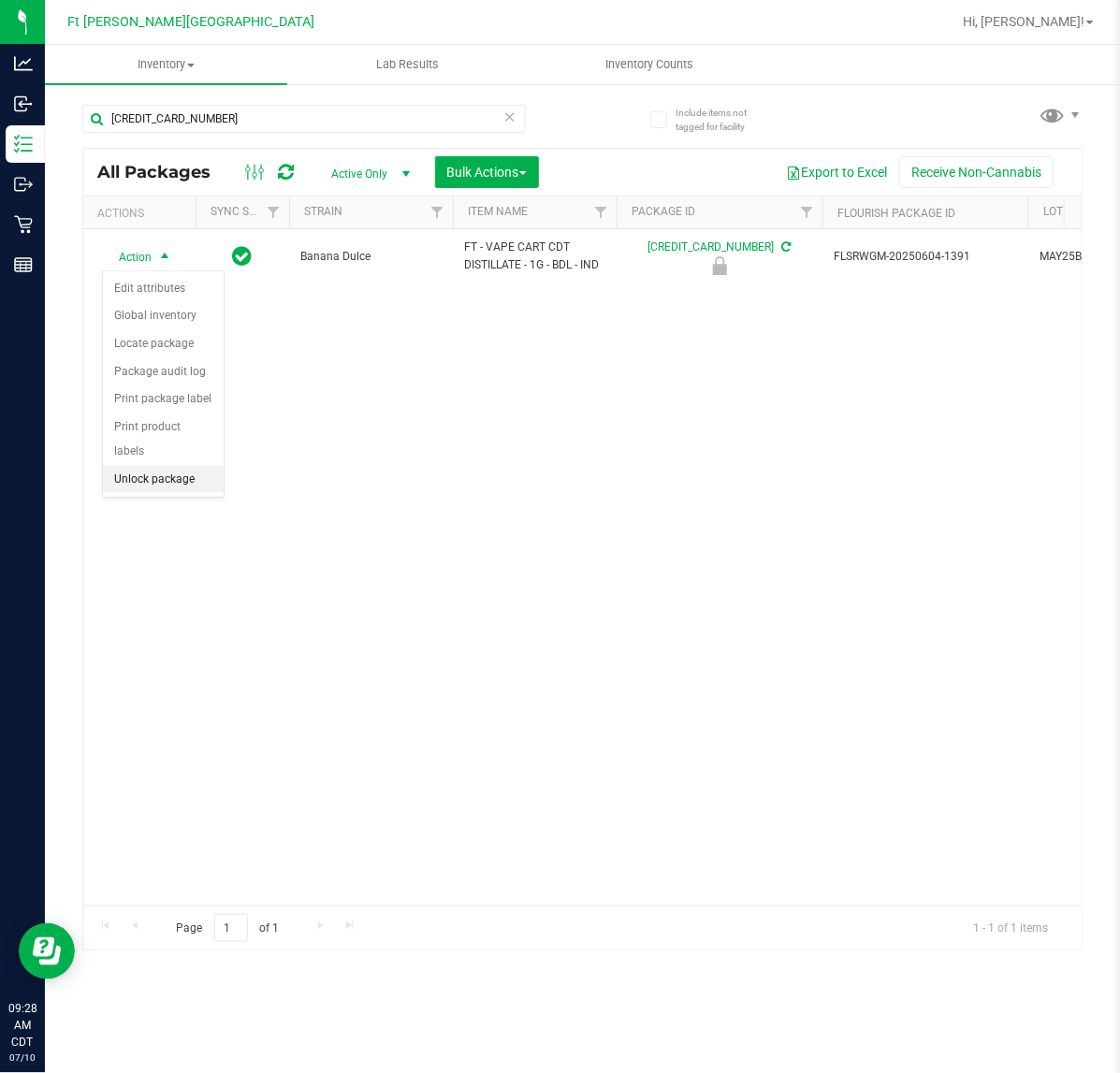 click on "Unlock package" at bounding box center (163, 480) 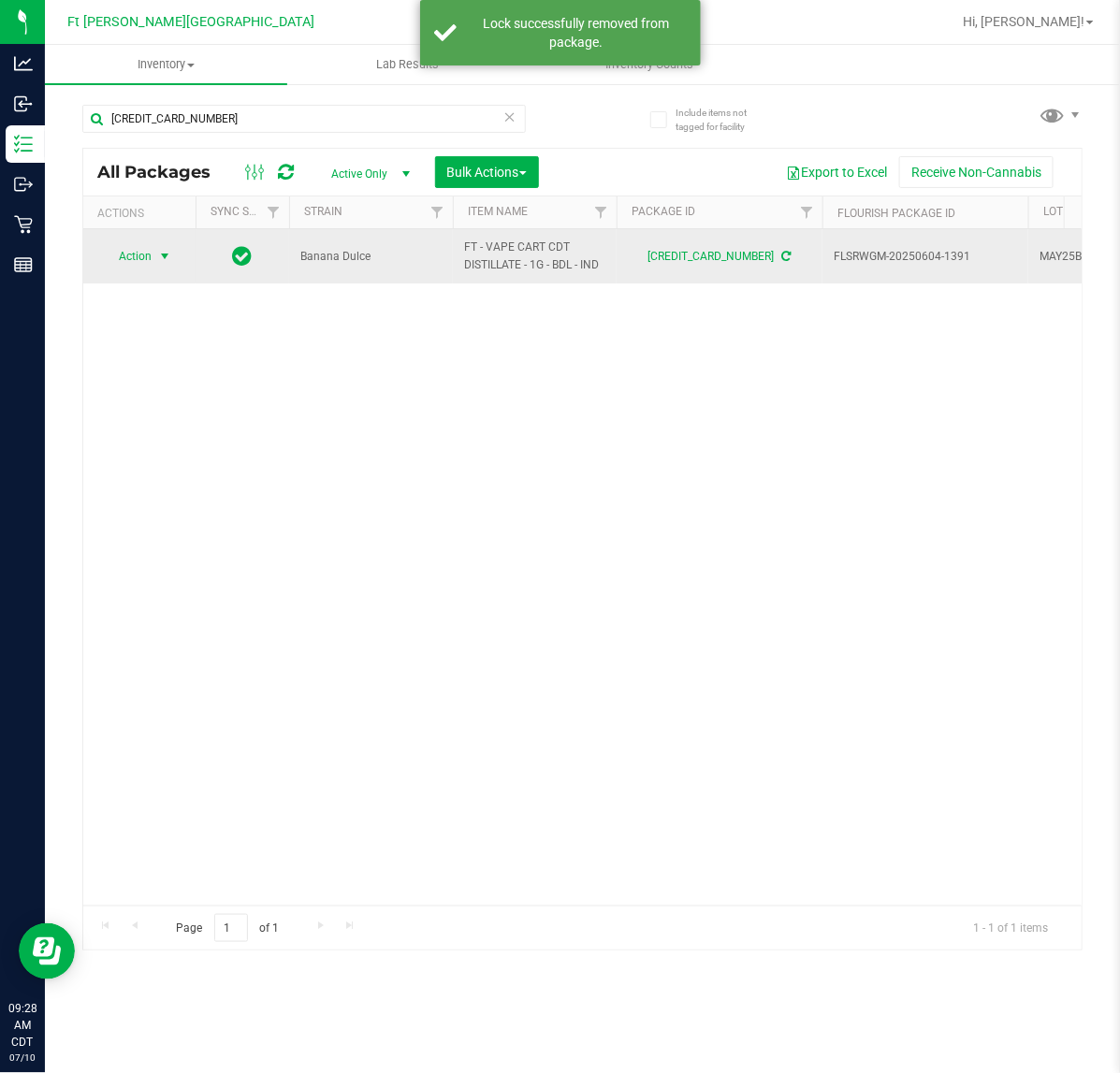 click on "Action" at bounding box center [127, 256] 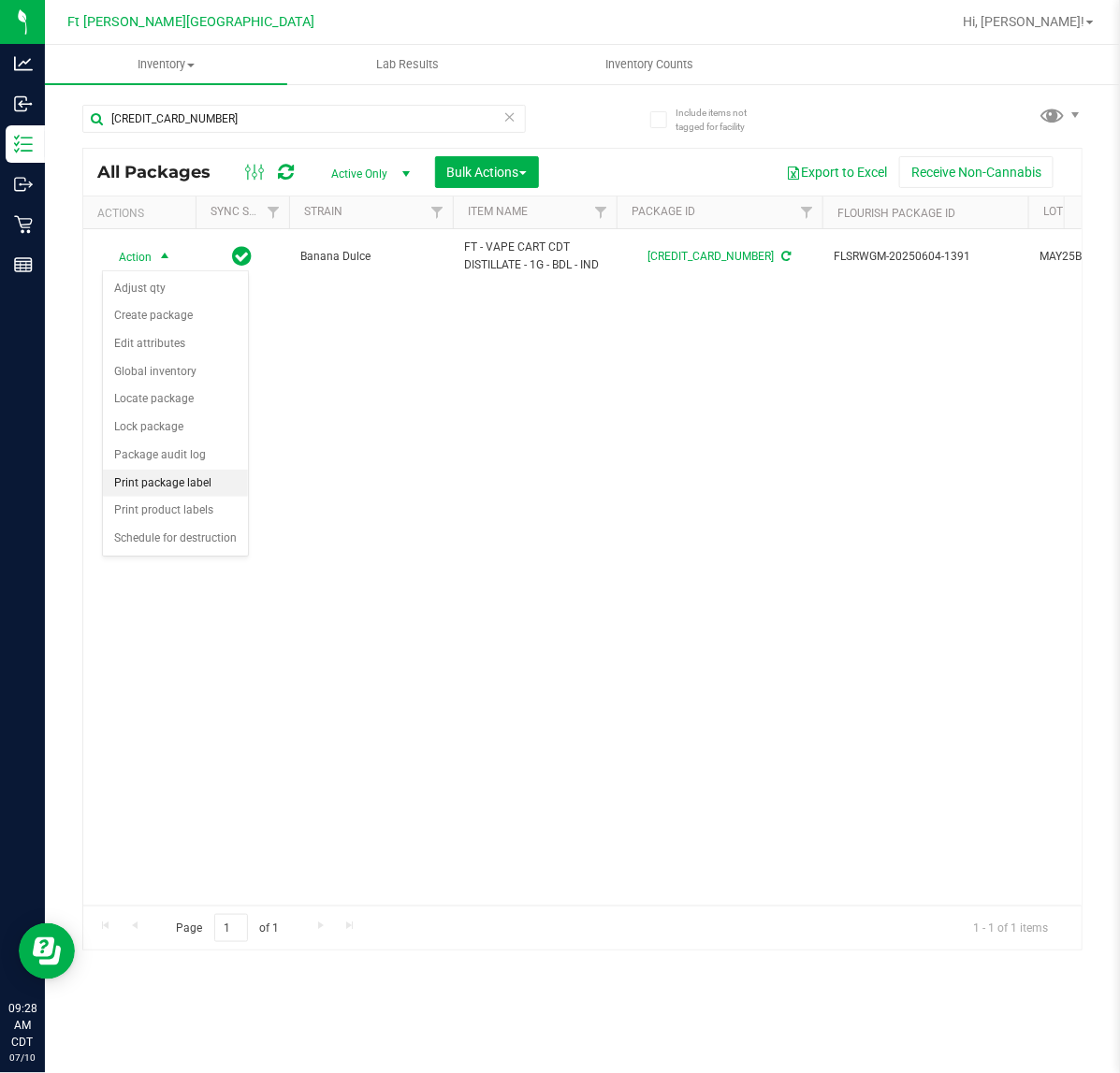click on "Print package label" at bounding box center (175, 484) 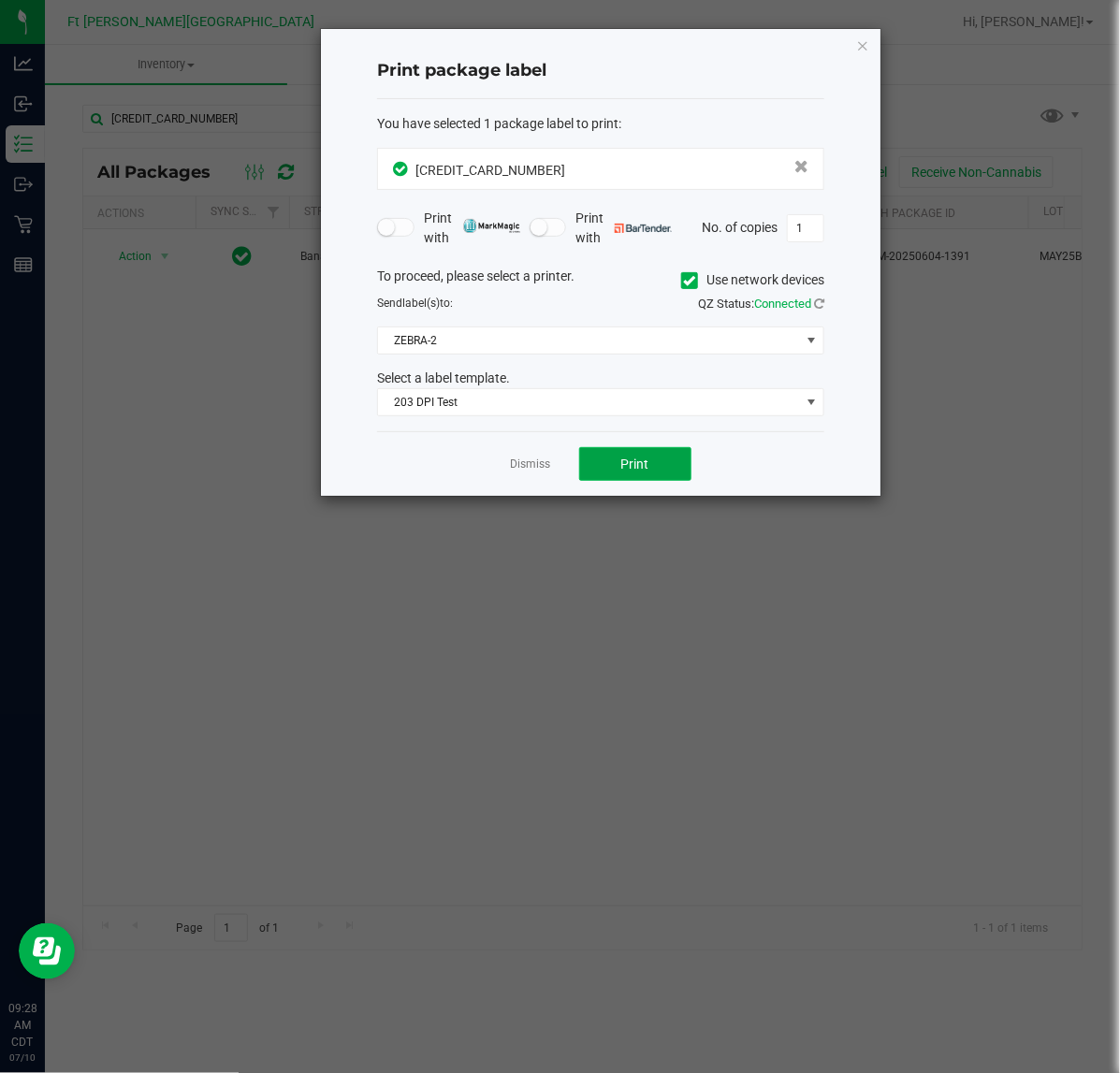 click on "Print" 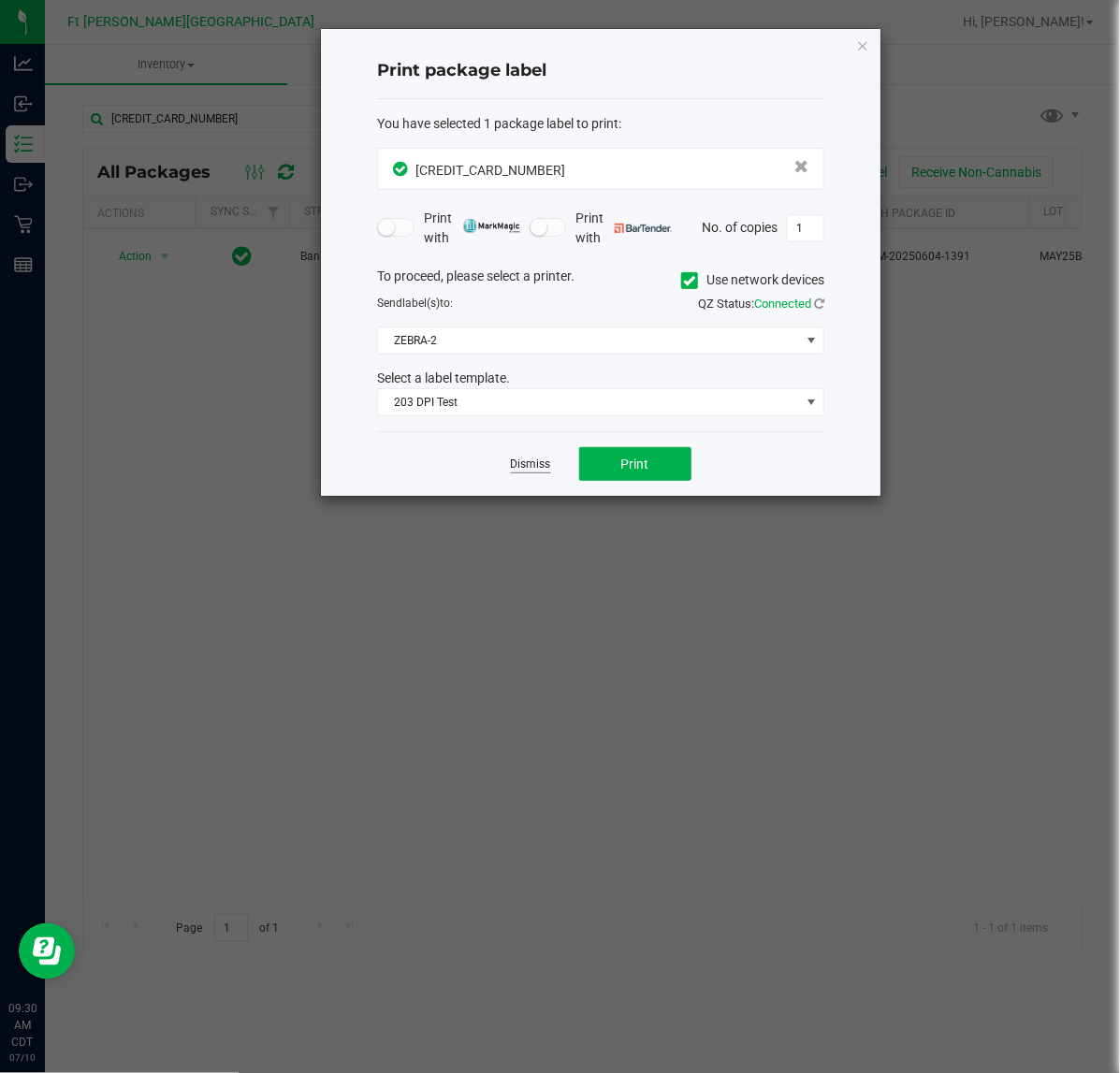 click on "Dismiss" 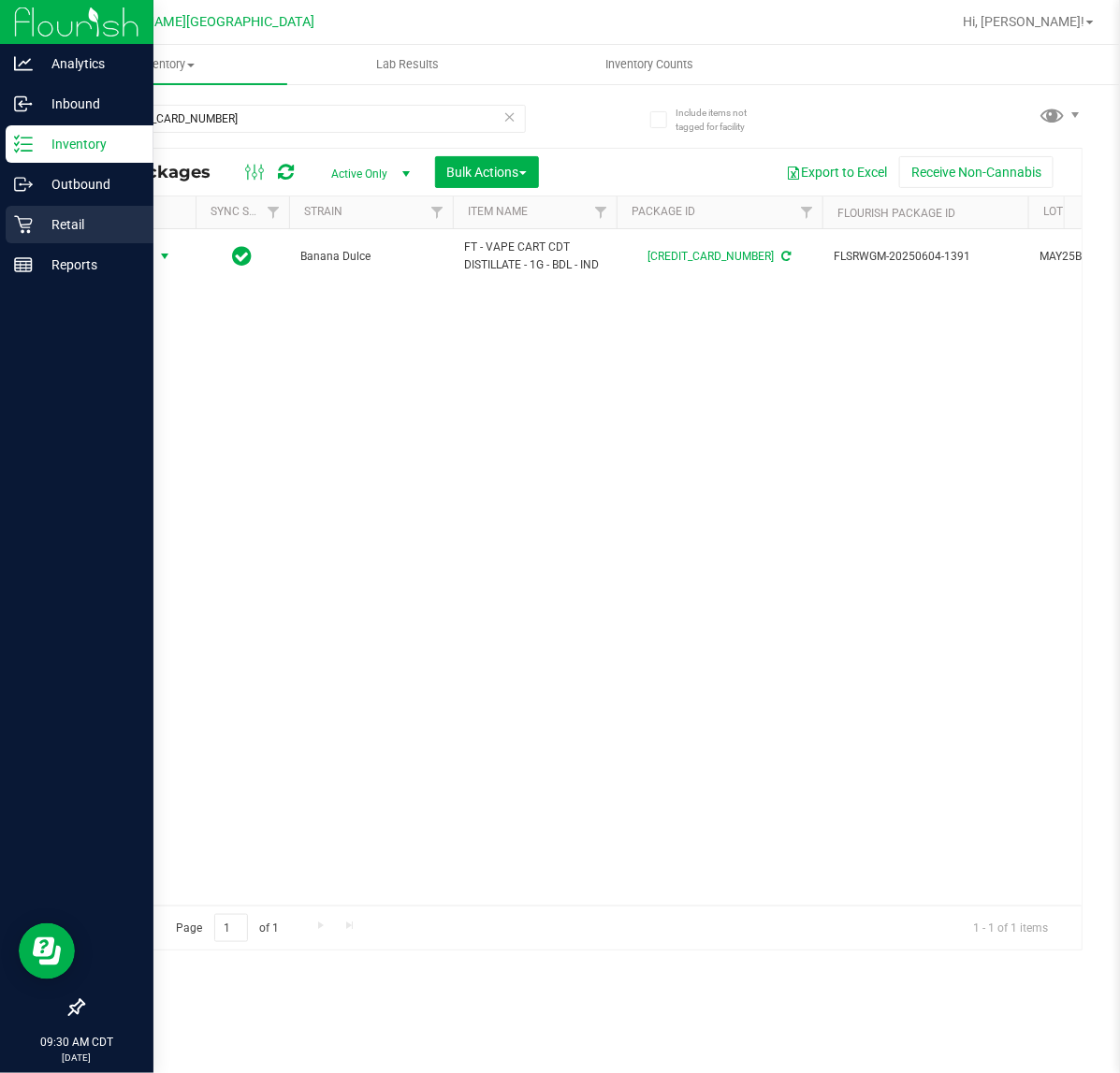 click 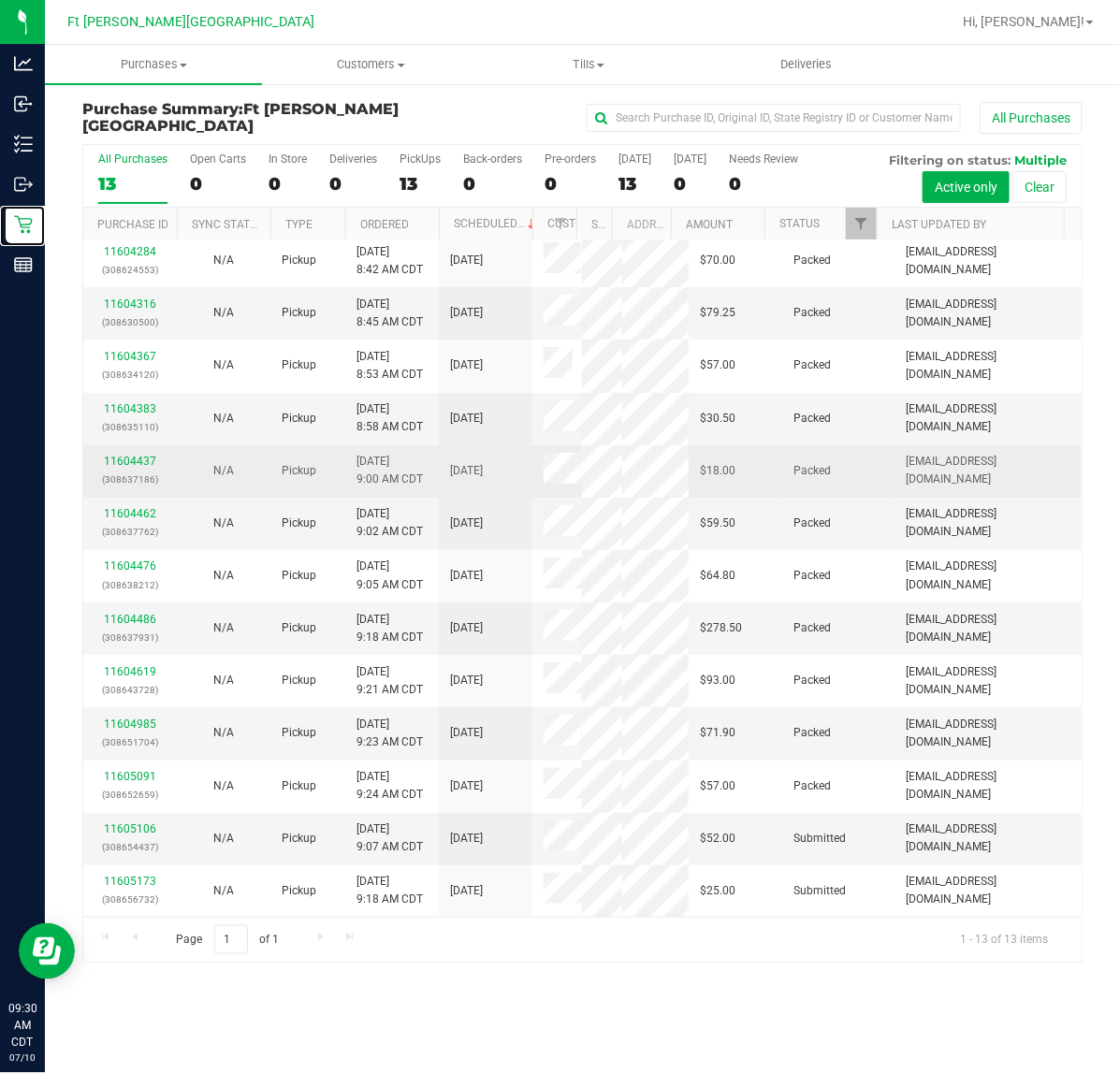 scroll, scrollTop: 52, scrollLeft: 0, axis: vertical 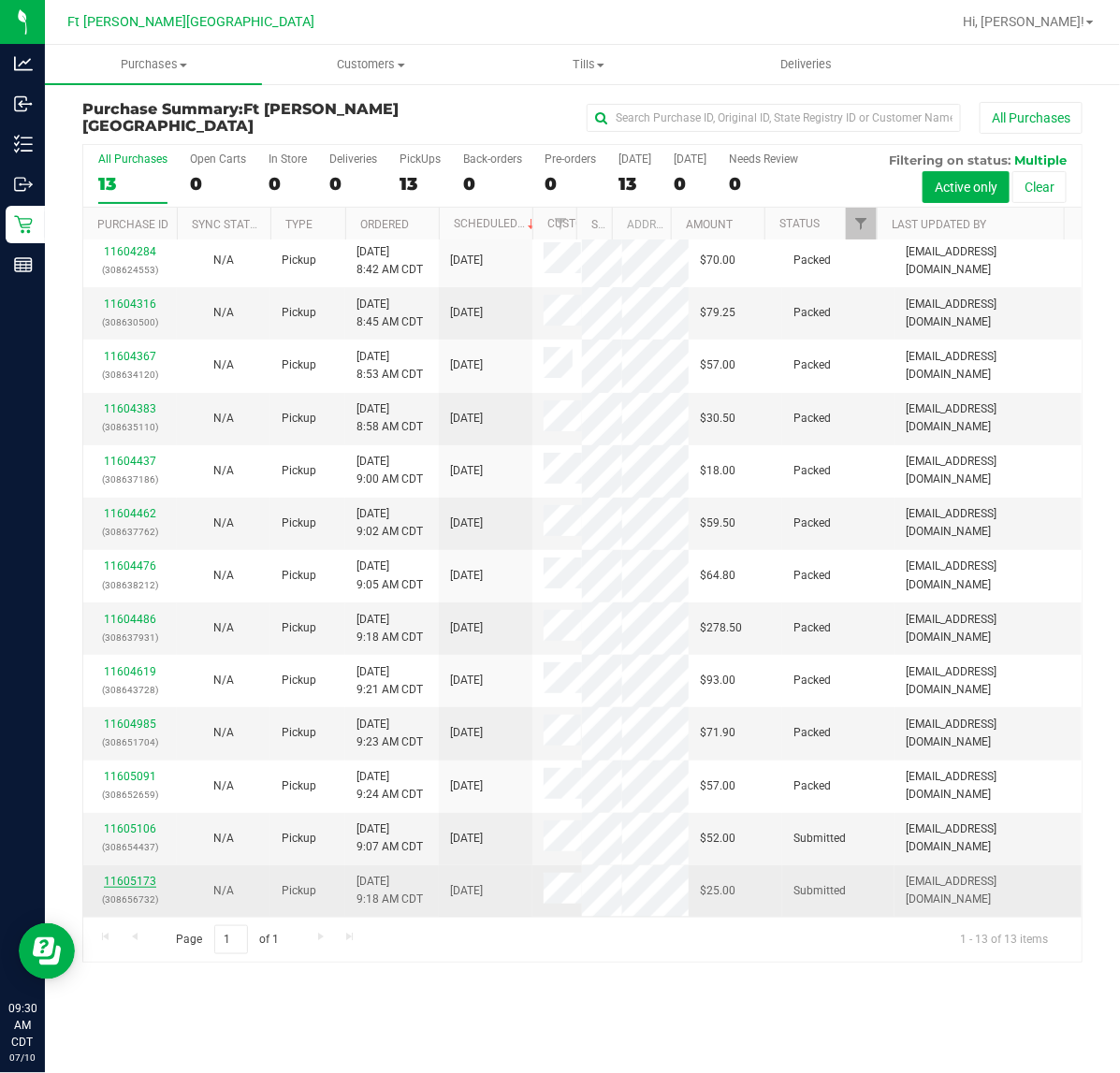 click on "11605173" at bounding box center (130, 881) 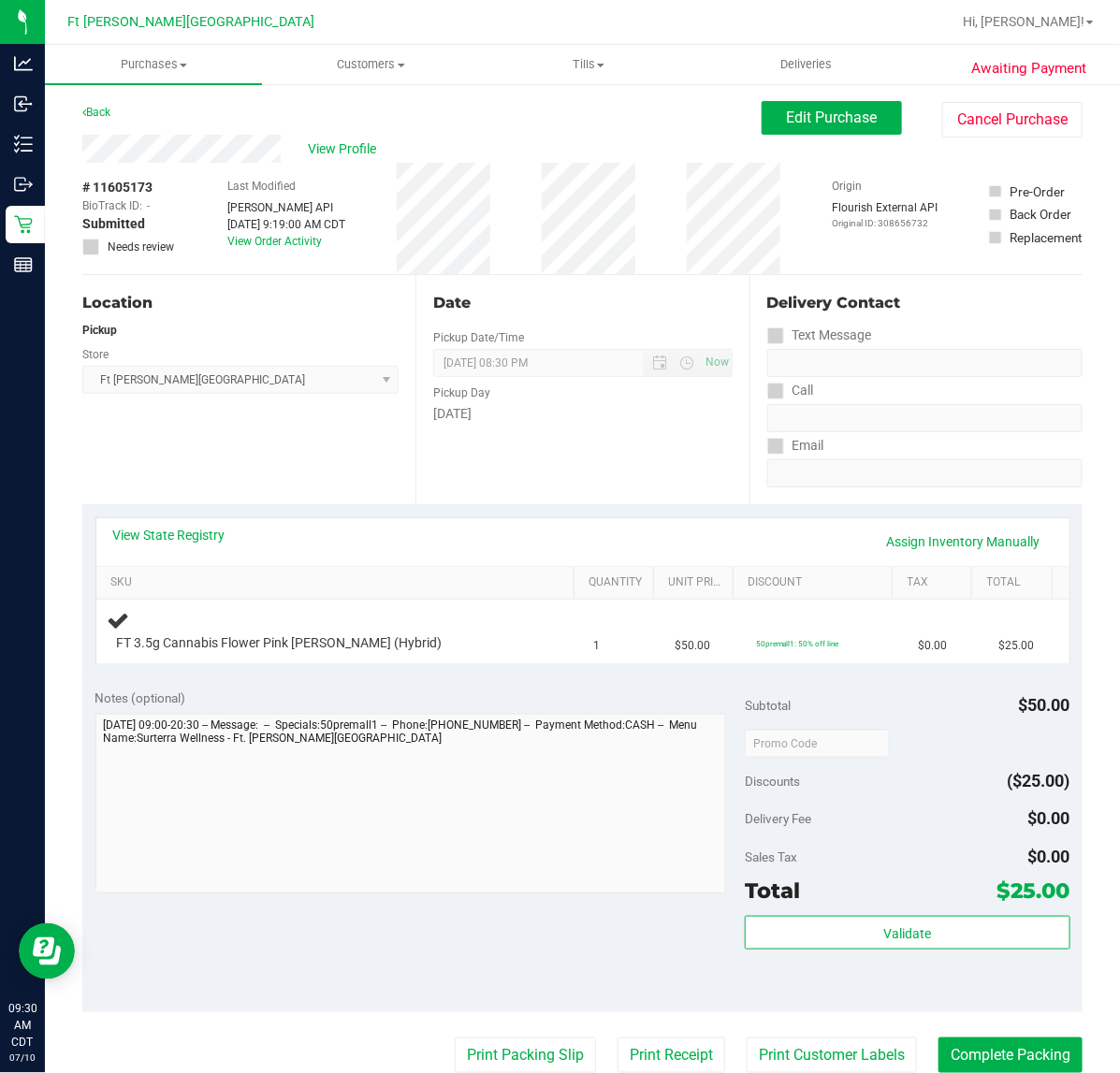 click on "View State Registry
Assign Inventory Manually
SKU Quantity Unit Price Discount Tax Total
FT 3.5g Cannabis Flower Pink Rosita (Hybrid)
1
$50.00
50premall1:
50%
off
line
$0.00
$25.00" at bounding box center (582, 589) 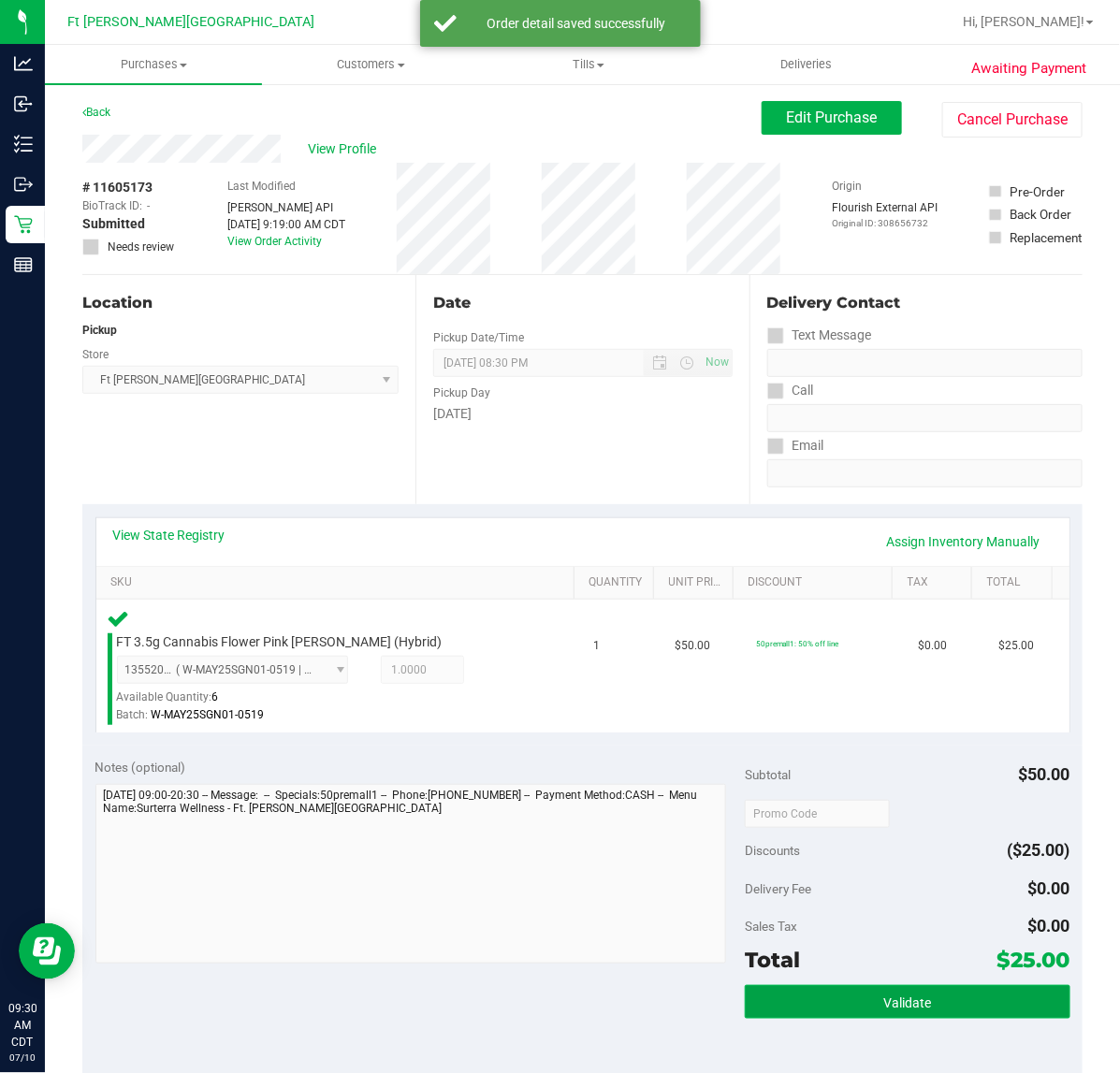 click on "Validate" at bounding box center [907, 1002] 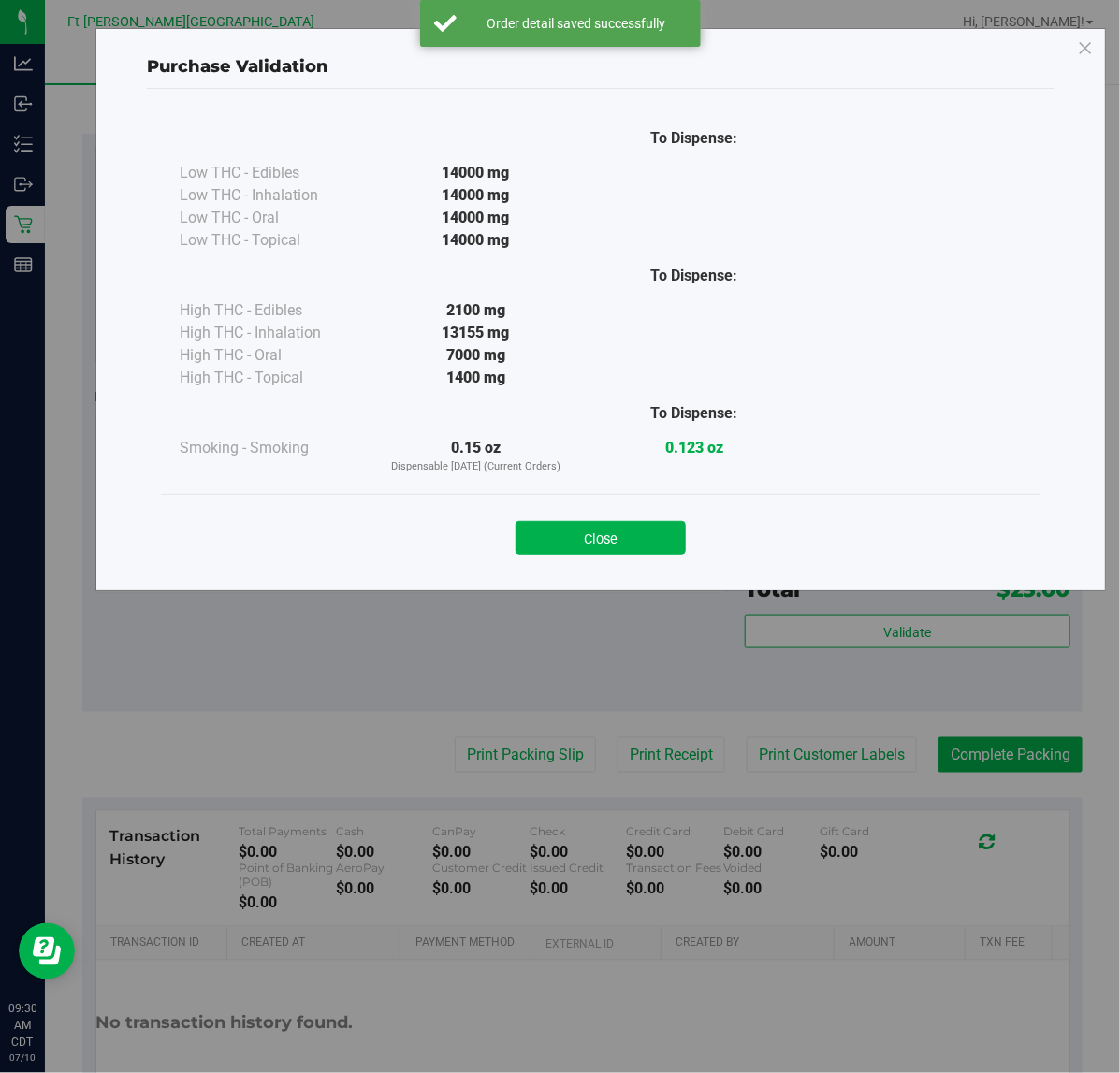 scroll, scrollTop: 468, scrollLeft: 0, axis: vertical 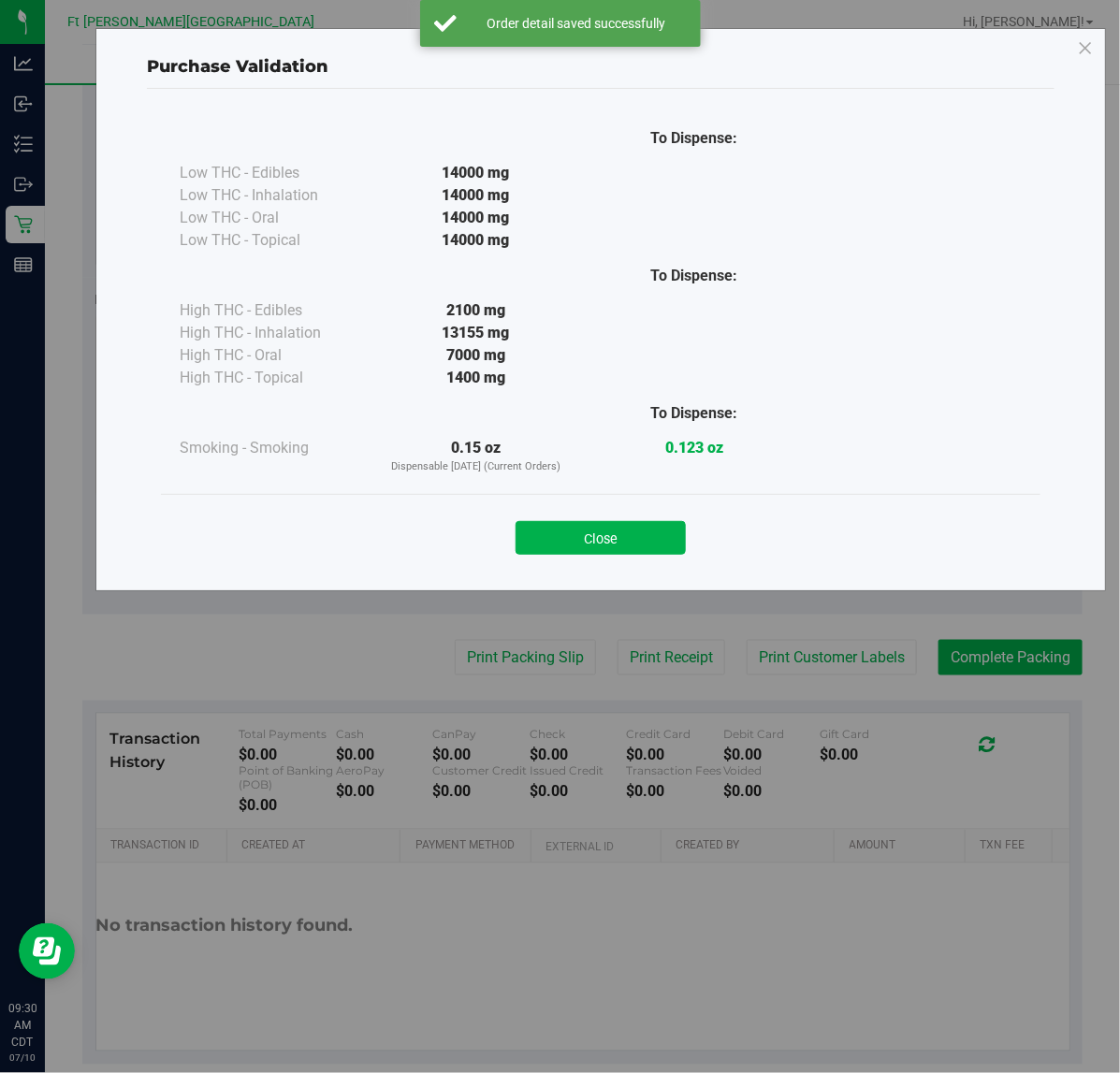 drag, startPoint x: 585, startPoint y: 548, endPoint x: 566, endPoint y: 582, distance: 38.94868 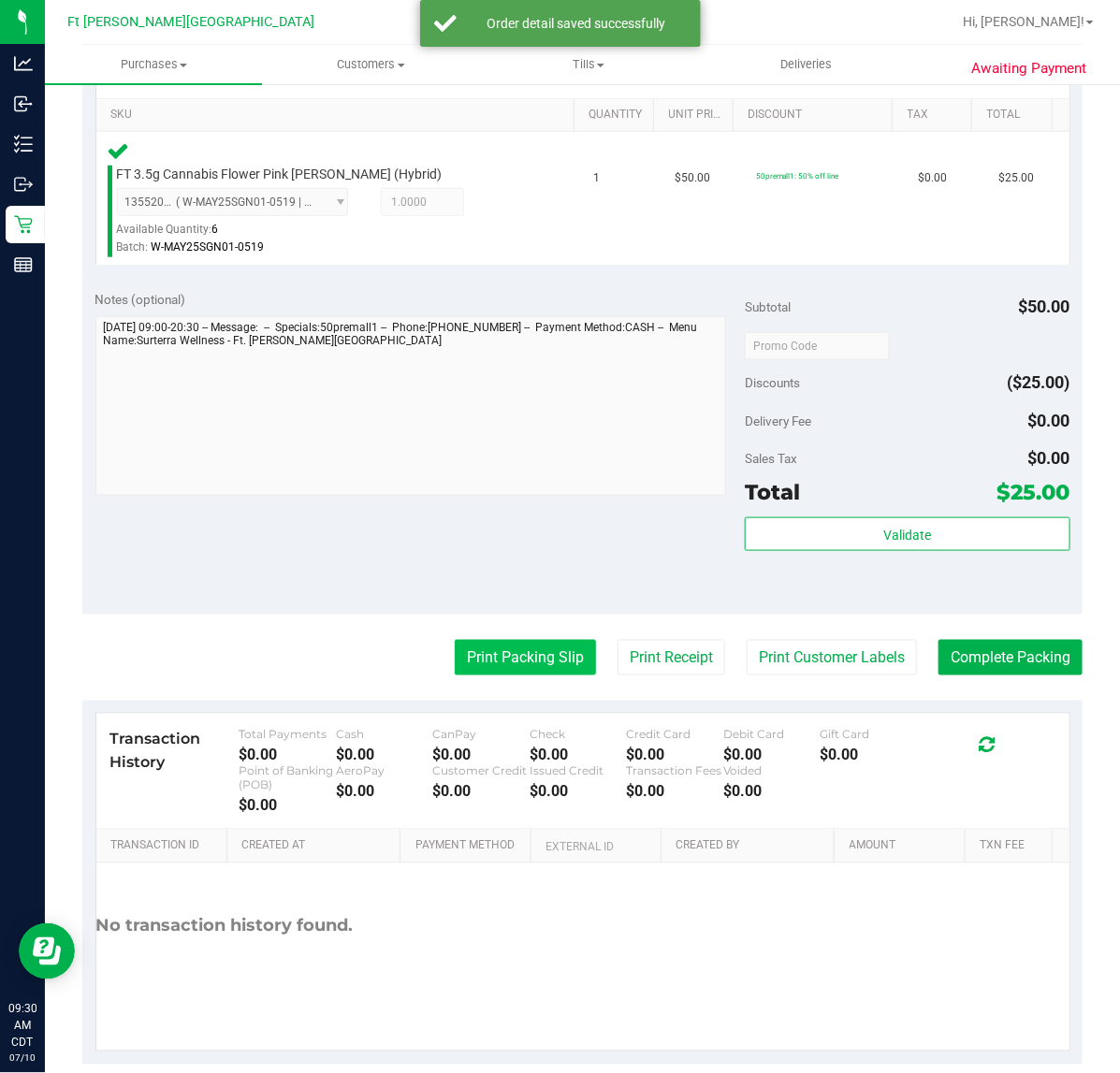 click on "Print Packing Slip" at bounding box center [525, 658] 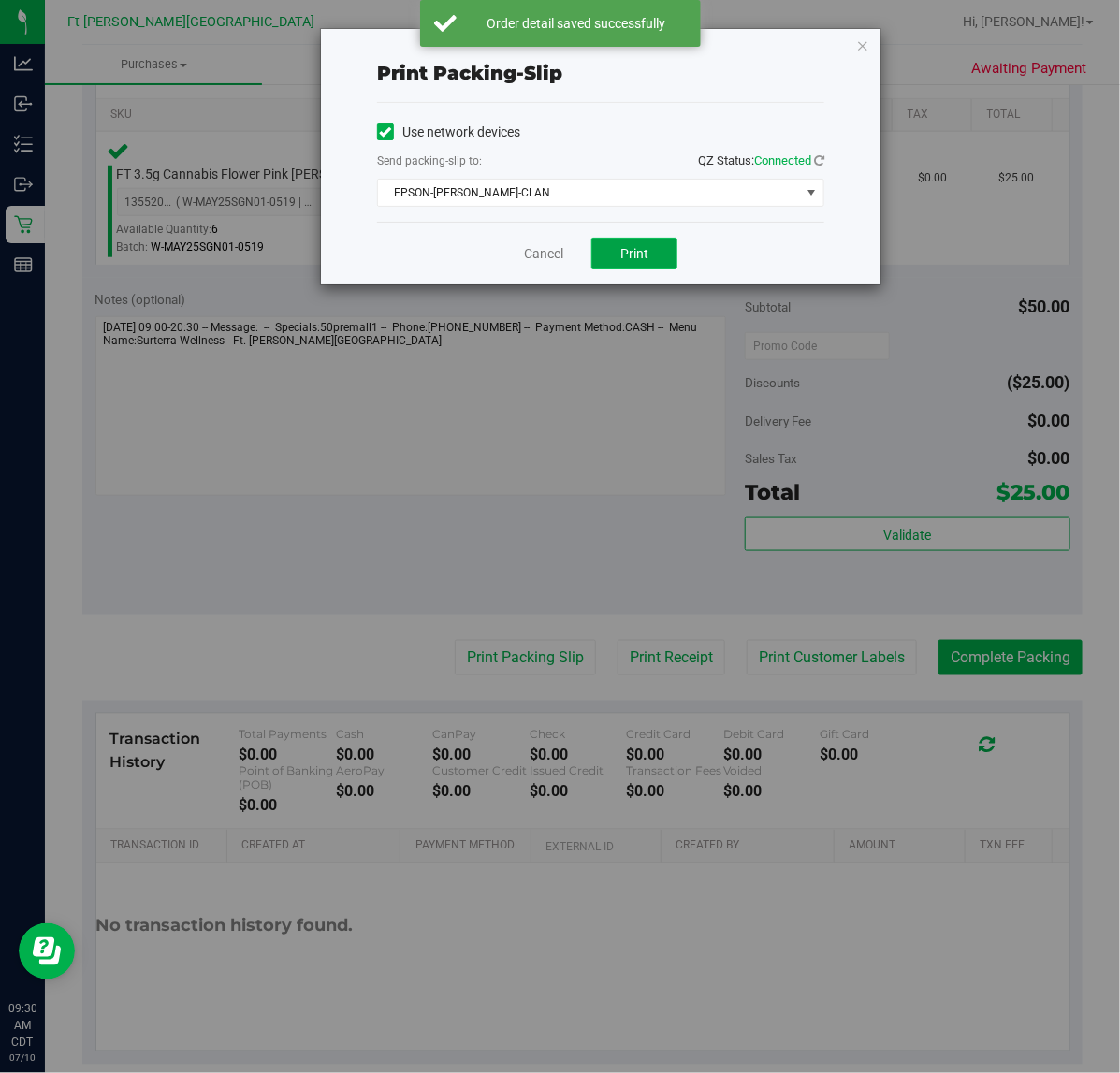 click on "Print" at bounding box center (634, 254) 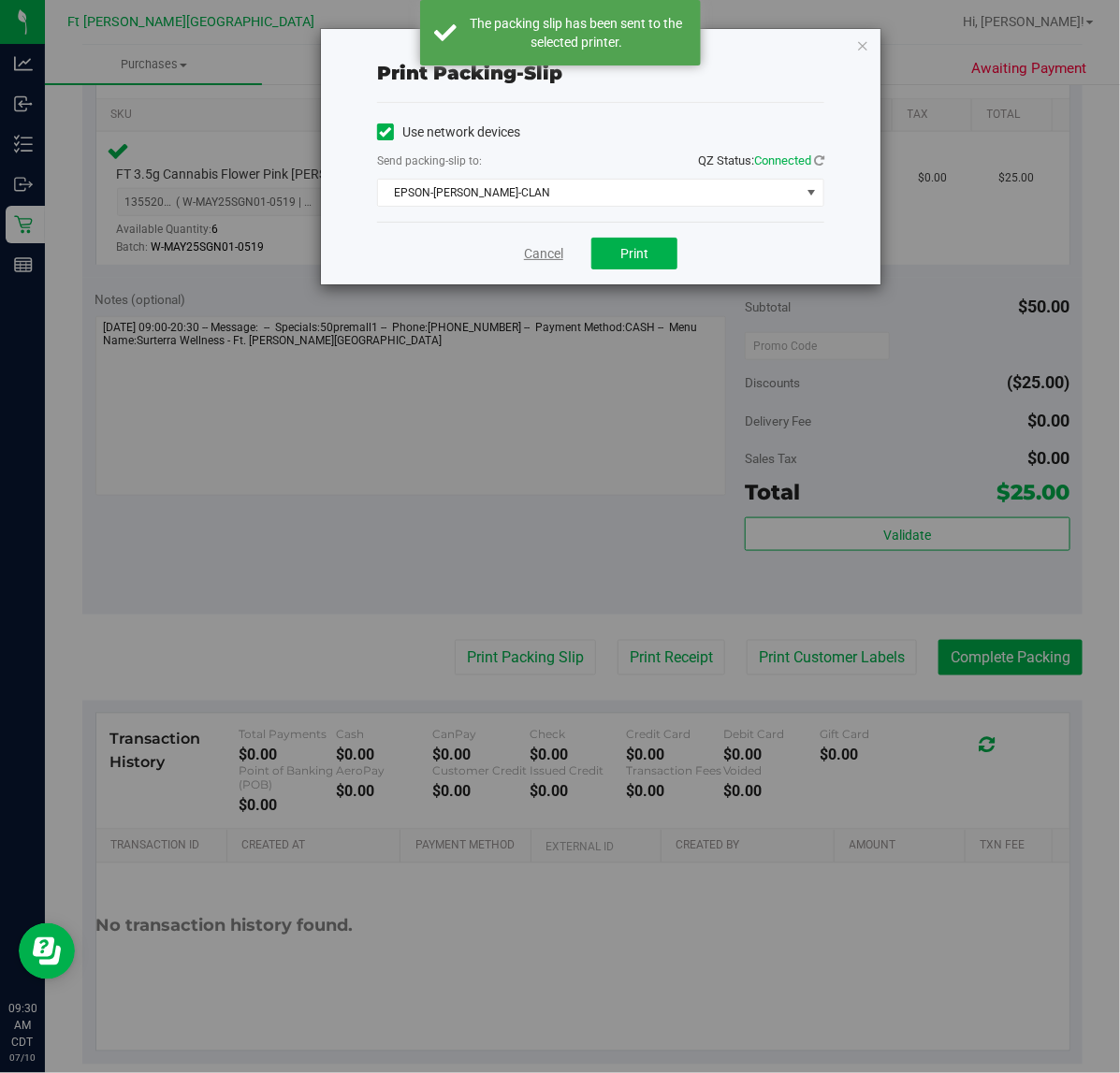 click on "Cancel" at bounding box center (544, 254) 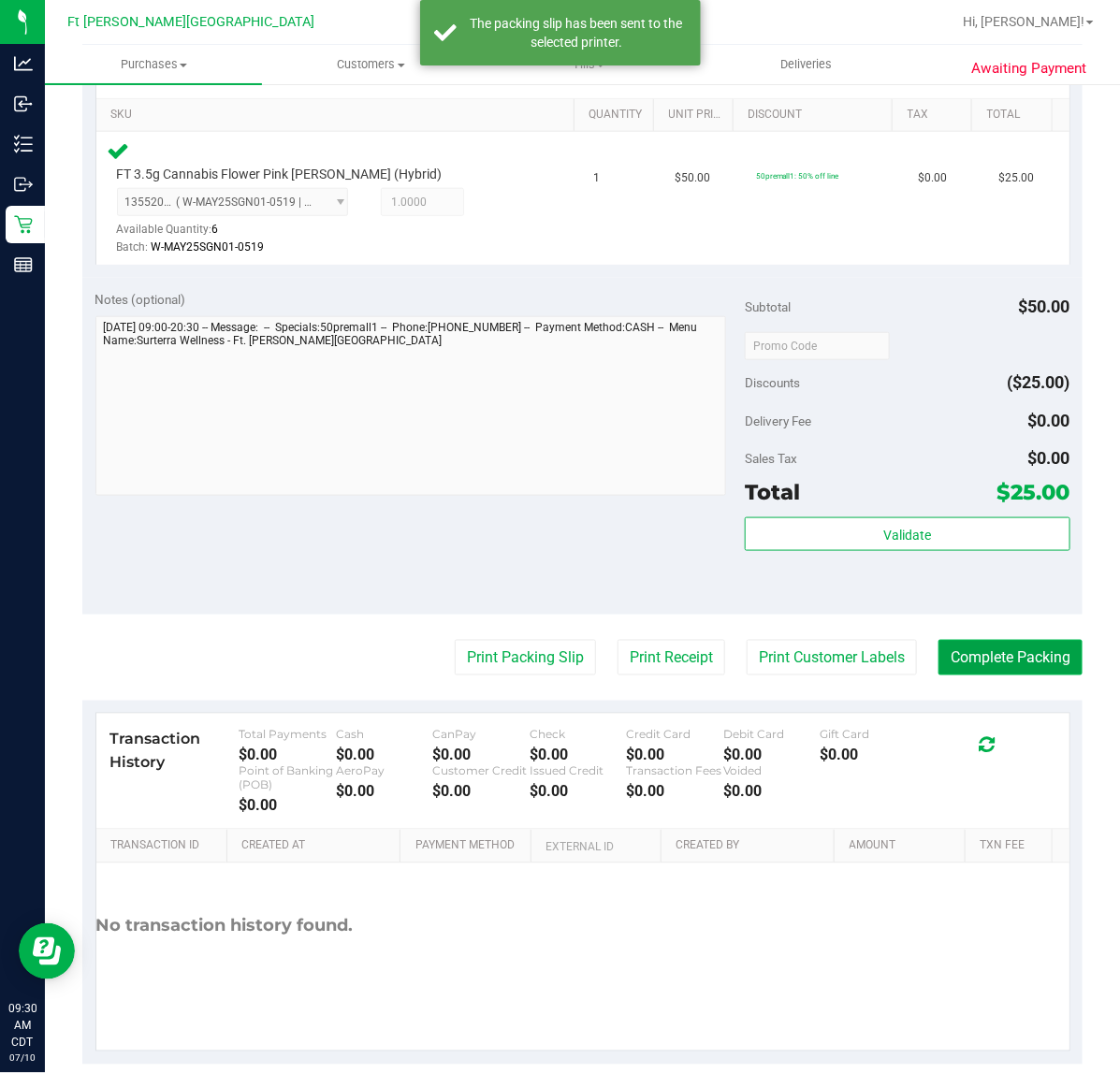 click on "Complete Packing" at bounding box center [1011, 658] 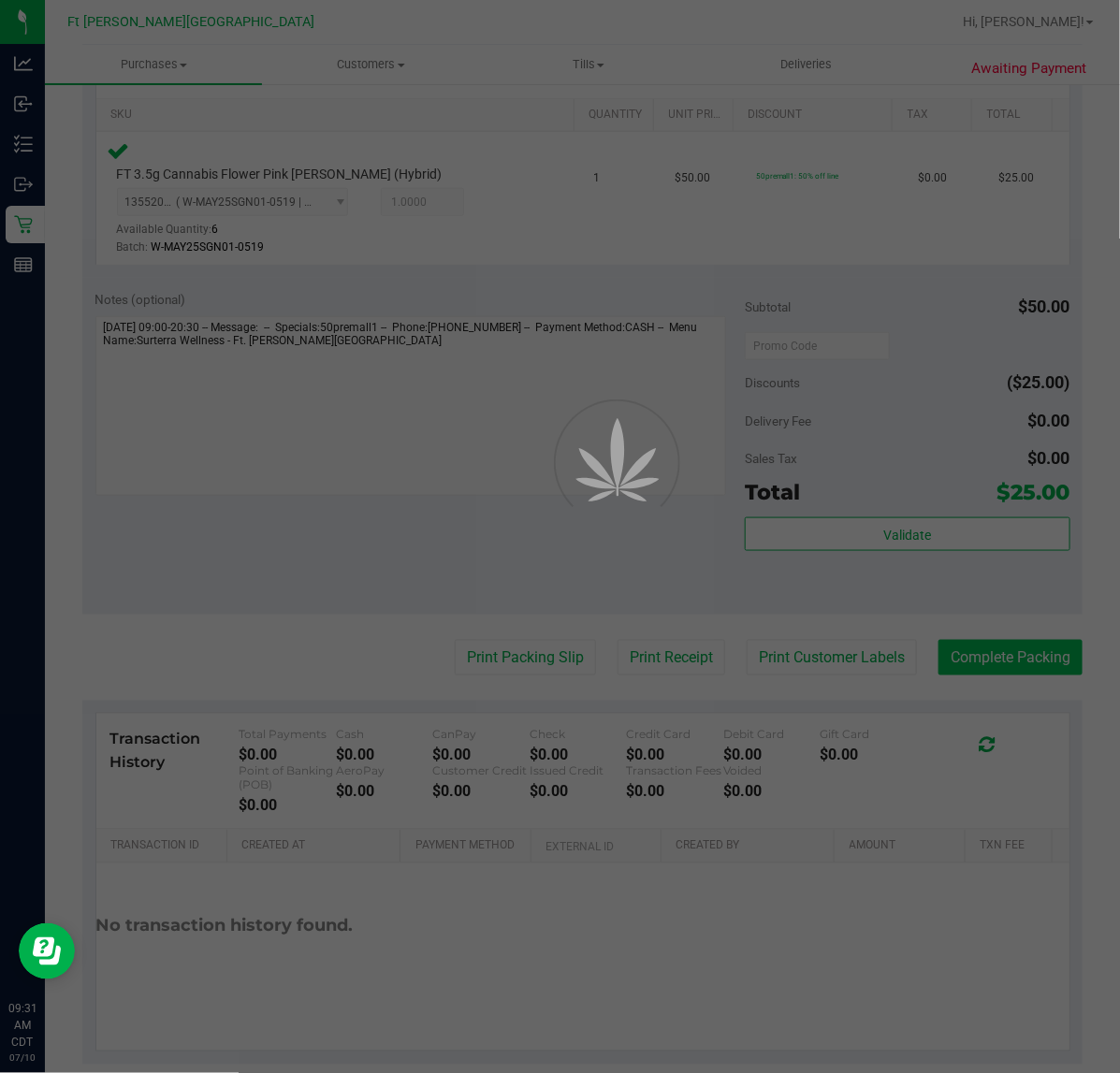 scroll, scrollTop: 0, scrollLeft: 0, axis: both 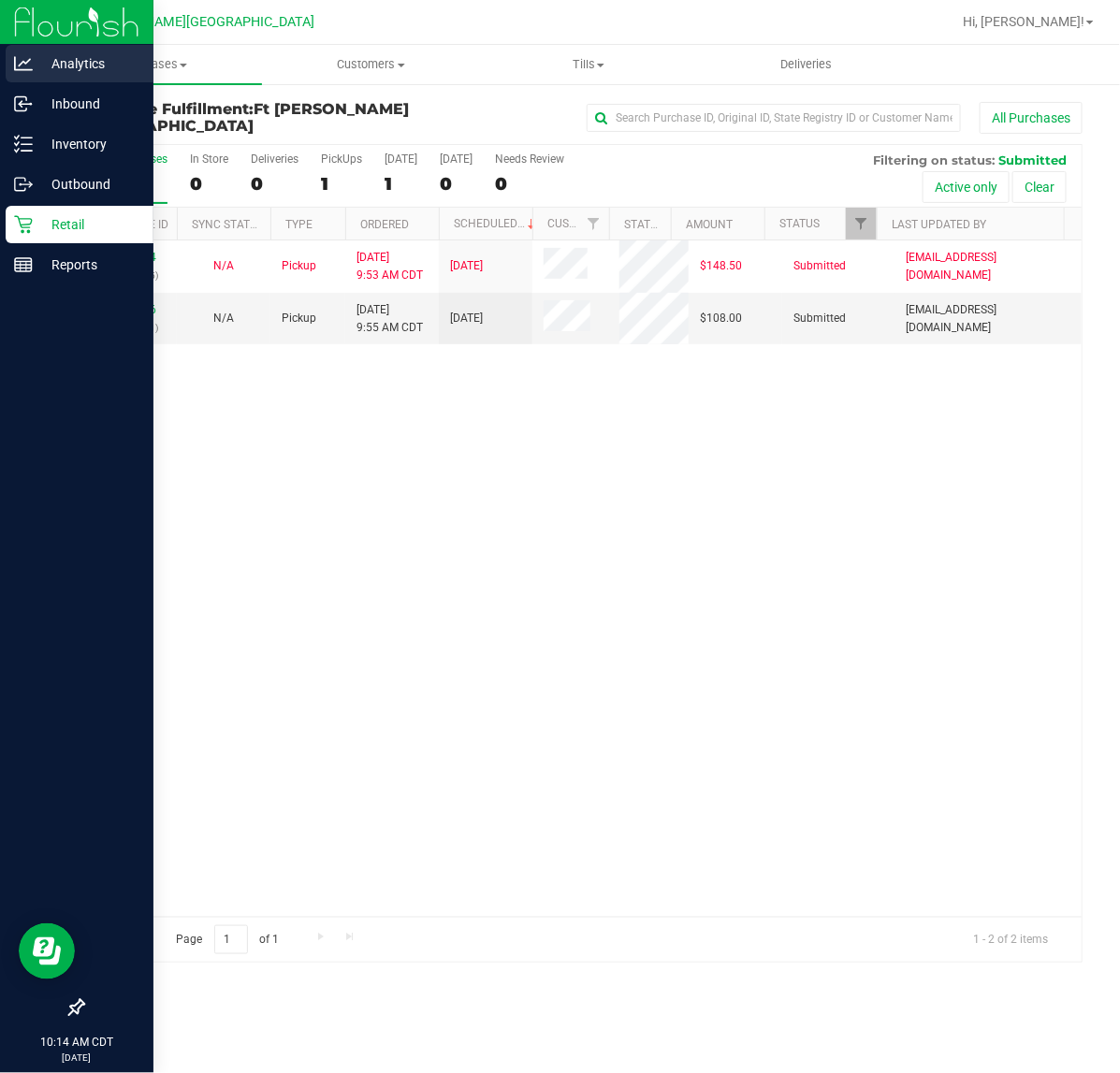 click on "Analytics" at bounding box center (80, 64) 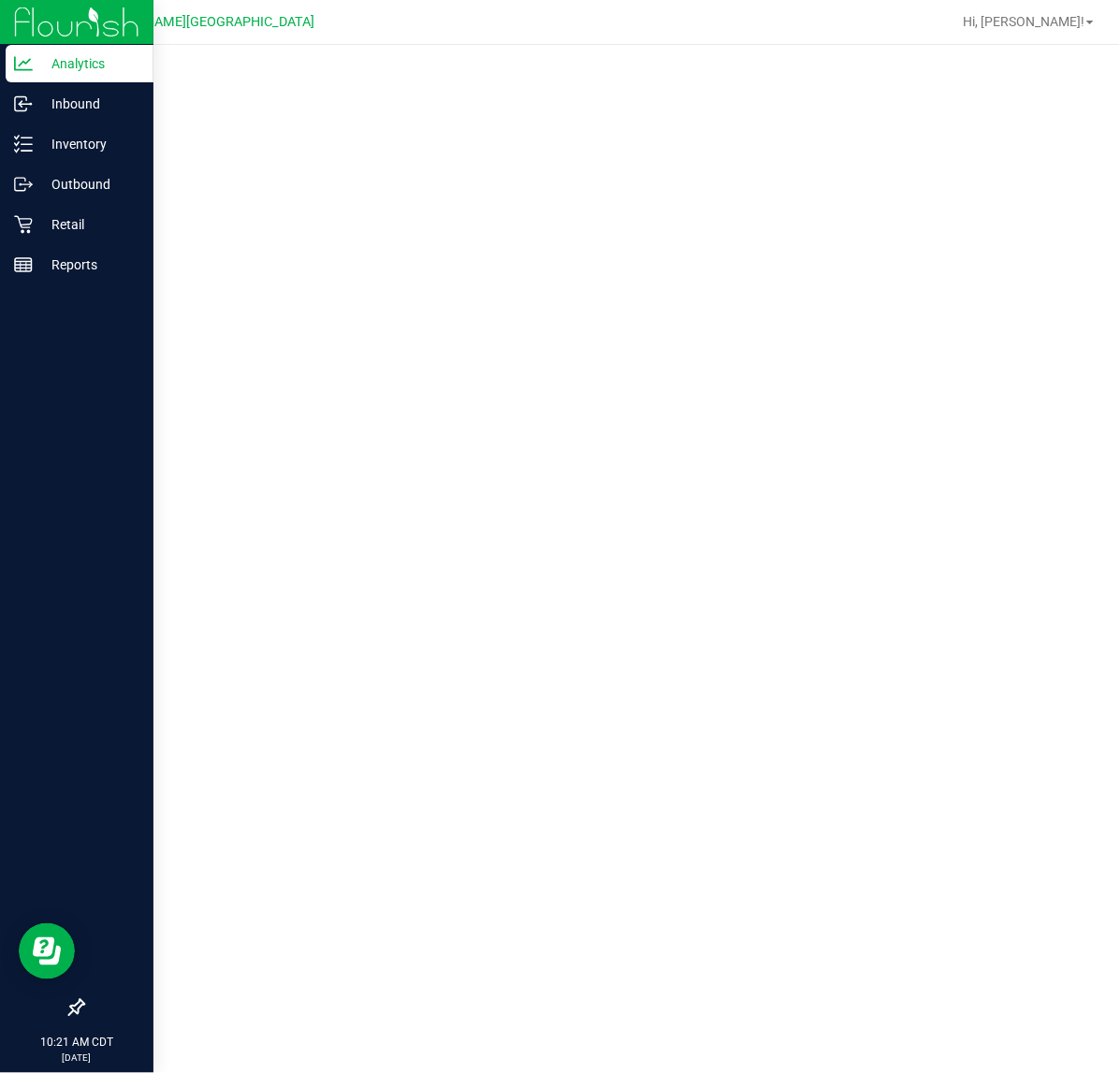 click on "Analytics" at bounding box center [89, 64] 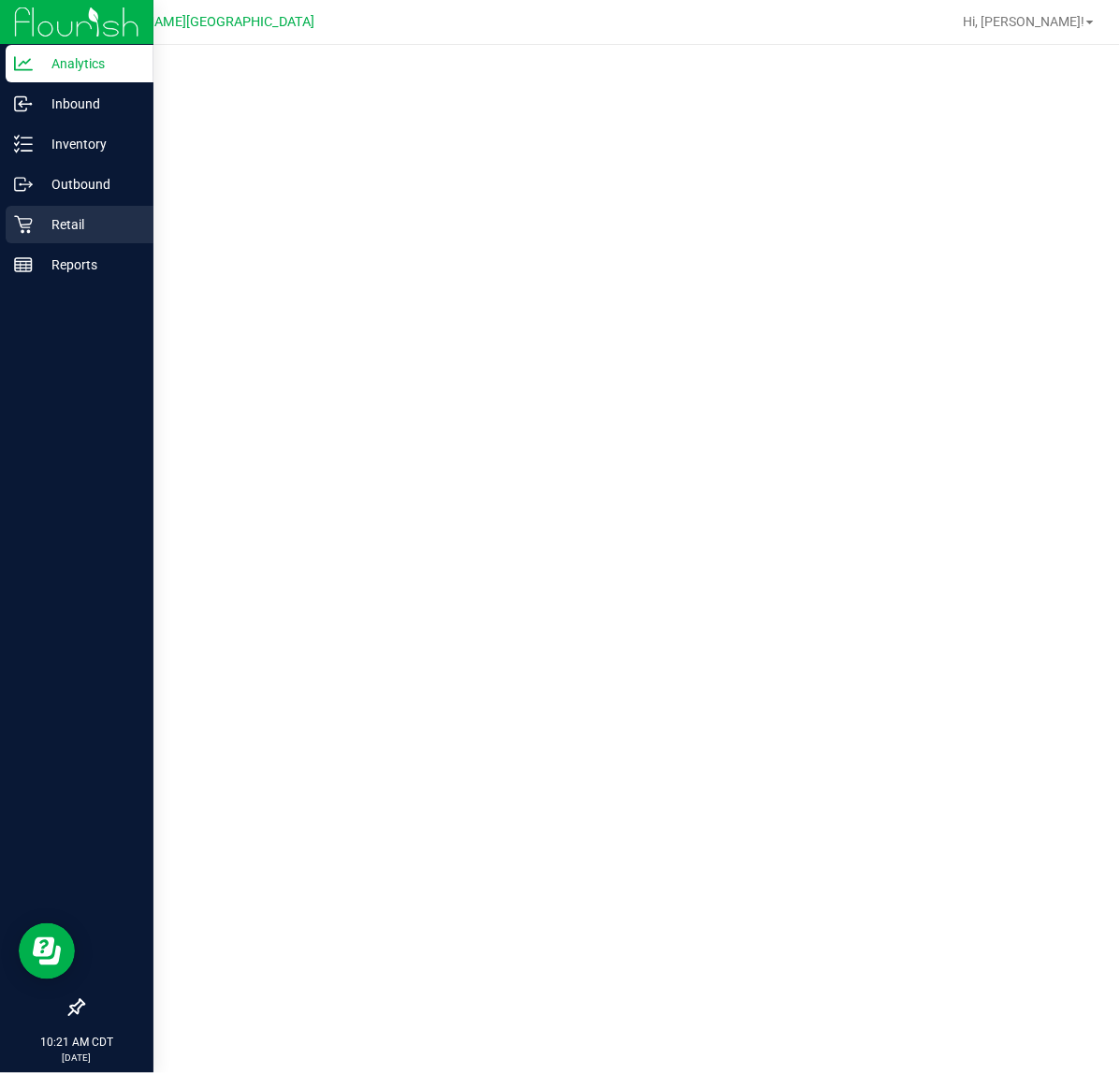 click on "Retail" at bounding box center [80, 225] 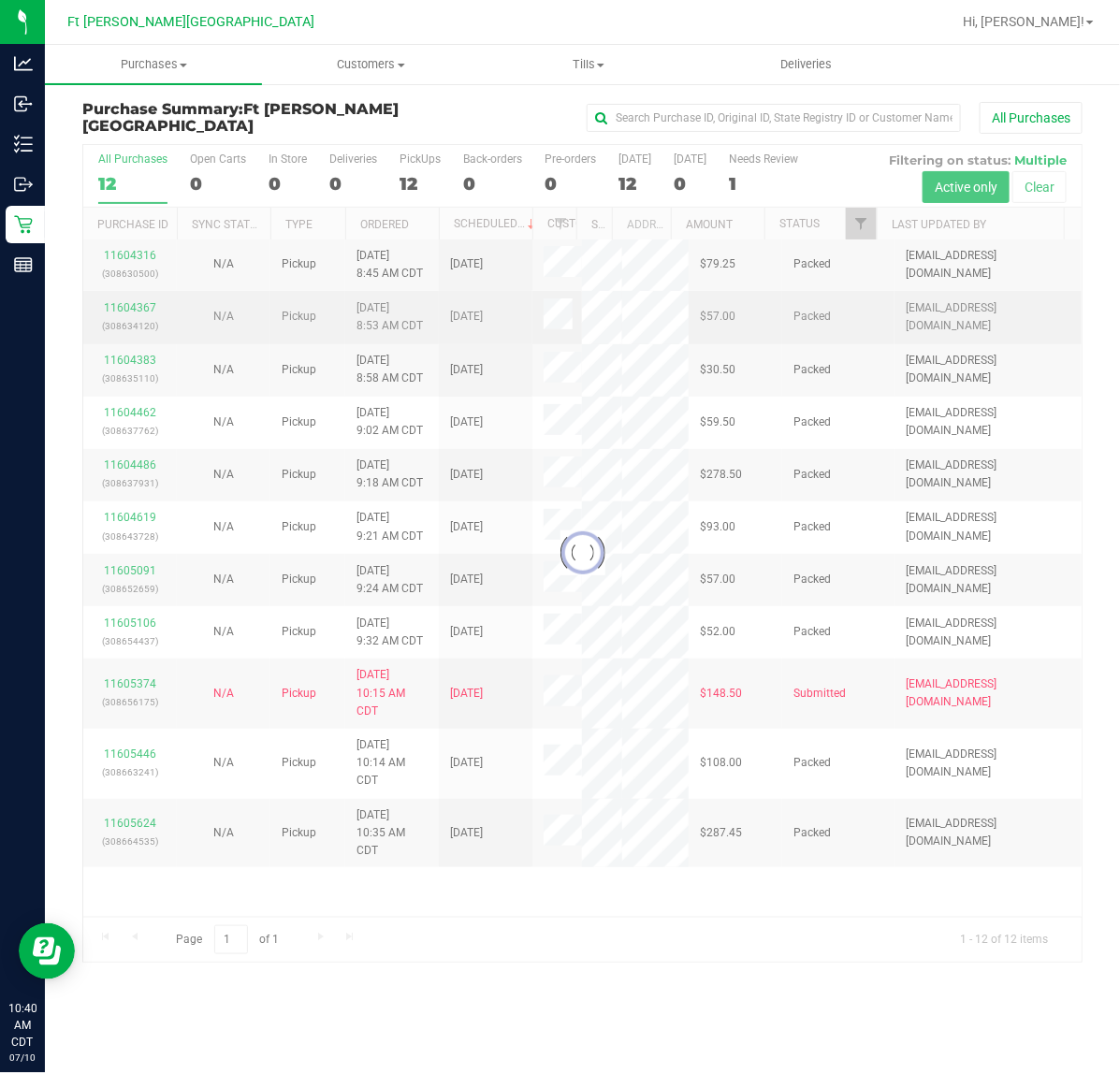 scroll, scrollTop: 0, scrollLeft: 0, axis: both 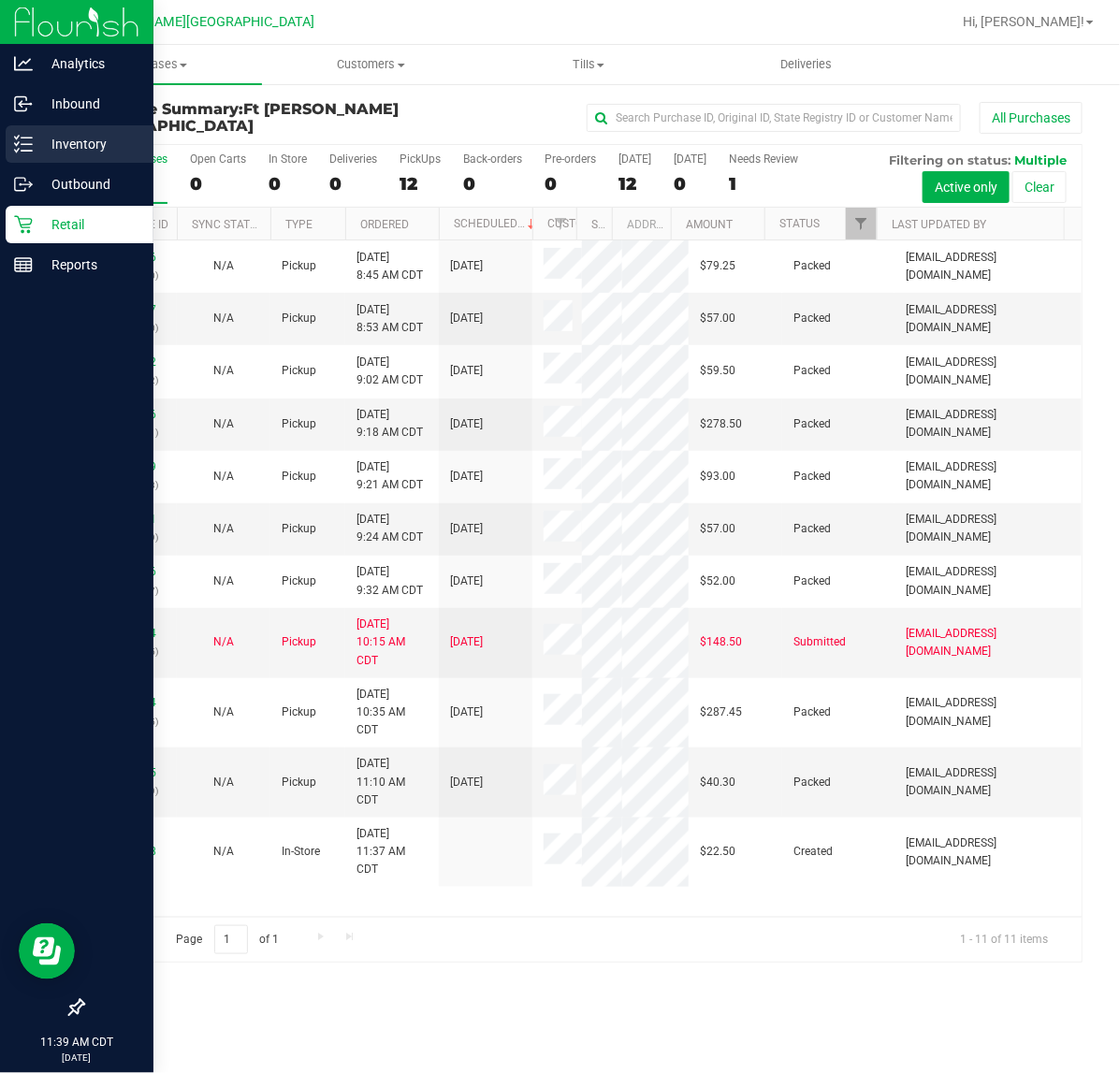 click 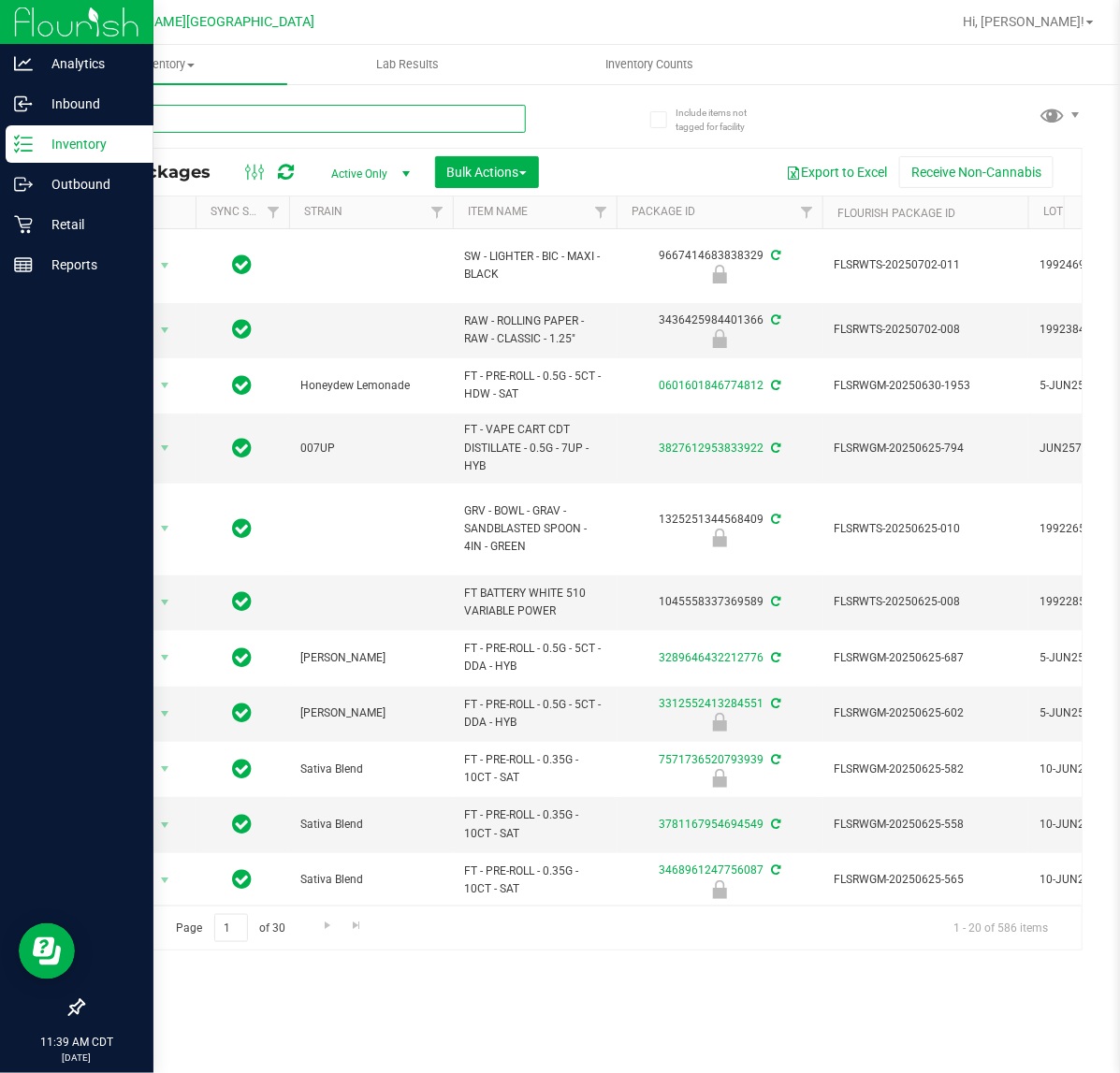 click at bounding box center (304, 119) 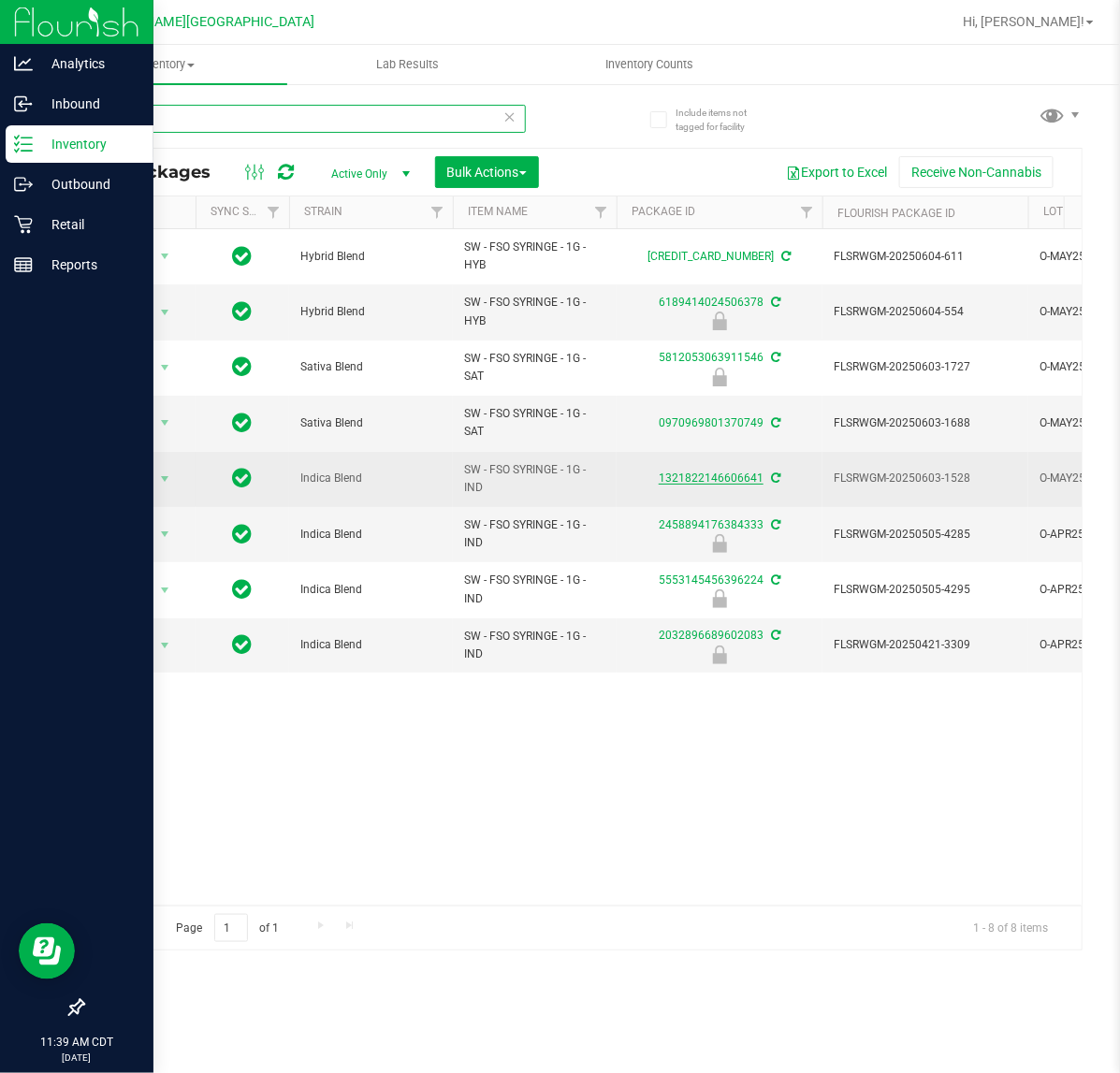 type on "fso" 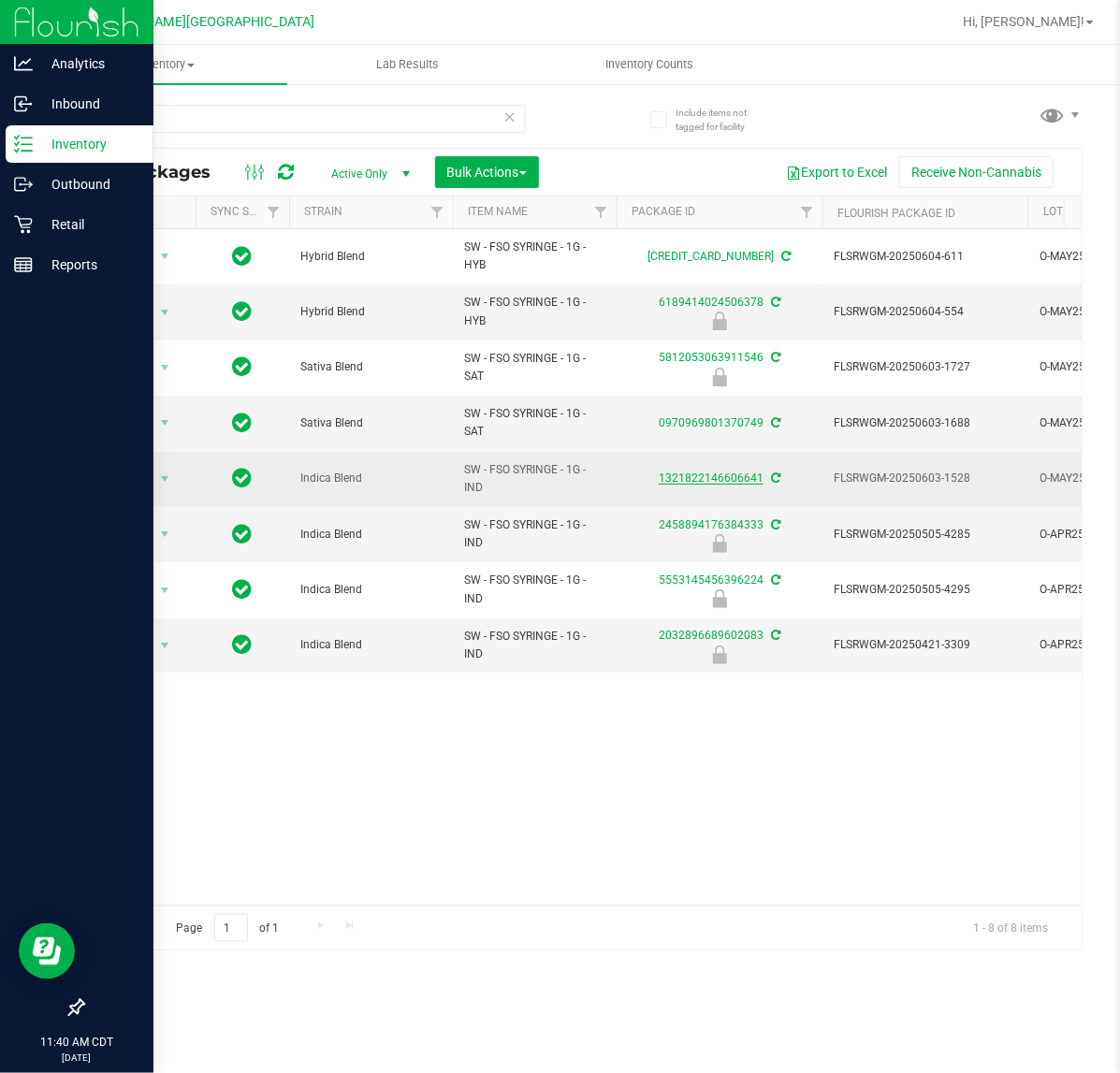 click on "1321822146606641" at bounding box center (711, 478) 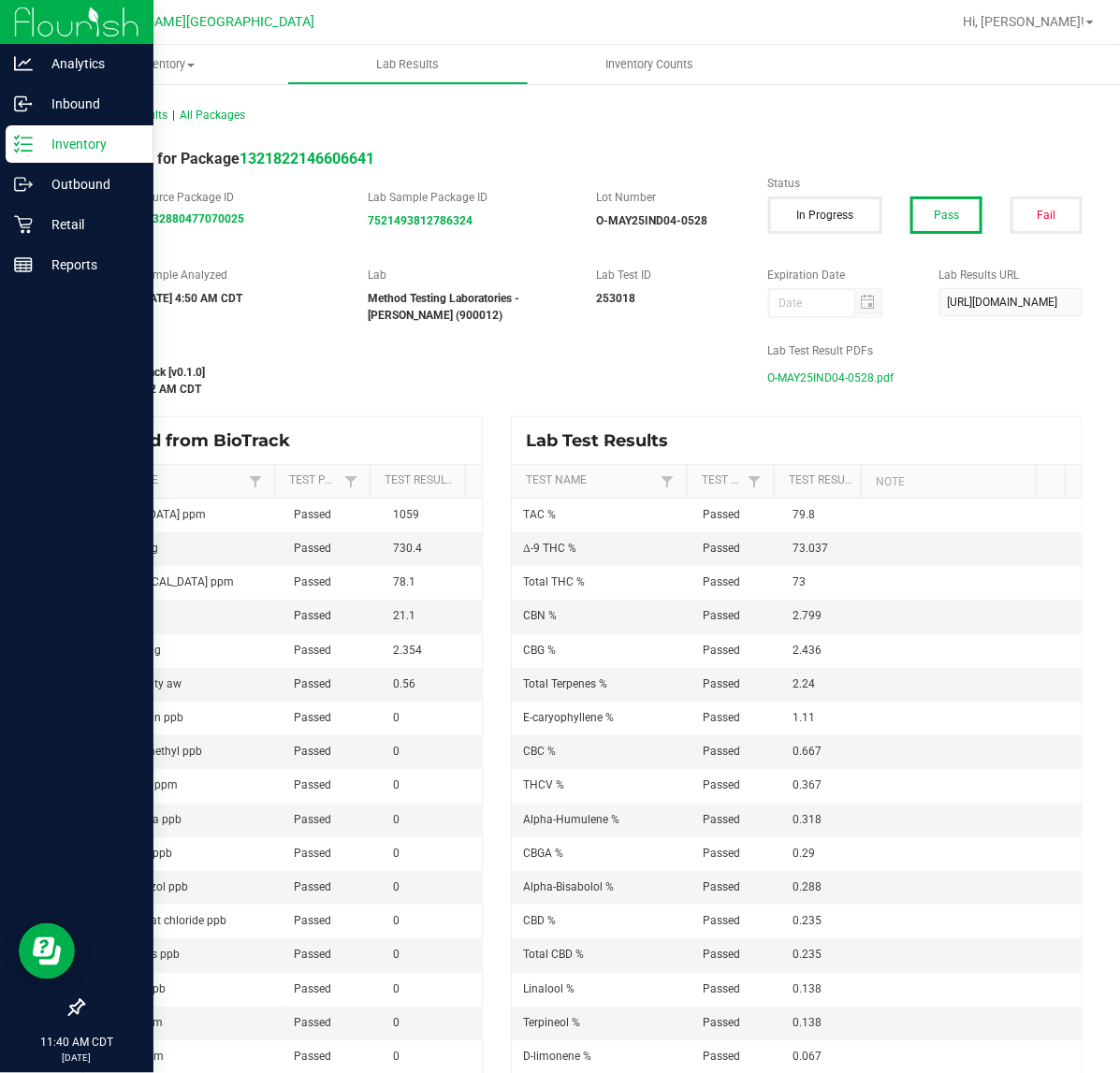 click on "O-MAY25IND04-0528.pdf" at bounding box center [831, 378] 